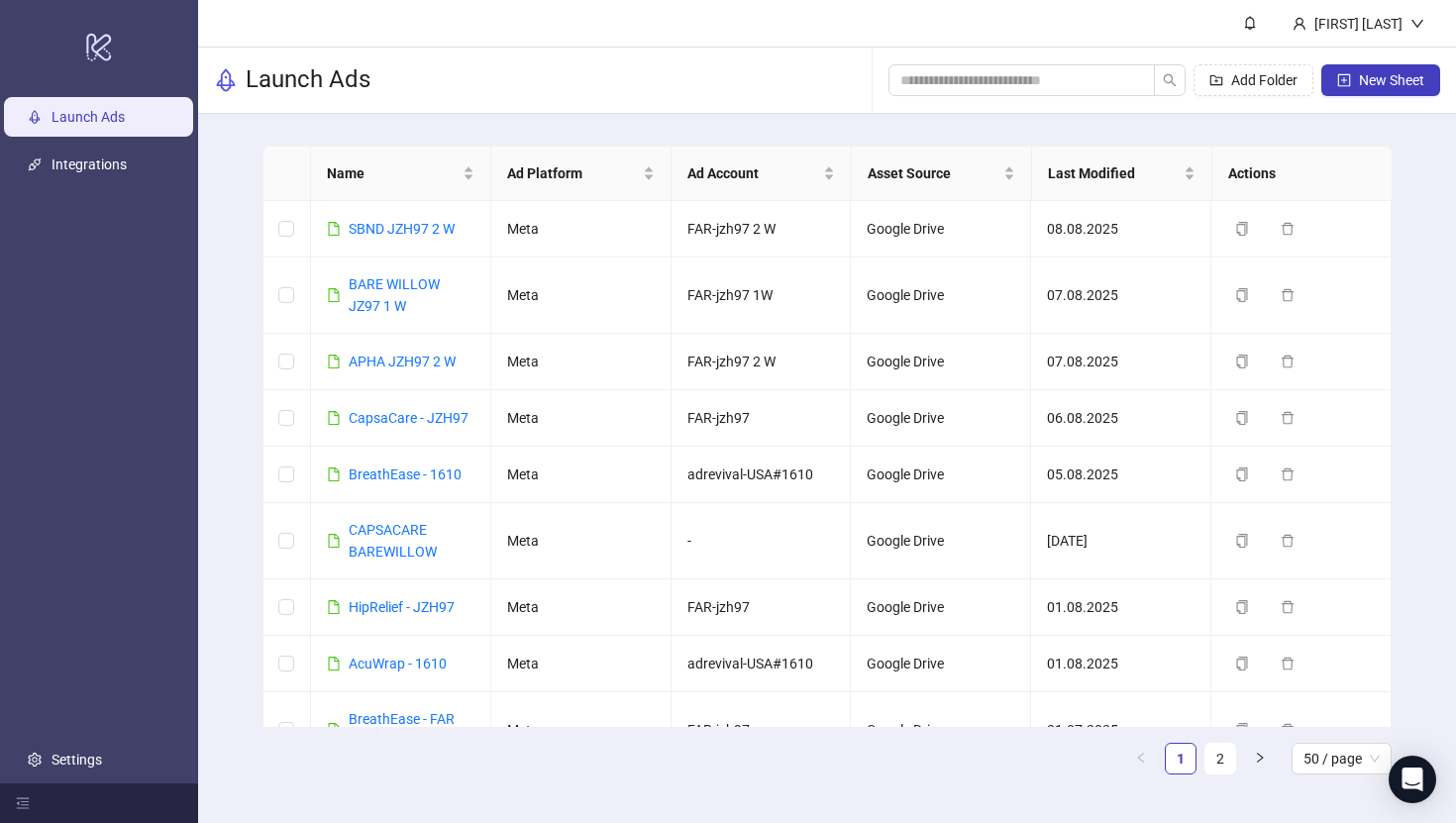 scroll, scrollTop: 0, scrollLeft: 0, axis: both 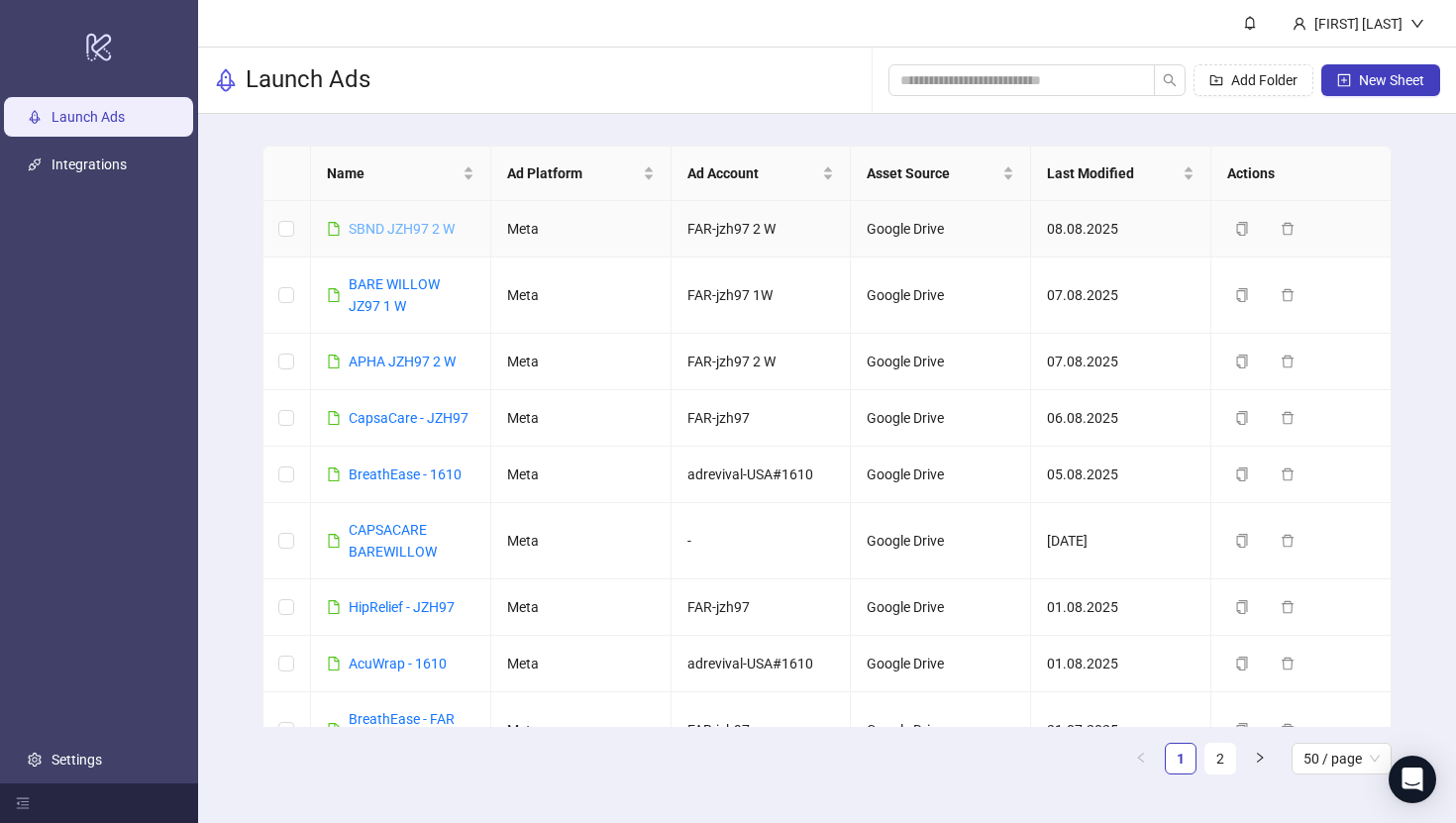 click on "SBND JZH97 2 W" at bounding box center [401, 229] 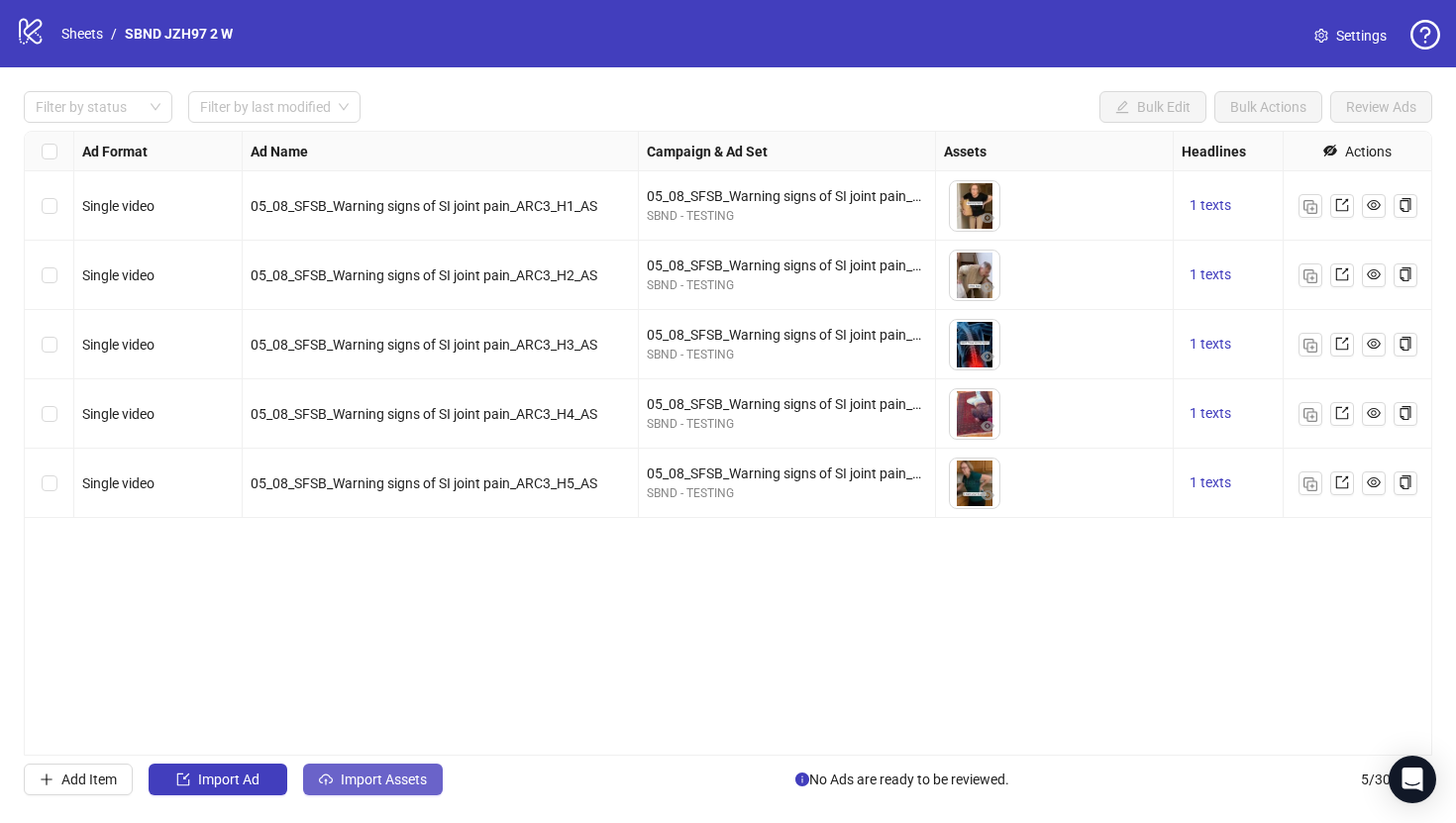 click on "Import Assets" at bounding box center [383, 779] 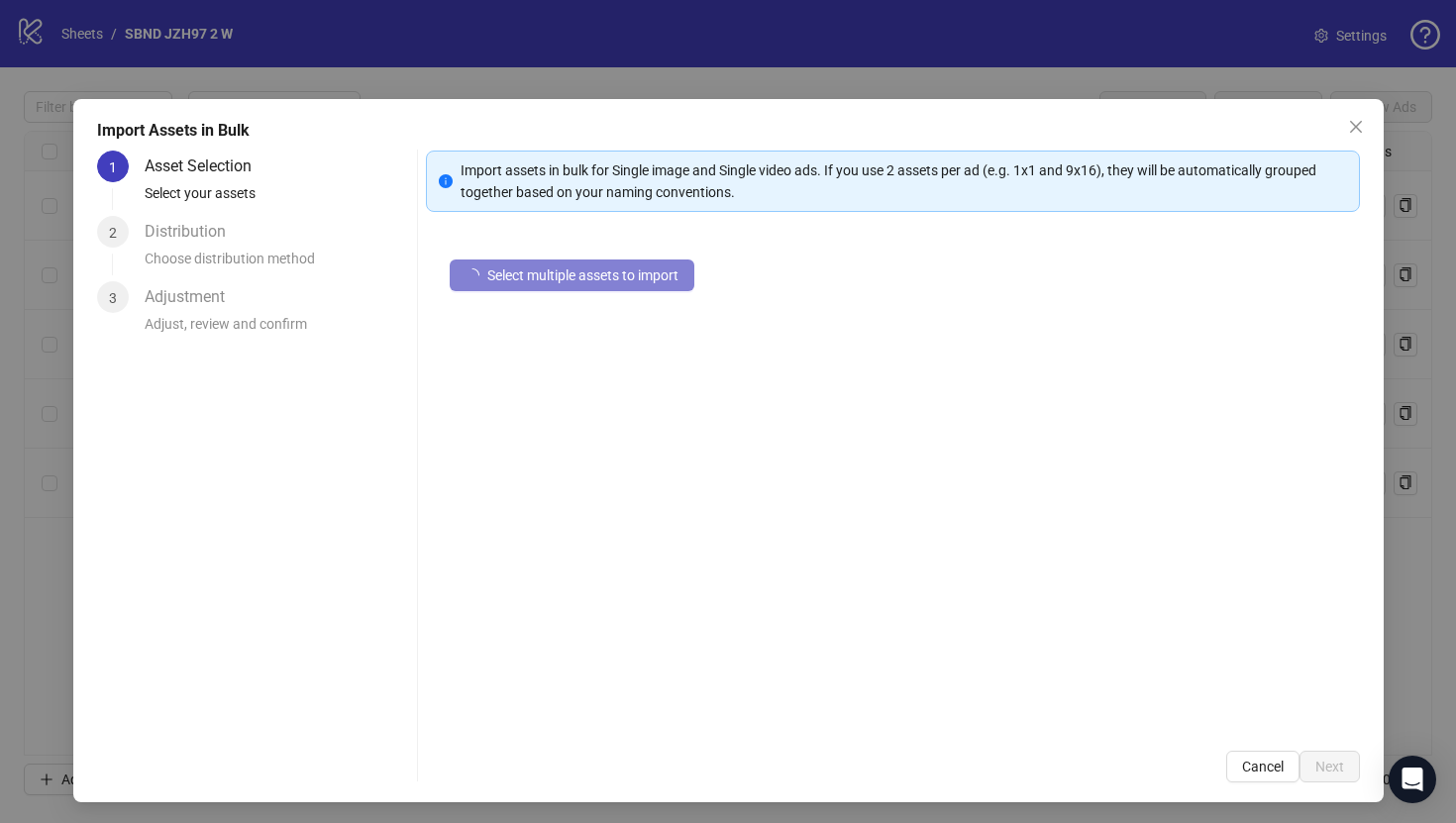 type 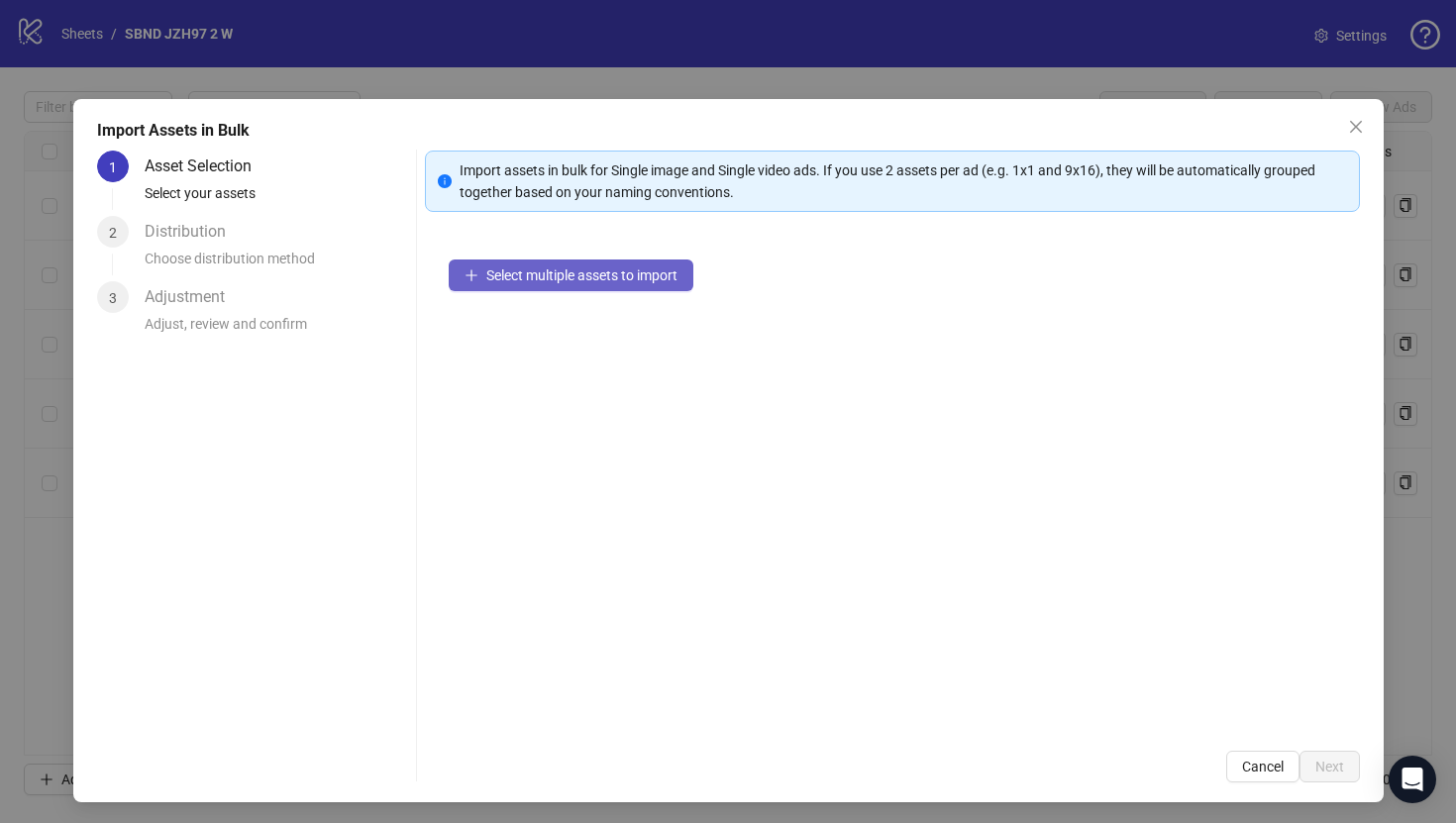 click on "Select multiple assets to import" at bounding box center (571, 275) 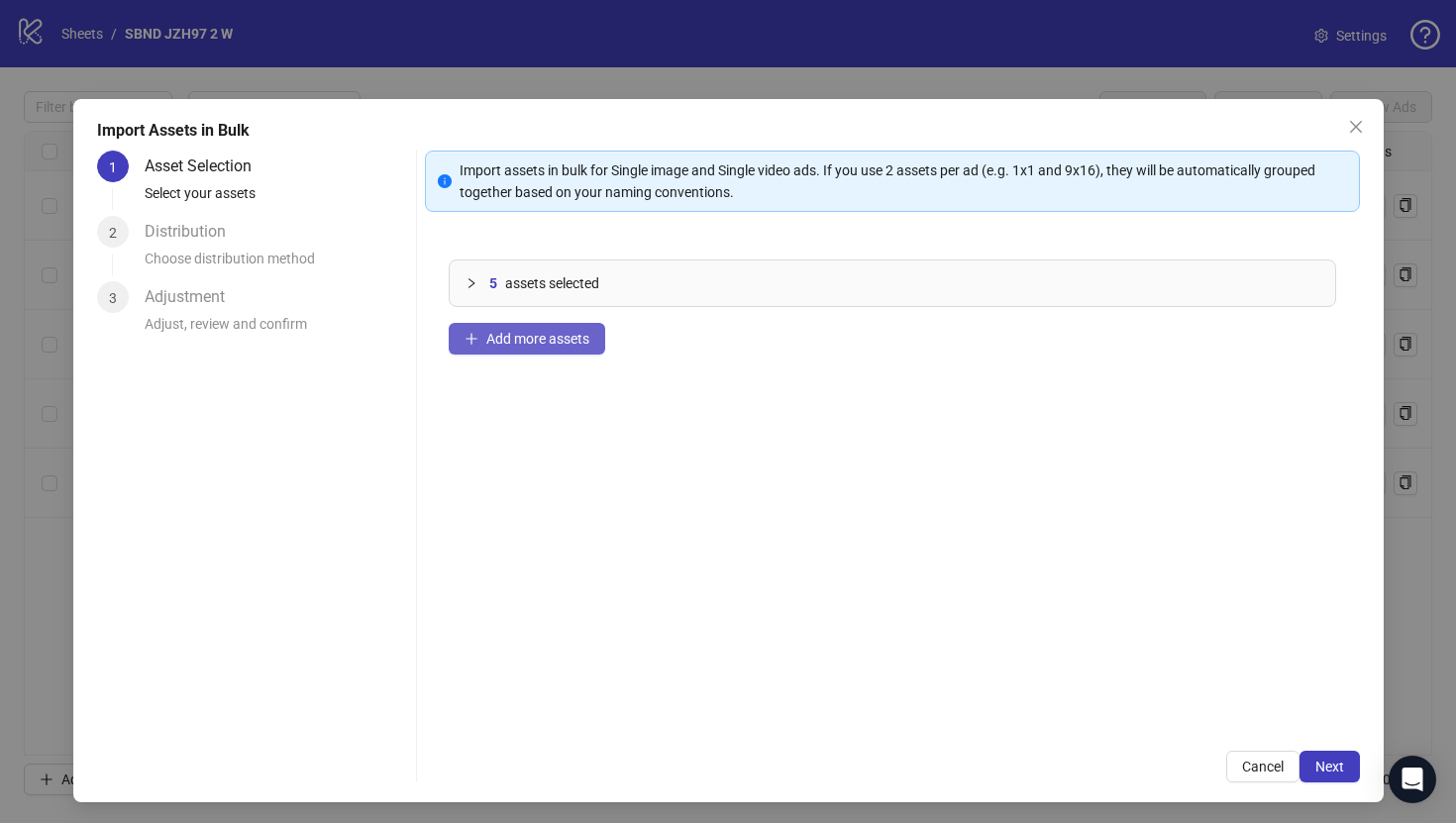 click on "Add more assets" at bounding box center [527, 339] 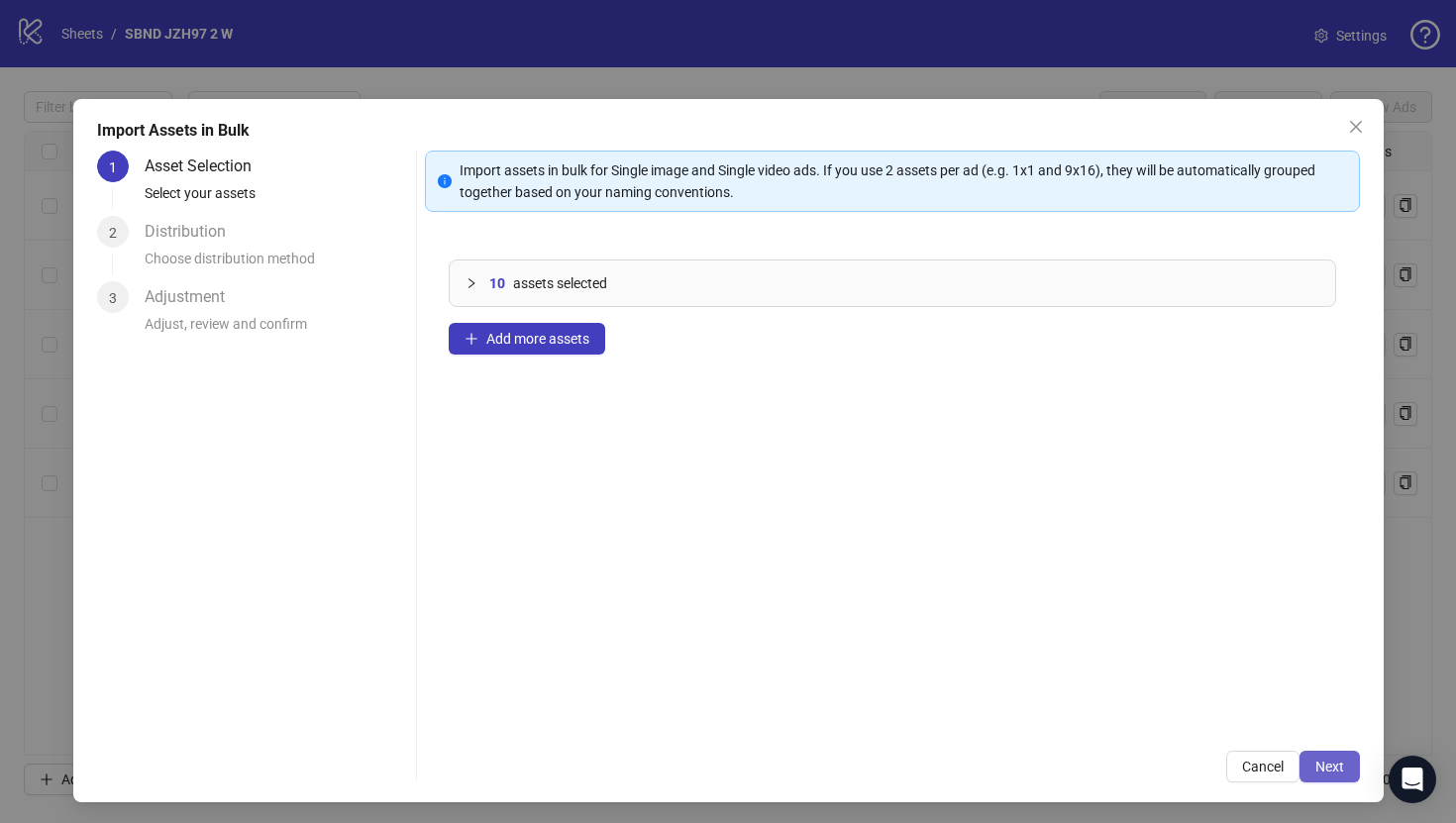 click on "Next" at bounding box center [1329, 767] 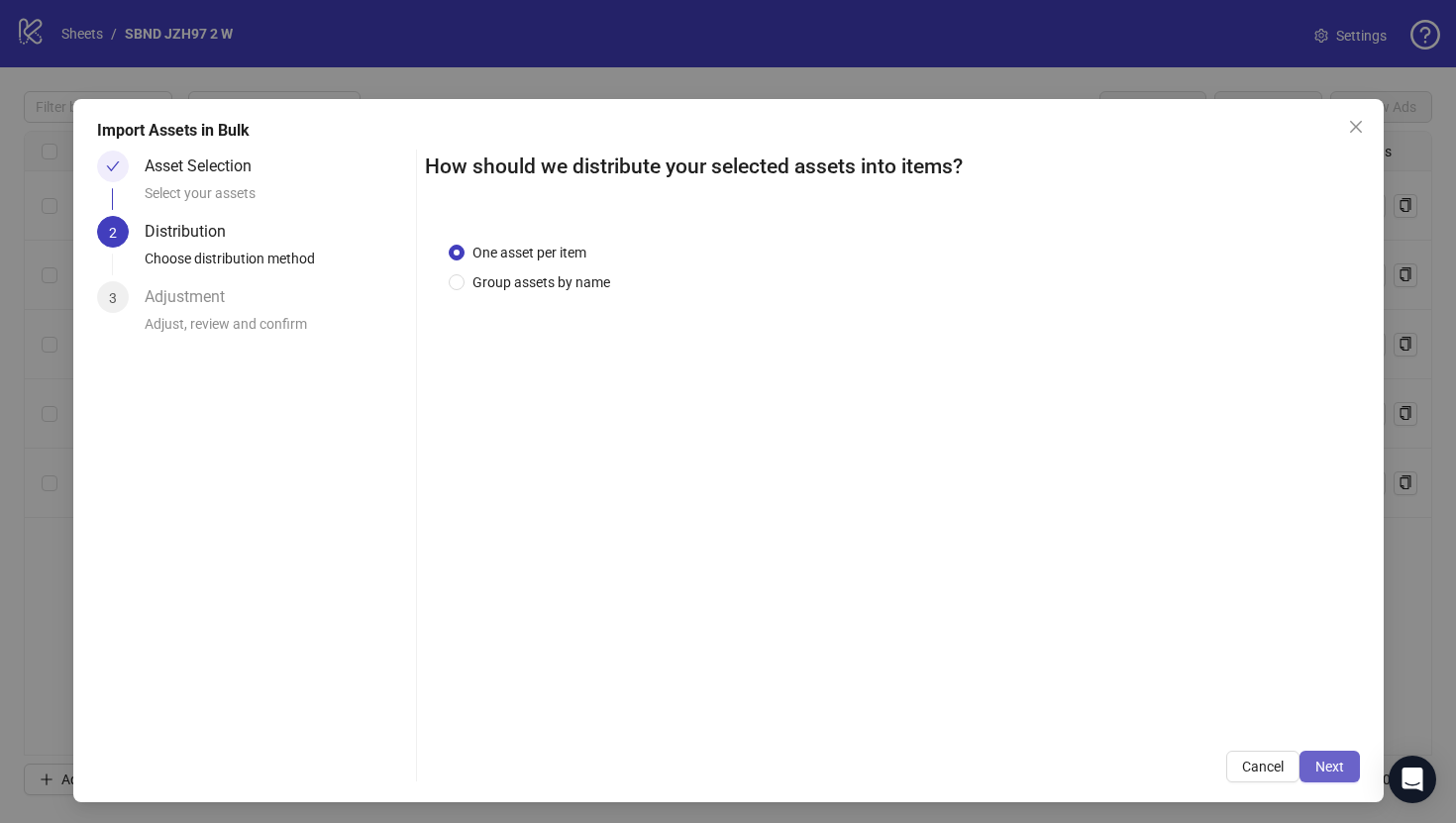 drag, startPoint x: 1264, startPoint y: 766, endPoint x: 1327, endPoint y: 755, distance: 63.95311 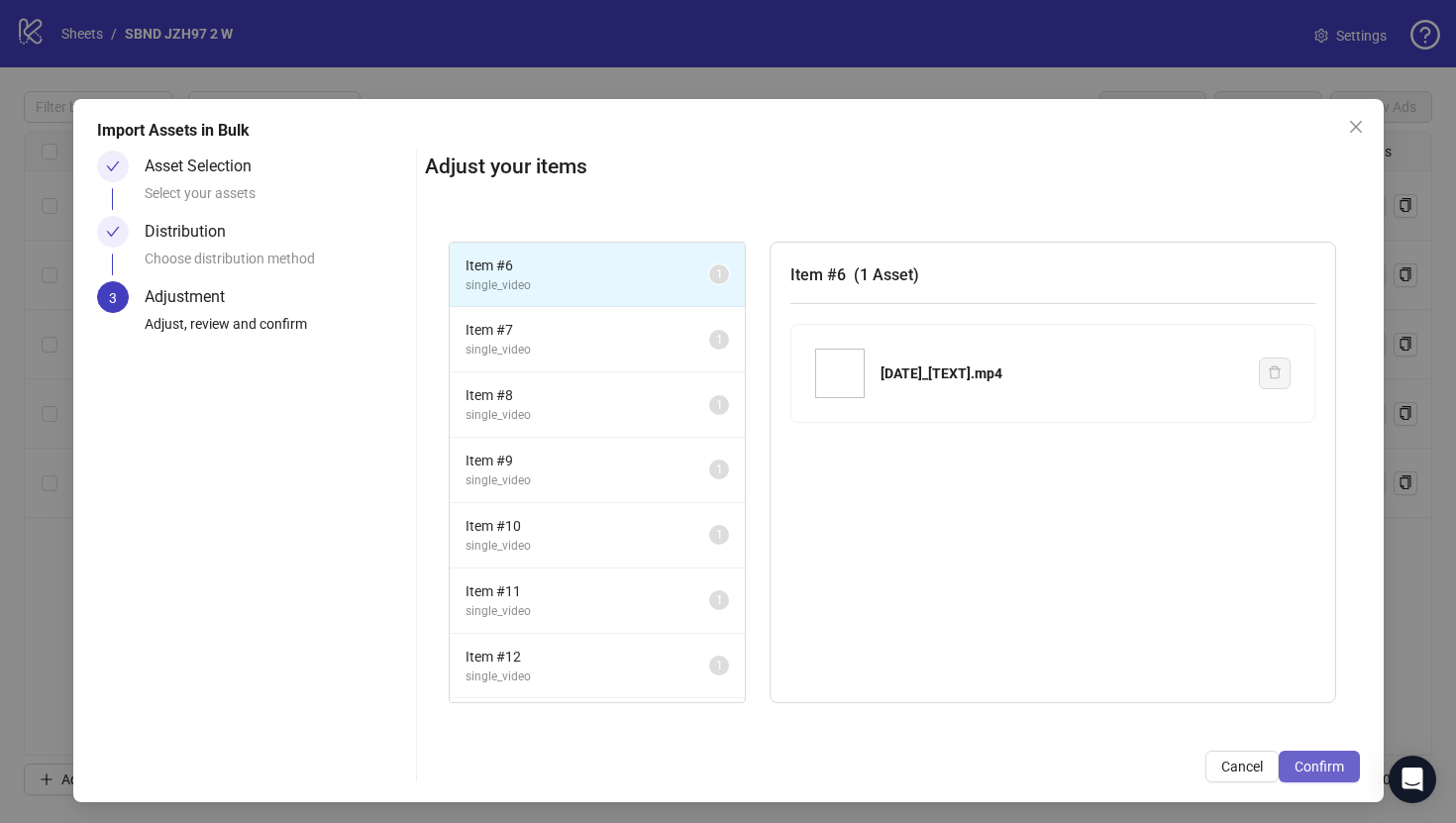 click on "Confirm" at bounding box center (1319, 767) 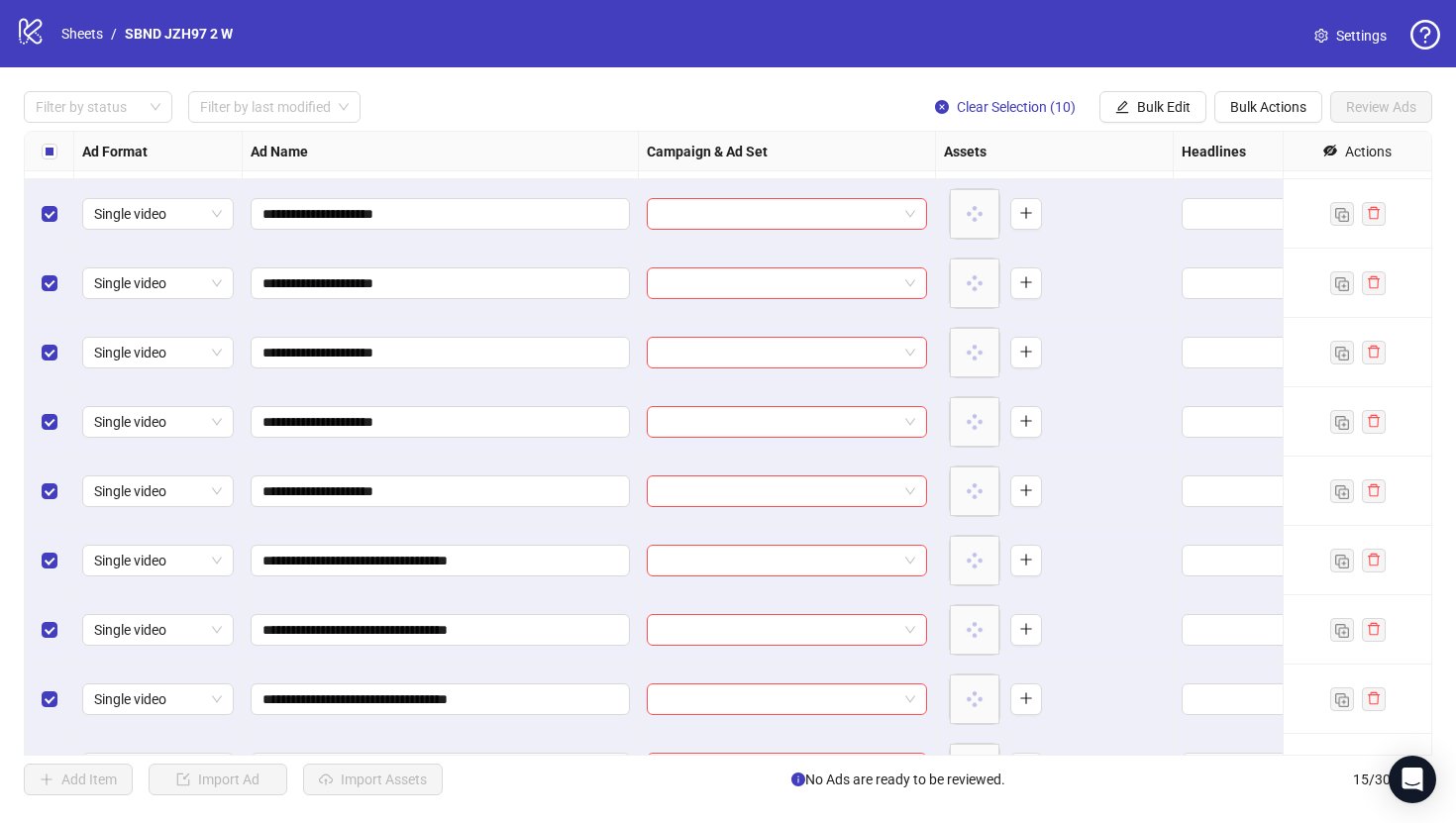 scroll, scrollTop: 192, scrollLeft: 0, axis: vertical 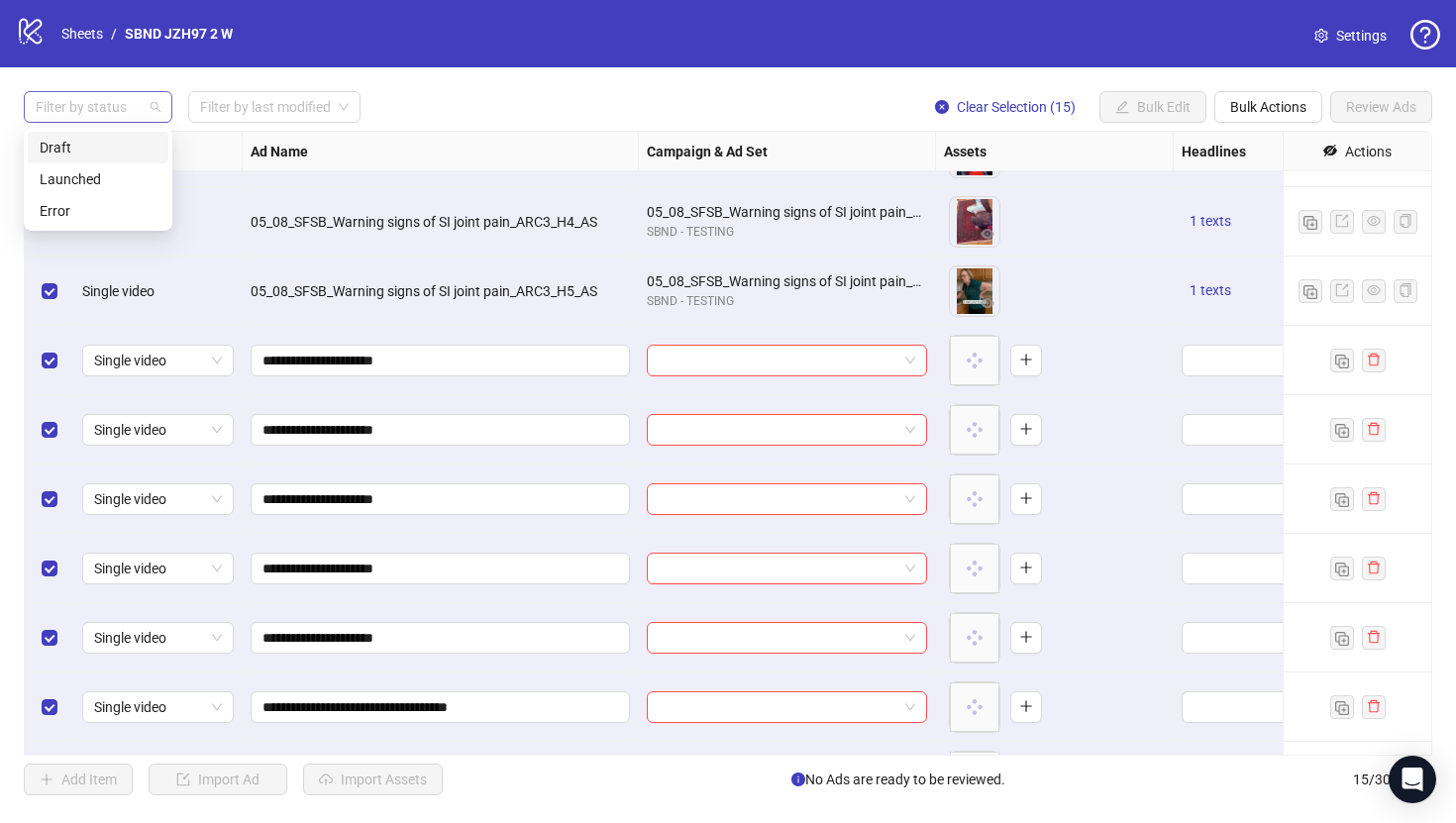 click at bounding box center (87, 107) 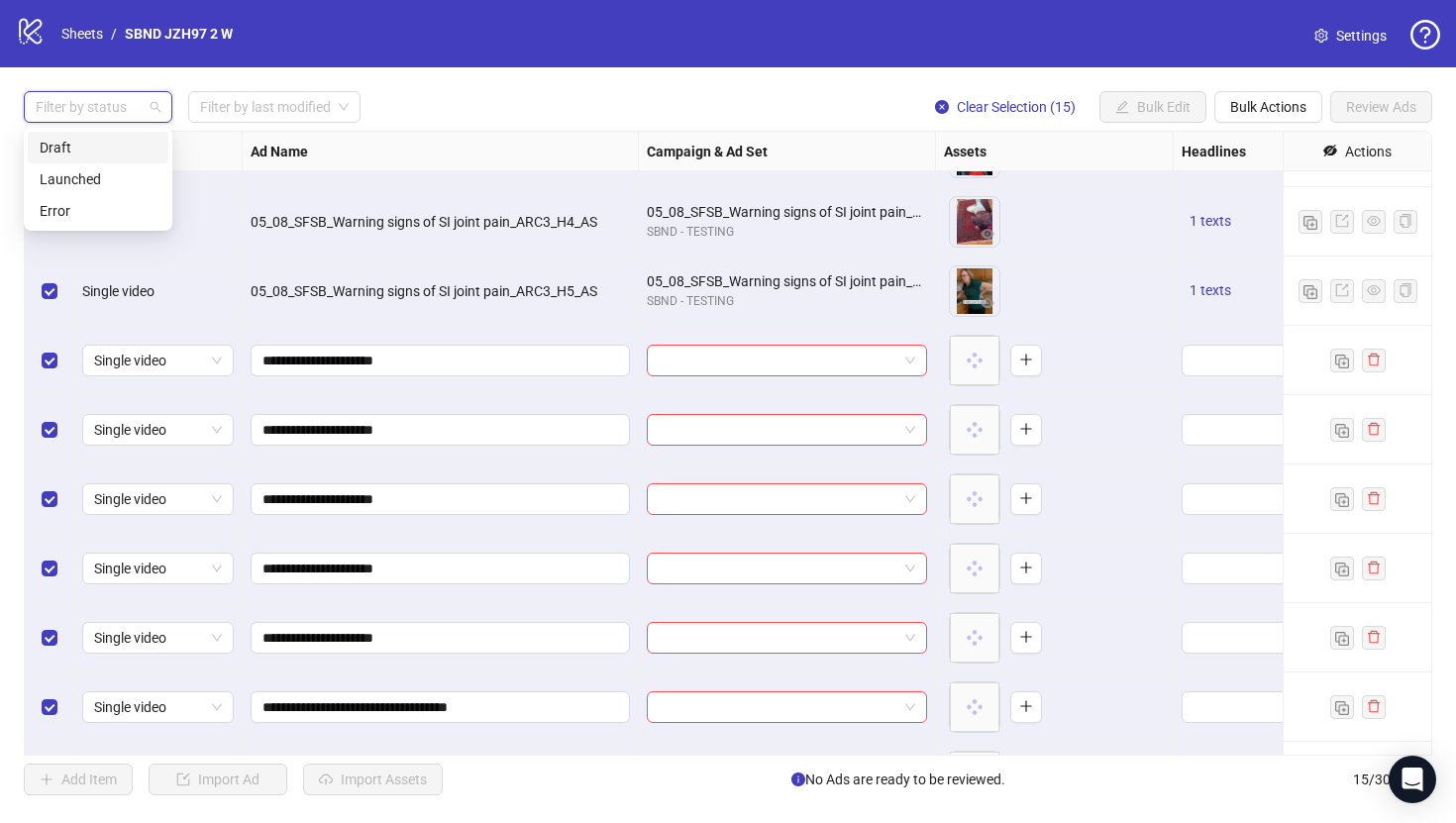 click on "Draft" at bounding box center (98, 148) 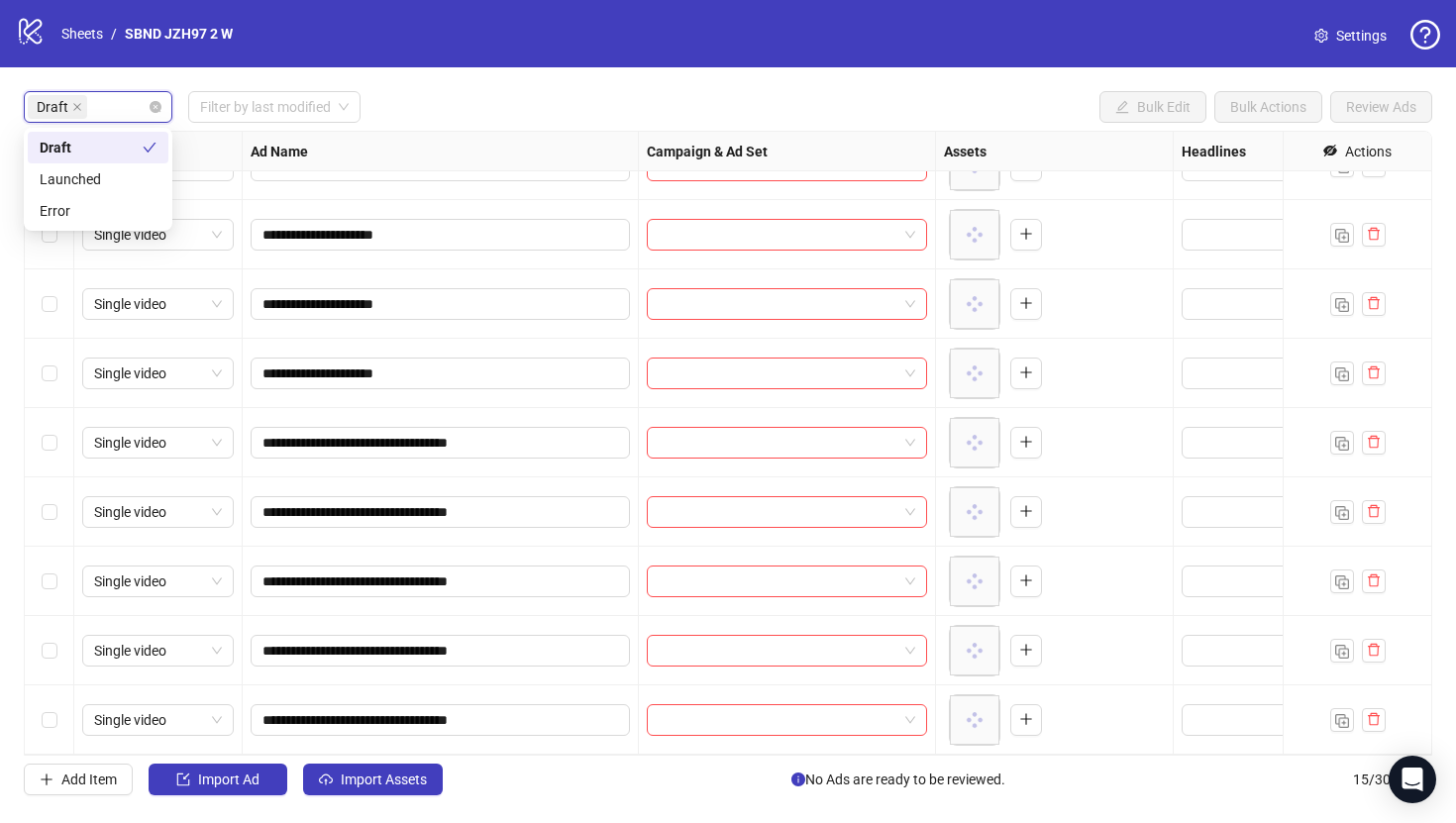 scroll, scrollTop: 110, scrollLeft: 0, axis: vertical 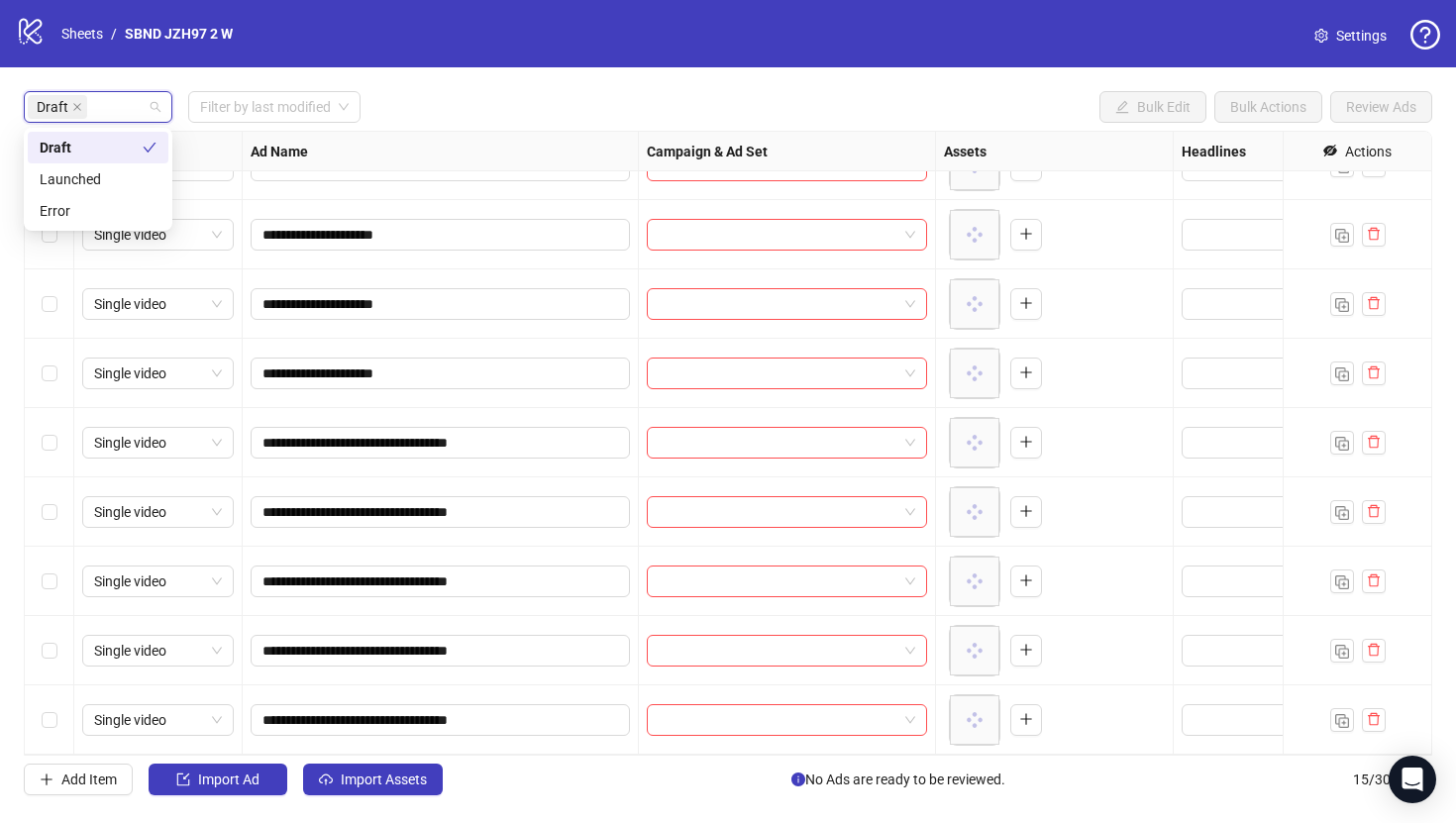 click on "**********" at bounding box center (728, 443) 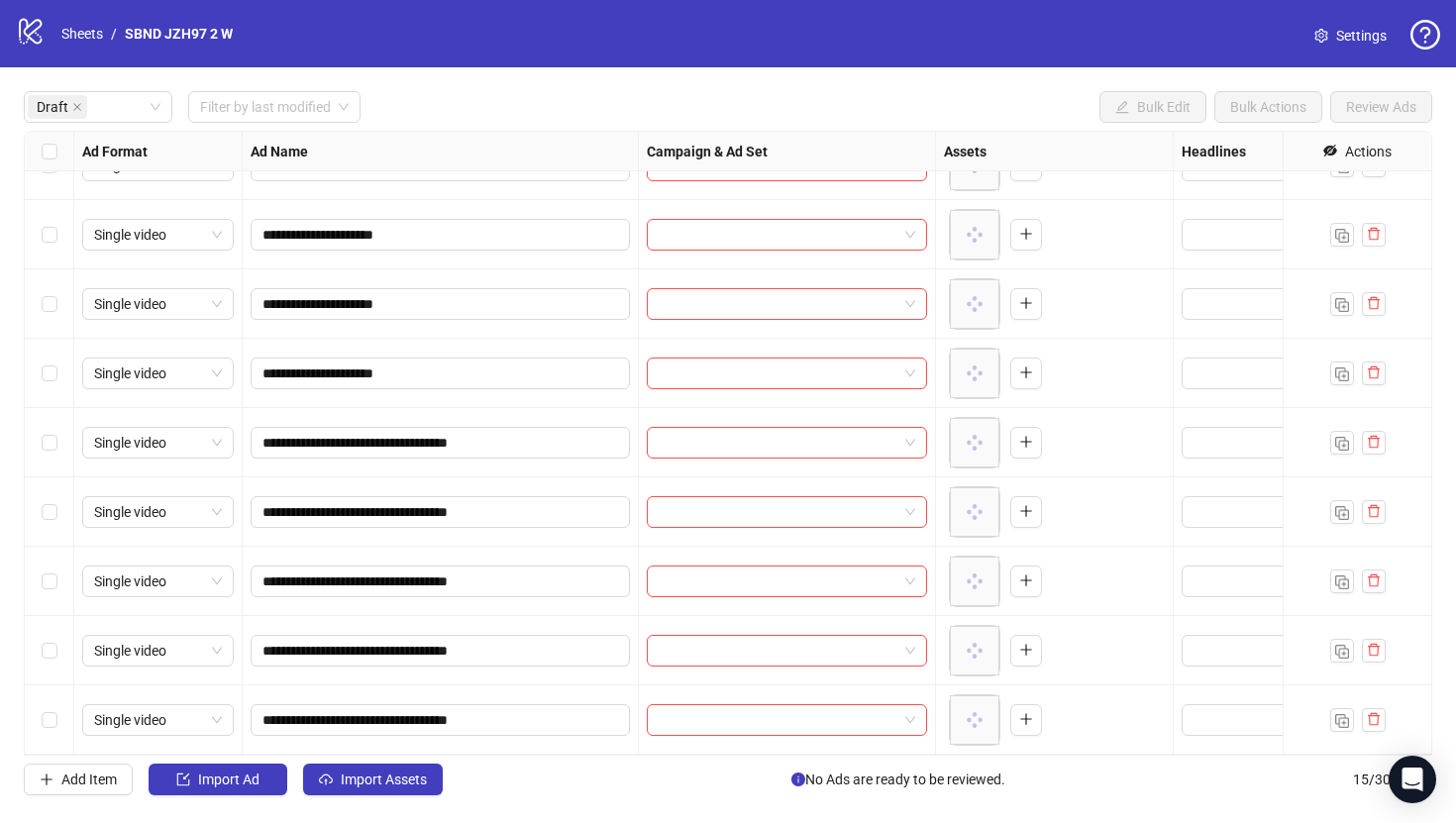 click at bounding box center (50, 152) 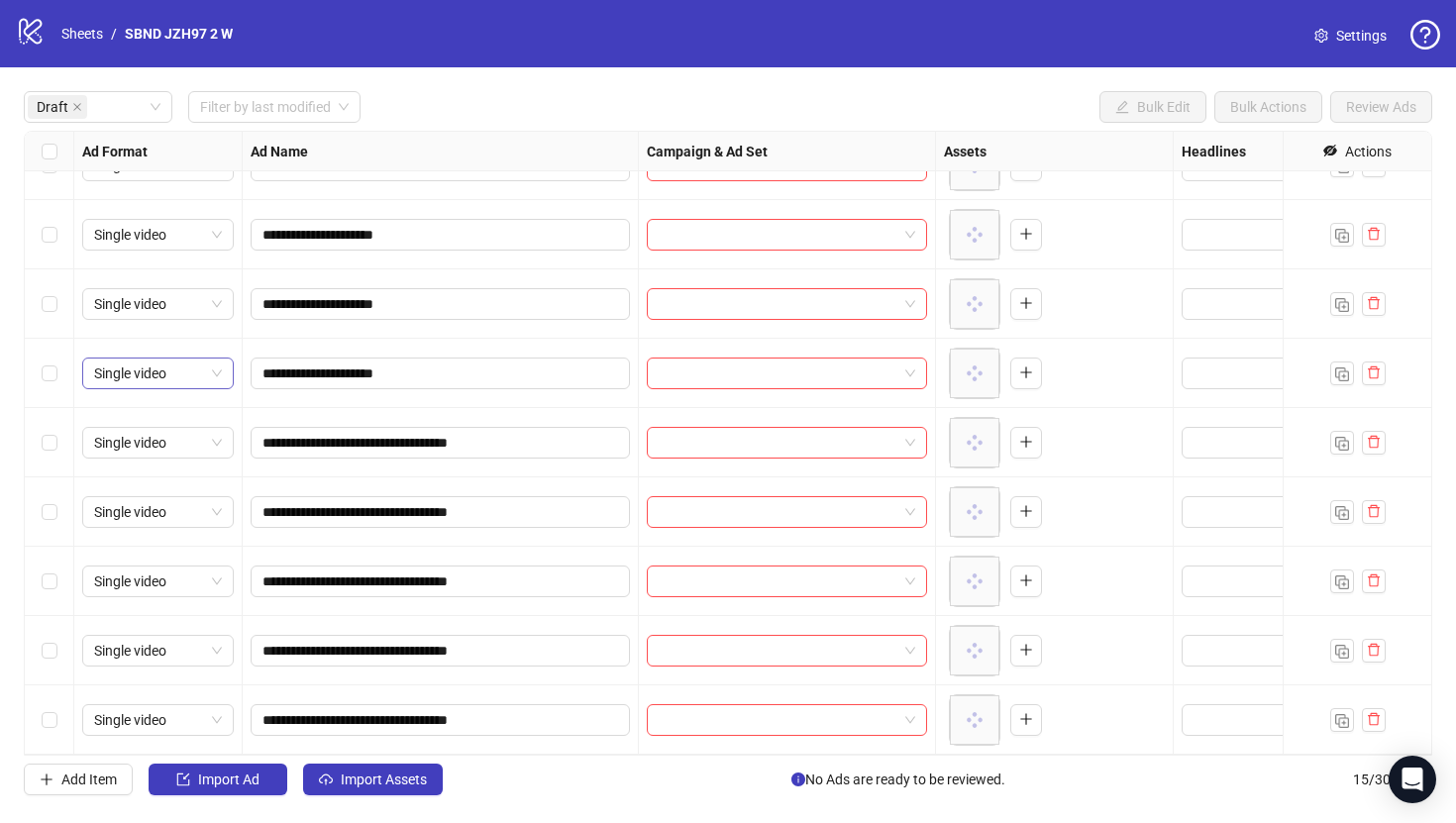 scroll, scrollTop: 0, scrollLeft: 0, axis: both 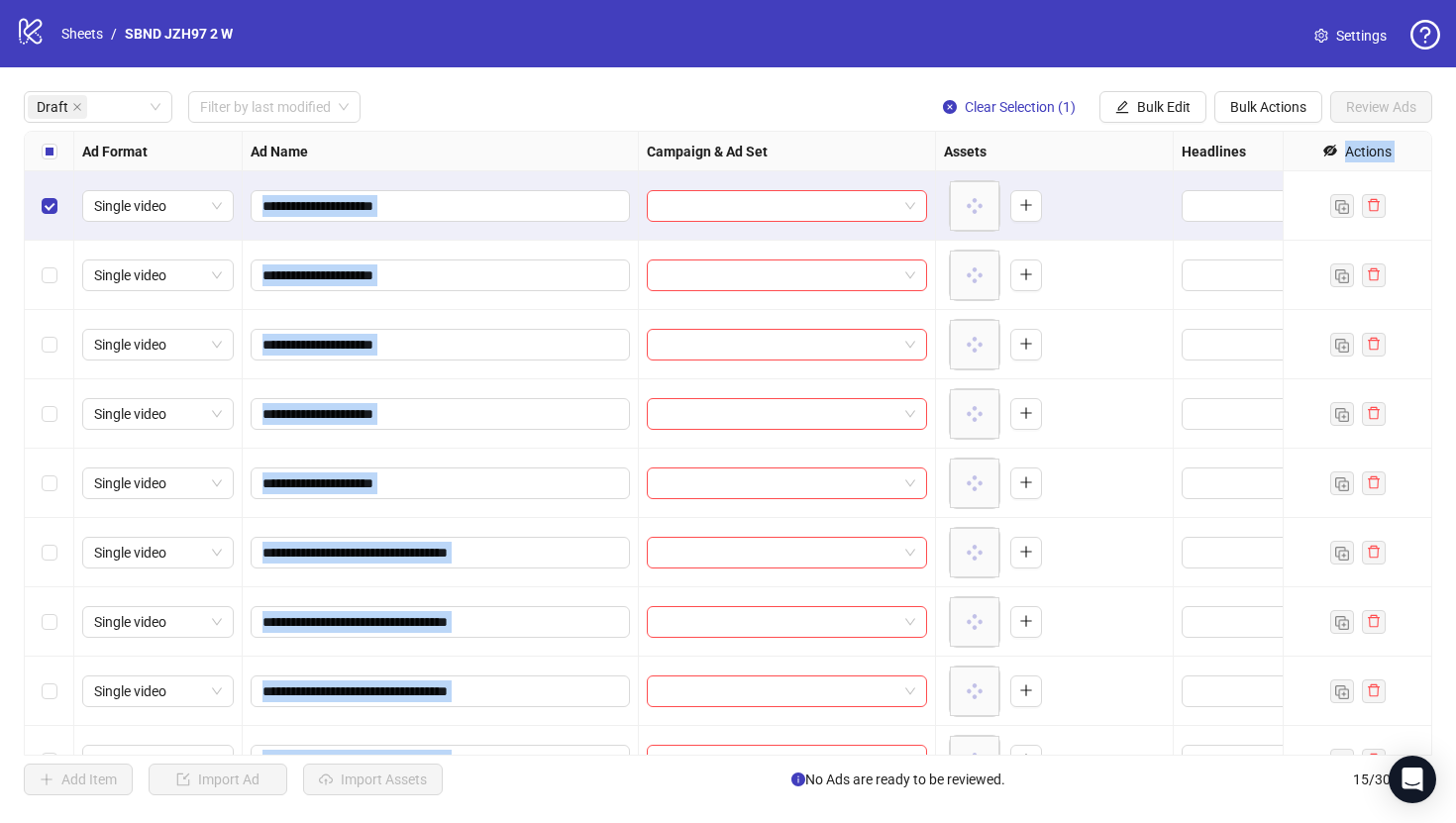 click at bounding box center (50, 483) 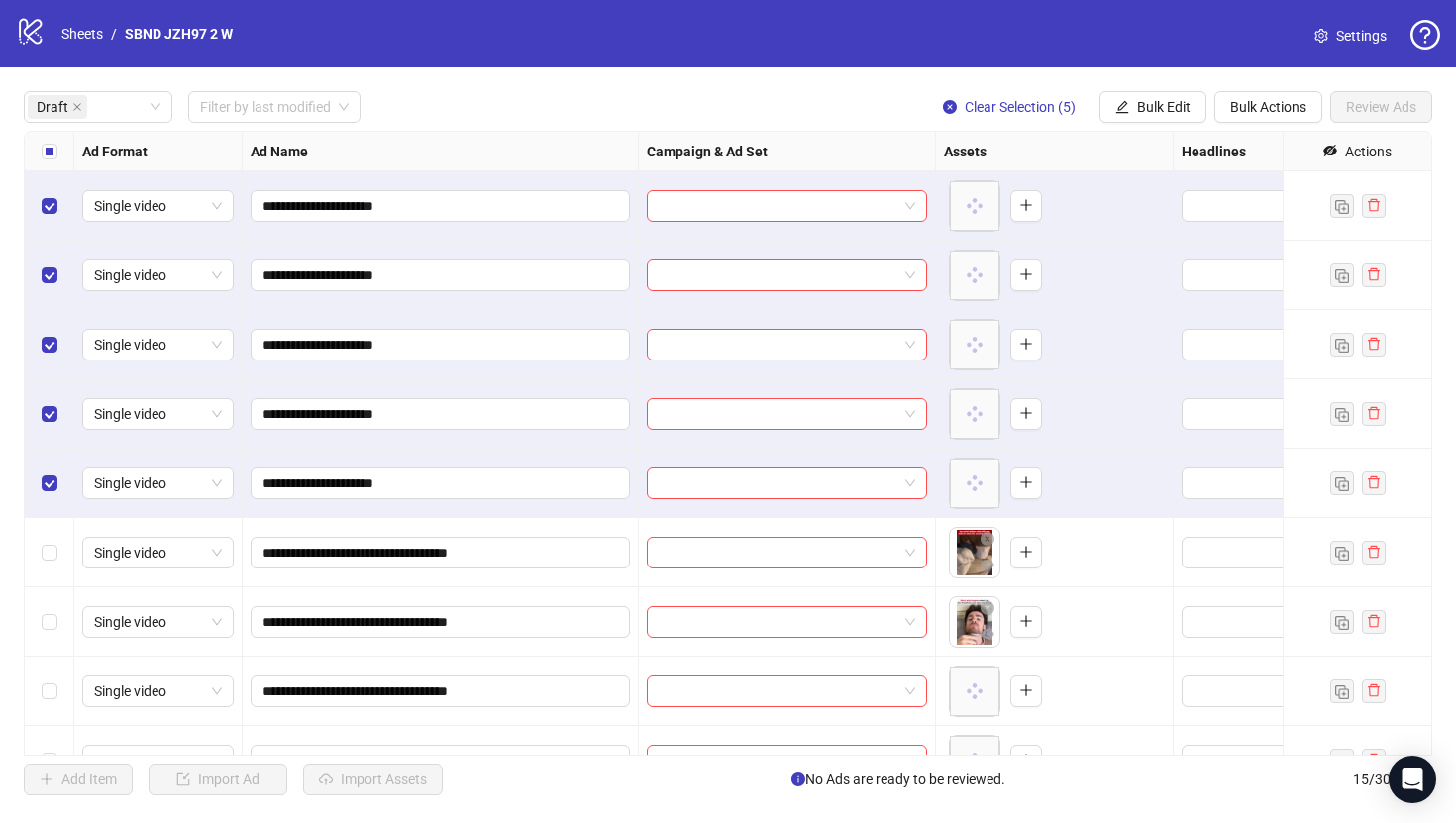 click on "Draft   Filter by last modified Clear Selection (5) Bulk Edit Bulk Actions Review Ads" at bounding box center (728, 107) 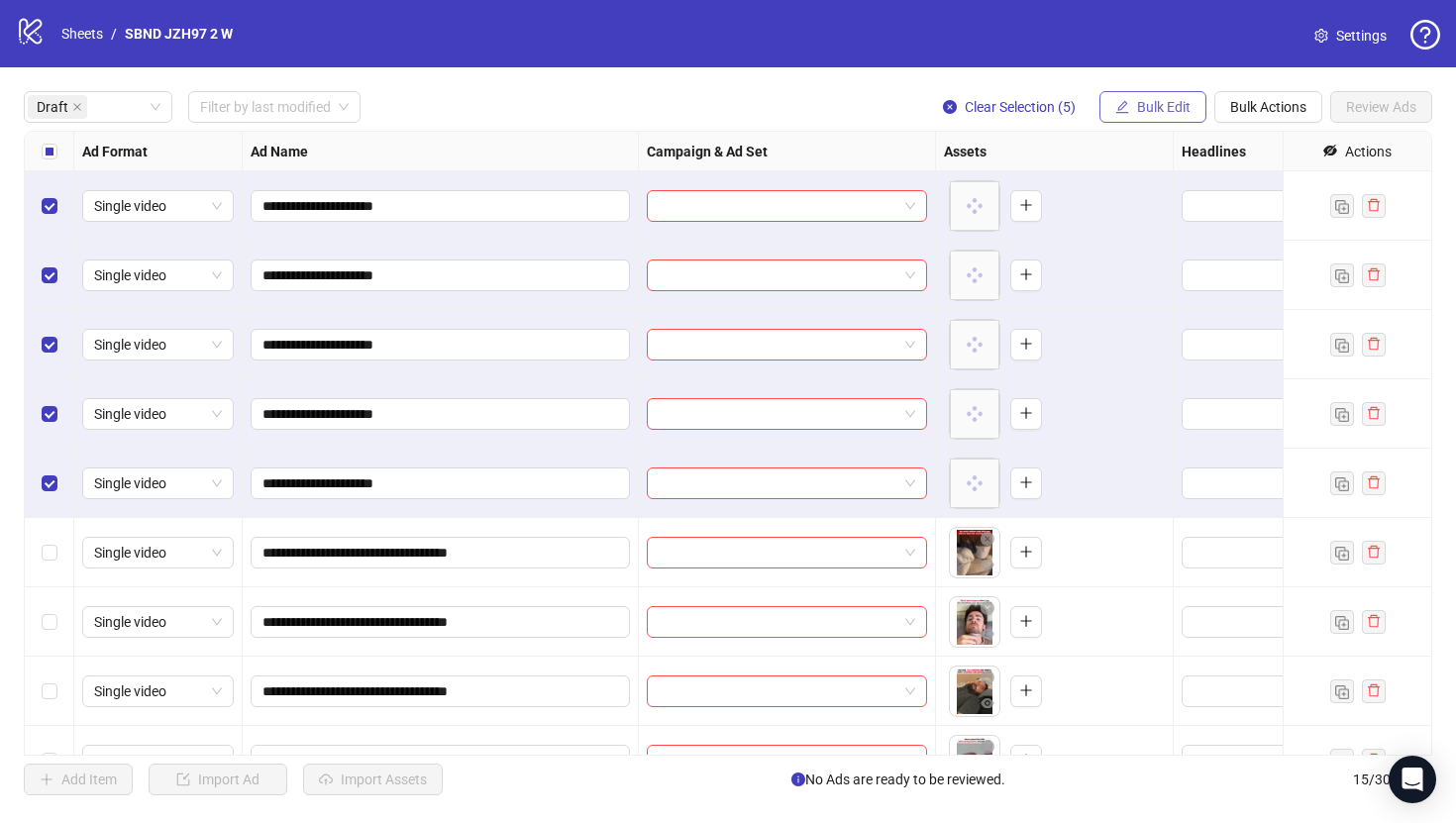 click on "Bulk Edit" at bounding box center [1164, 107] 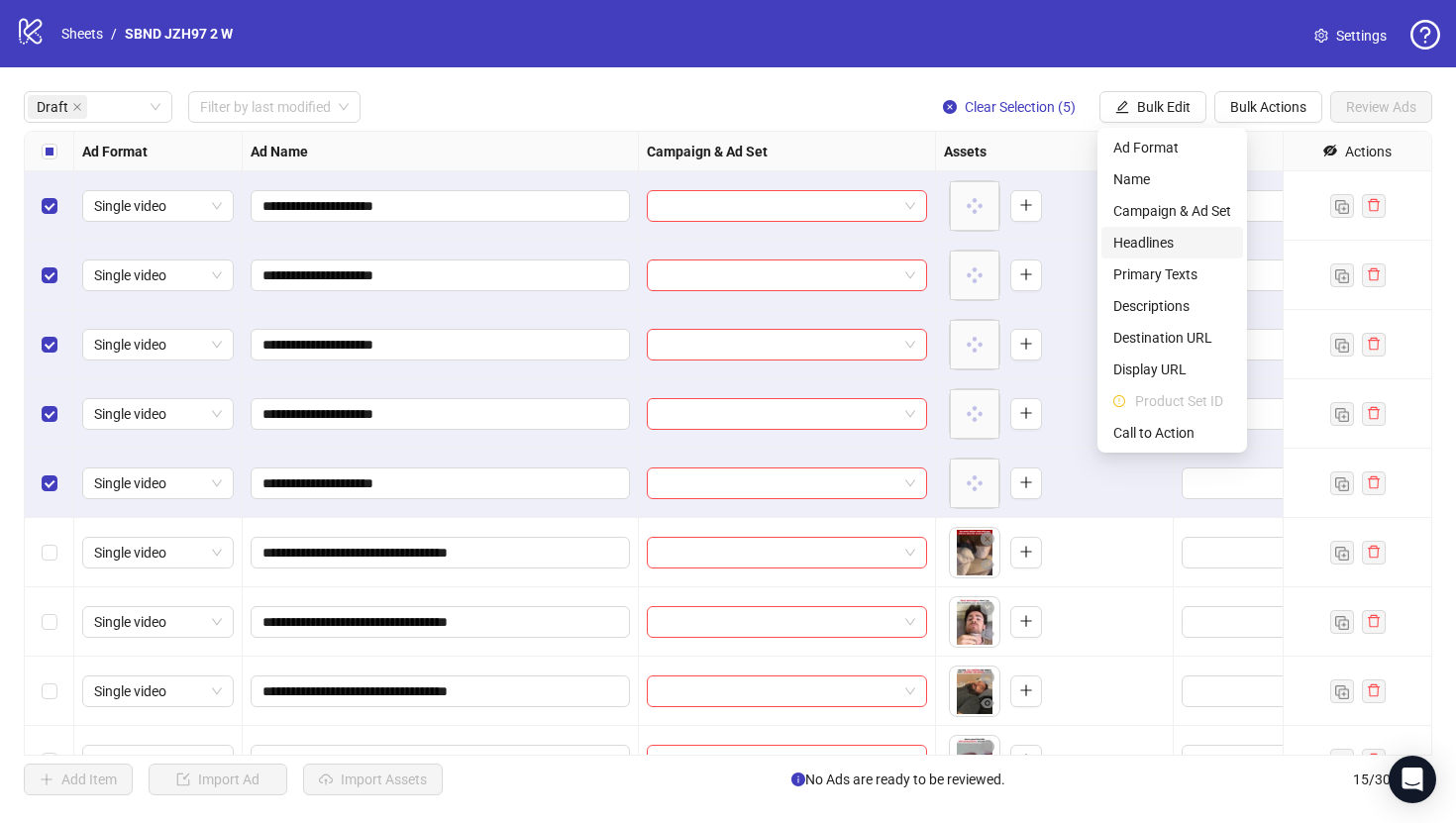 type 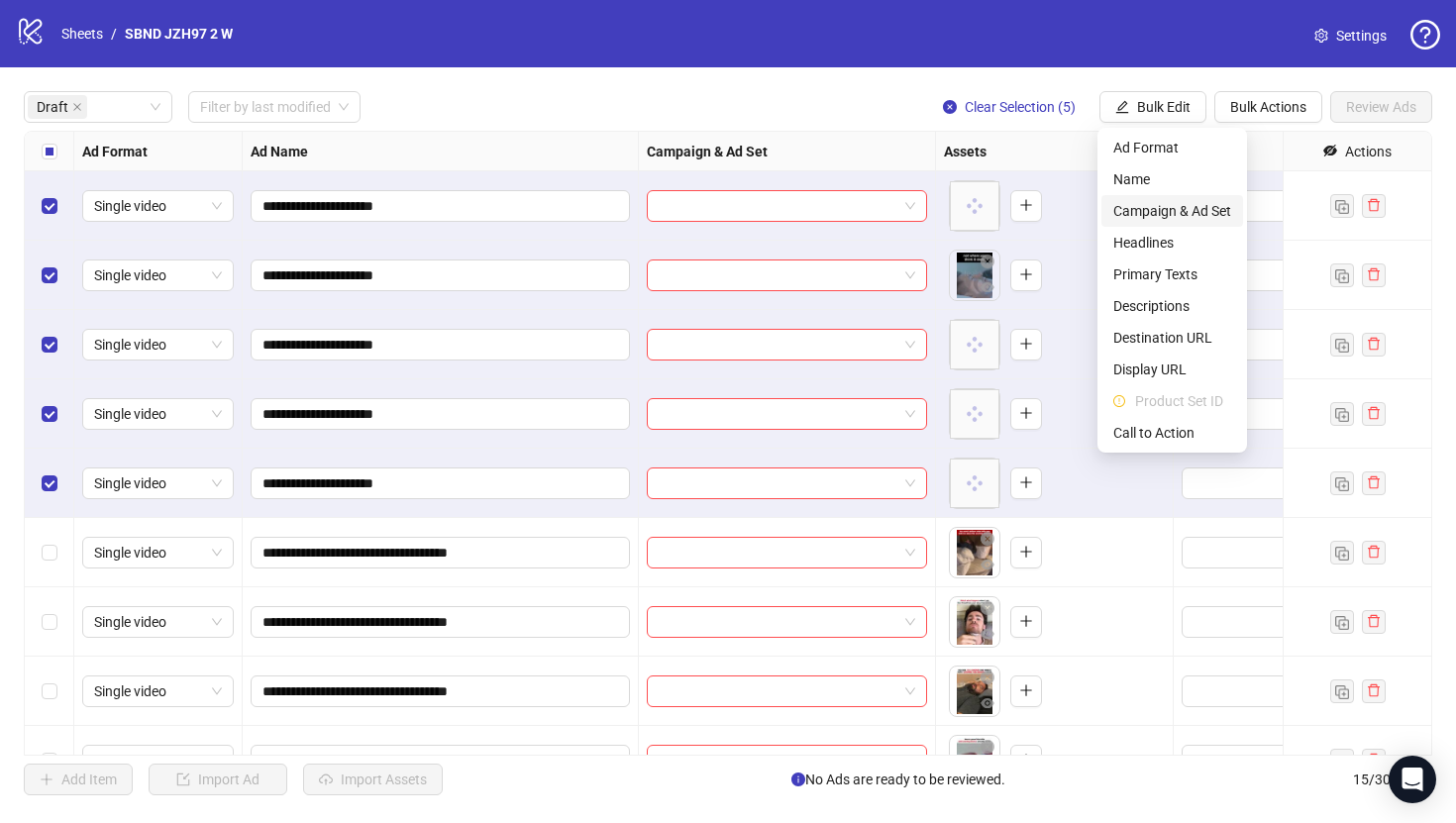 click on "Campaign & Ad Set" at bounding box center (1172, 211) 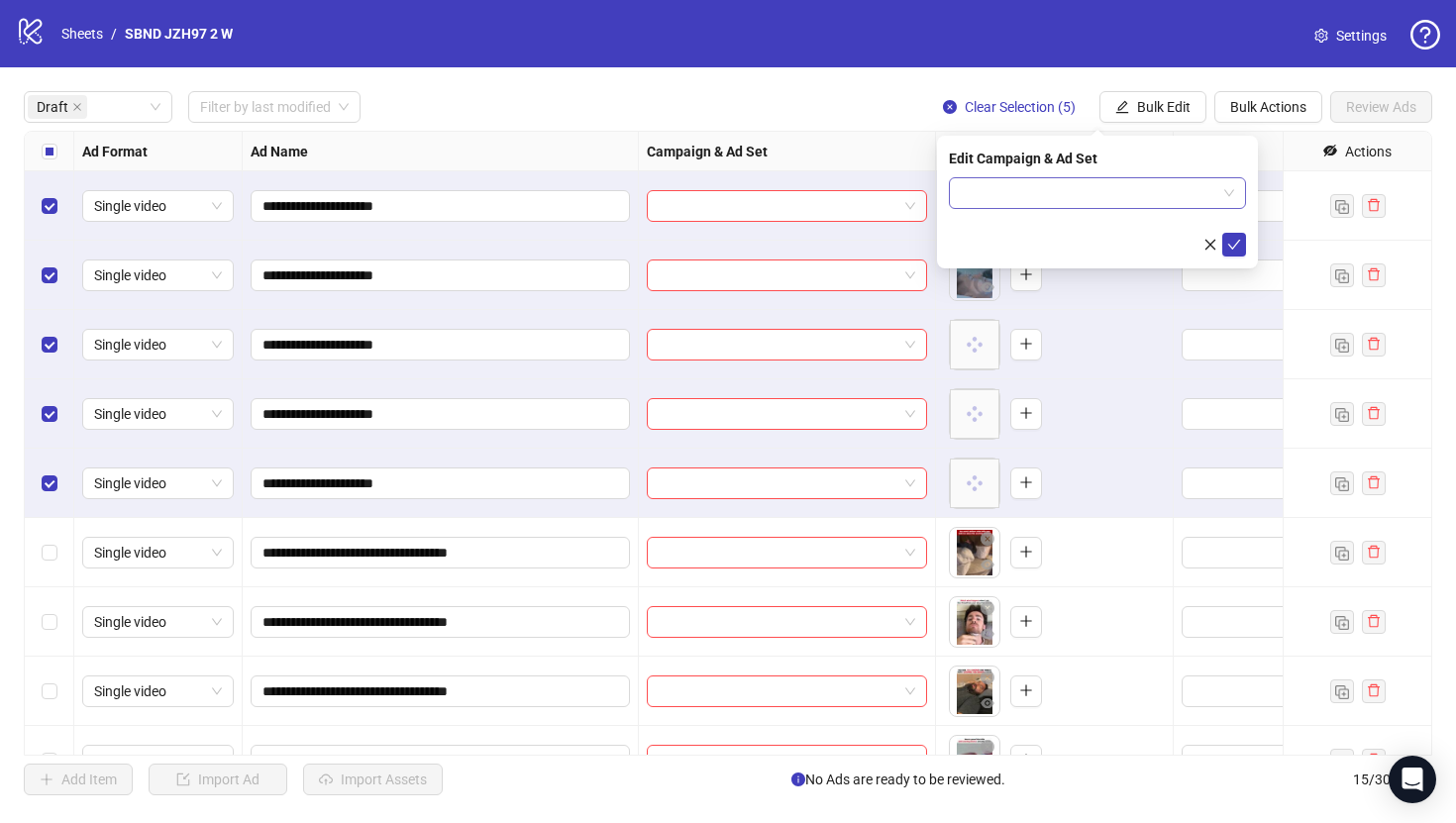click at bounding box center (1089, 193) 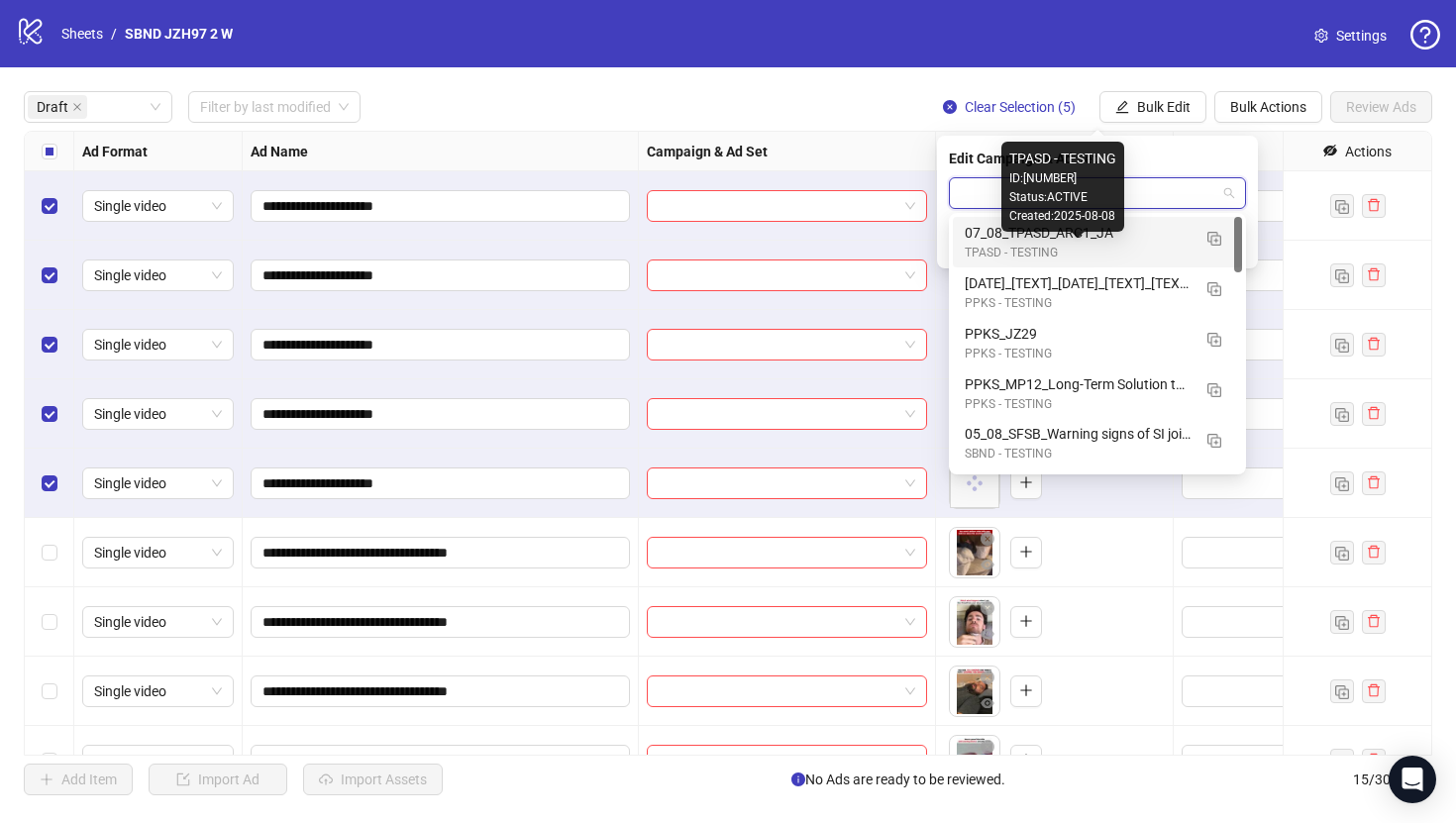 click on "TPASD - TESTING" at bounding box center (1078, 253) 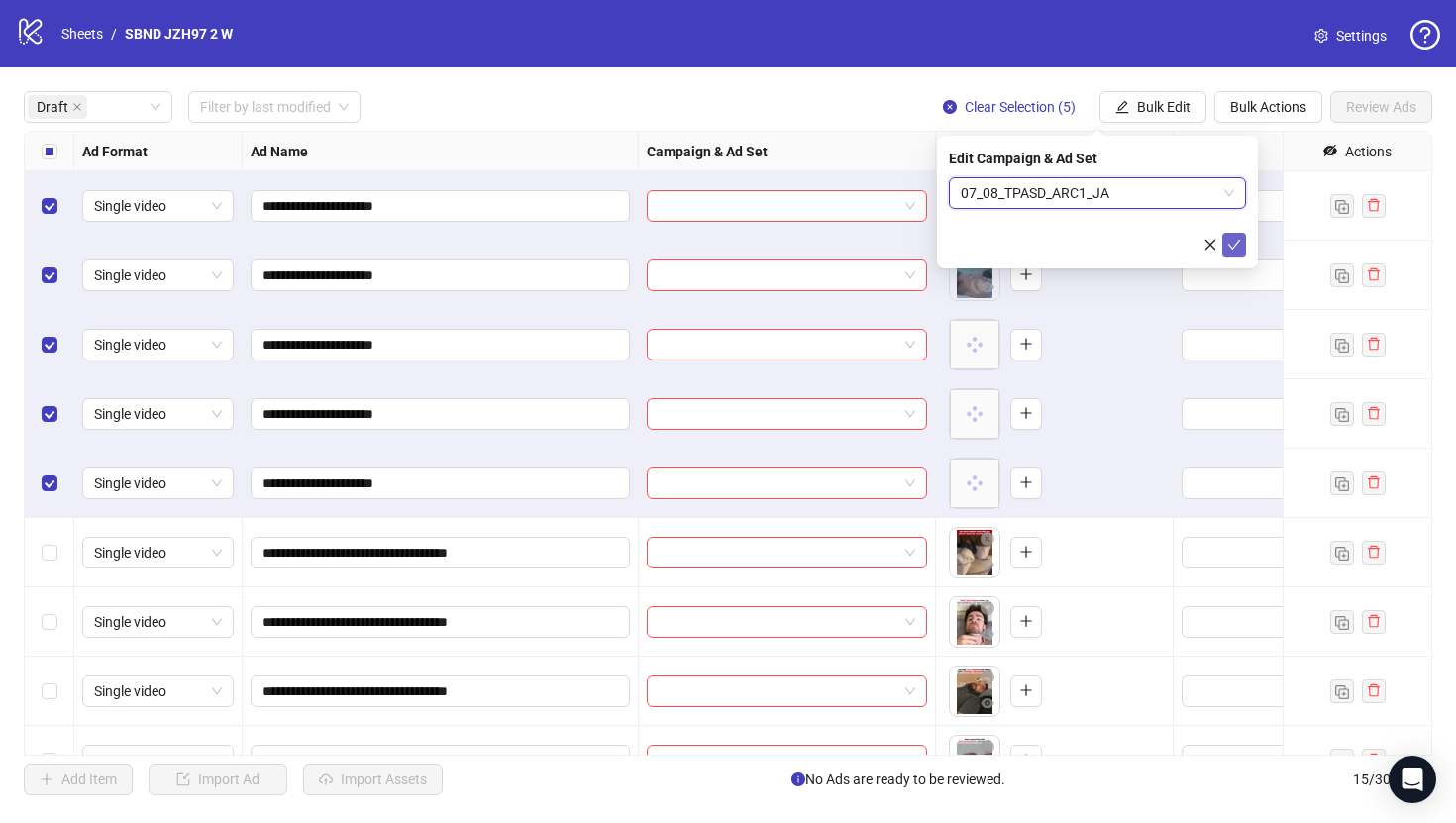 click 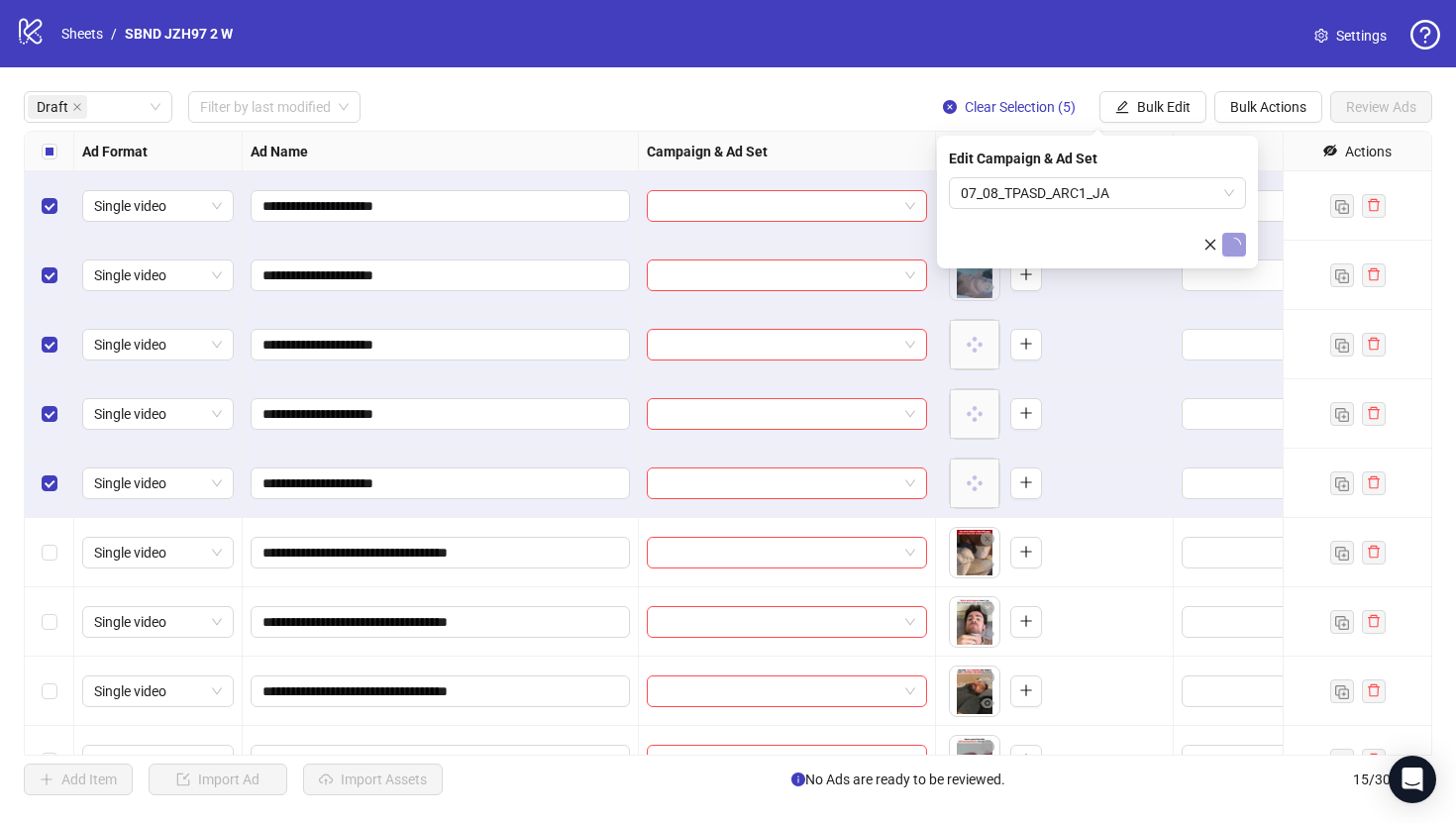 type 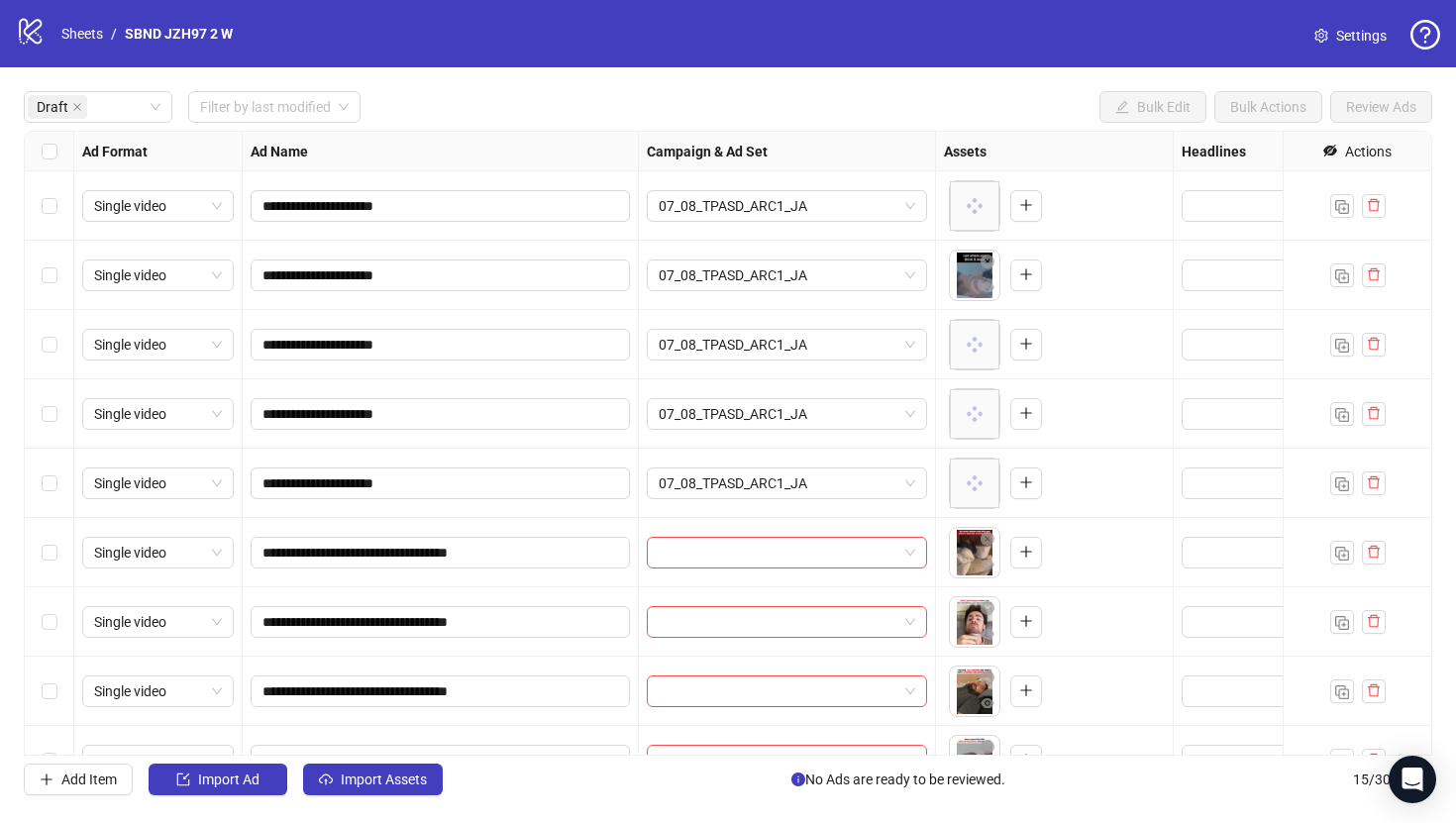scroll, scrollTop: 110, scrollLeft: 0, axis: vertical 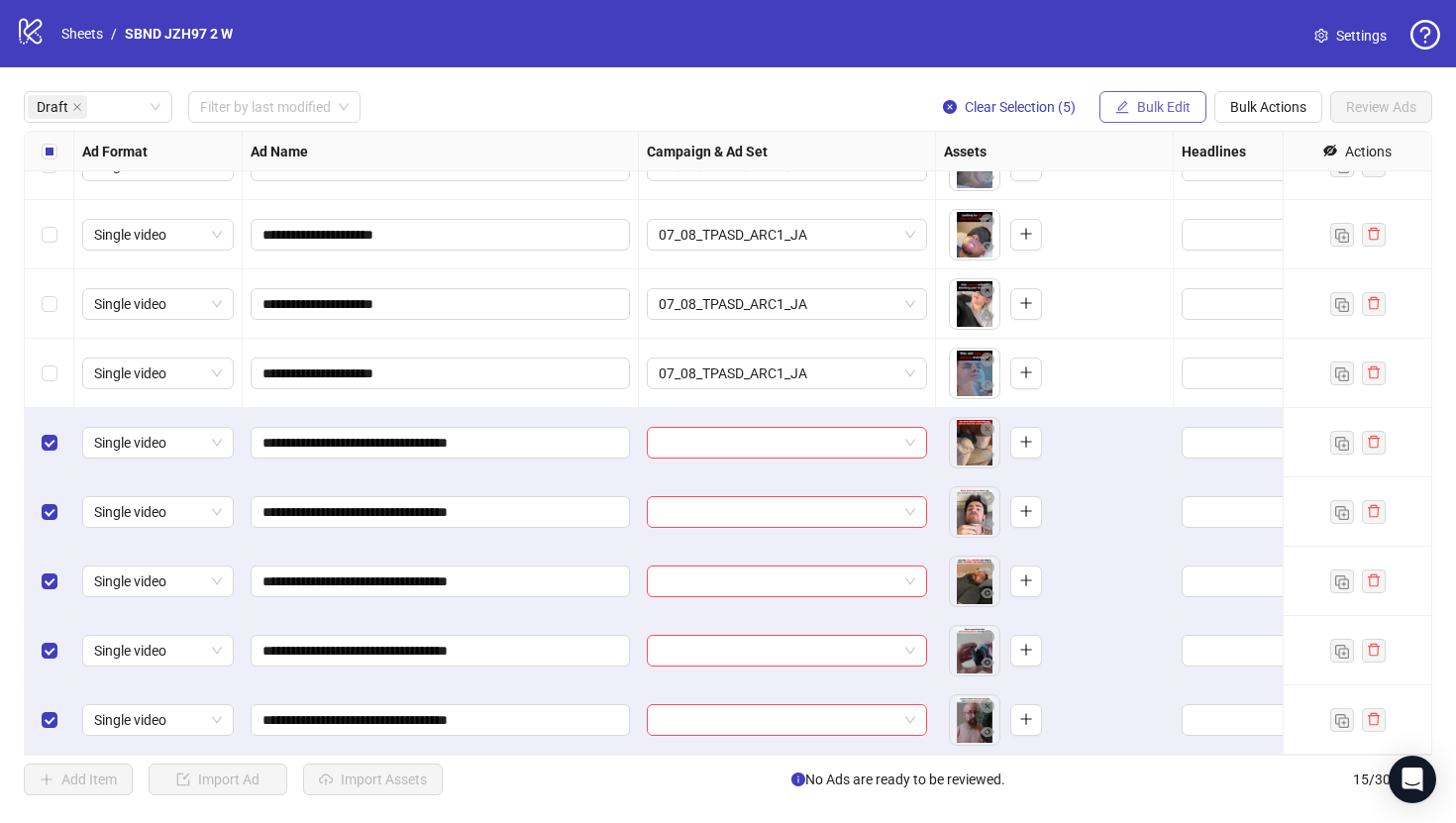 click on "Bulk Edit" at bounding box center [1164, 107] 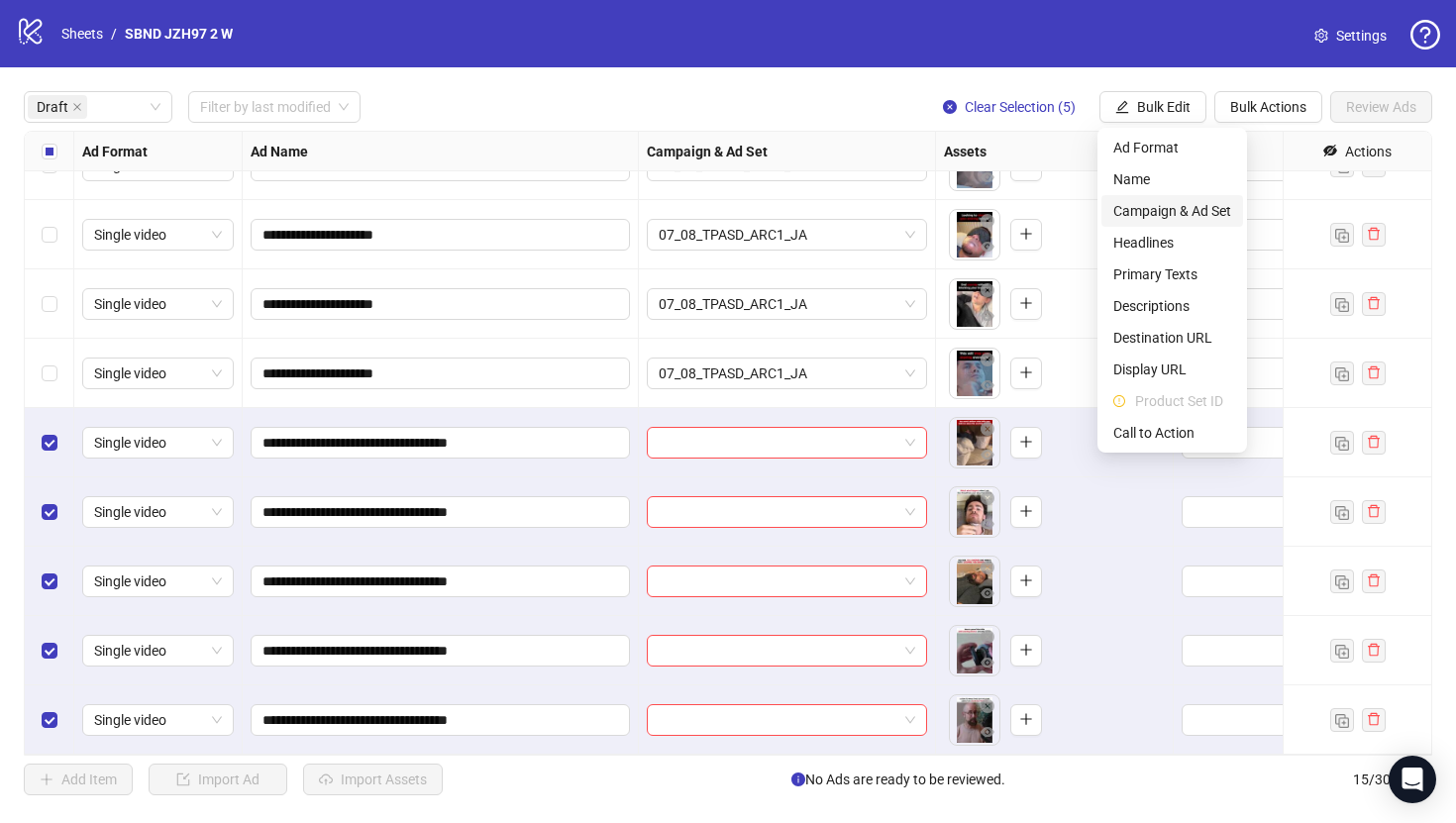 click on "Campaign & Ad Set" at bounding box center [1172, 211] 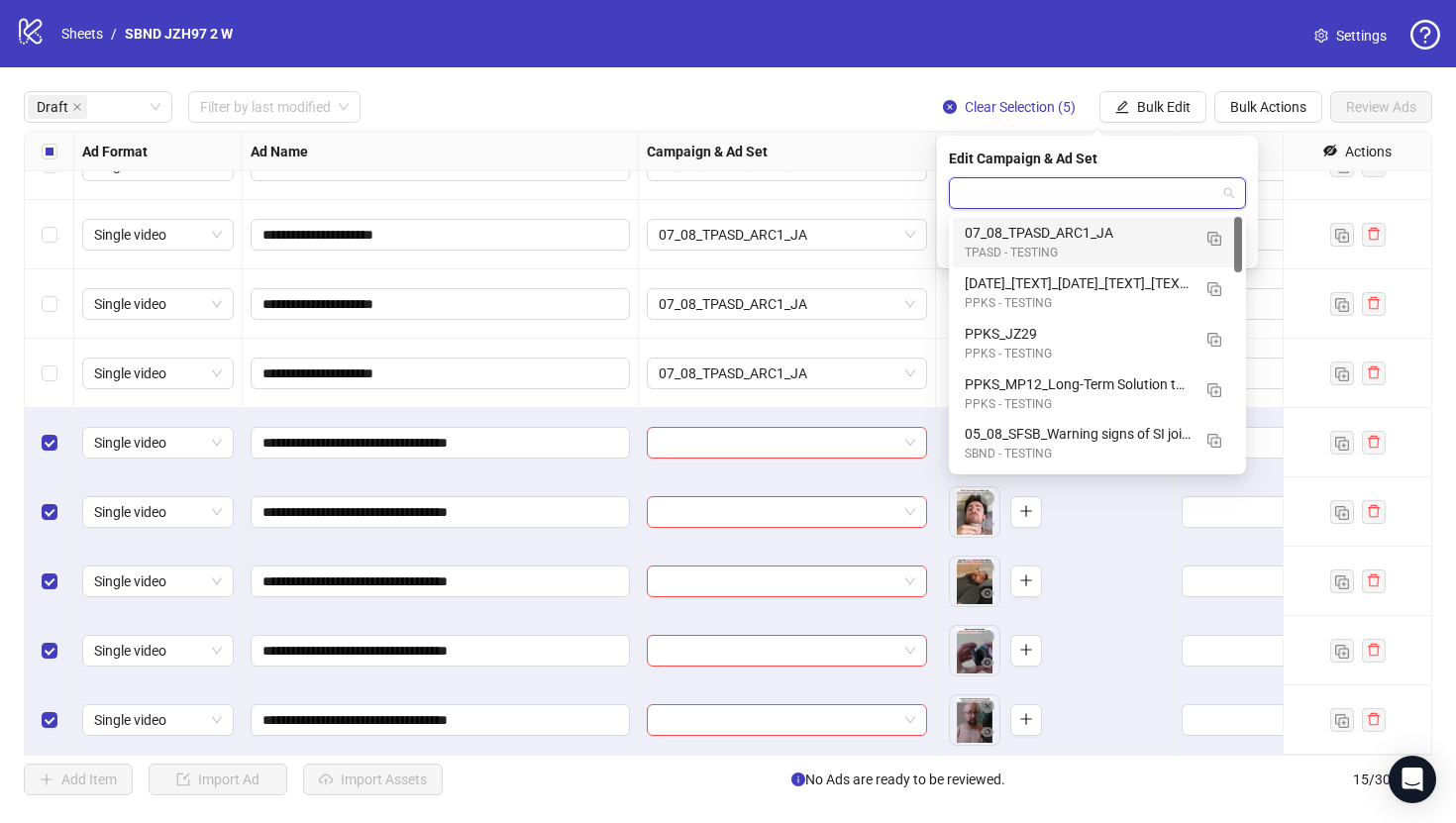 click at bounding box center (1089, 193) 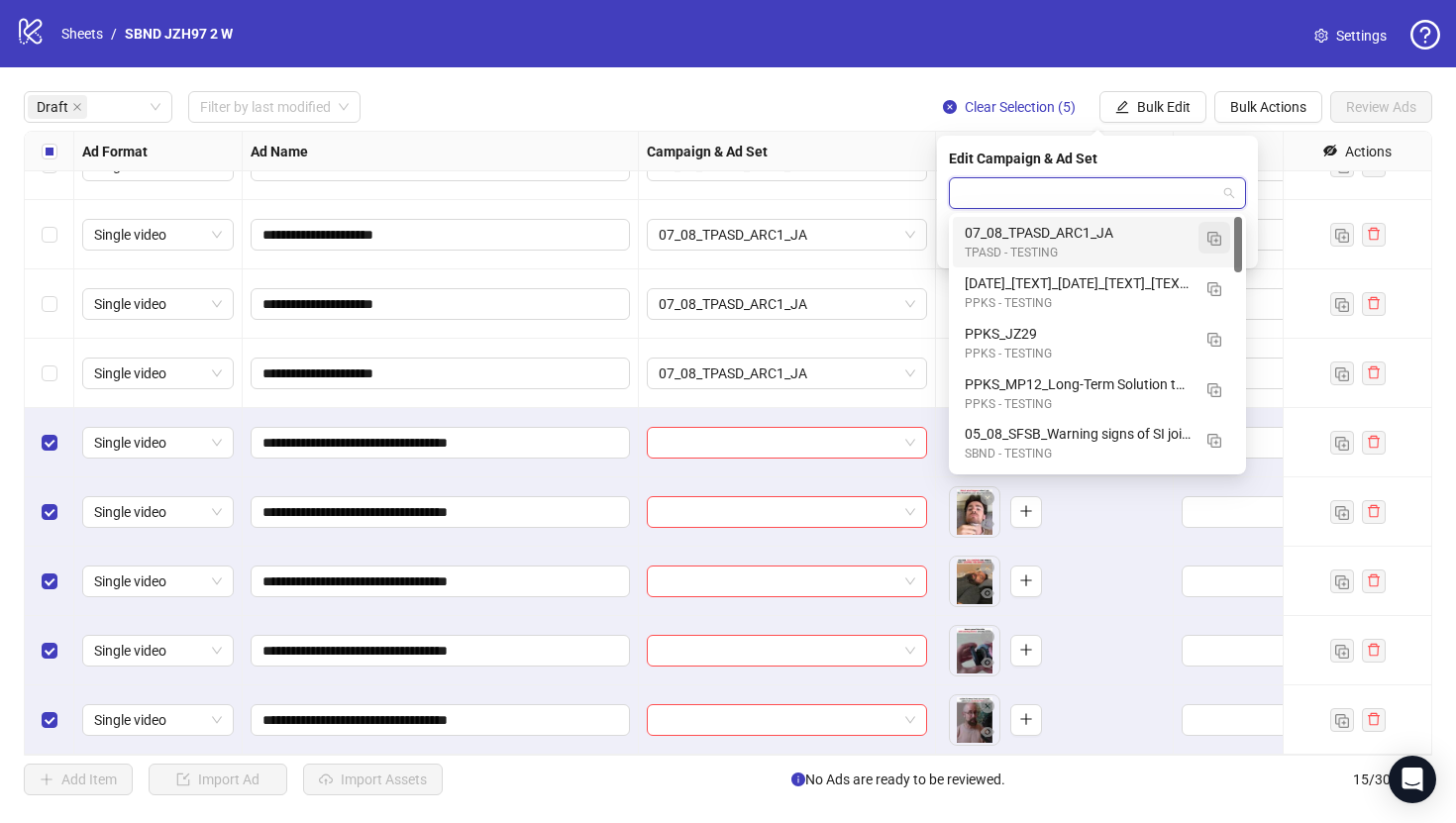 click at bounding box center (1214, 239) 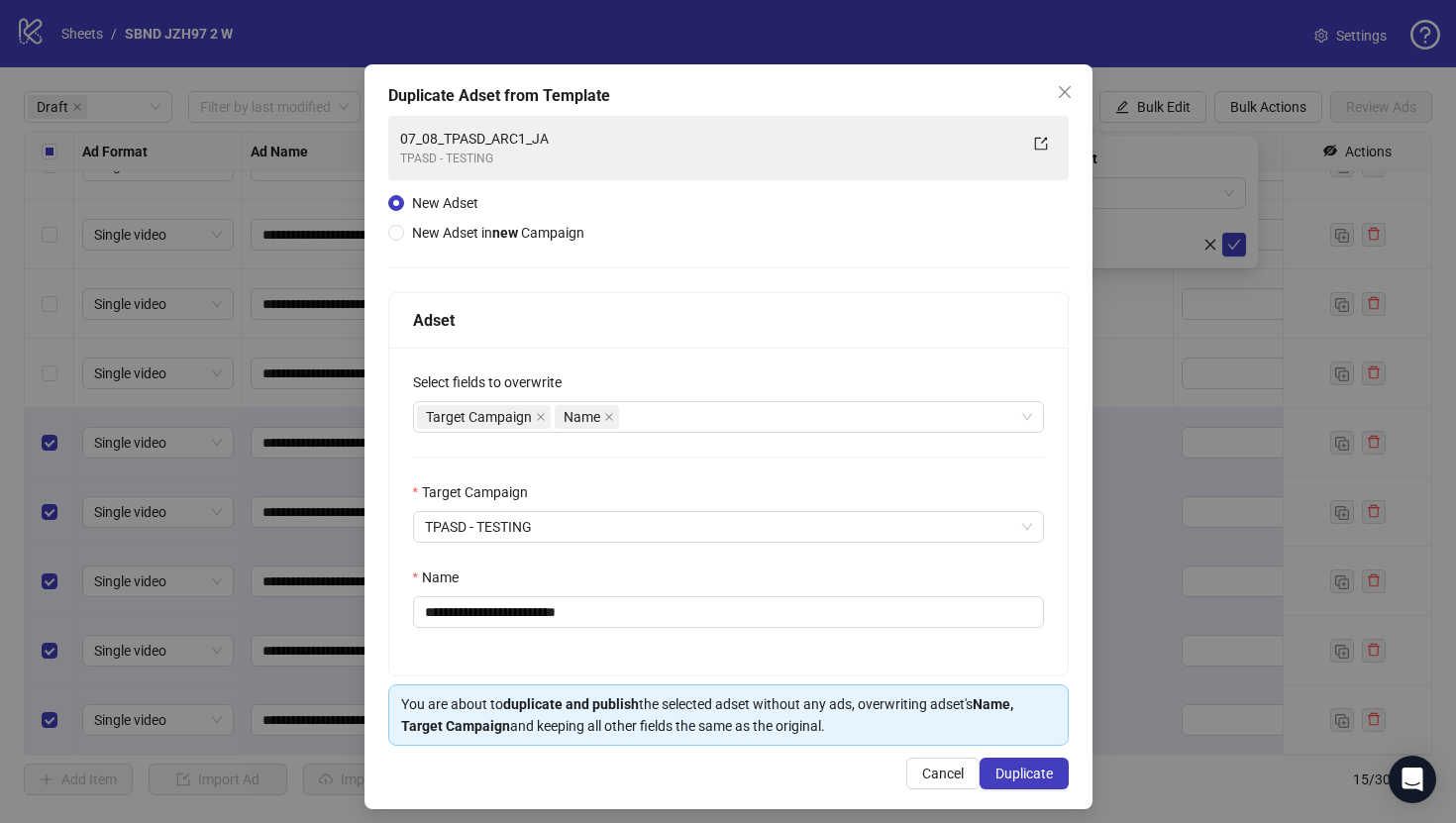 scroll, scrollTop: 46, scrollLeft: 0, axis: vertical 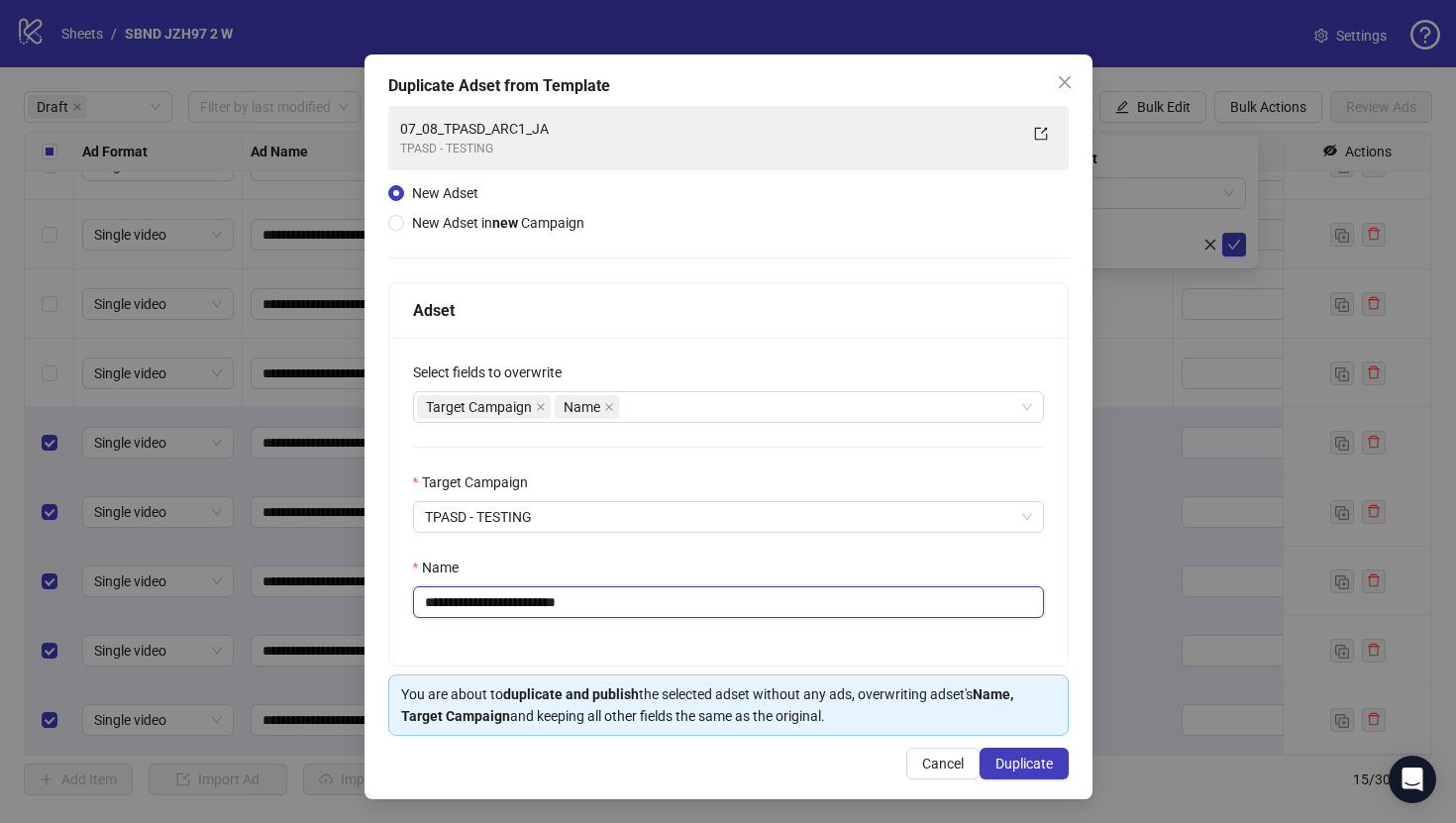 click on "**********" at bounding box center [728, 602] 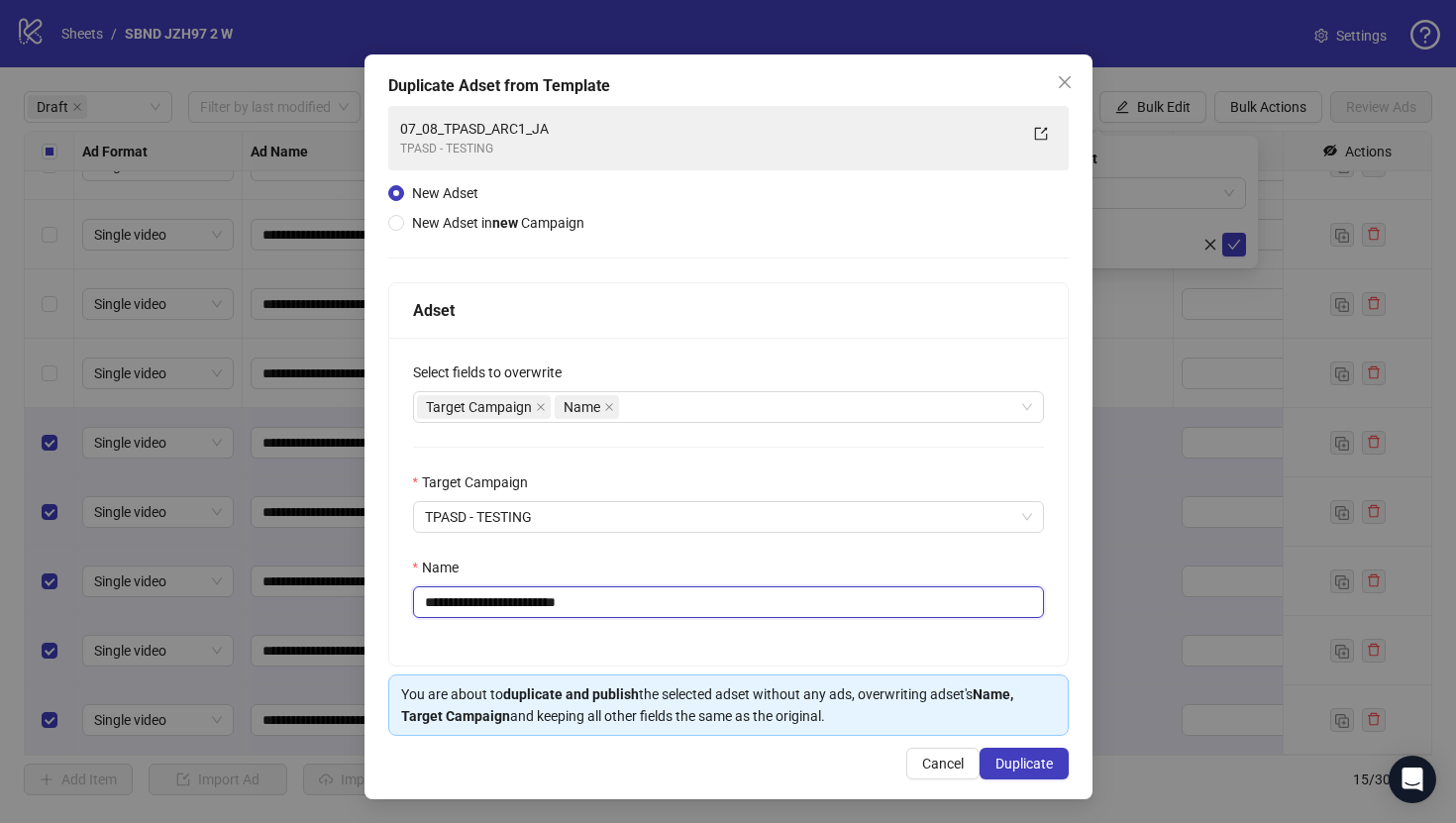 paste on "********" 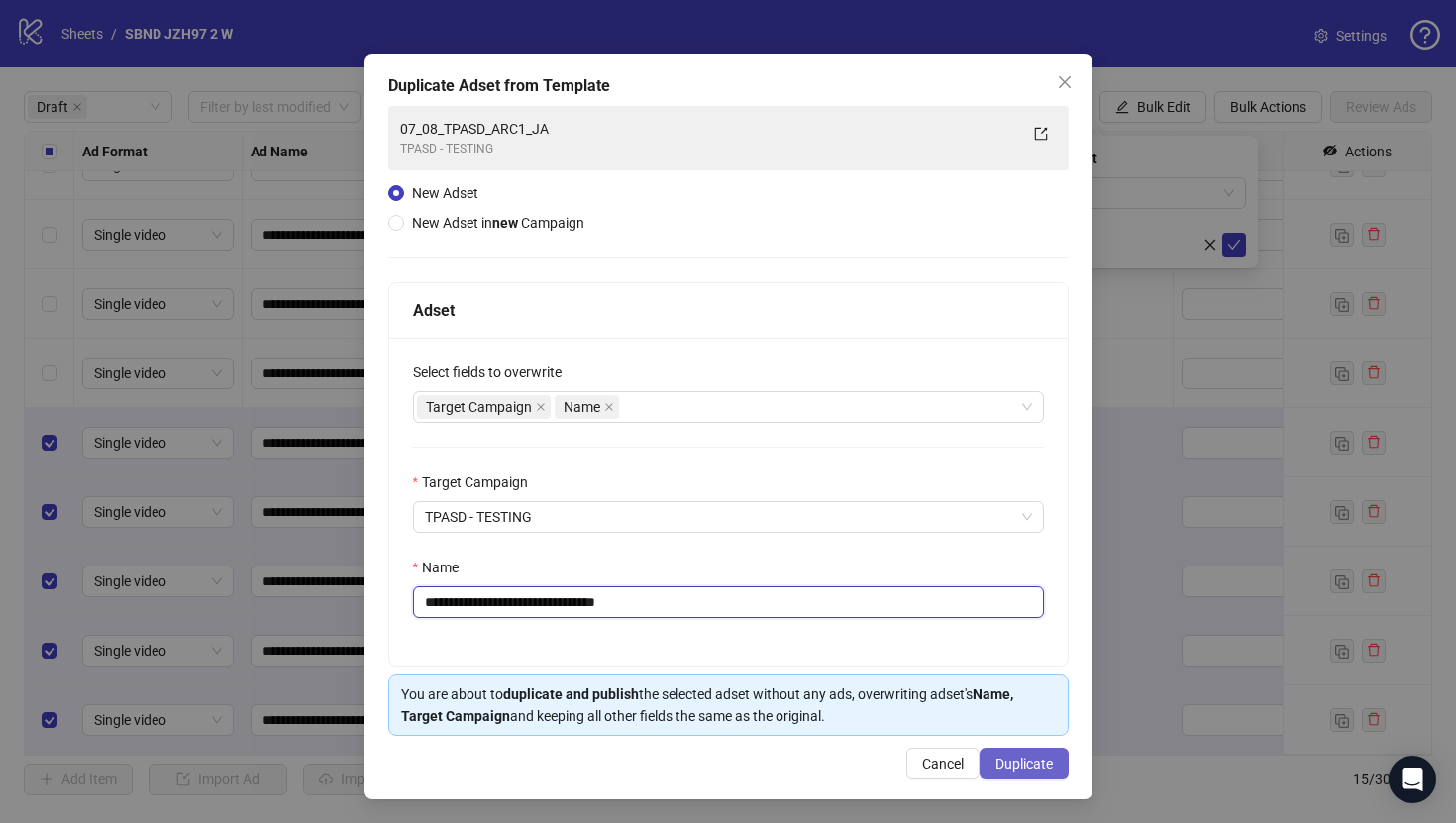 type on "**********" 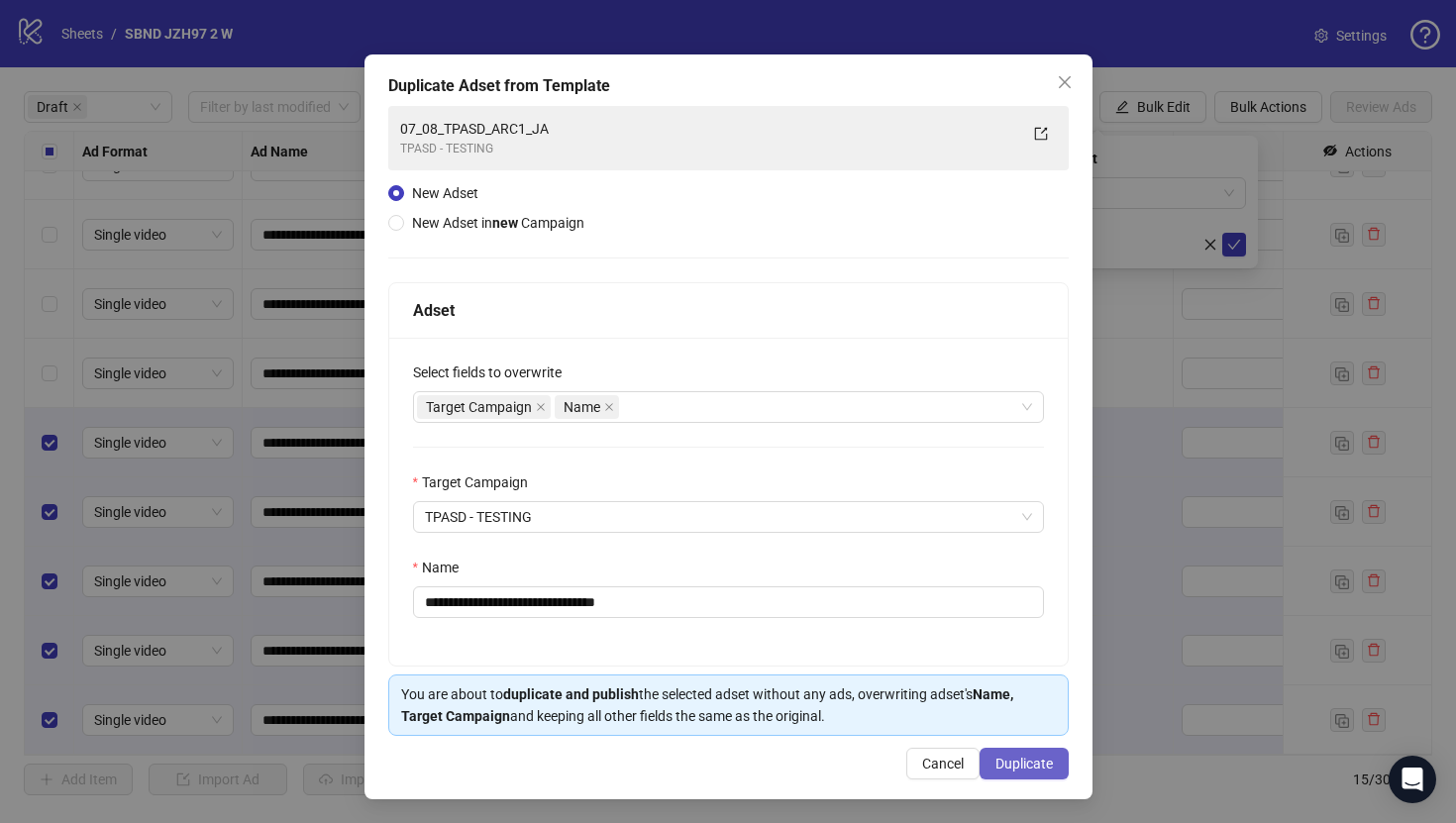 click on "Duplicate" at bounding box center [1024, 764] 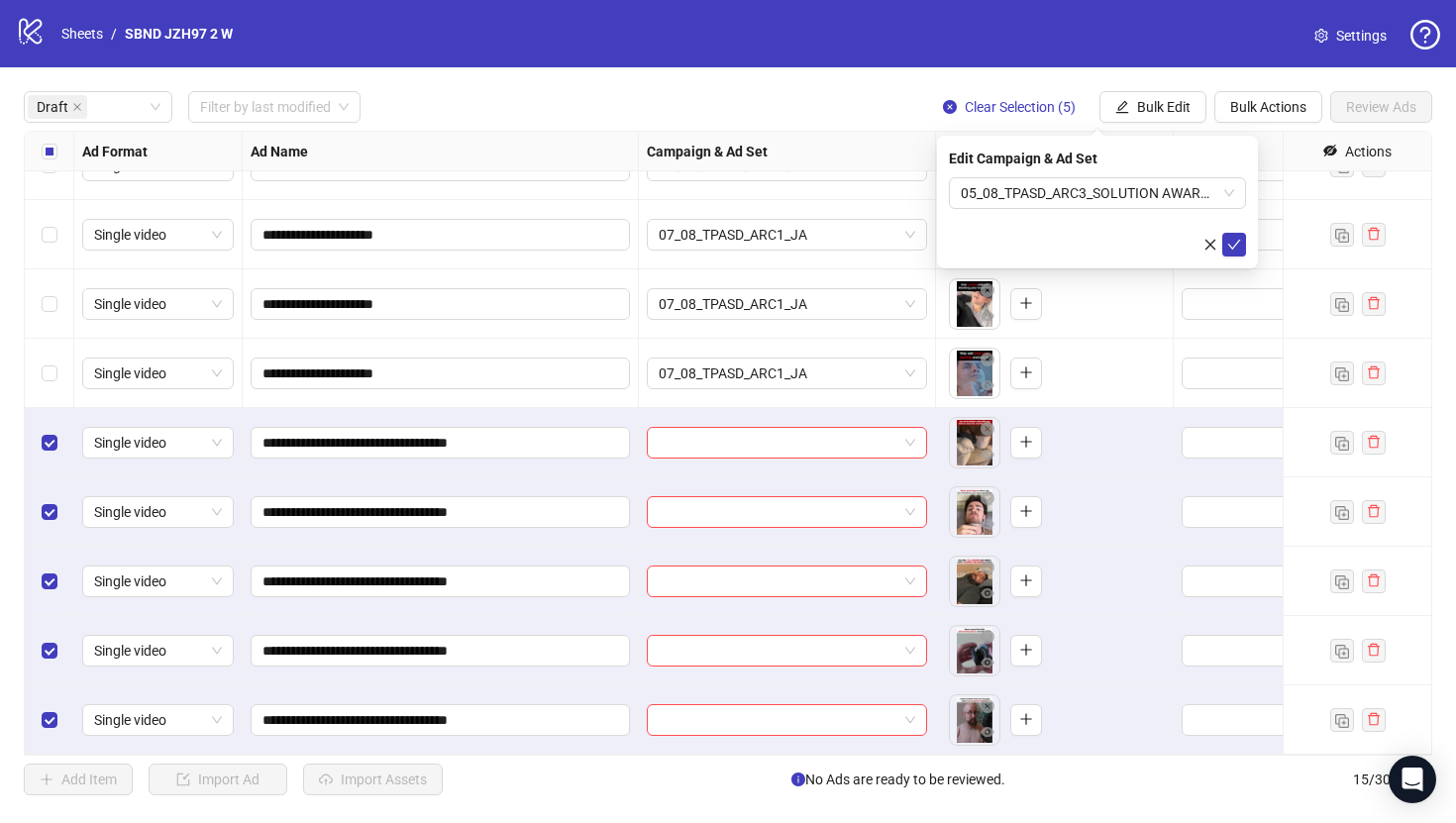 scroll, scrollTop: 0, scrollLeft: 0, axis: both 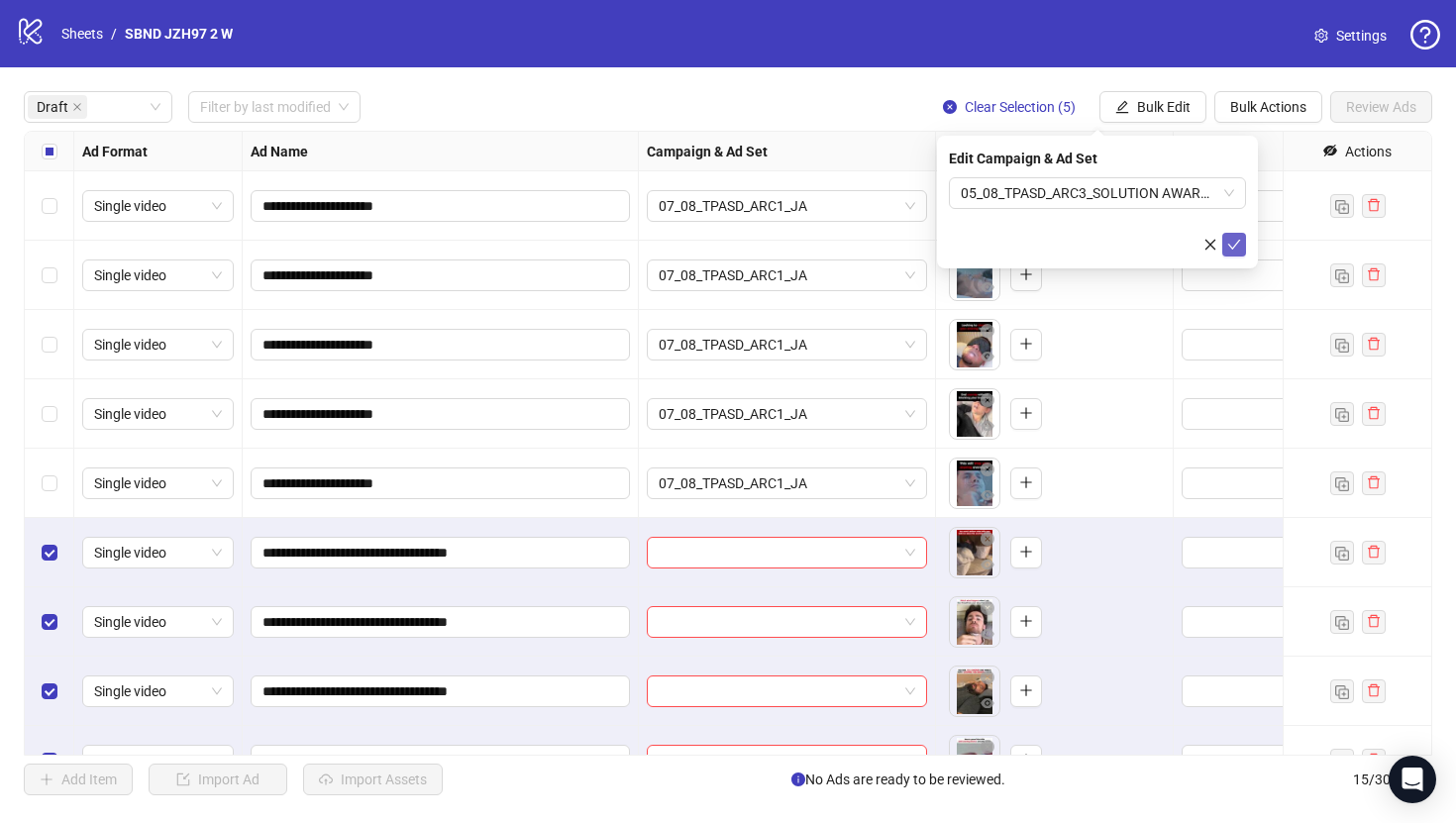 click 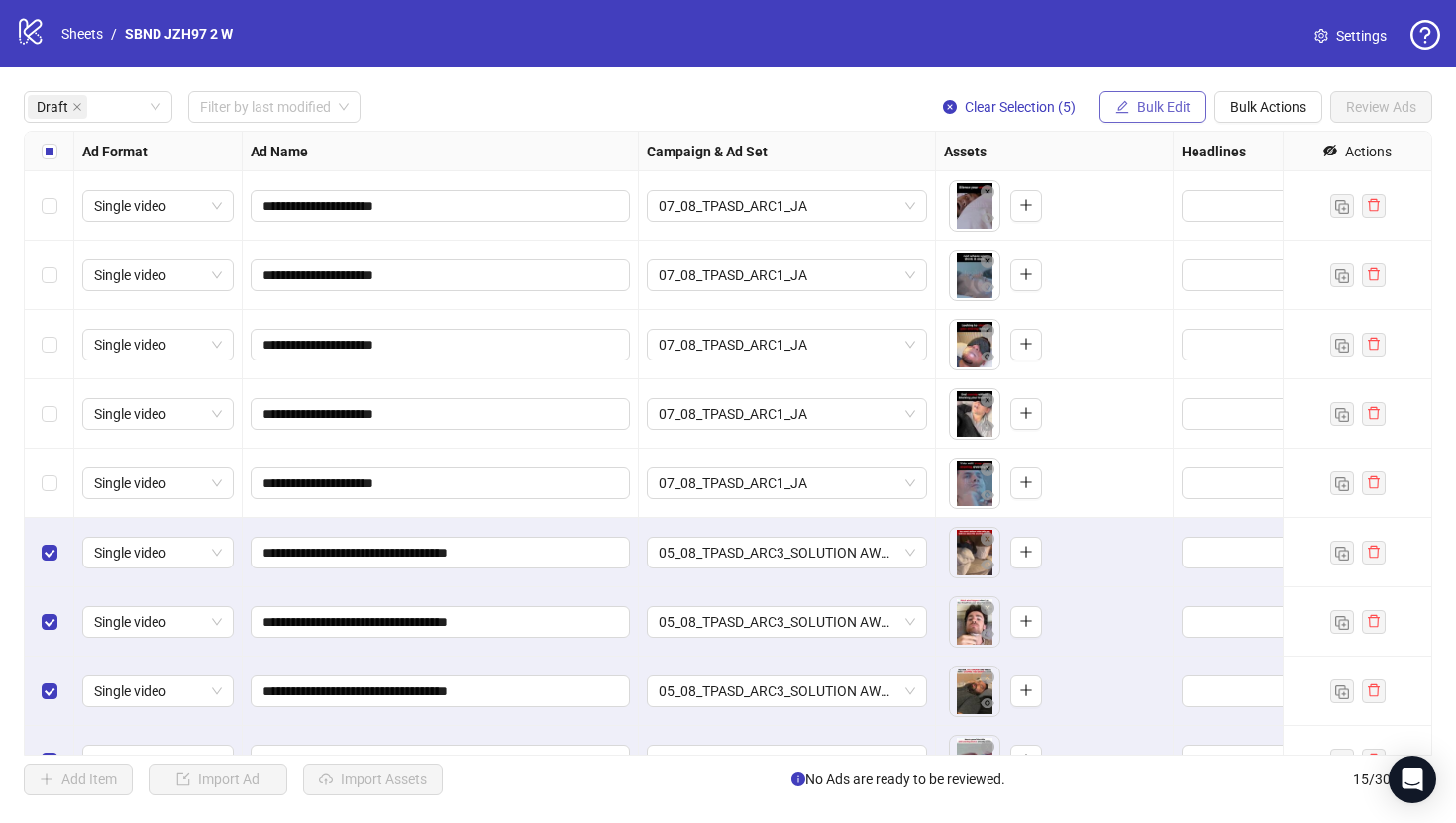 click on "Bulk Edit" at bounding box center (1164, 107) 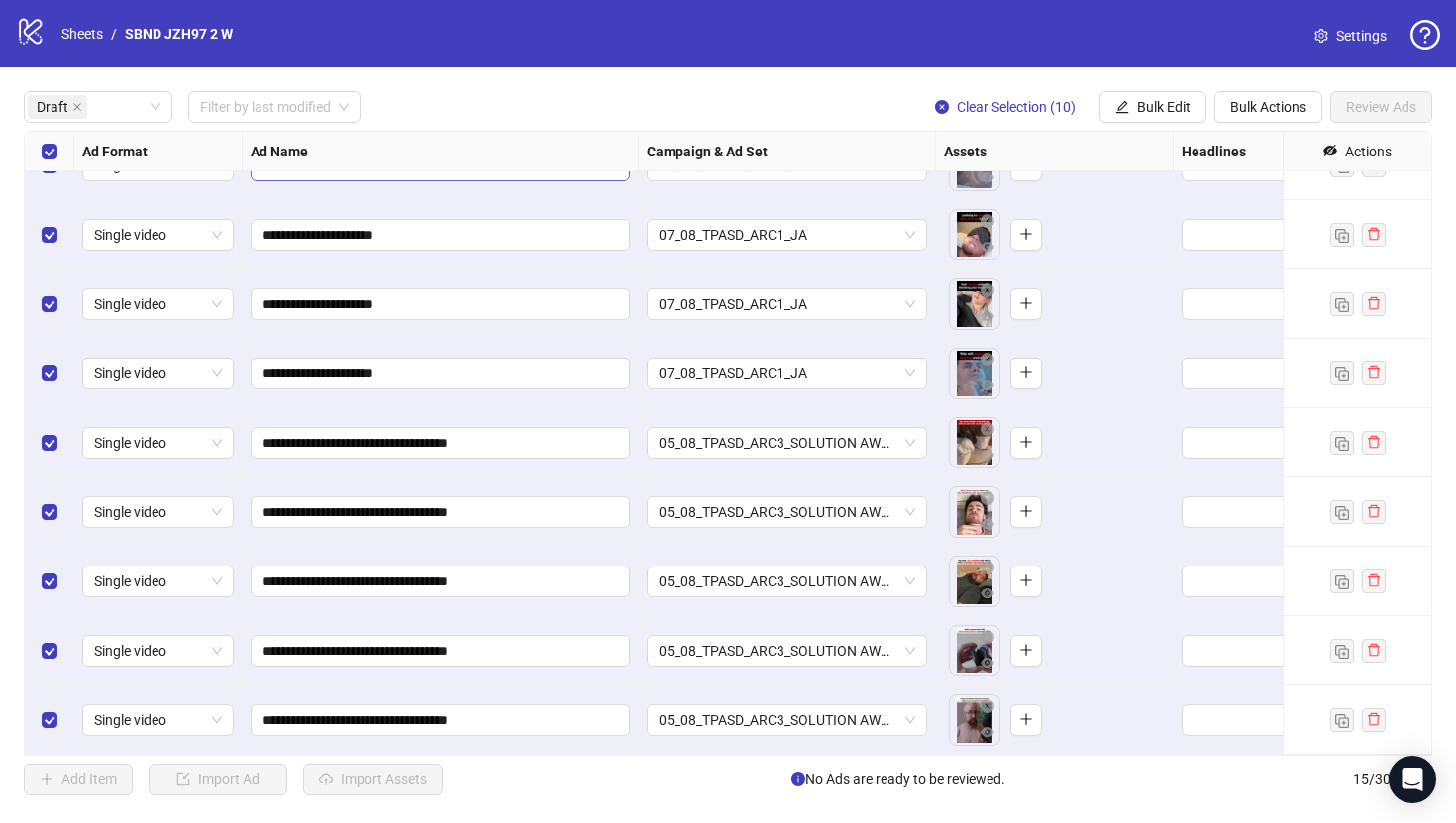 scroll, scrollTop: 0, scrollLeft: 0, axis: both 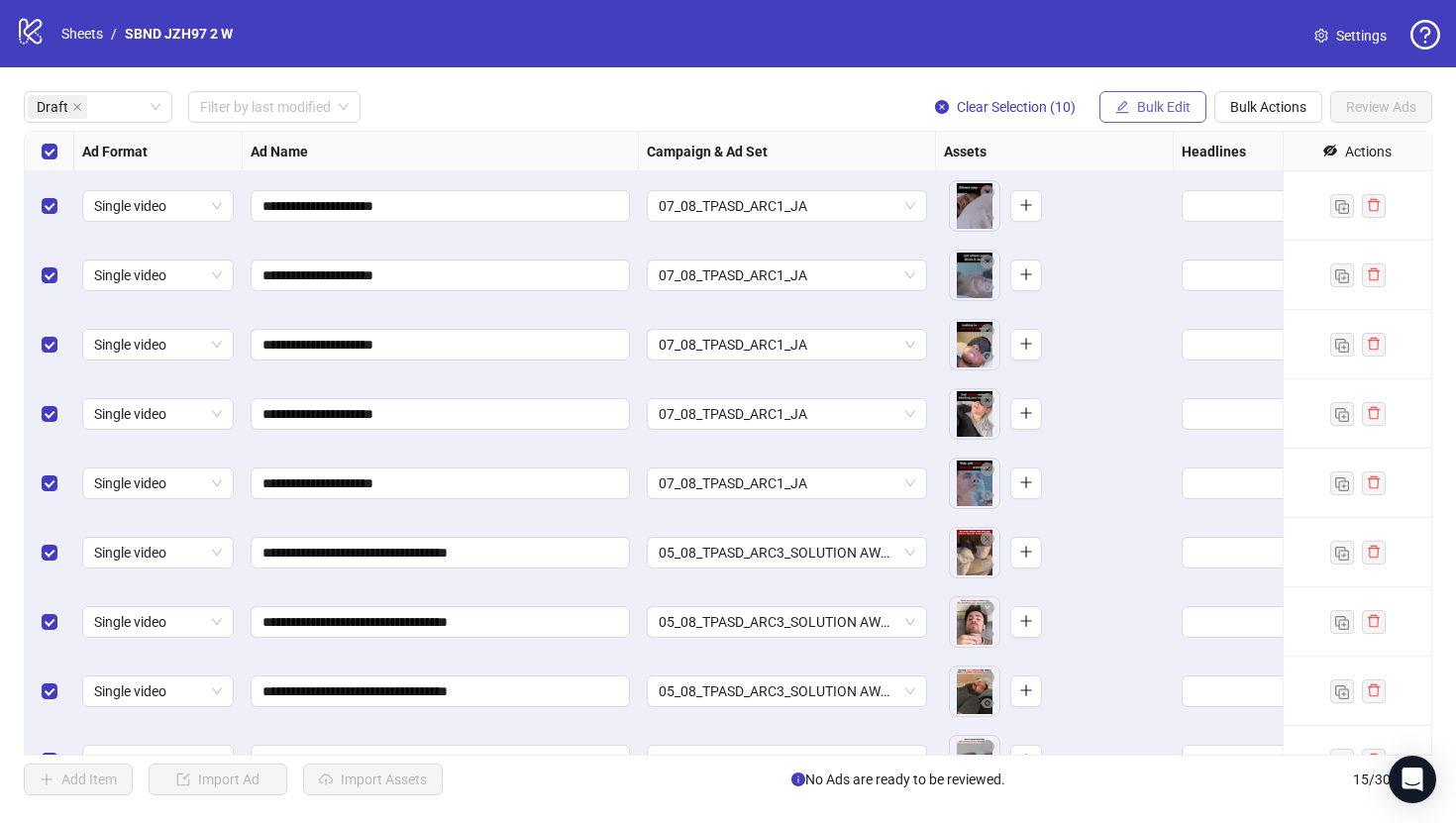 click on "Bulk Edit" at bounding box center (1153, 107) 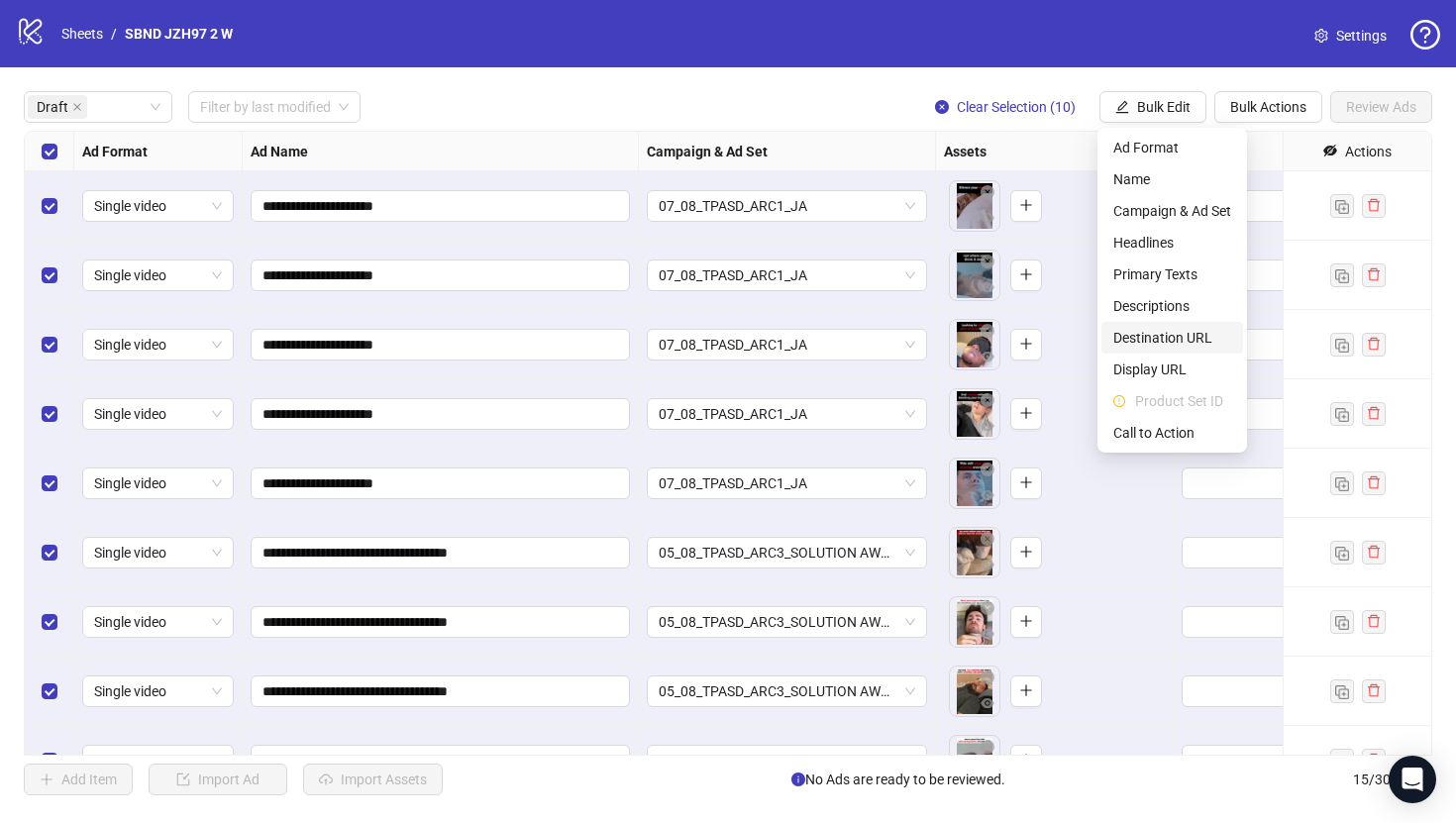 click on "Destination URL" at bounding box center (1172, 338) 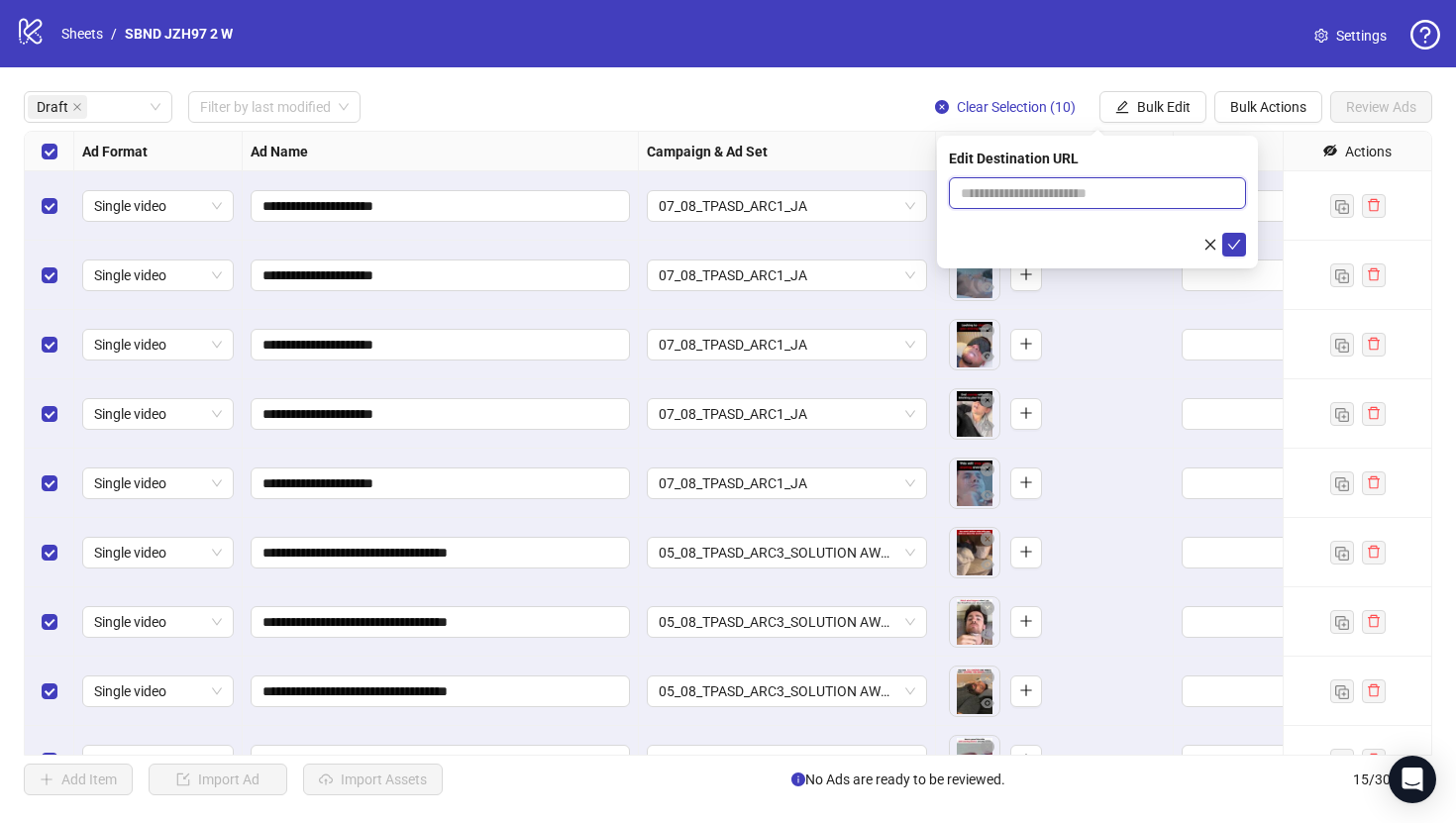 click at bounding box center (1090, 193) 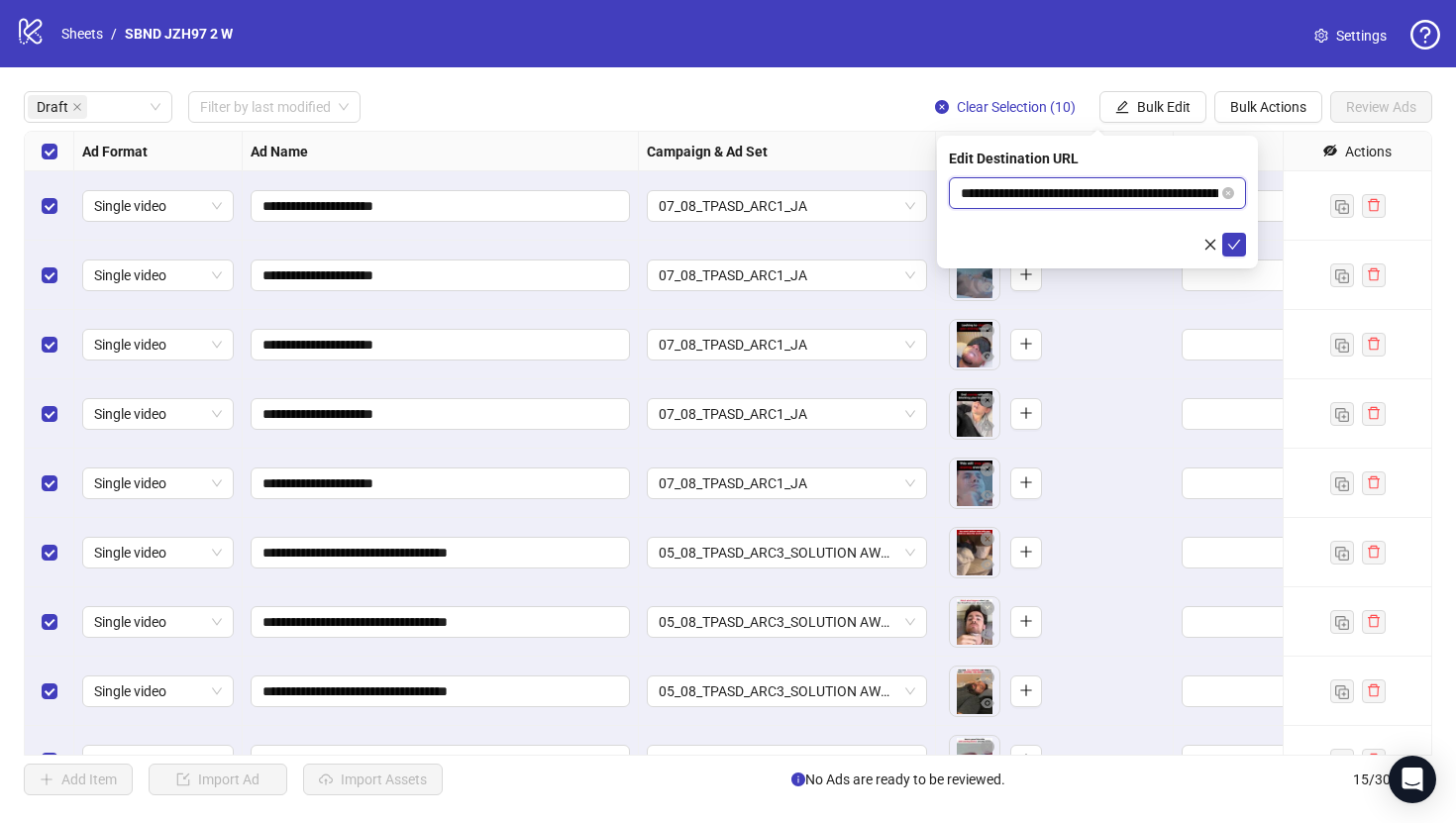 click on "**********" at bounding box center (1090, 193) 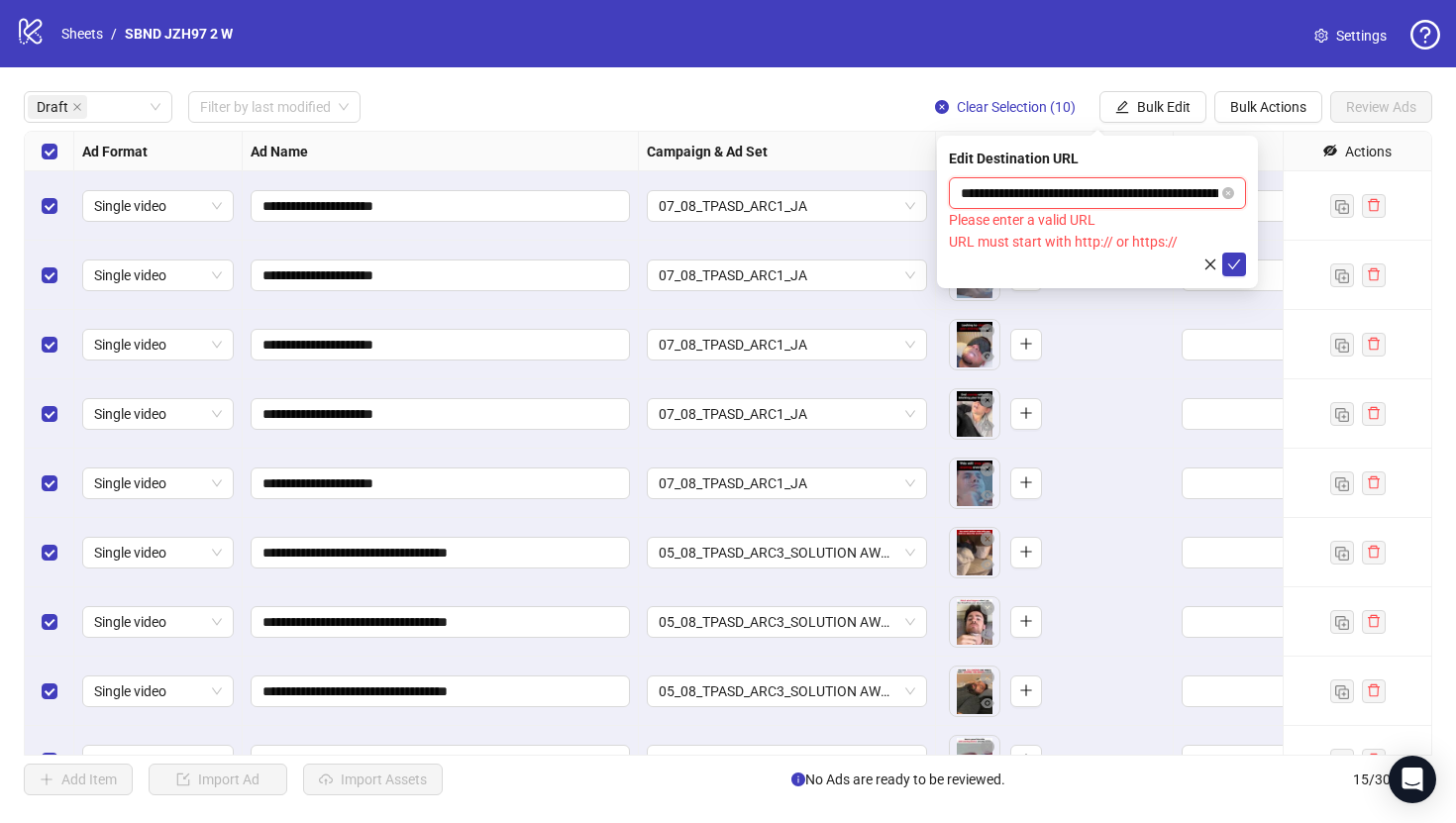 click on "**********" at bounding box center (1090, 193) 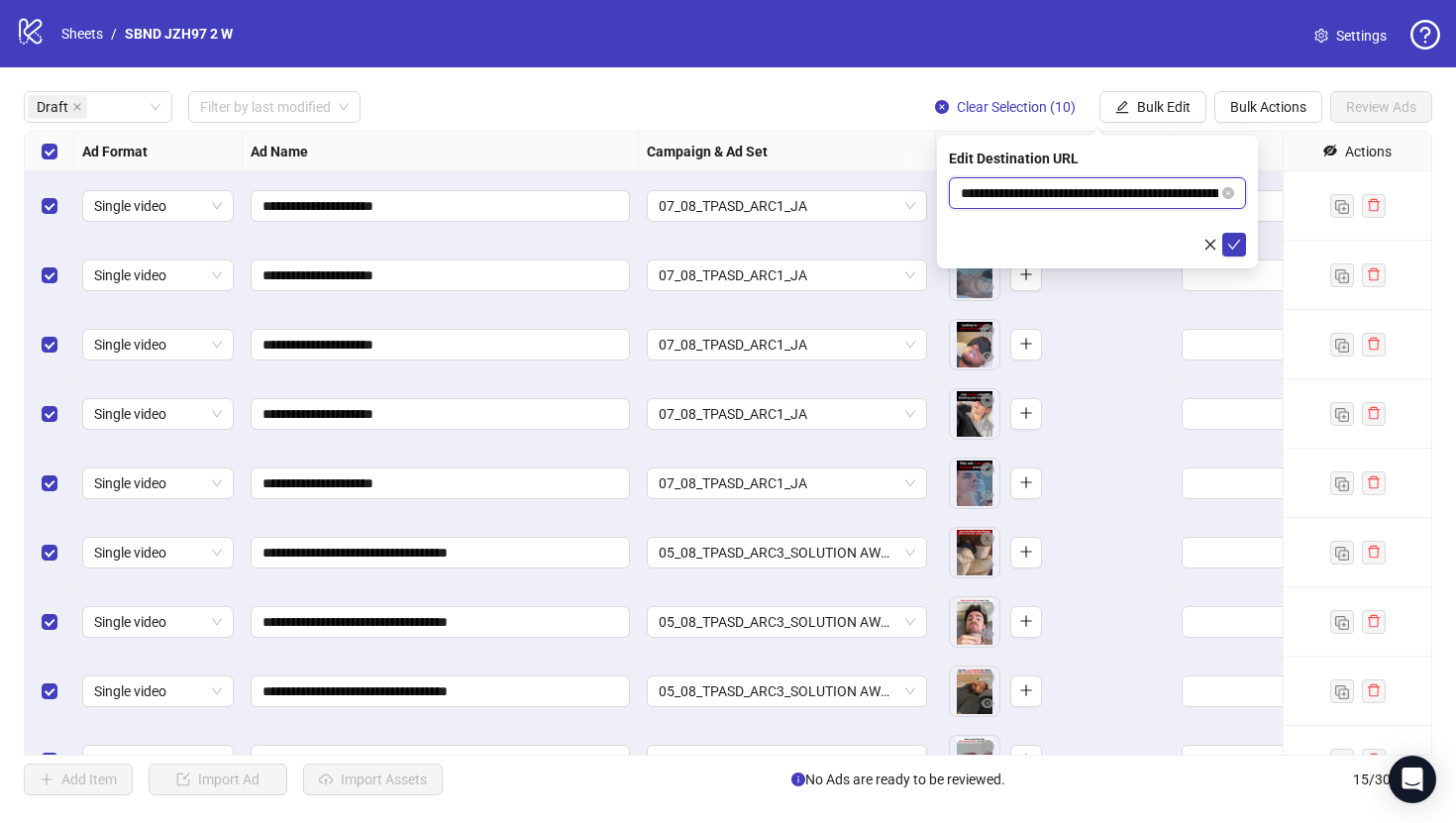 scroll, scrollTop: 0, scrollLeft: 22, axis: horizontal 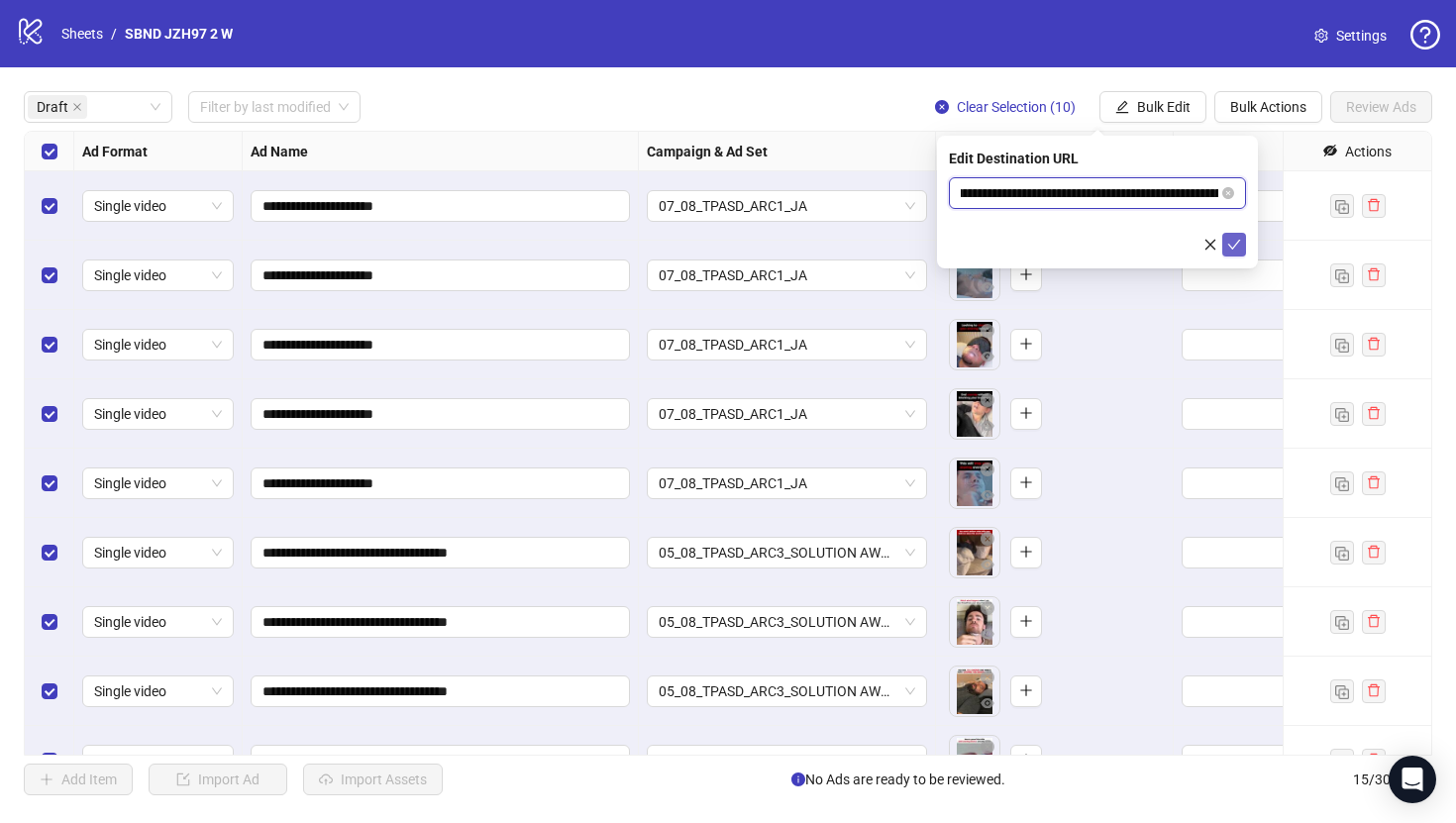 type on "**********" 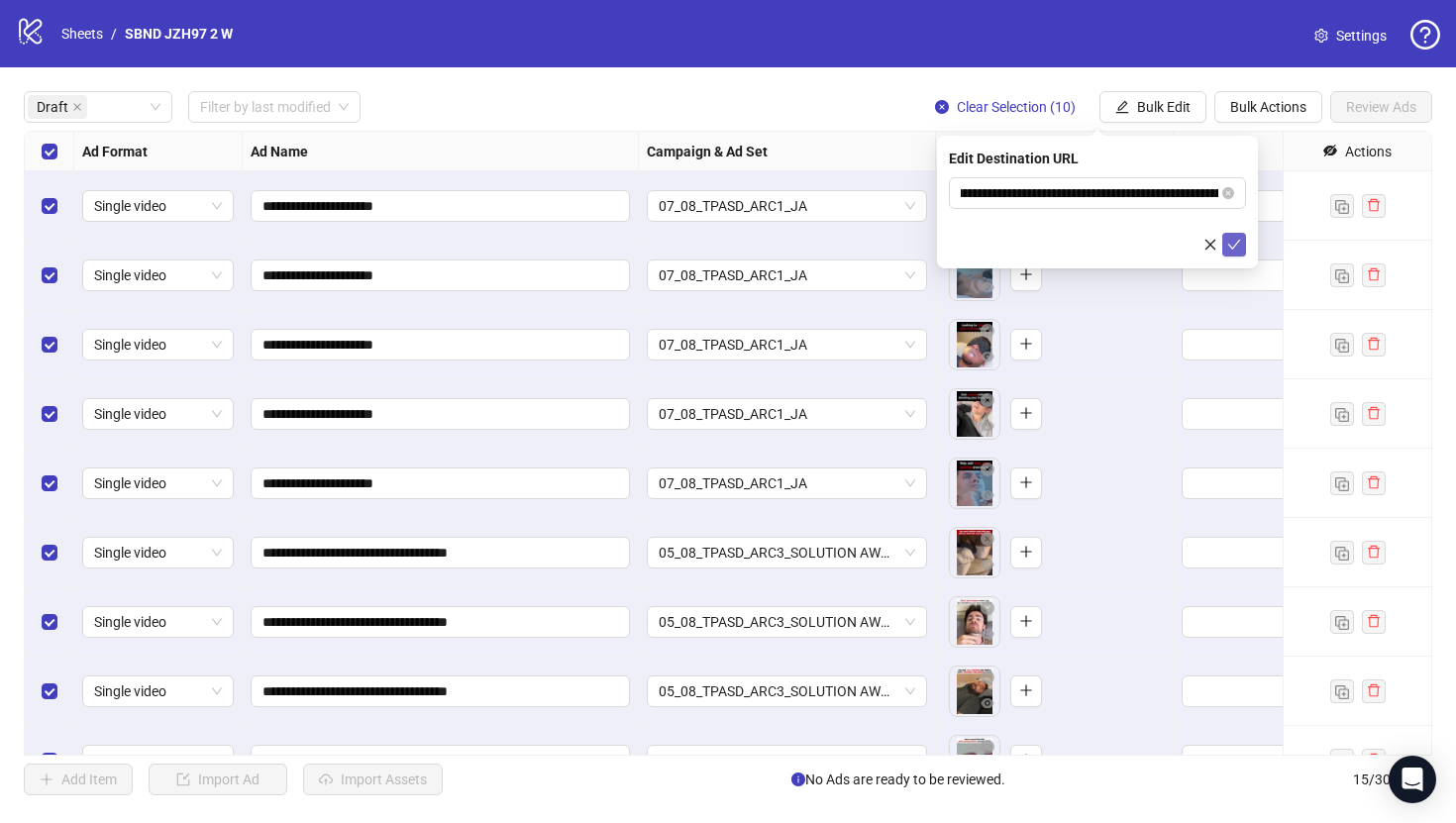 click 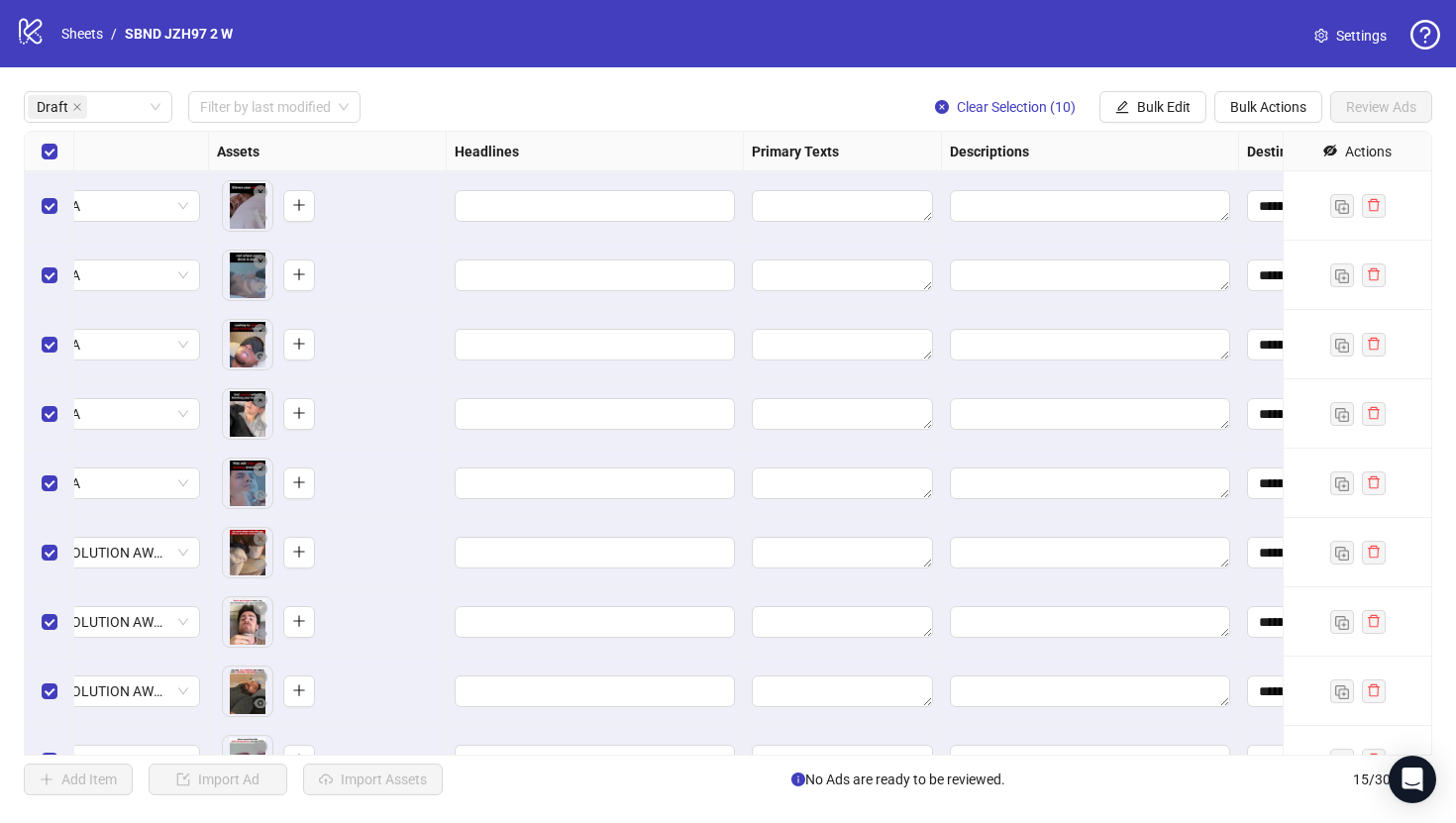 scroll, scrollTop: 0, scrollLeft: 805, axis: horizontal 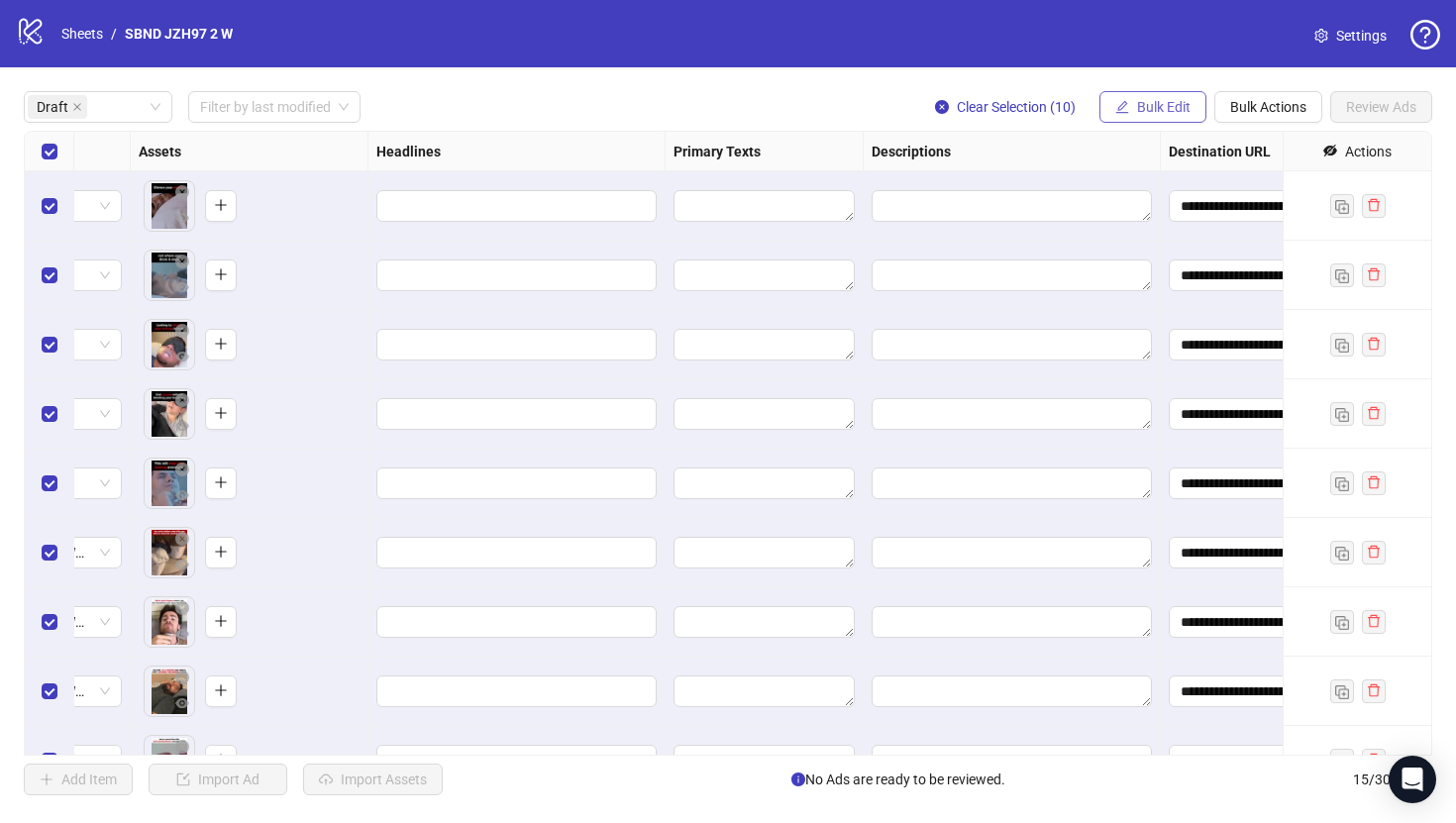 click on "Bulk Edit" at bounding box center [1164, 107] 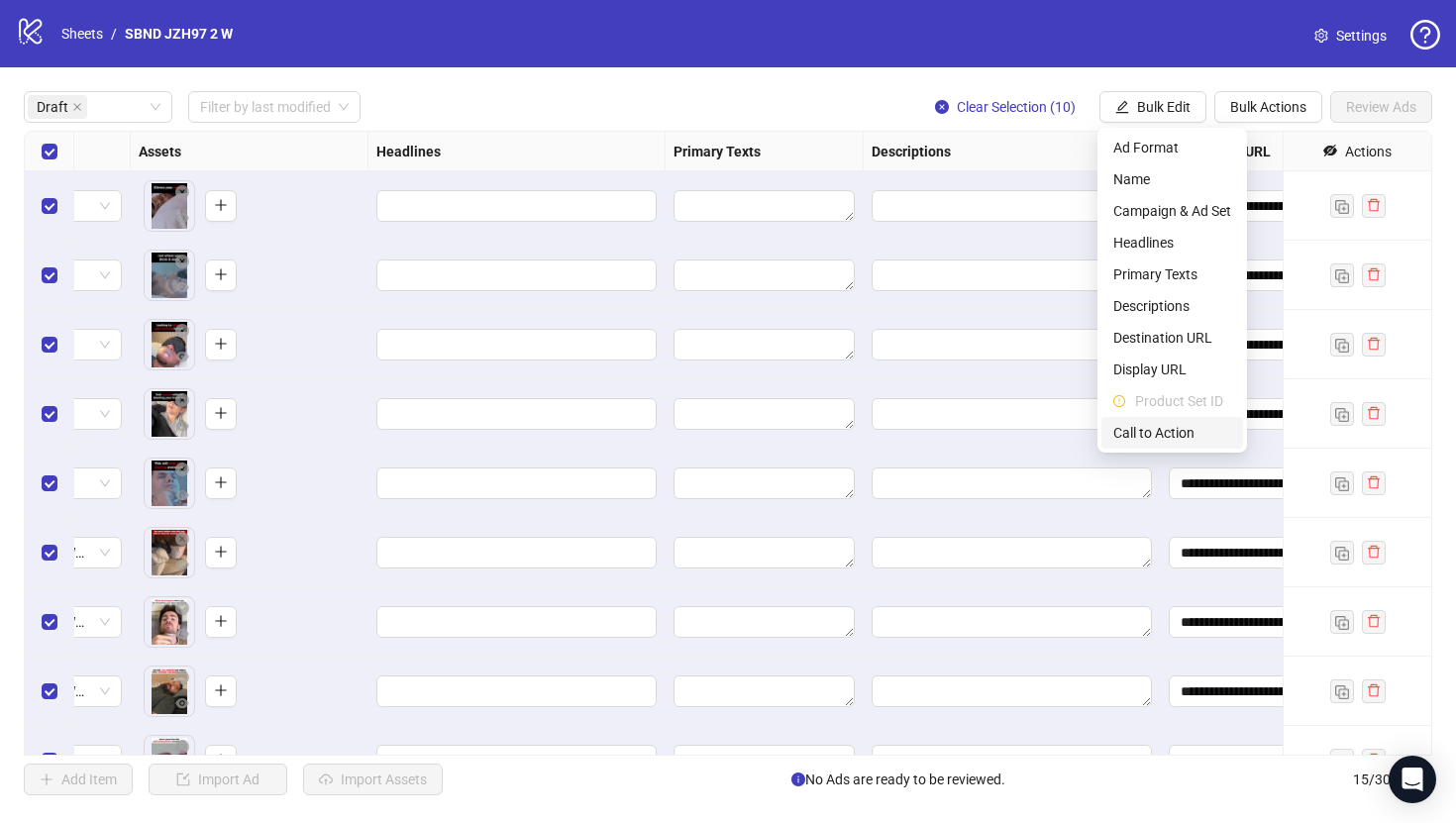 click on "Call to Action" at bounding box center [1172, 433] 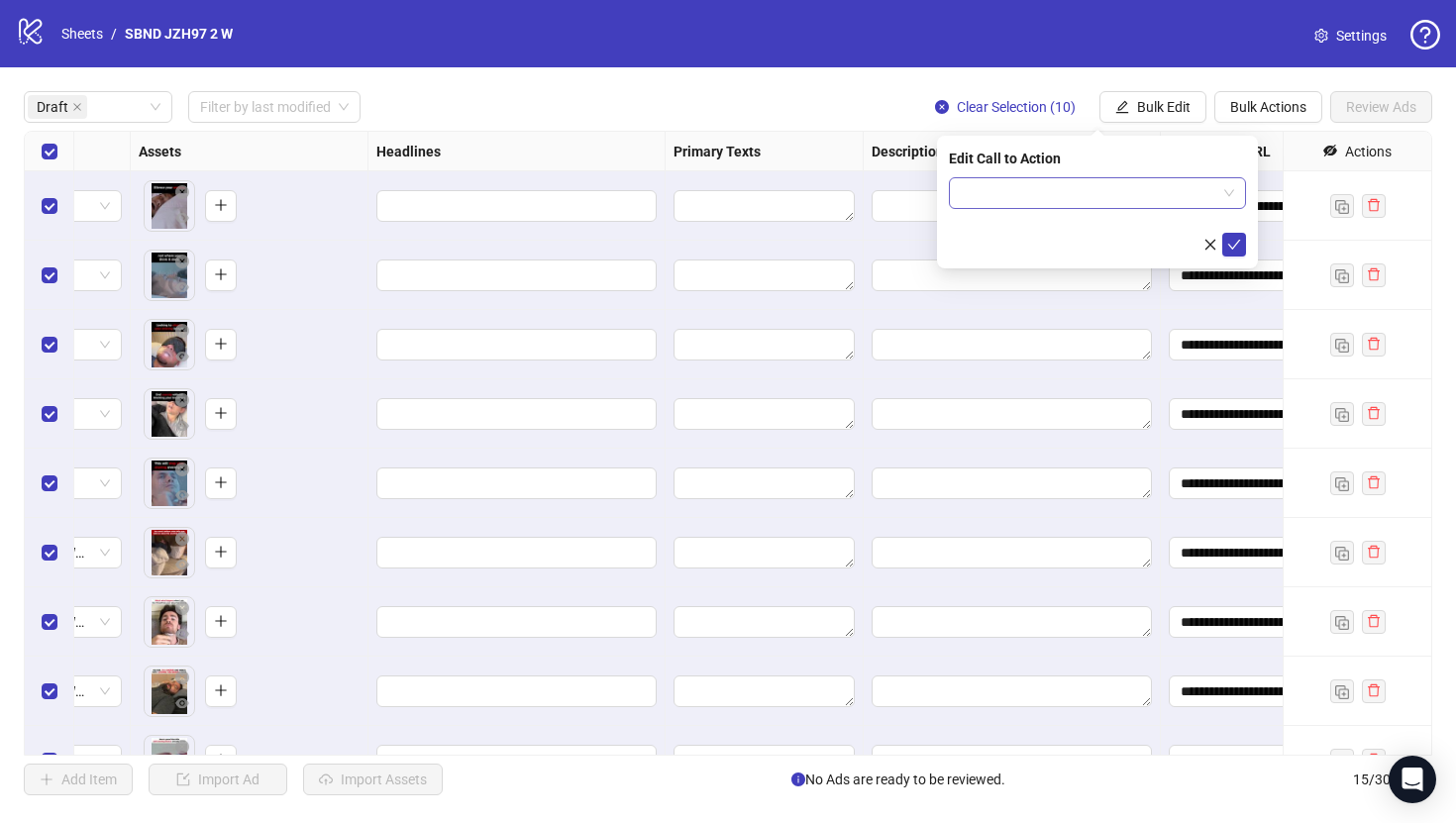 click at bounding box center (1097, 193) 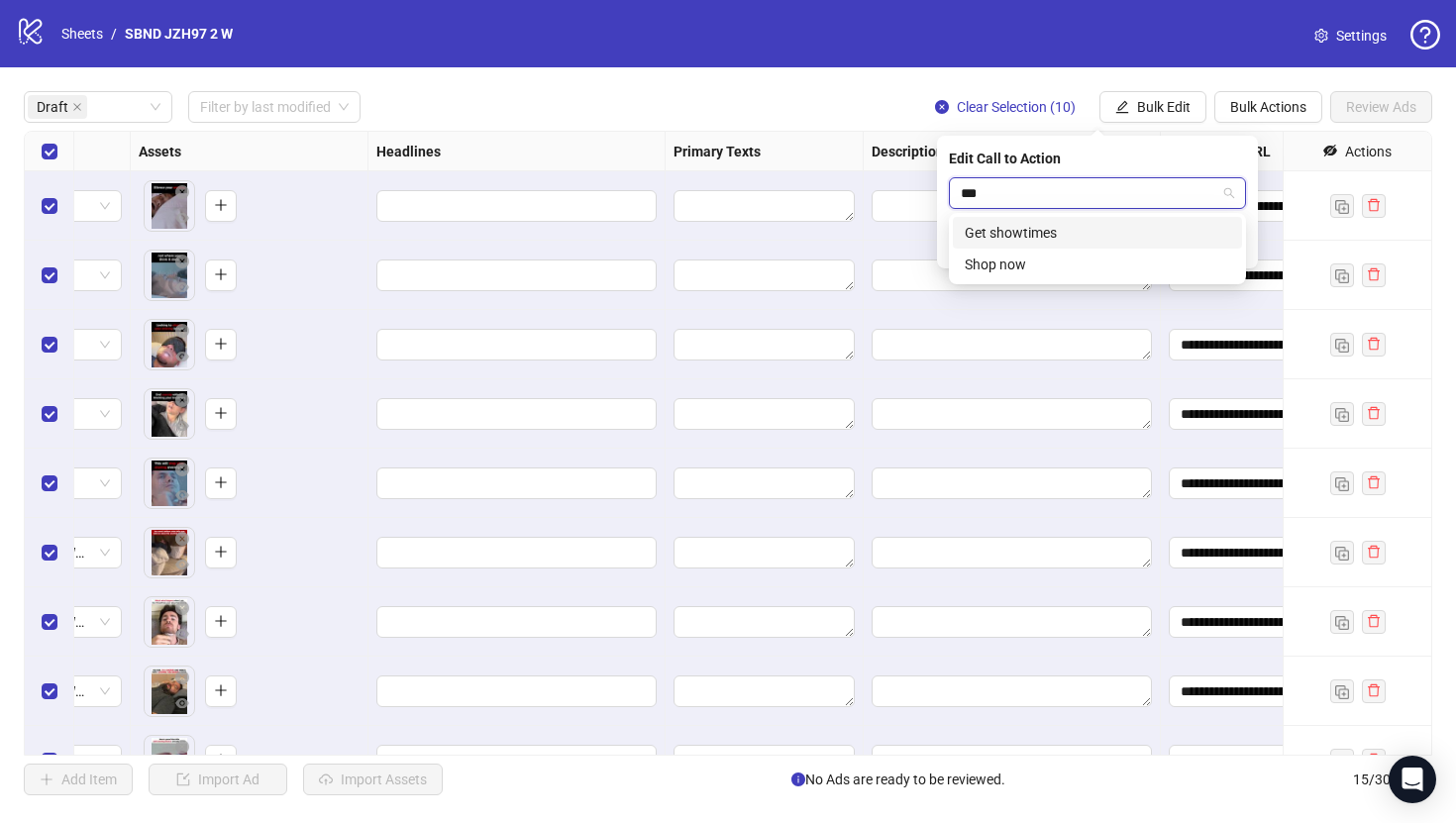 type on "****" 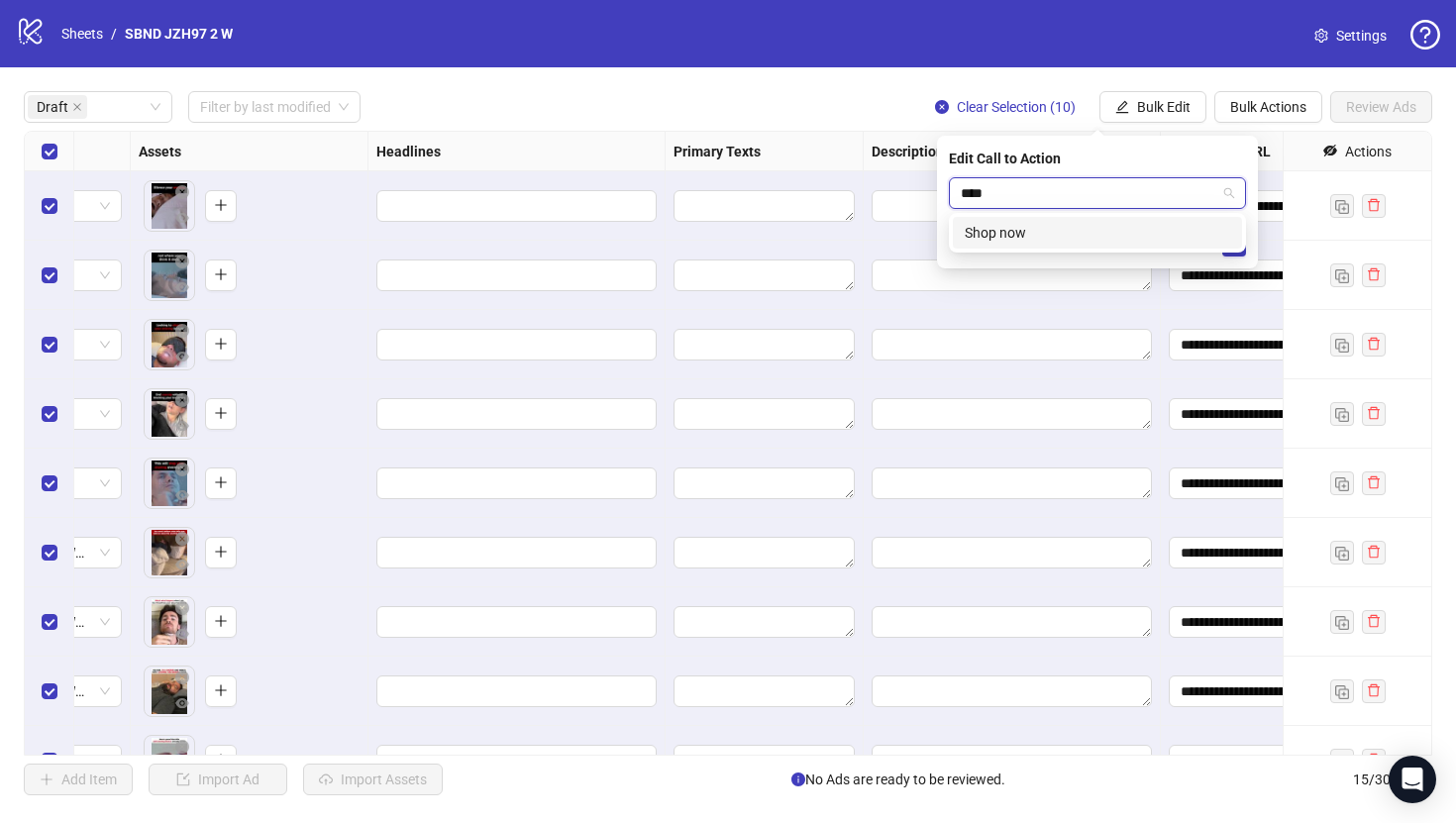 click on "Shop now" at bounding box center [1097, 233] 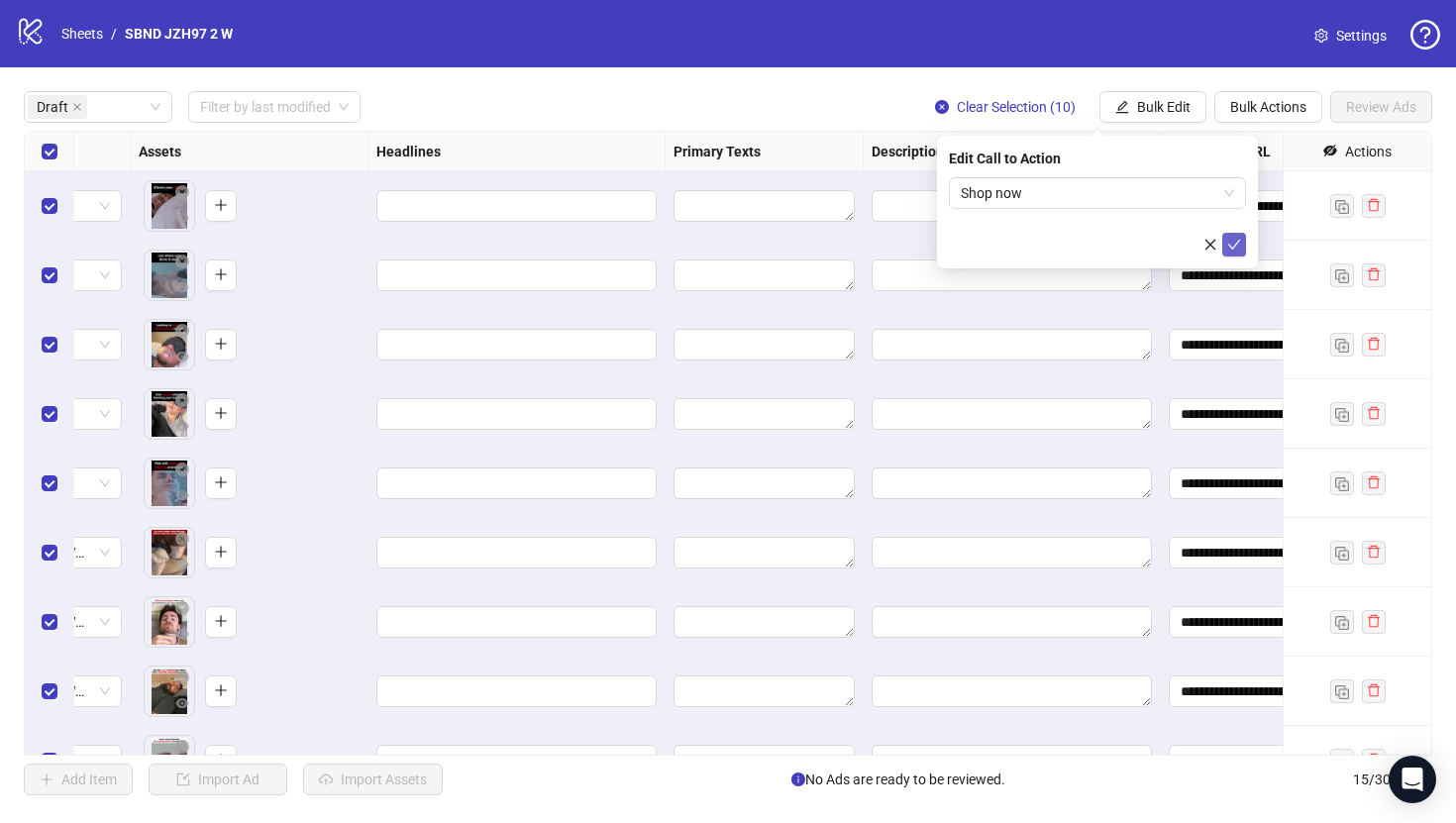 click at bounding box center (1234, 245) 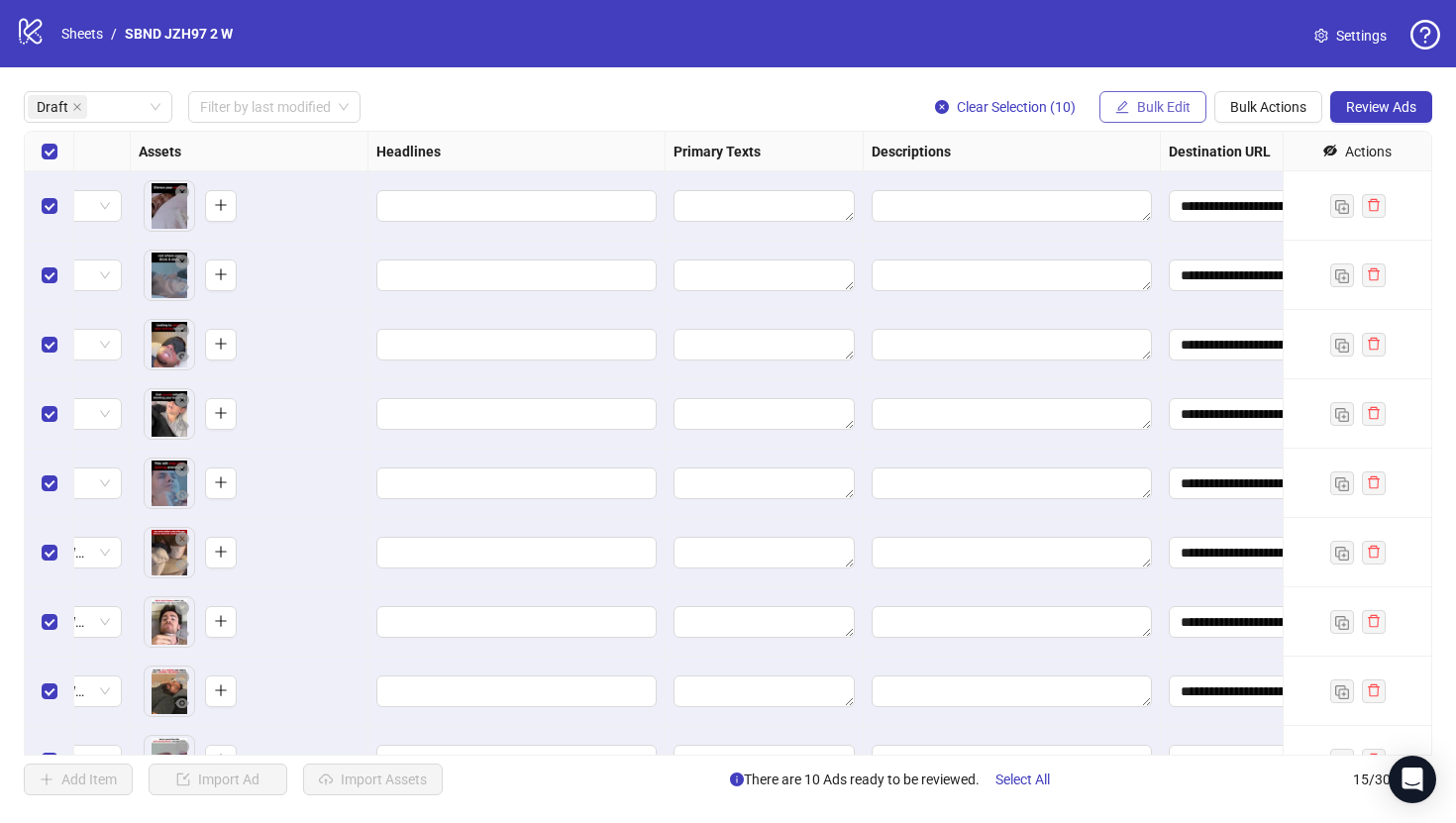 click on "Bulk Edit" at bounding box center (1164, 107) 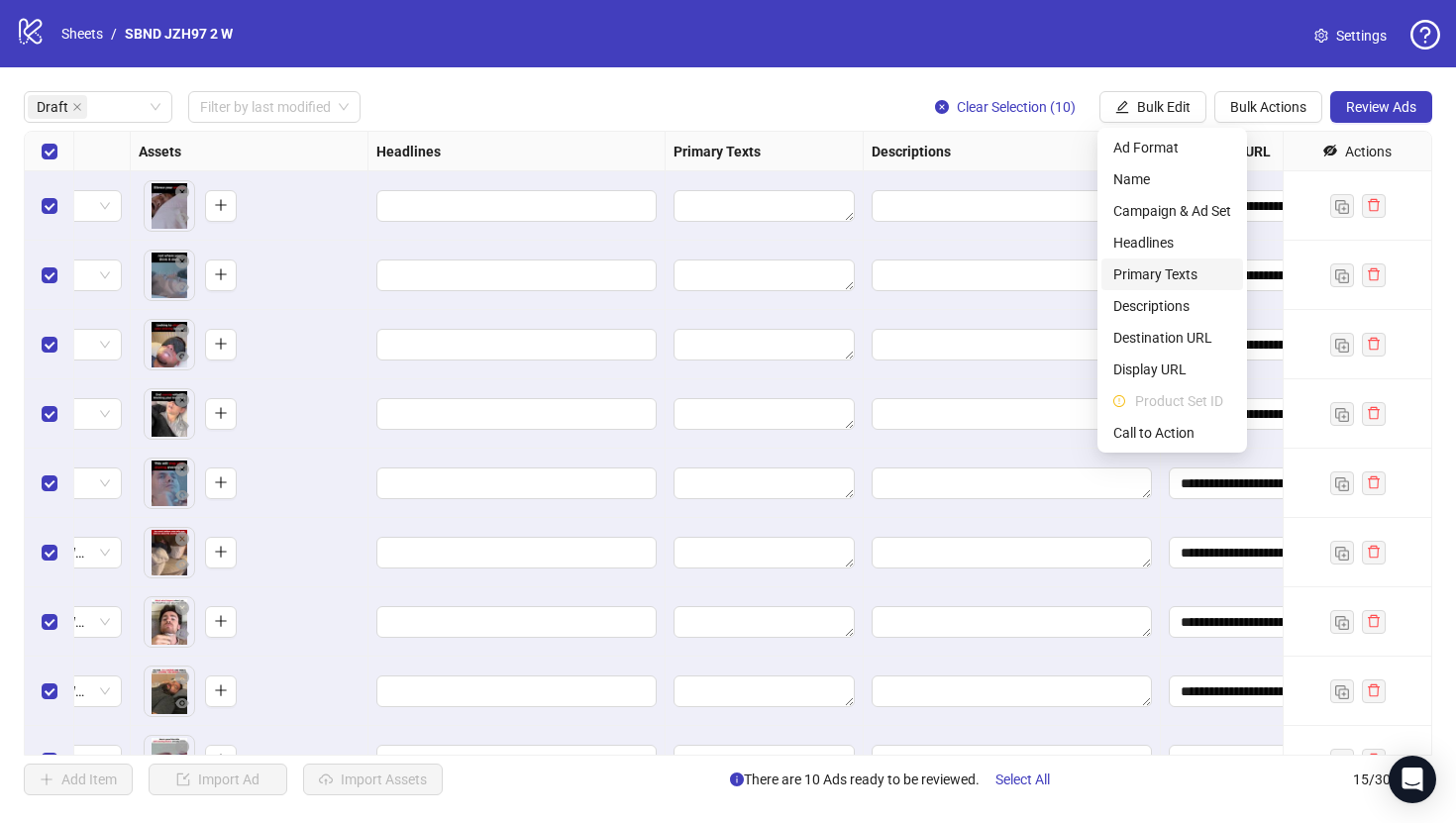 click on "Primary Texts" at bounding box center [1172, 274] 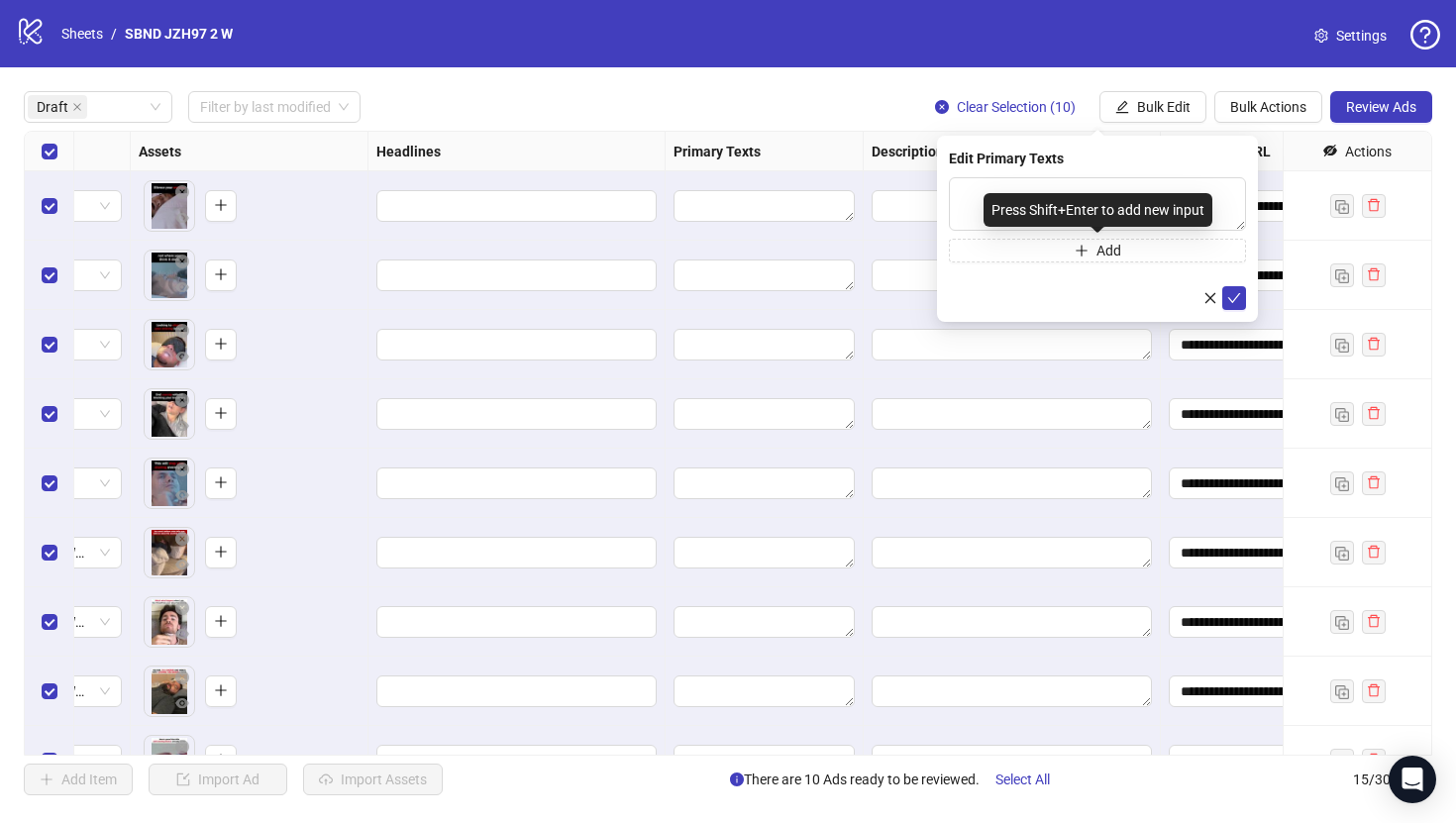 click on "Press Shift+Enter to add new input" at bounding box center [1097, 210] 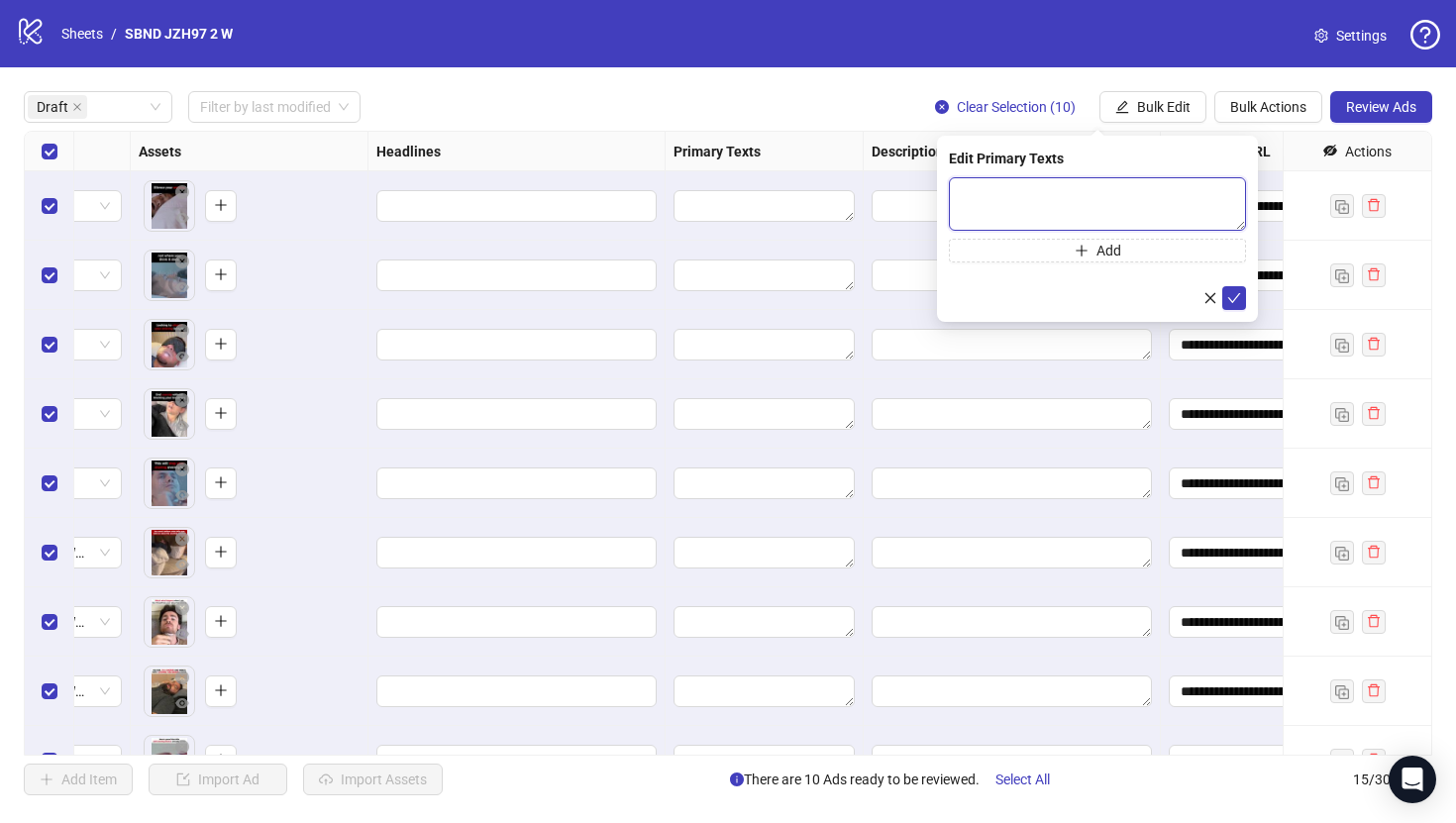 click at bounding box center (1097, 204) 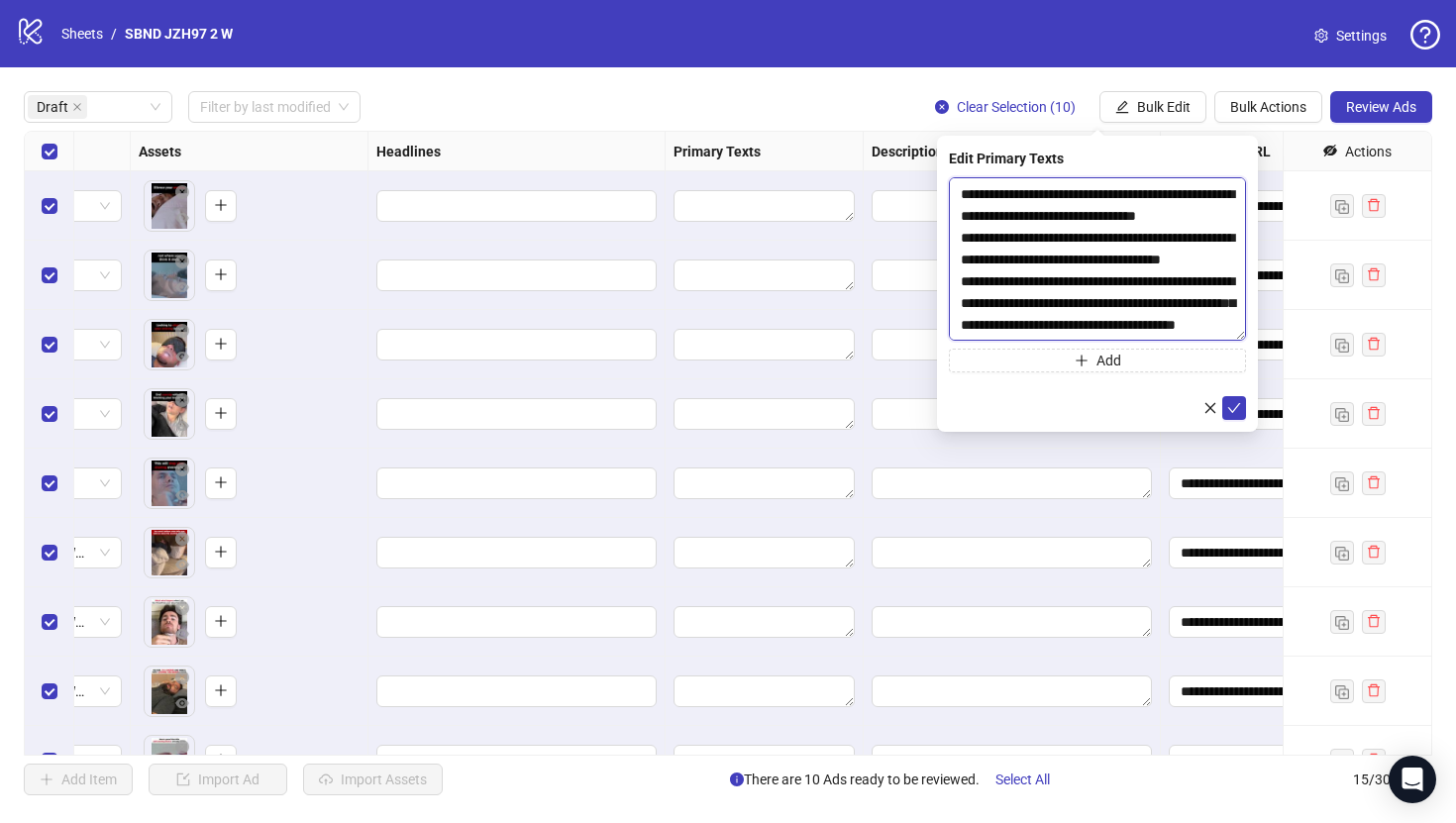 drag, startPoint x: 1243, startPoint y: 223, endPoint x: 1236, endPoint y: 375, distance: 152.1611 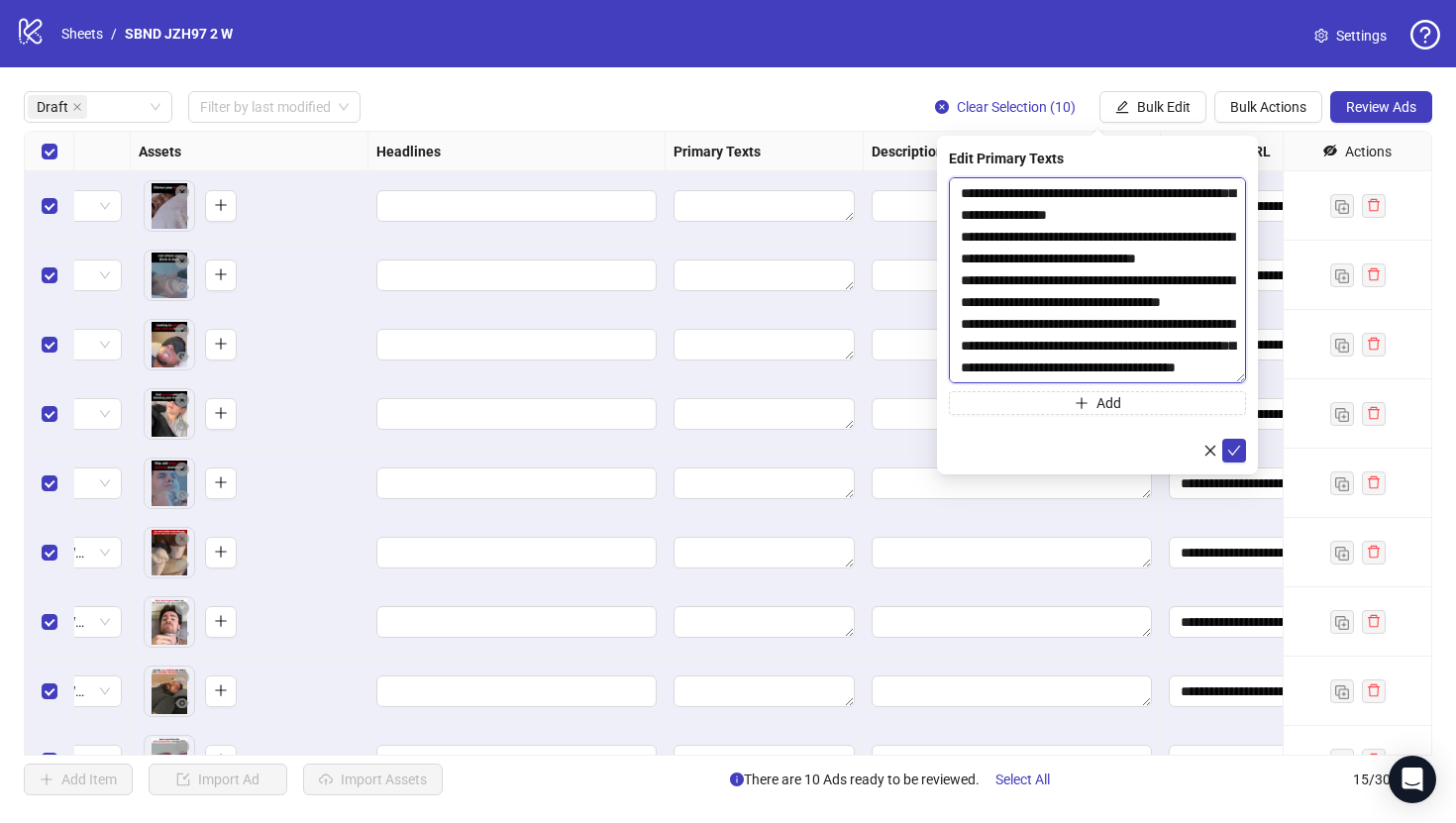 scroll, scrollTop: 87, scrollLeft: 0, axis: vertical 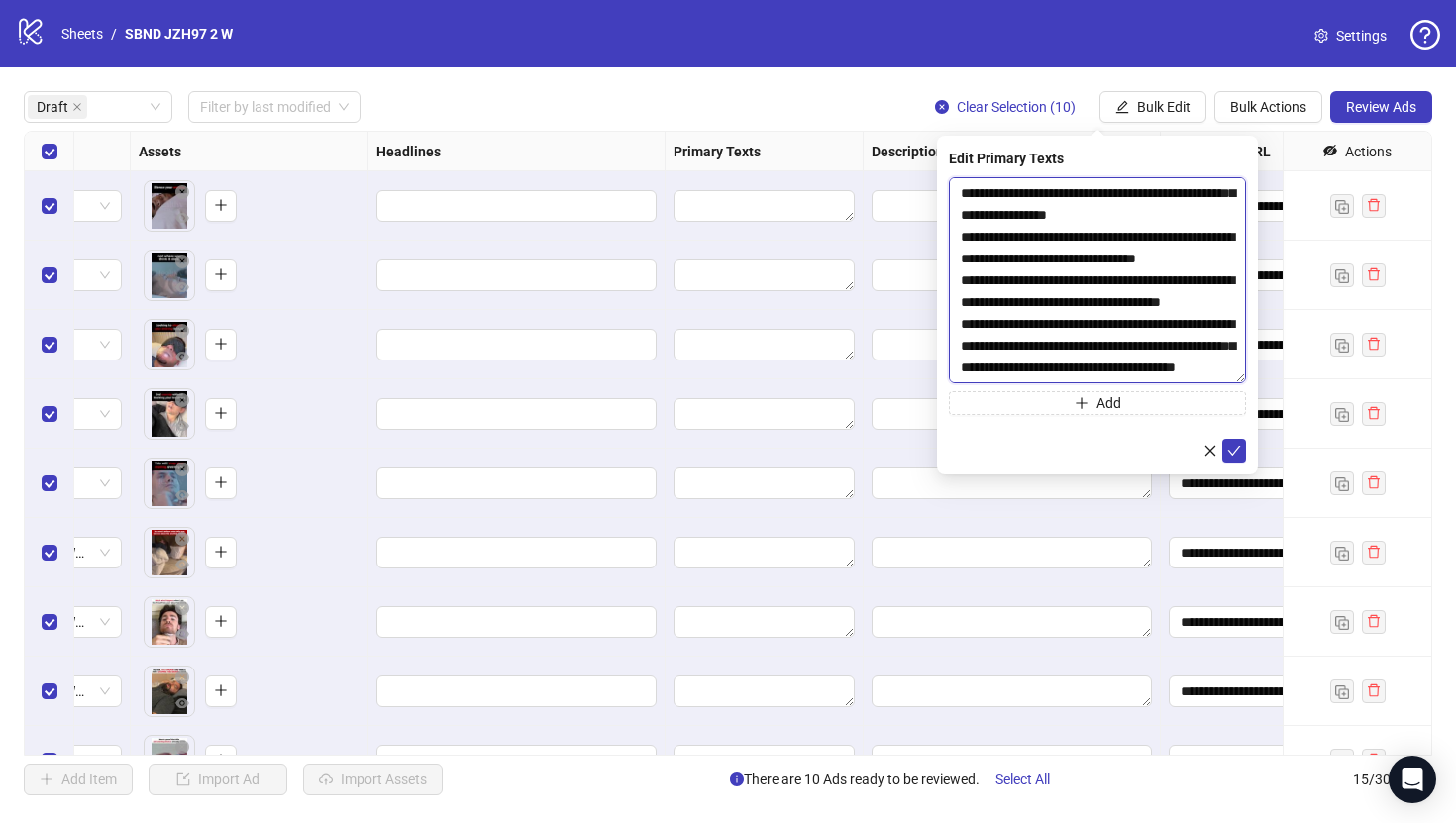drag, startPoint x: 1030, startPoint y: 341, endPoint x: 1250, endPoint y: 378, distance: 223.08967 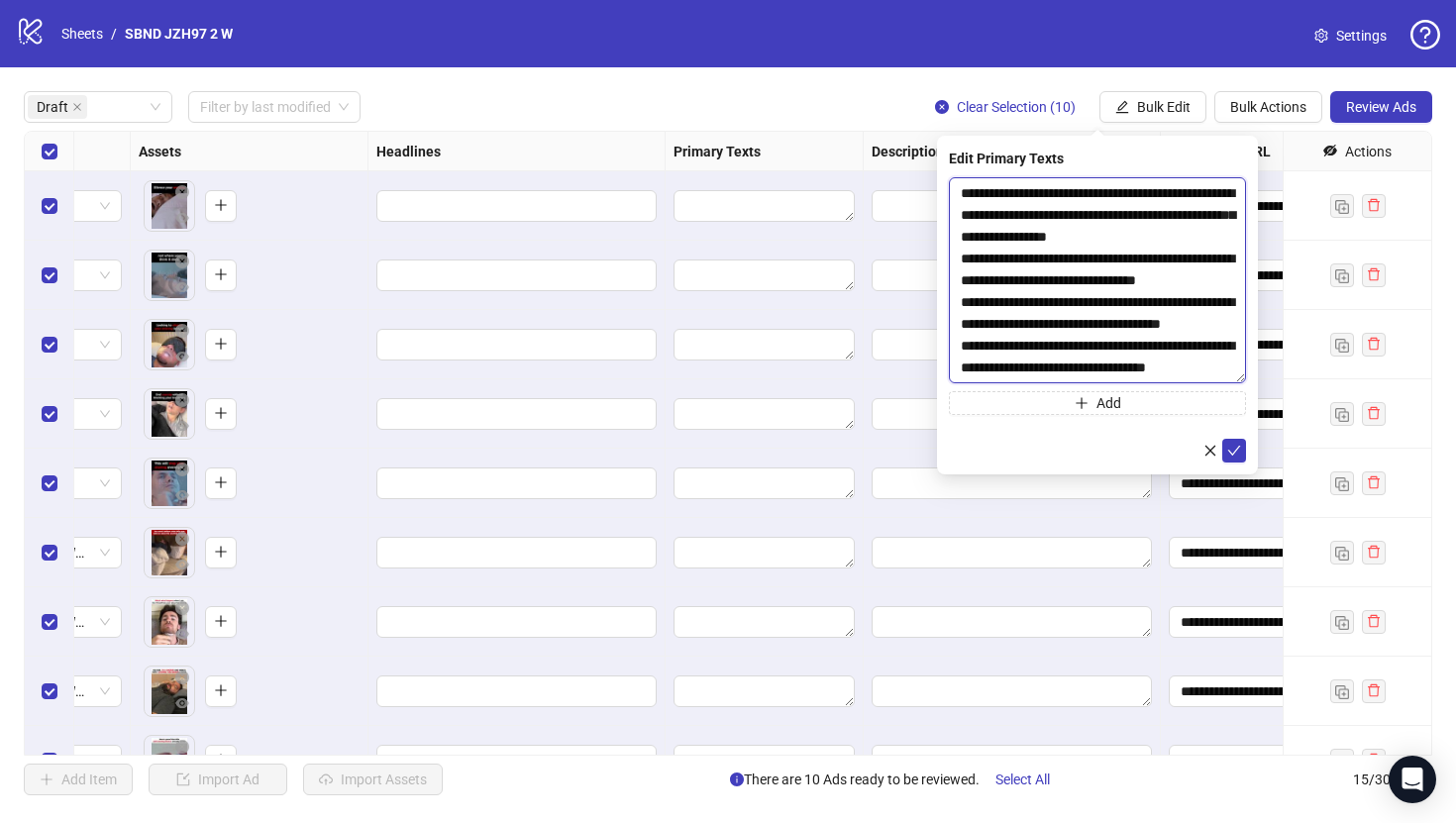 scroll, scrollTop: 0, scrollLeft: 0, axis: both 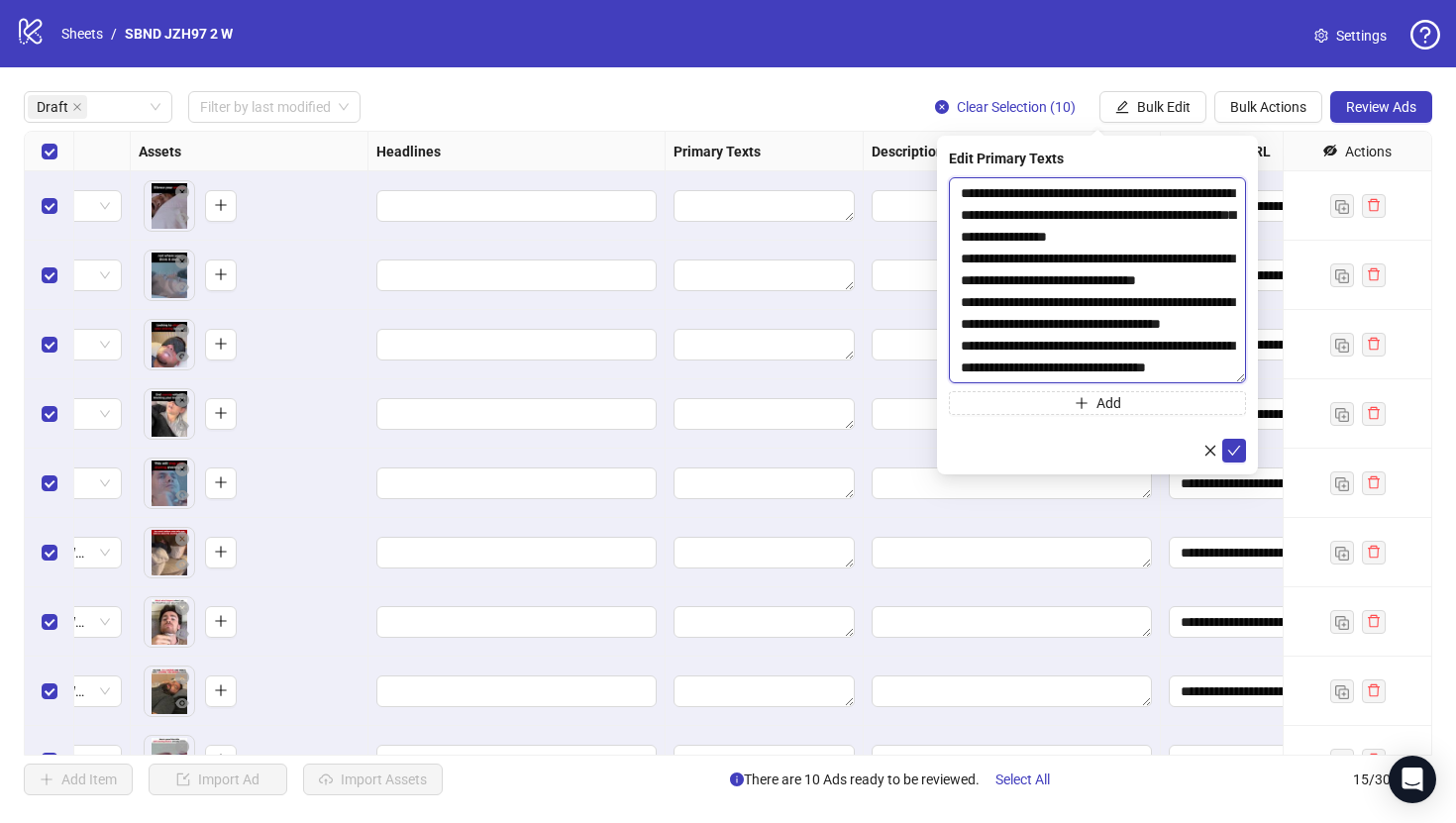 click on "**********" at bounding box center (1097, 280) 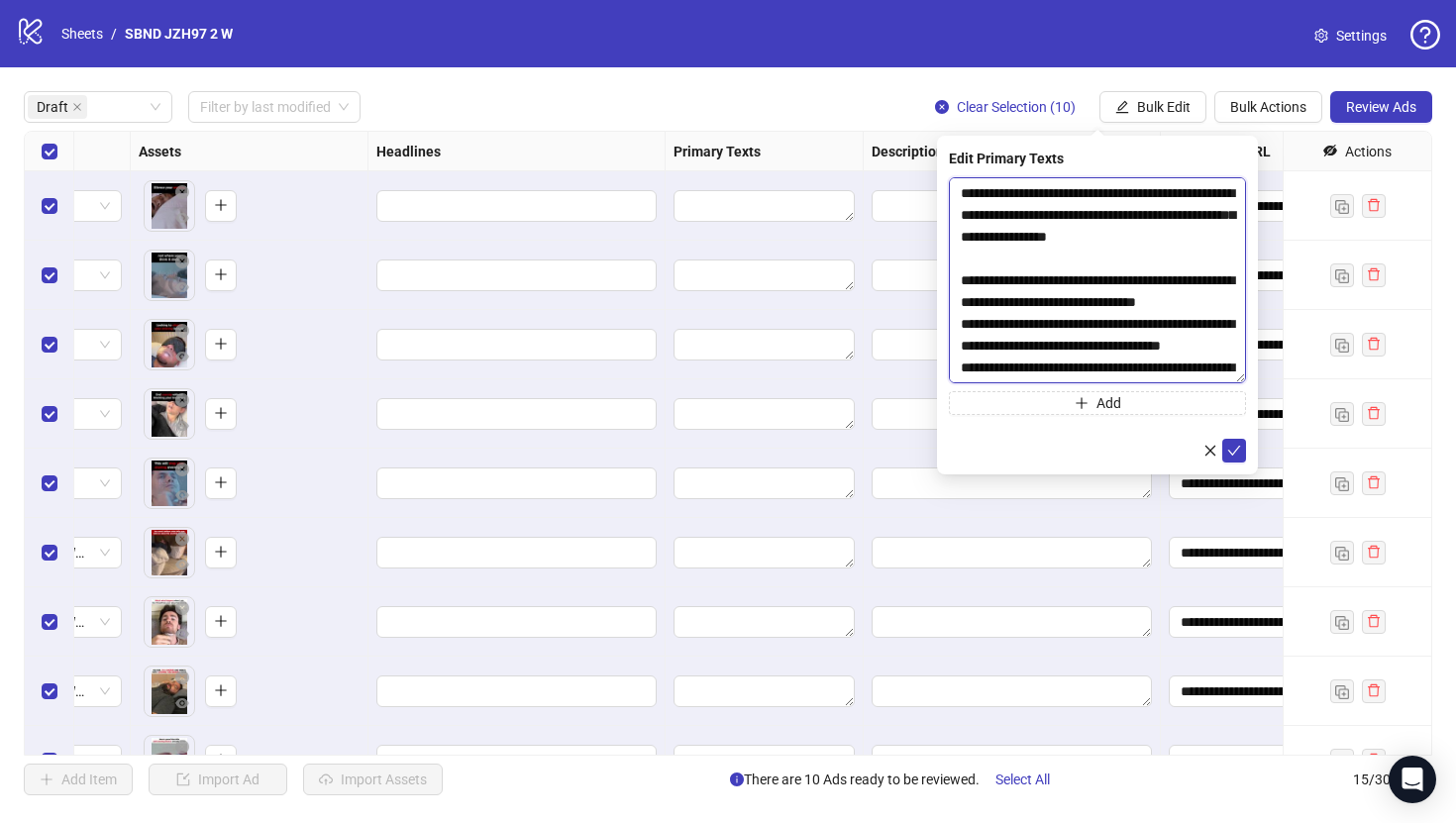 click on "**********" at bounding box center [1097, 280] 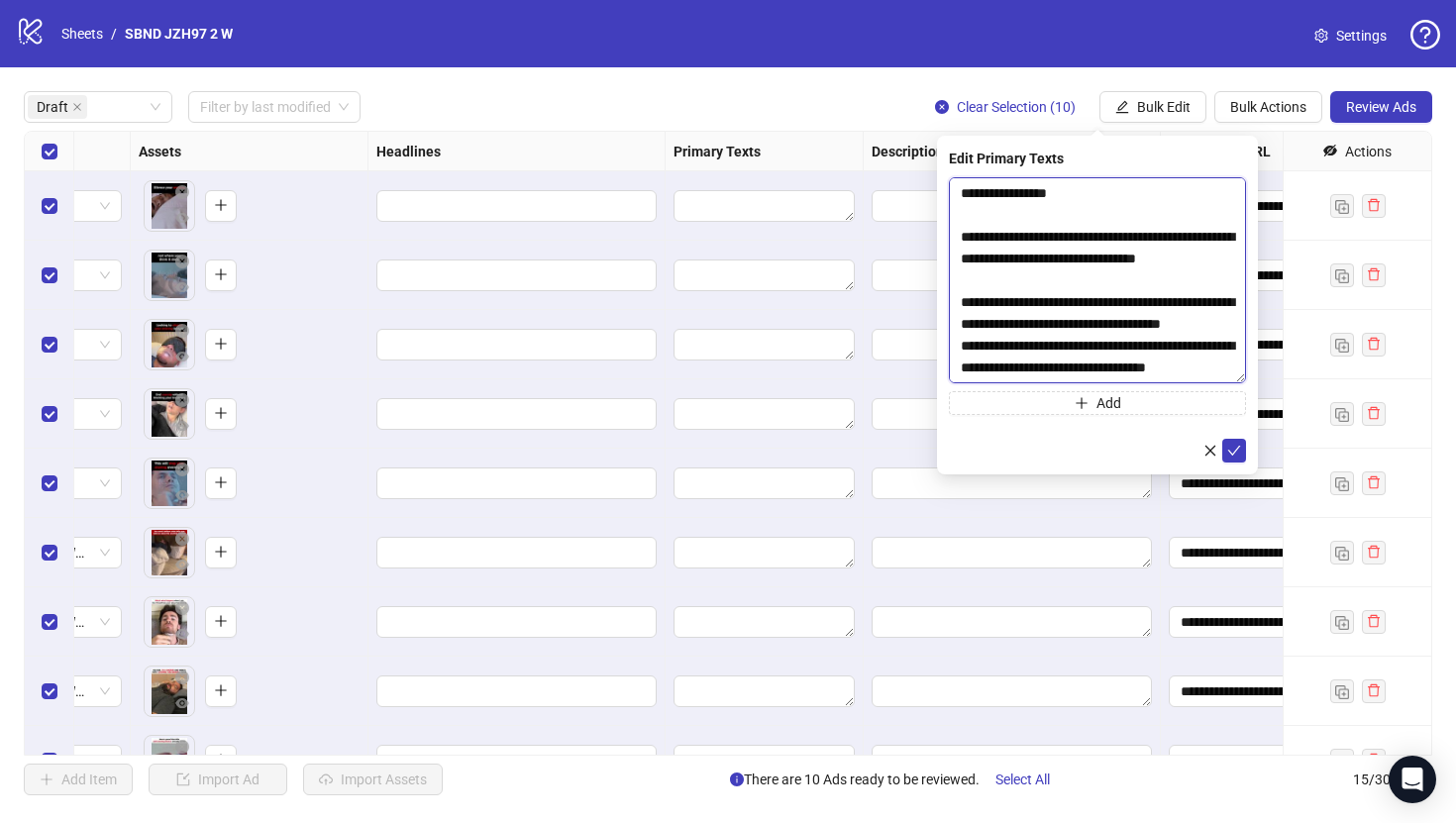 scroll, scrollTop: 109, scrollLeft: 0, axis: vertical 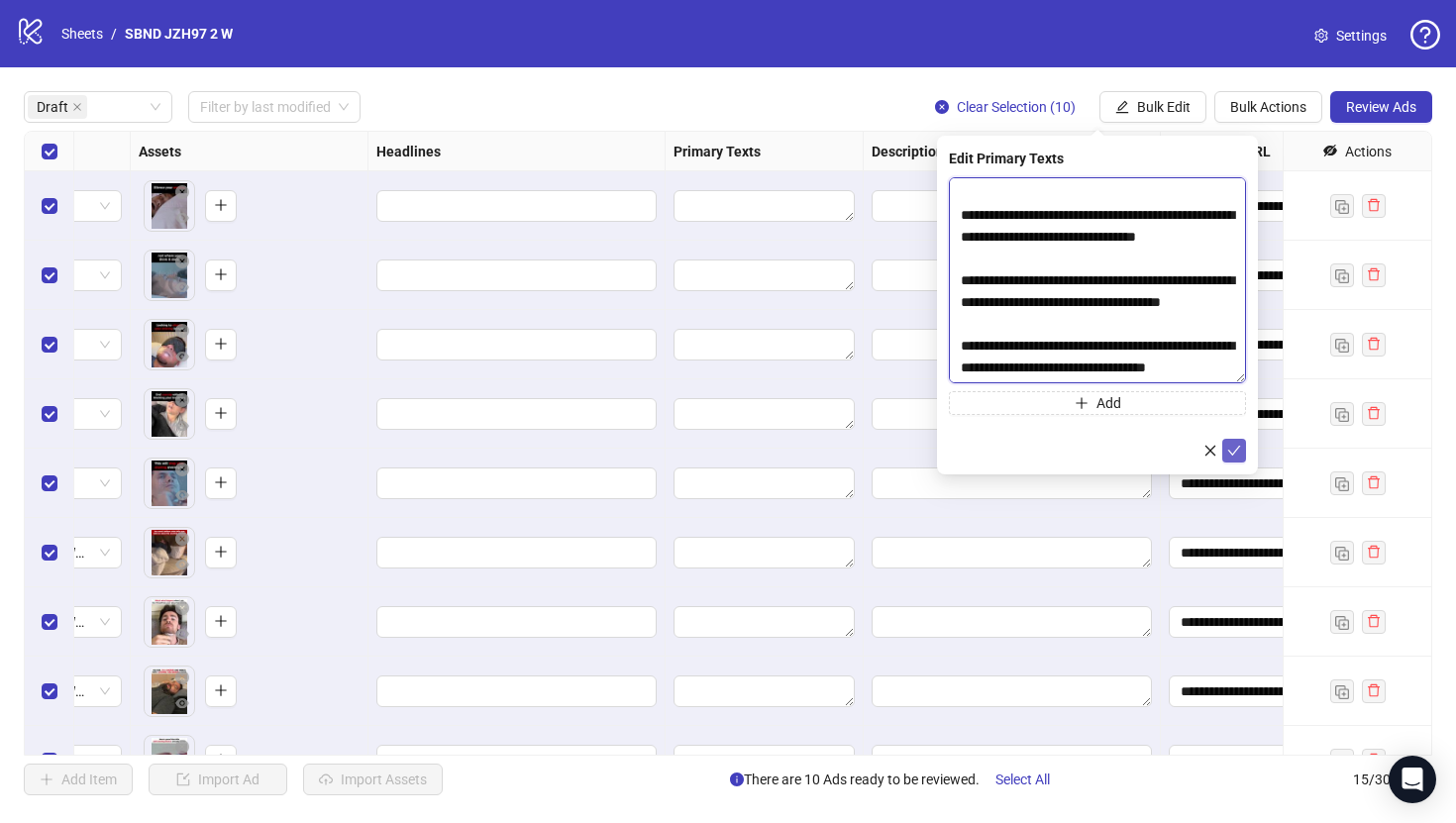 type on "**********" 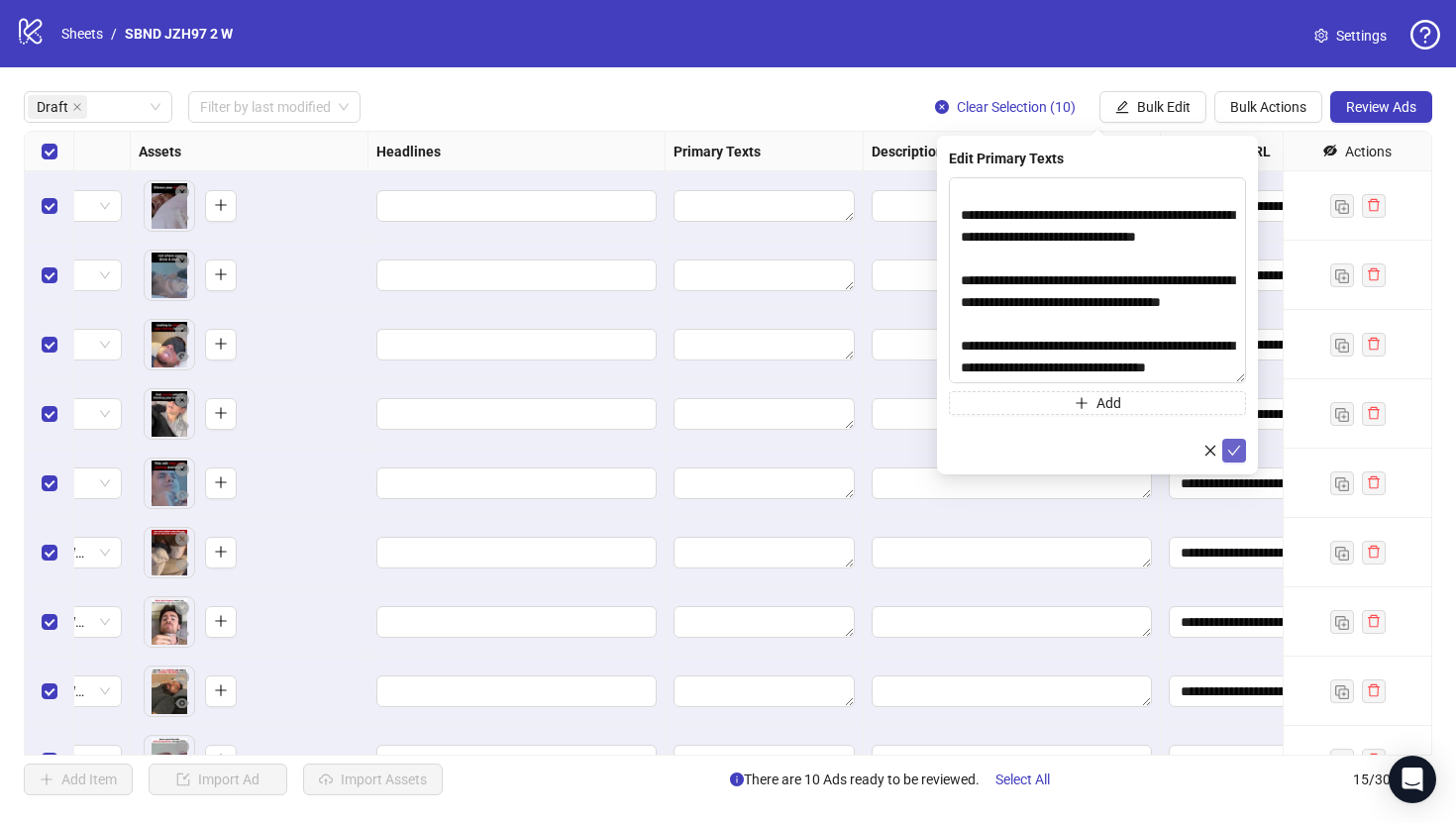 click 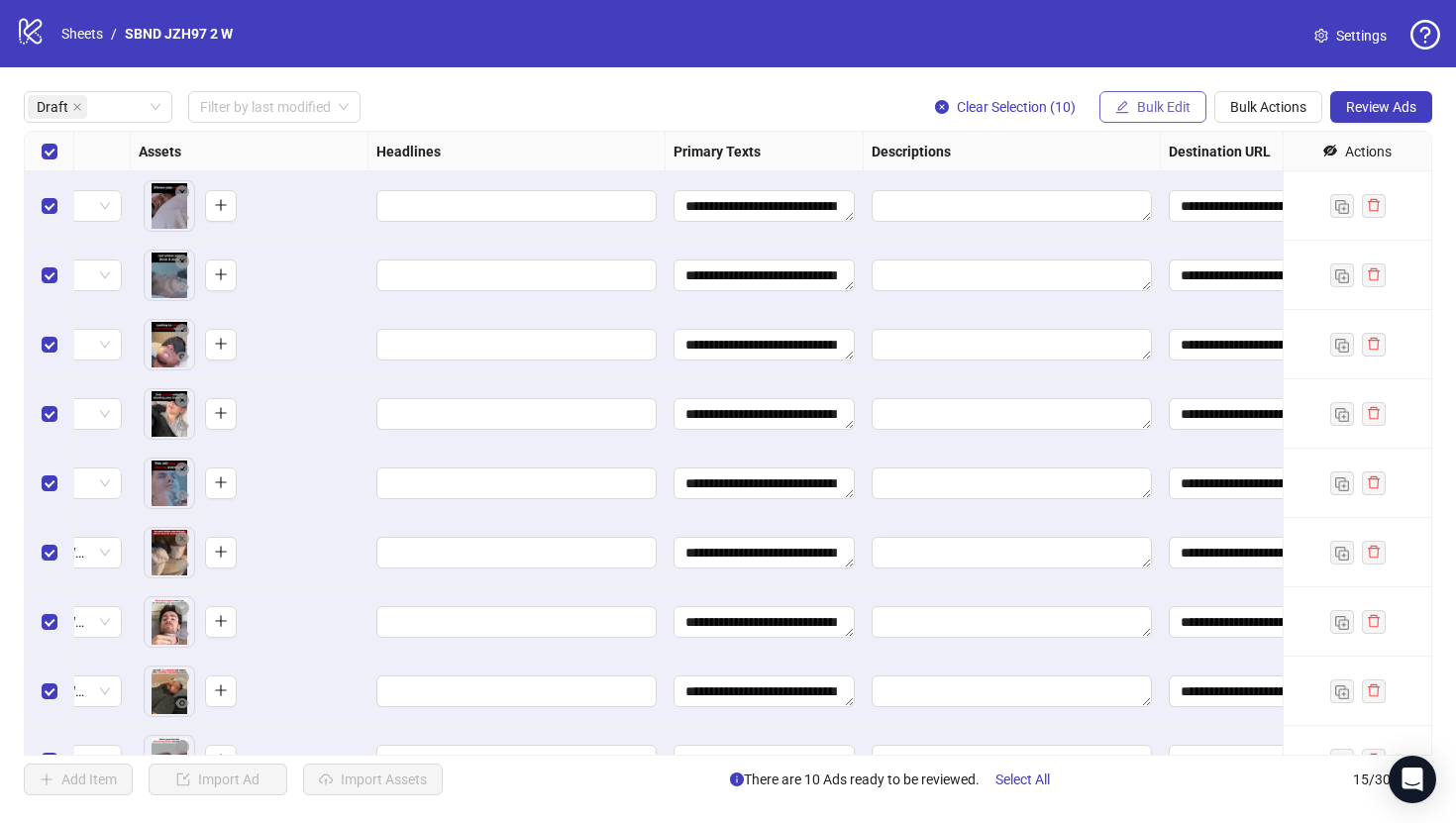 click on "Bulk Edit" at bounding box center [1164, 107] 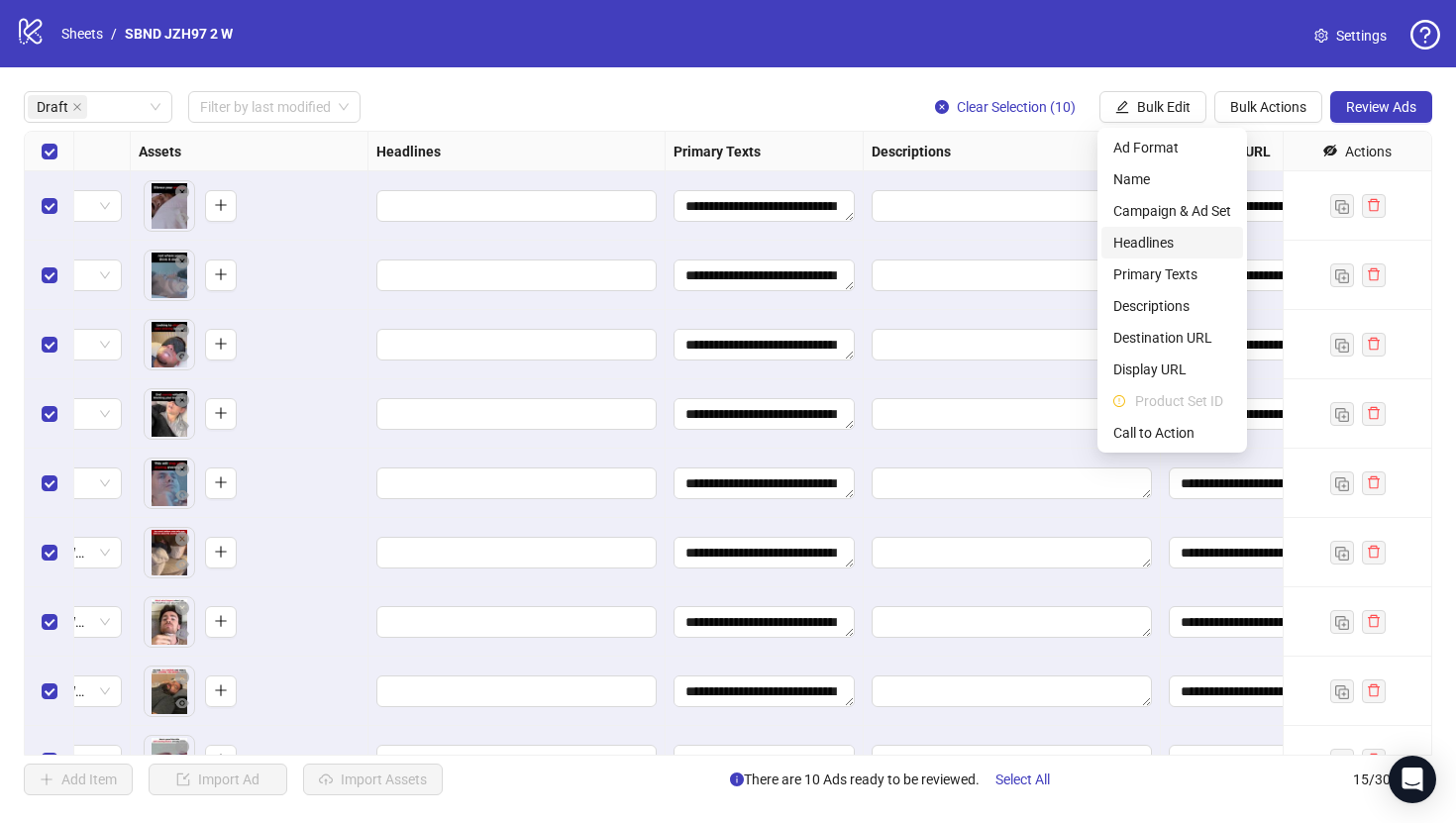 click on "Headlines" at bounding box center [1172, 243] 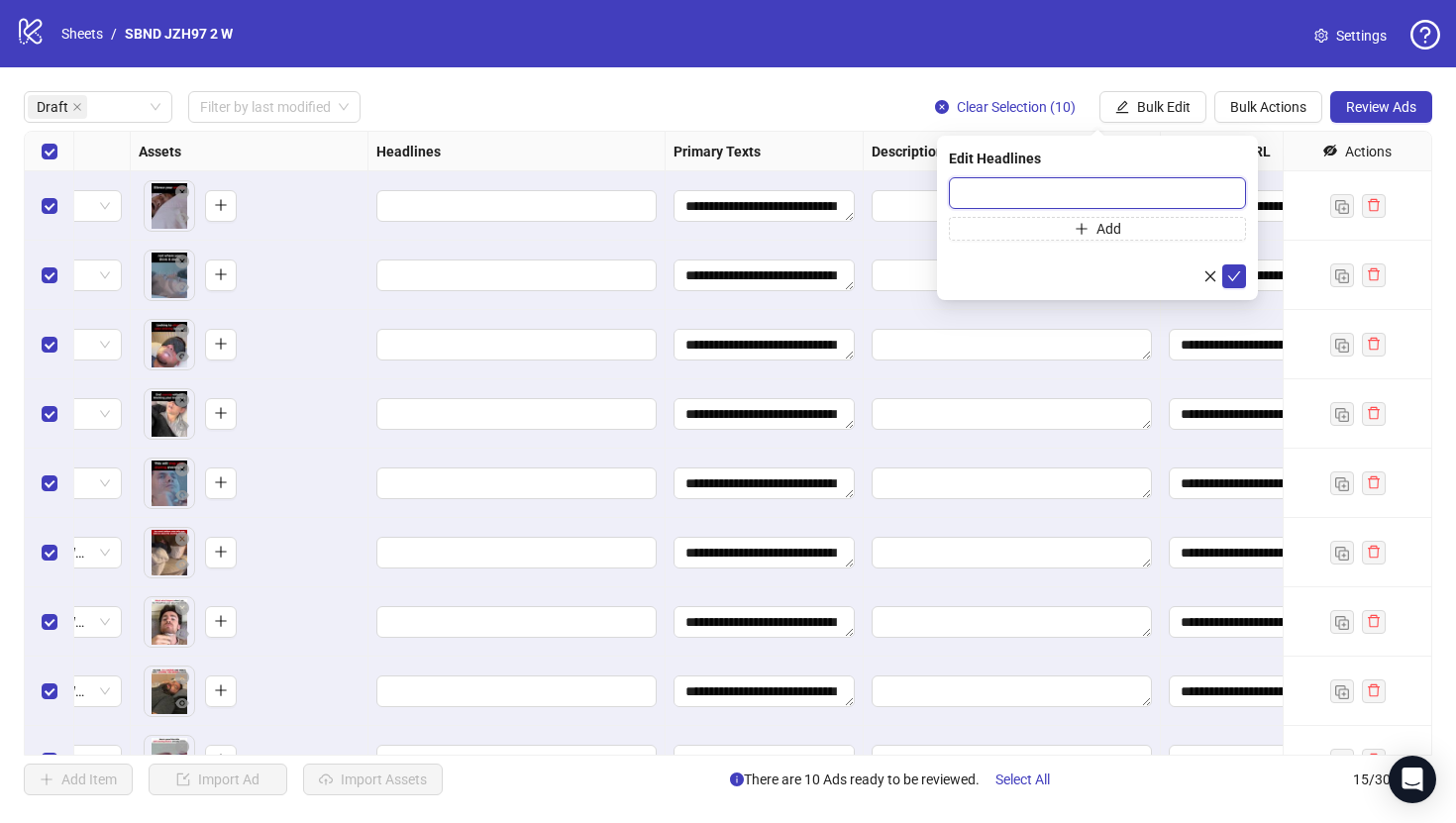click at bounding box center [1097, 193] 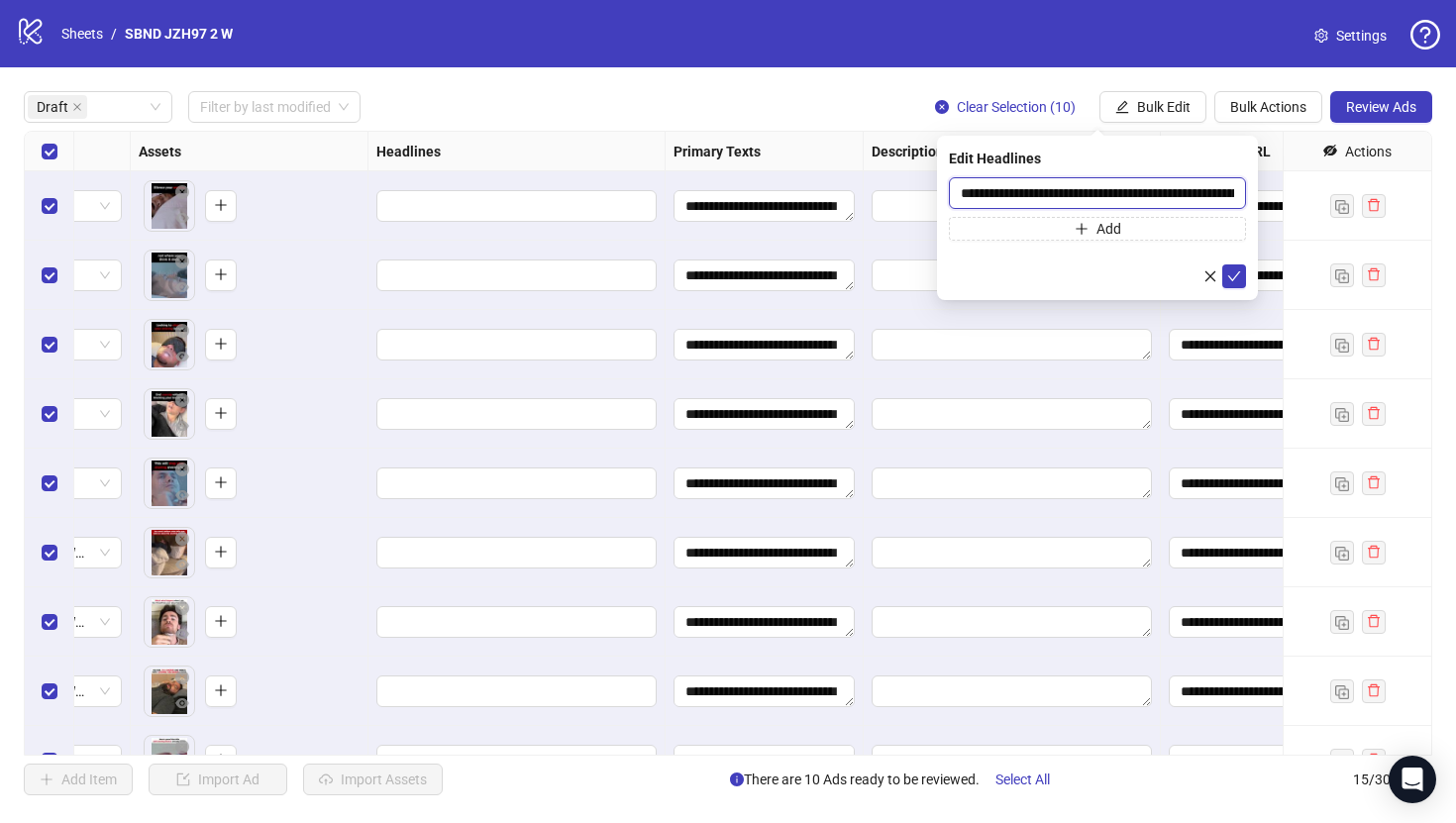 scroll, scrollTop: 0, scrollLeft: 436, axis: horizontal 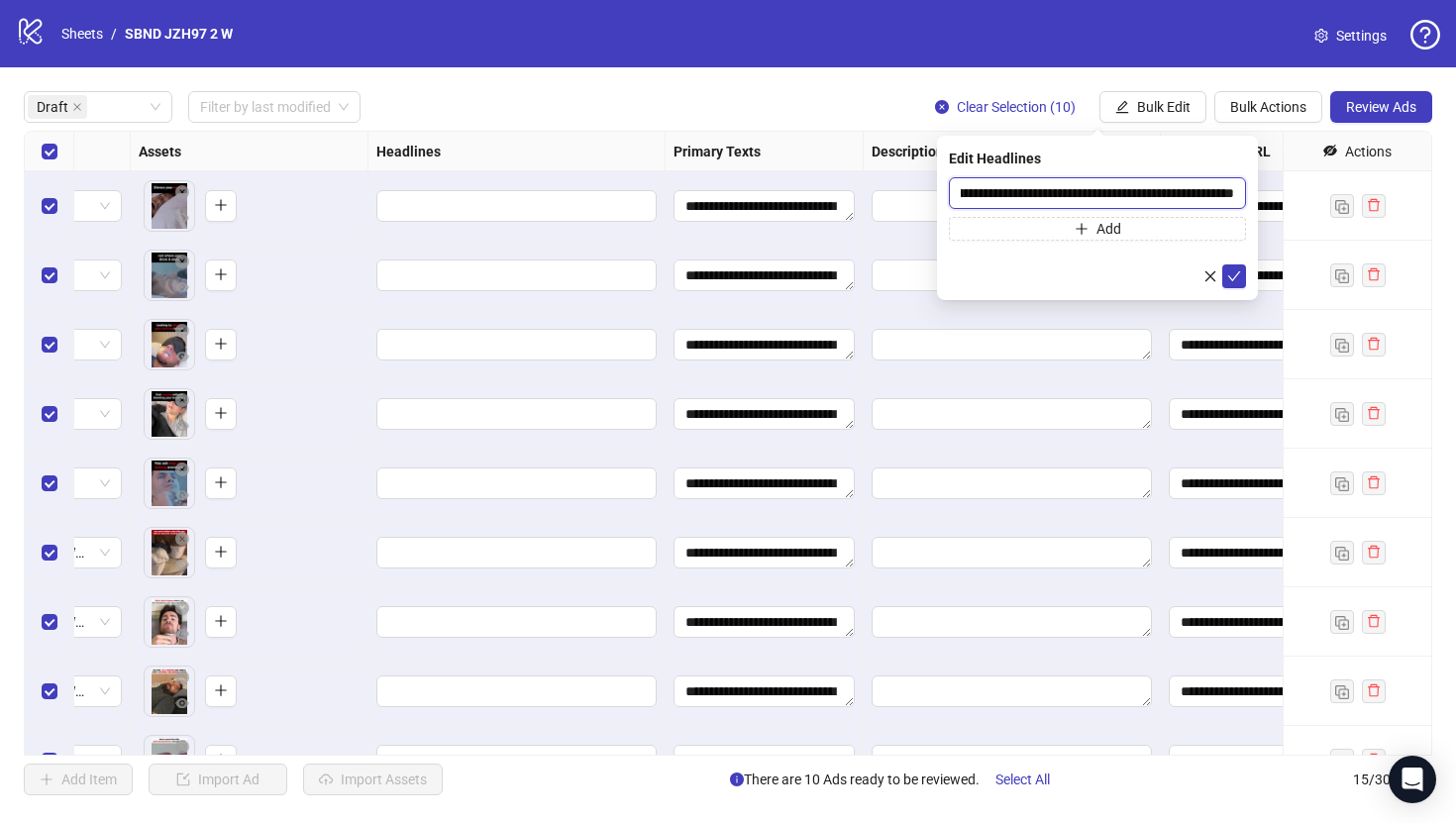 click on "**********" at bounding box center (1097, 193) 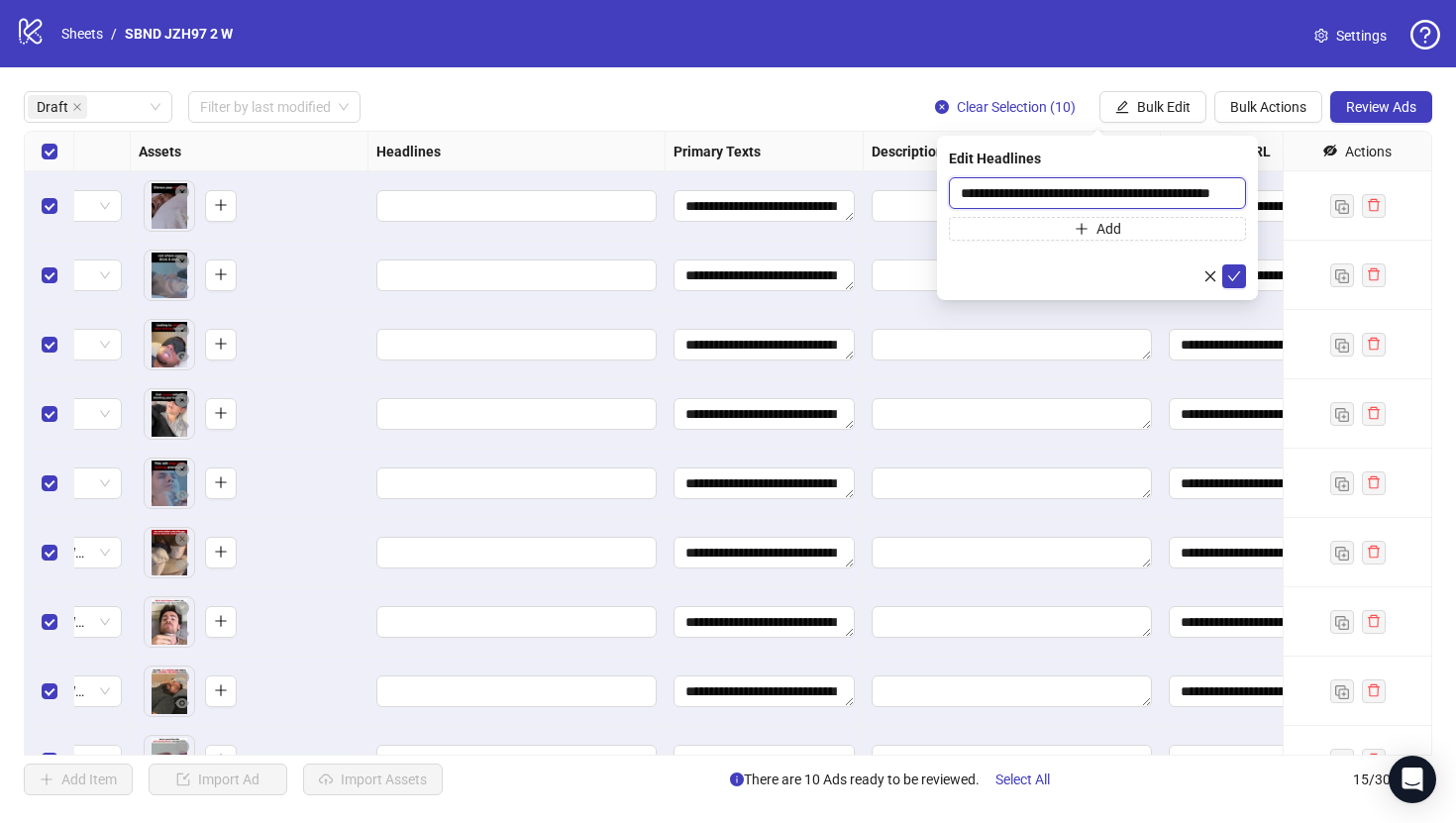 scroll, scrollTop: 0, scrollLeft: 33, axis: horizontal 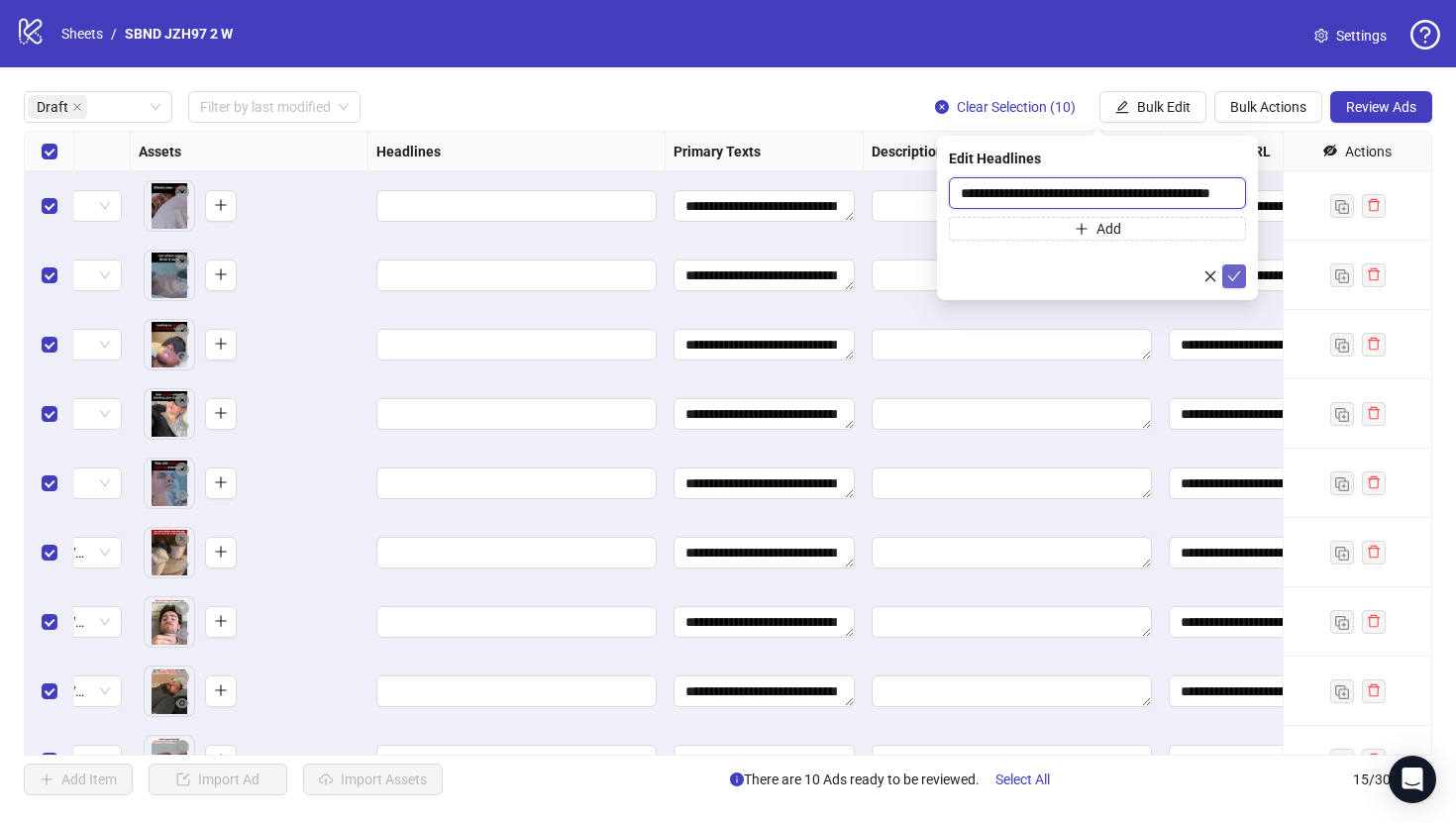 type on "**********" 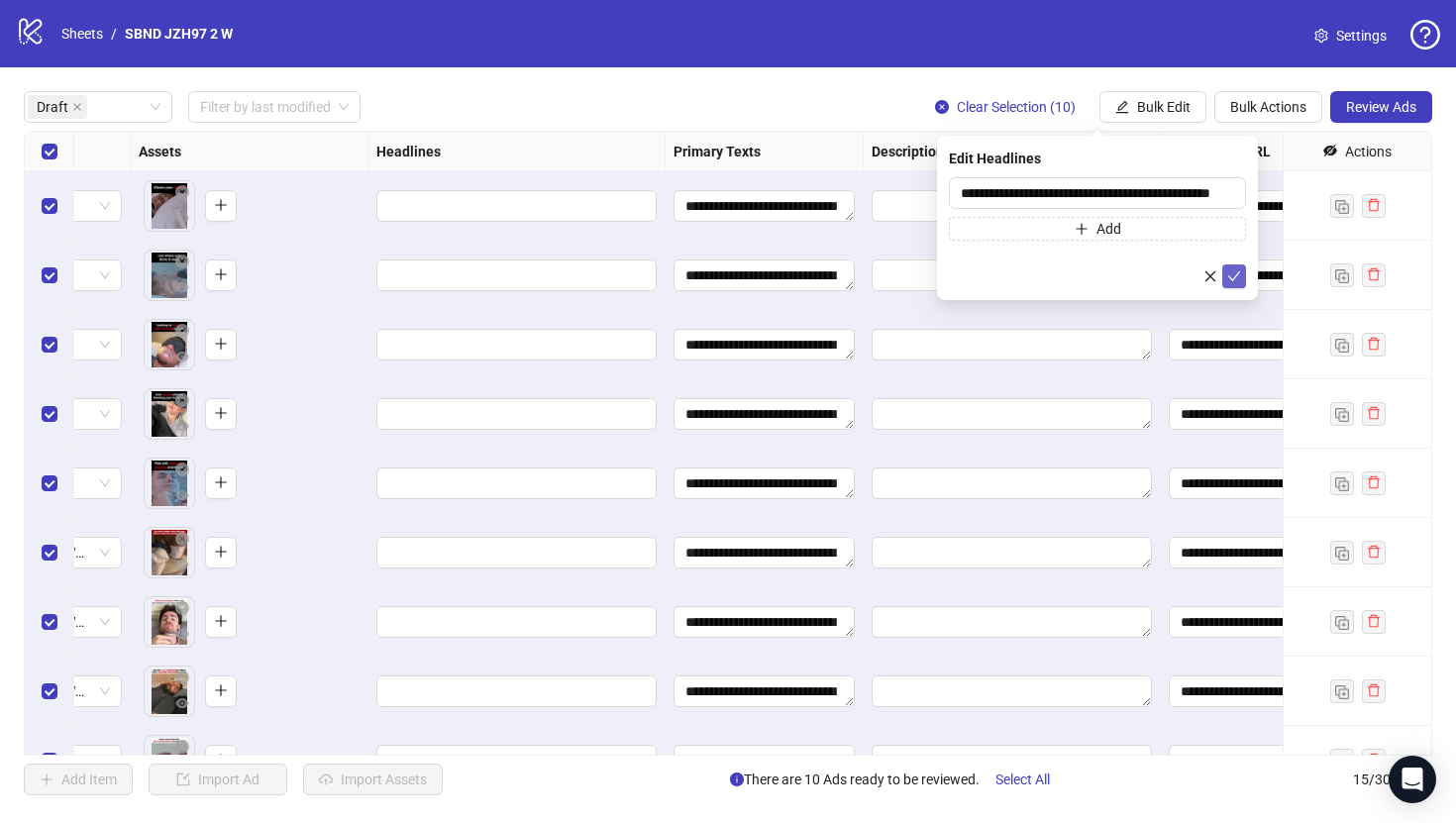 click at bounding box center (1234, 276) 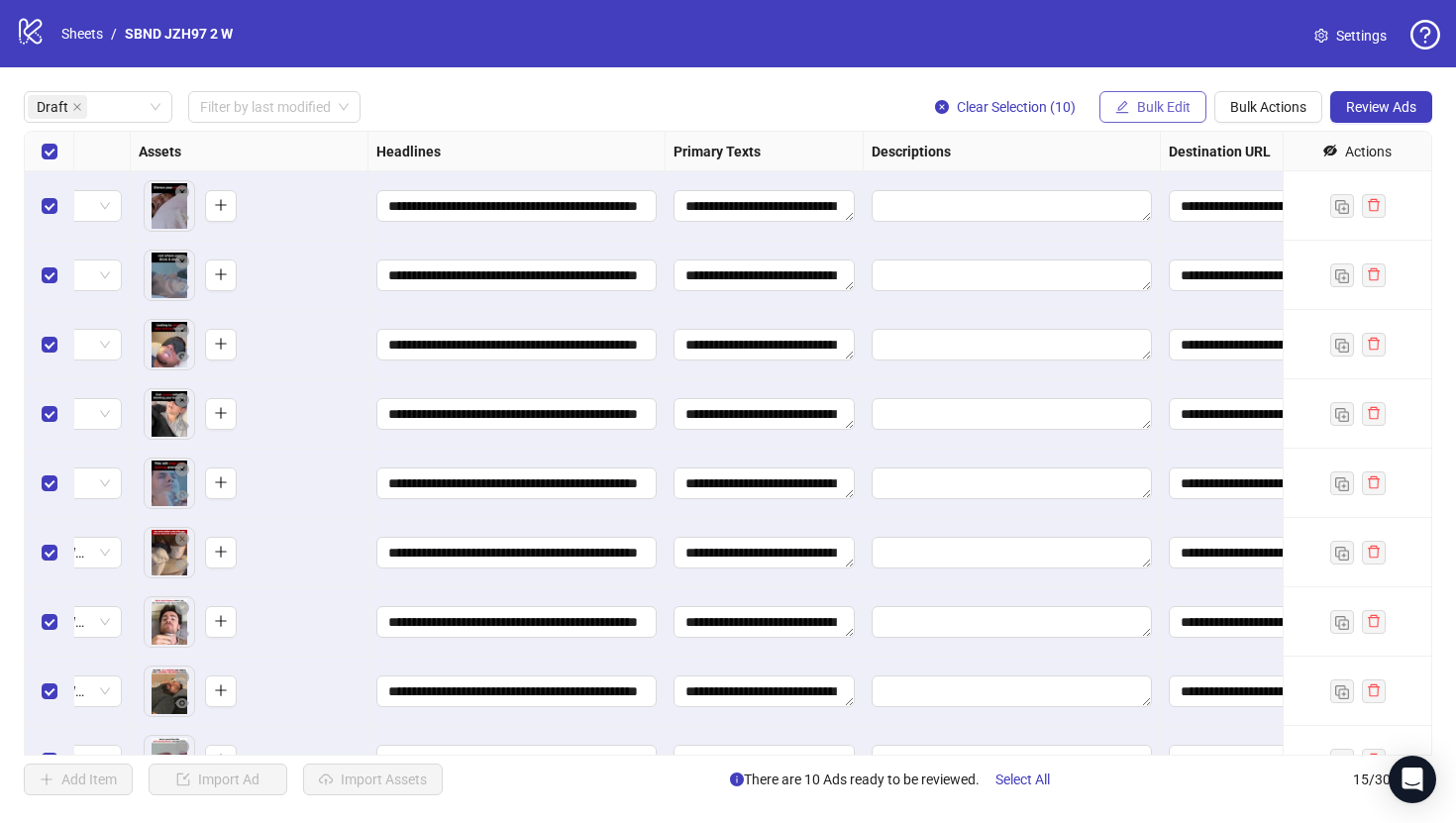 click on "Bulk Edit" at bounding box center (1164, 107) 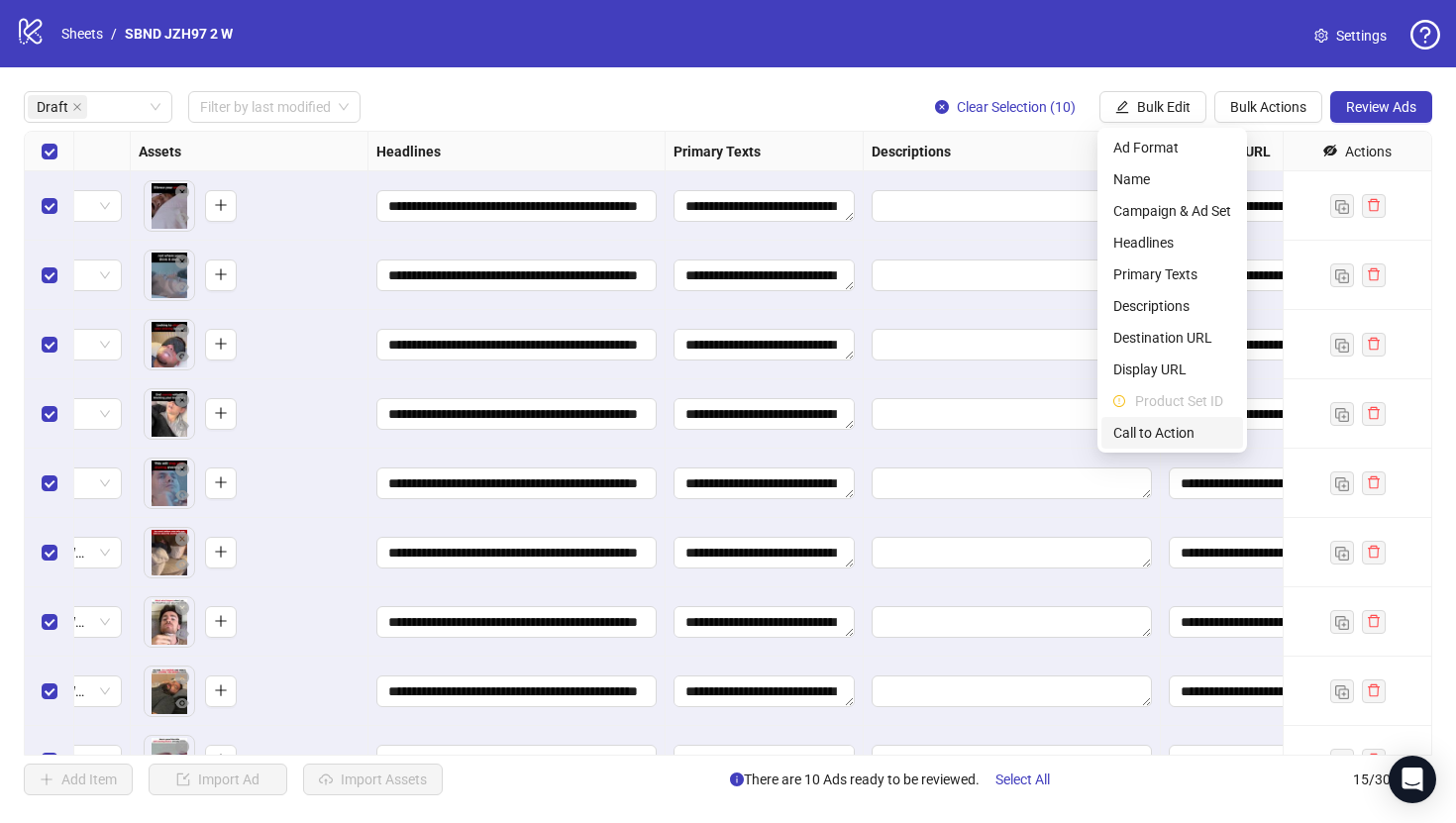 click on "Call to Action" at bounding box center [1172, 433] 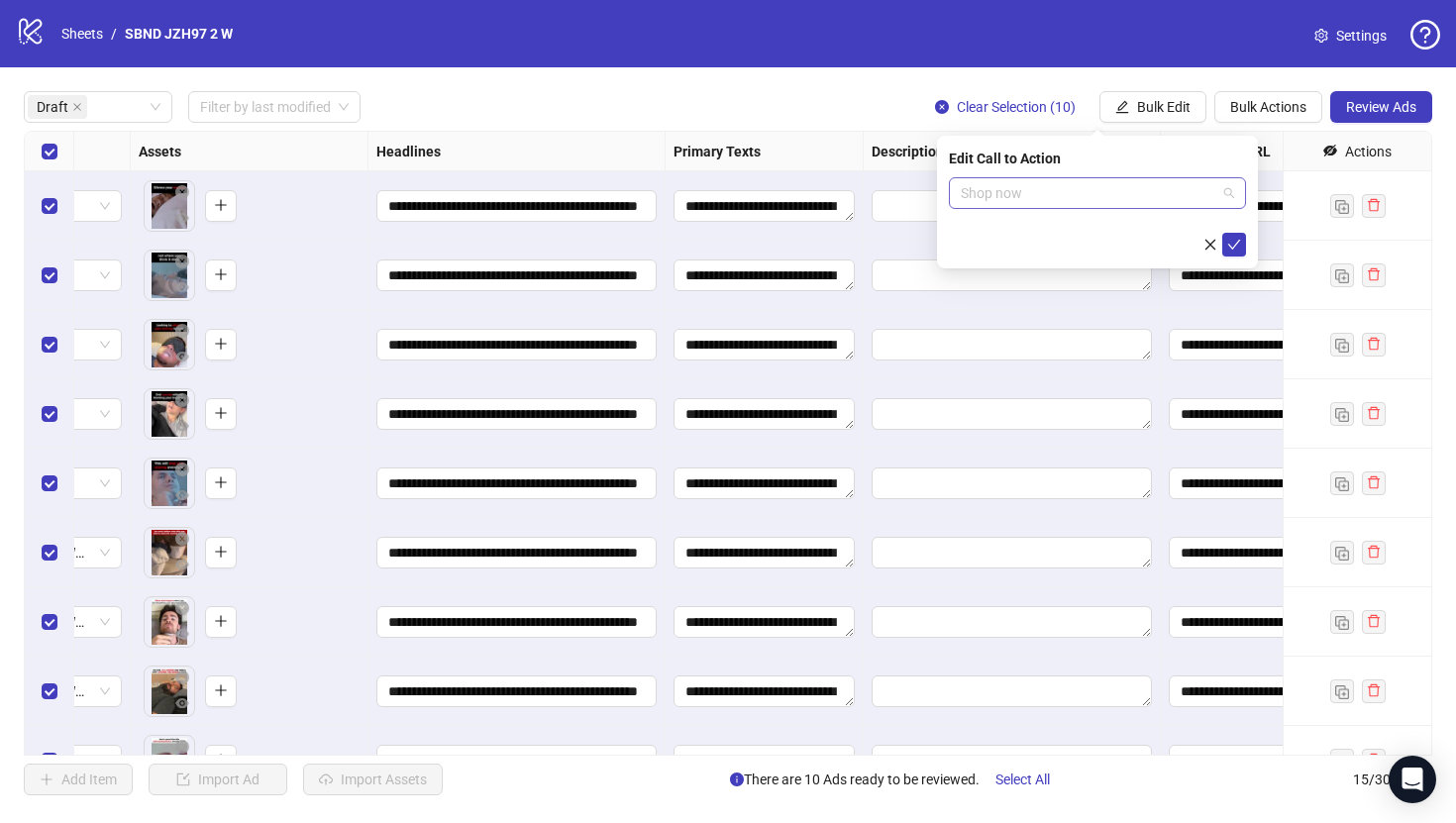 click on "Shop now" at bounding box center [1097, 193] 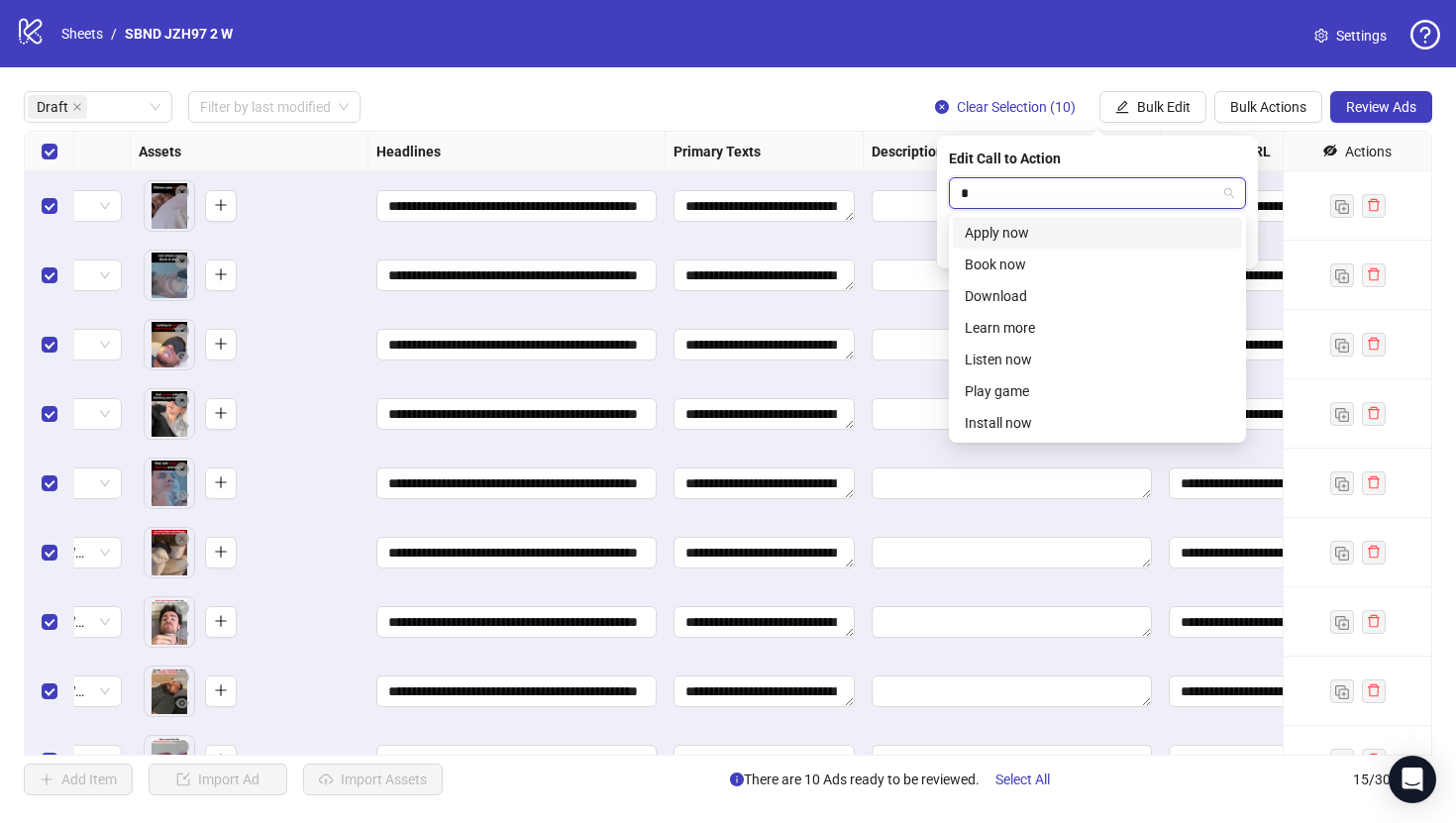 scroll, scrollTop: 0, scrollLeft: 0, axis: both 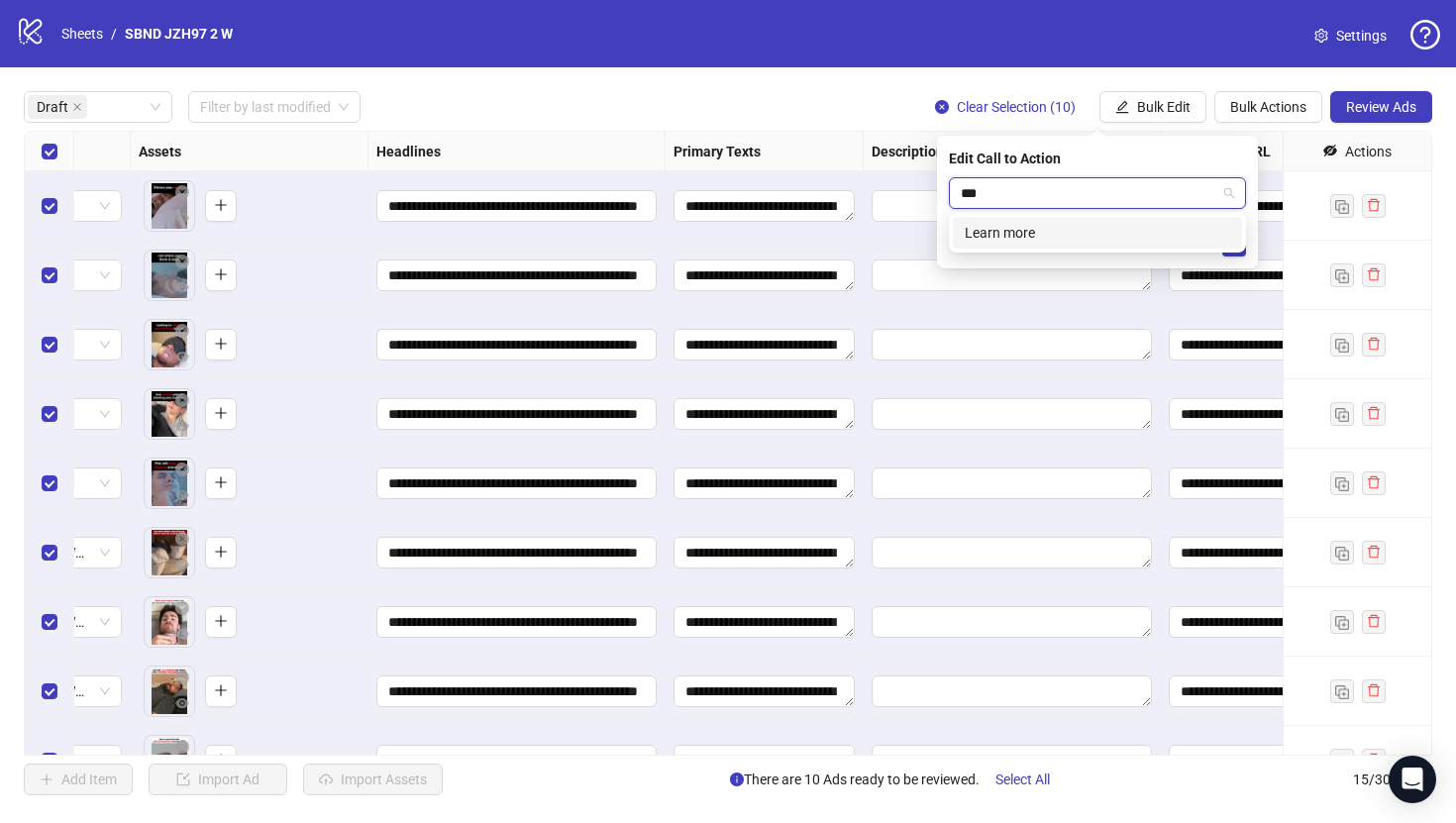 type on "****" 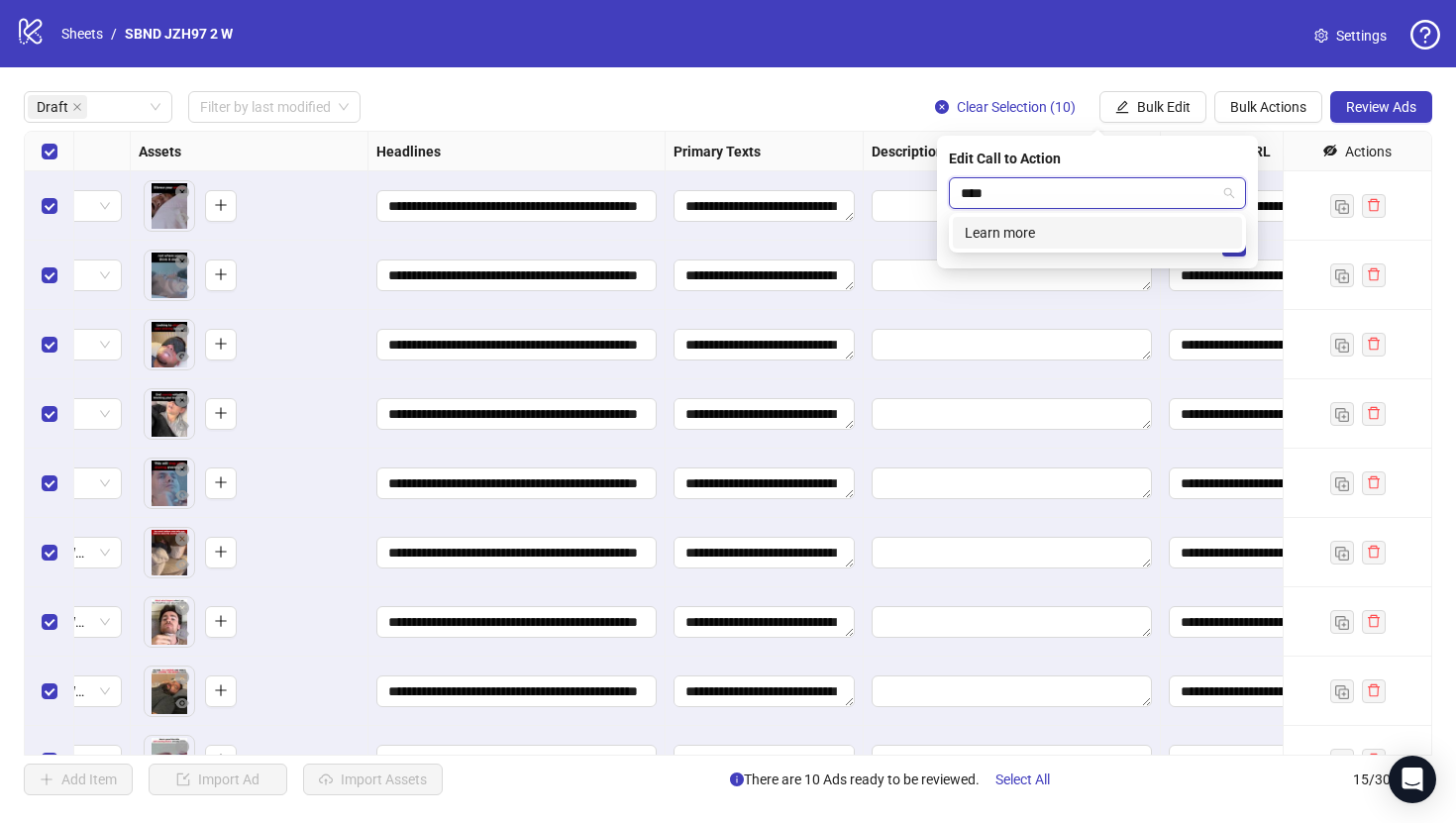 type 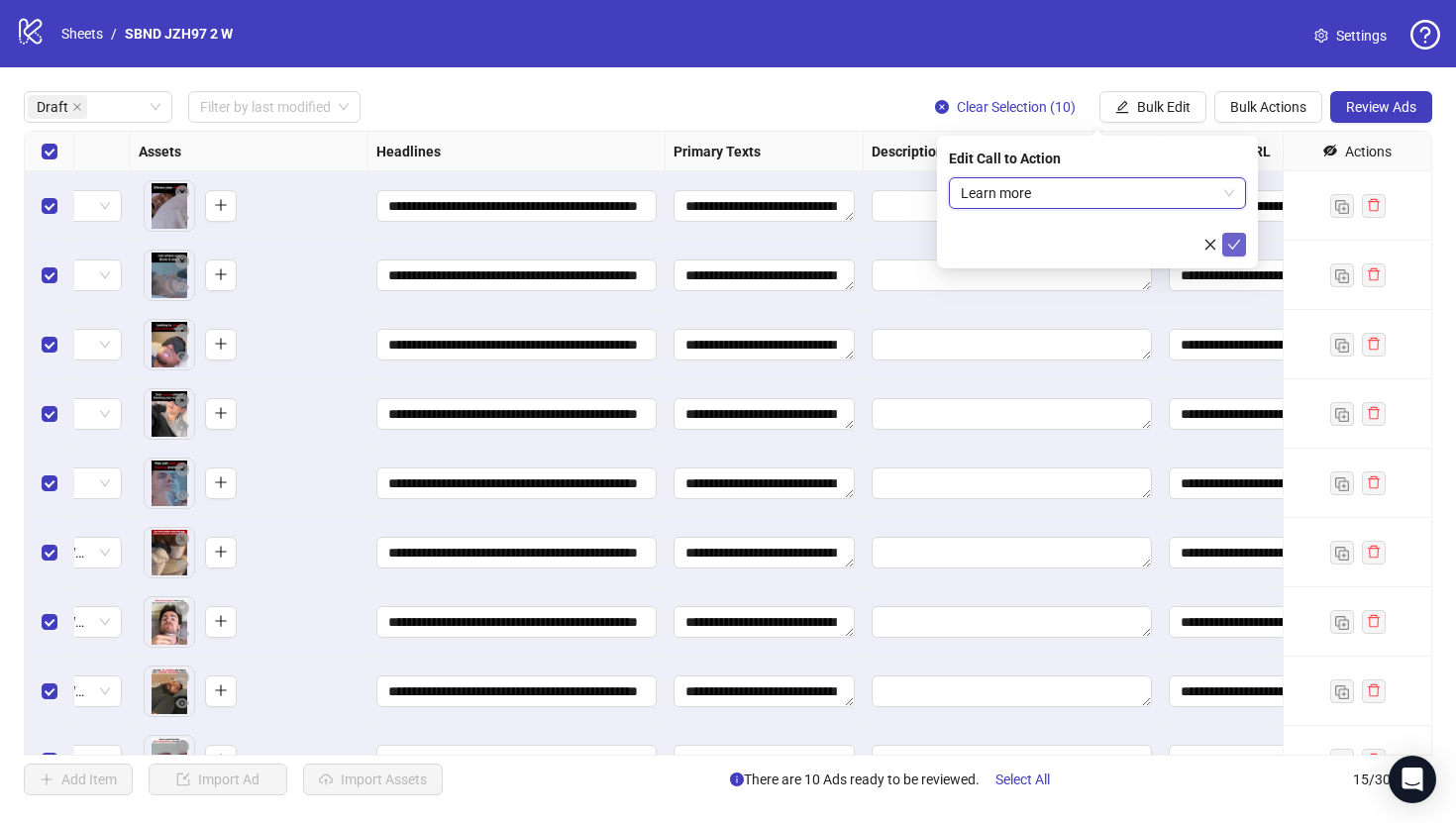 click 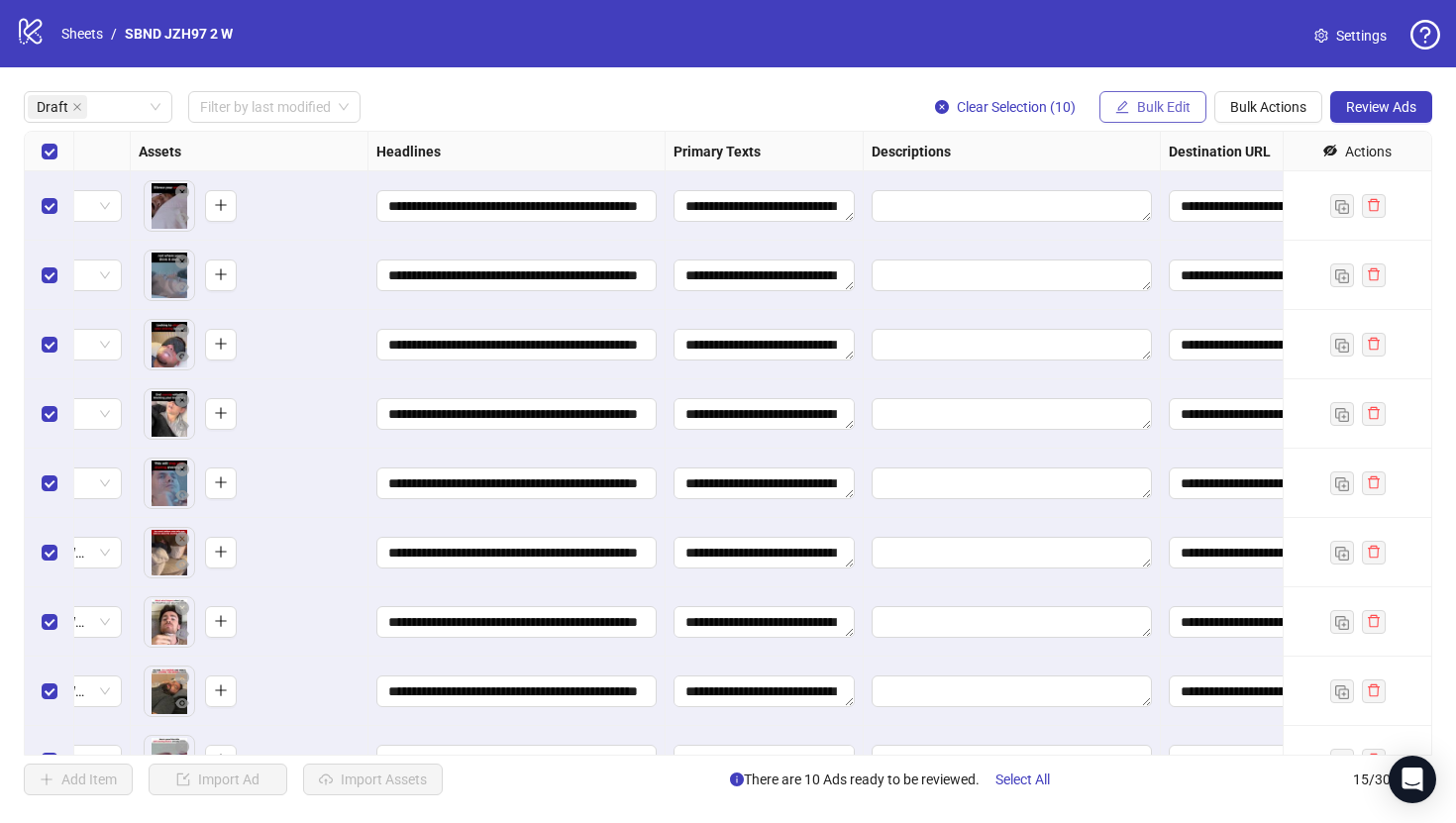click on "Bulk Edit" at bounding box center [1164, 107] 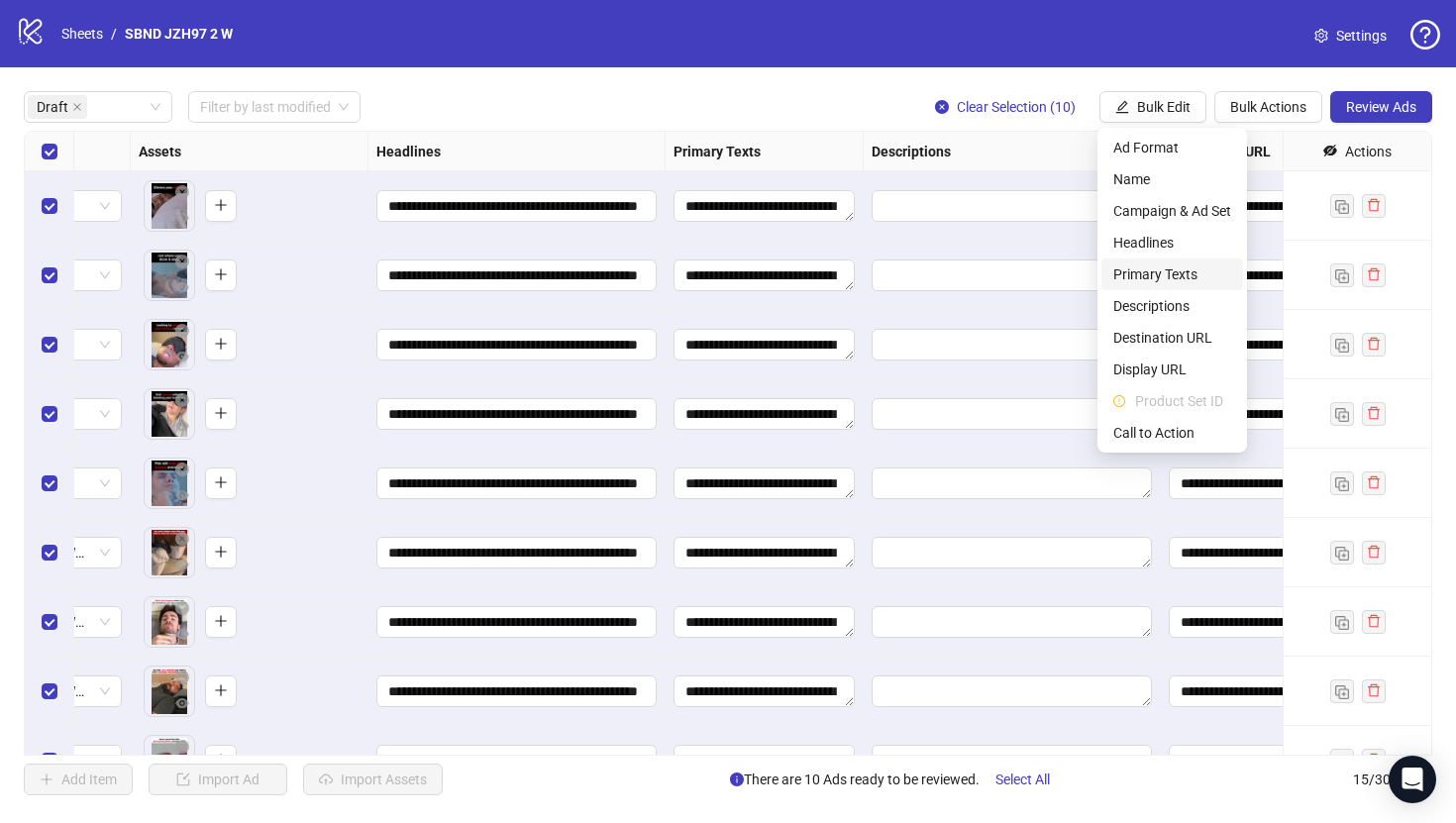 click on "Primary Texts" at bounding box center (1172, 274) 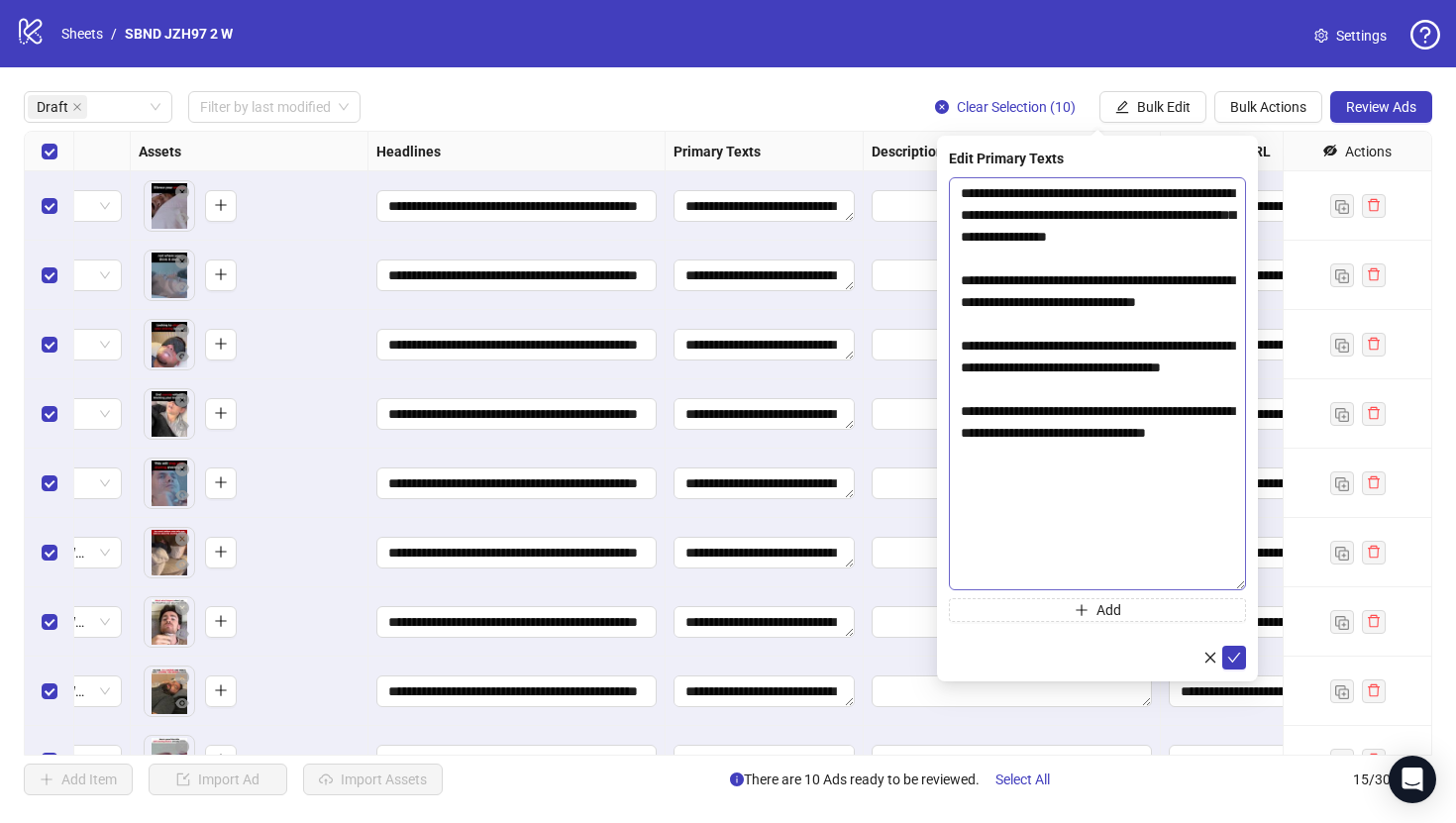 drag, startPoint x: 1243, startPoint y: 225, endPoint x: 1184, endPoint y: 594, distance: 373.68703 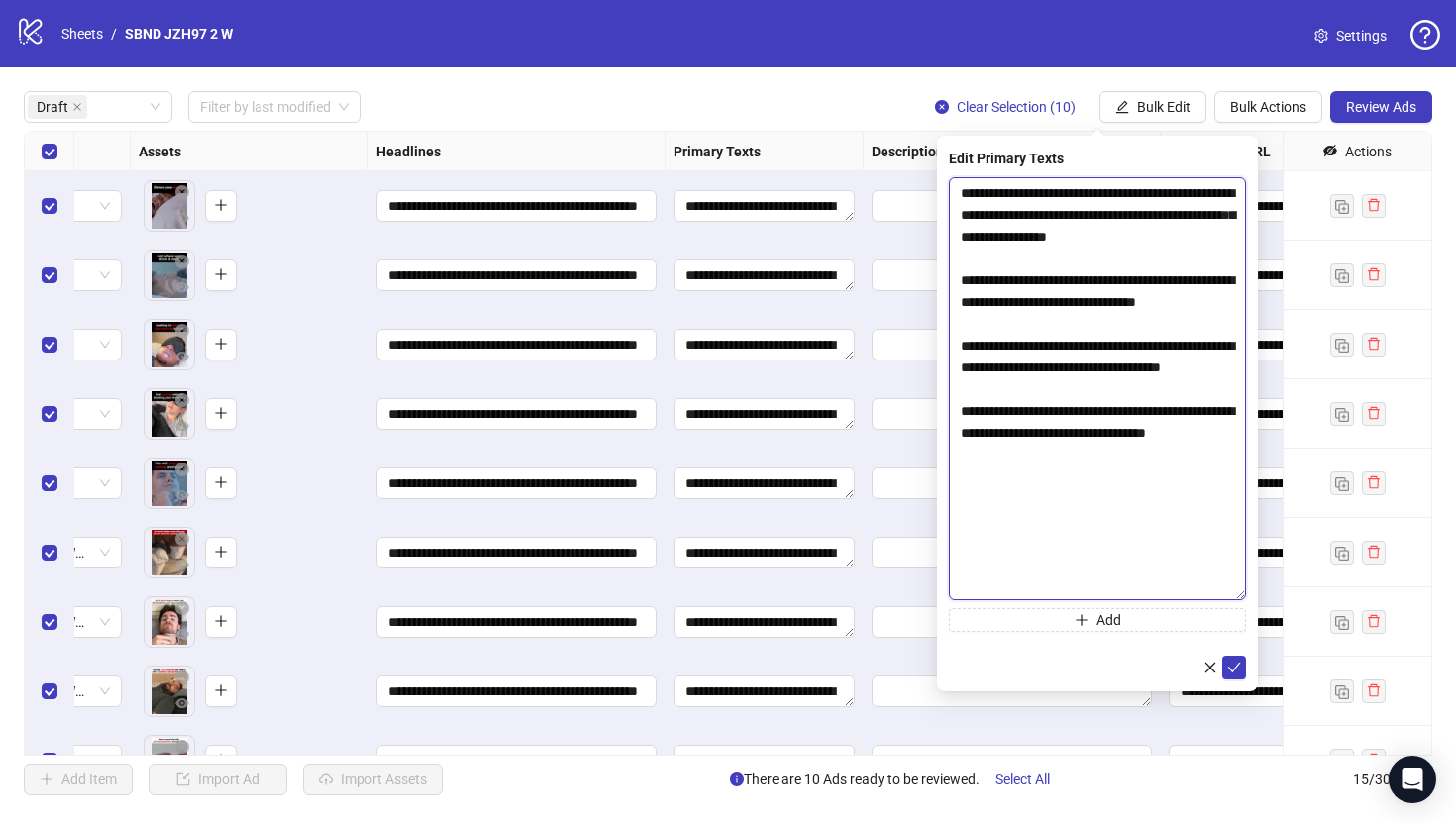 click on "**********" at bounding box center [1097, 388] 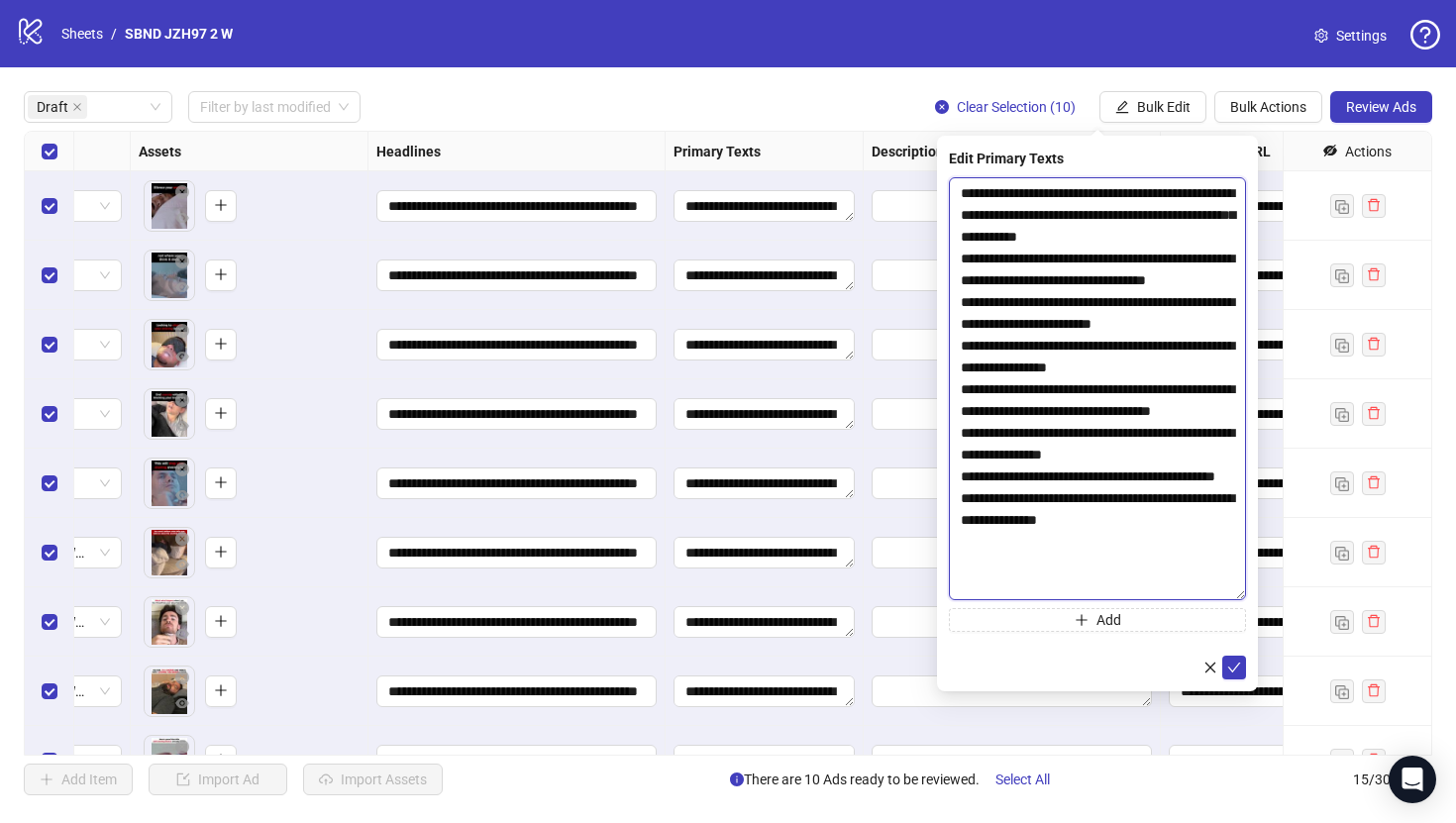 scroll, scrollTop: 0, scrollLeft: 0, axis: both 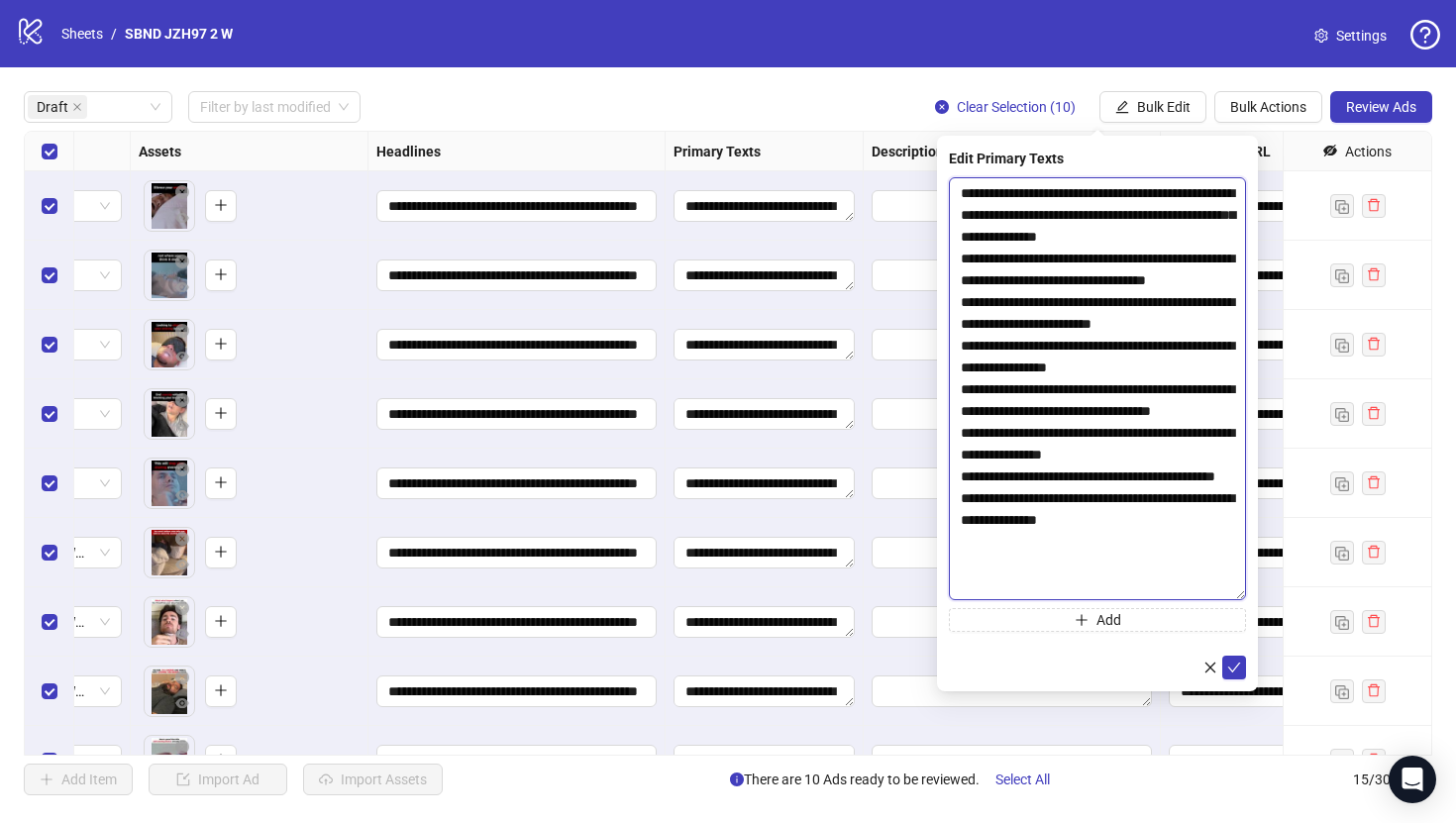 click on "**********" at bounding box center [1097, 388] 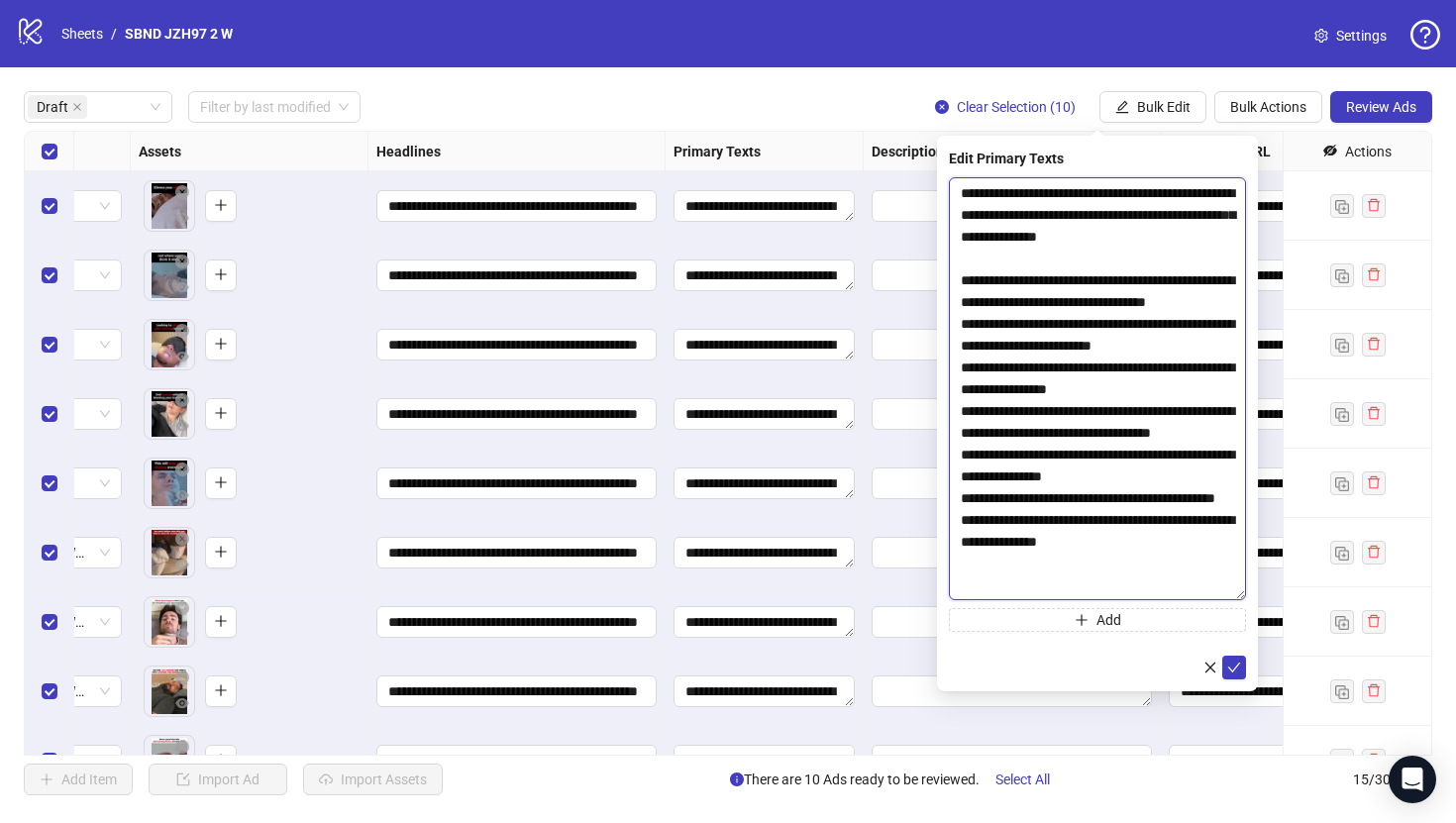 click on "**********" at bounding box center [1097, 388] 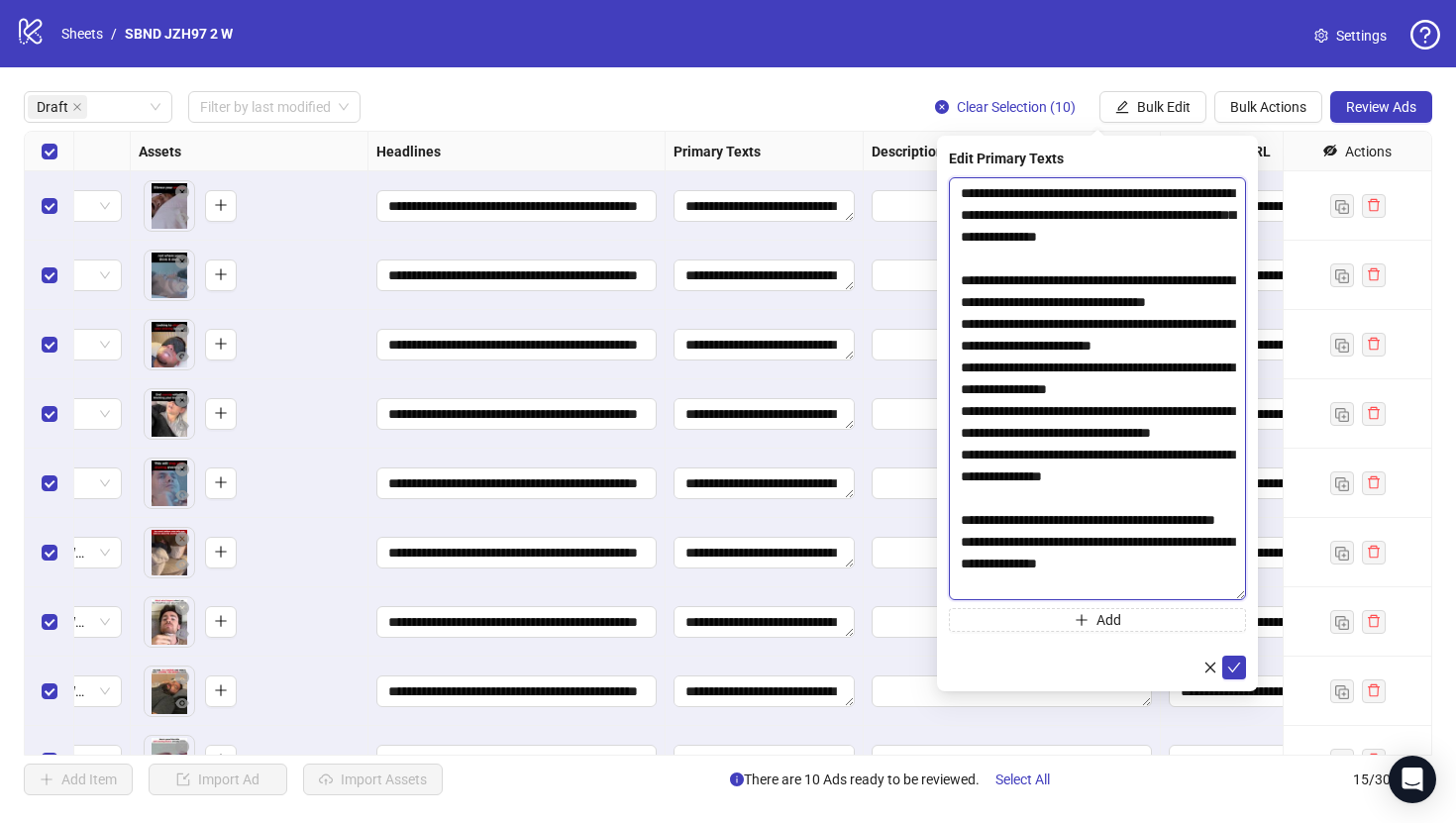 scroll, scrollTop: 37, scrollLeft: 0, axis: vertical 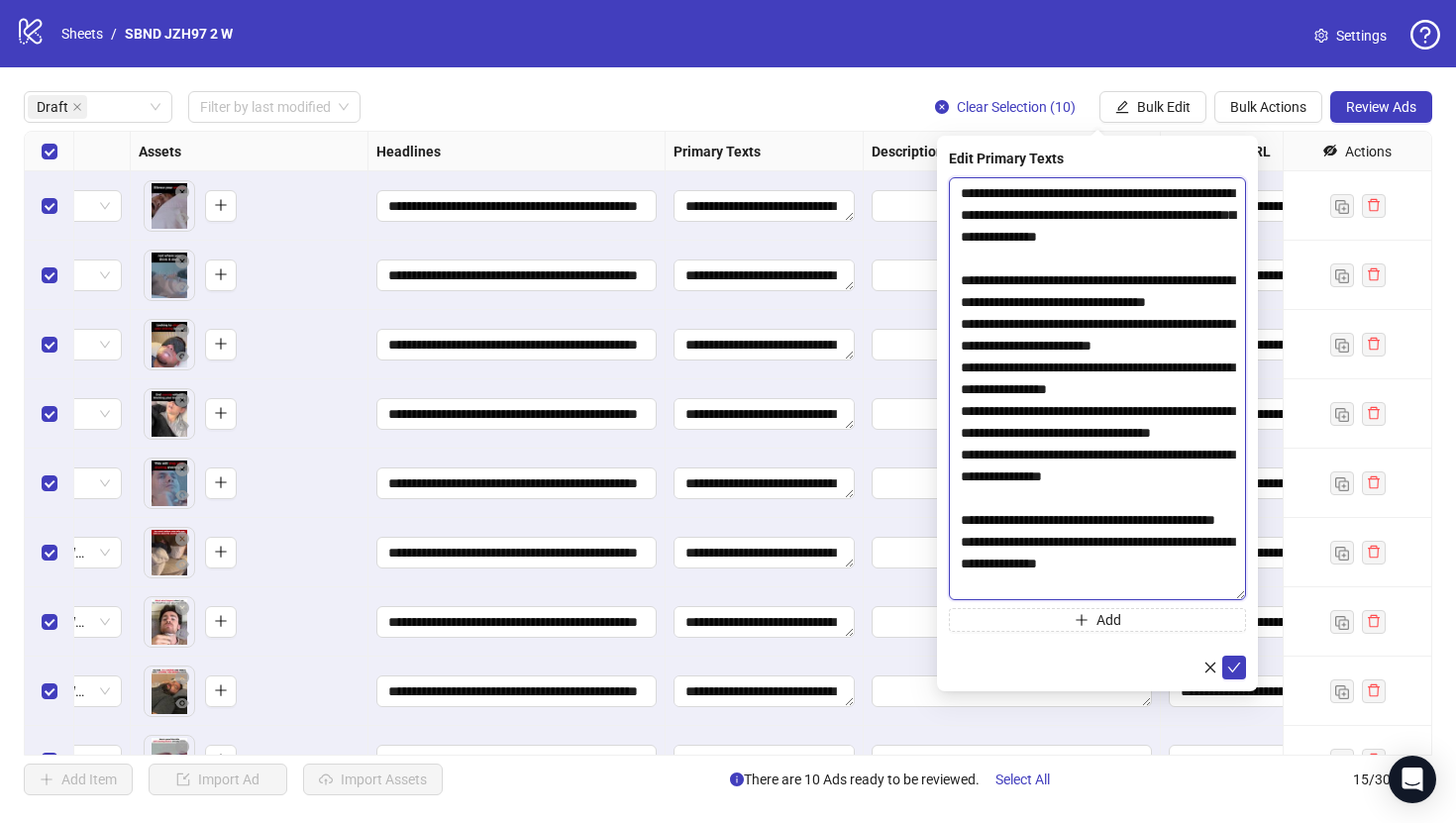 click on "**********" at bounding box center [1097, 388] 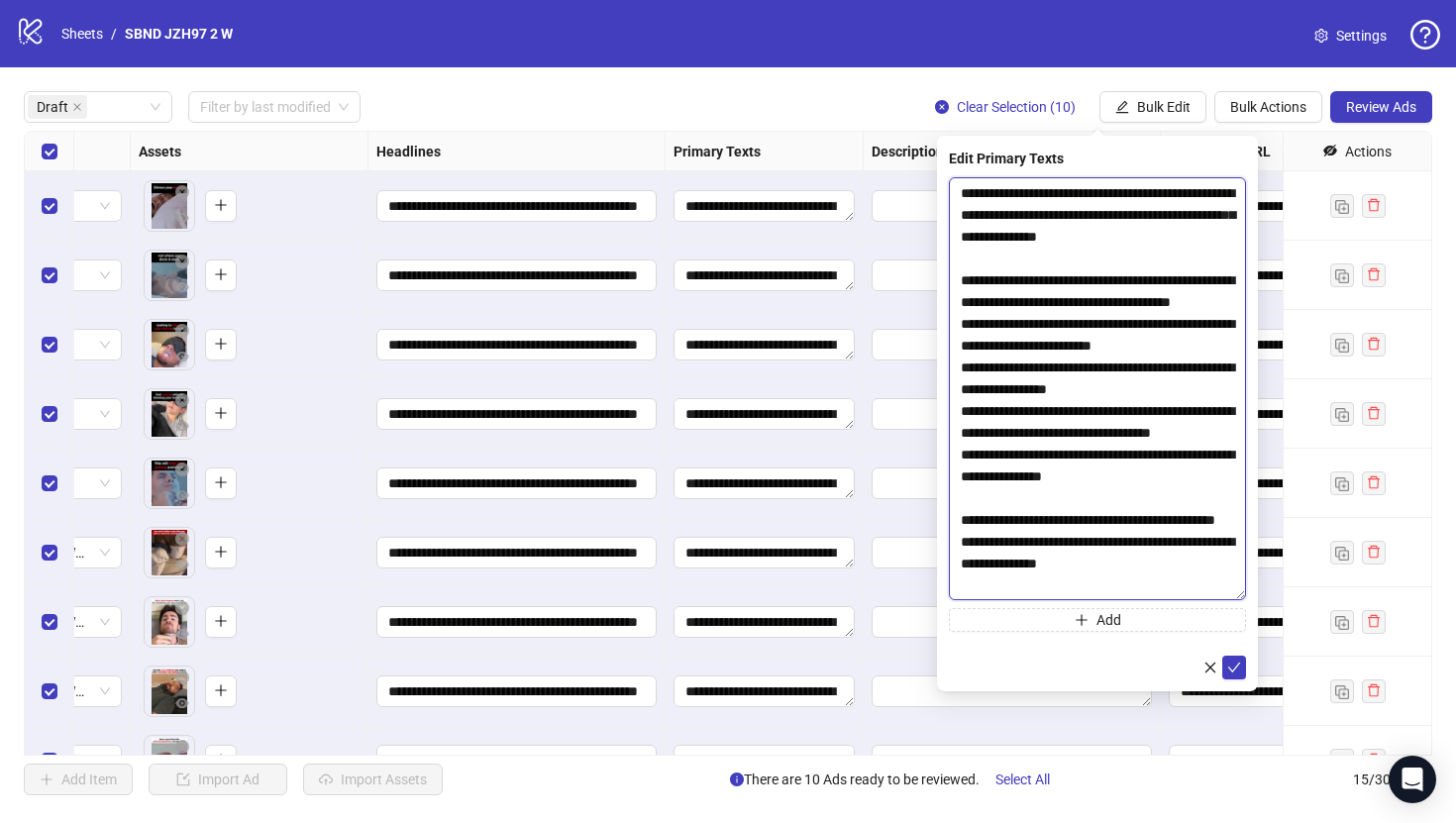 click on "**********" at bounding box center [1097, 388] 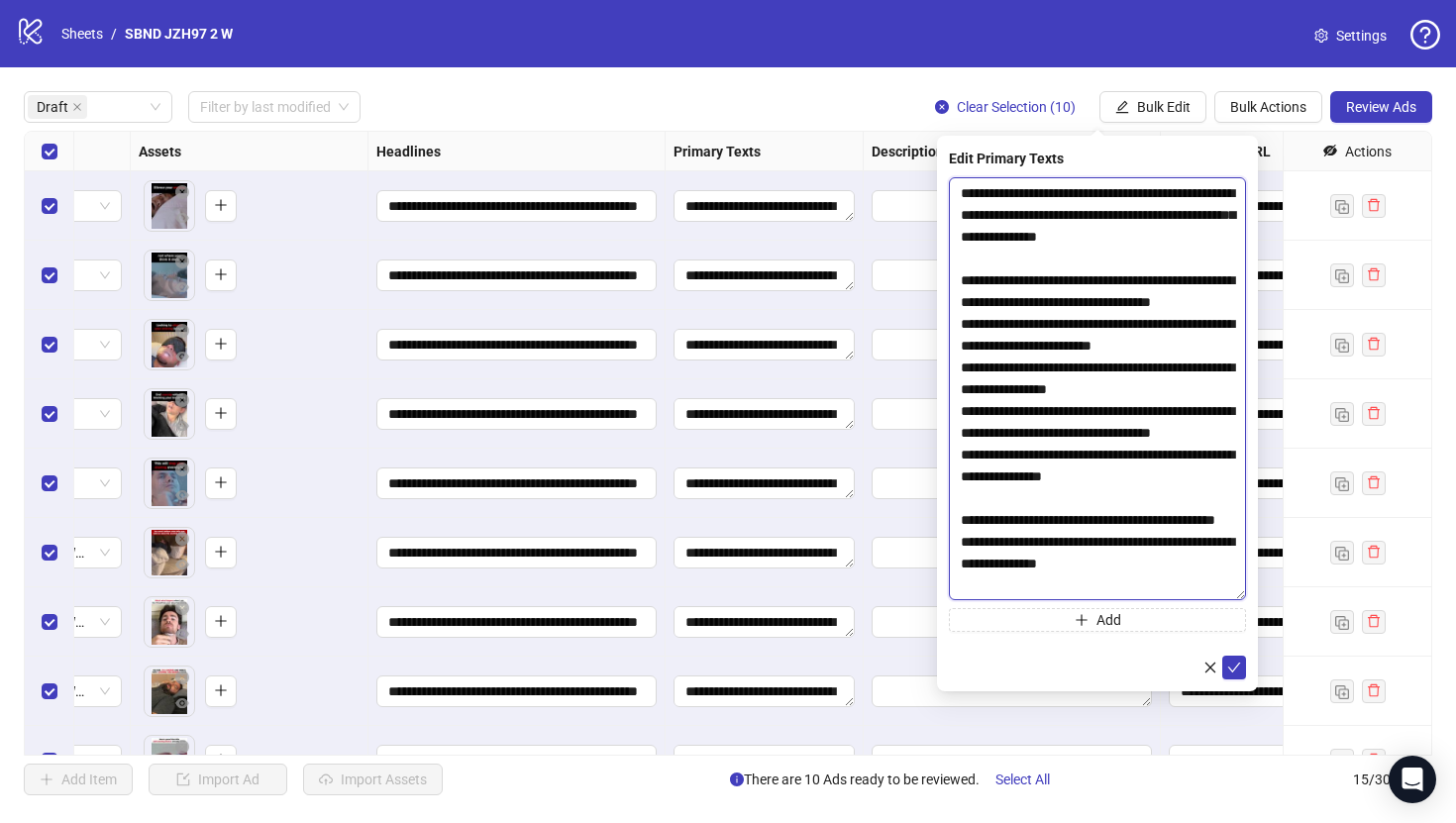 click on "**********" at bounding box center (1097, 388) 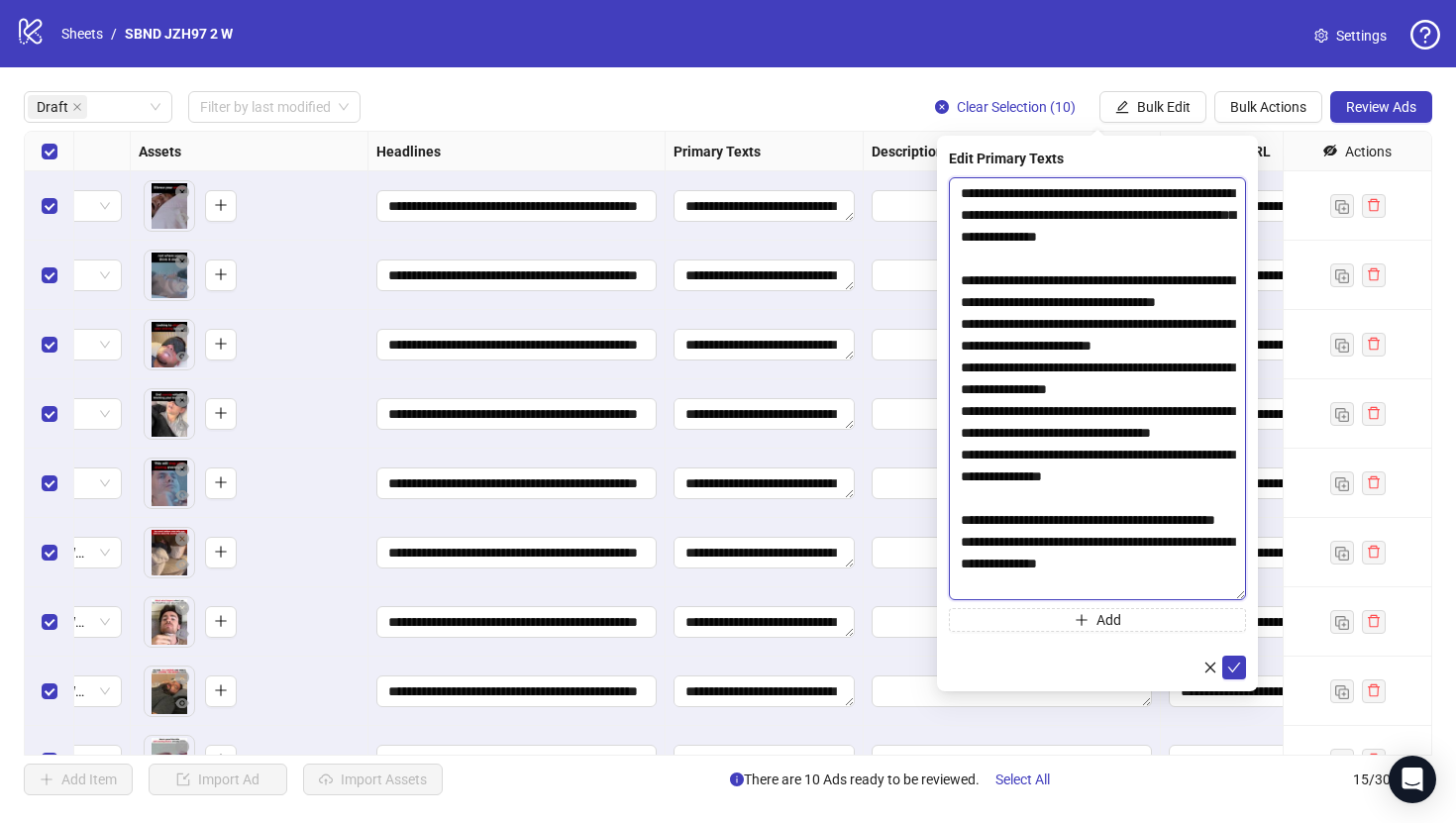scroll, scrollTop: 45, scrollLeft: 0, axis: vertical 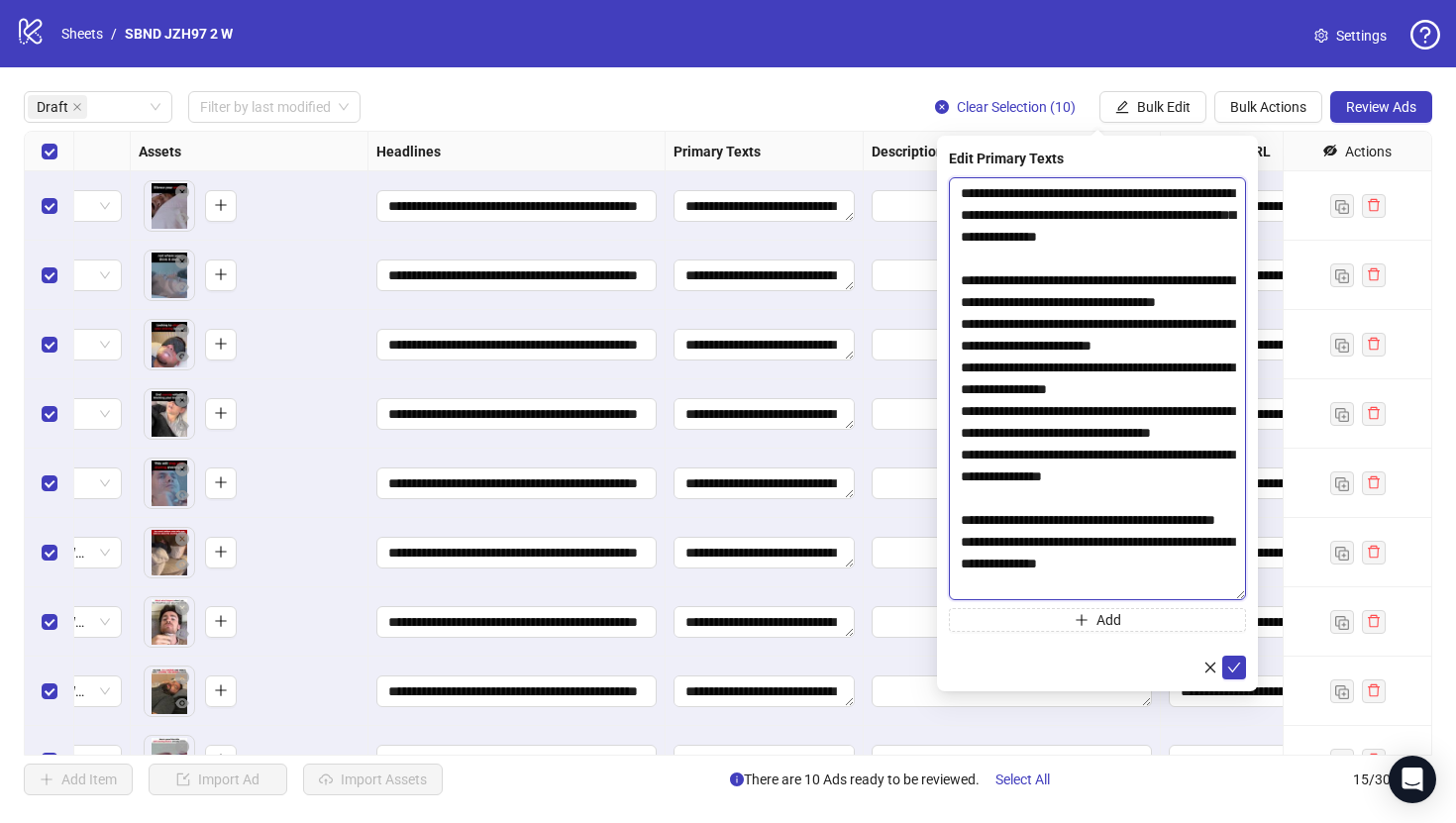 click on "**********" at bounding box center [1097, 388] 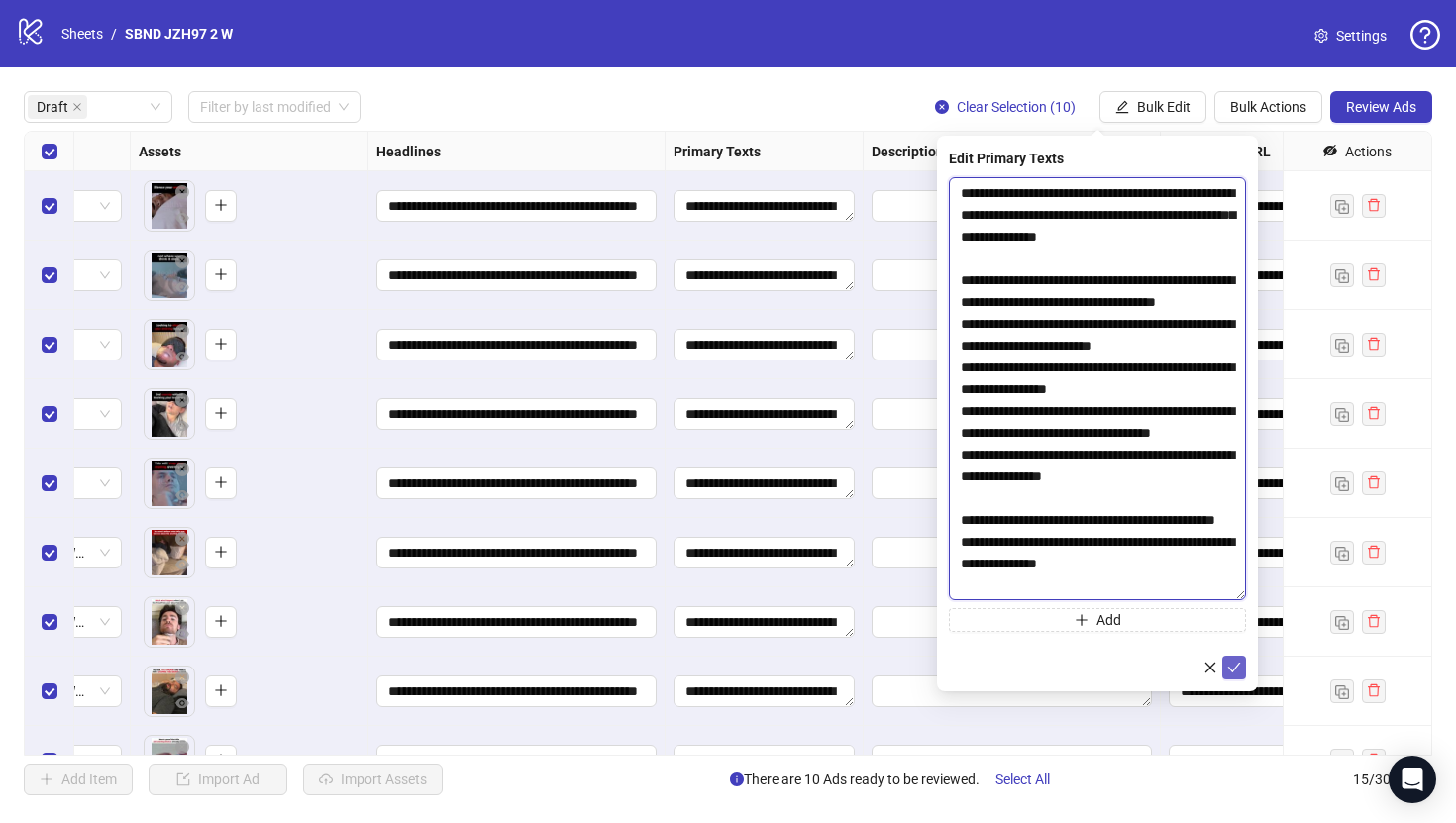 type on "**********" 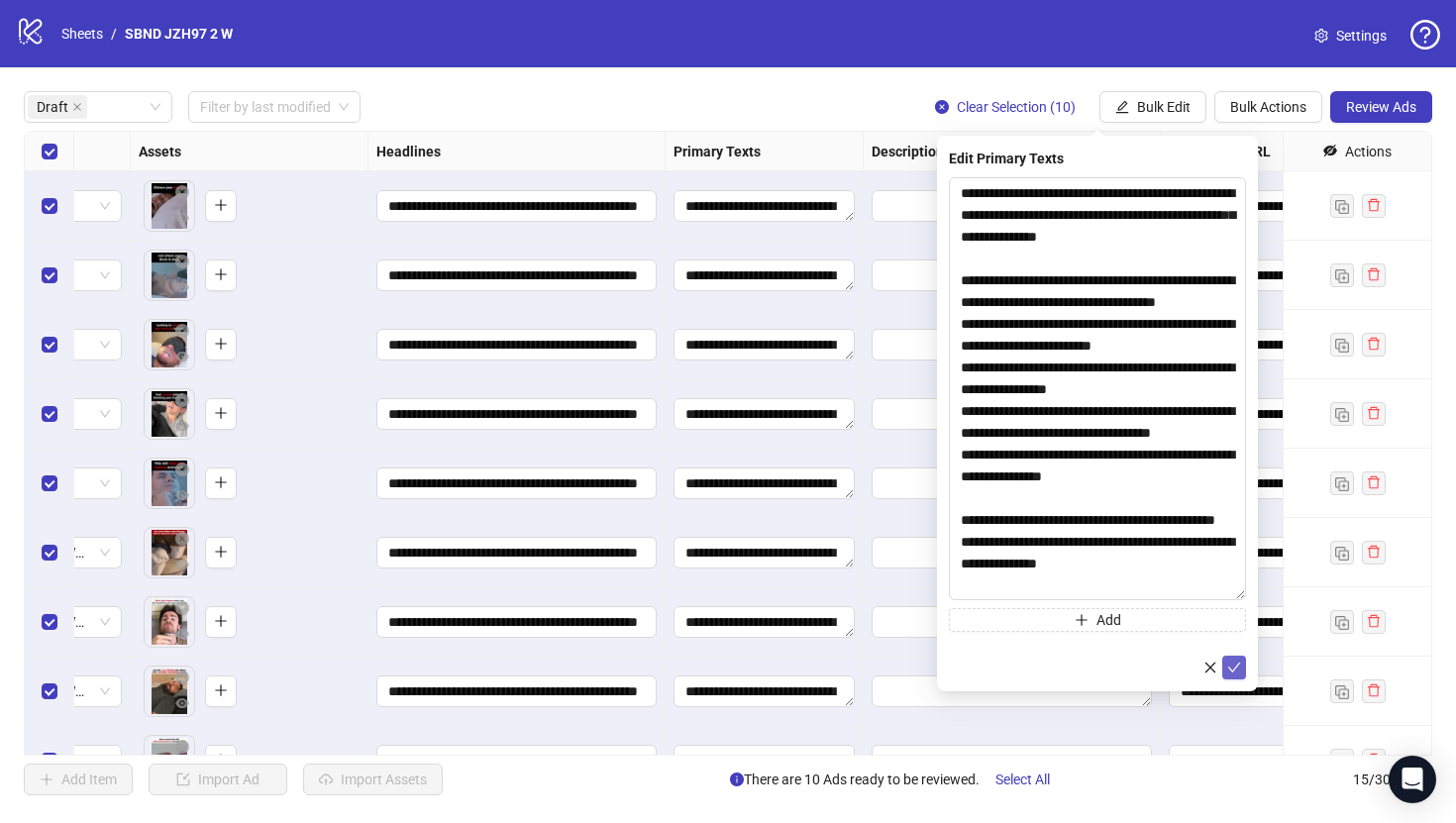 click at bounding box center [1234, 668] 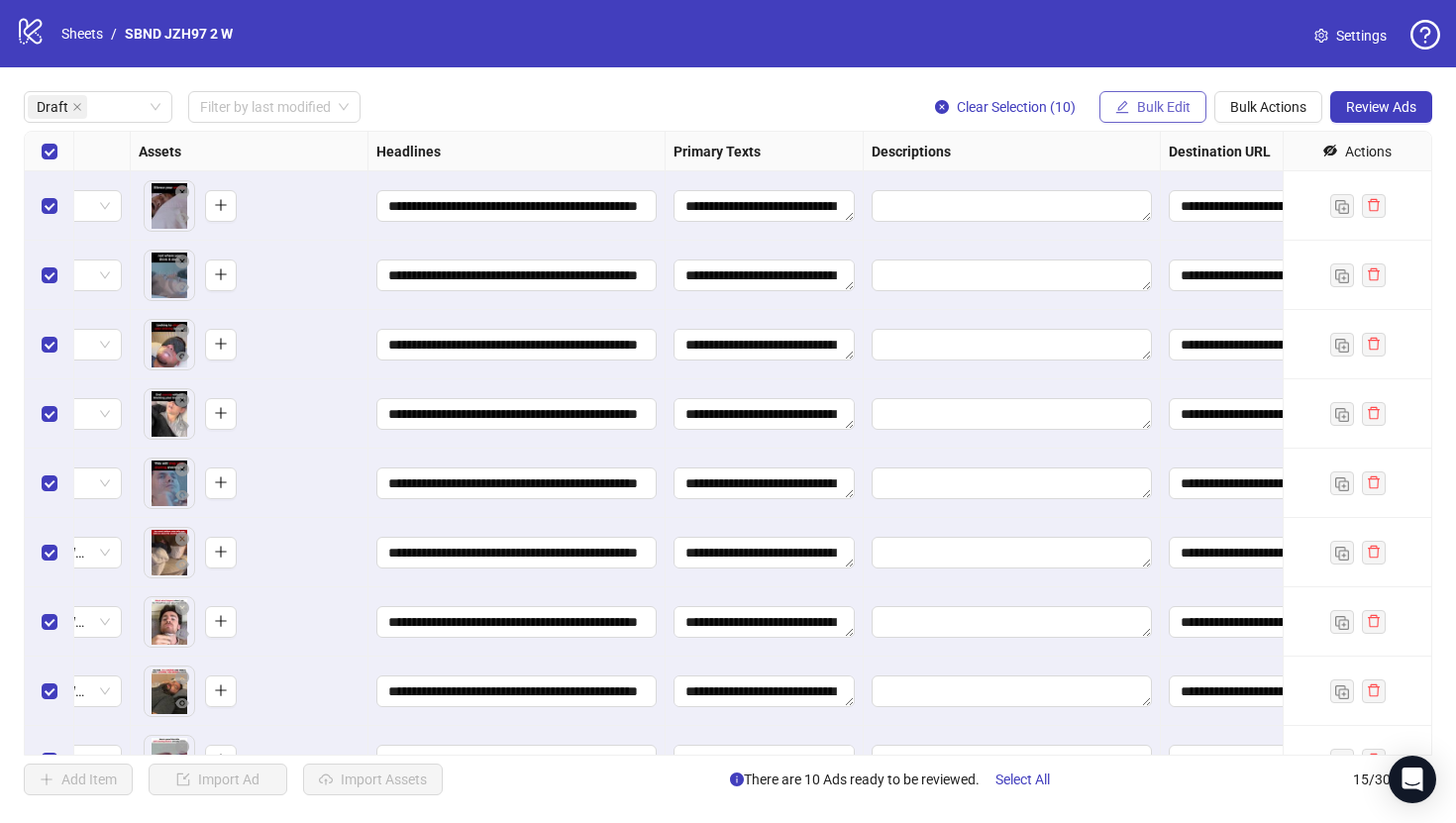 click on "Bulk Edit" at bounding box center [1164, 107] 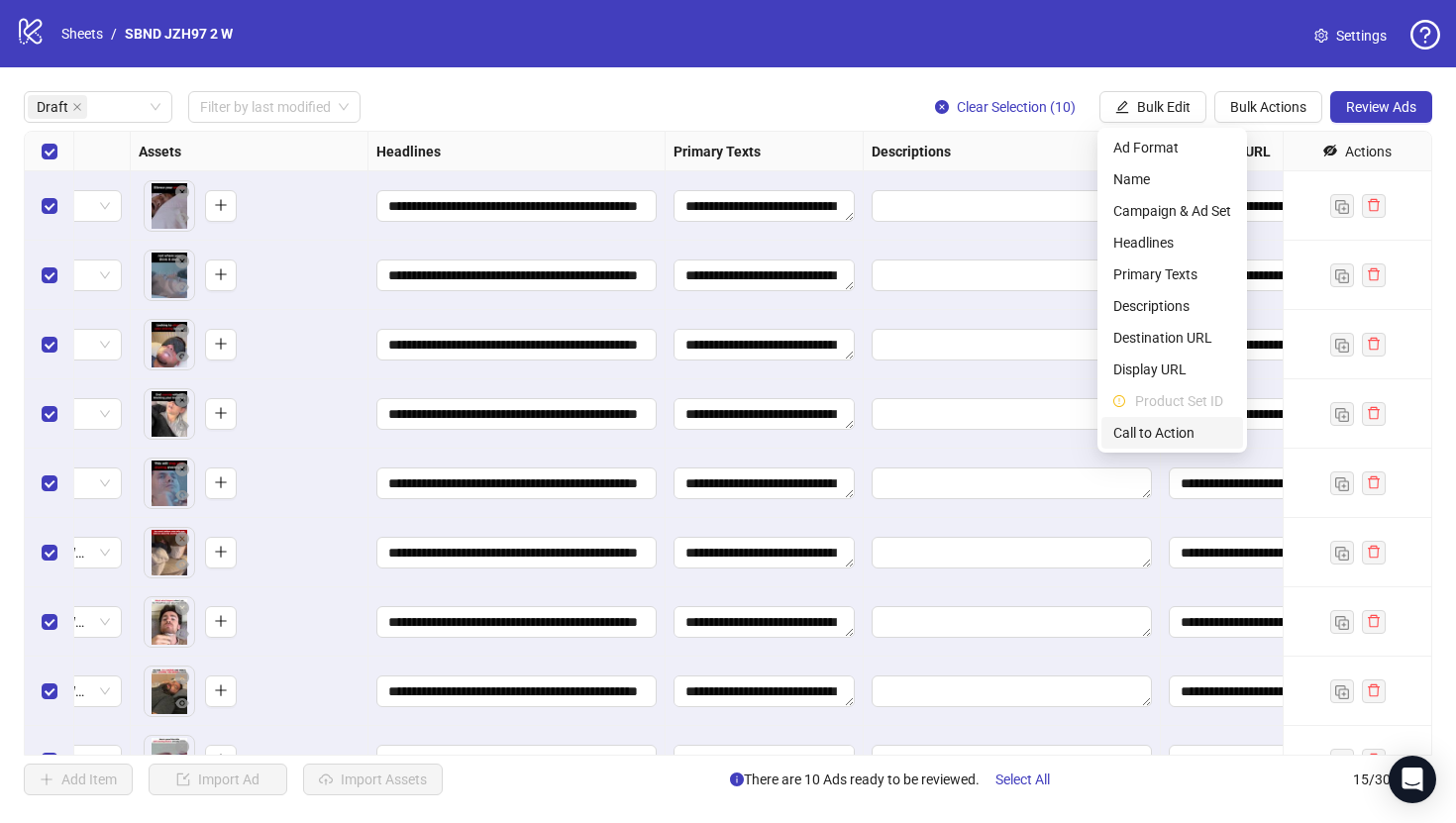 click on "Call to Action" at bounding box center (1172, 433) 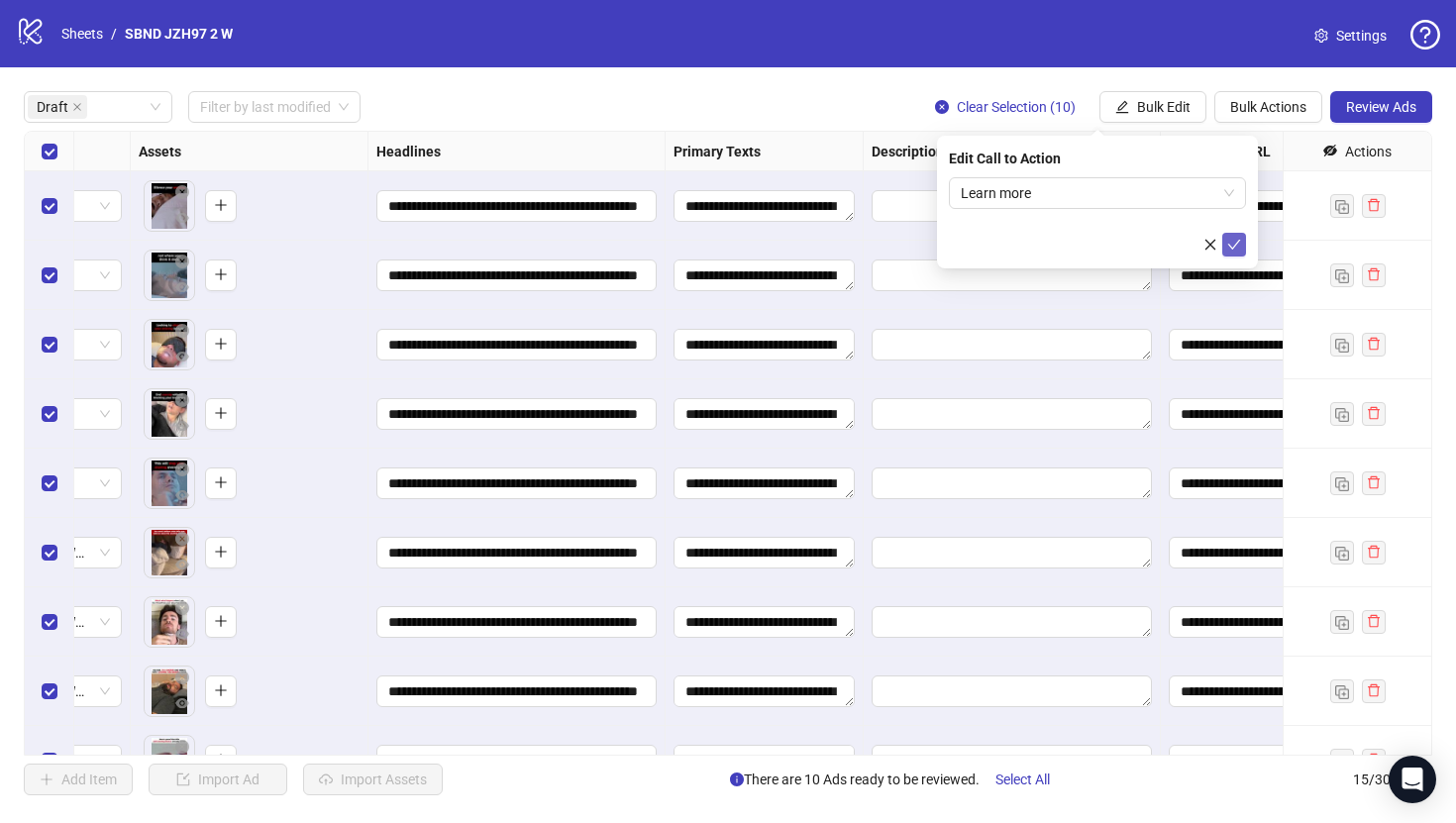 type 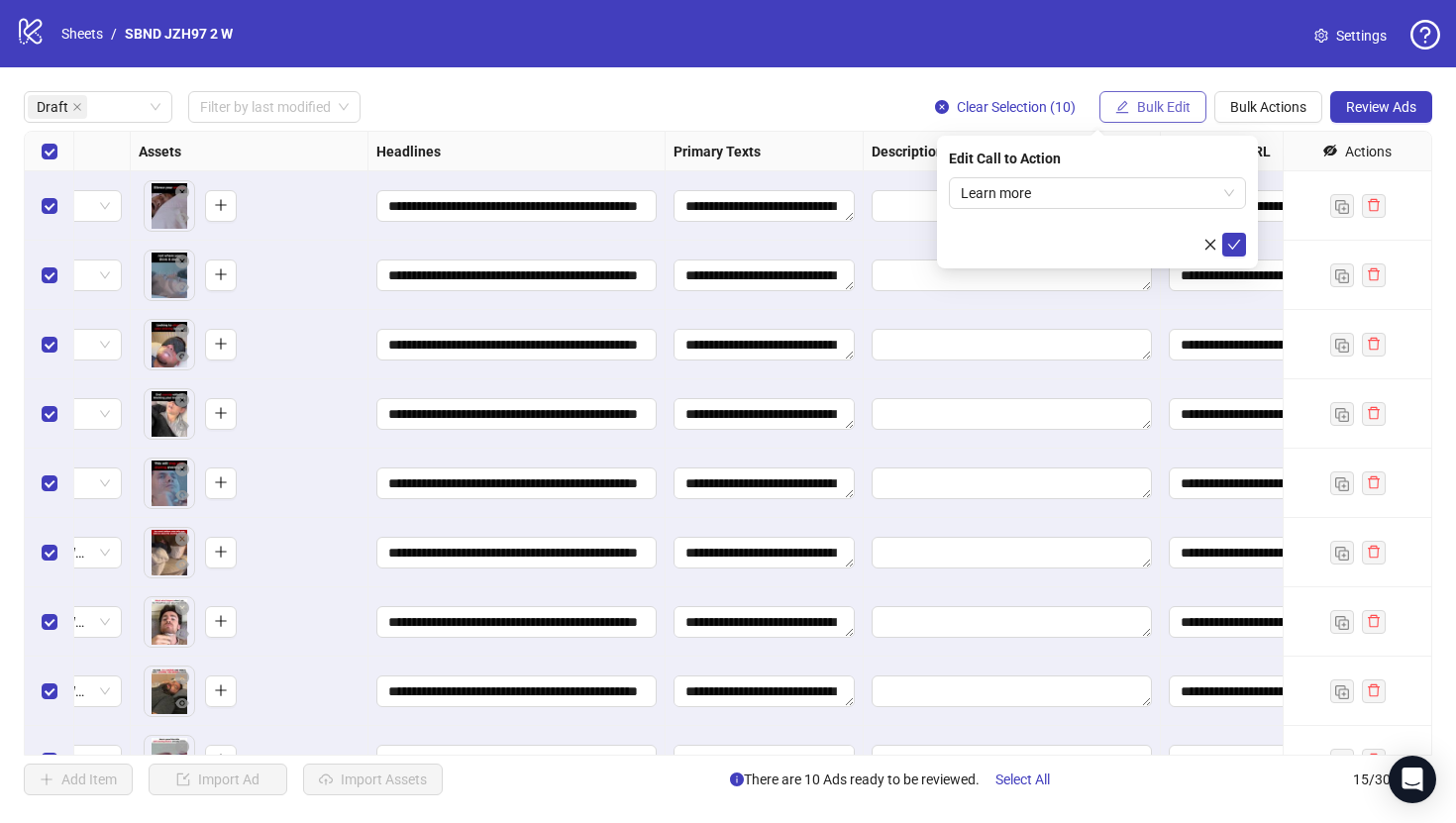 click on "Bulk Edit" at bounding box center [1164, 107] 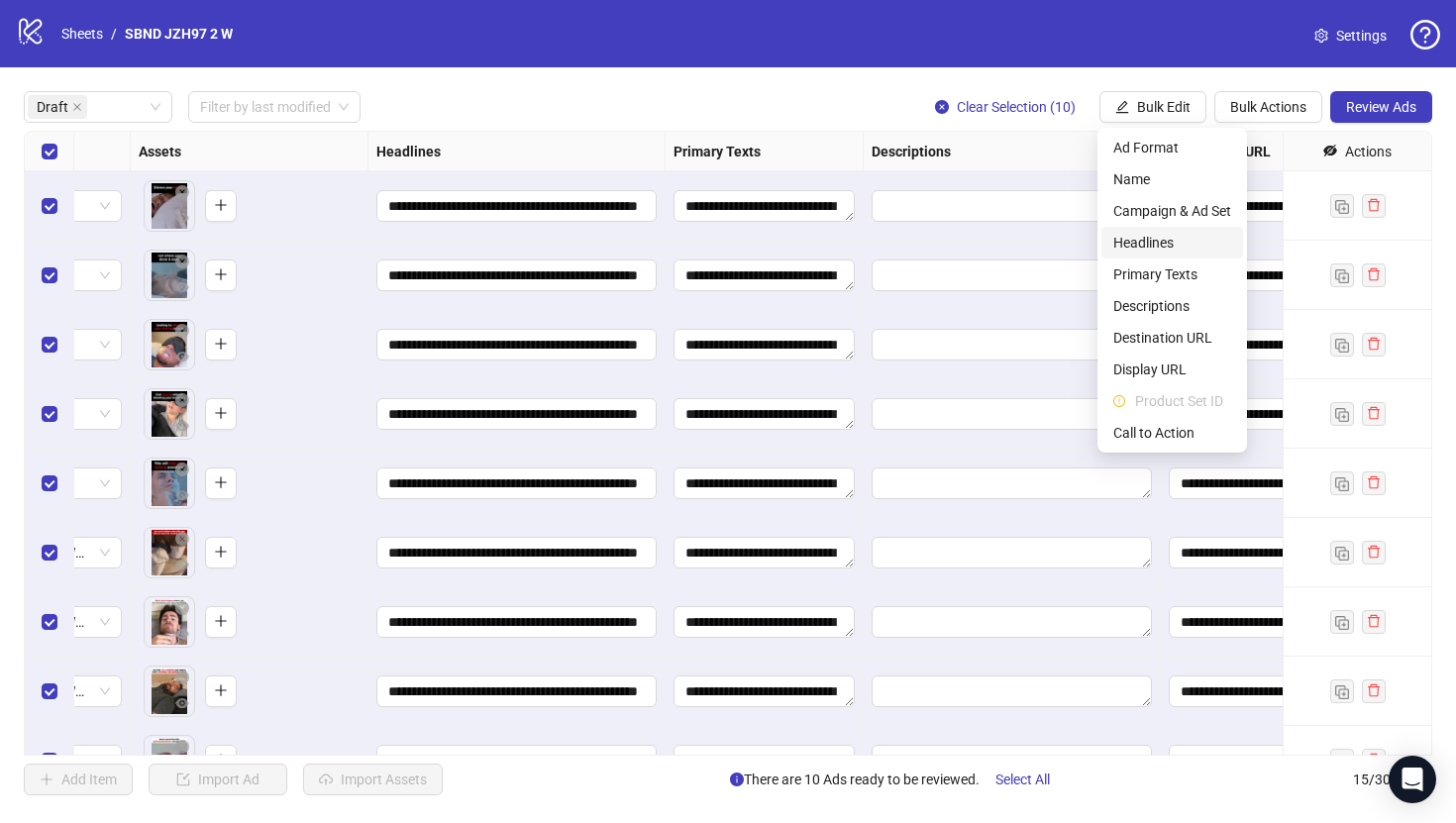 click on "Headlines" at bounding box center (1172, 243) 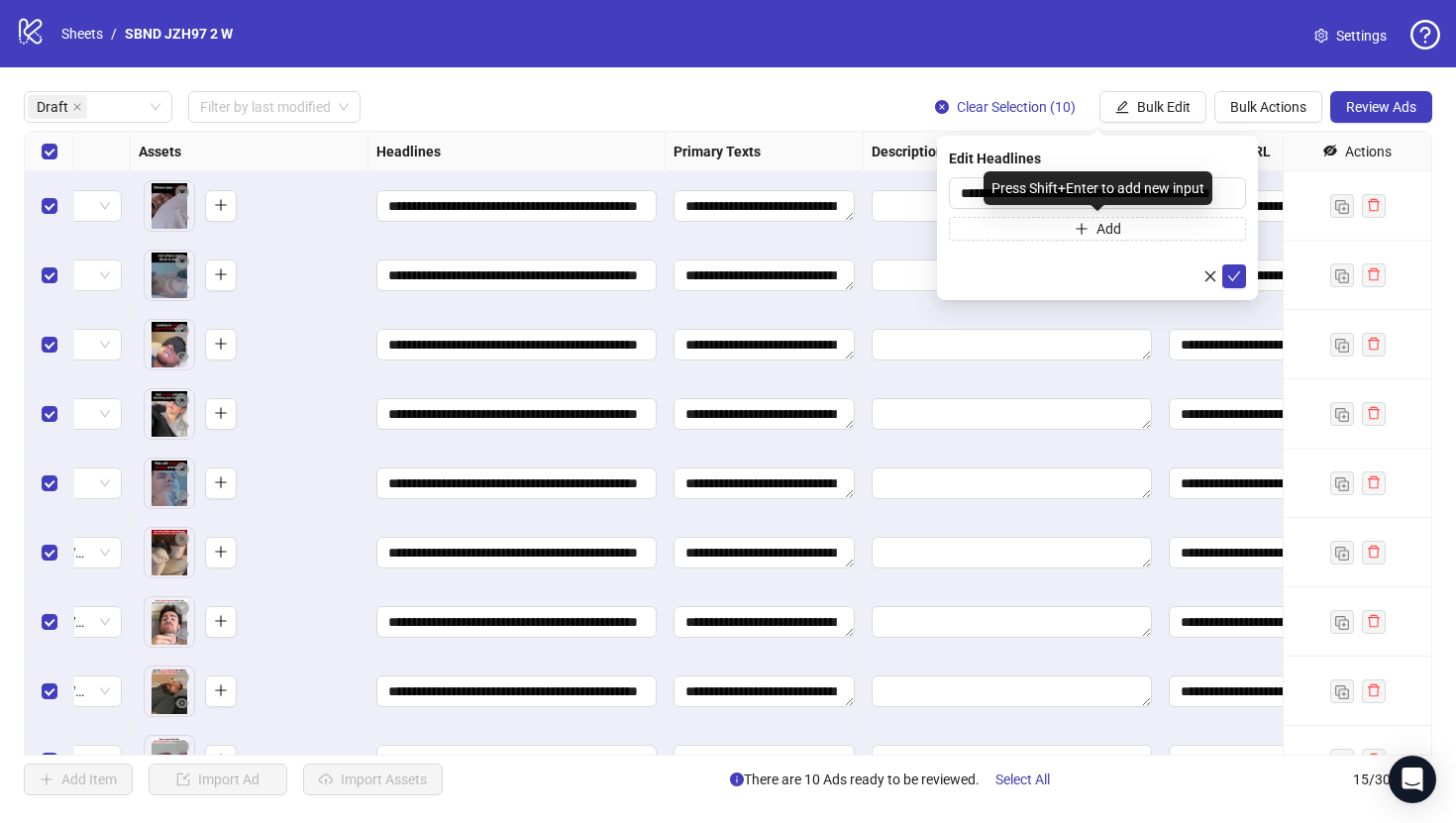 click on "Press Shift+Enter to add new input" at bounding box center (1097, 188) 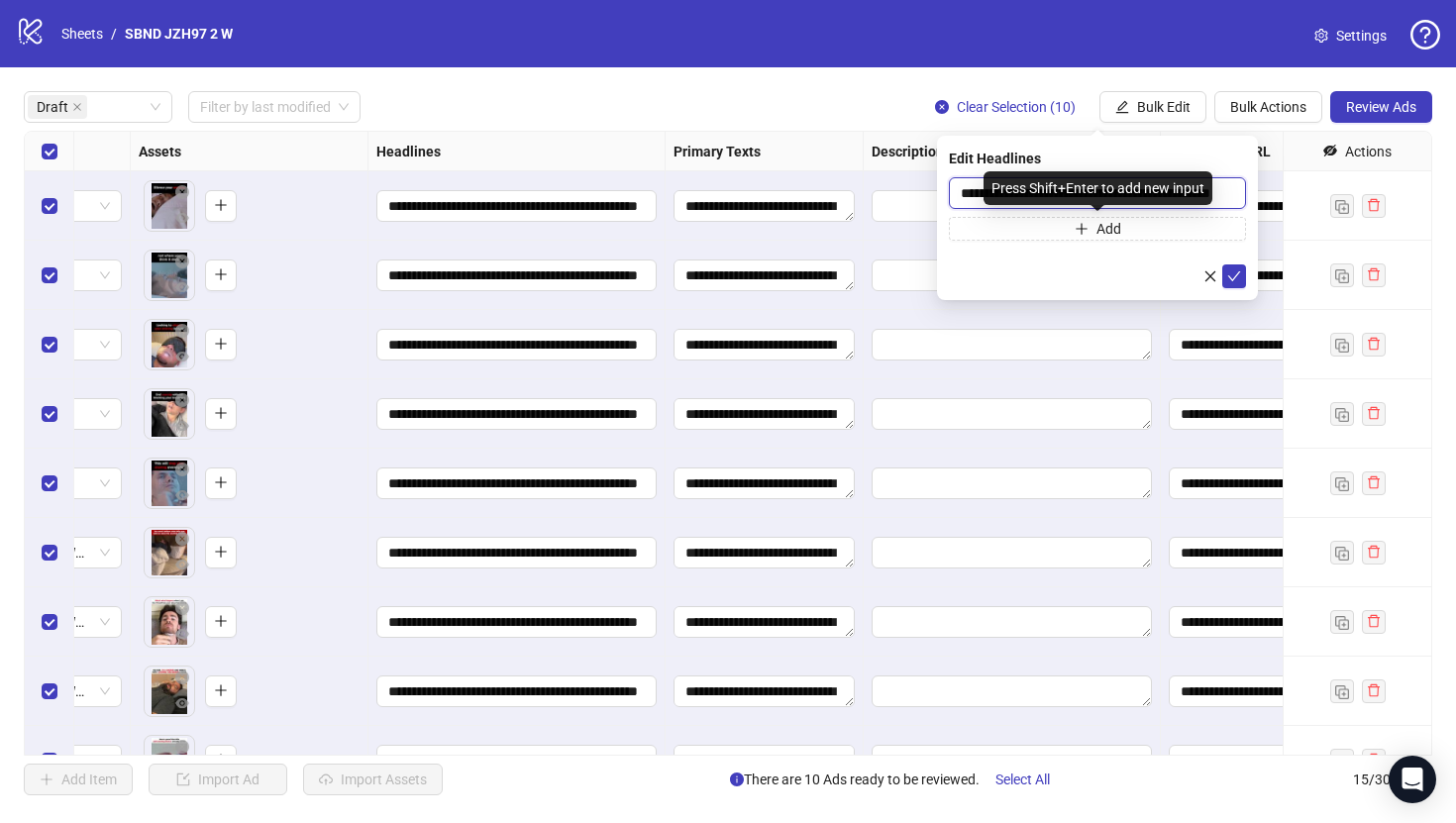 click on "**********" at bounding box center [1097, 193] 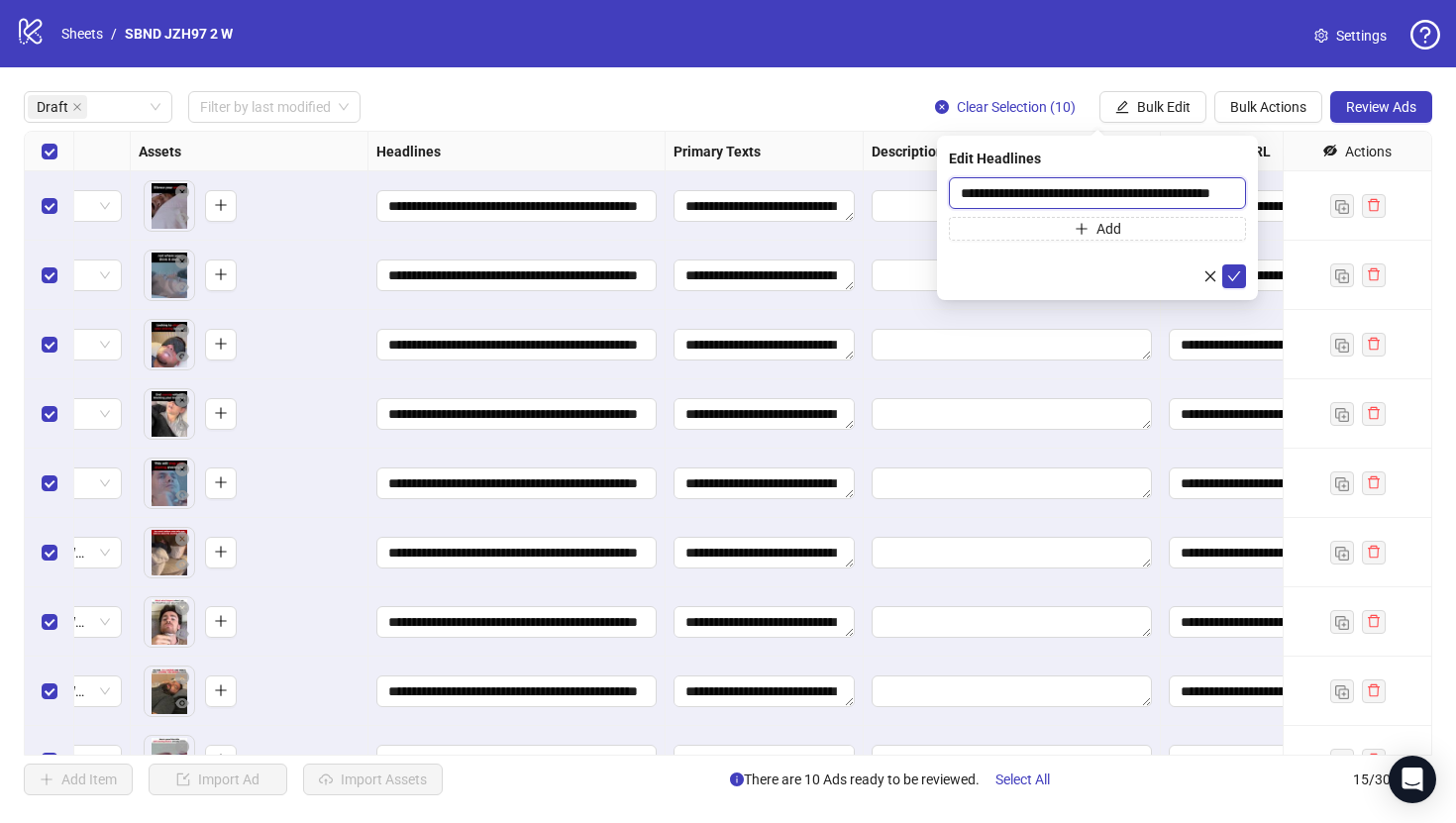 paste on "**********" 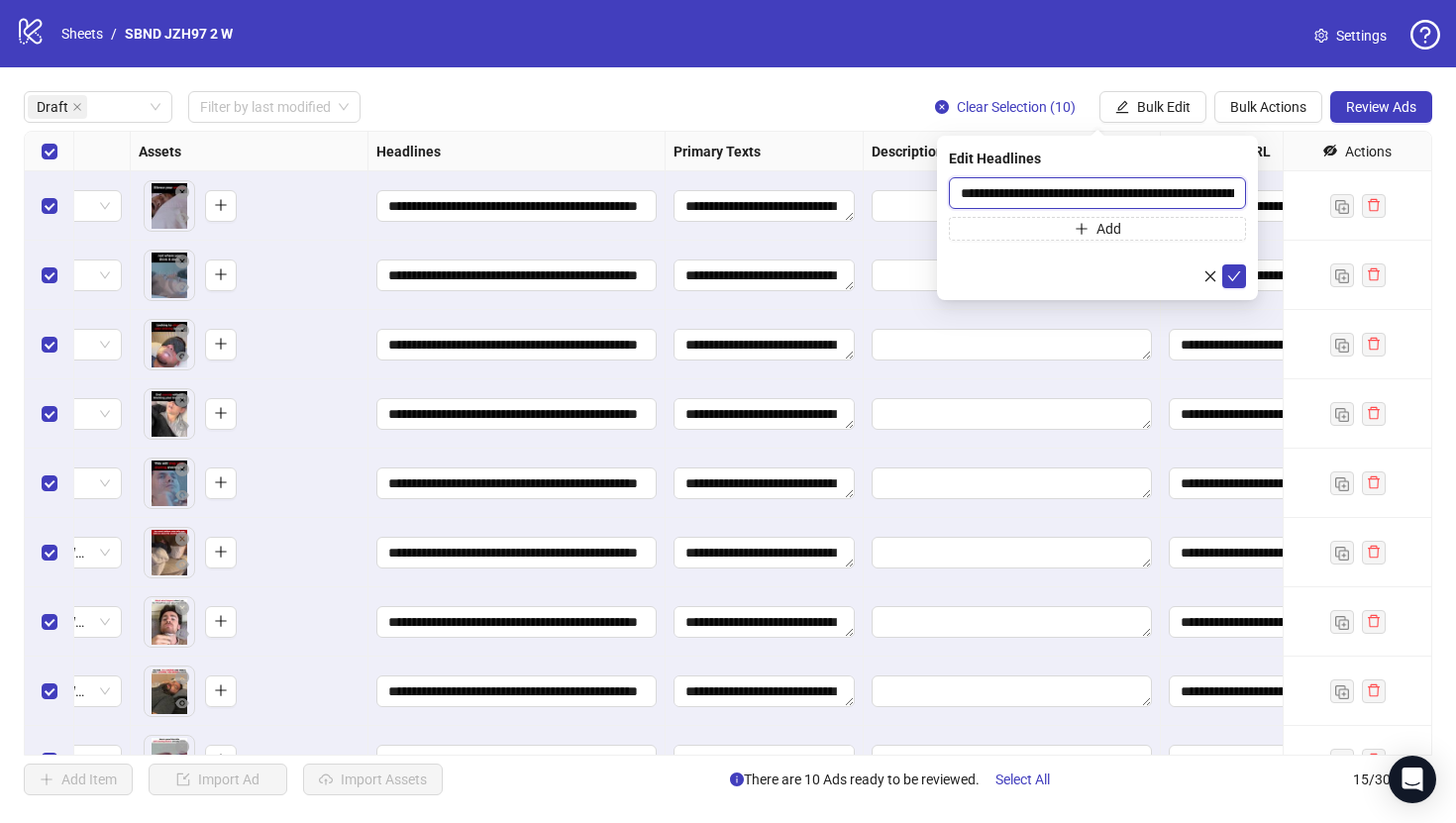 scroll, scrollTop: 0, scrollLeft: 457, axis: horizontal 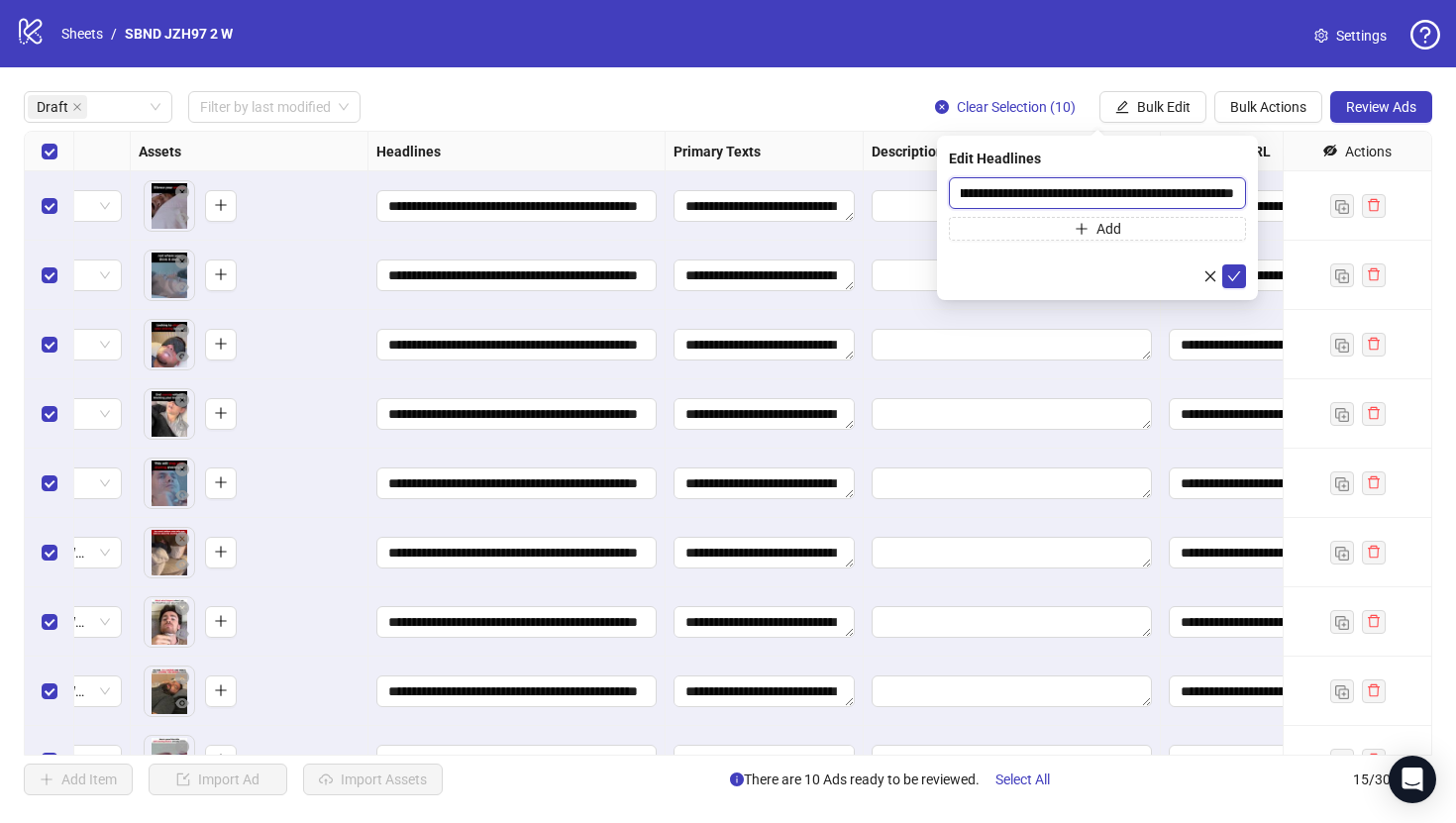 click on "**********" at bounding box center (1097, 193) 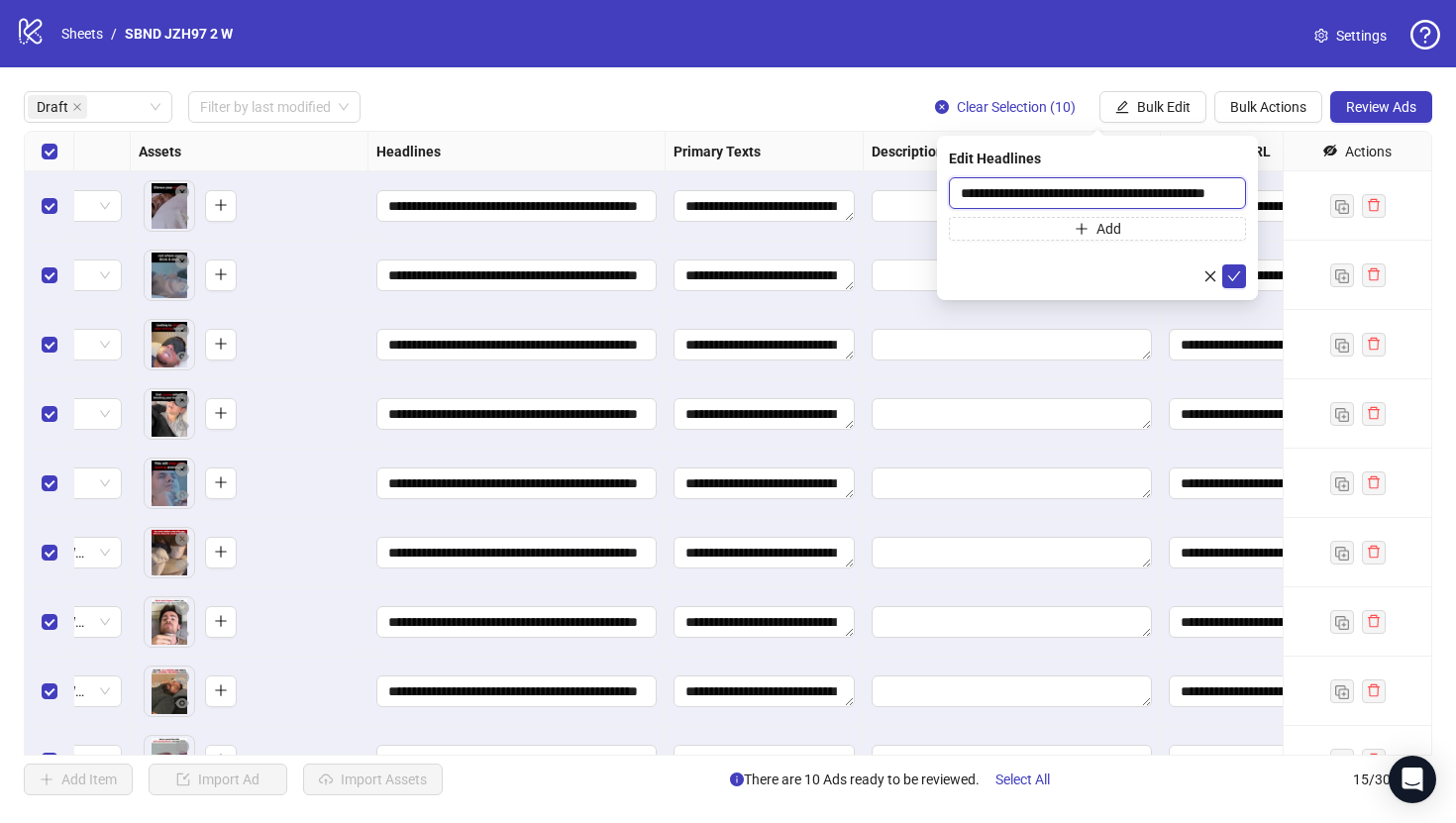 scroll, scrollTop: 0, scrollLeft: 32, axis: horizontal 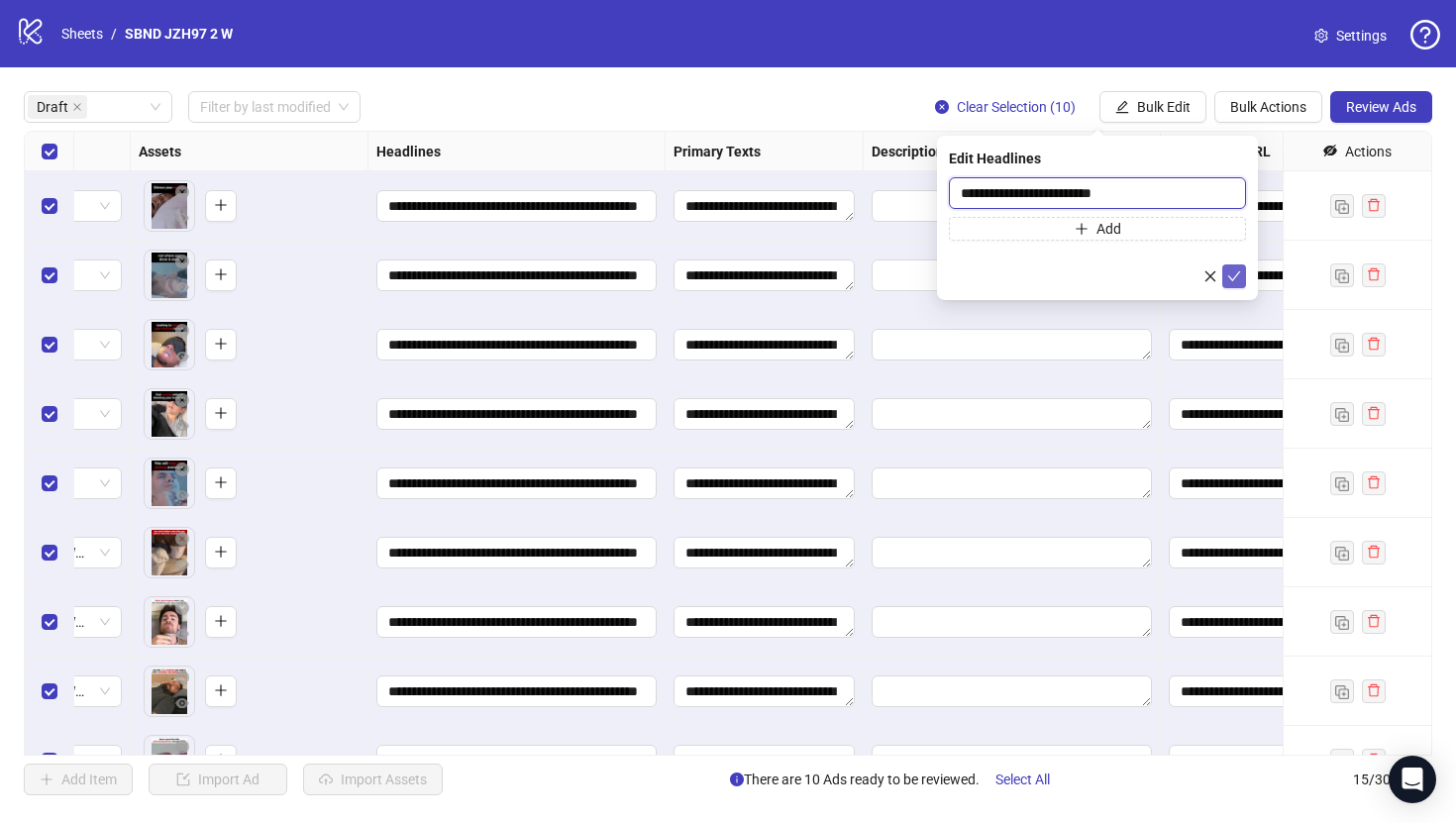 type on "**********" 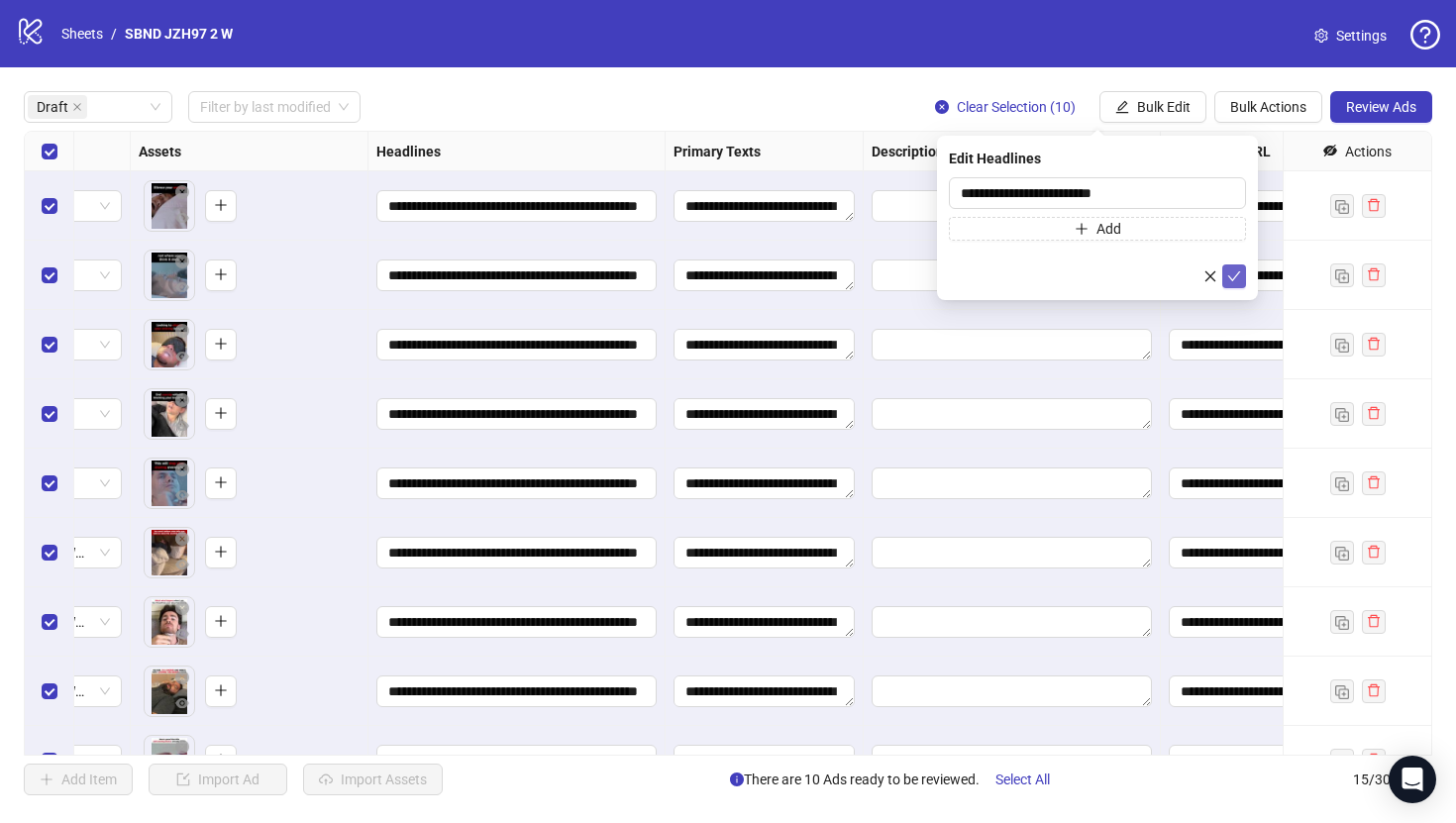 click at bounding box center [1234, 276] 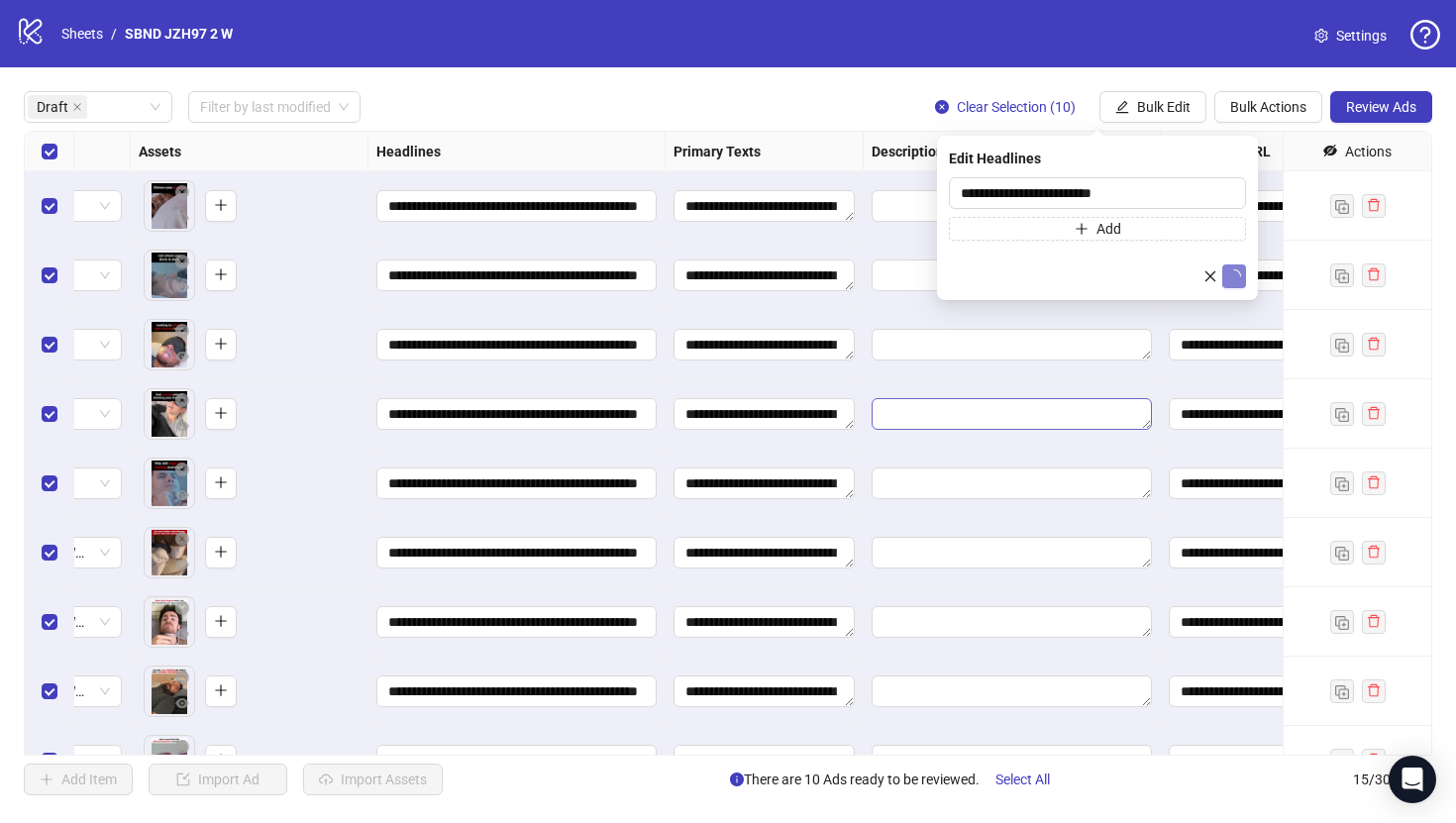 type 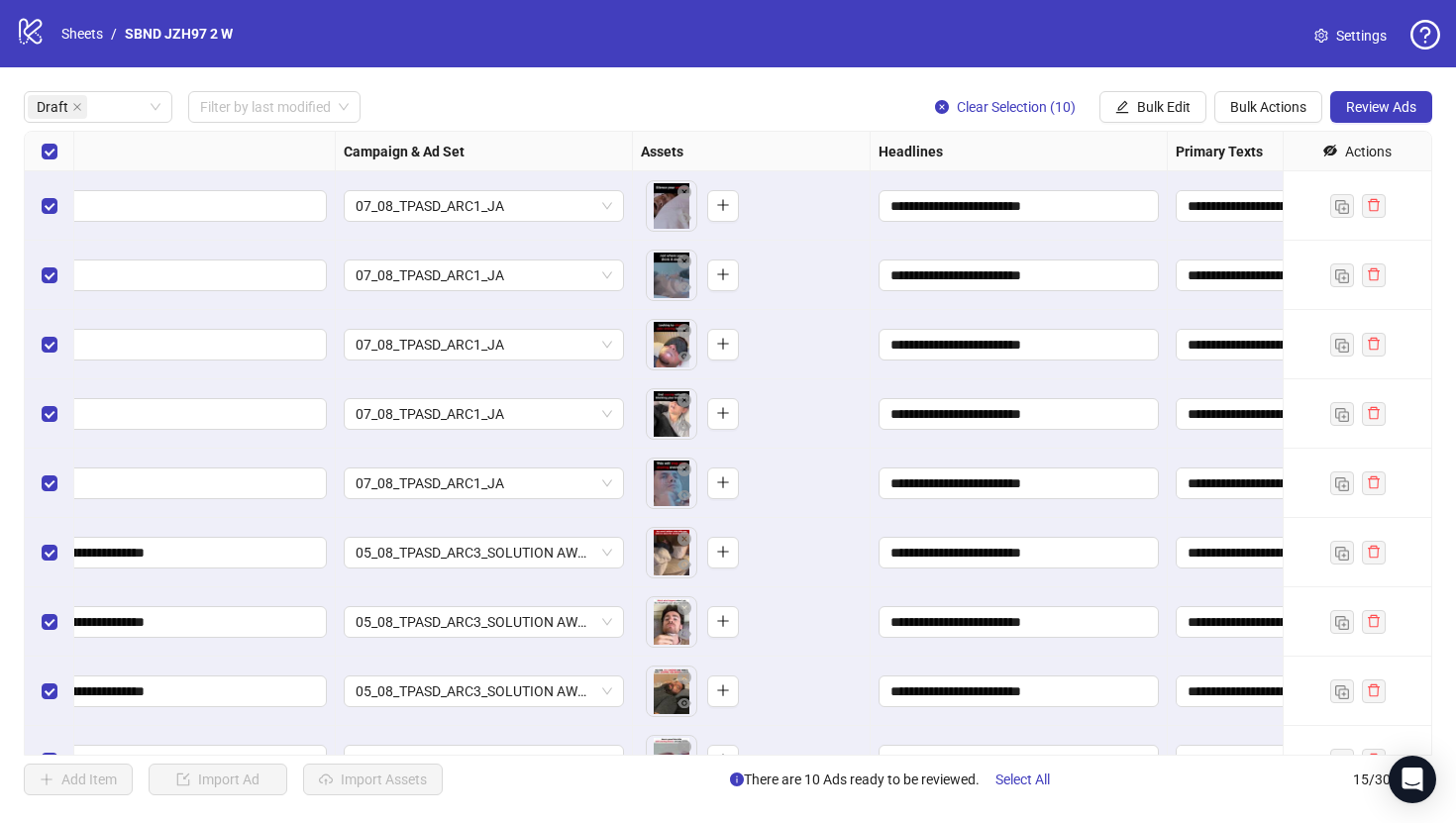 scroll, scrollTop: 0, scrollLeft: 0, axis: both 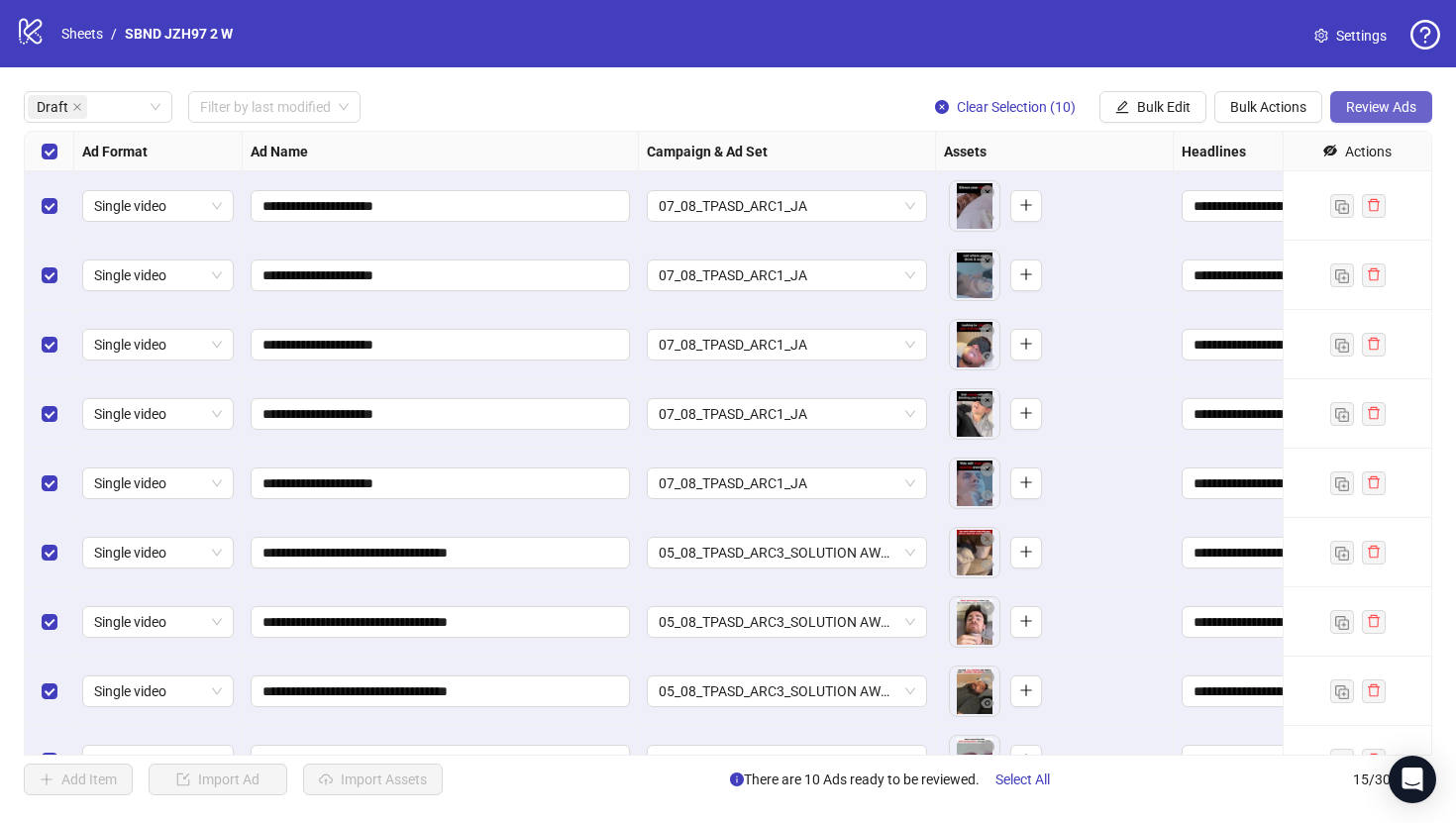 click on "Review Ads" at bounding box center (1381, 107) 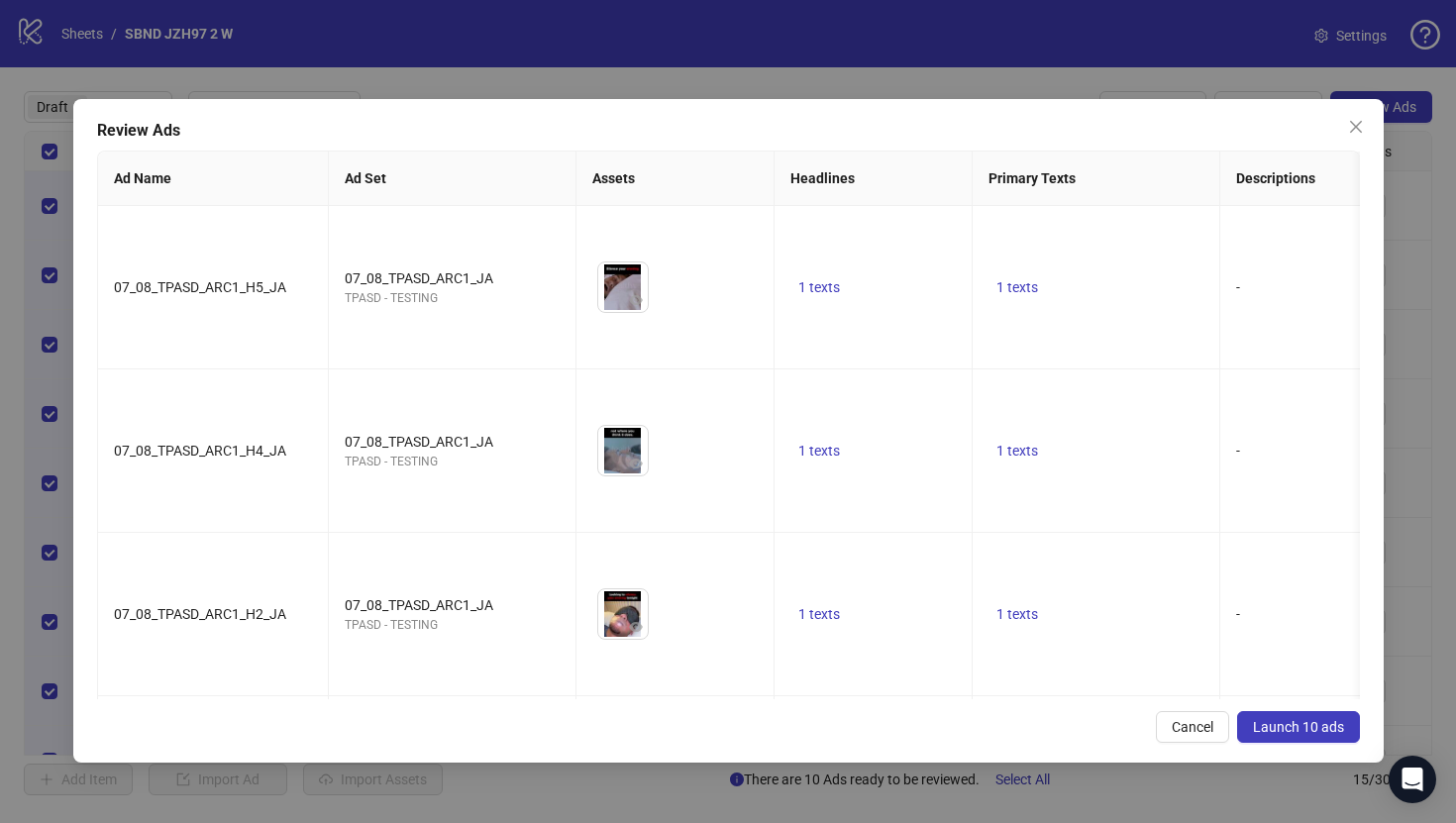 click on "Launch 10 ads" at bounding box center [1299, 727] 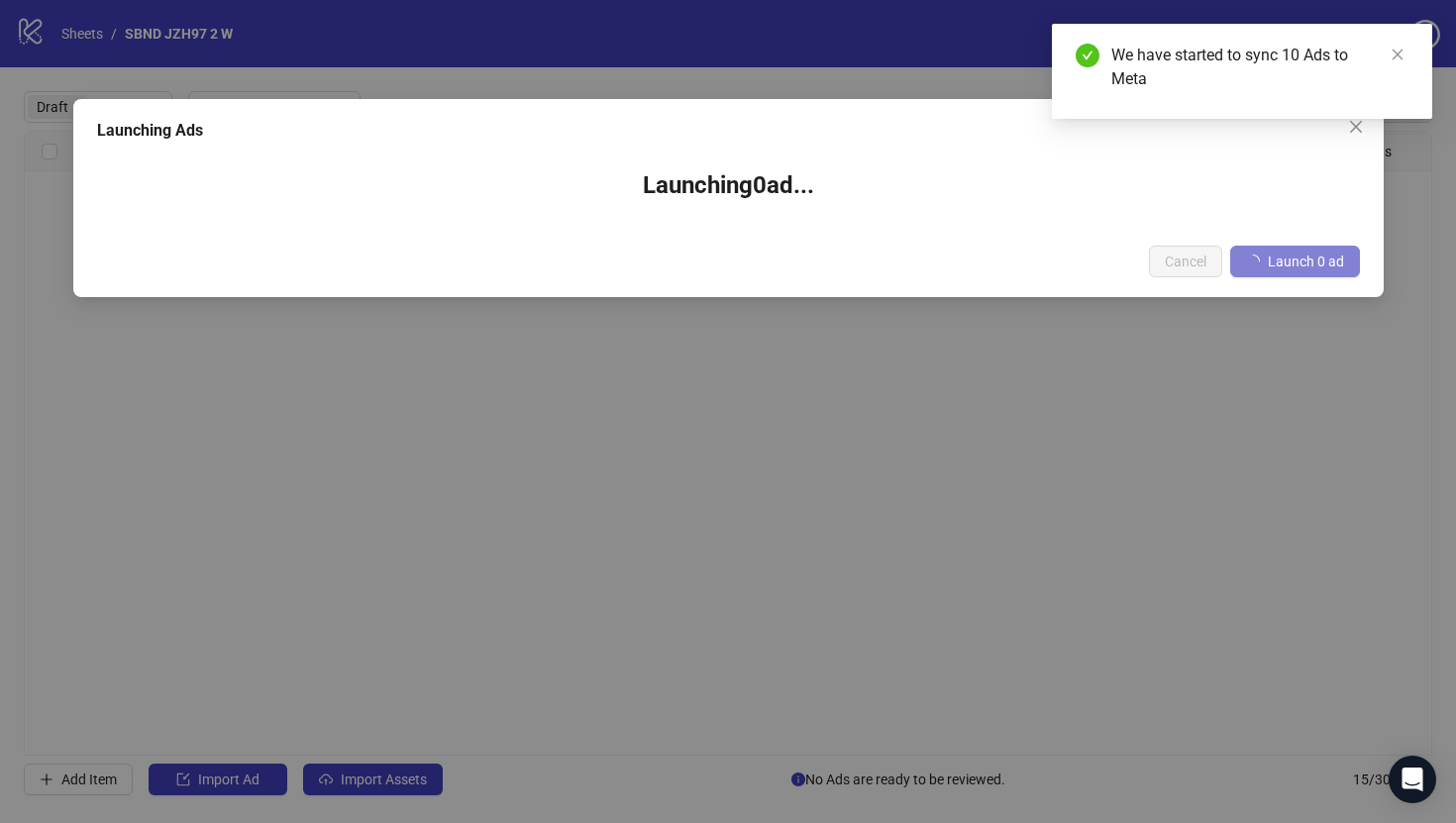 type 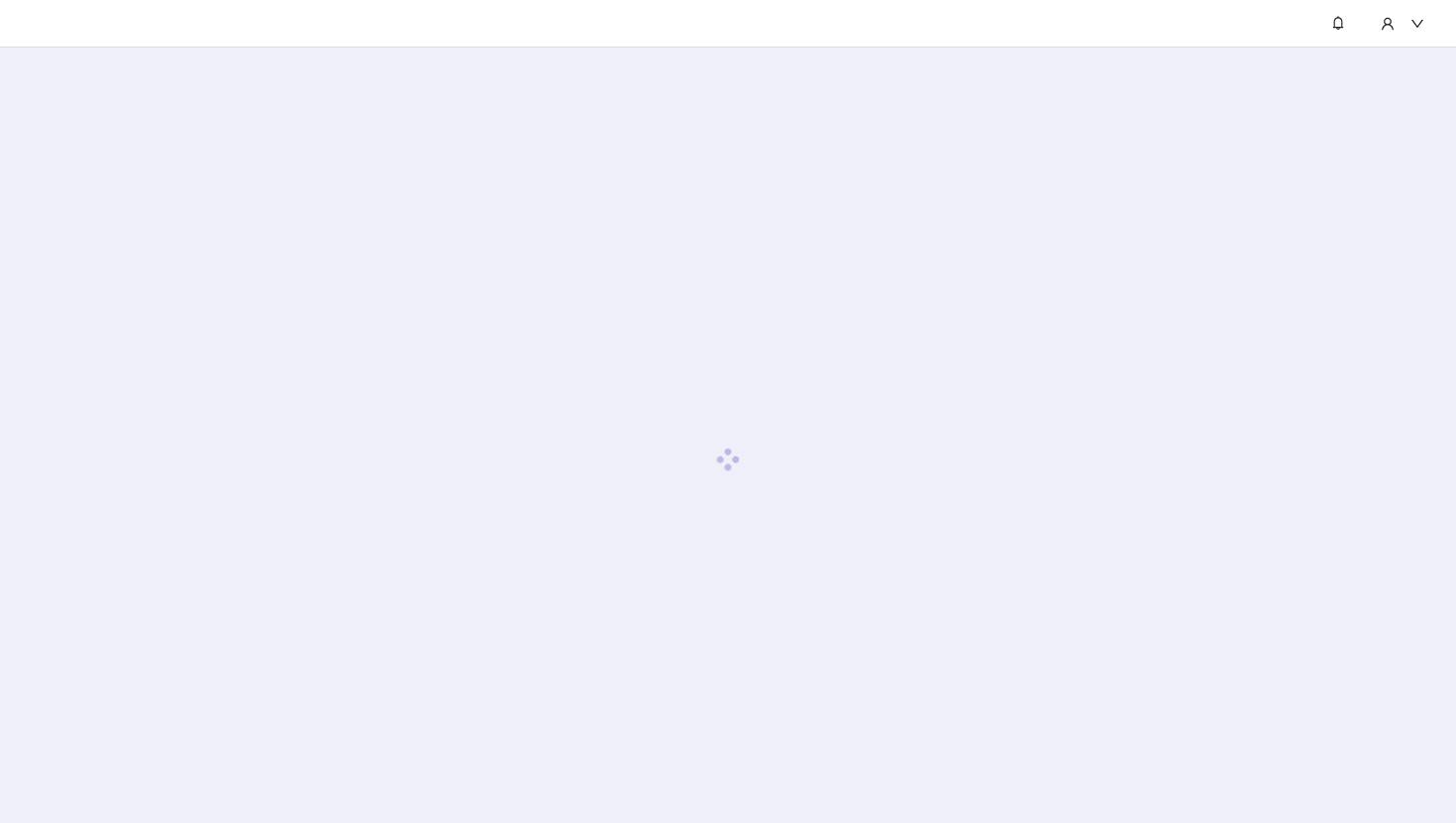 scroll, scrollTop: 0, scrollLeft: 0, axis: both 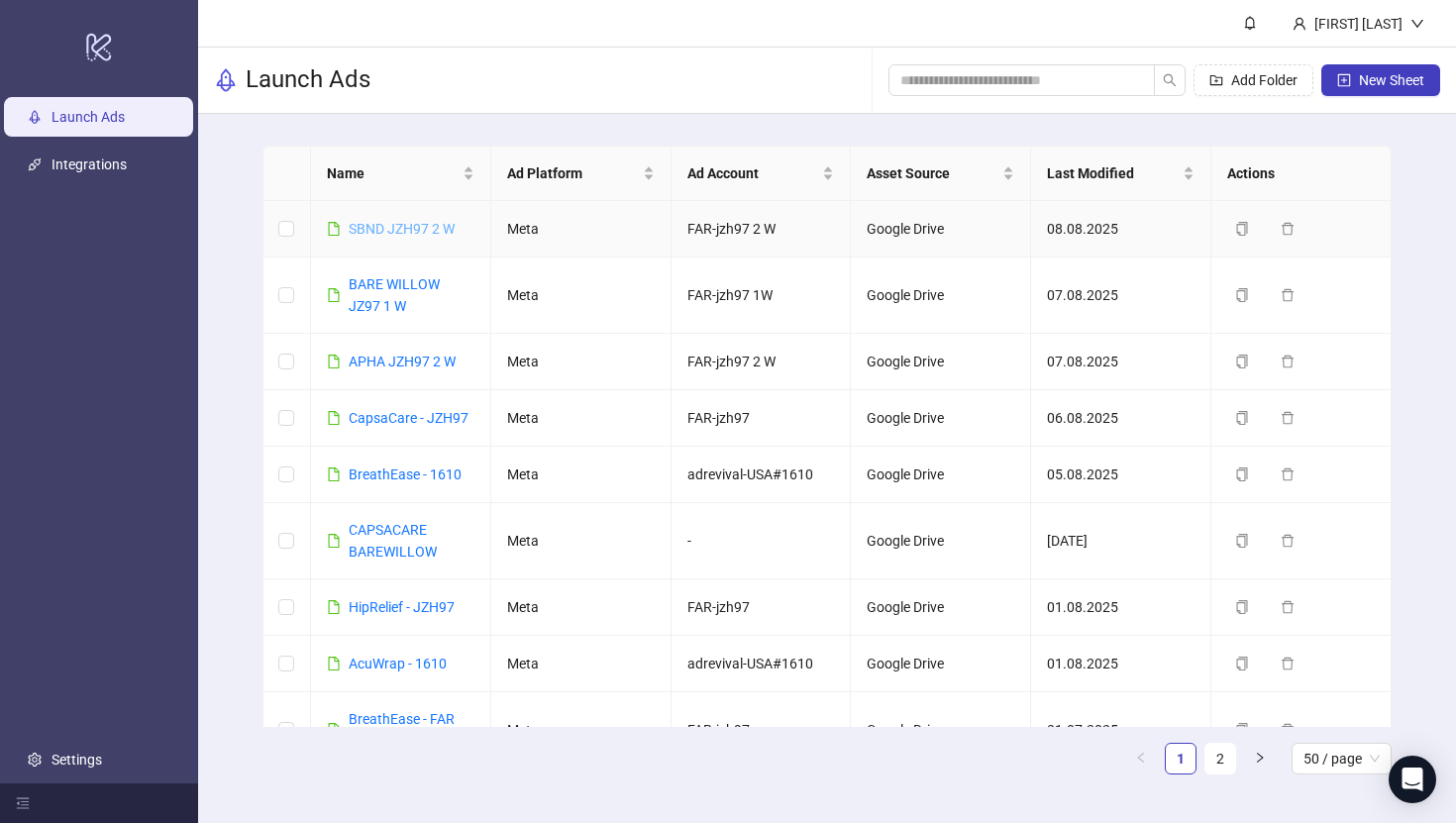 click on "SBND JZH97 2 W" at bounding box center [401, 229] 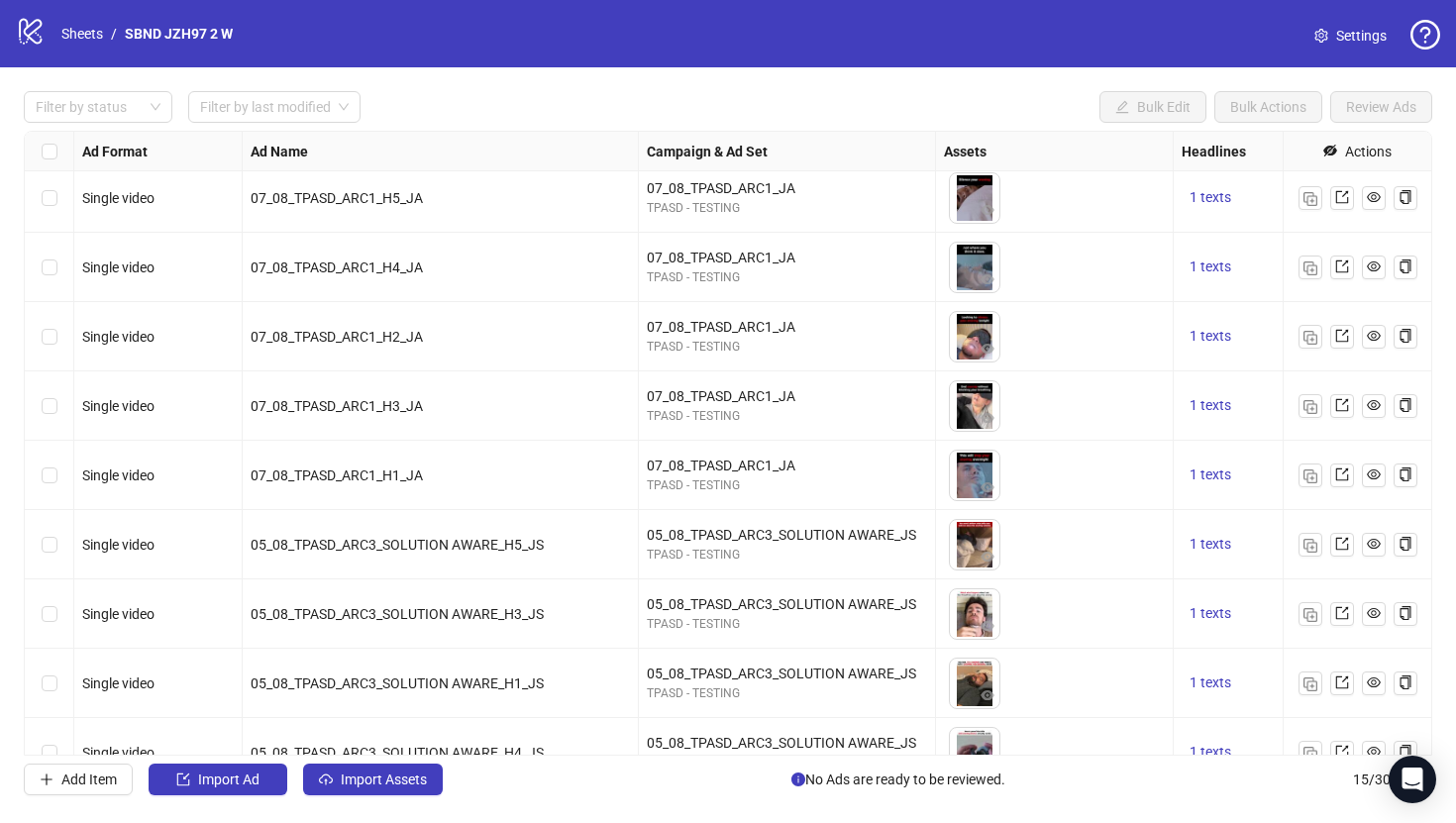 scroll, scrollTop: 457, scrollLeft: 0, axis: vertical 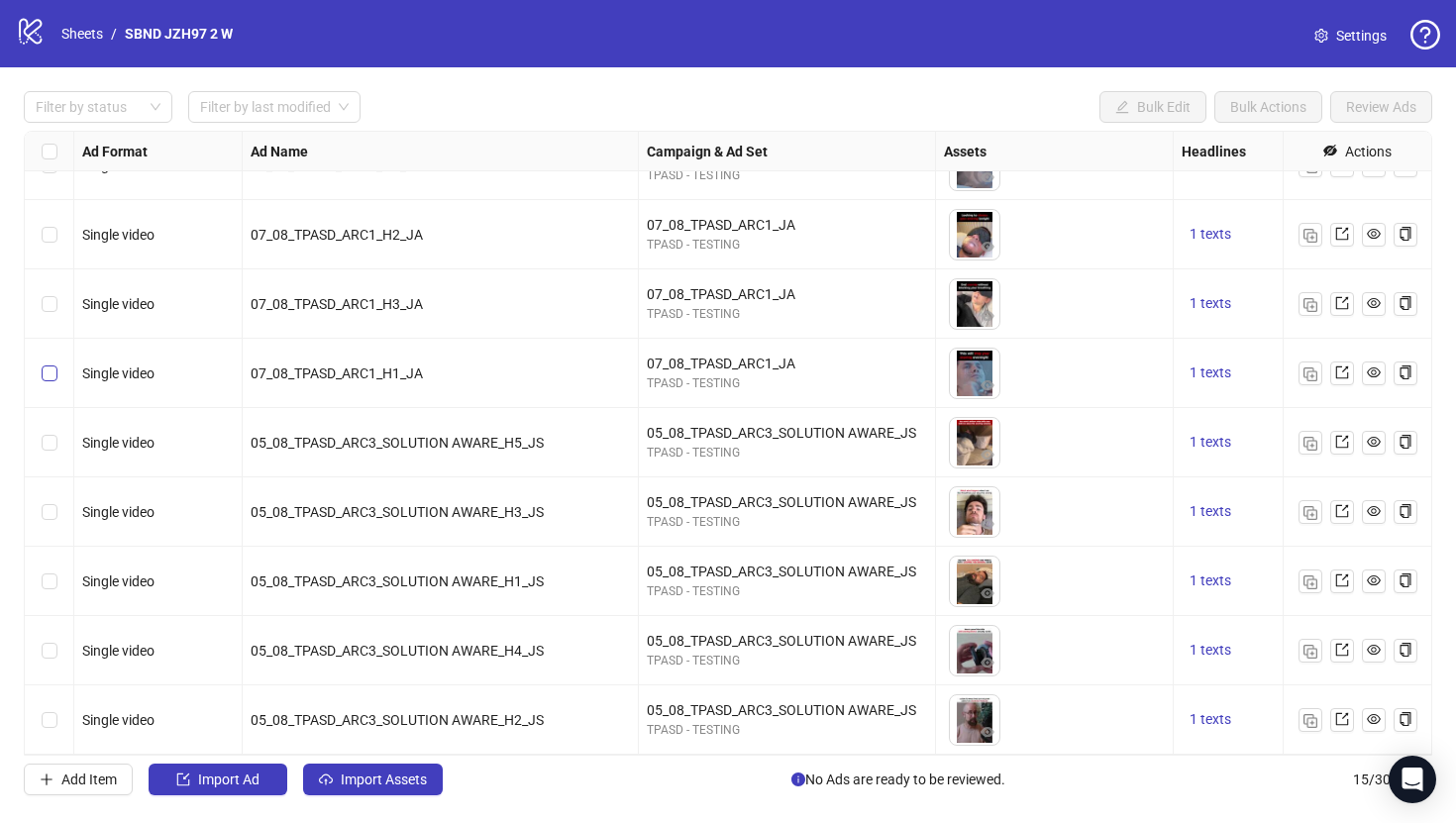 click at bounding box center [50, 373] 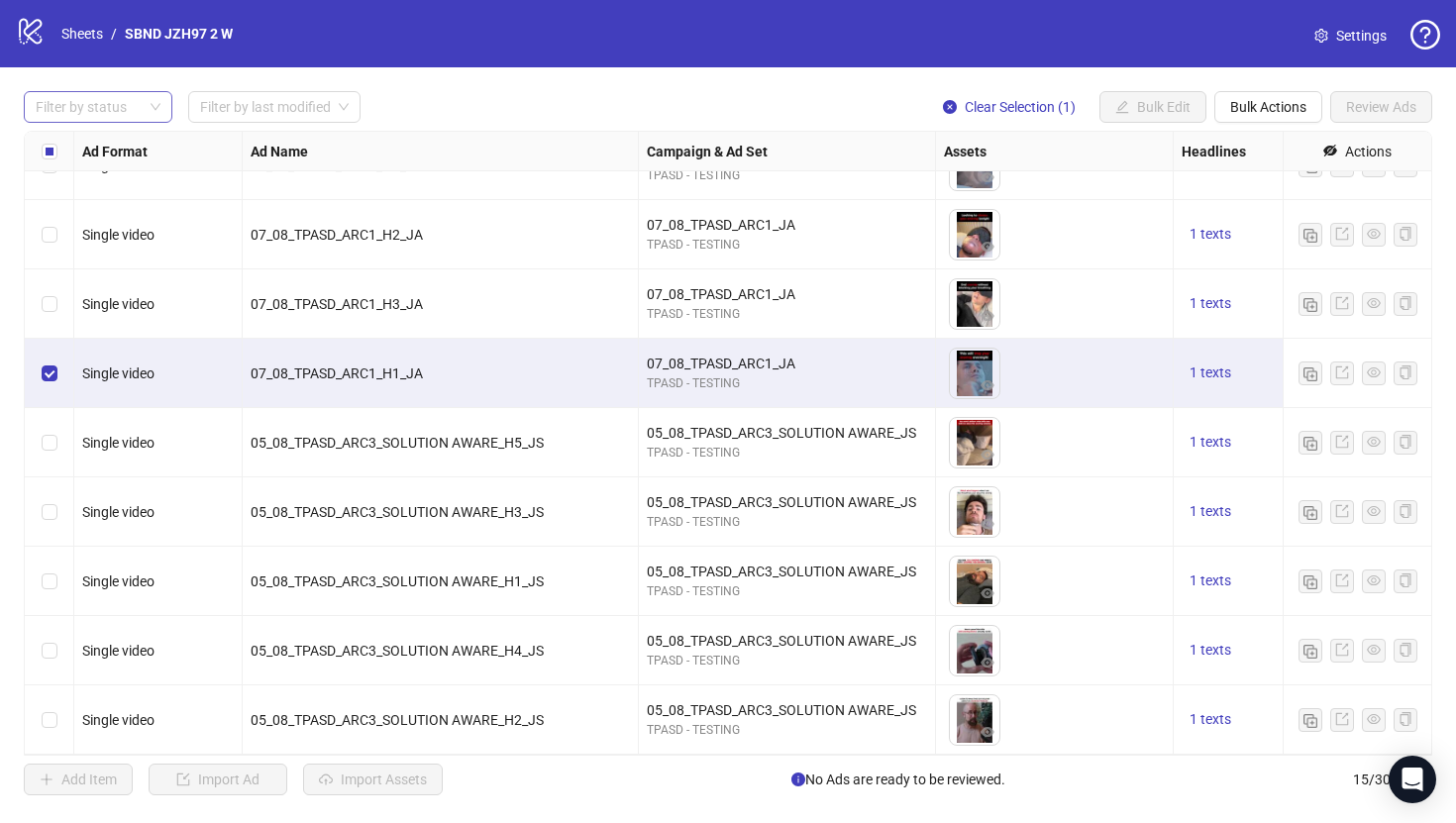 click at bounding box center (87, 107) 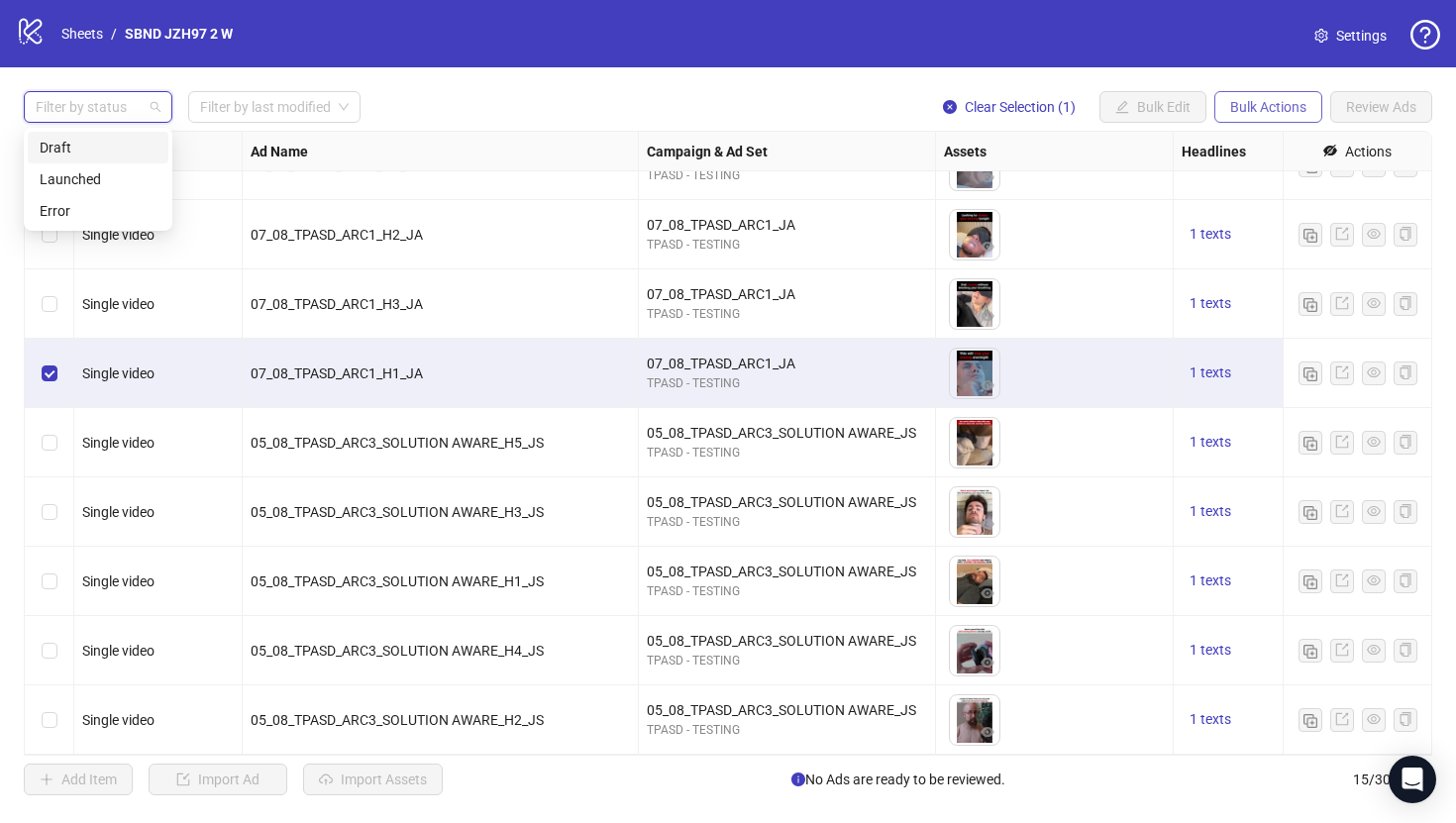 click on "Bulk Actions" at bounding box center (1268, 107) 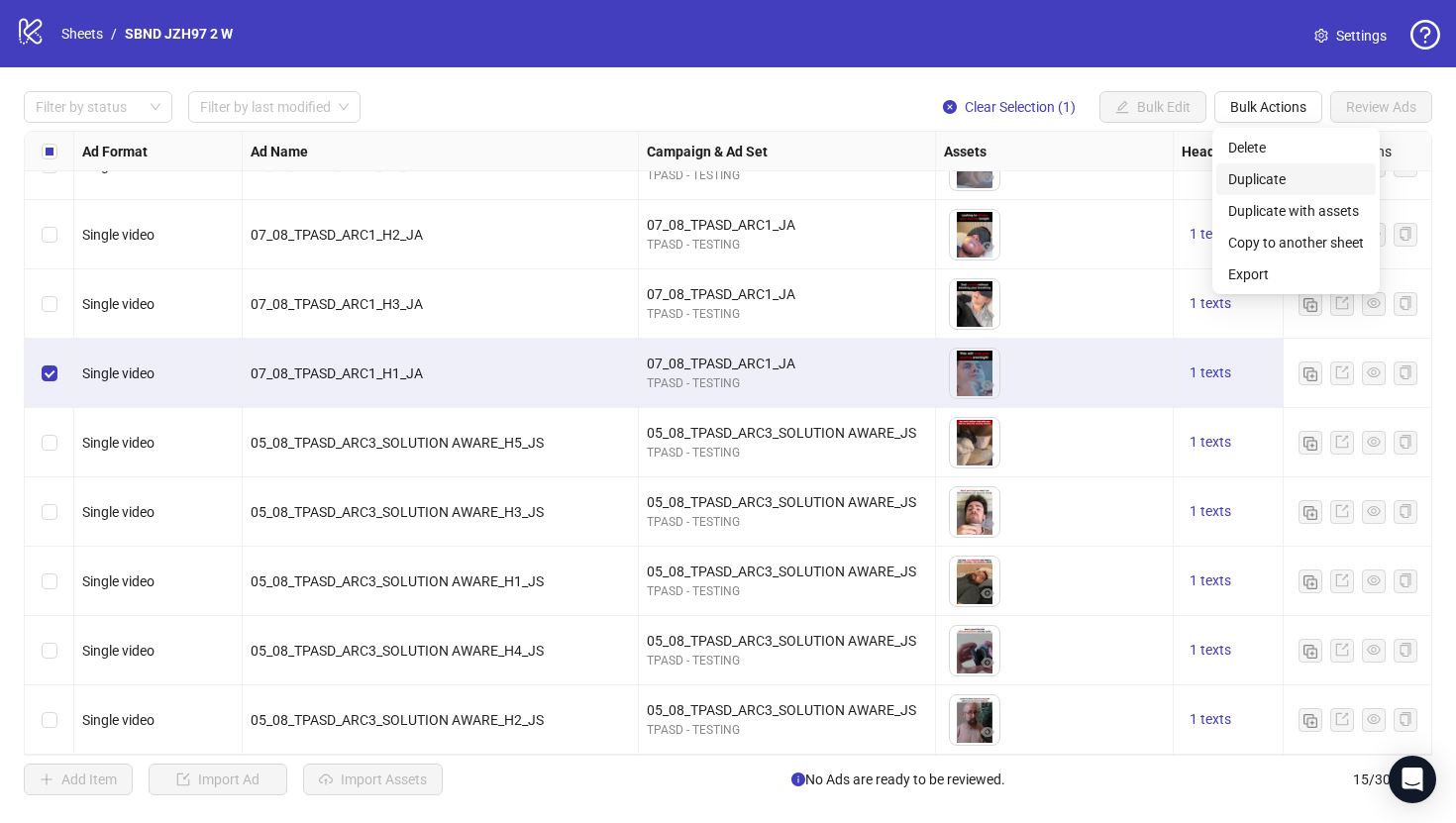 click on "Duplicate" at bounding box center [1296, 179] 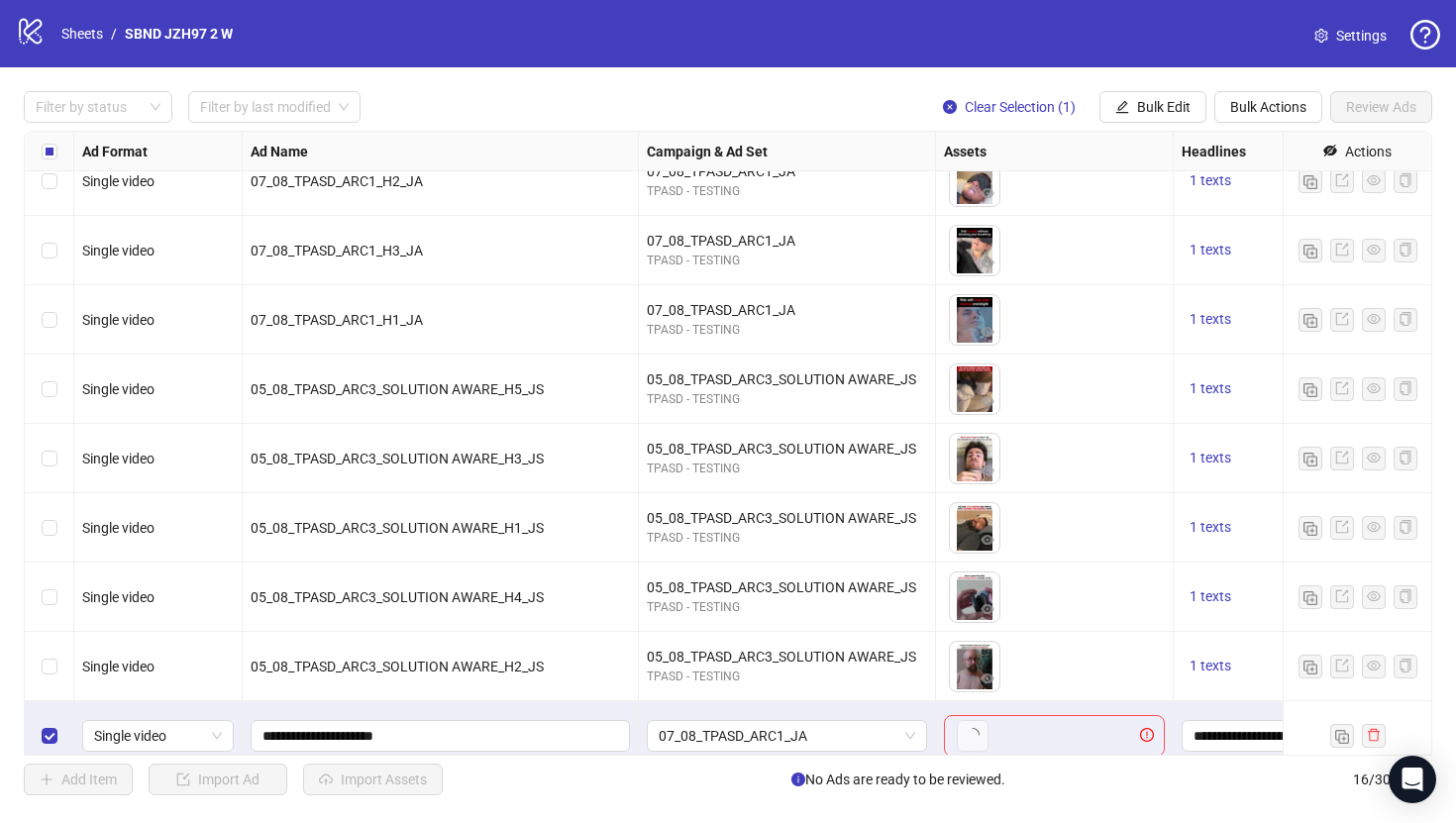 scroll, scrollTop: 526, scrollLeft: 0, axis: vertical 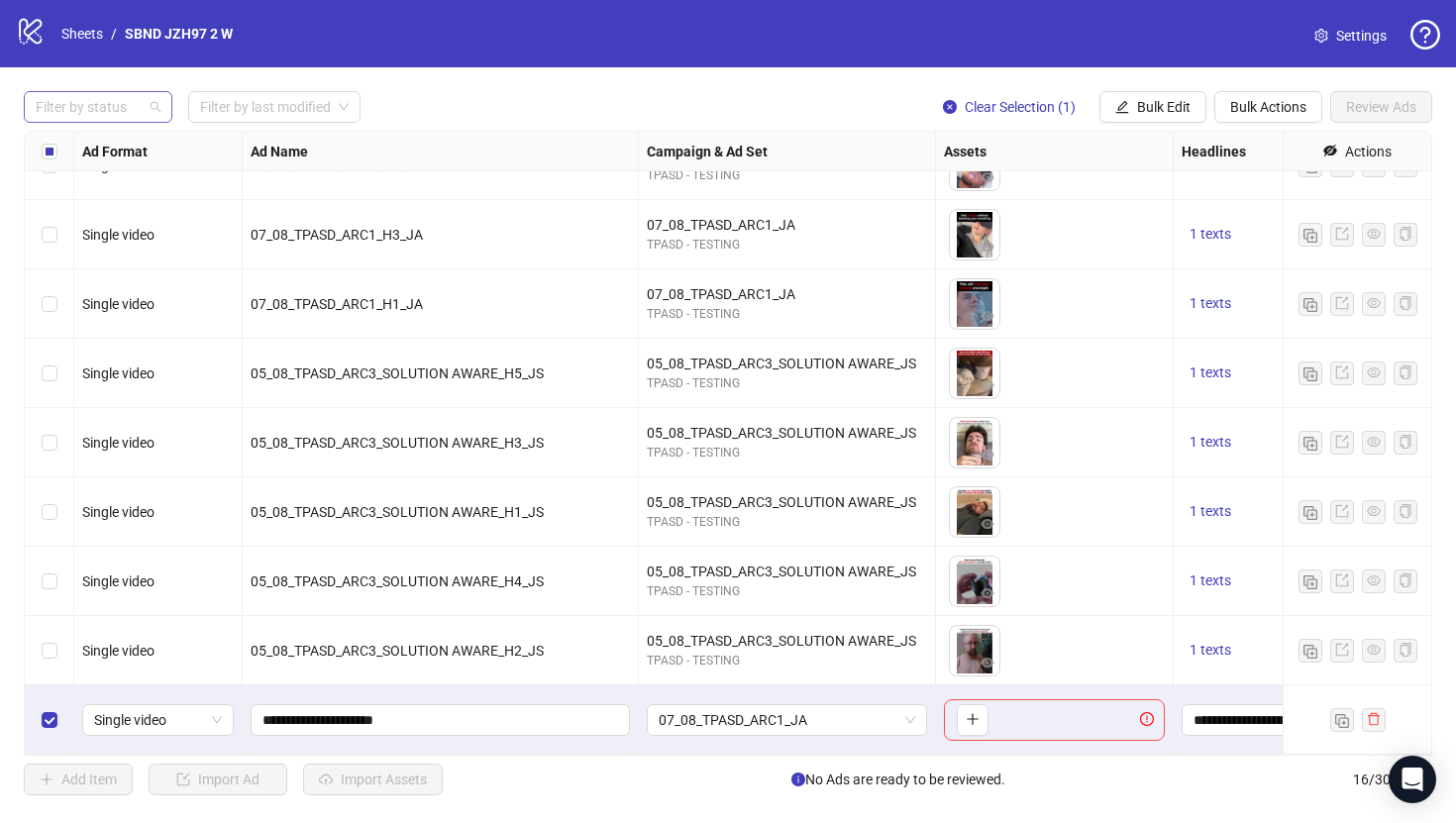 click at bounding box center (87, 107) 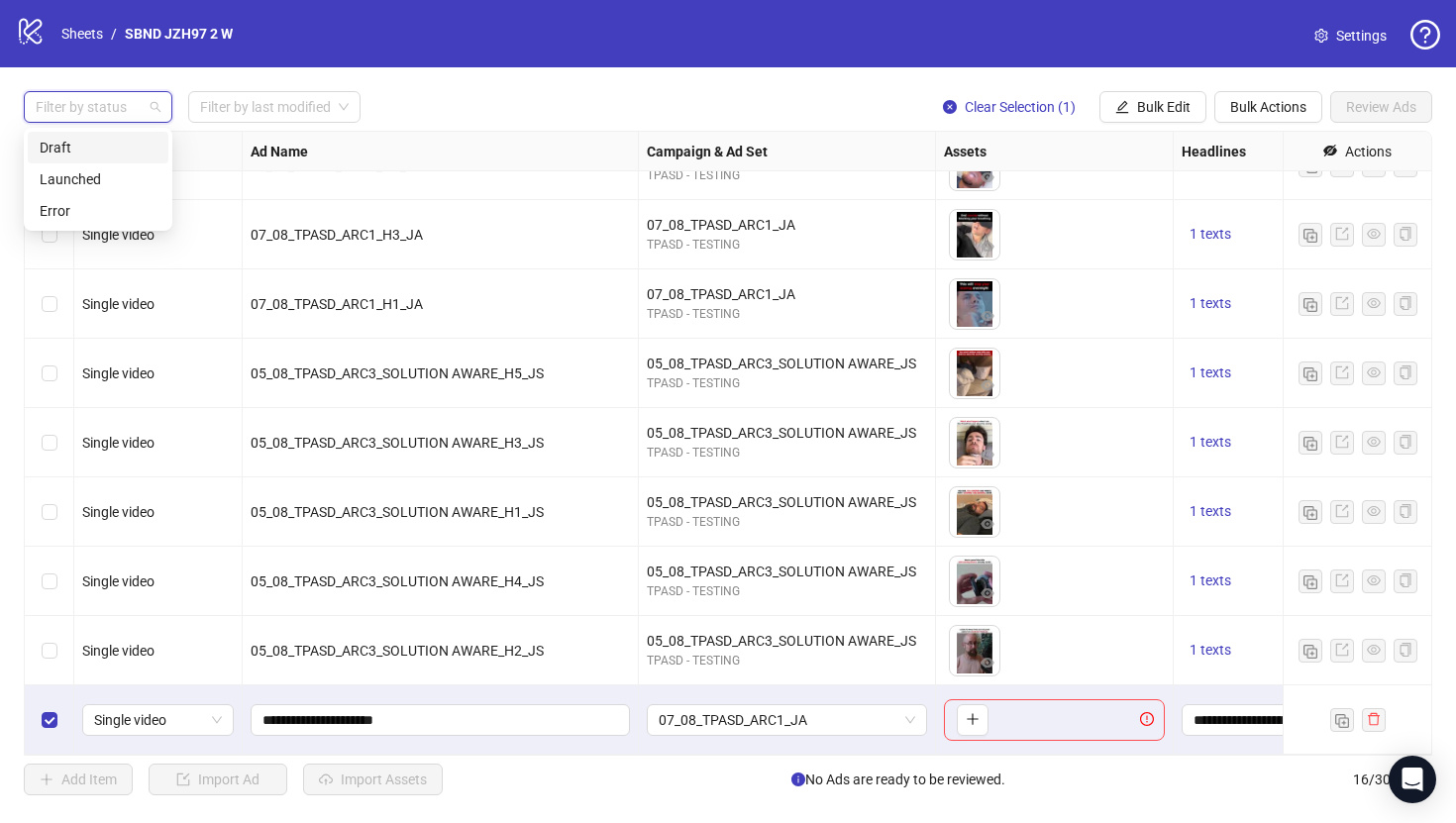 click on "Draft" at bounding box center (98, 148) 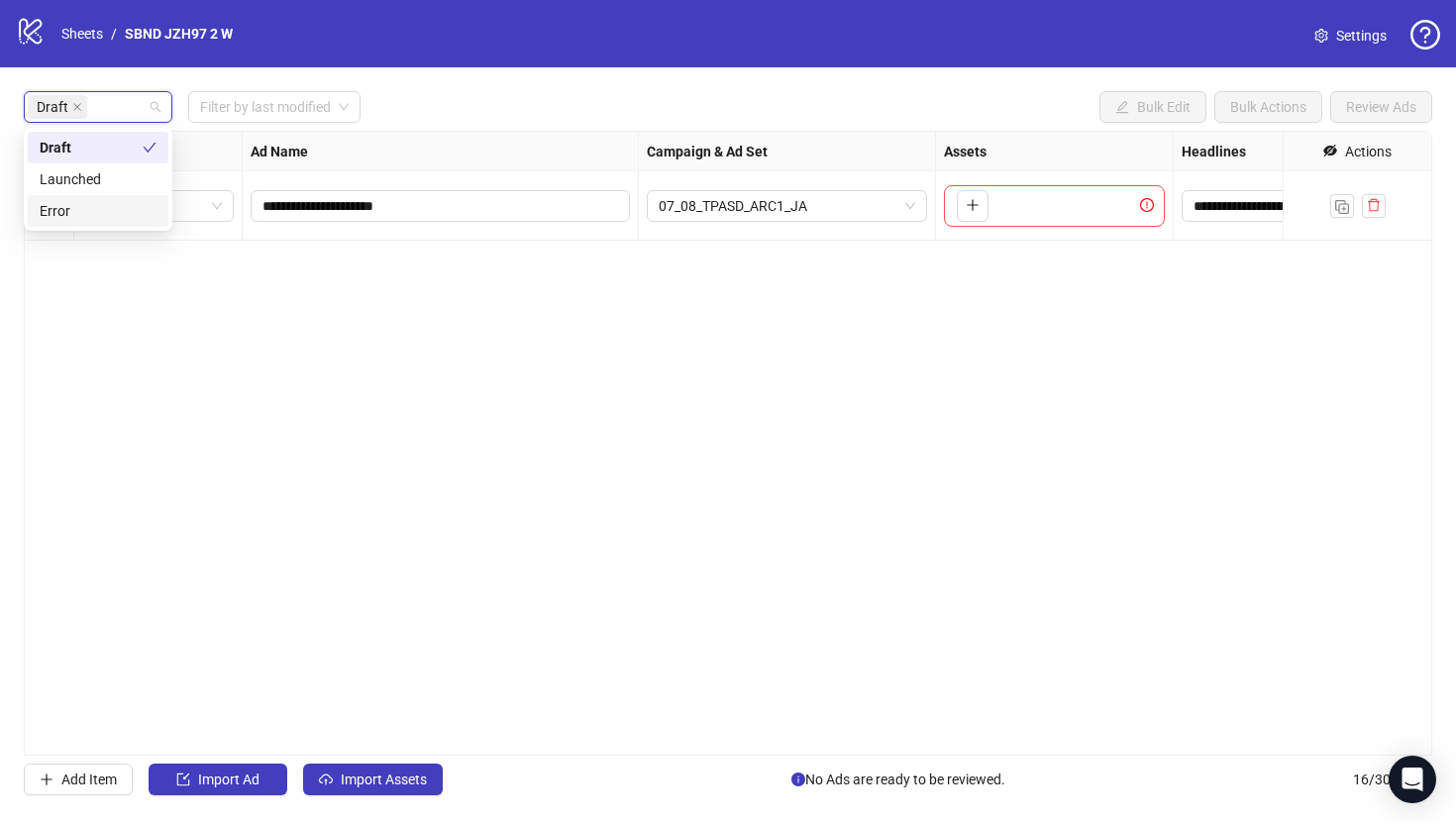 scroll, scrollTop: 0, scrollLeft: 0, axis: both 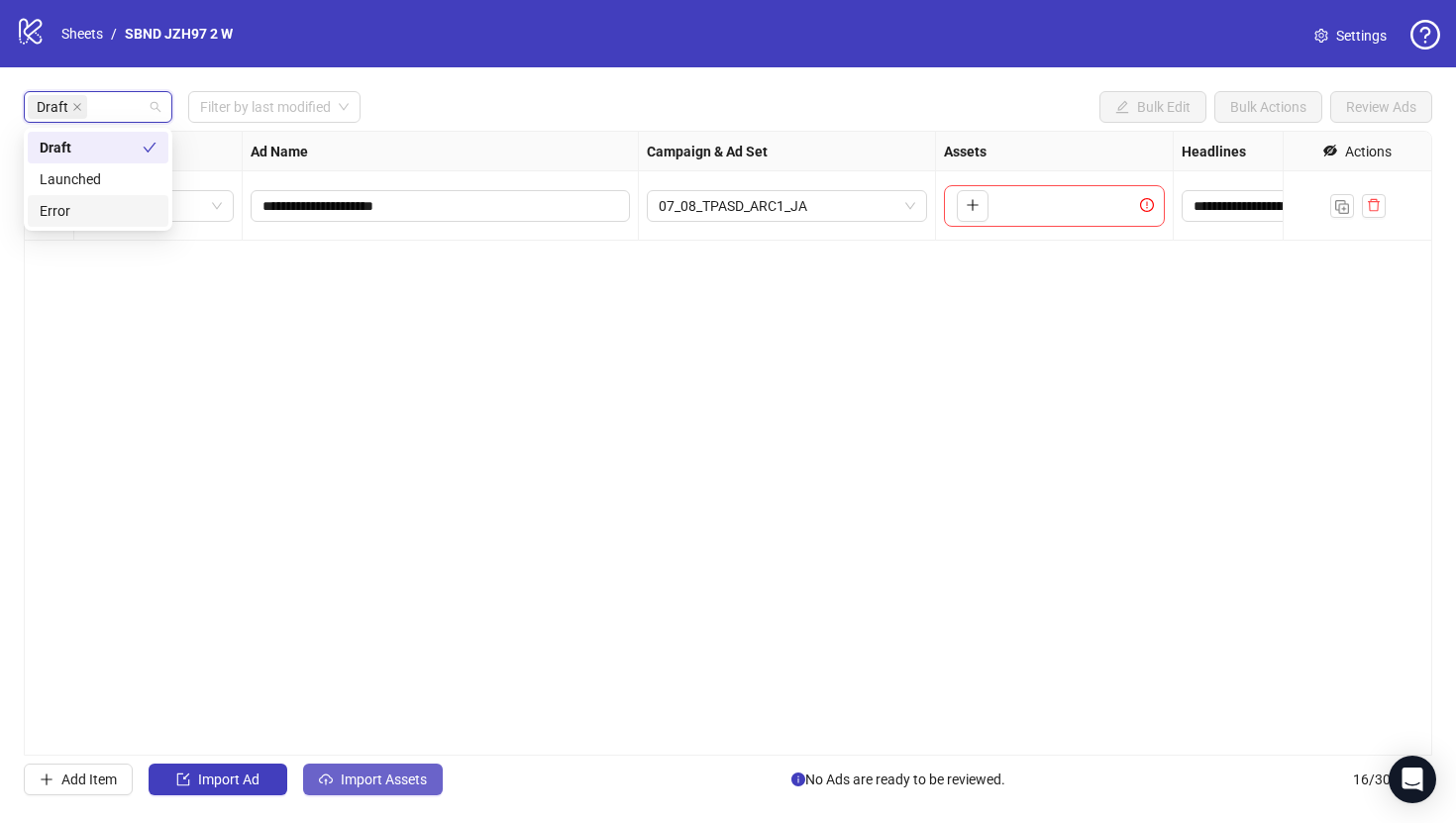 click on "Import Assets" at bounding box center (383, 779) 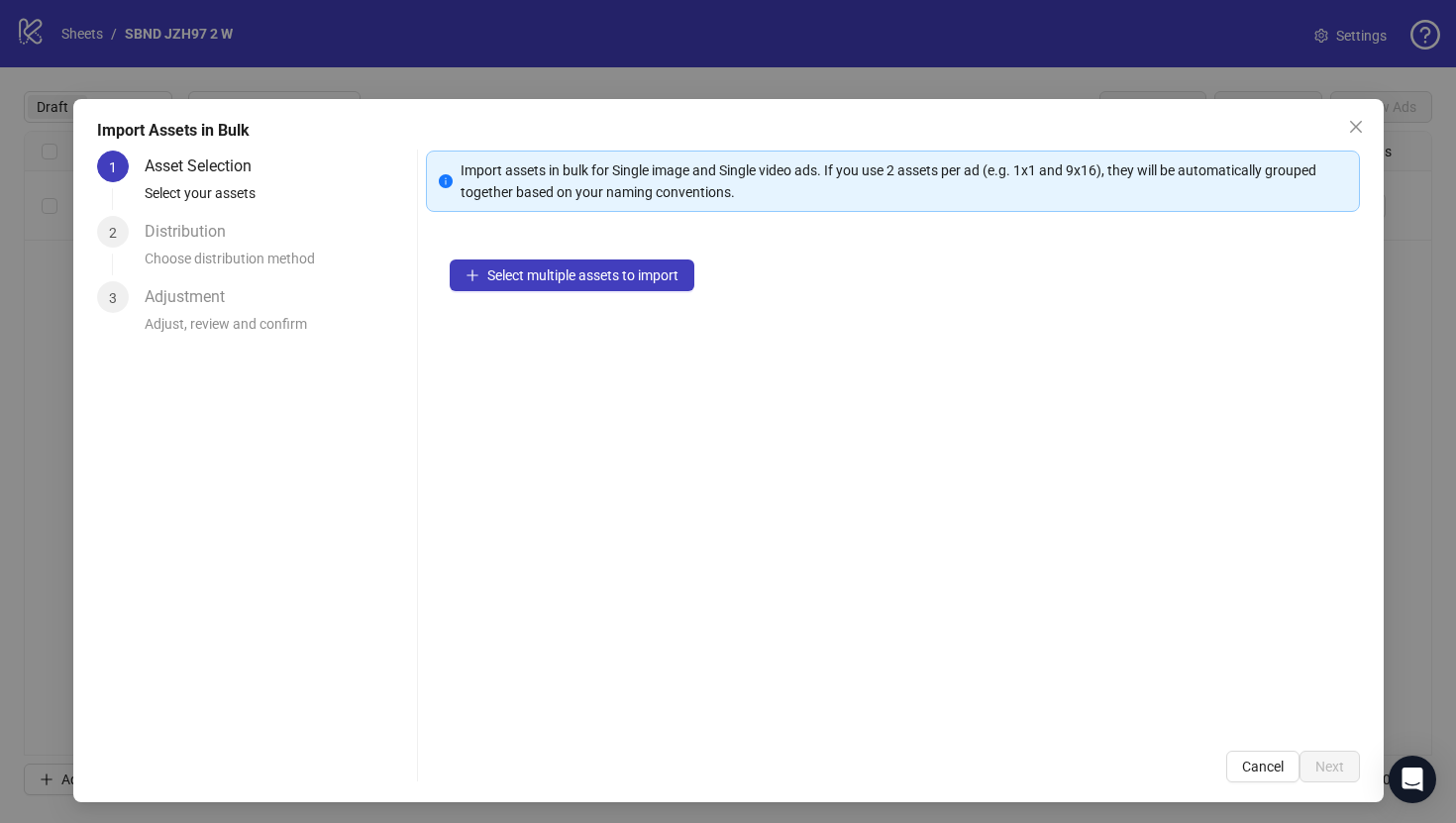 type 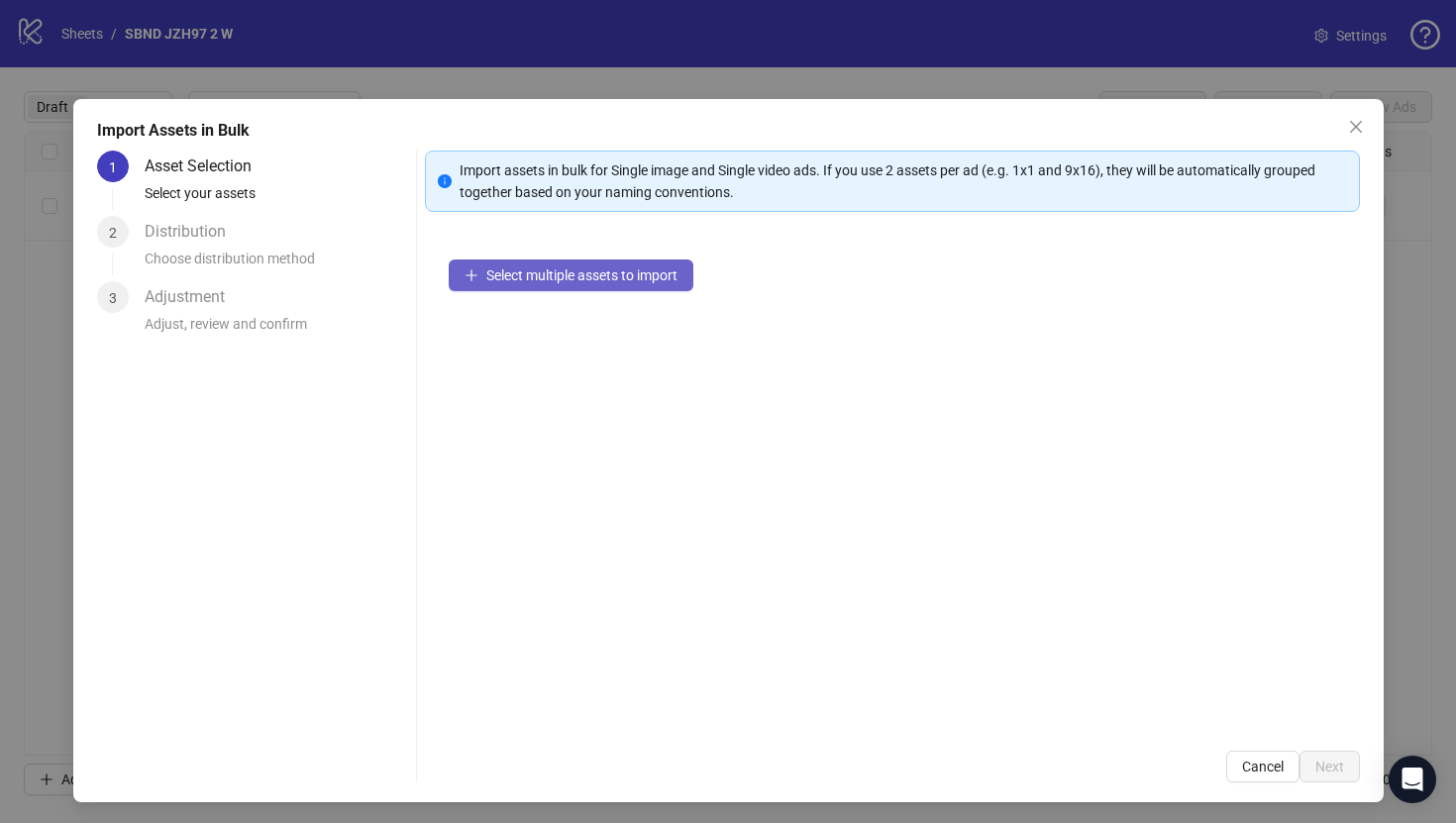 click on "Select multiple assets to import" at bounding box center (571, 275) 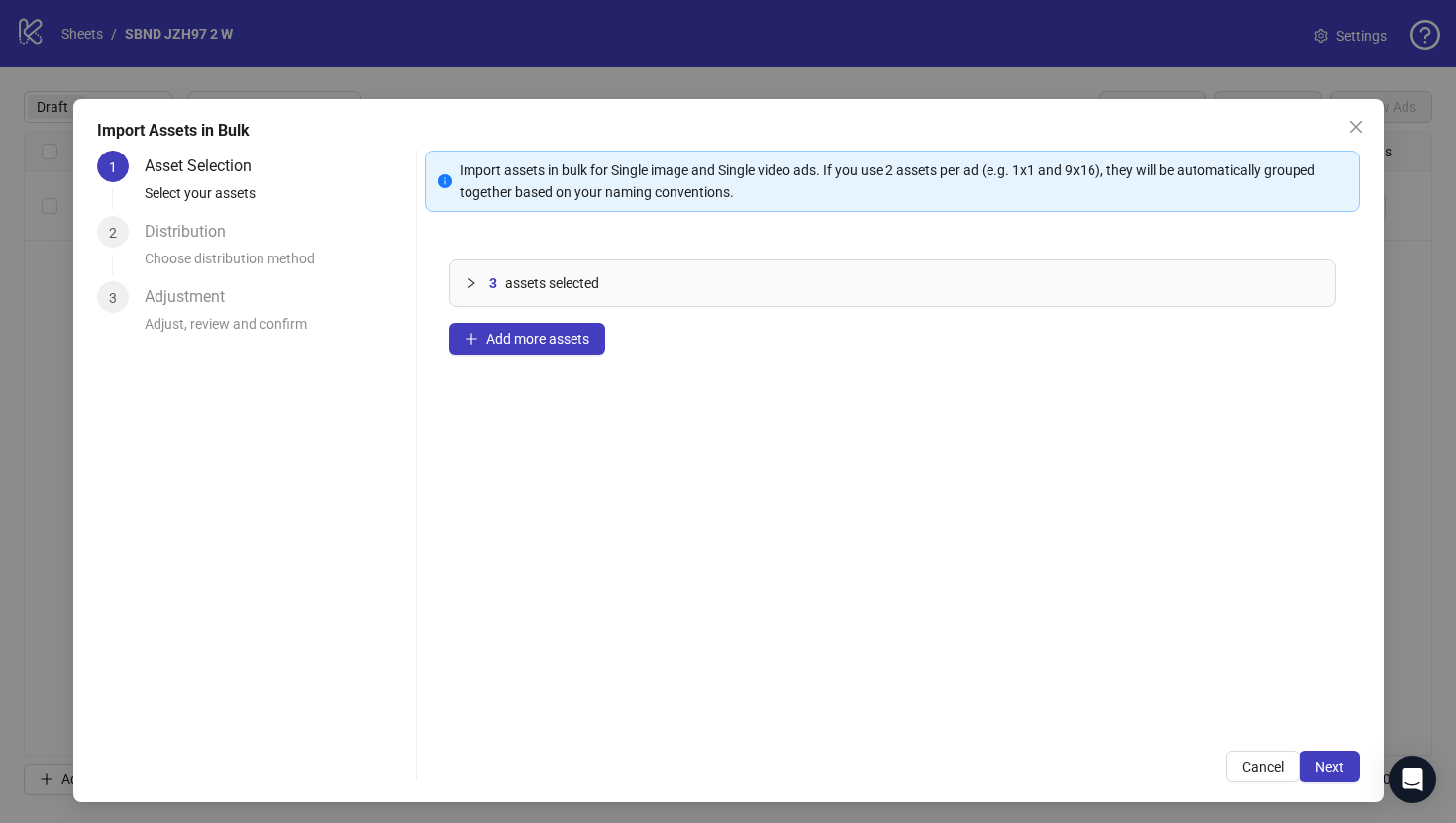 type 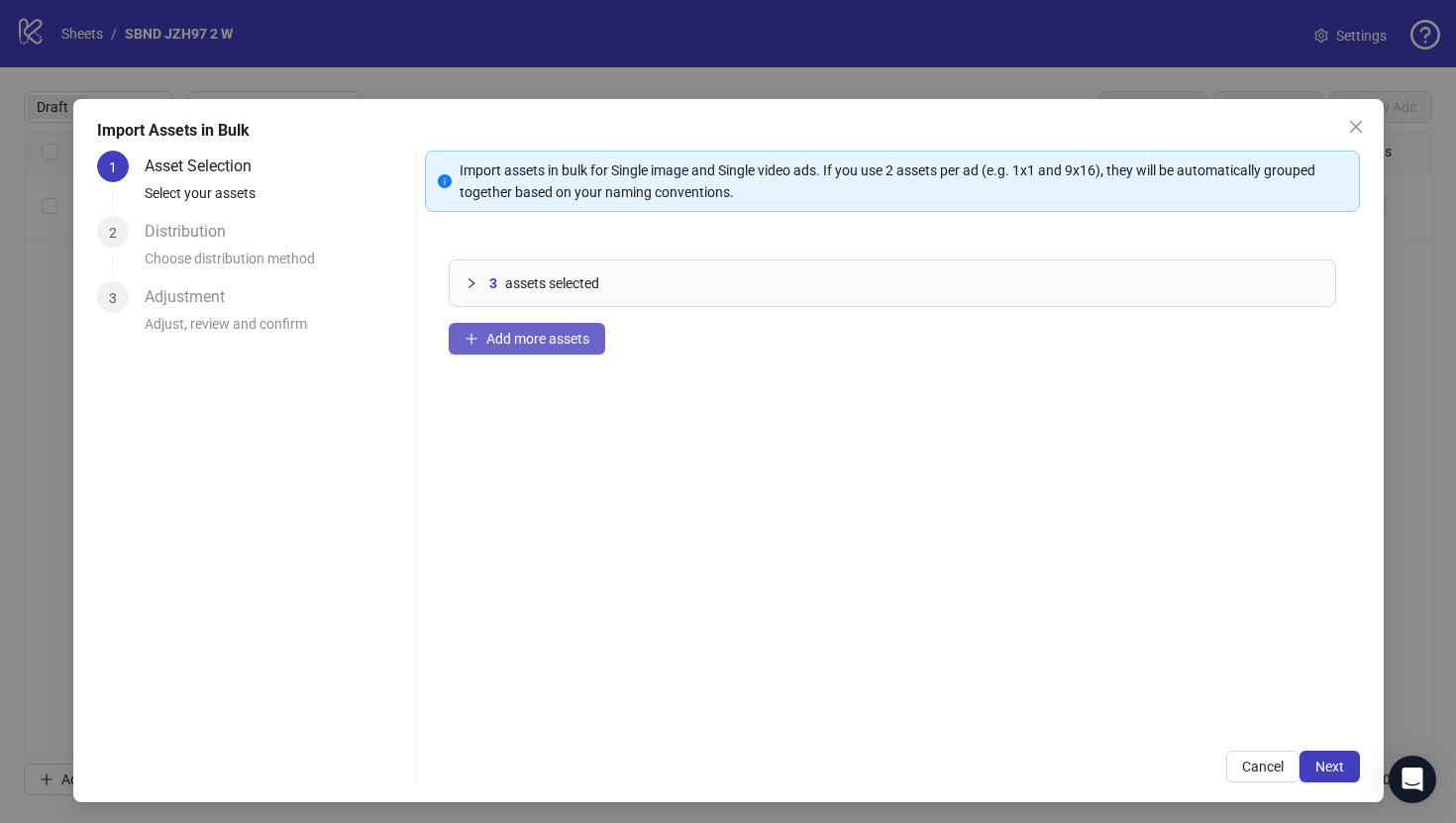 click on "Add more assets" at bounding box center [538, 339] 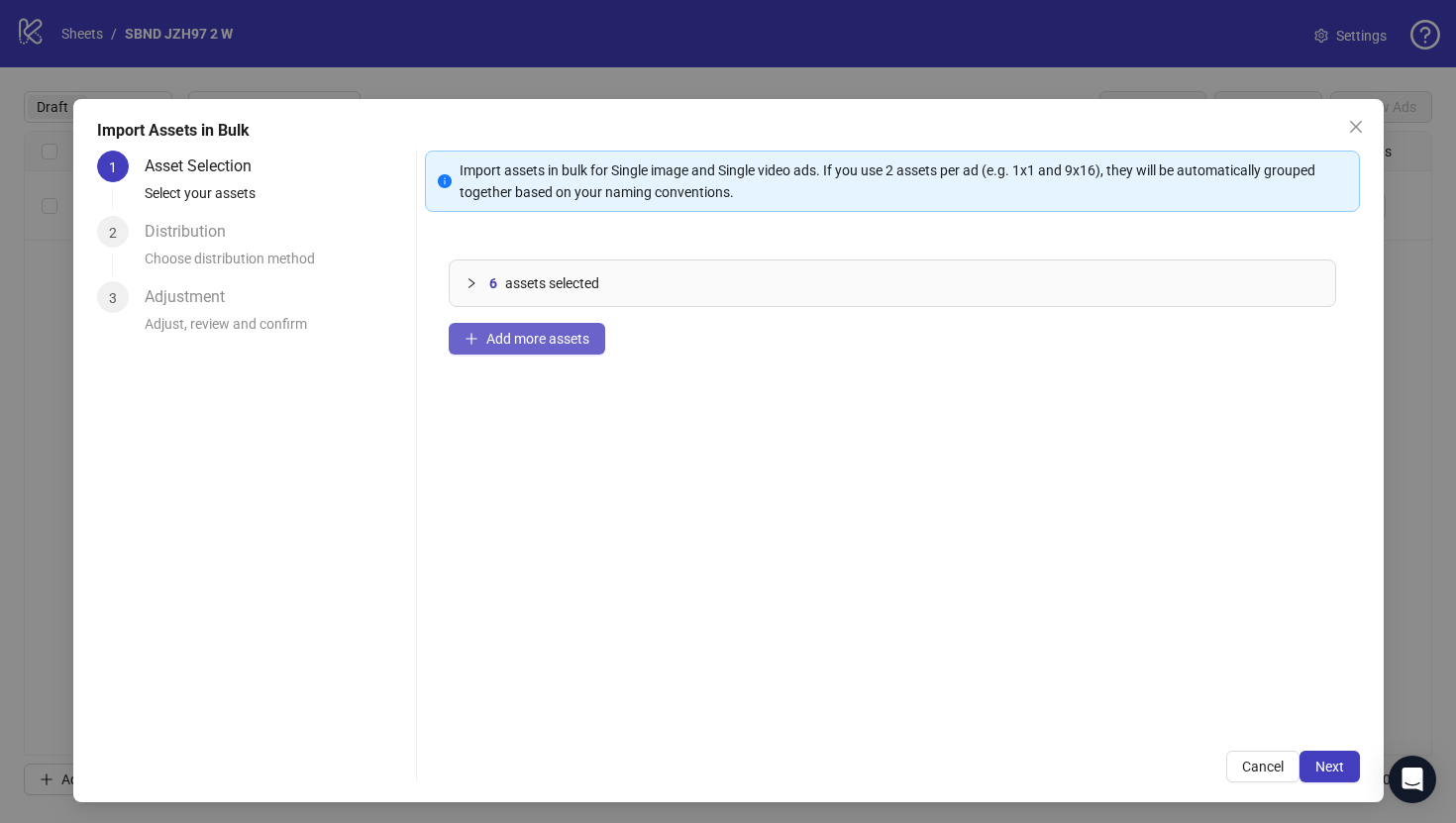 click on "Add more assets" at bounding box center (527, 339) 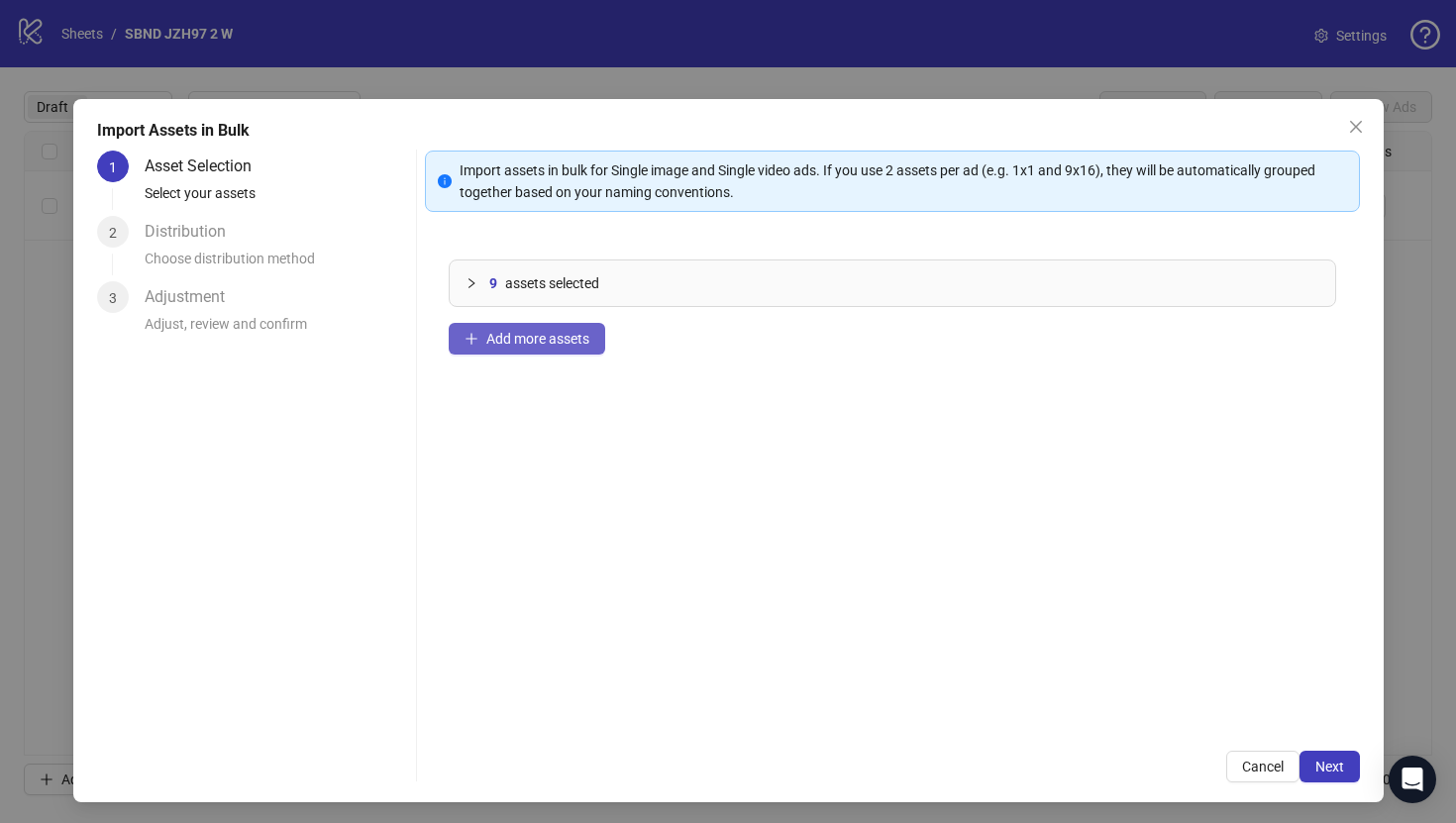click on "Add more assets" at bounding box center (527, 339) 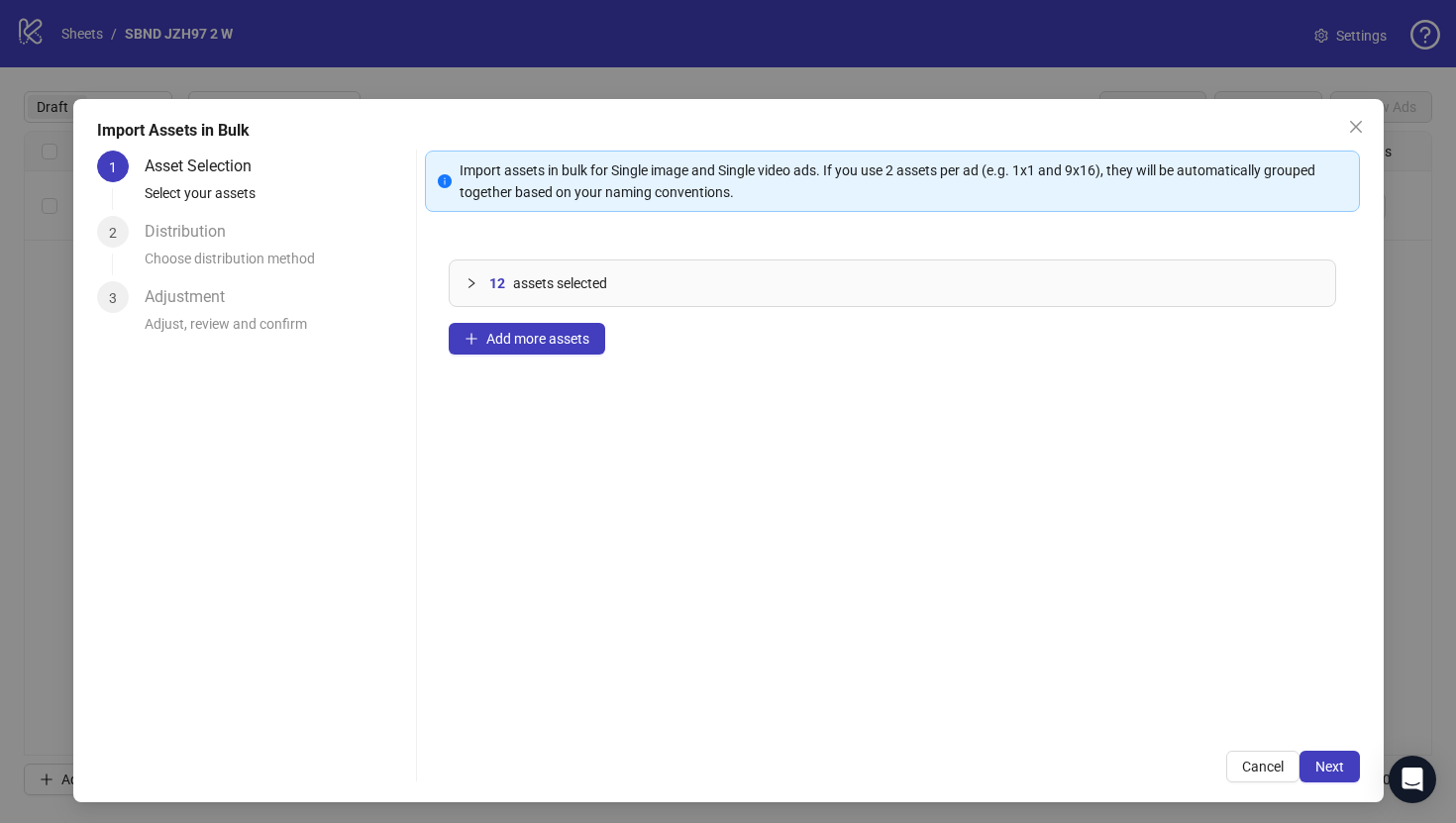 click on "12 assets selected Add more assets" at bounding box center (892, 481) 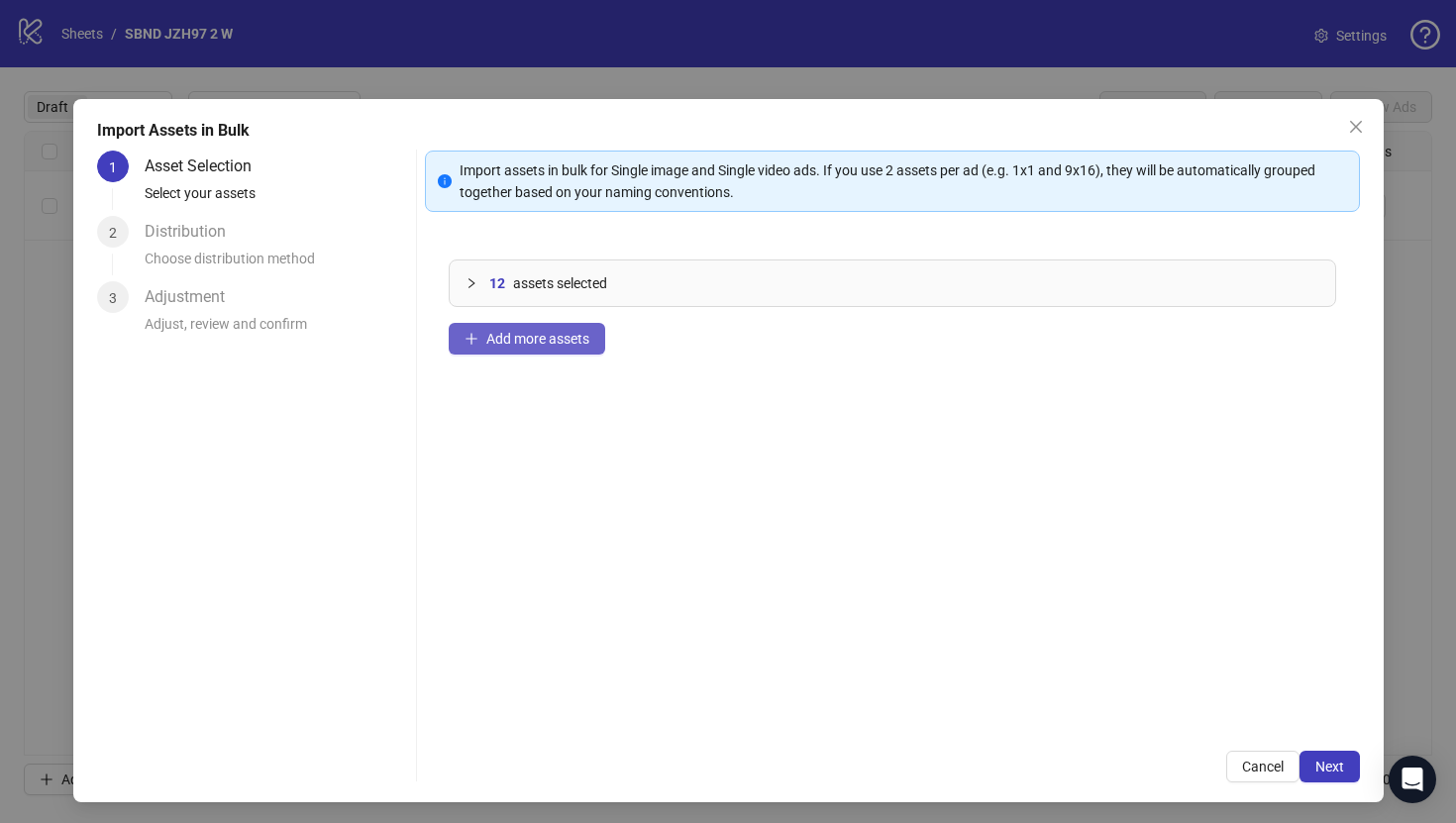 click on "Add more assets" at bounding box center (527, 339) 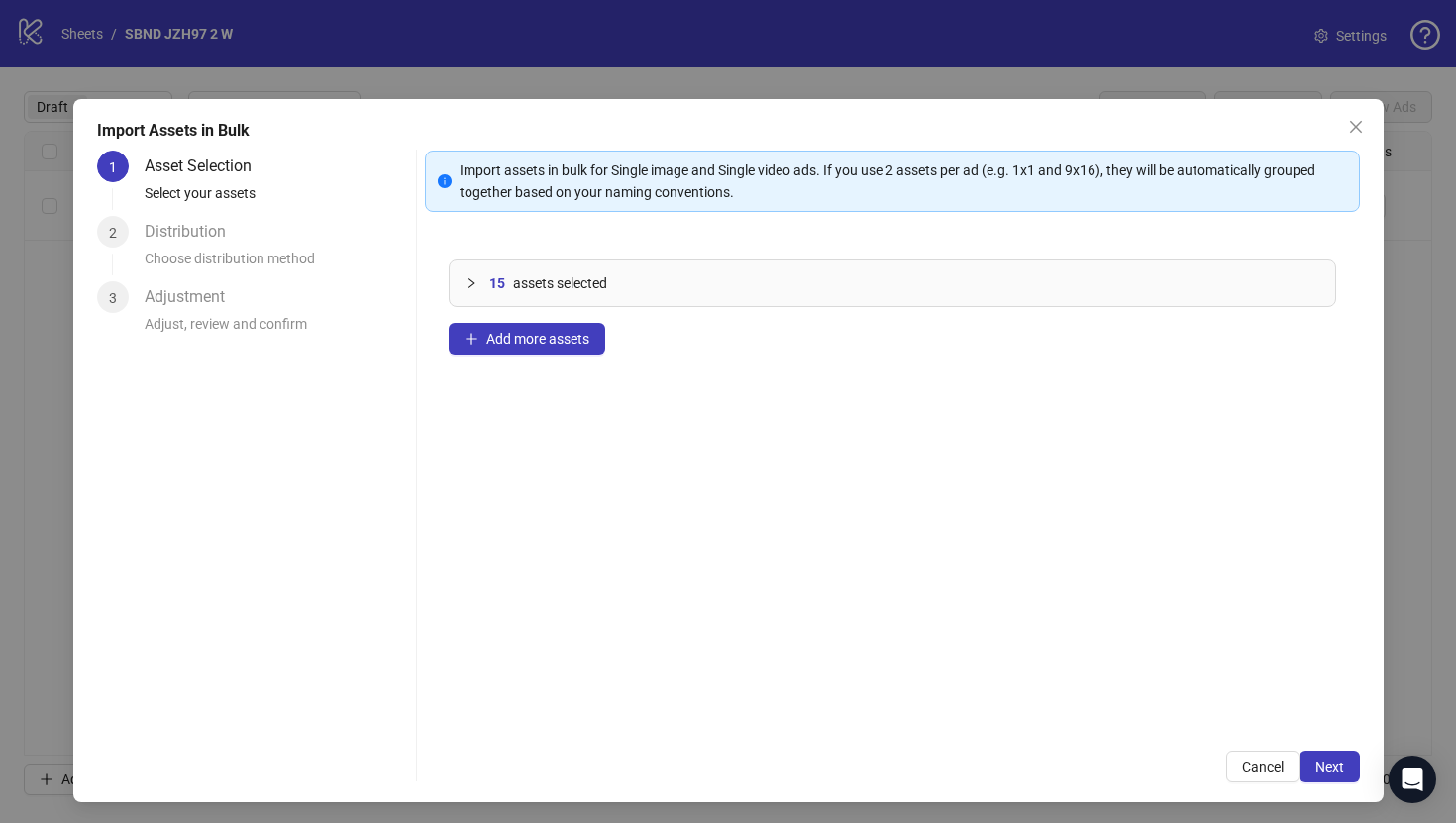 click on "Next" at bounding box center [1329, 767] 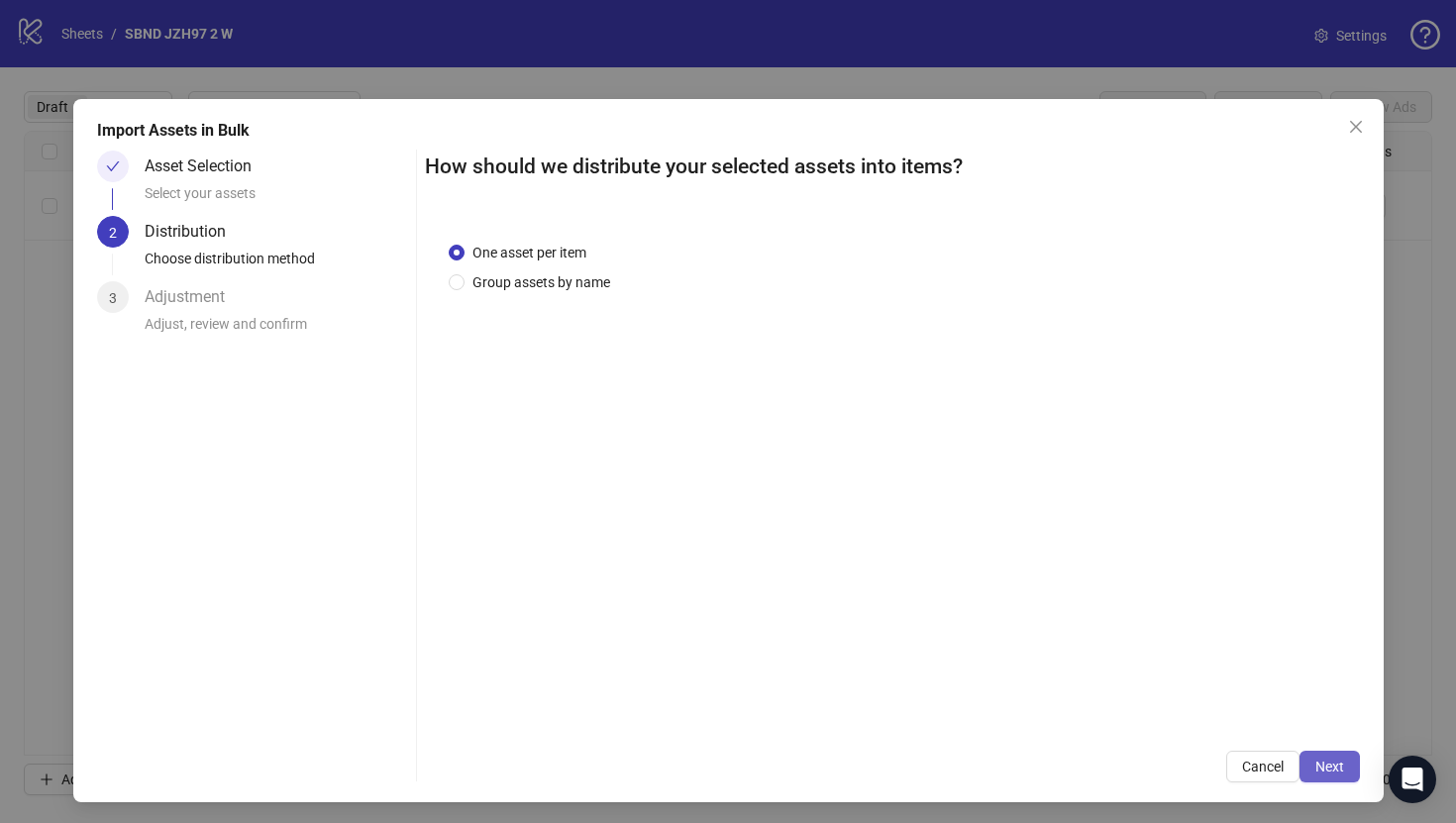 click on "Next" at bounding box center [1329, 767] 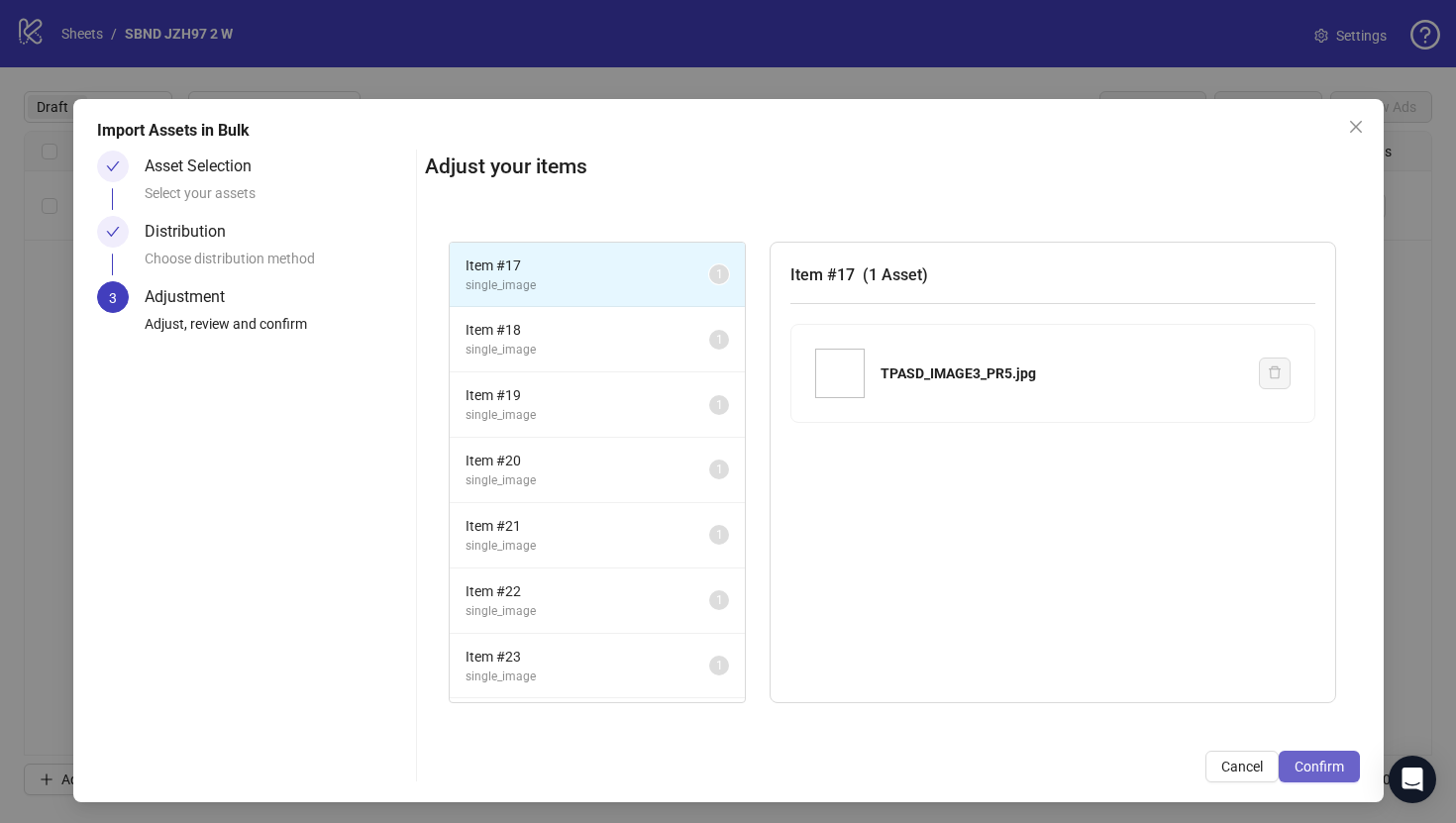 click on "Confirm" at bounding box center (1319, 767) 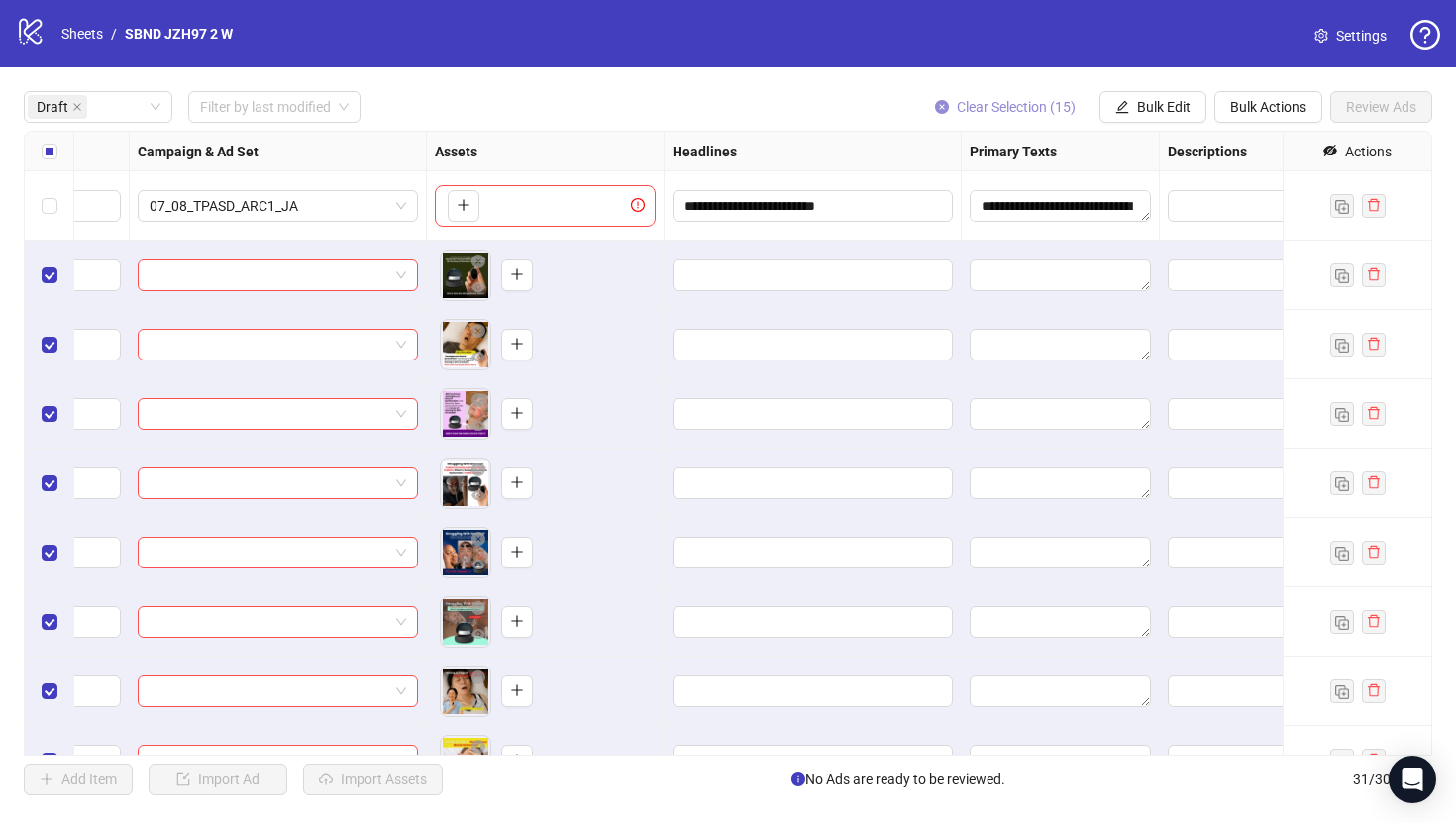scroll, scrollTop: 0, scrollLeft: 569, axis: horizontal 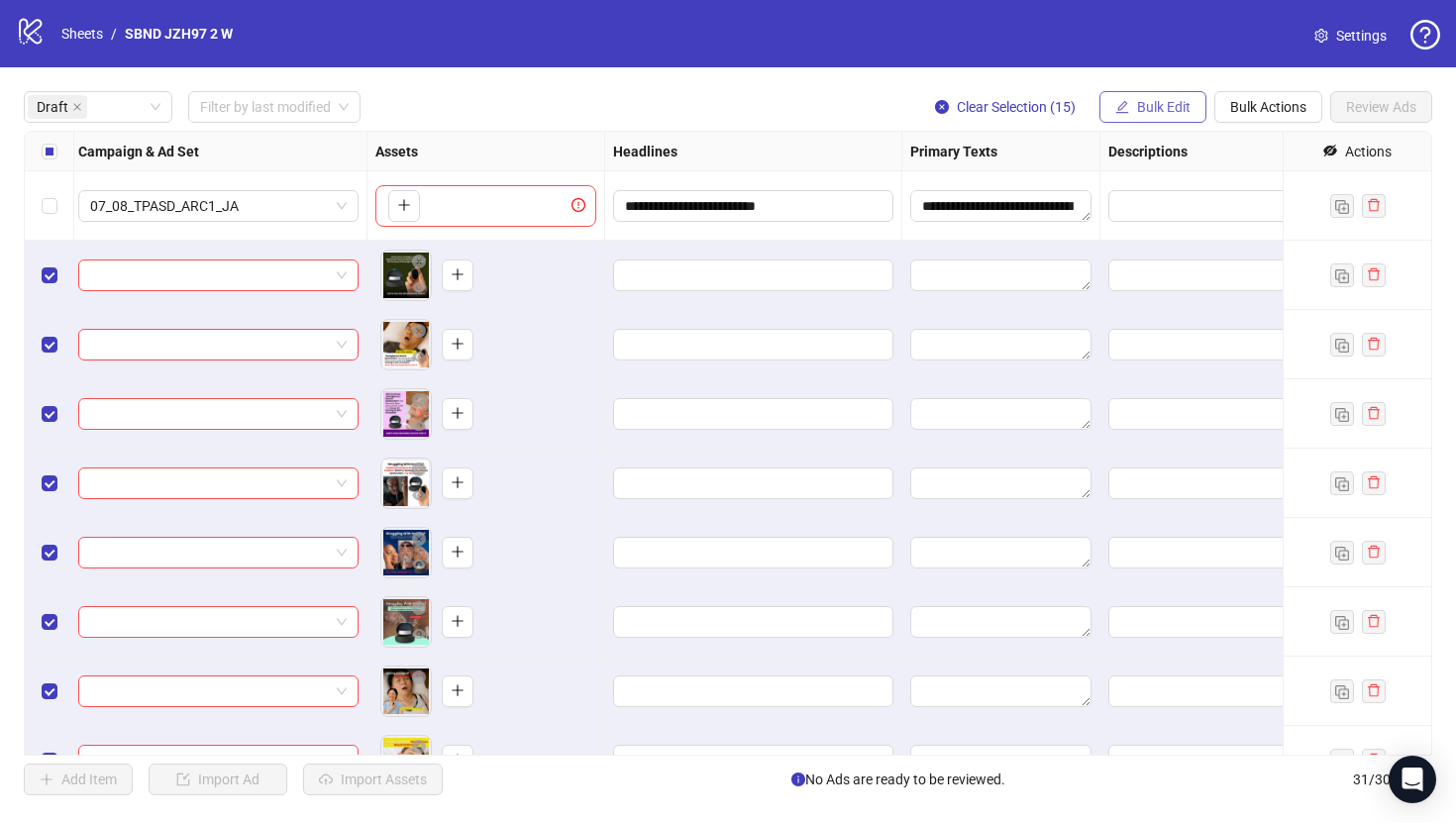 click on "Bulk Edit" at bounding box center [1164, 107] 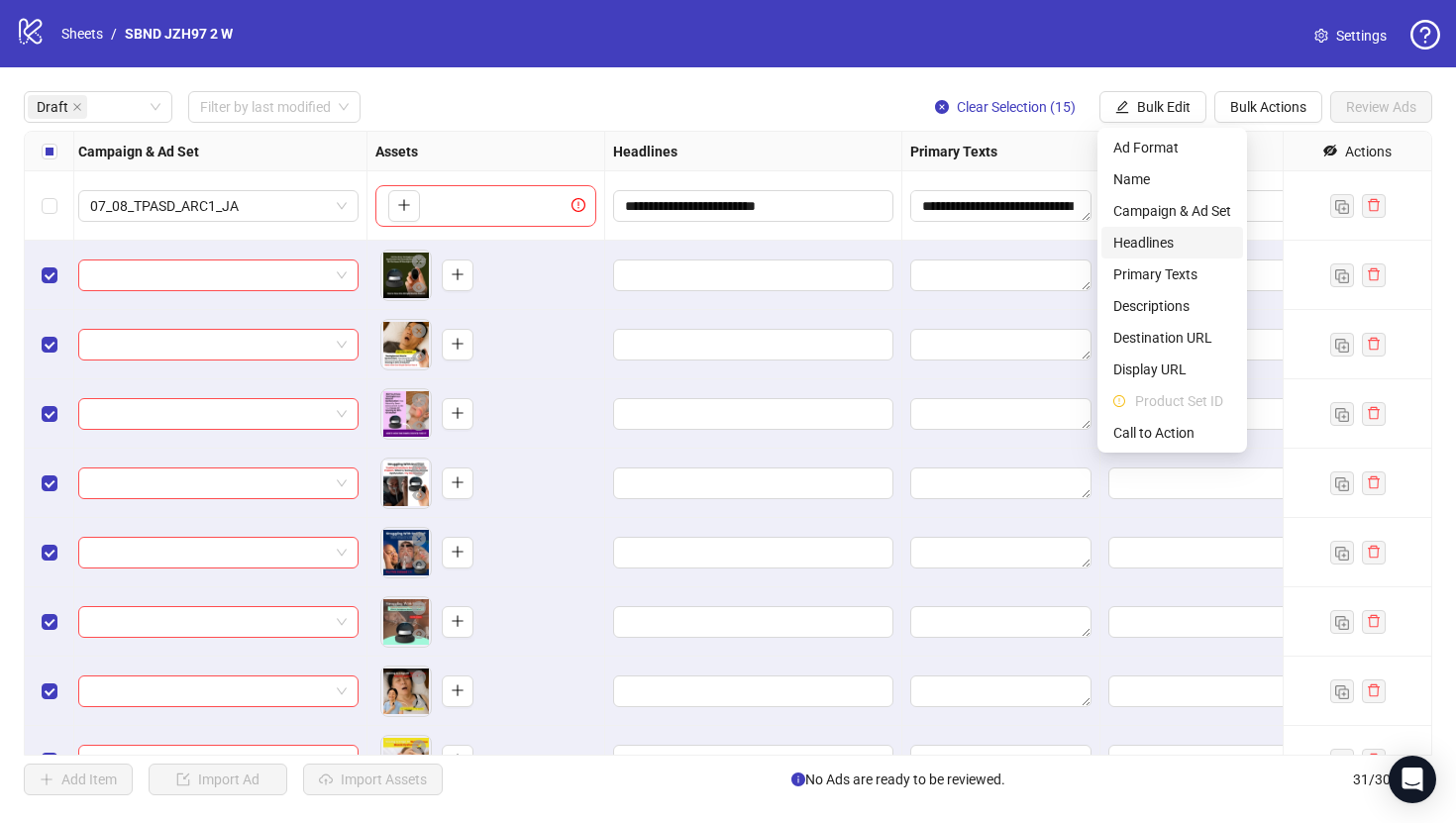 click on "Headlines" at bounding box center (1172, 243) 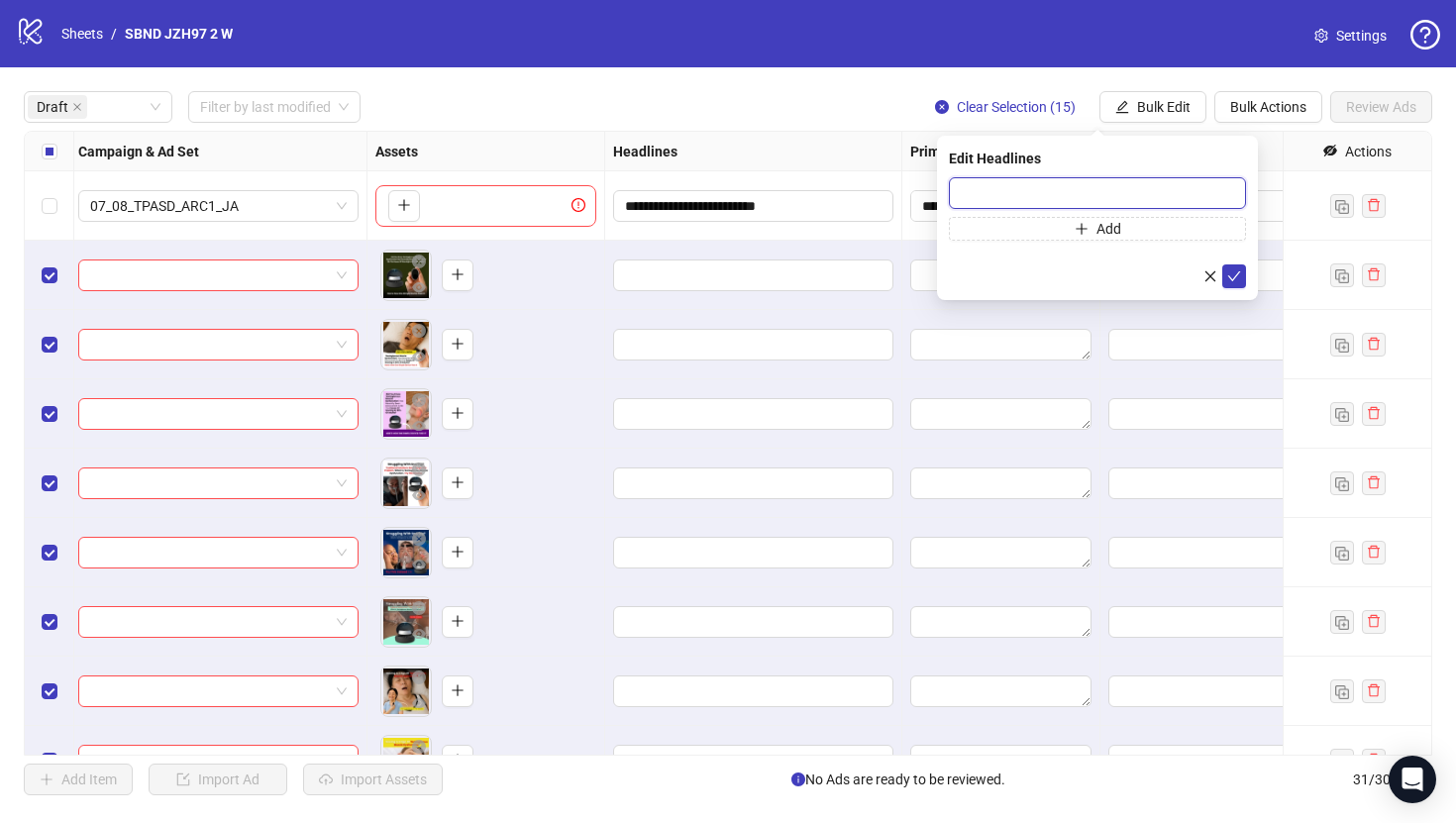 click at bounding box center (1097, 193) 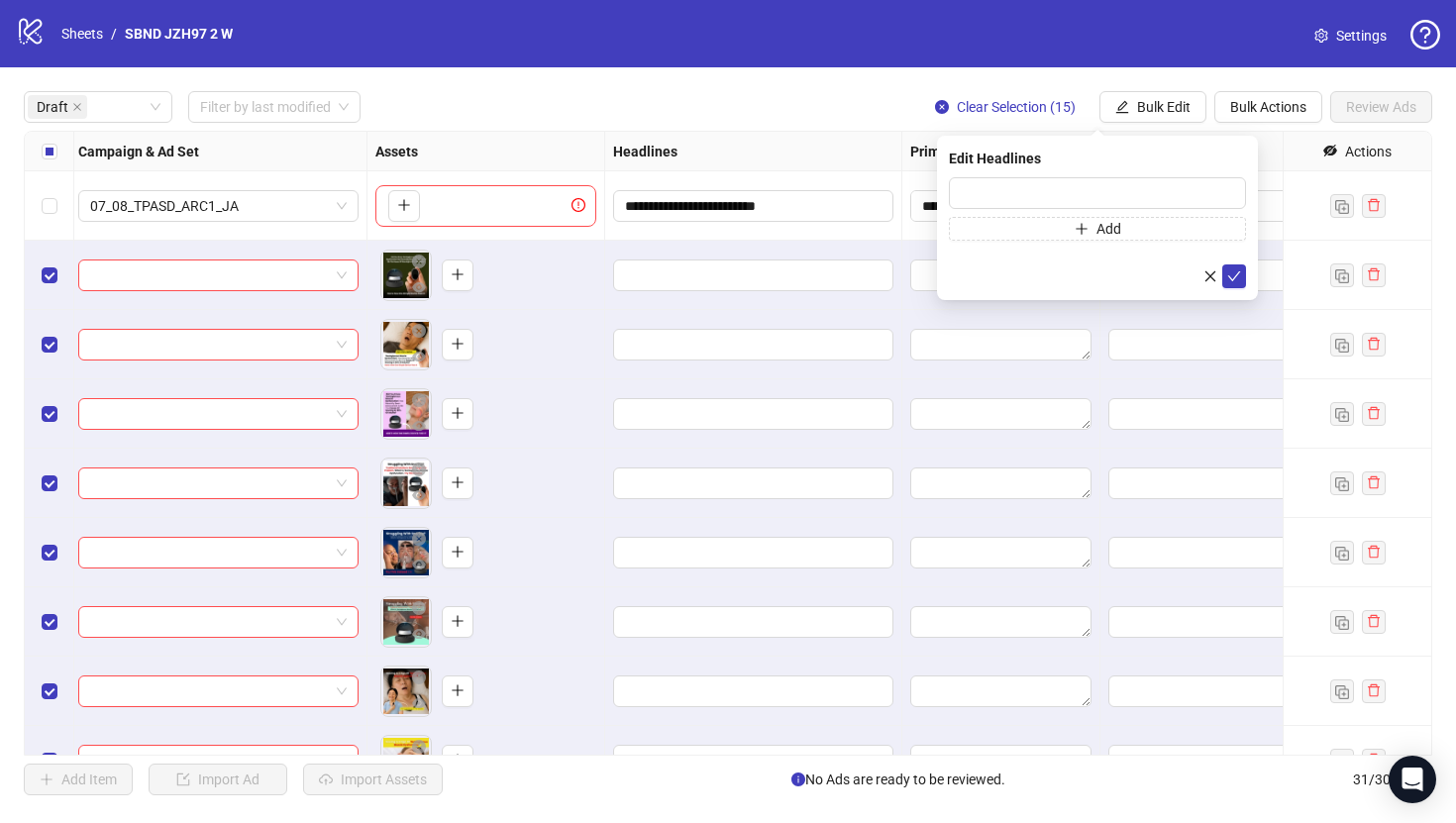 click at bounding box center (50, 152) 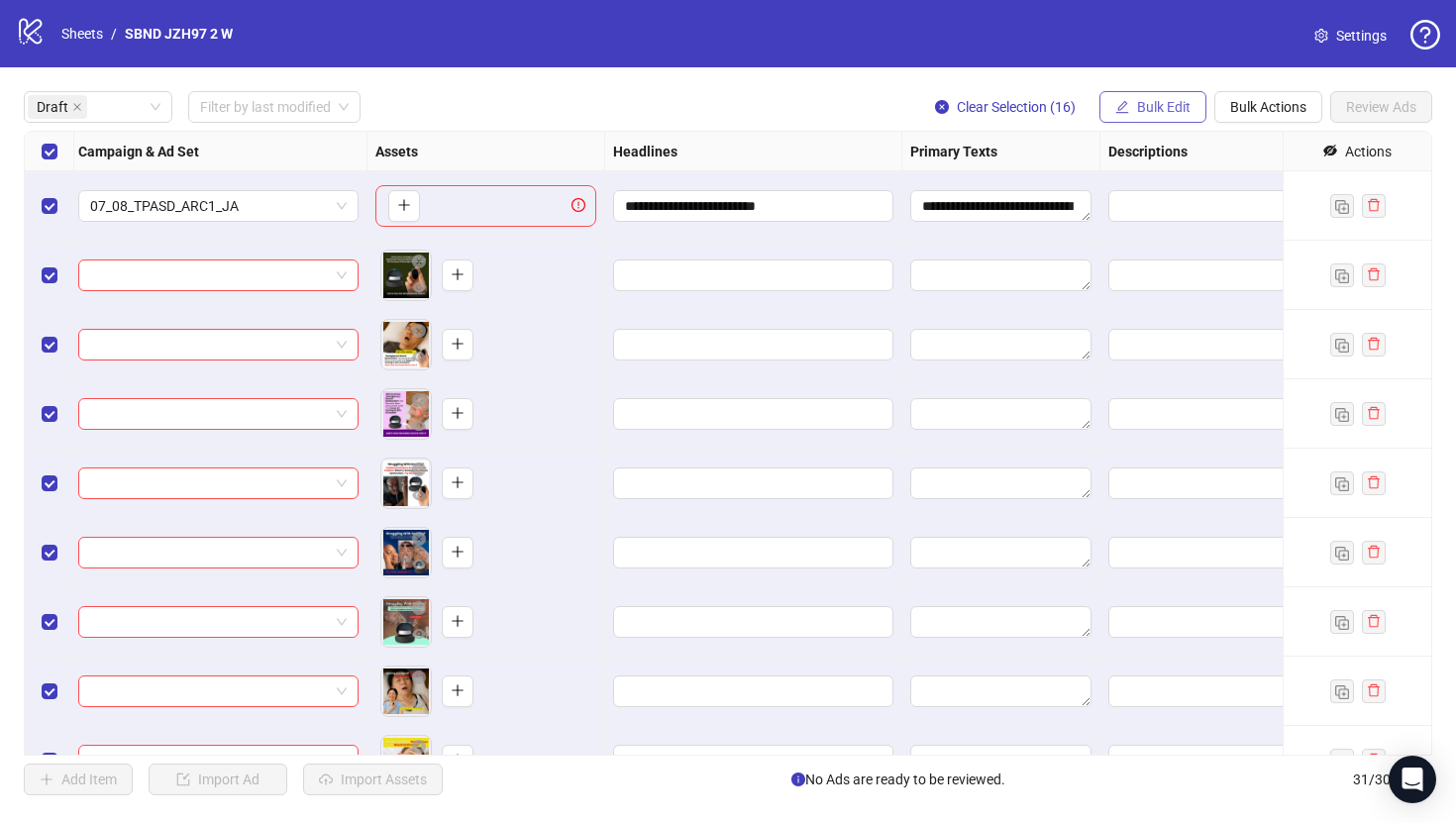 click on "Bulk Edit" at bounding box center (1164, 107) 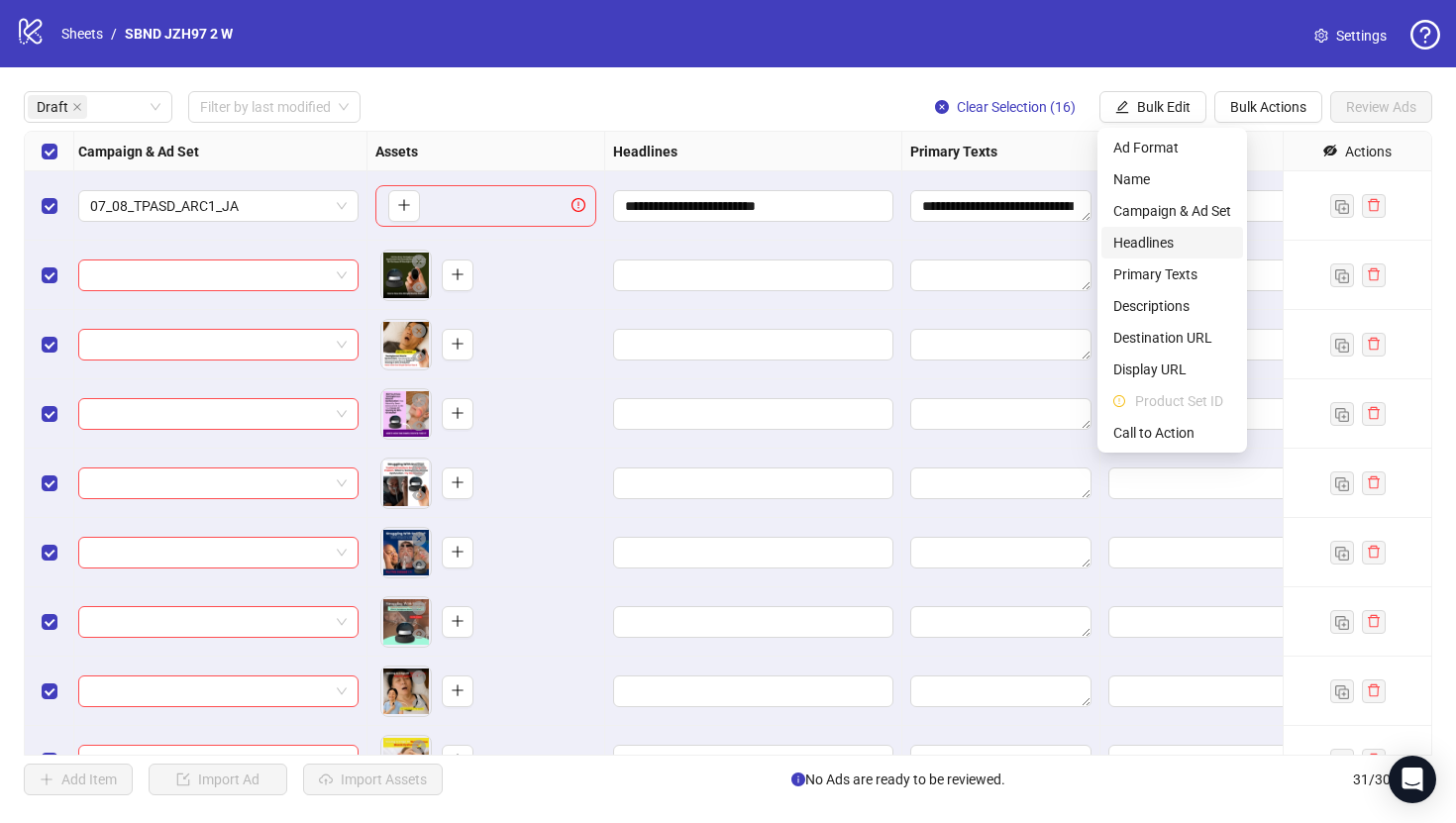 click on "Headlines" at bounding box center (1172, 243) 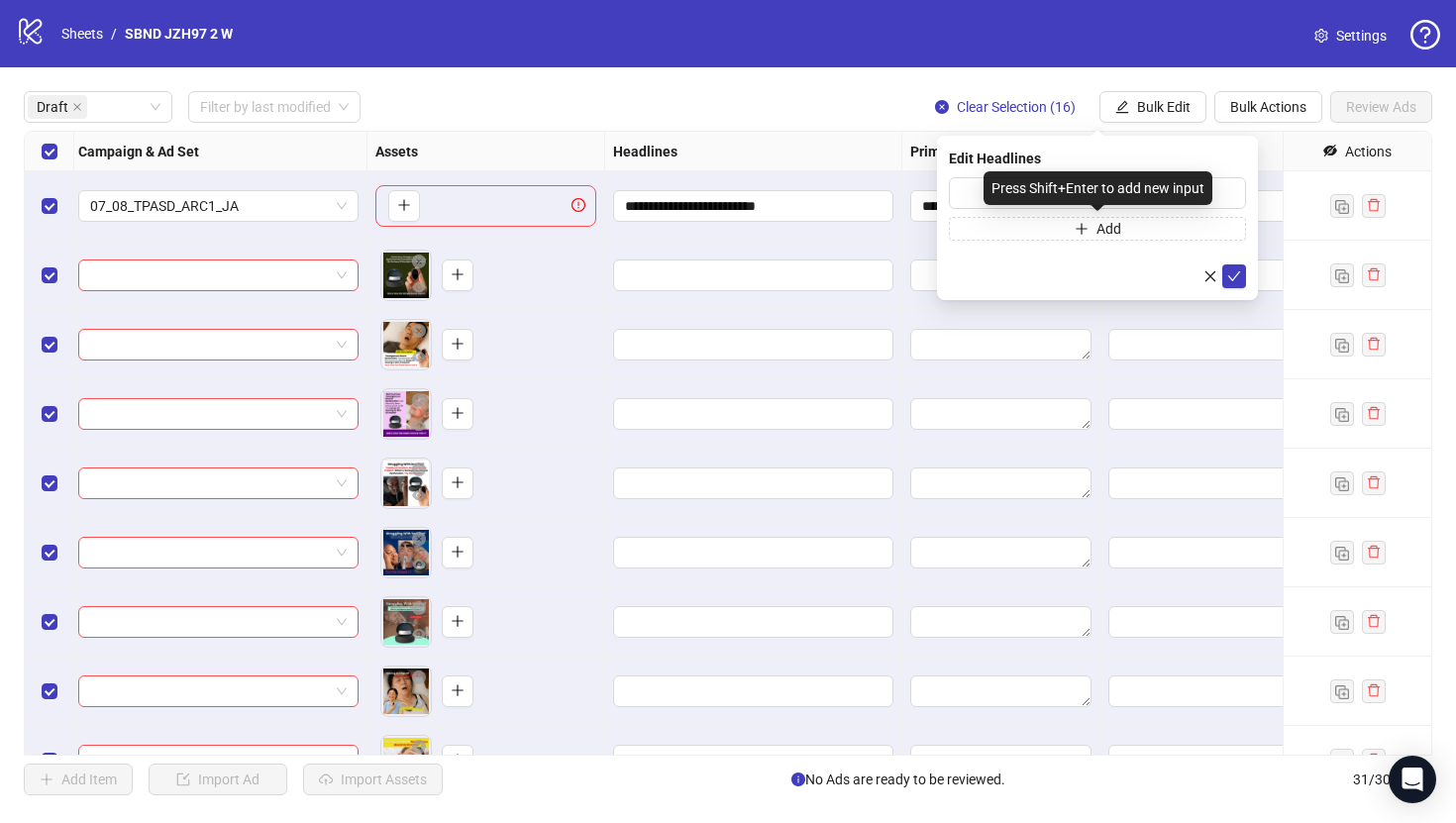 click on "Press Shift+Enter to add new input" at bounding box center (1097, 188) 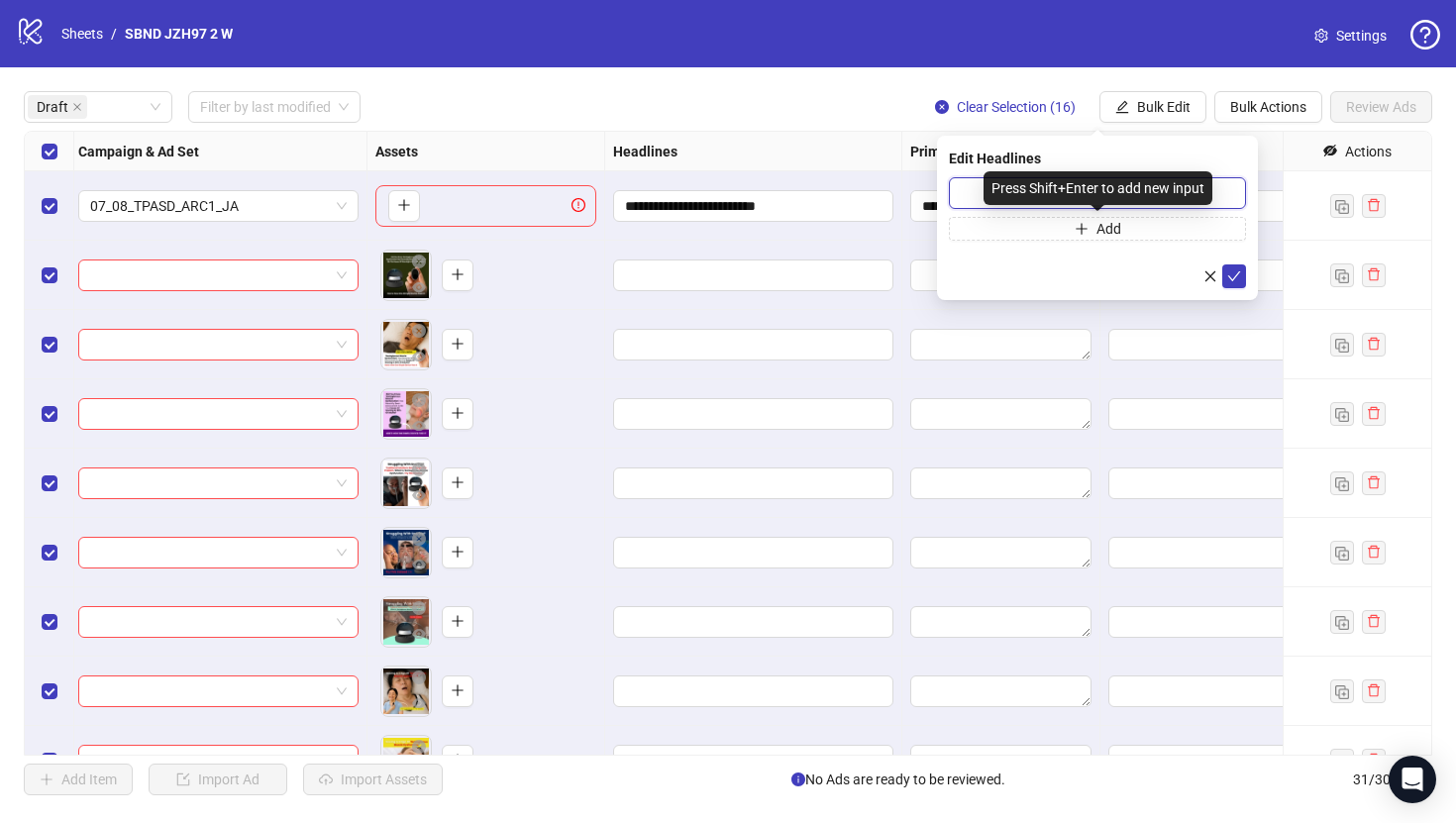 click at bounding box center [1097, 193] 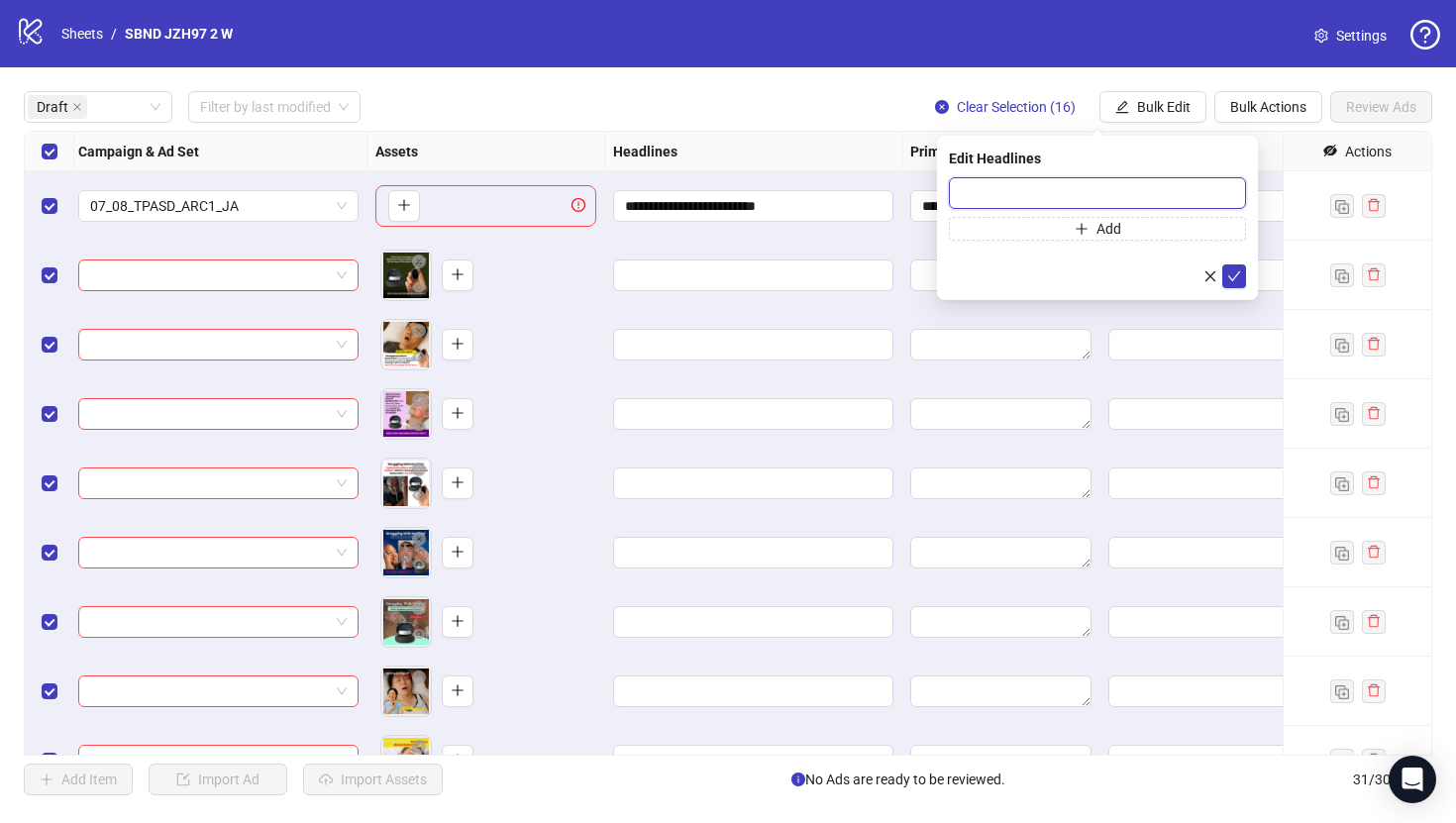 click at bounding box center (1097, 193) 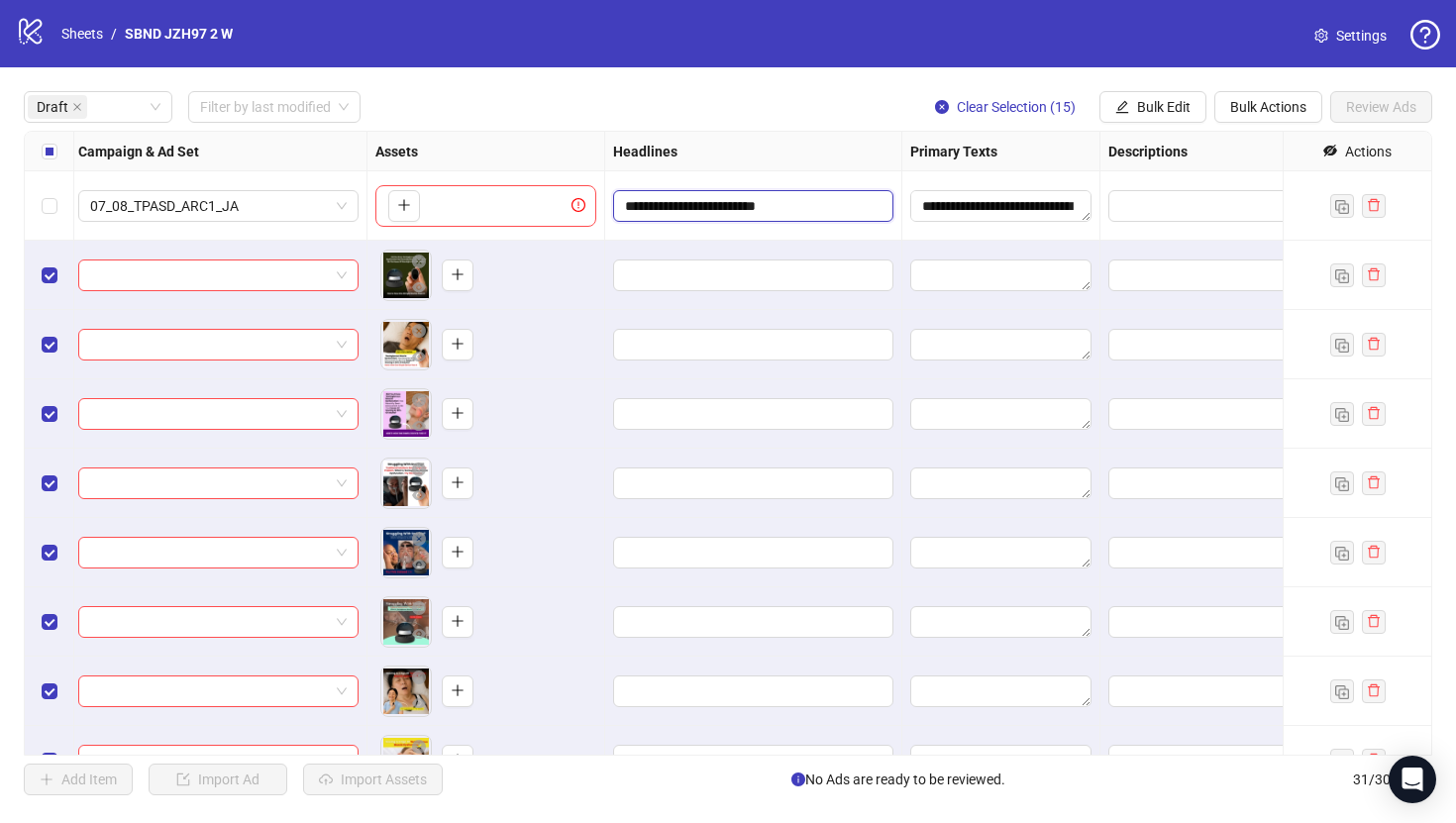 click on "**********" at bounding box center (751, 206) 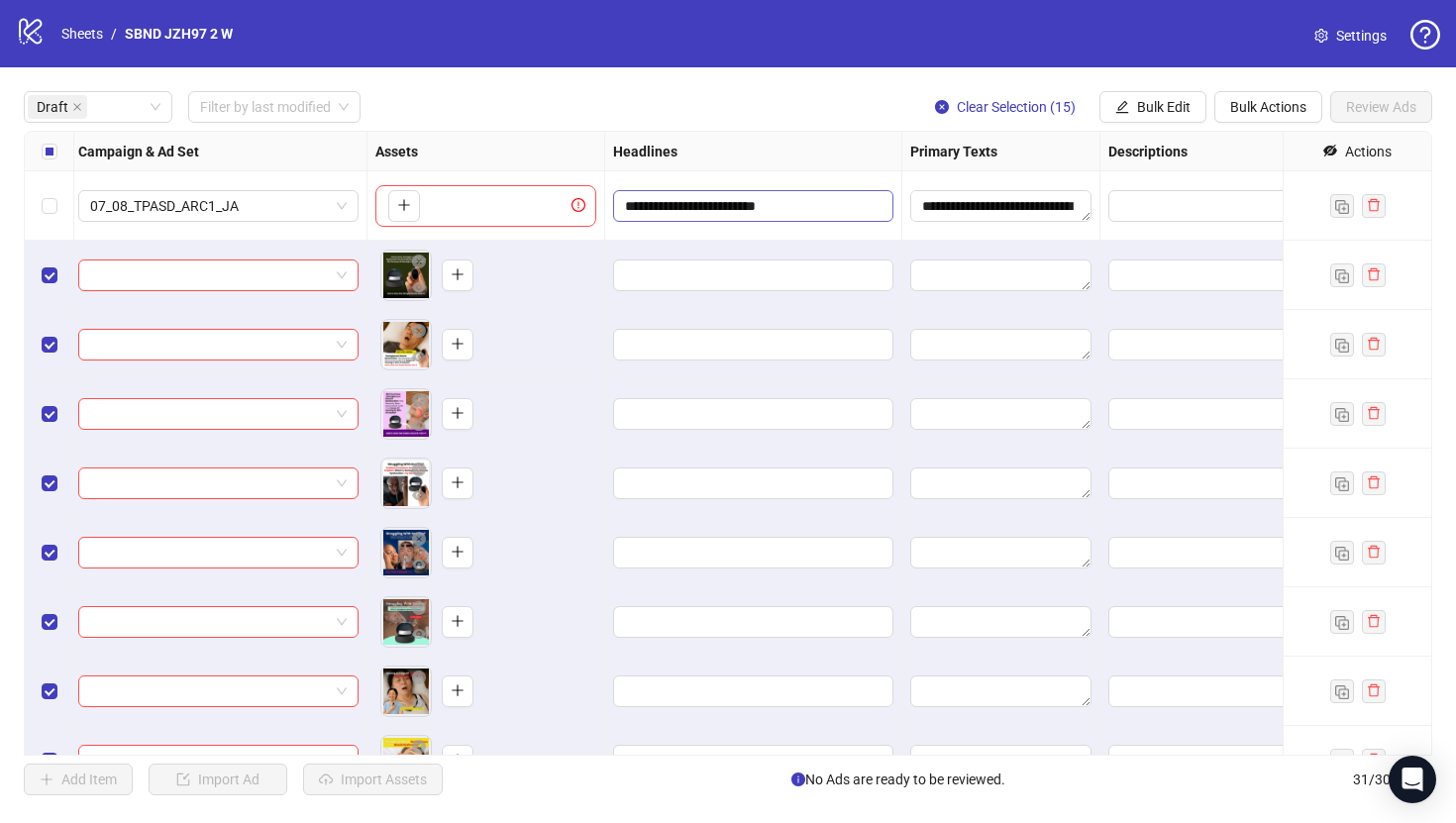 click on "**********" at bounding box center [751, 206] 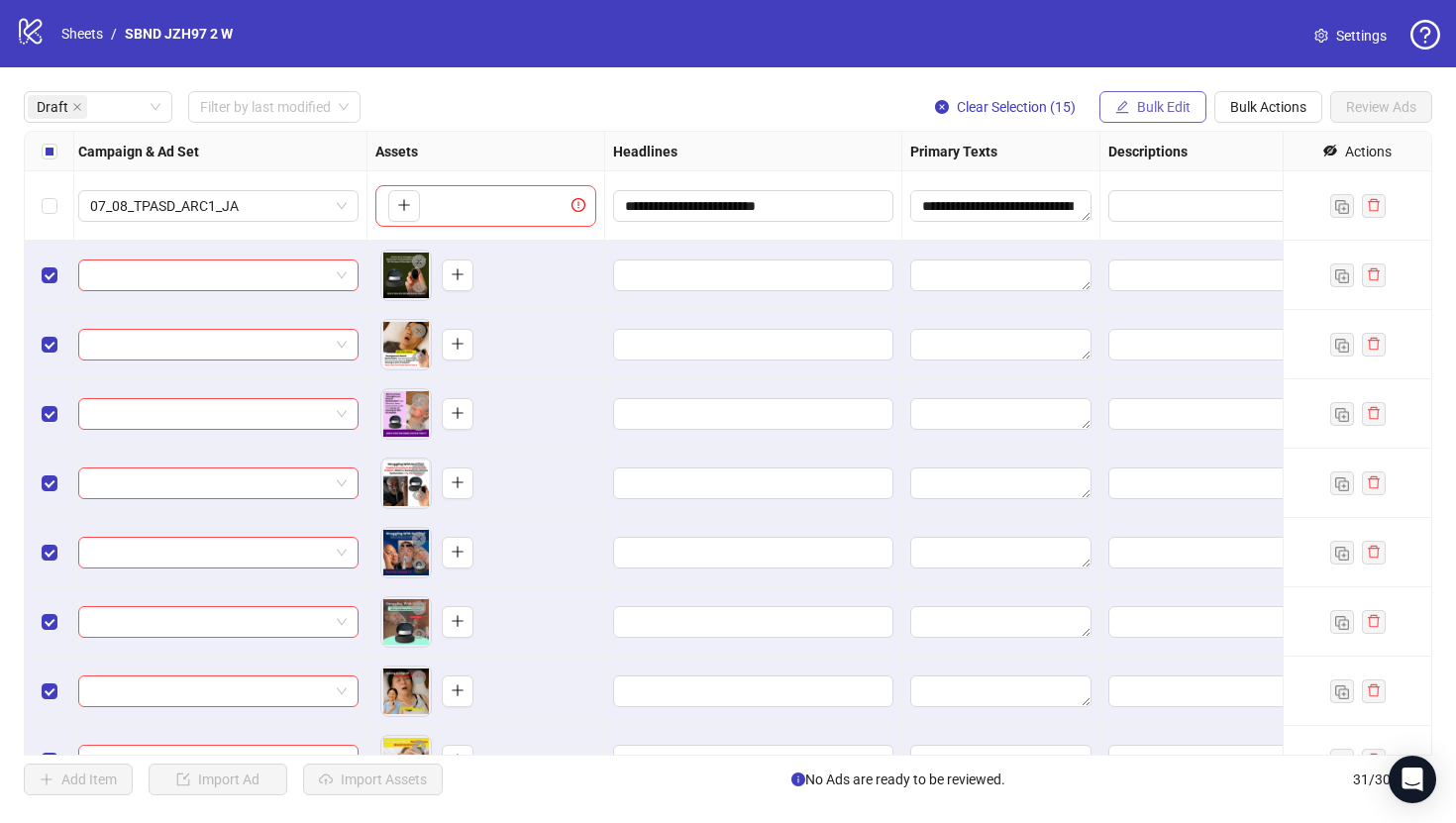 click on "Bulk Edit" at bounding box center [1153, 107] 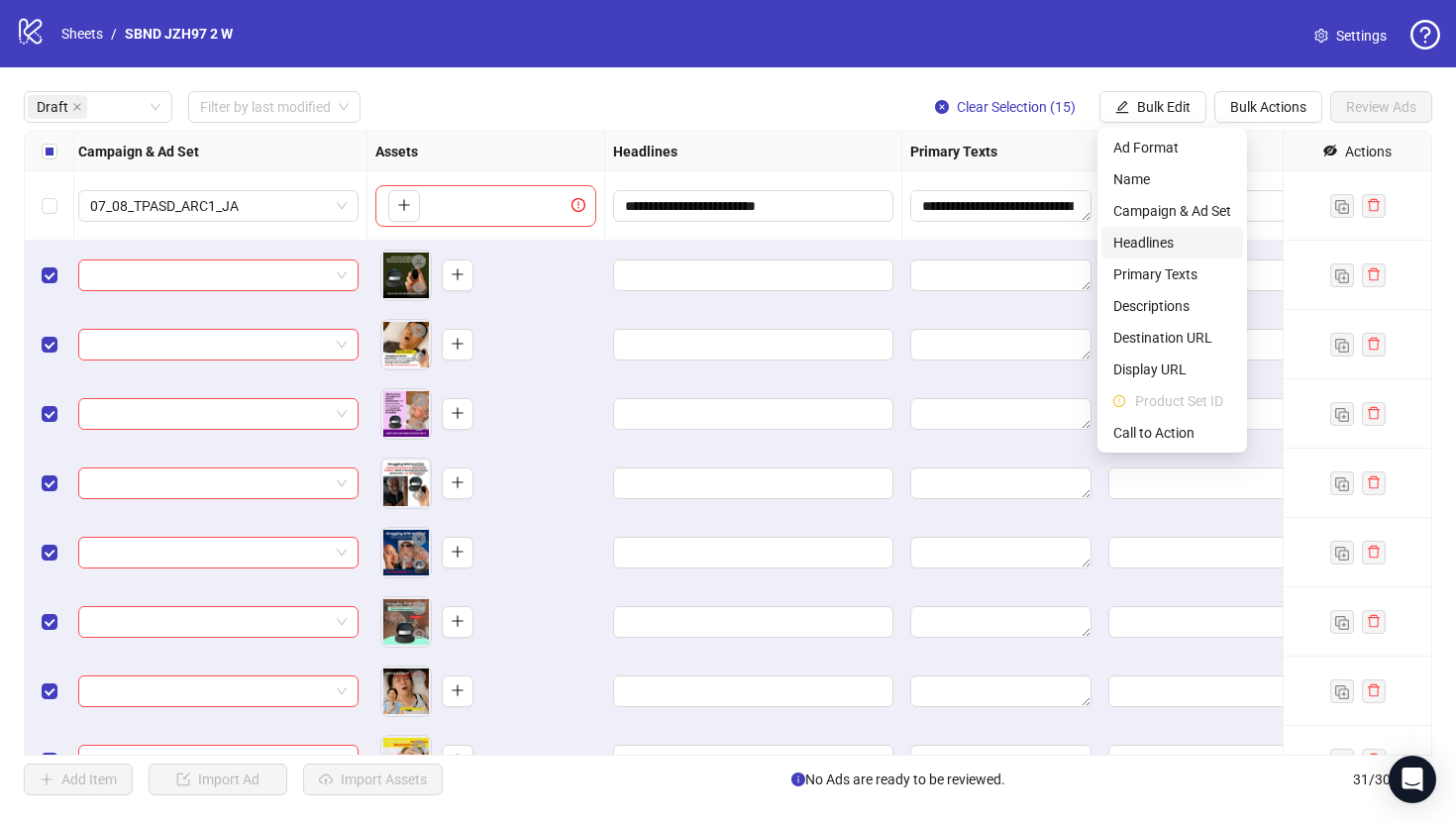 click on "Headlines" at bounding box center [1172, 243] 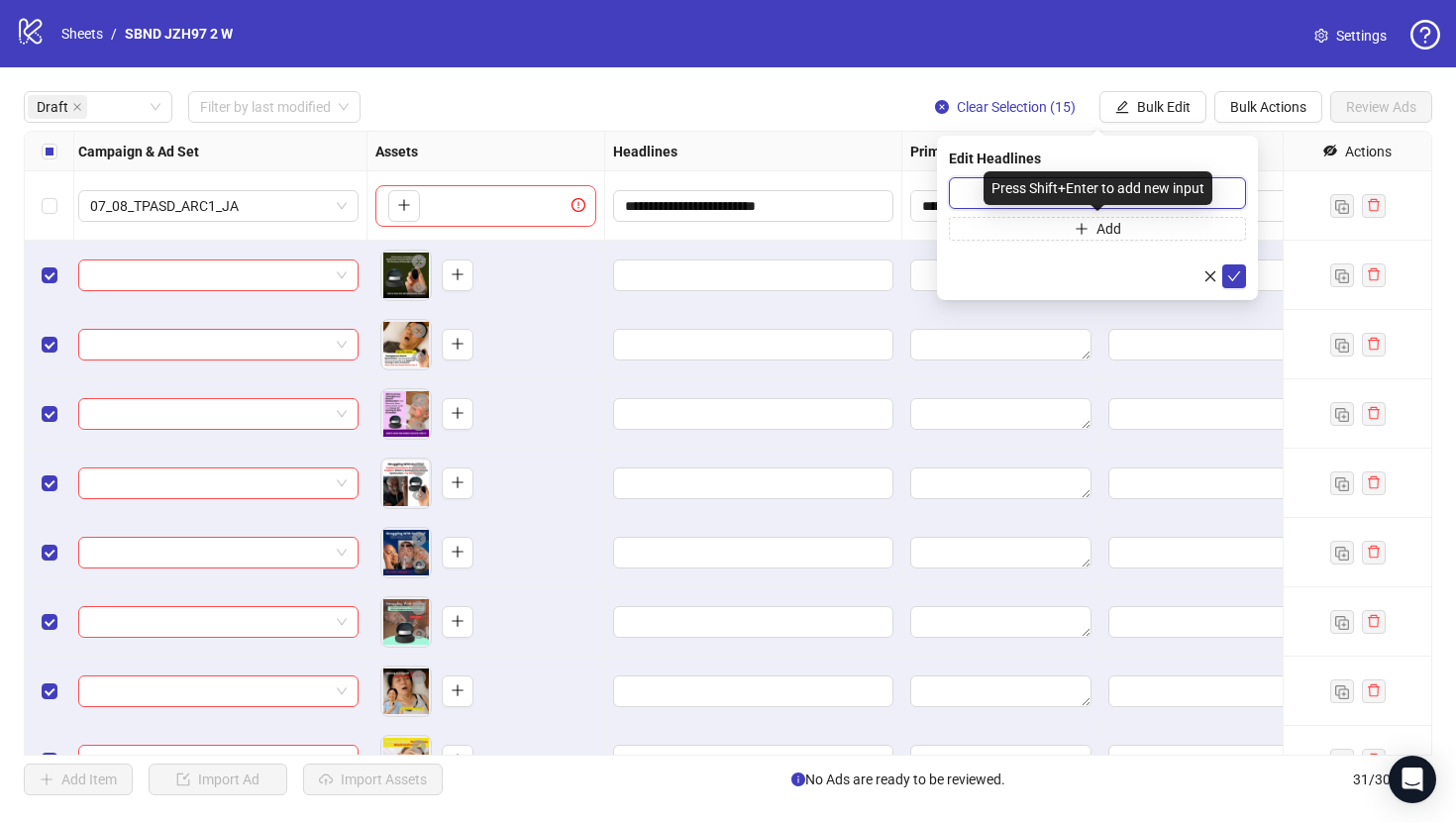 click at bounding box center (1097, 193) 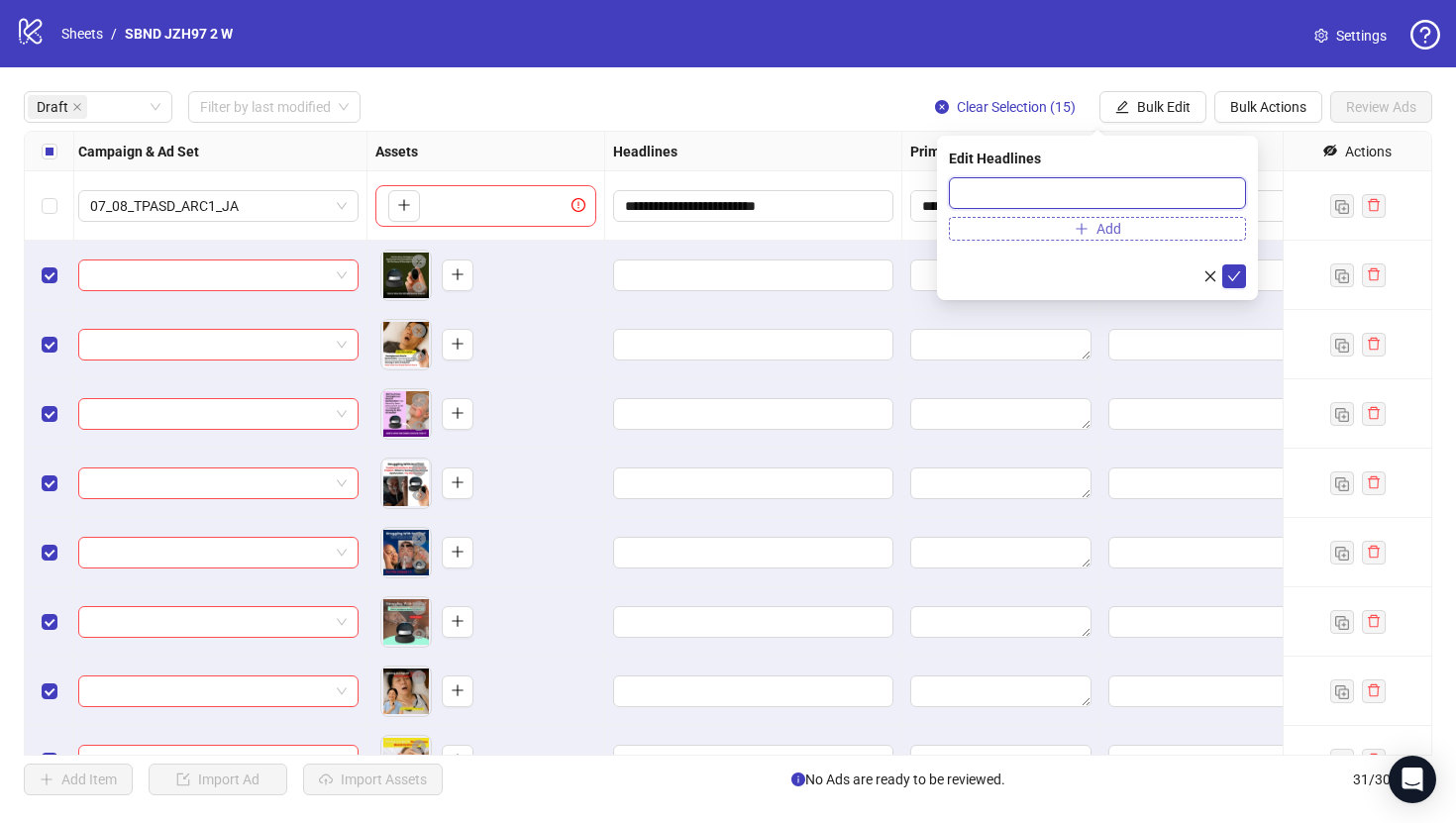 paste on "**********" 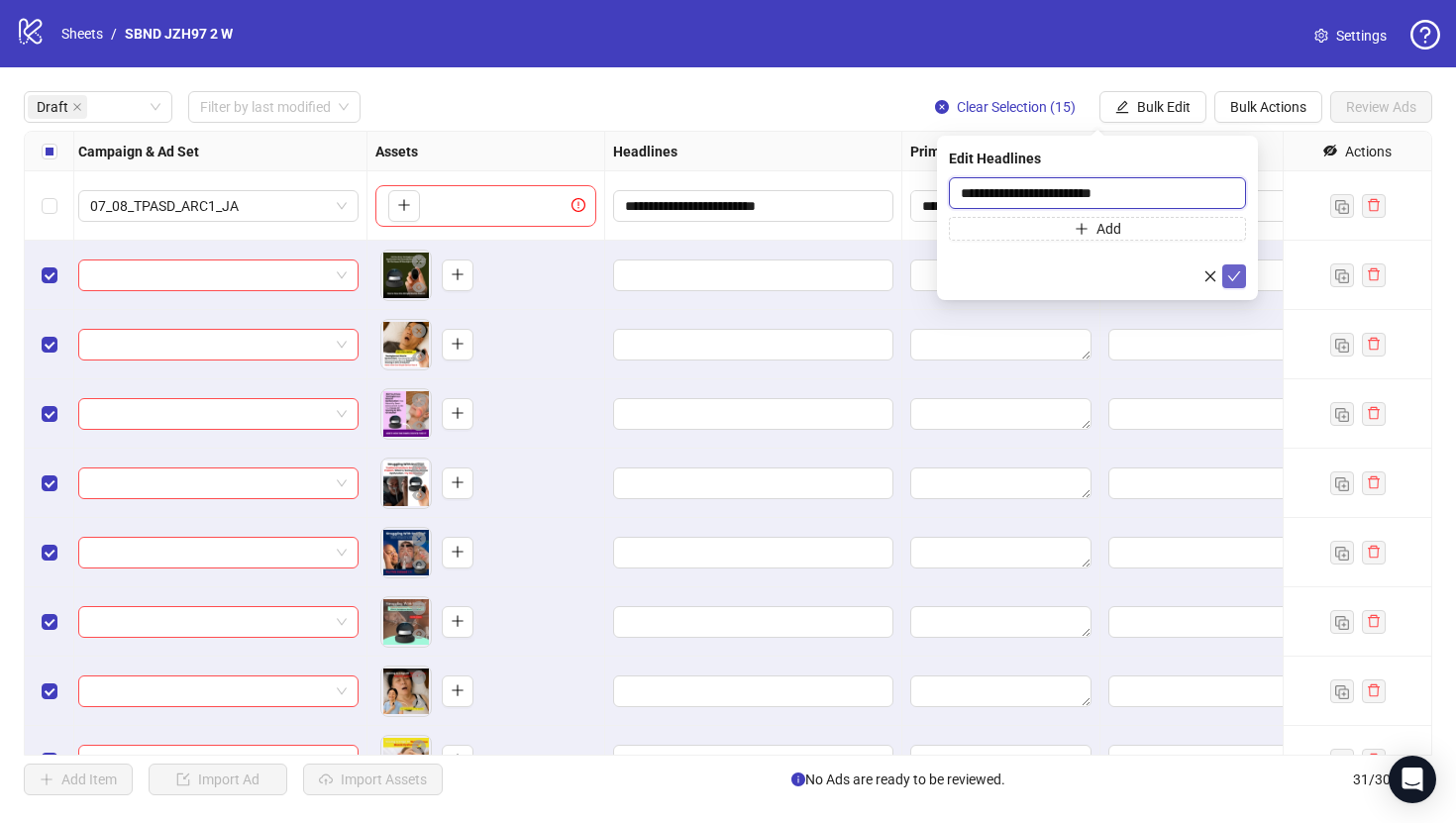 type on "**********" 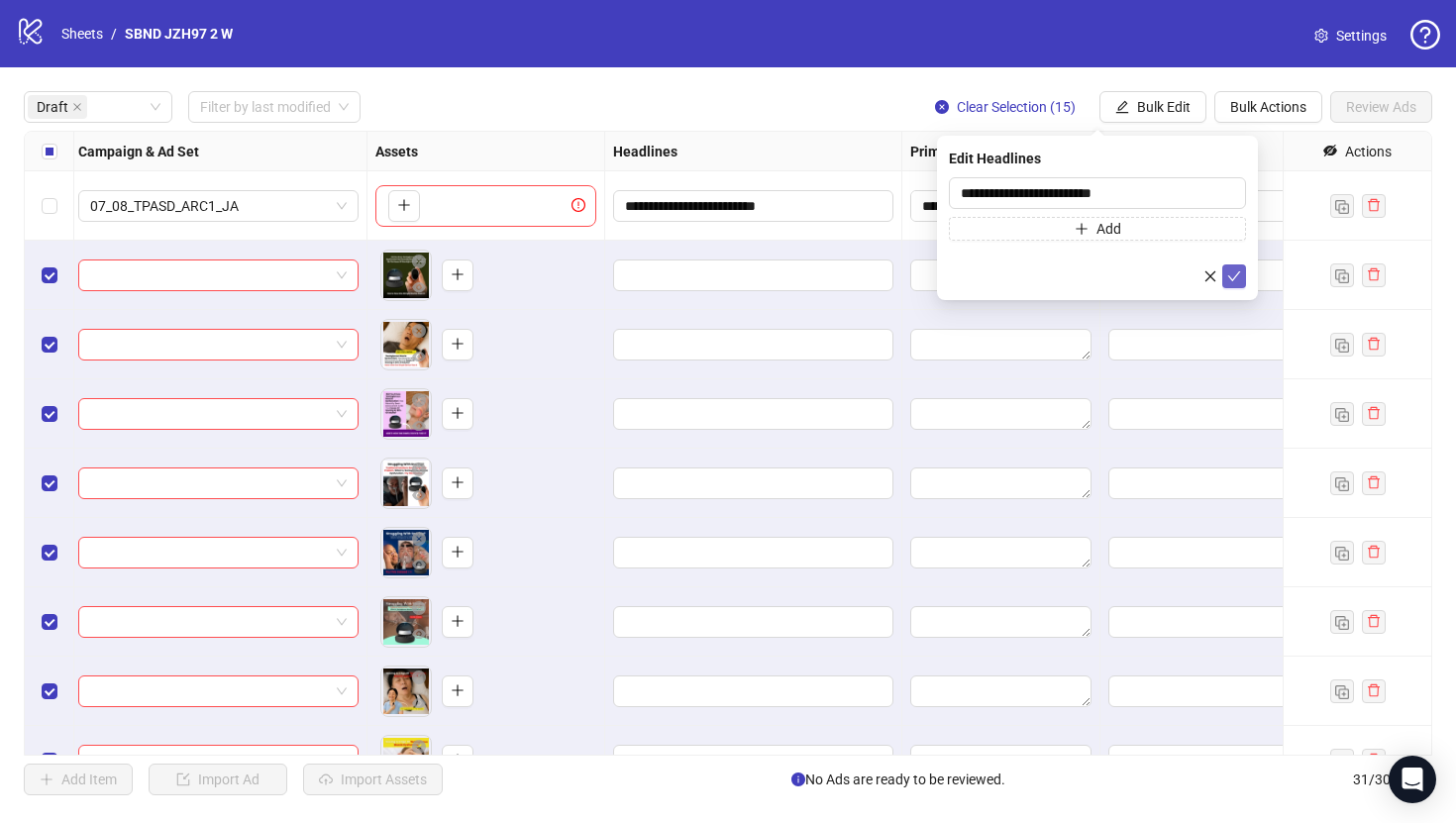 click at bounding box center (1234, 276) 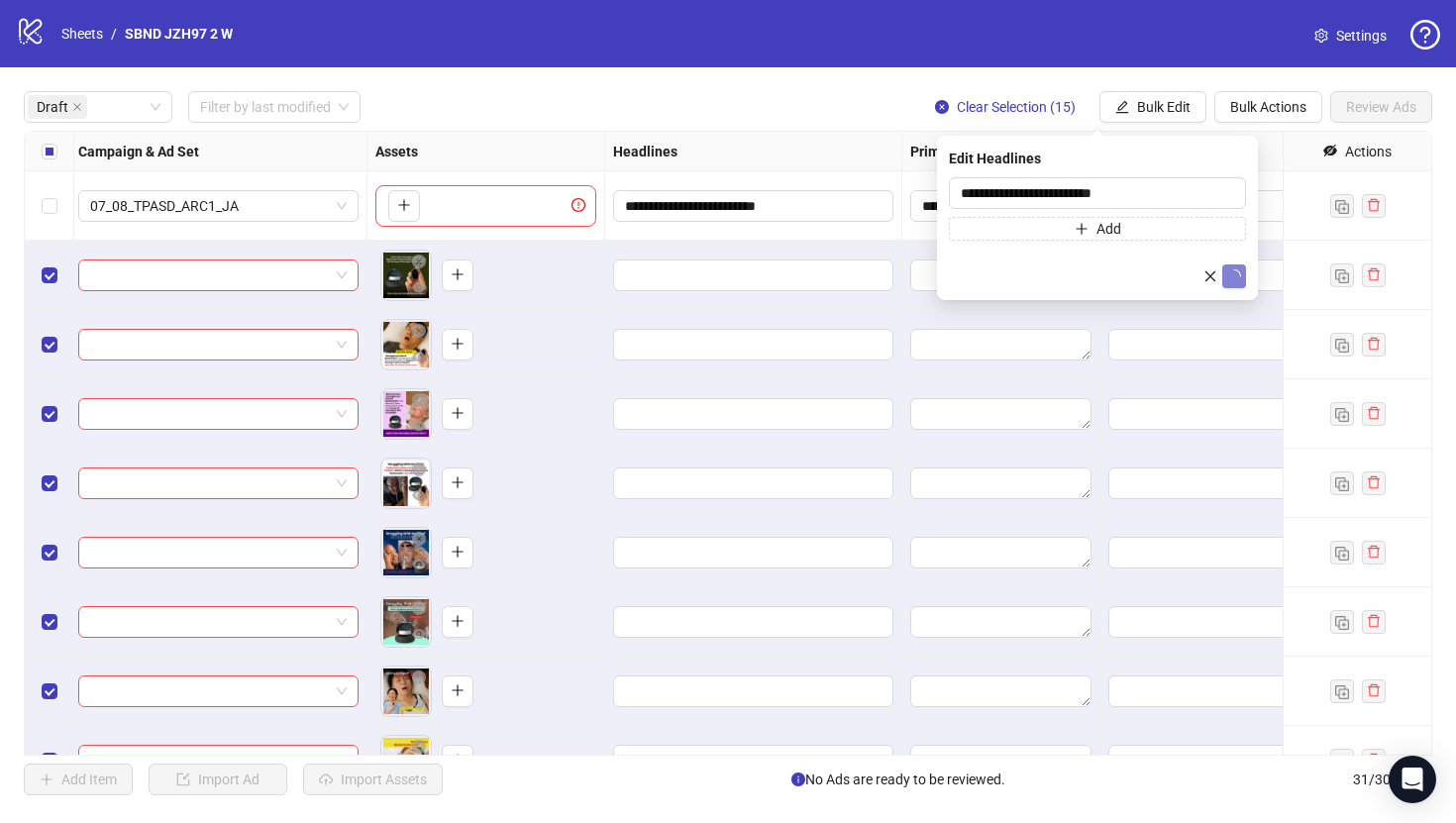 type 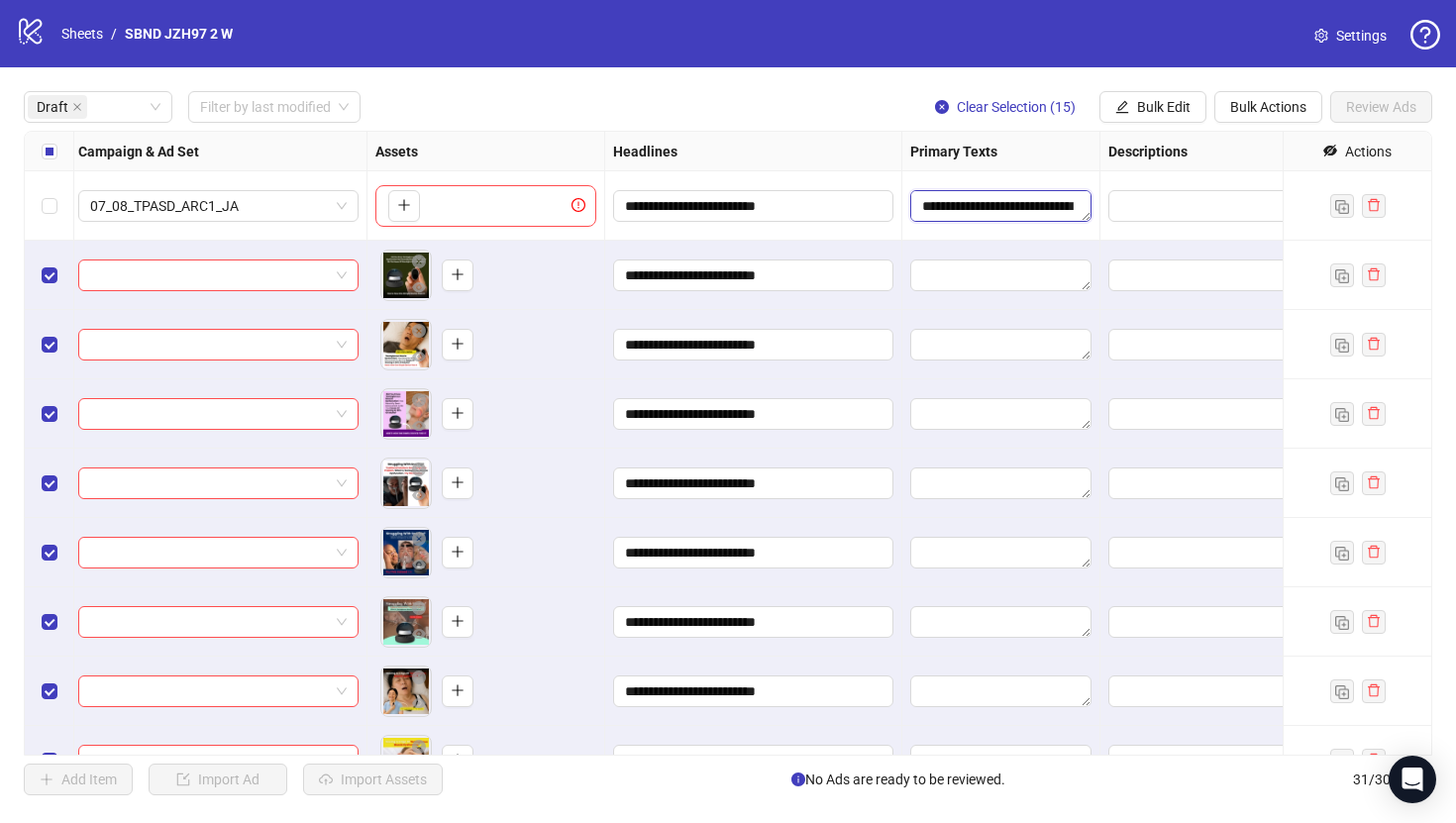click on "**********" at bounding box center [1000, 206] 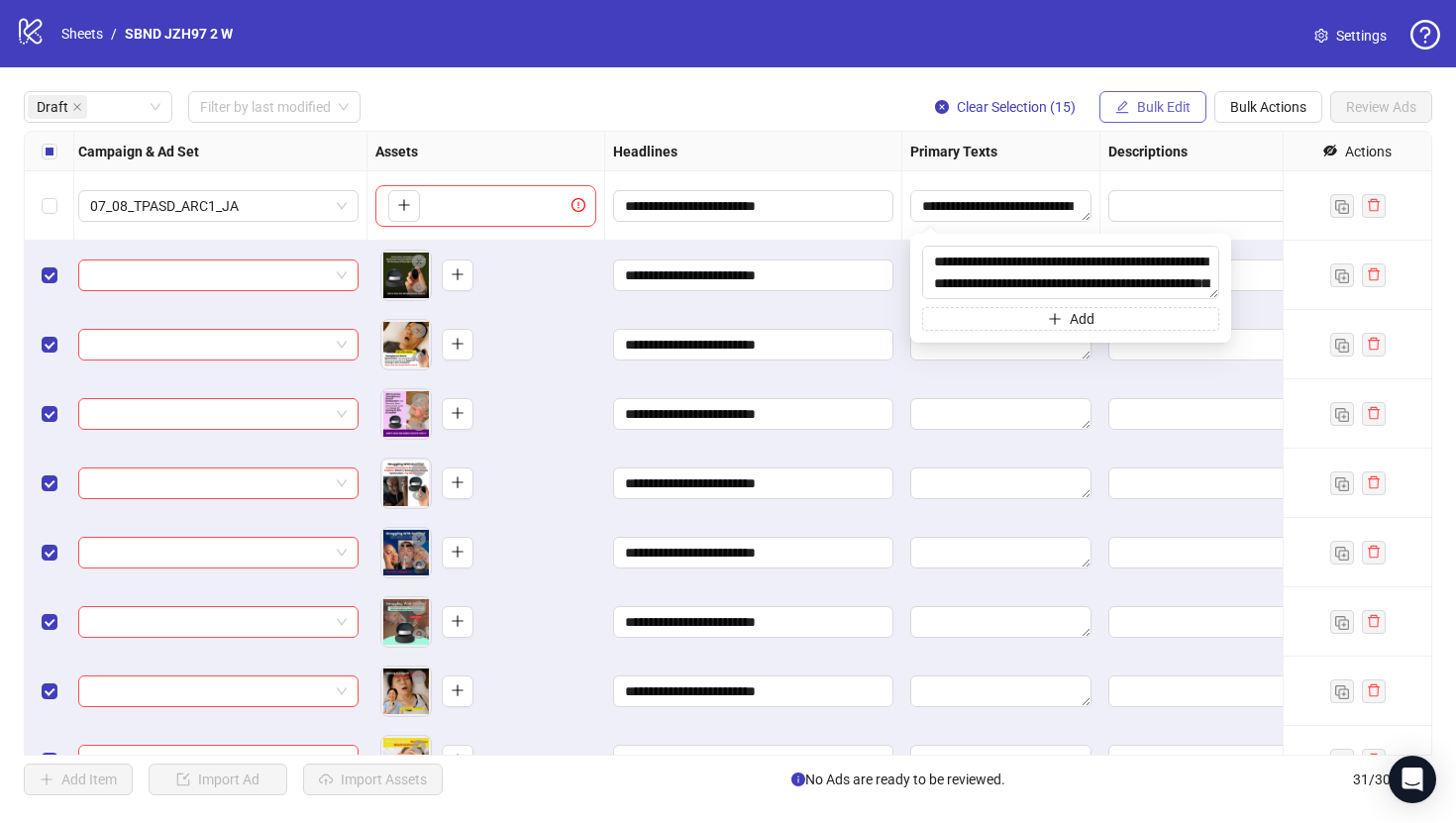 click on "Bulk Edit" at bounding box center [1164, 107] 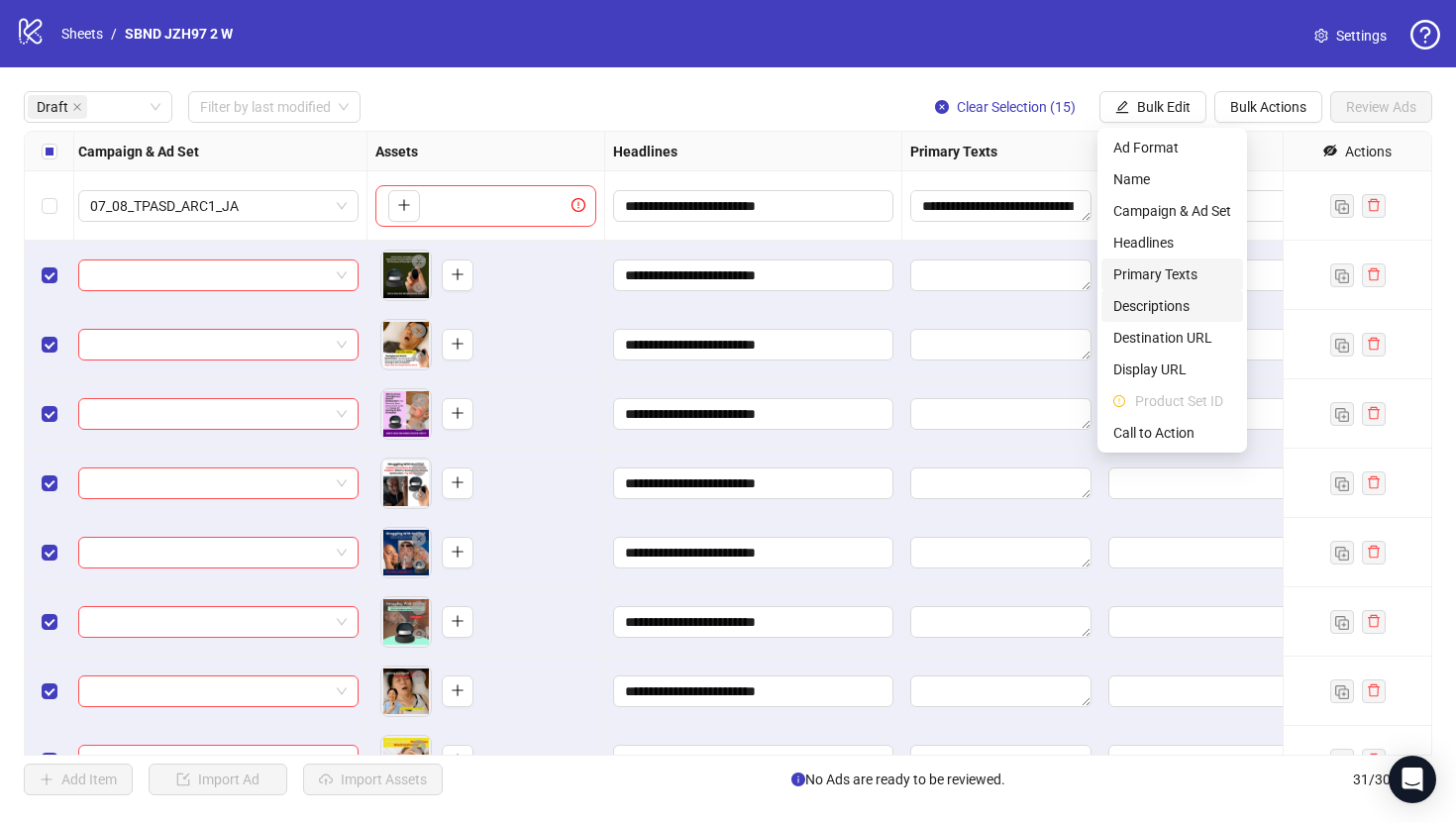 click on "Primary Texts" at bounding box center [1172, 274] 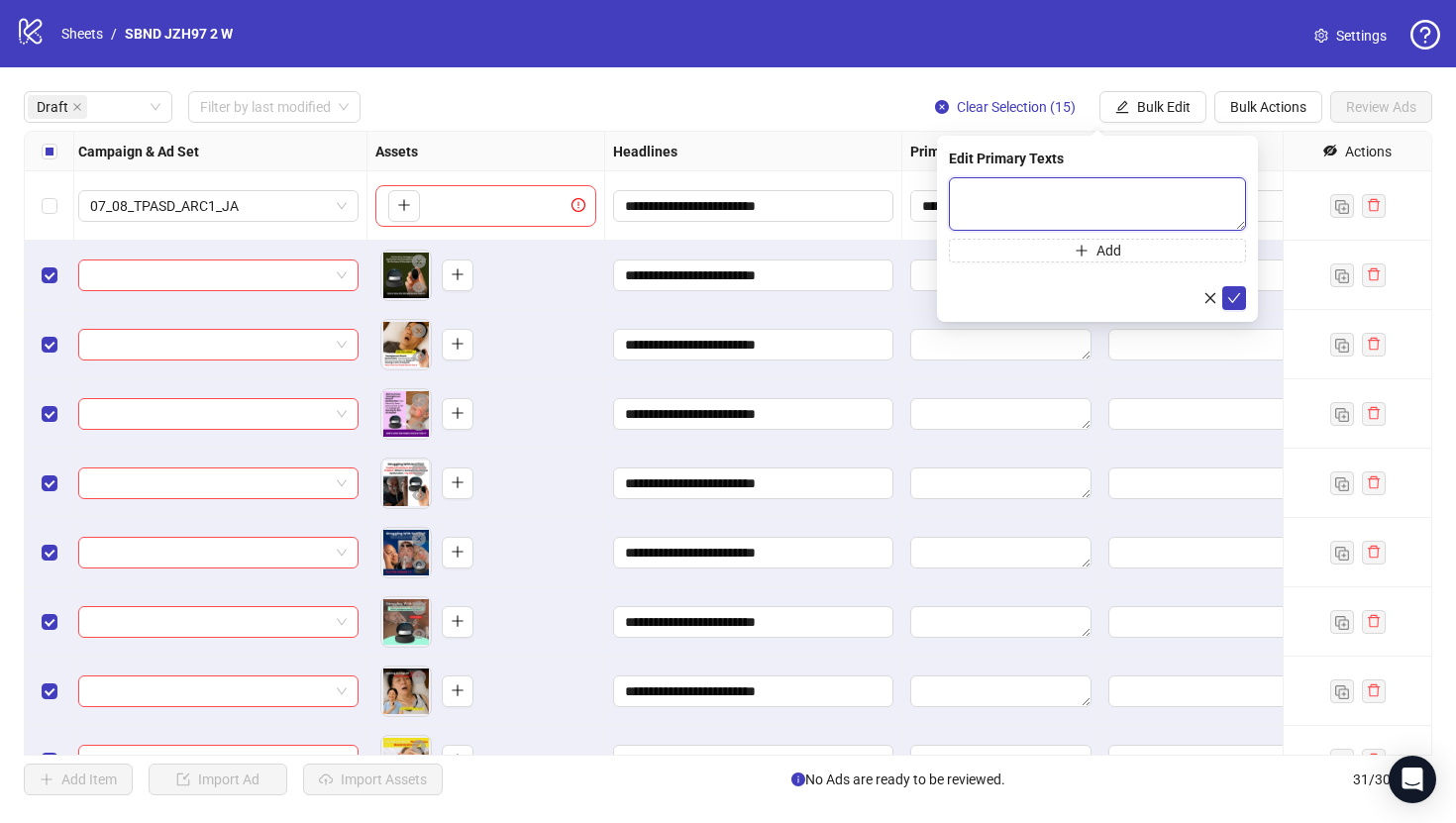 click at bounding box center (1097, 204) 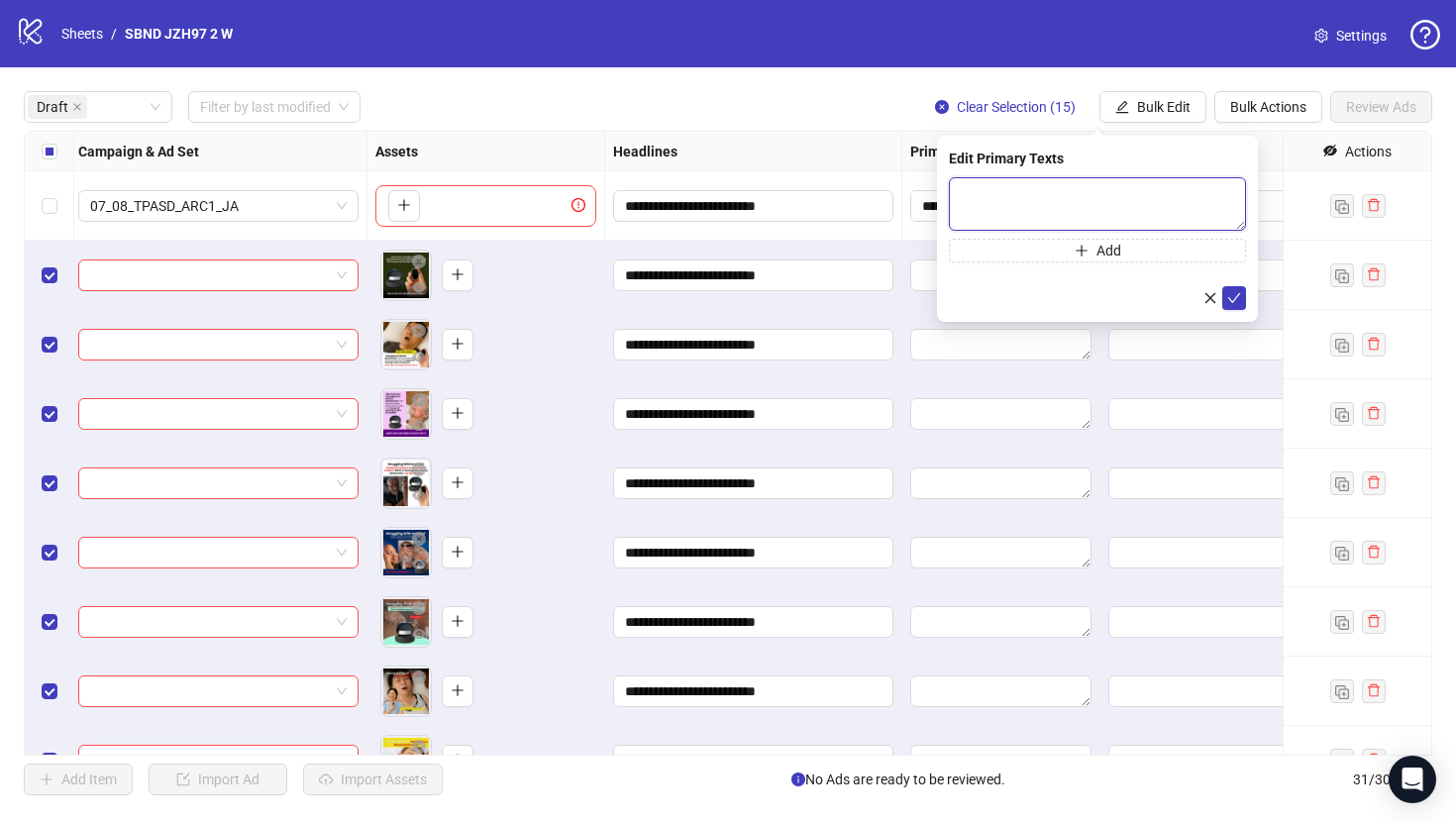paste on "**********" 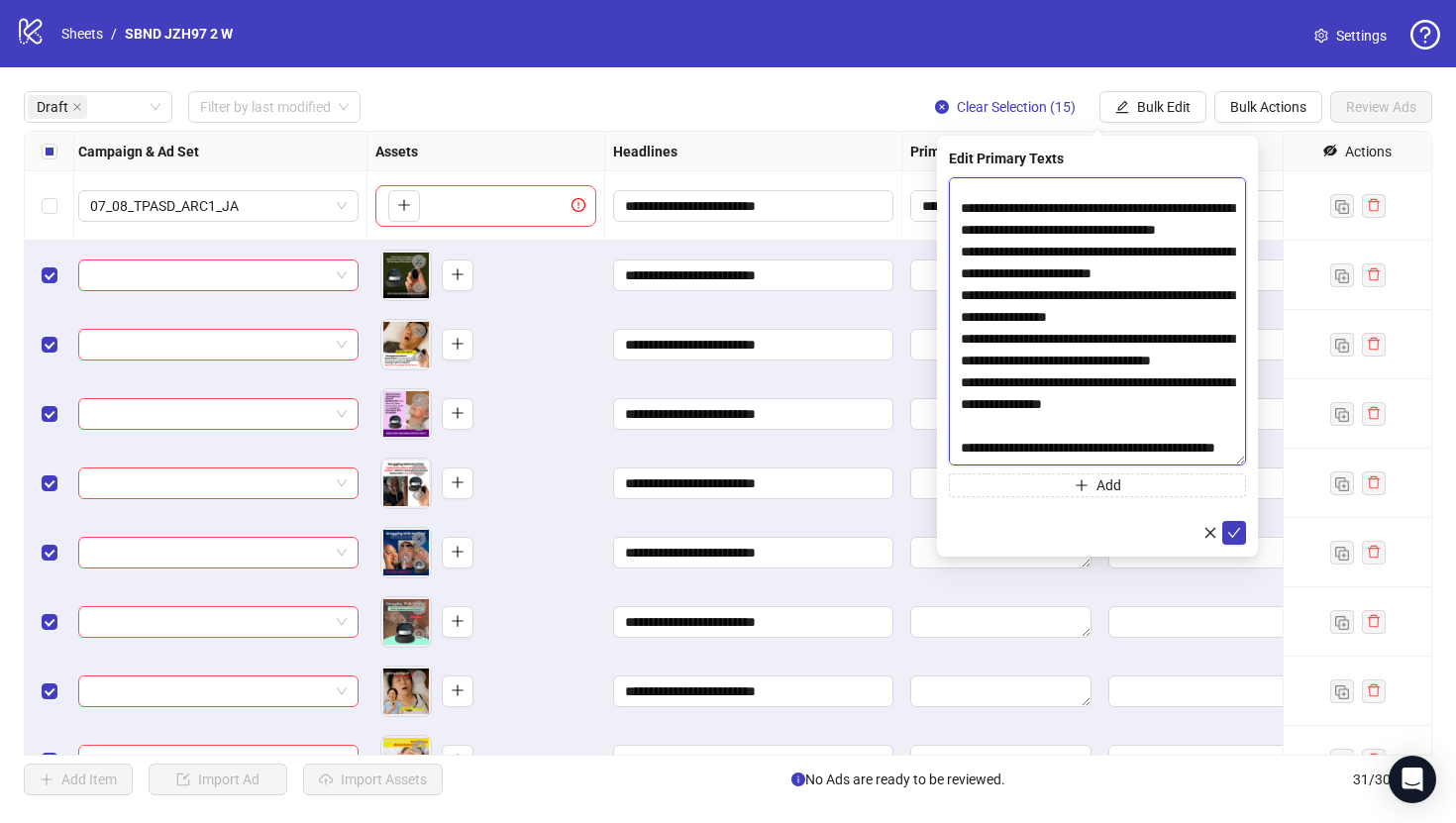 scroll, scrollTop: 0, scrollLeft: 0, axis: both 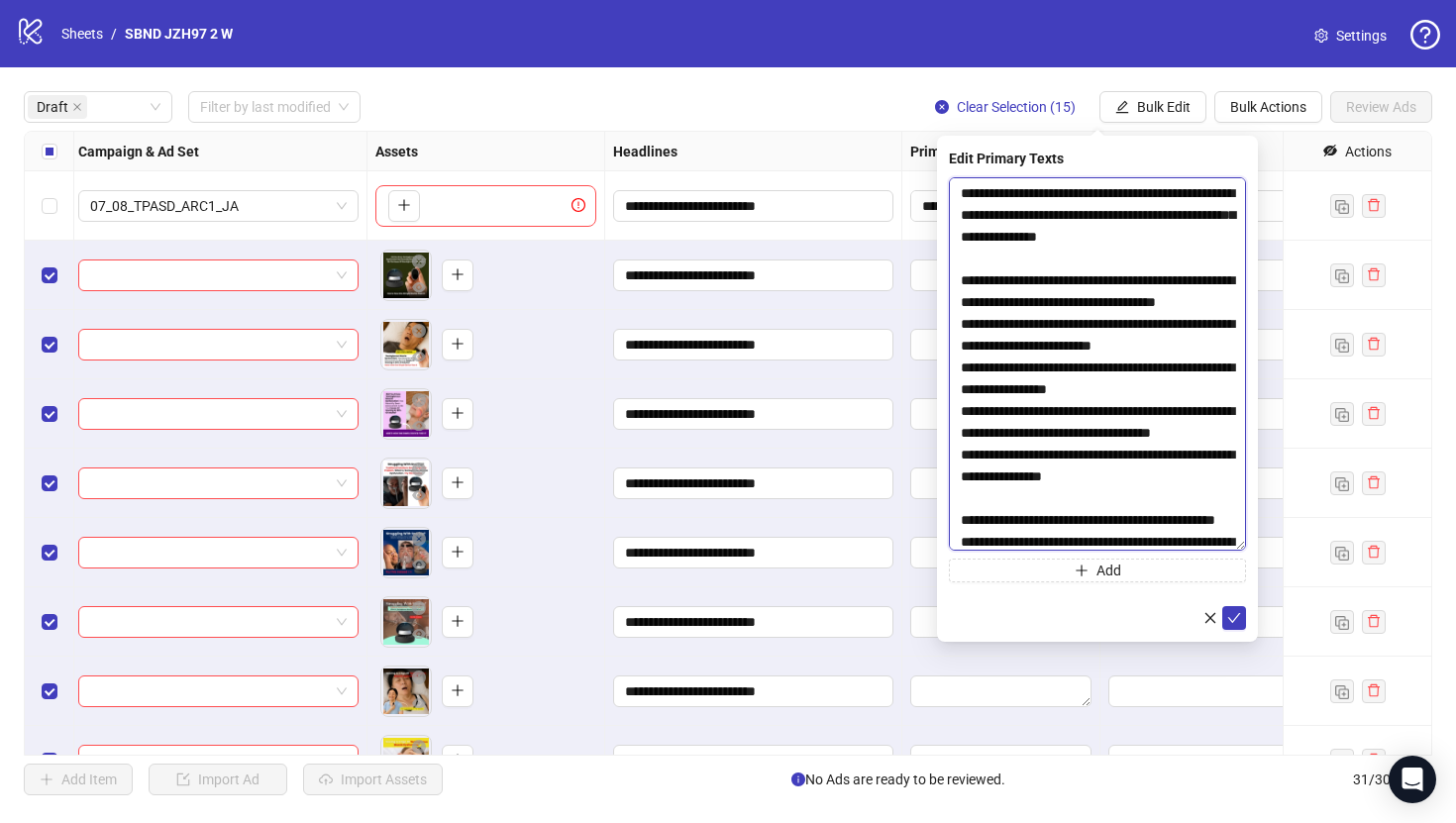 drag, startPoint x: 1243, startPoint y: 221, endPoint x: 1165, endPoint y: 525, distance: 313.8471 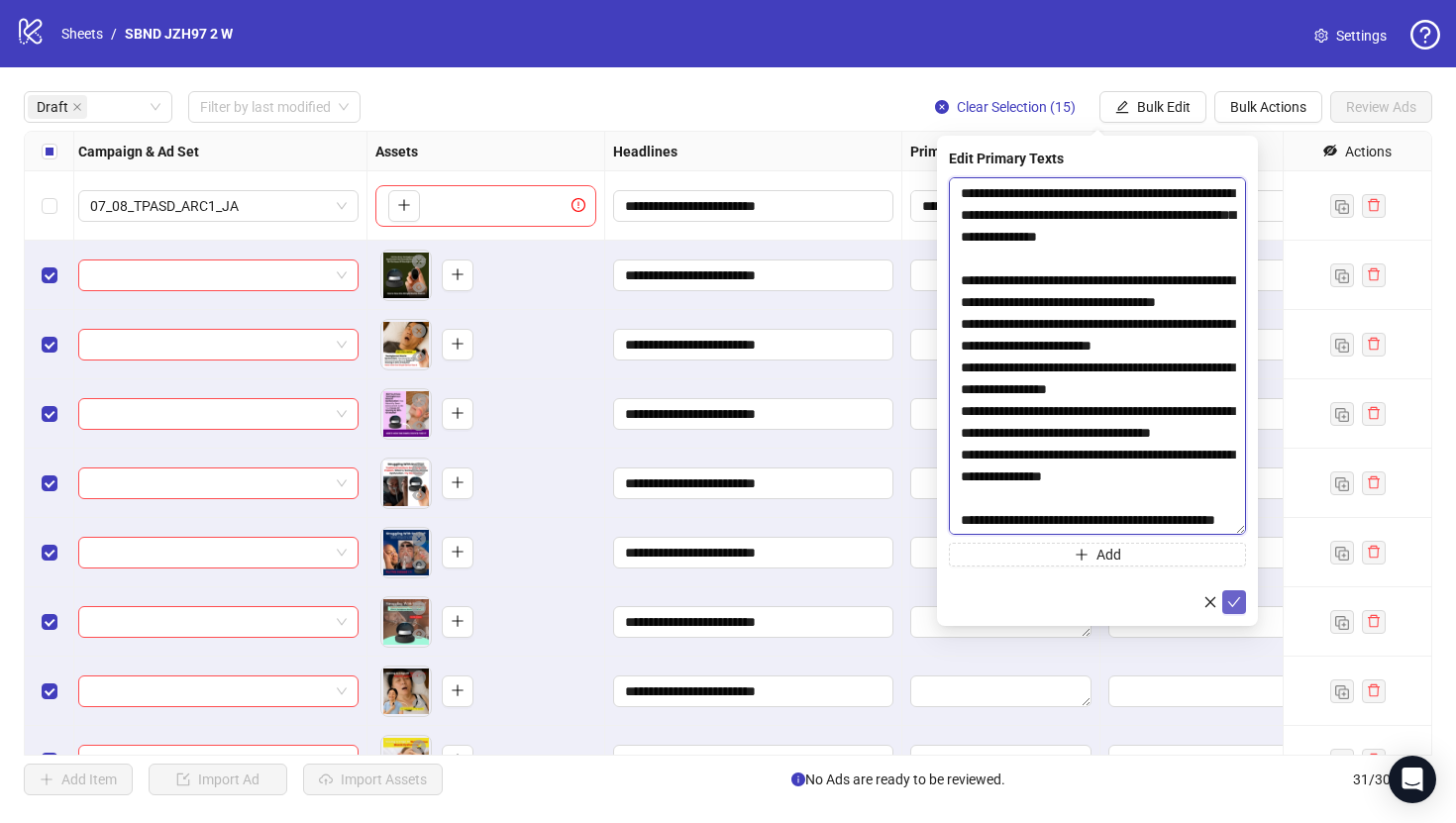 type on "**********" 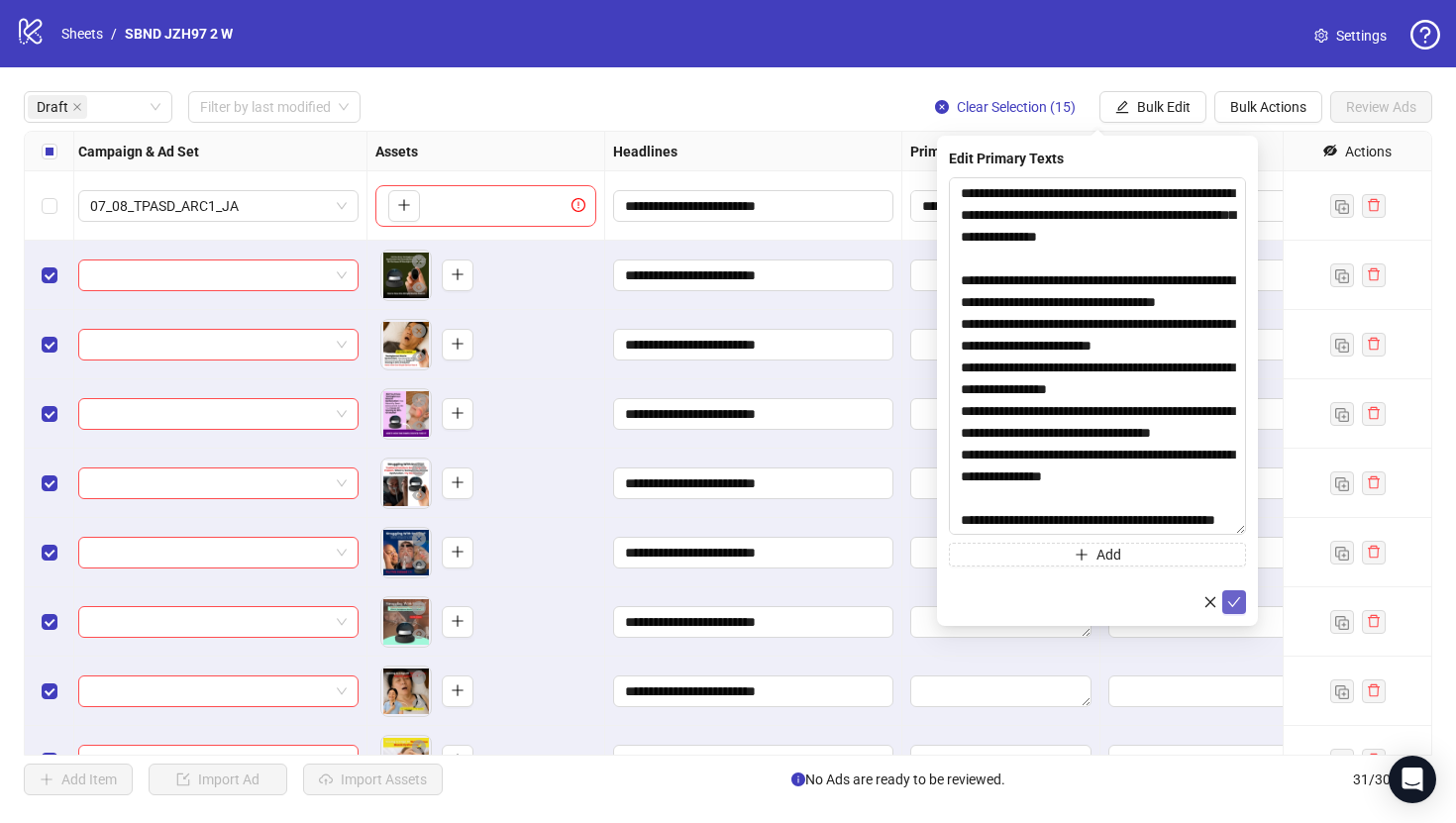click 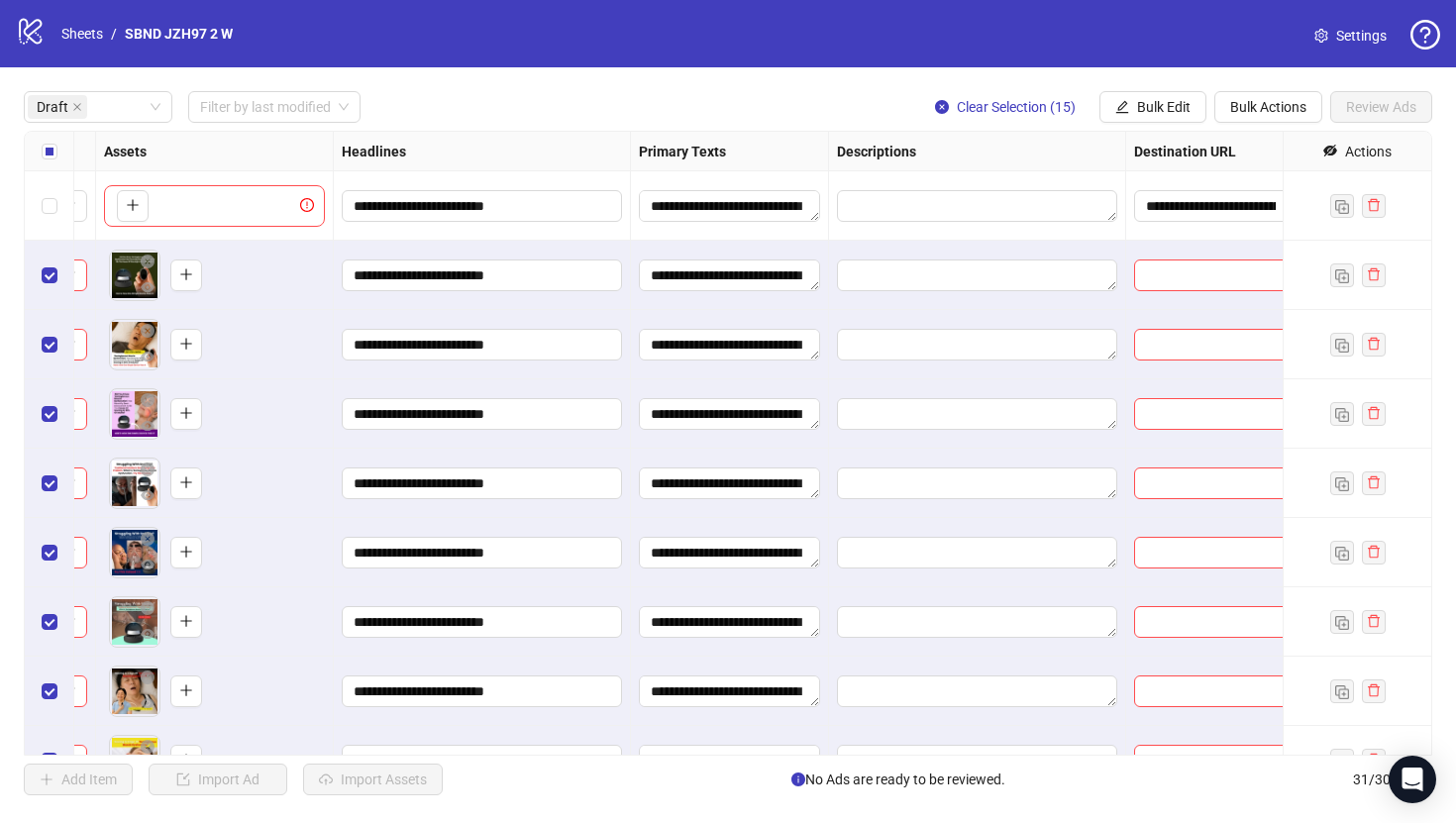 scroll, scrollTop: 0, scrollLeft: 863, axis: horizontal 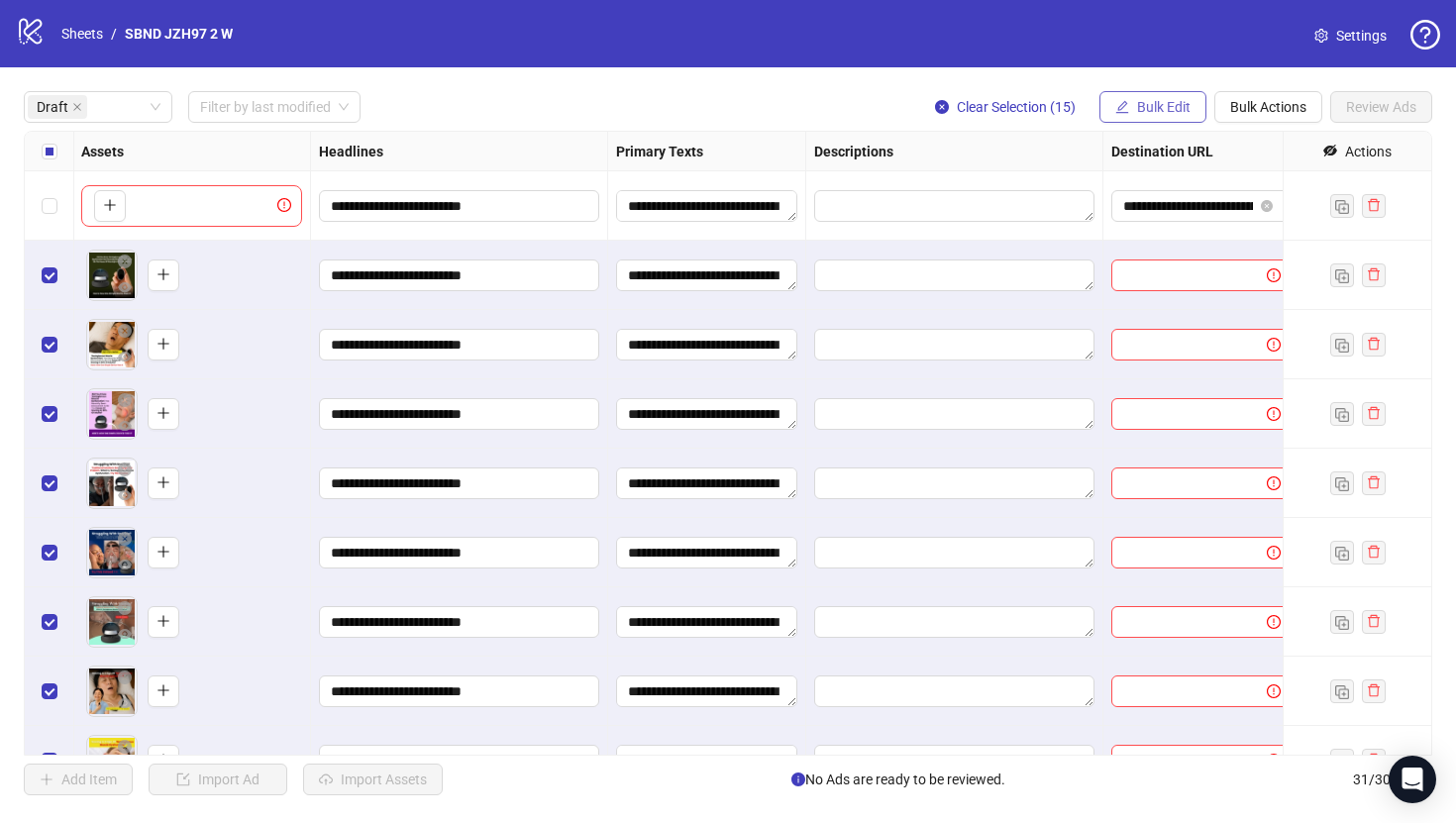 click on "Bulk Edit" at bounding box center (1164, 107) 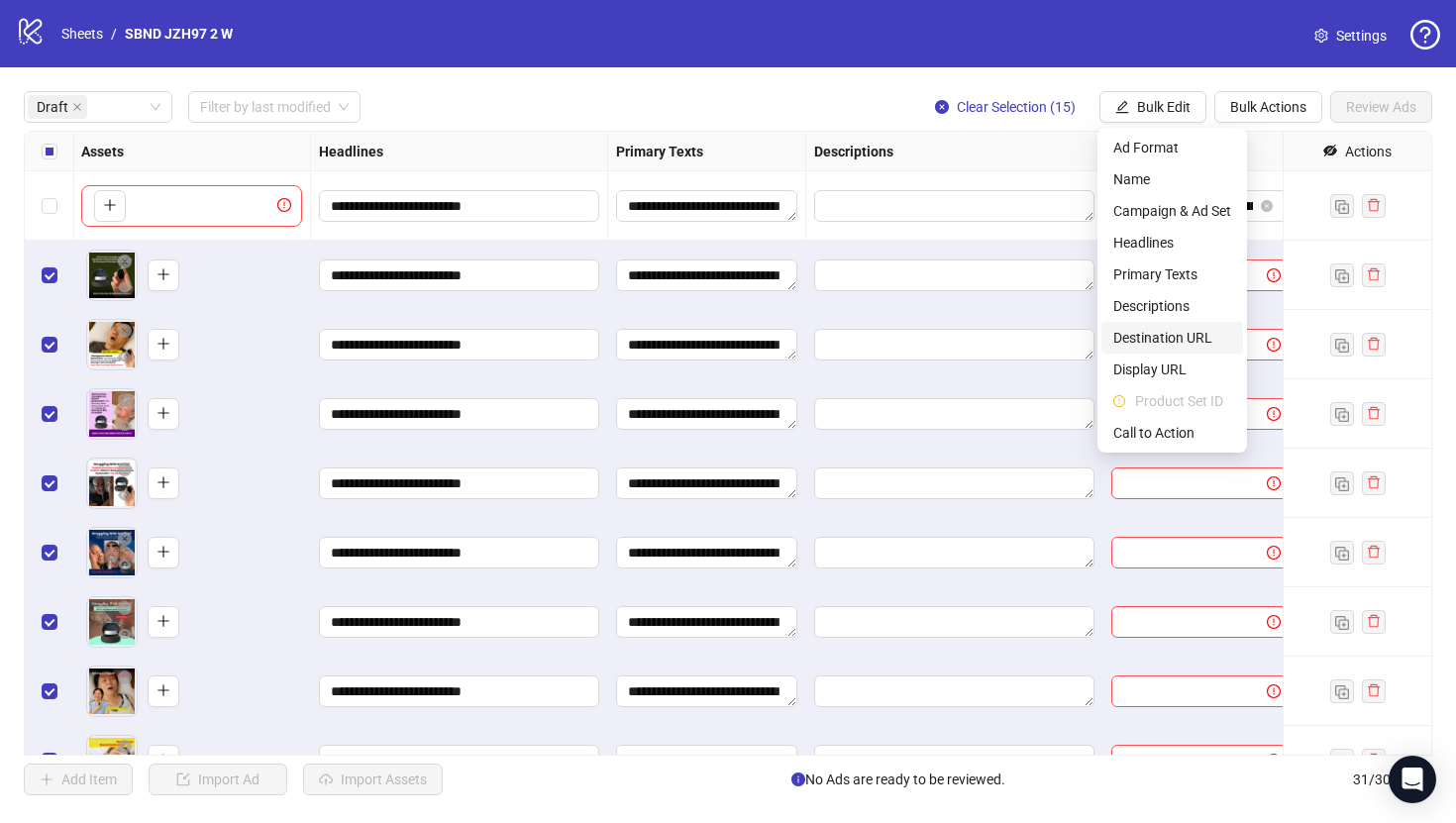 click on "Destination URL" at bounding box center (1172, 338) 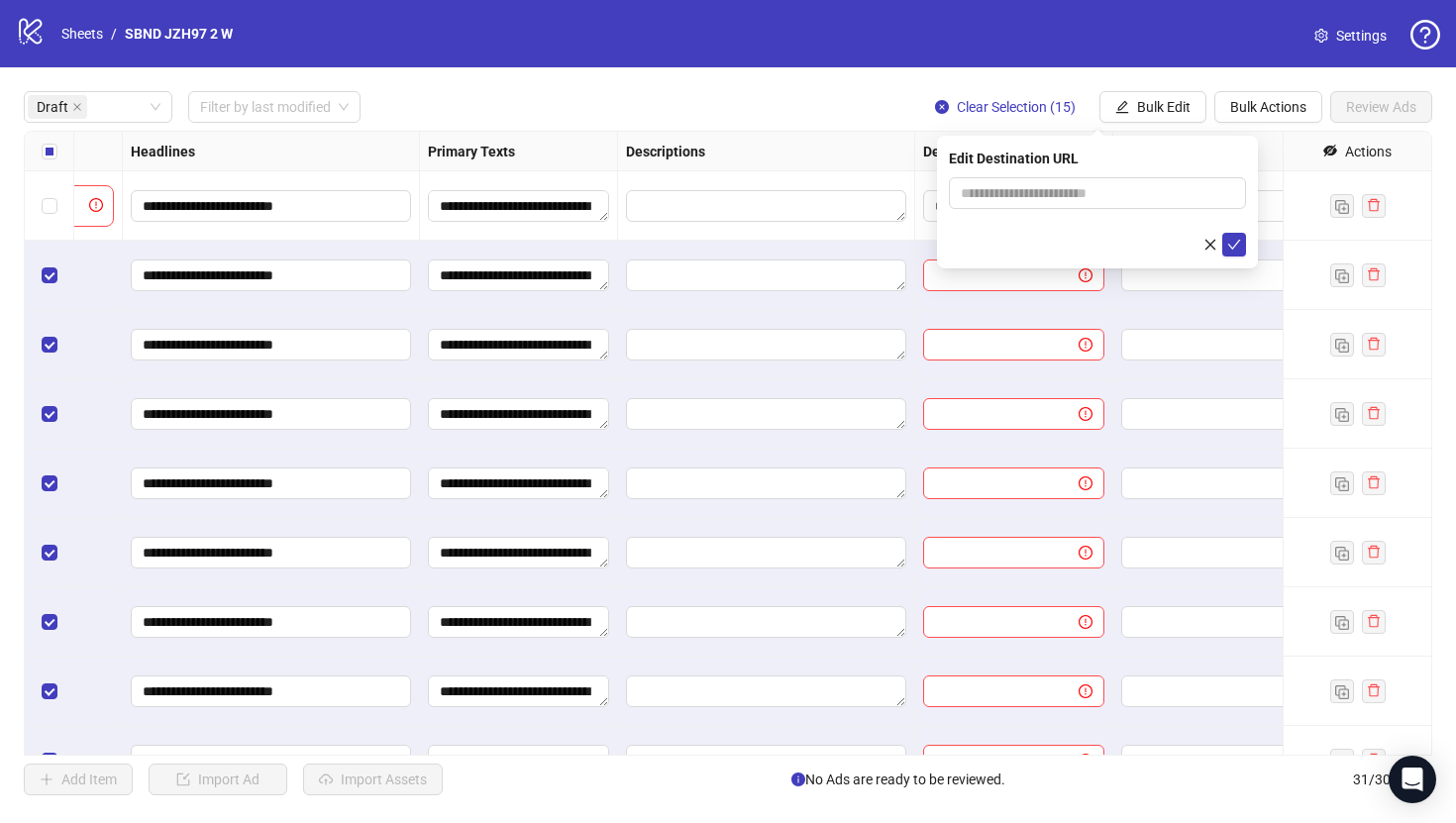 scroll, scrollTop: 0, scrollLeft: 1085, axis: horizontal 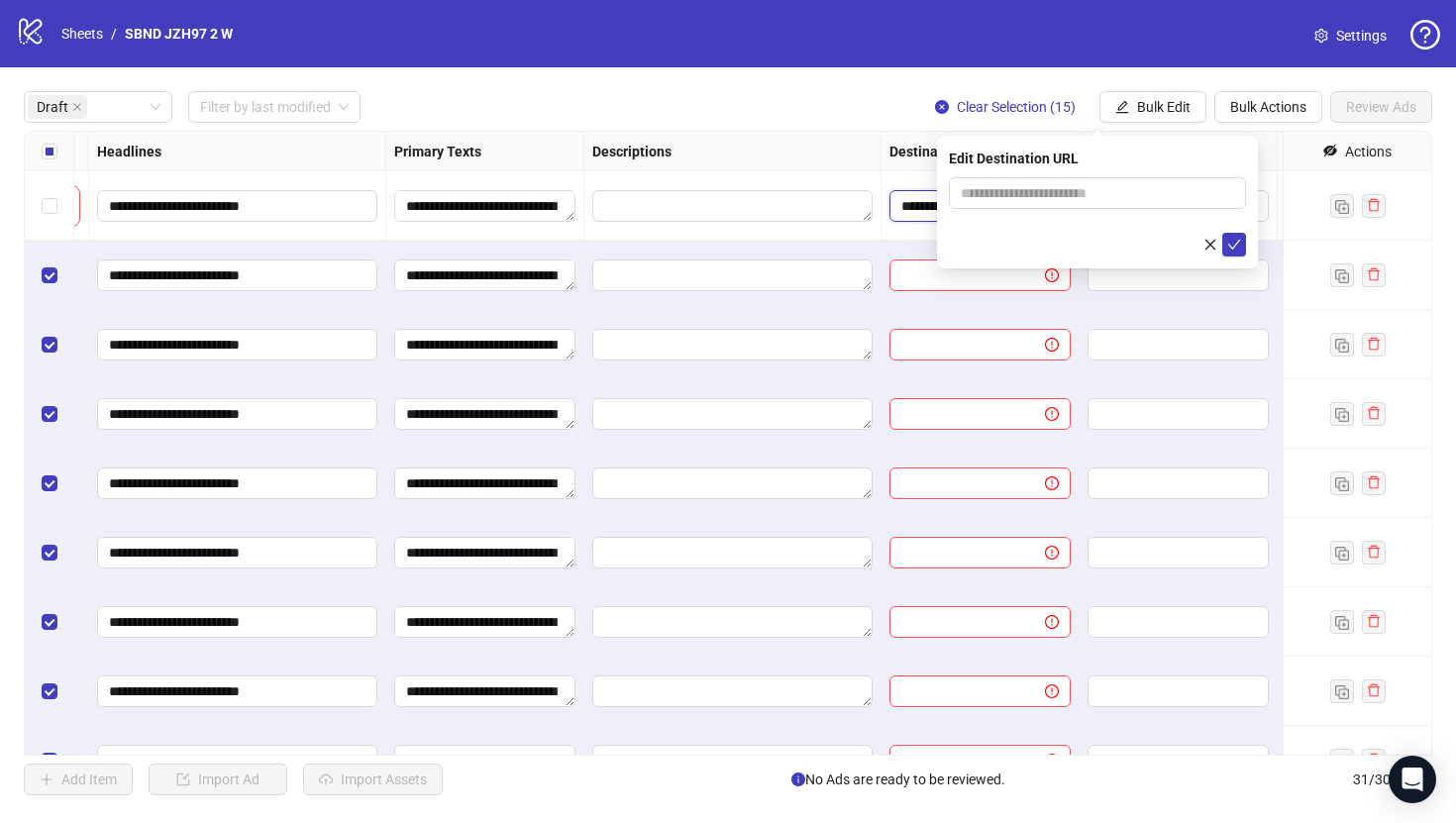 click on "**********" at bounding box center [966, 206] 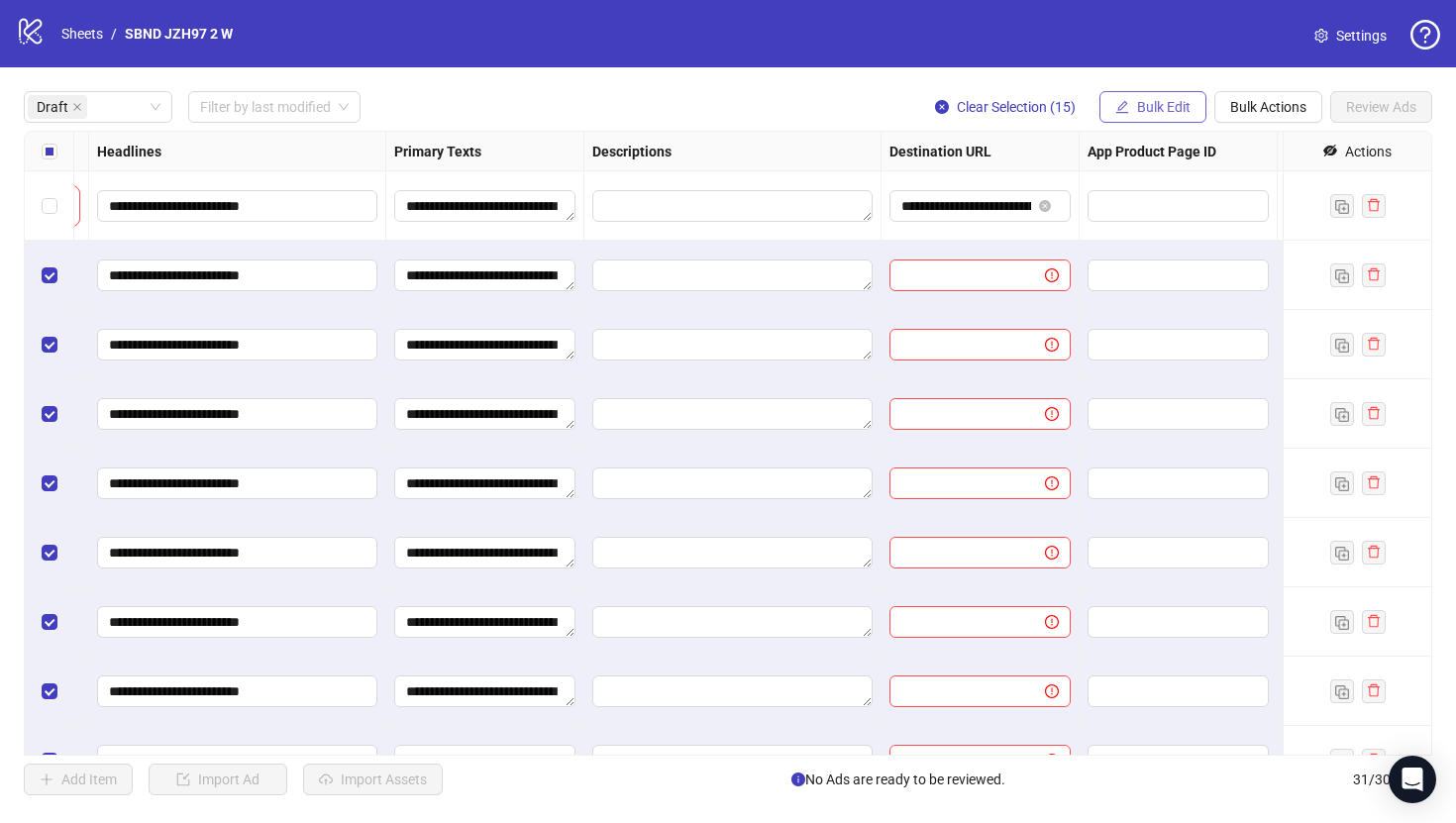 click on "Bulk Edit" at bounding box center (1153, 107) 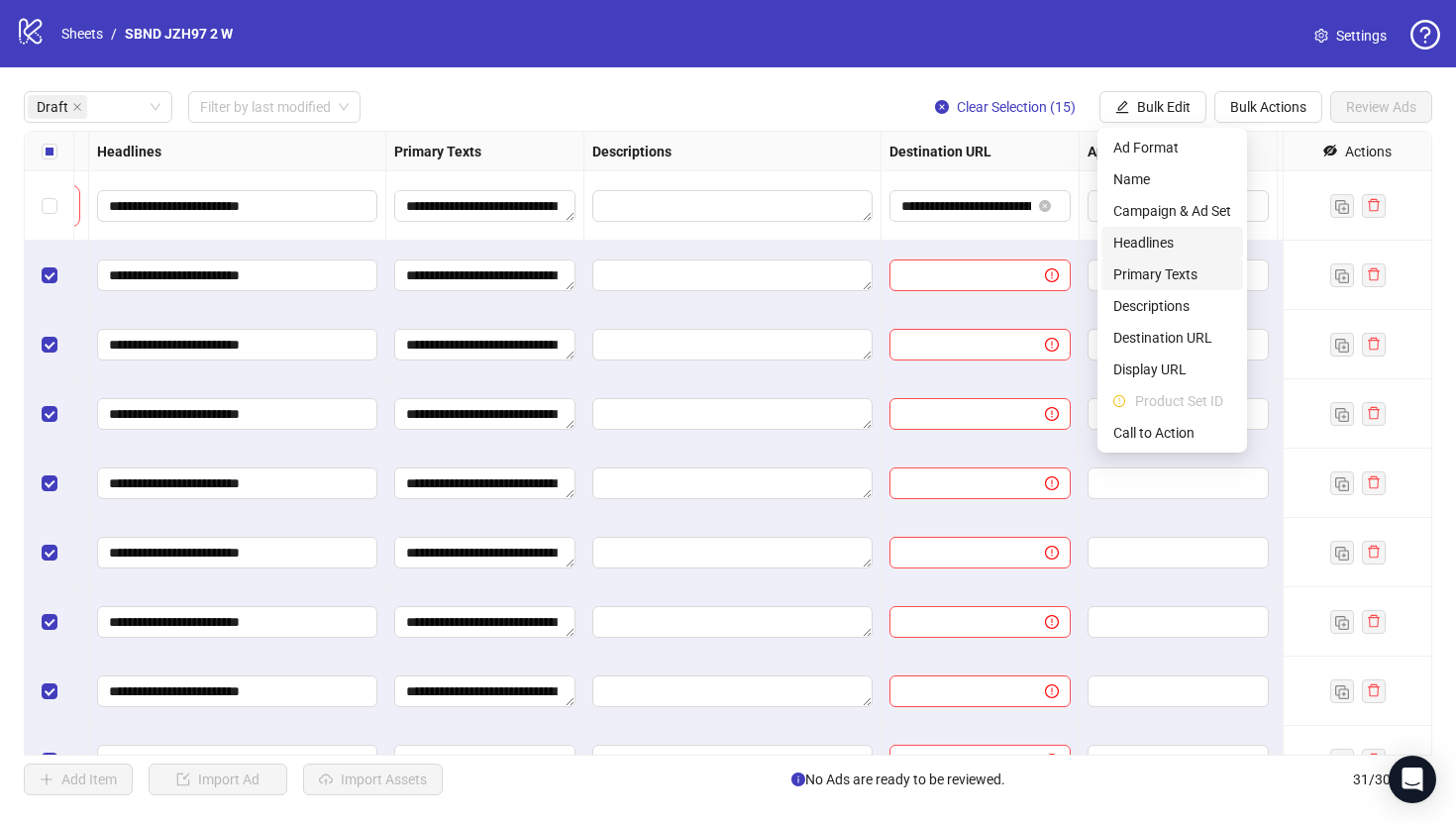 type 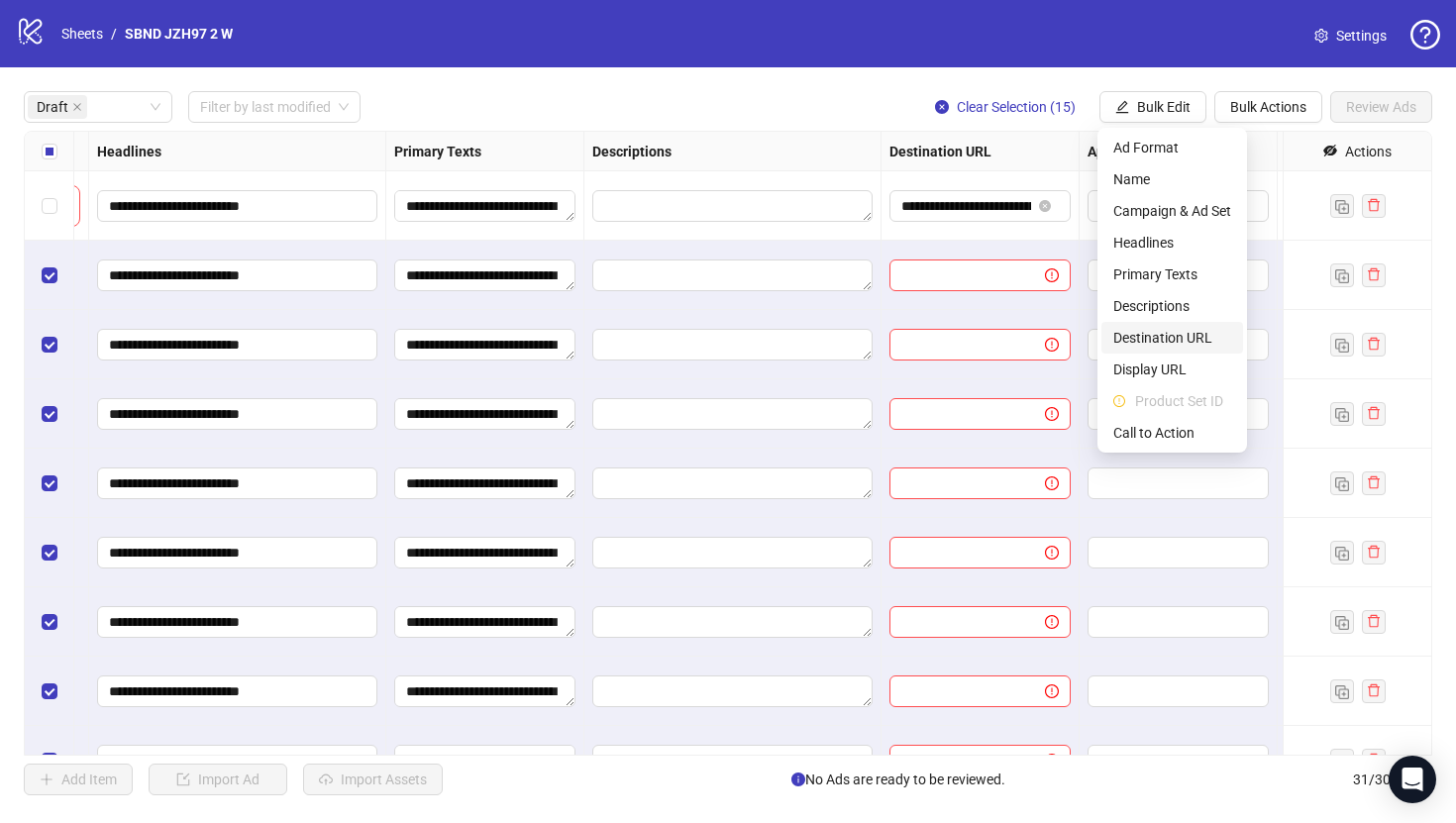 click on "Destination URL" at bounding box center (1172, 338) 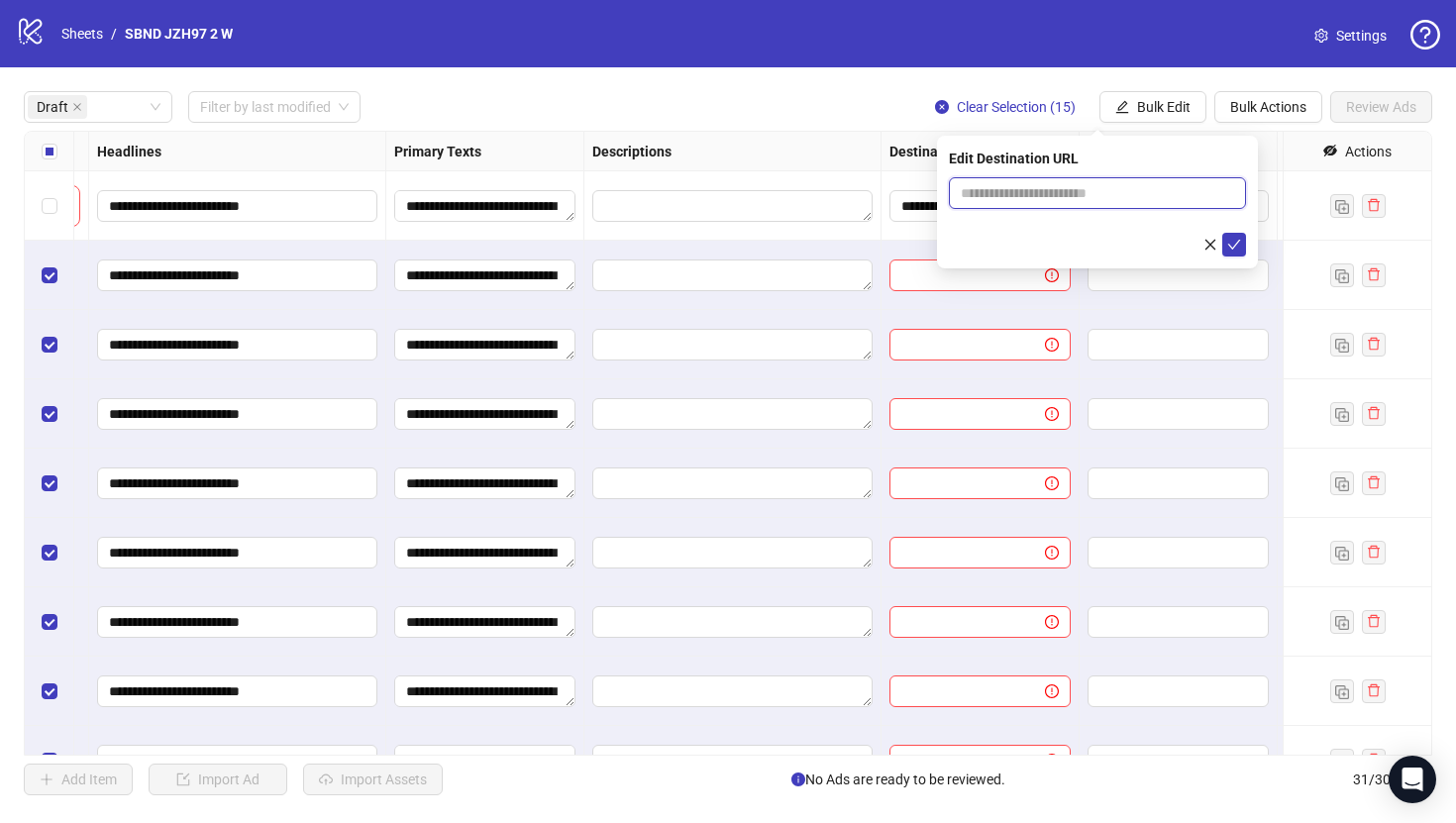 click at bounding box center (1090, 193) 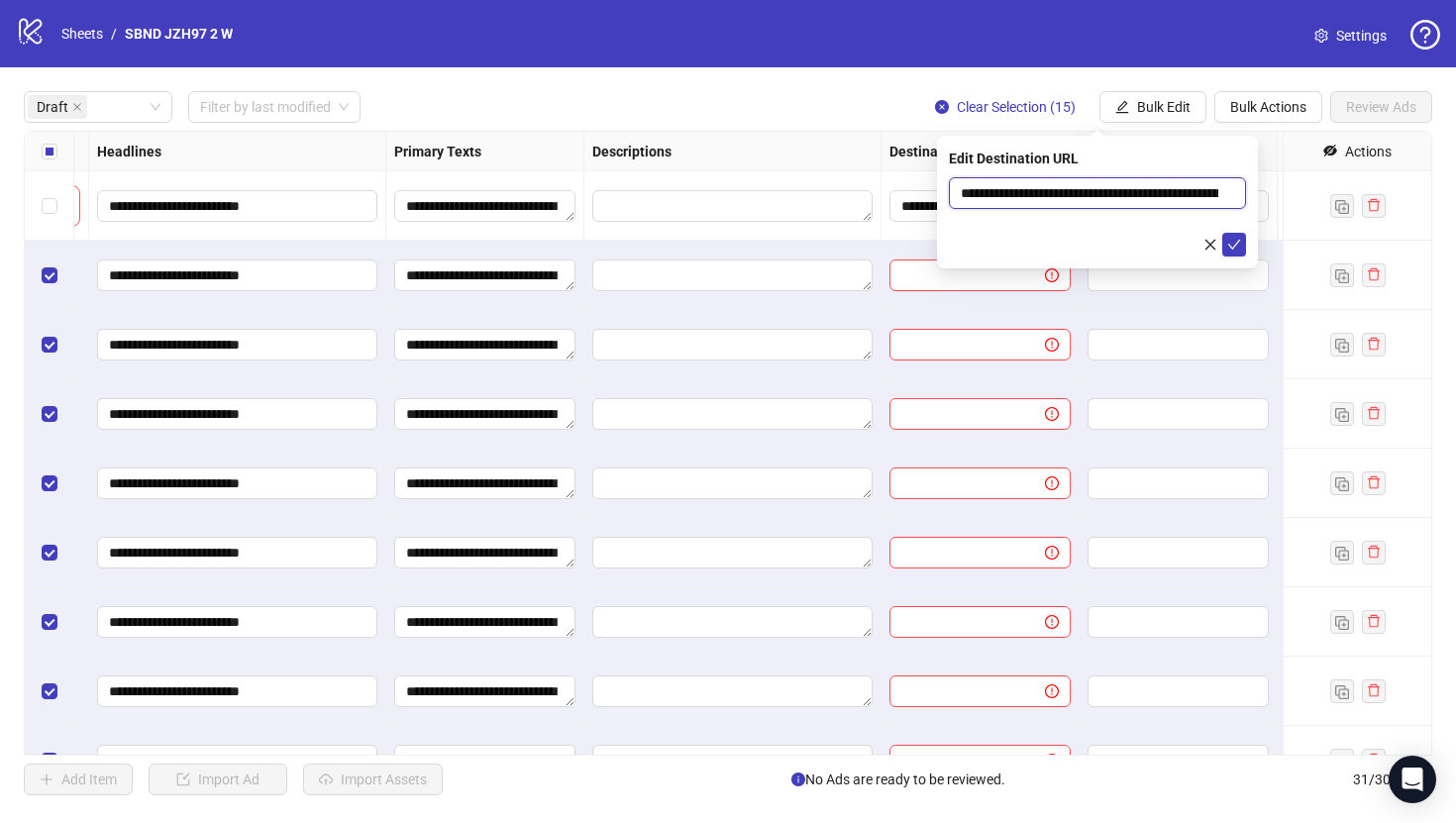 scroll, scrollTop: 0, scrollLeft: 749, axis: horizontal 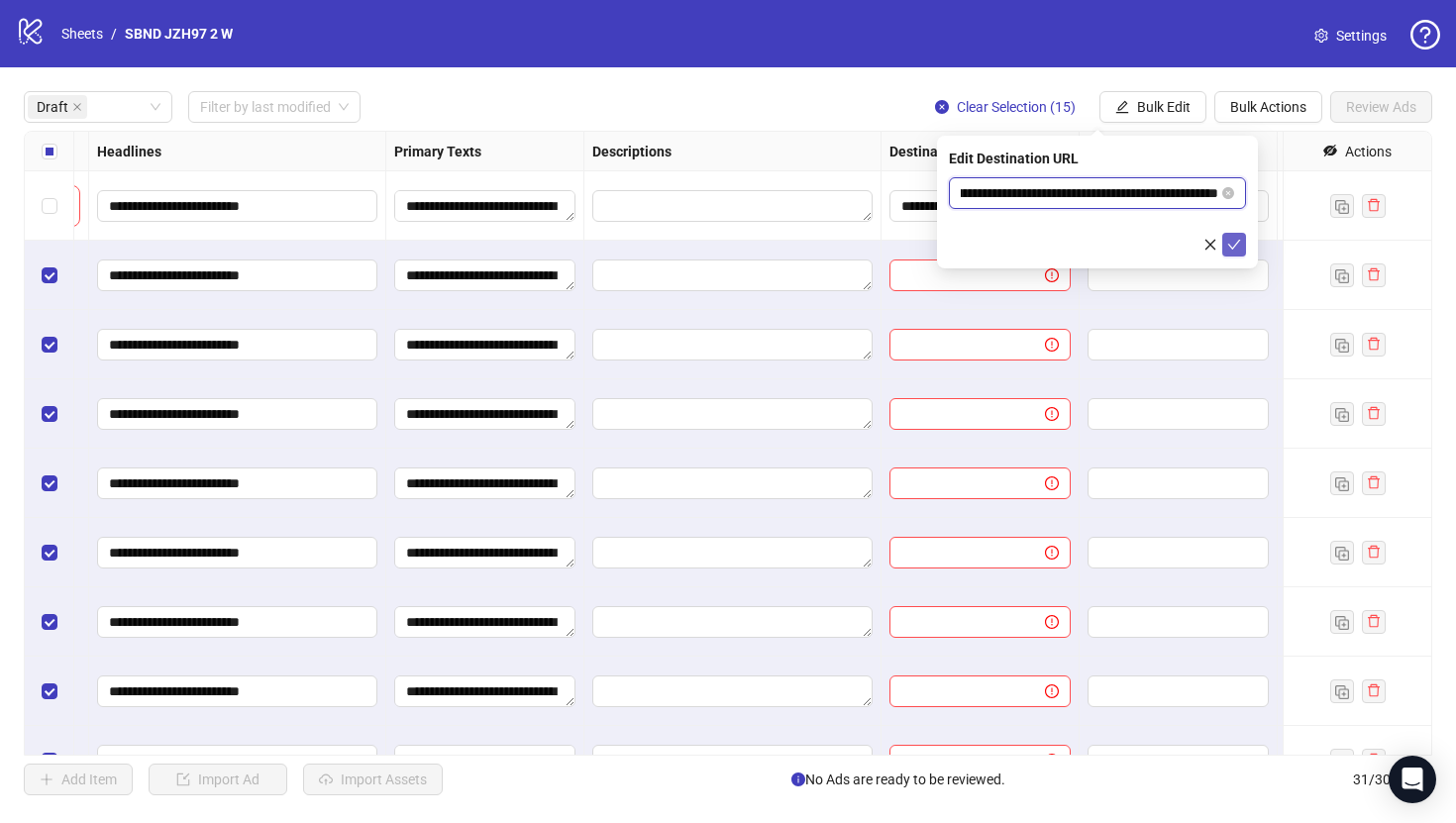 type on "**********" 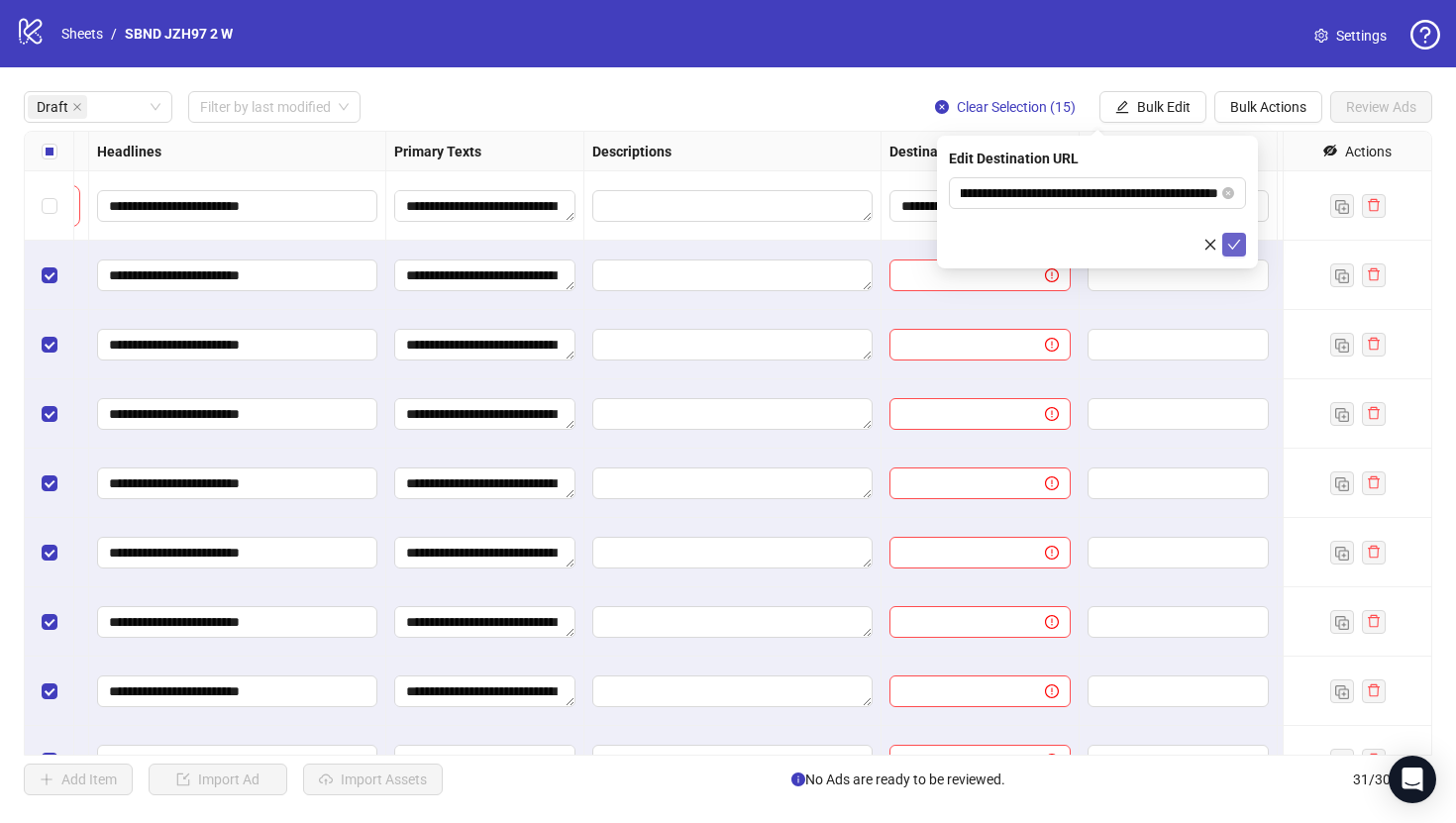 click 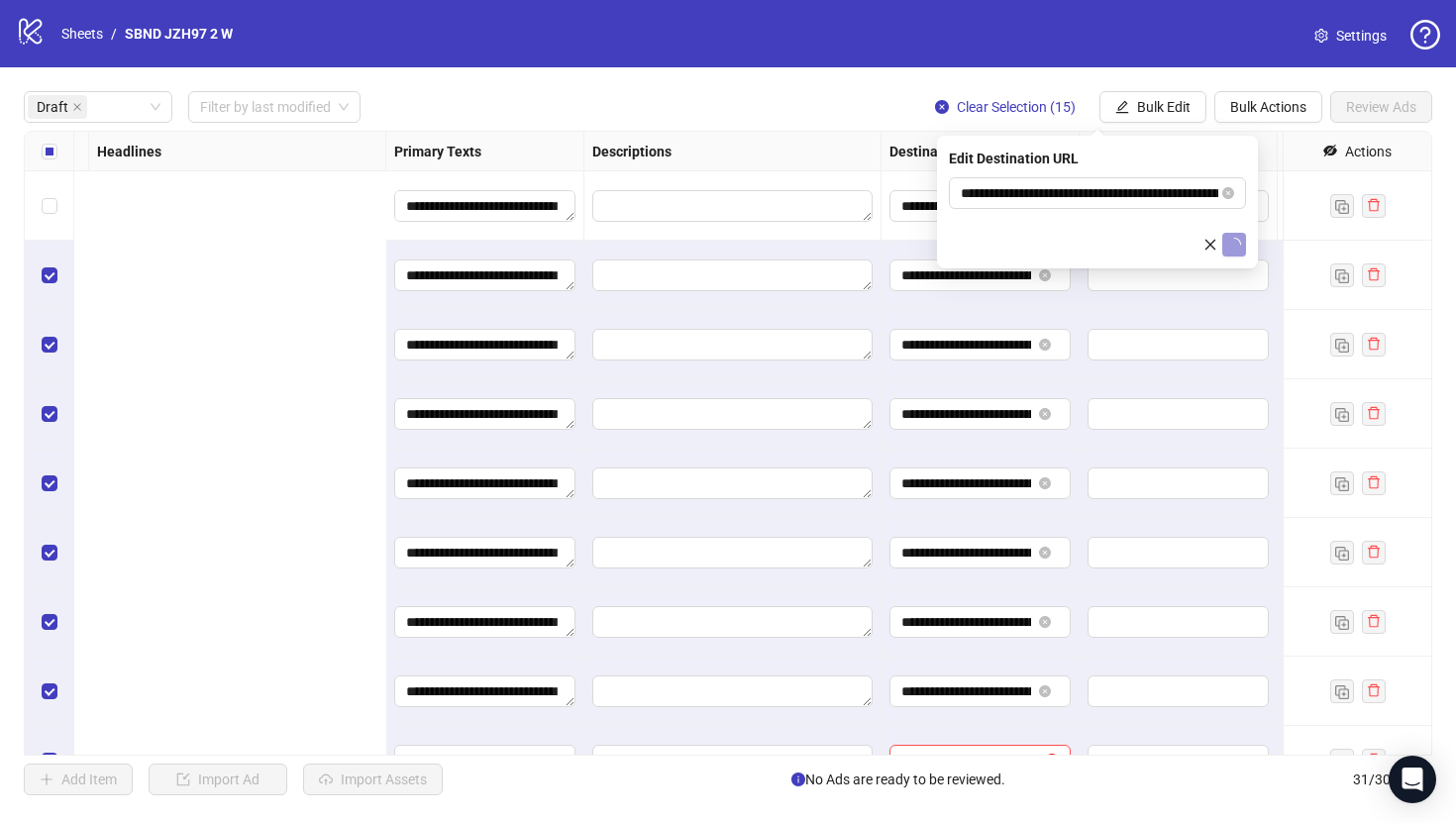 scroll, scrollTop: 0, scrollLeft: 1832, axis: horizontal 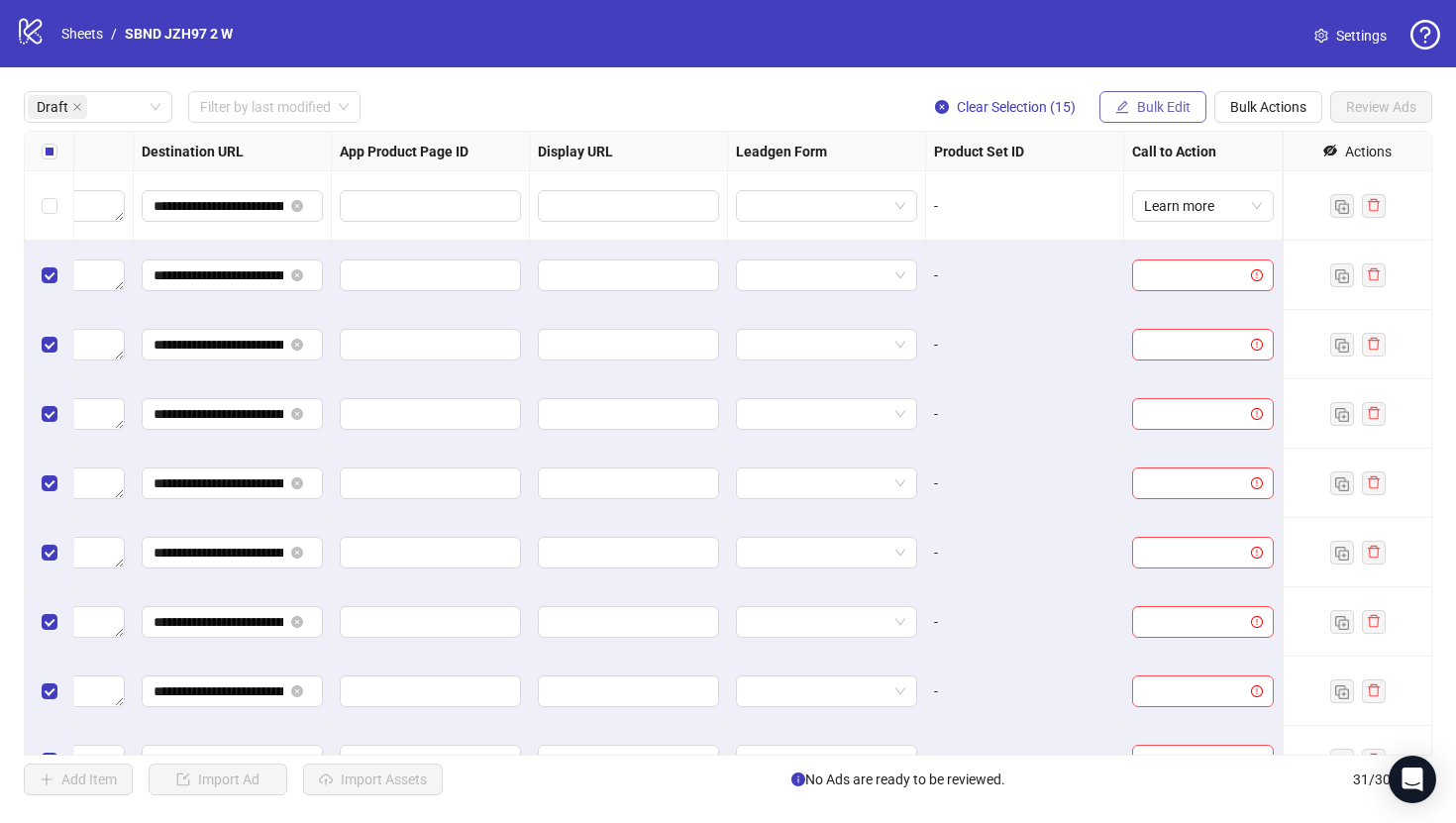 click on "Bulk Edit" at bounding box center [1164, 107] 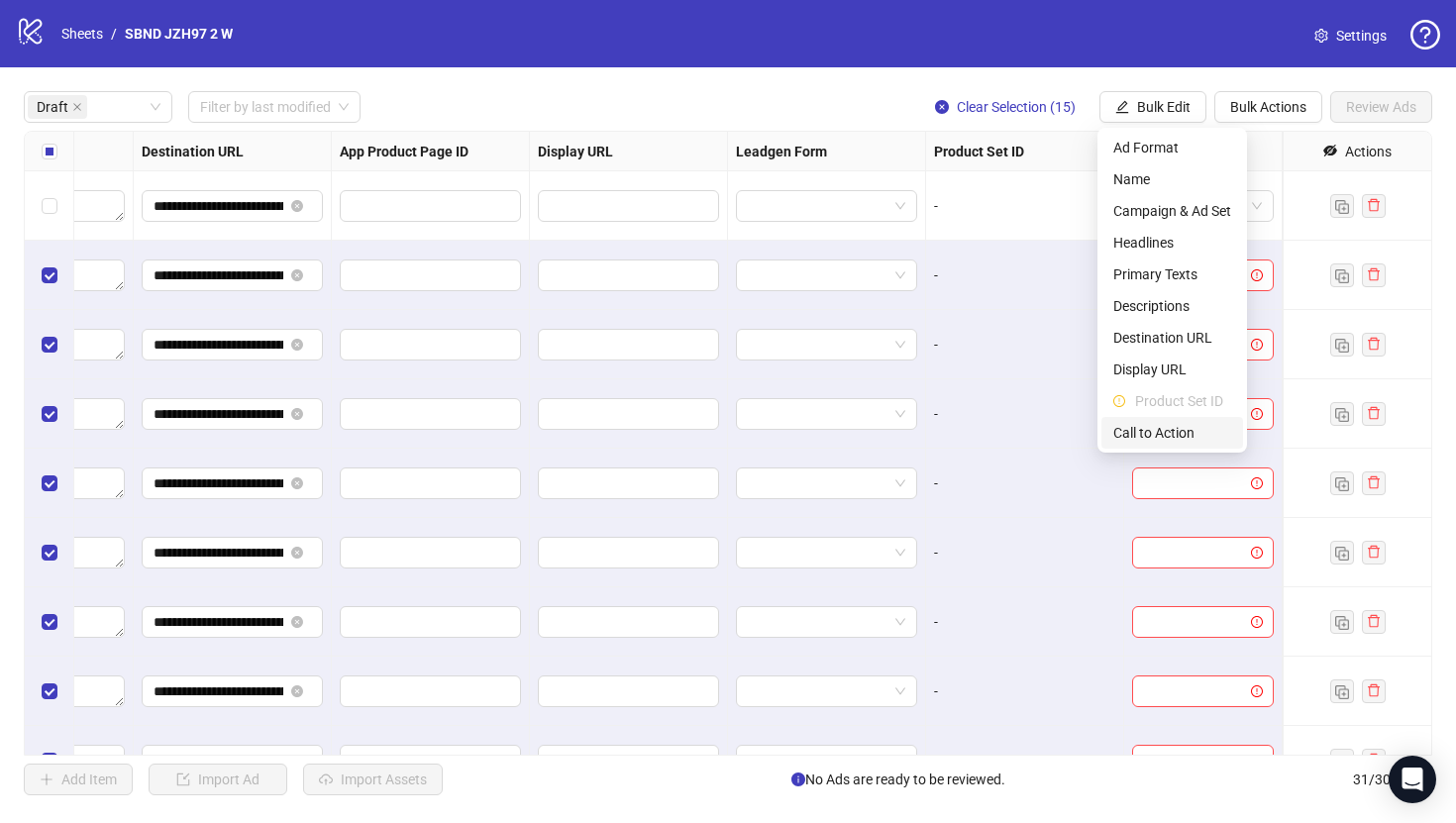 click on "Call to Action" at bounding box center [1172, 433] 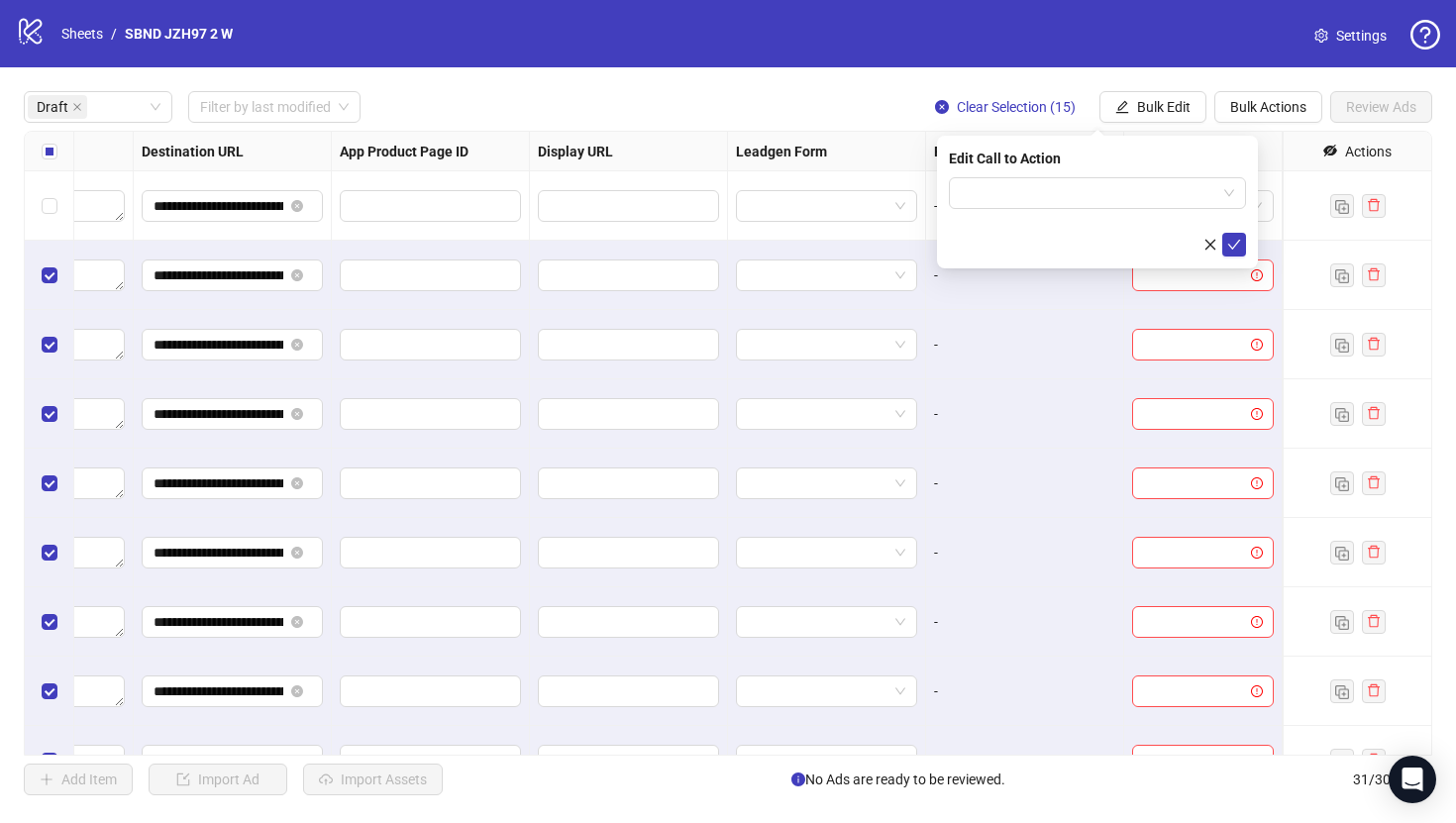 click at bounding box center (1097, 217) 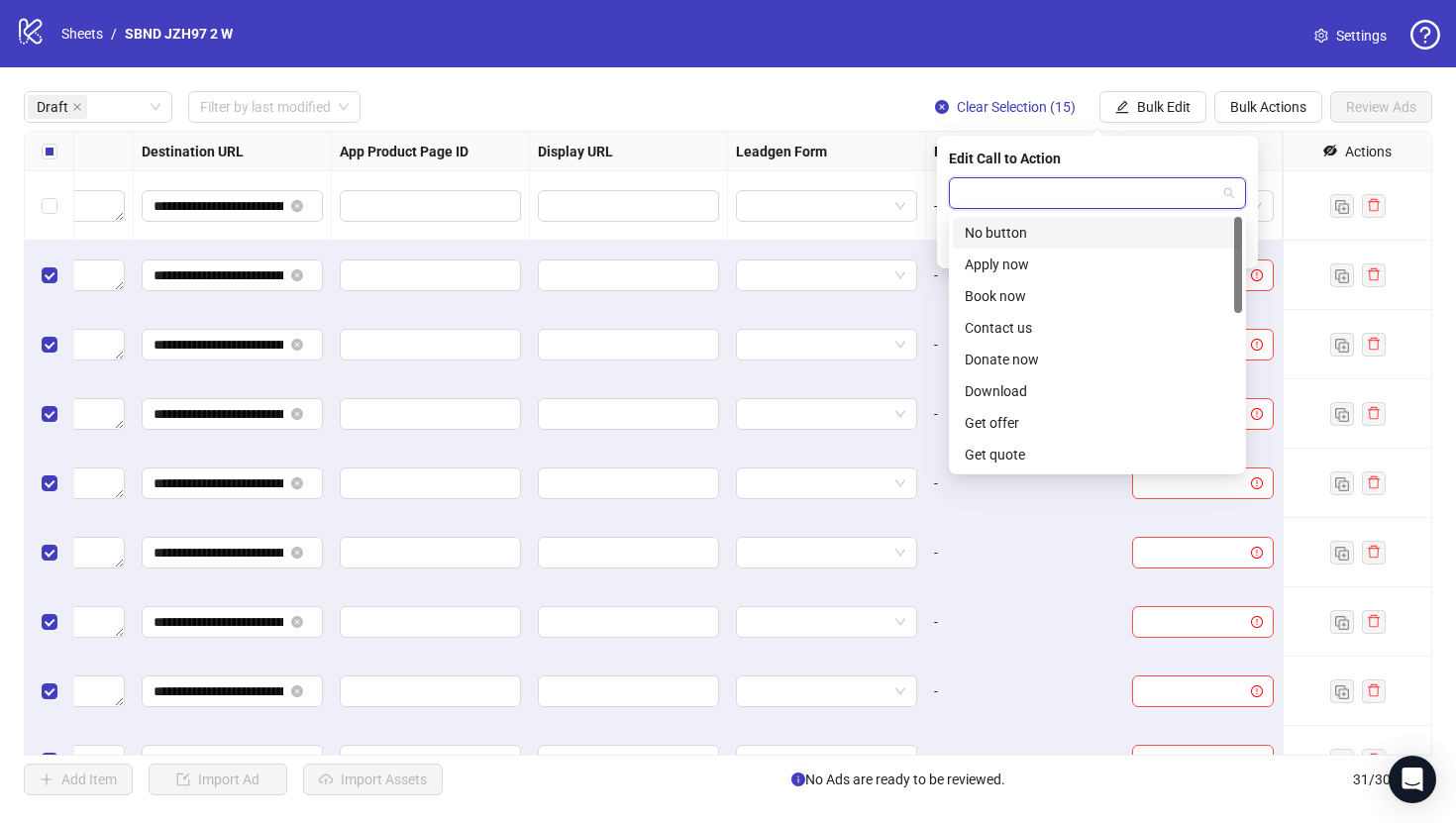 click at bounding box center (1089, 193) 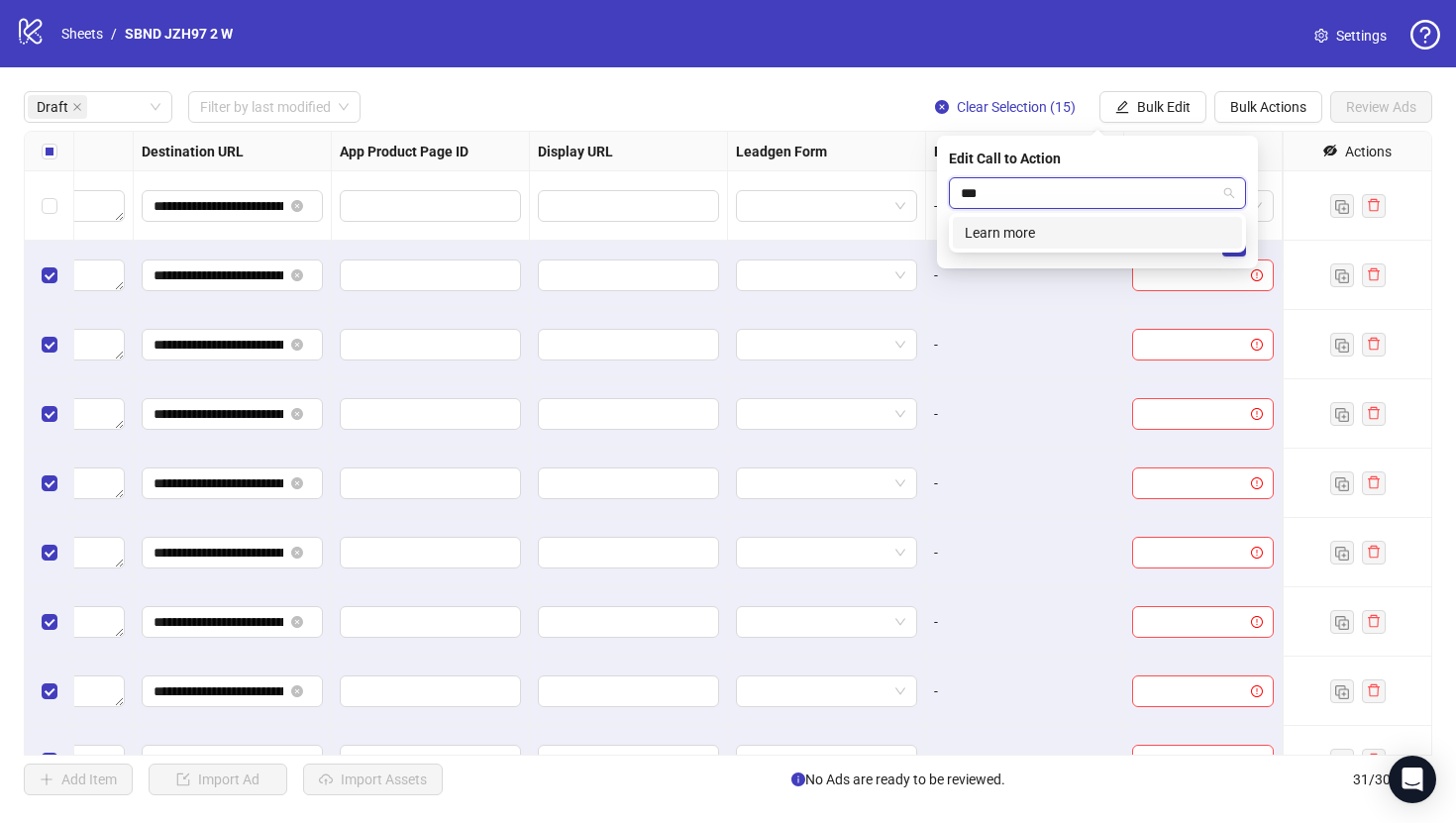 type on "****" 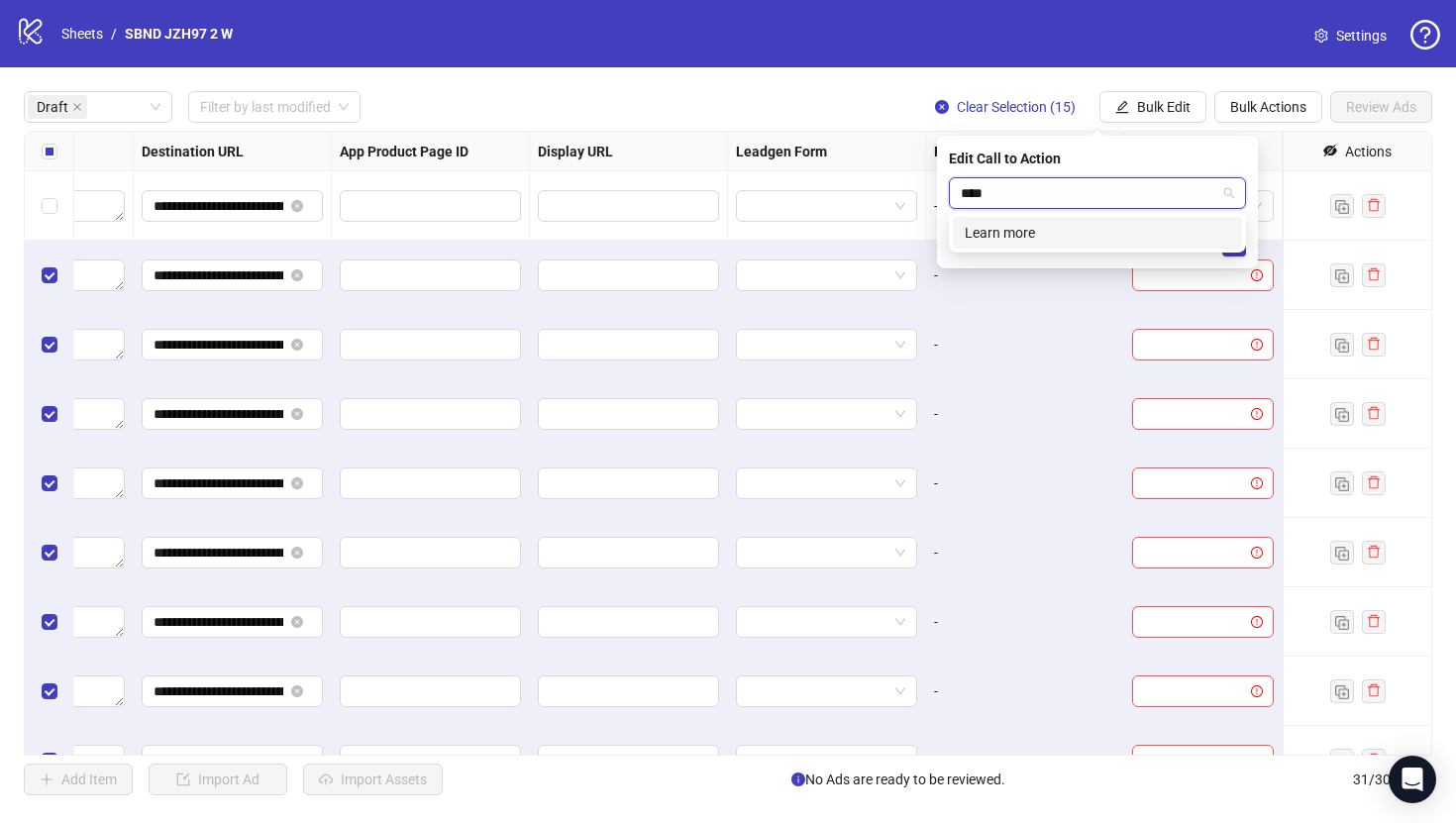 click on "Learn more" at bounding box center (1097, 233) 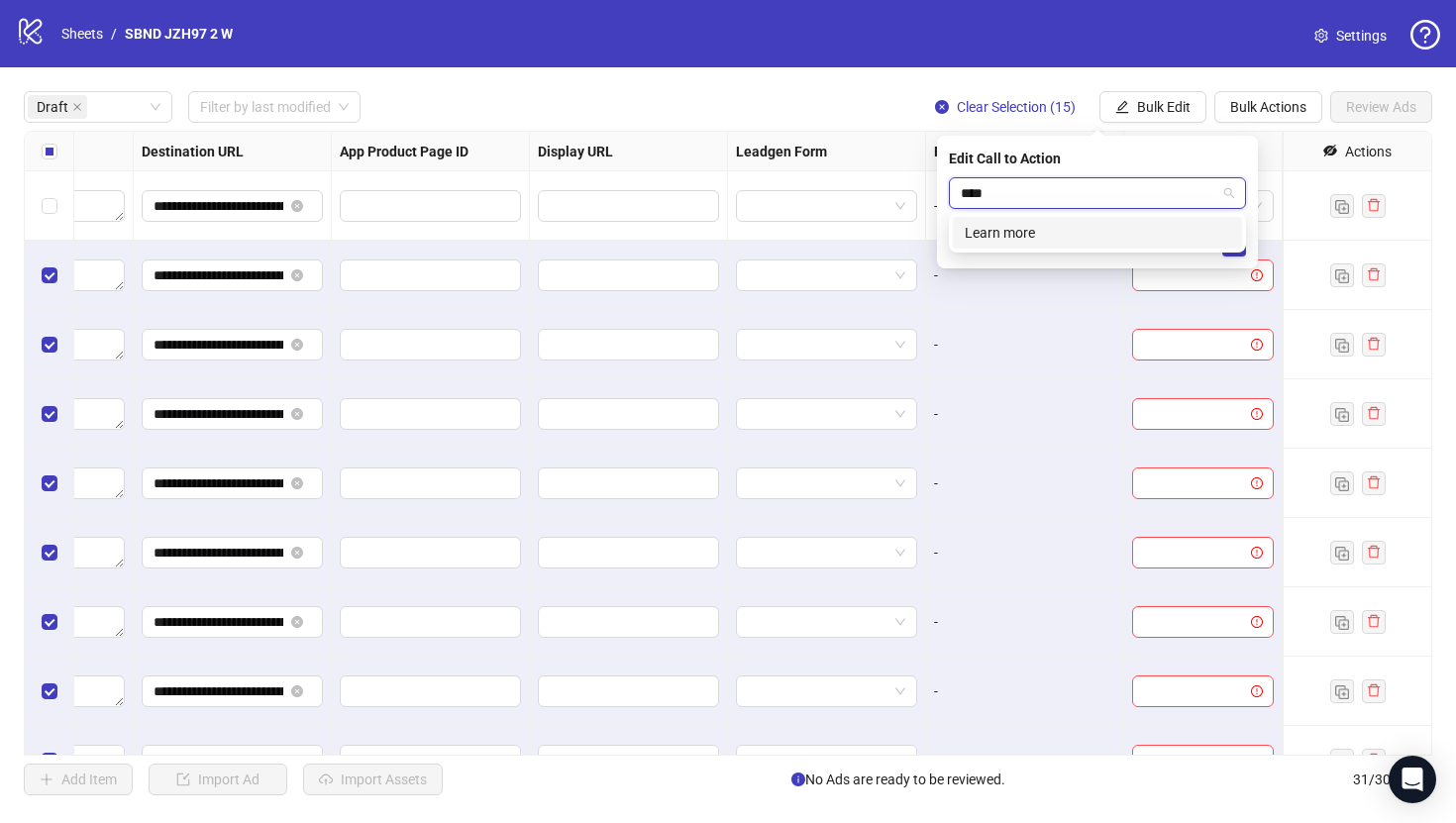 type 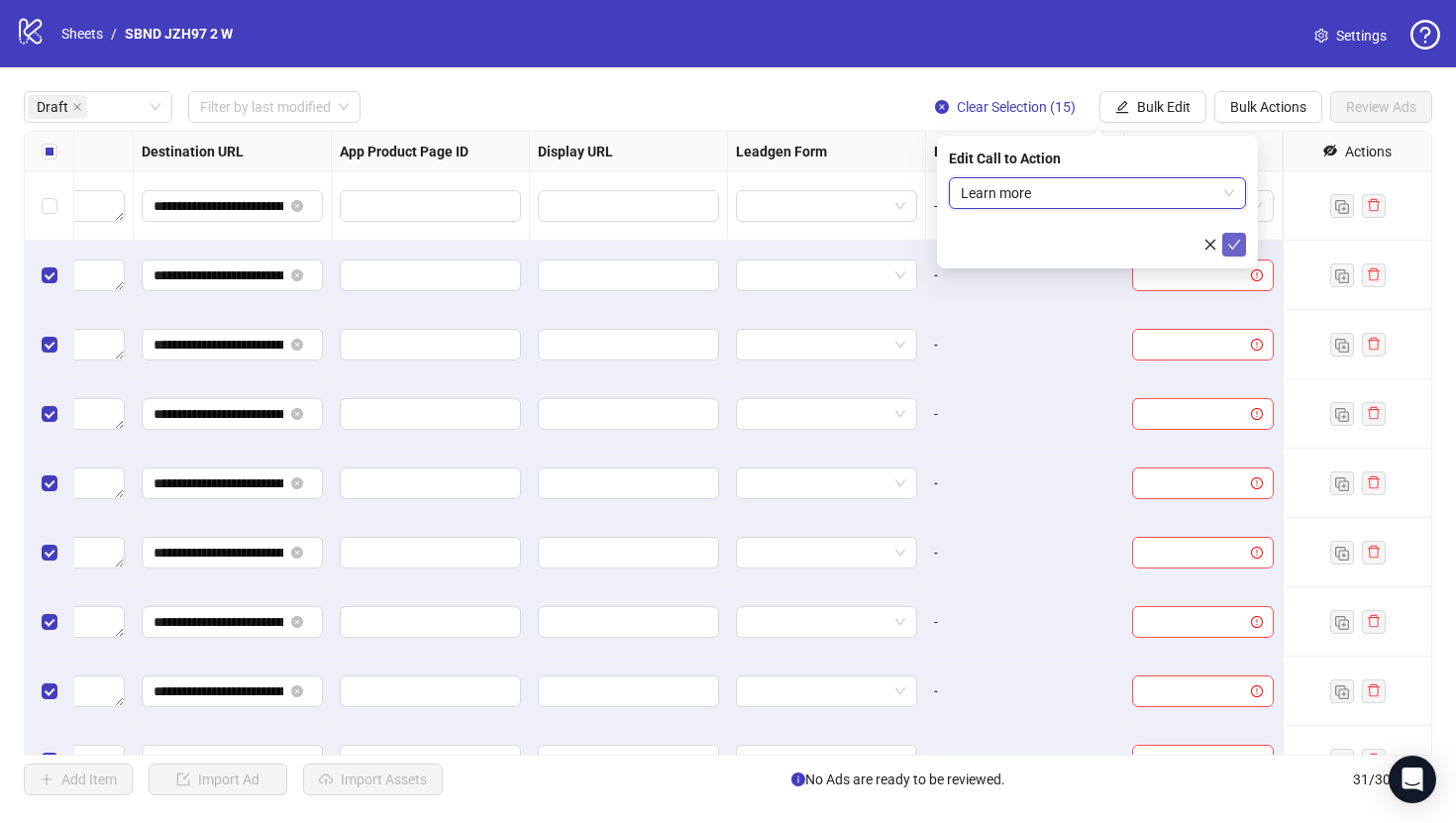 click 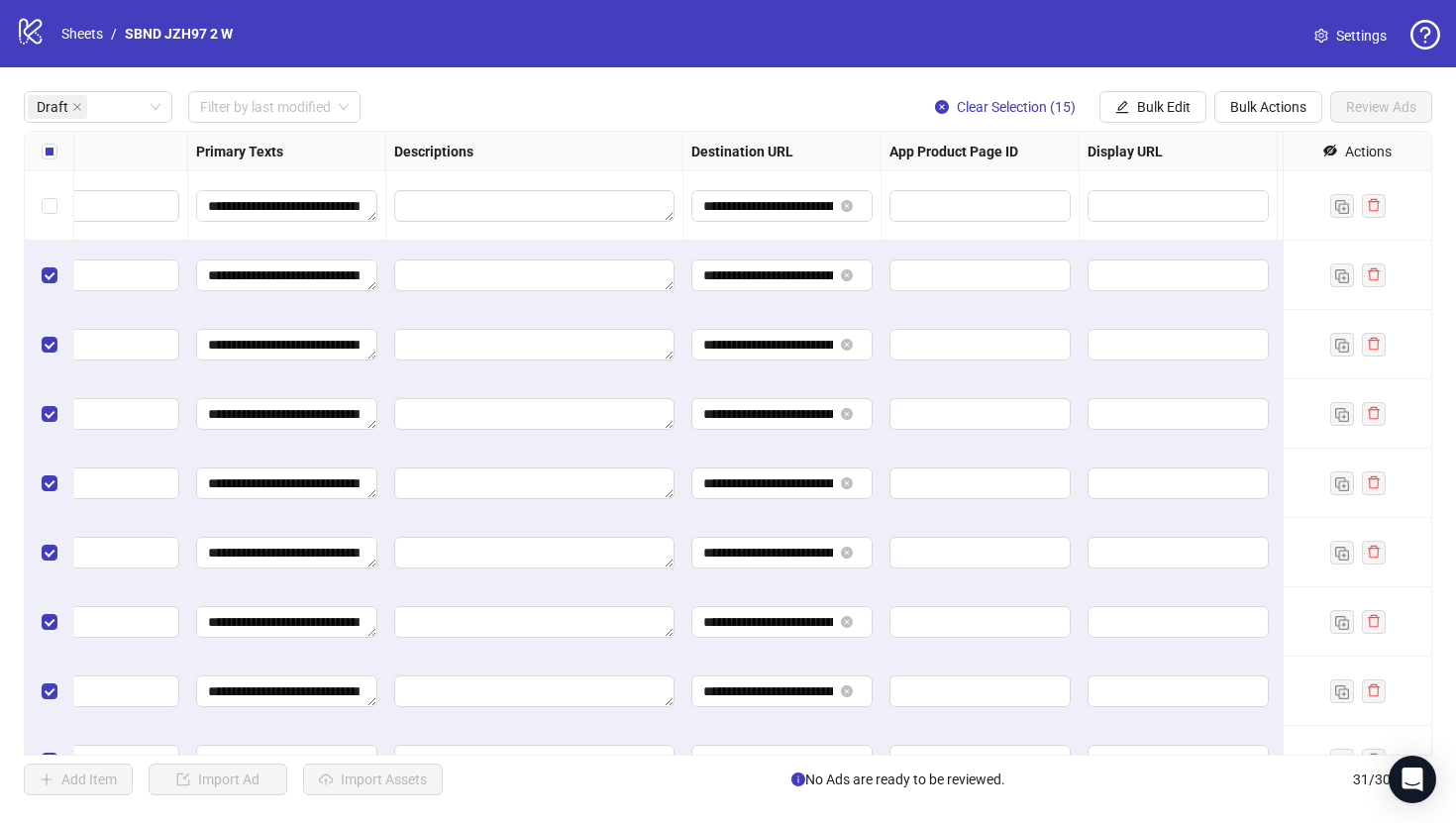 scroll, scrollTop: 0, scrollLeft: 1029, axis: horizontal 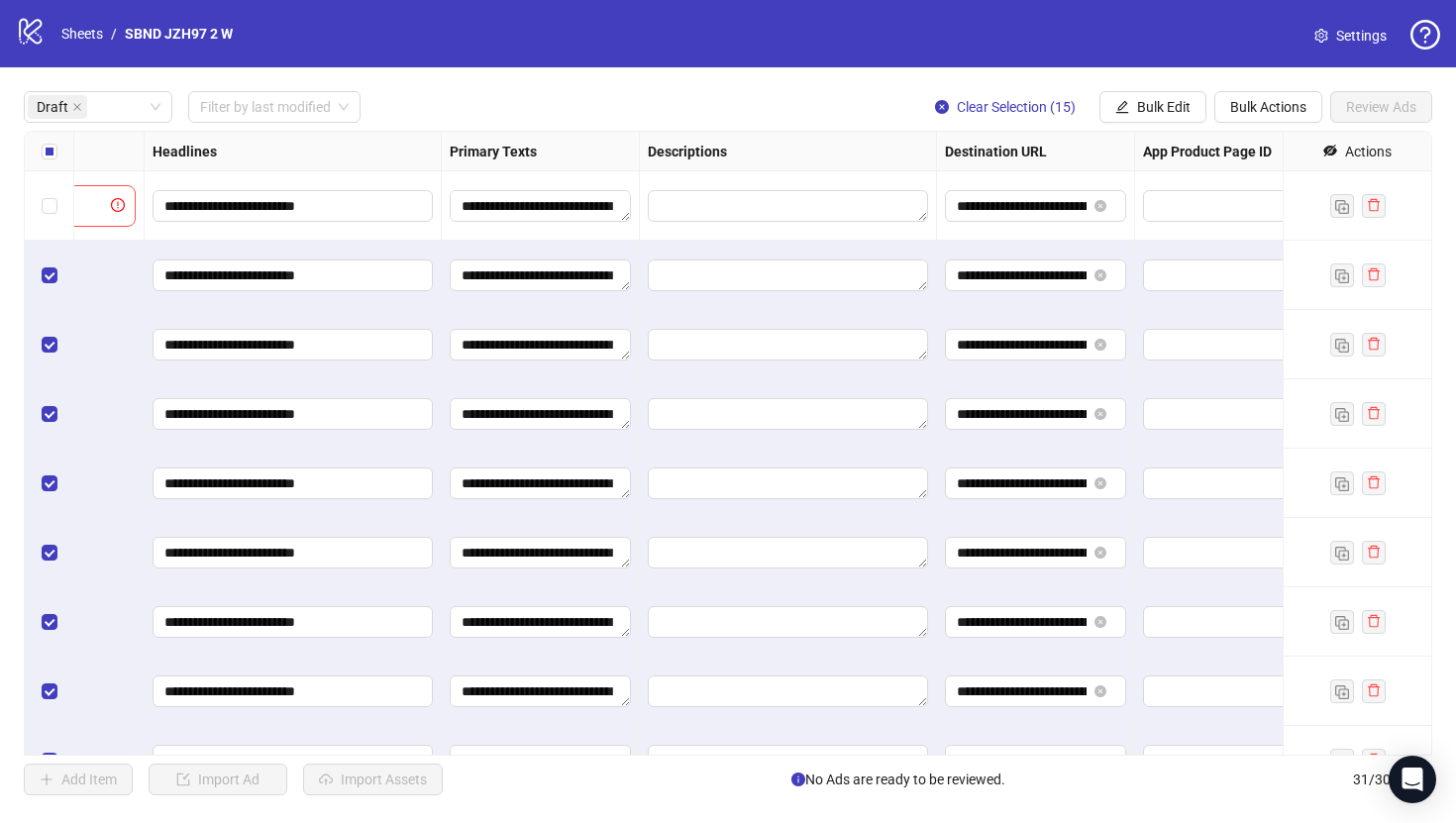 click at bounding box center (50, 152) 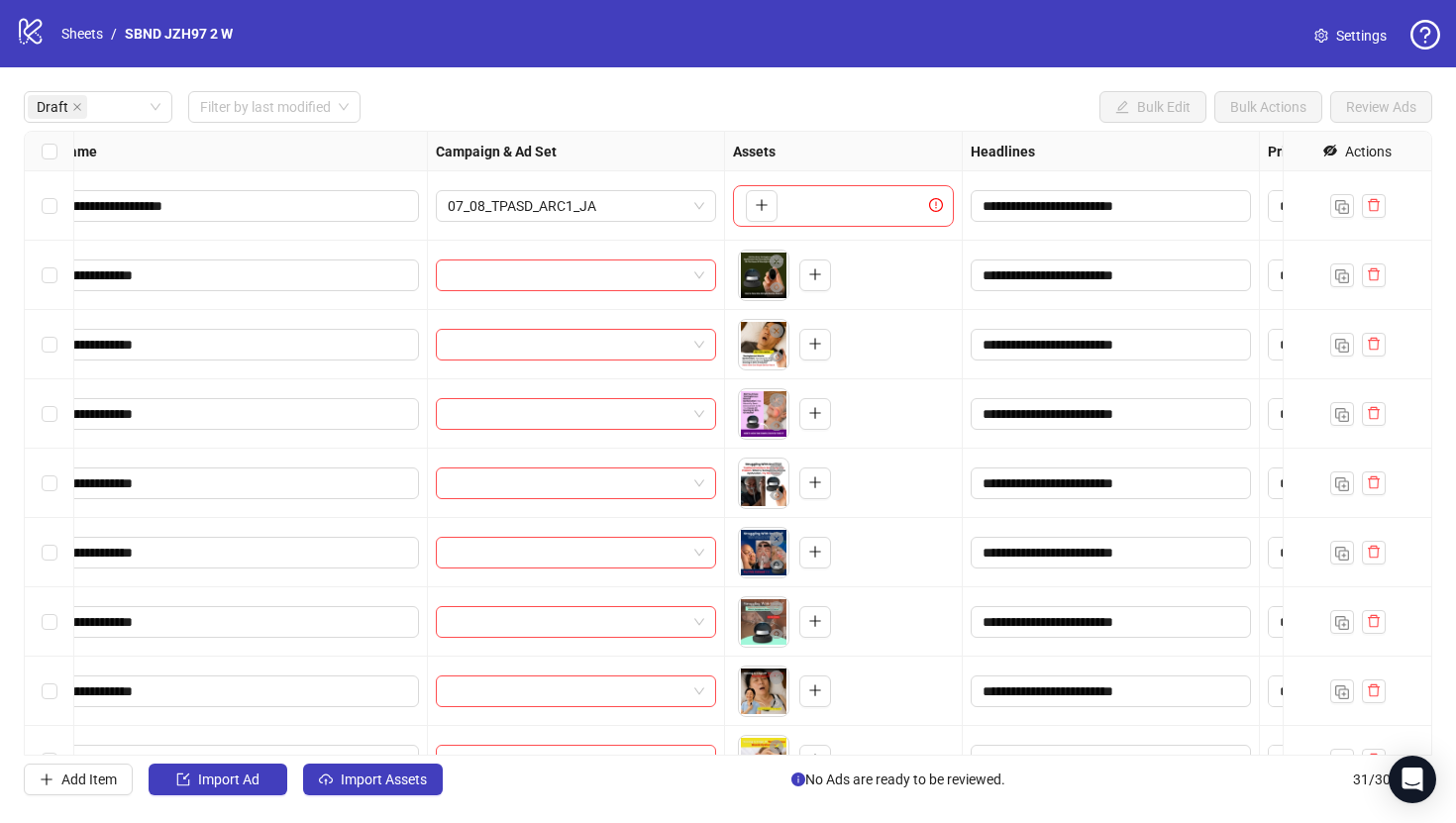 scroll, scrollTop: 0, scrollLeft: 0, axis: both 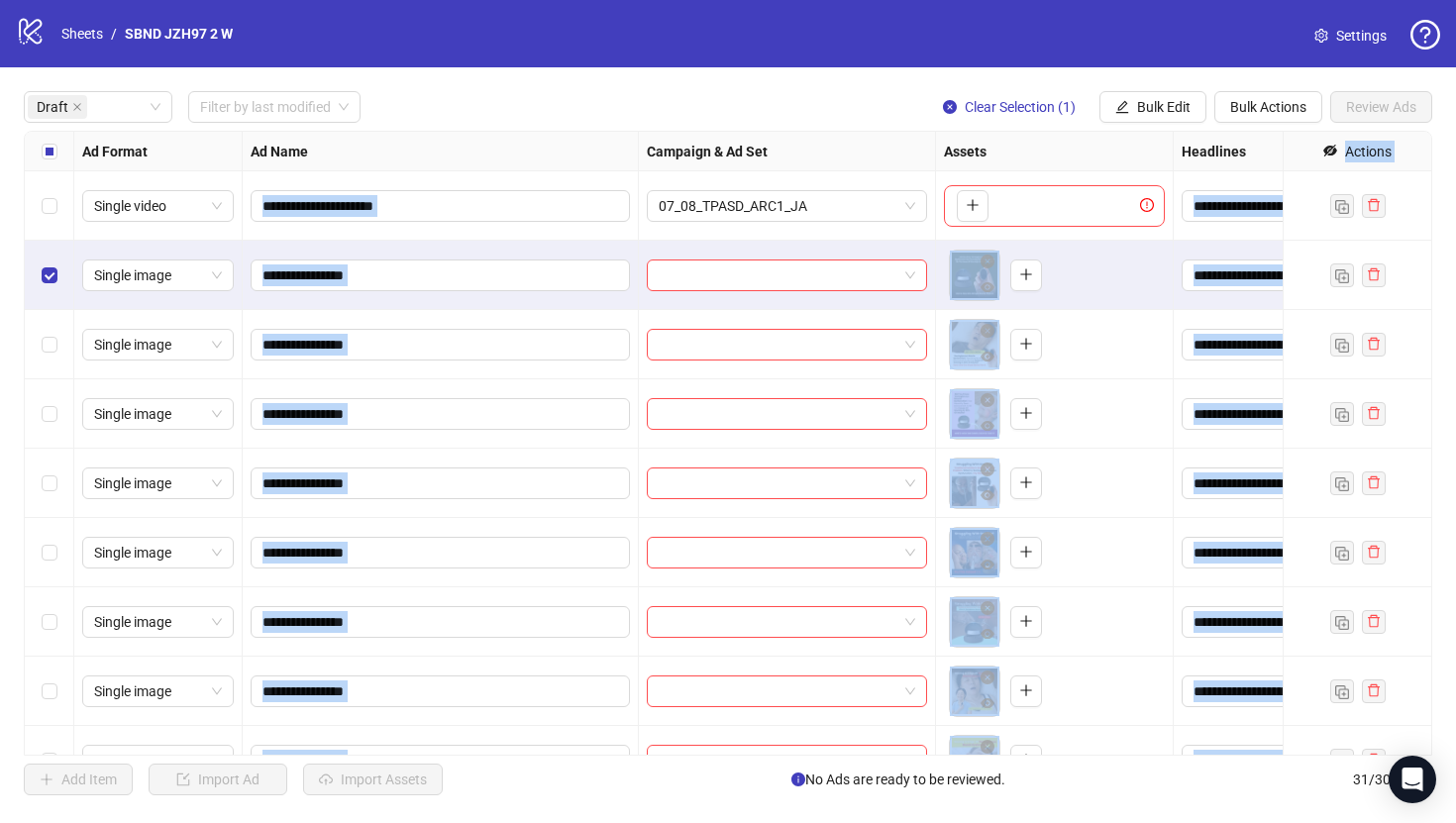 click at bounding box center (50, 414) 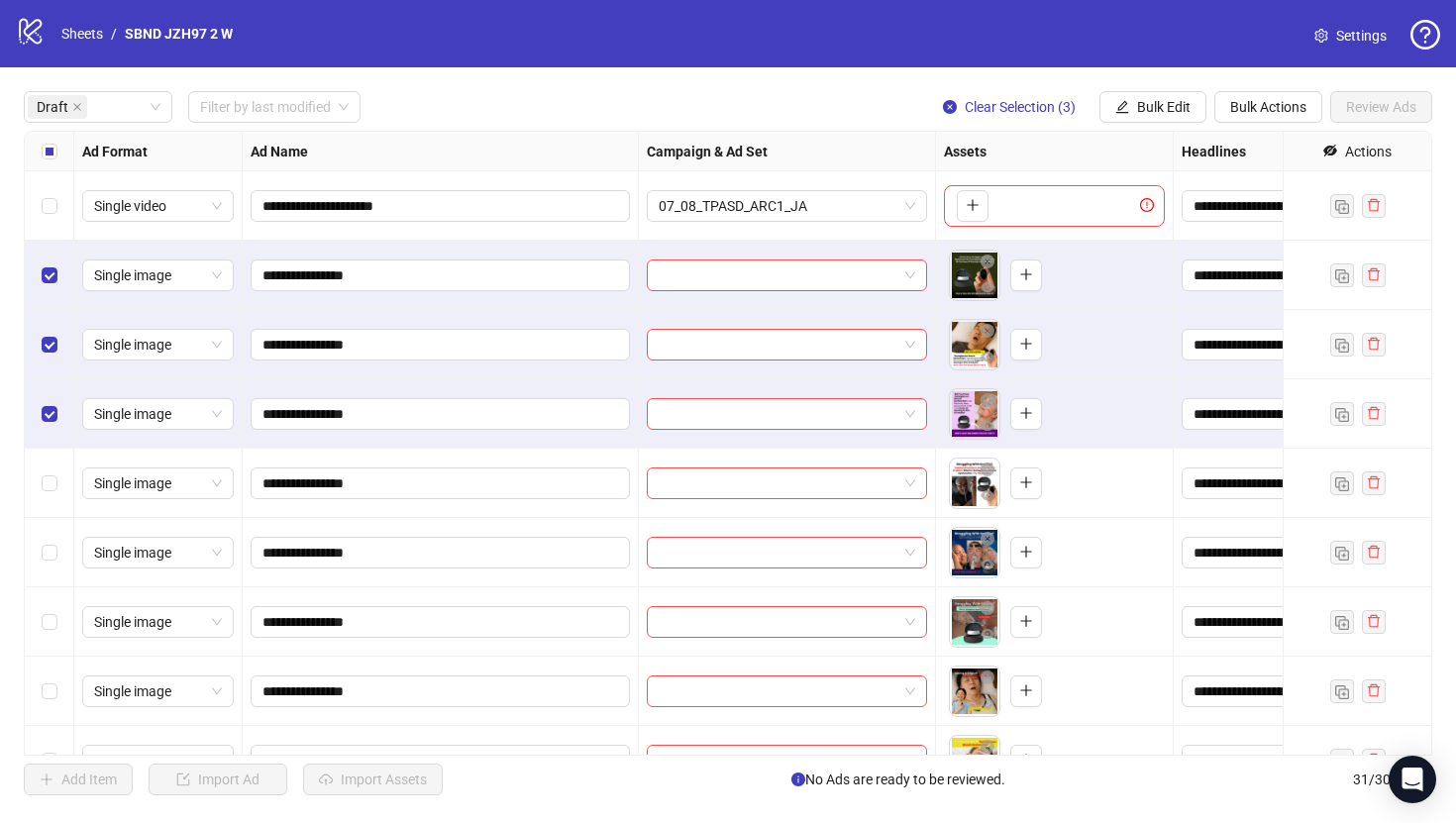 click on "Draft   Filter by last modified Clear Selection (3) Bulk Edit Bulk Actions Review Ads" at bounding box center [728, 107] 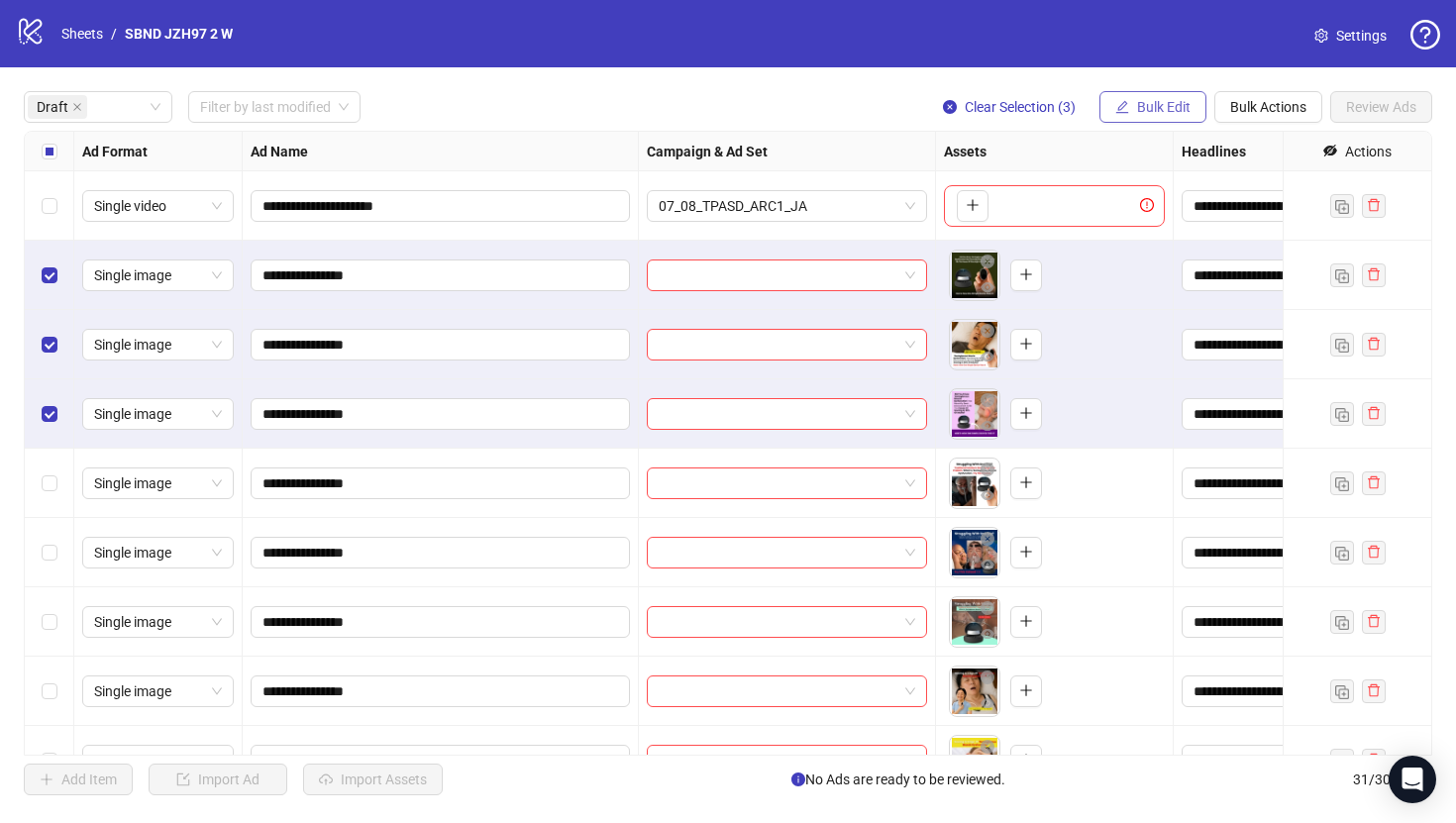 click on "Bulk Edit" at bounding box center (1164, 107) 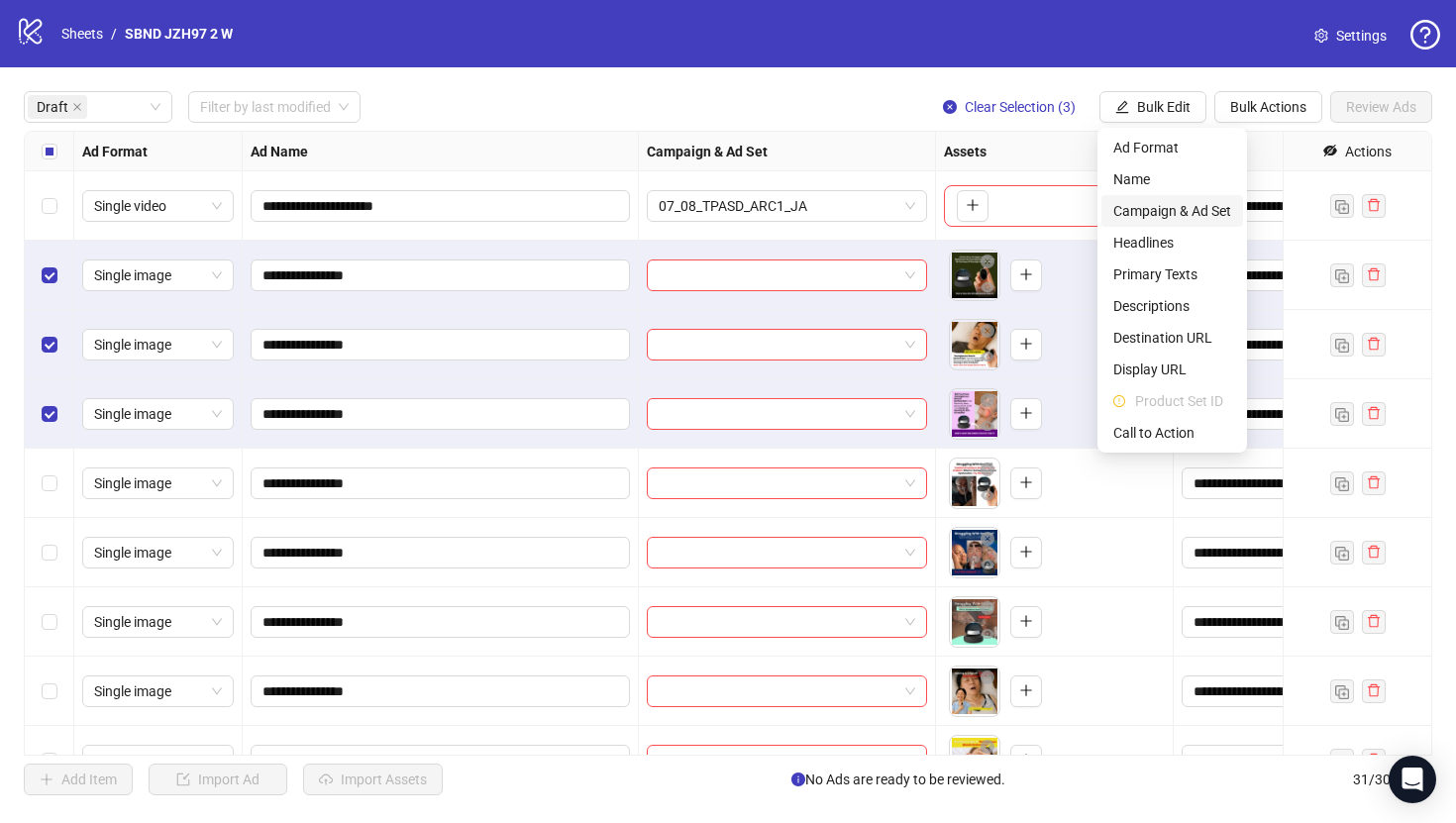 click on "Campaign & Ad Set" at bounding box center (1172, 211) 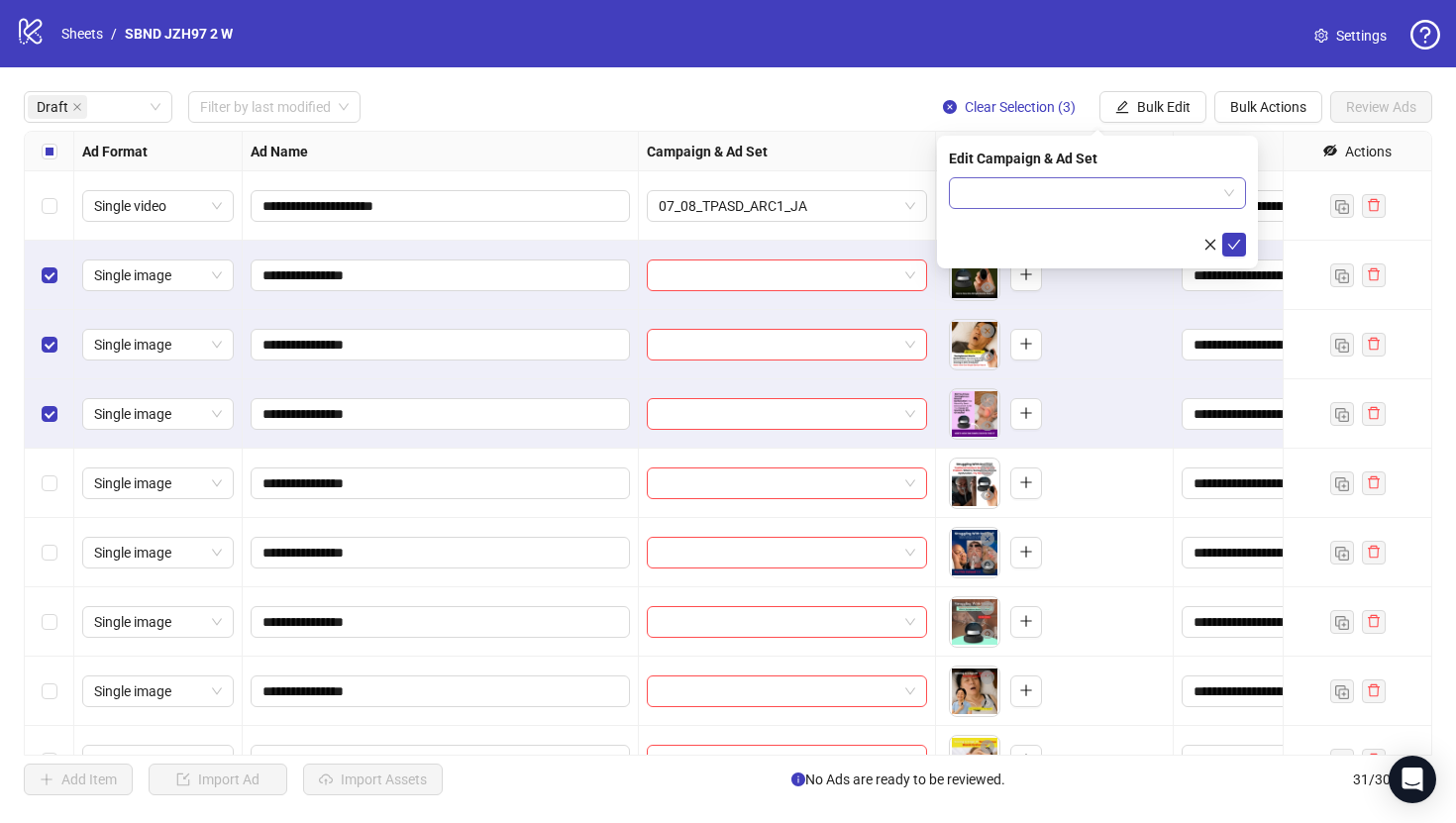 click at bounding box center [1089, 193] 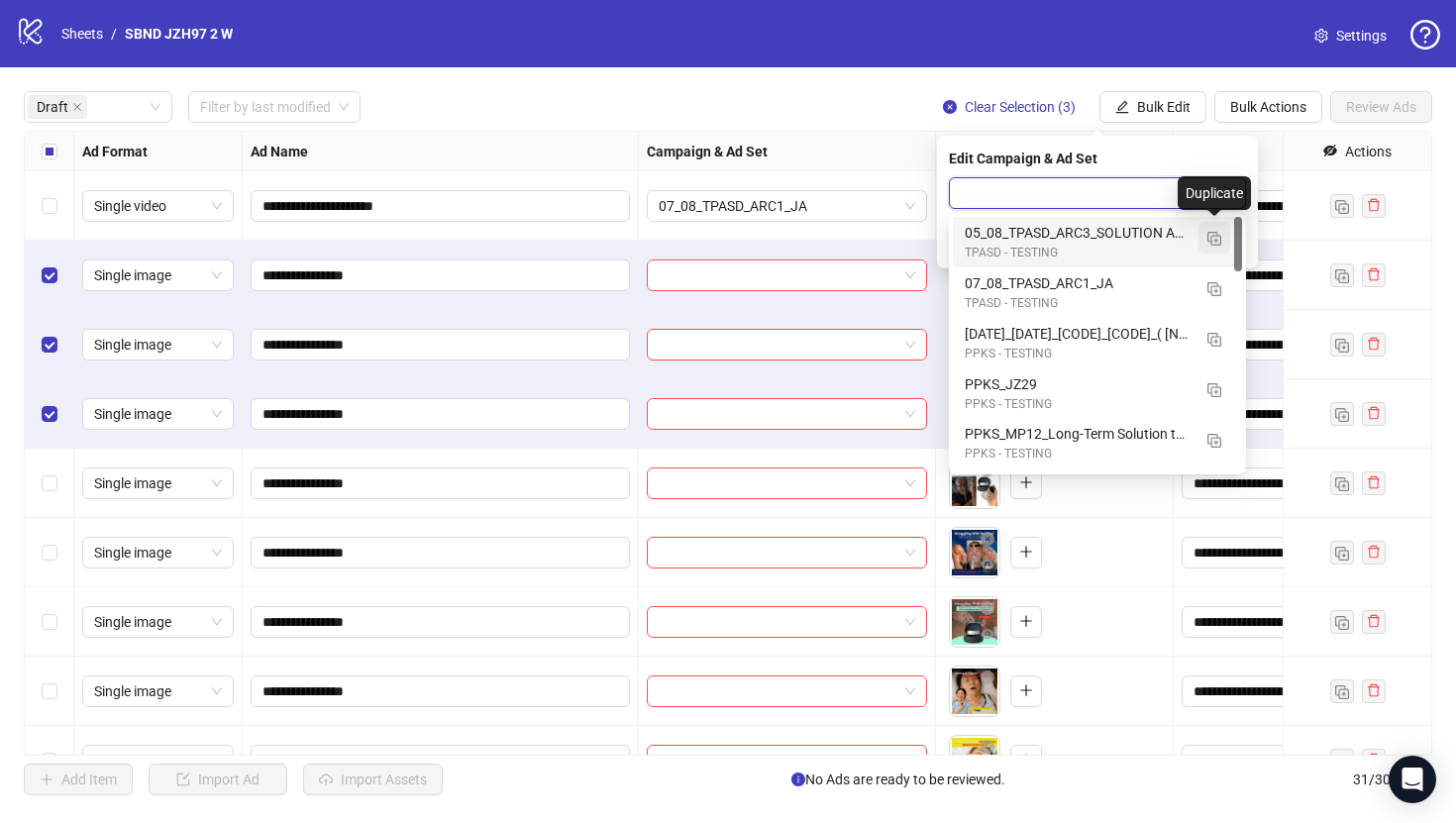 click at bounding box center (1214, 239) 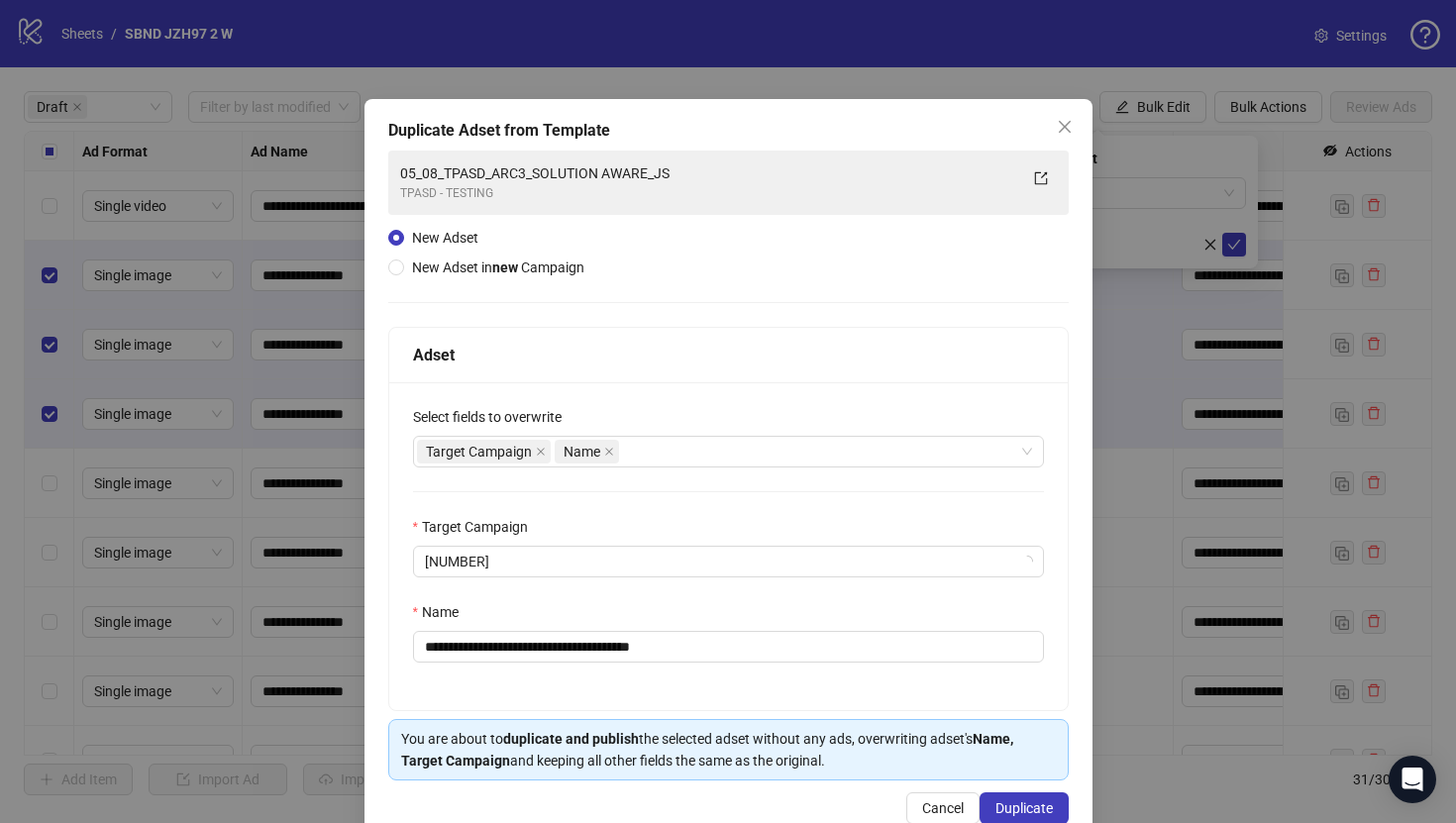 scroll, scrollTop: 46, scrollLeft: 0, axis: vertical 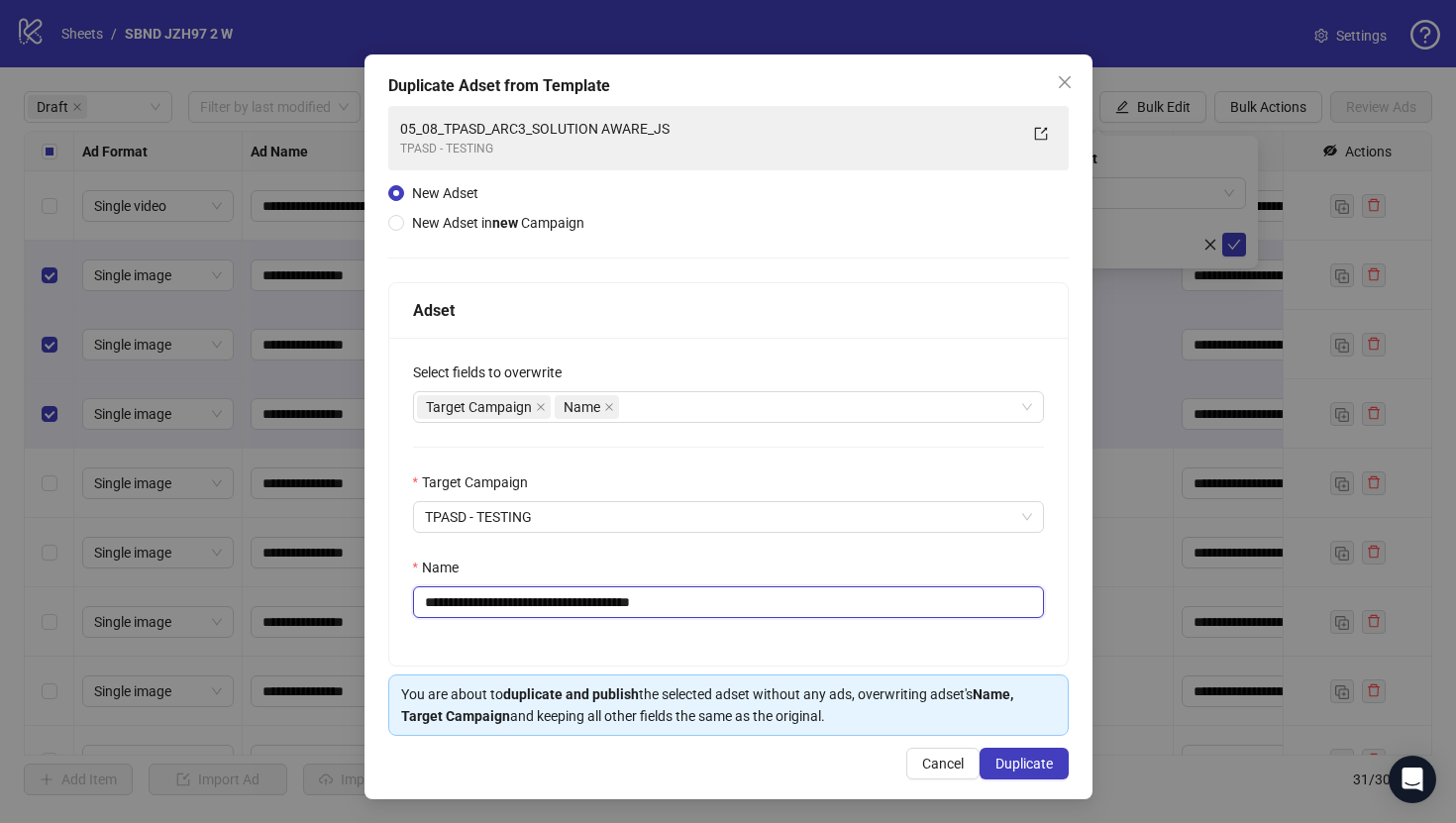 click on "**********" at bounding box center (728, 602) 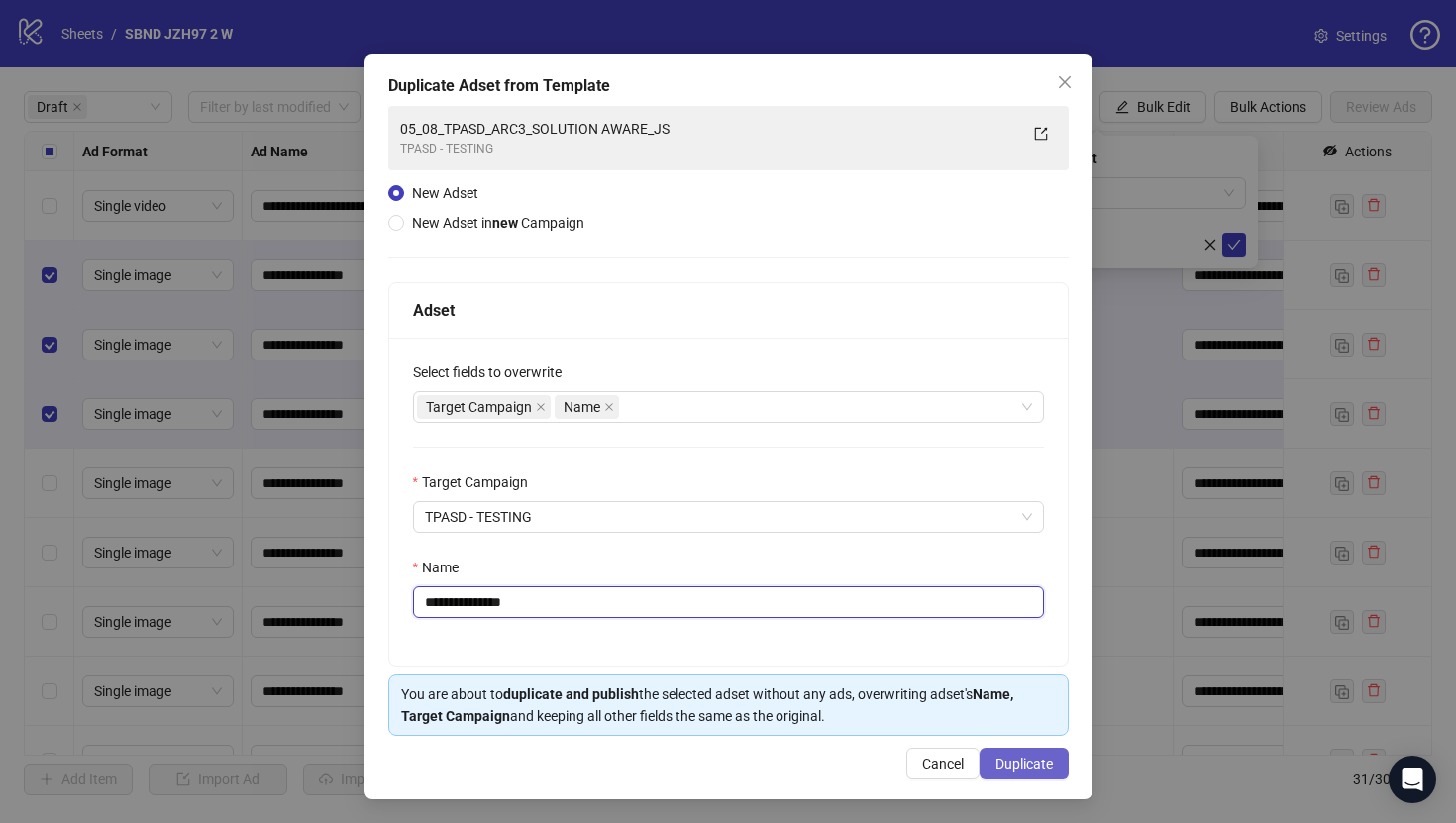 type on "**********" 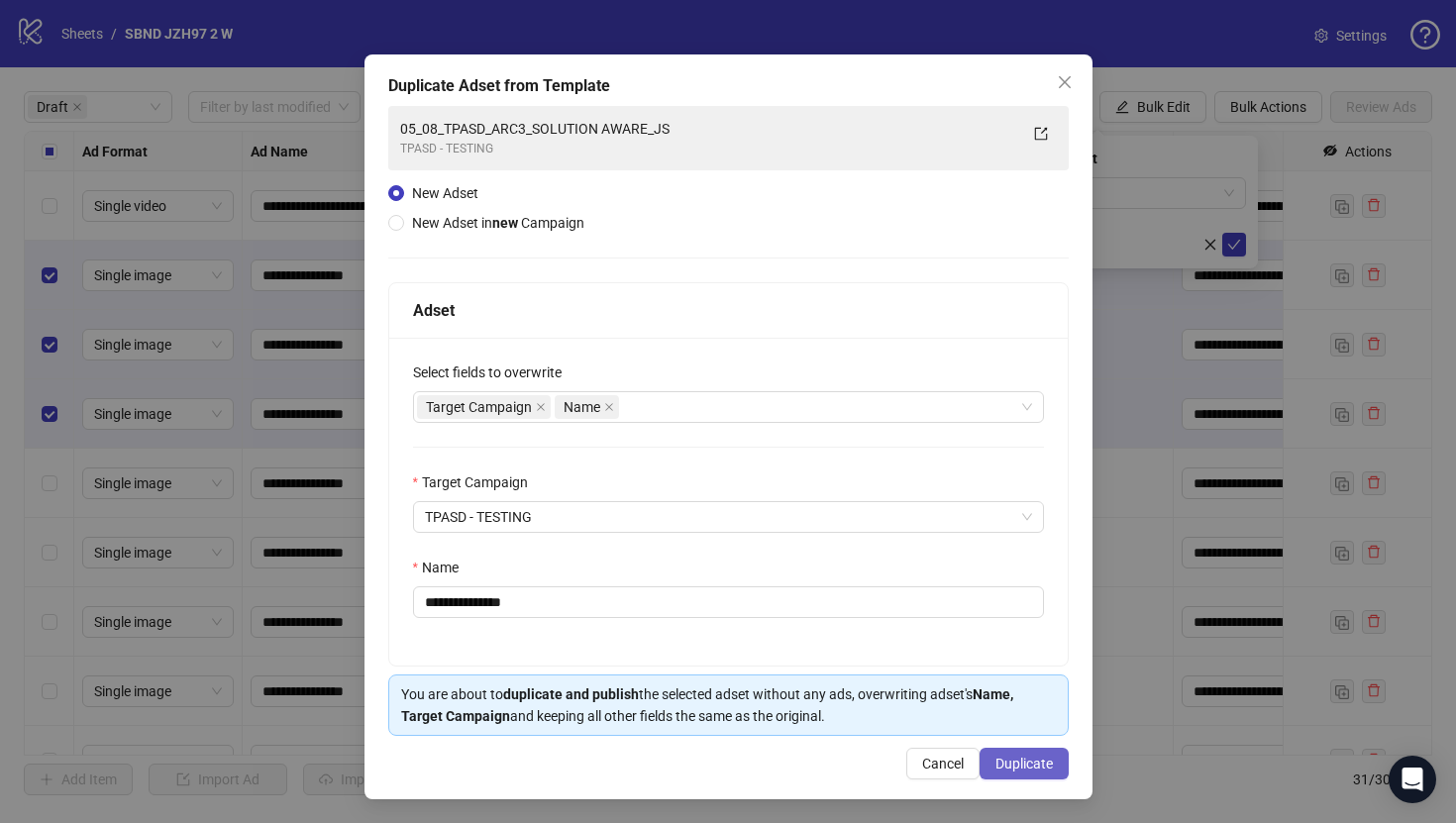 click on "Duplicate" at bounding box center [1024, 764] 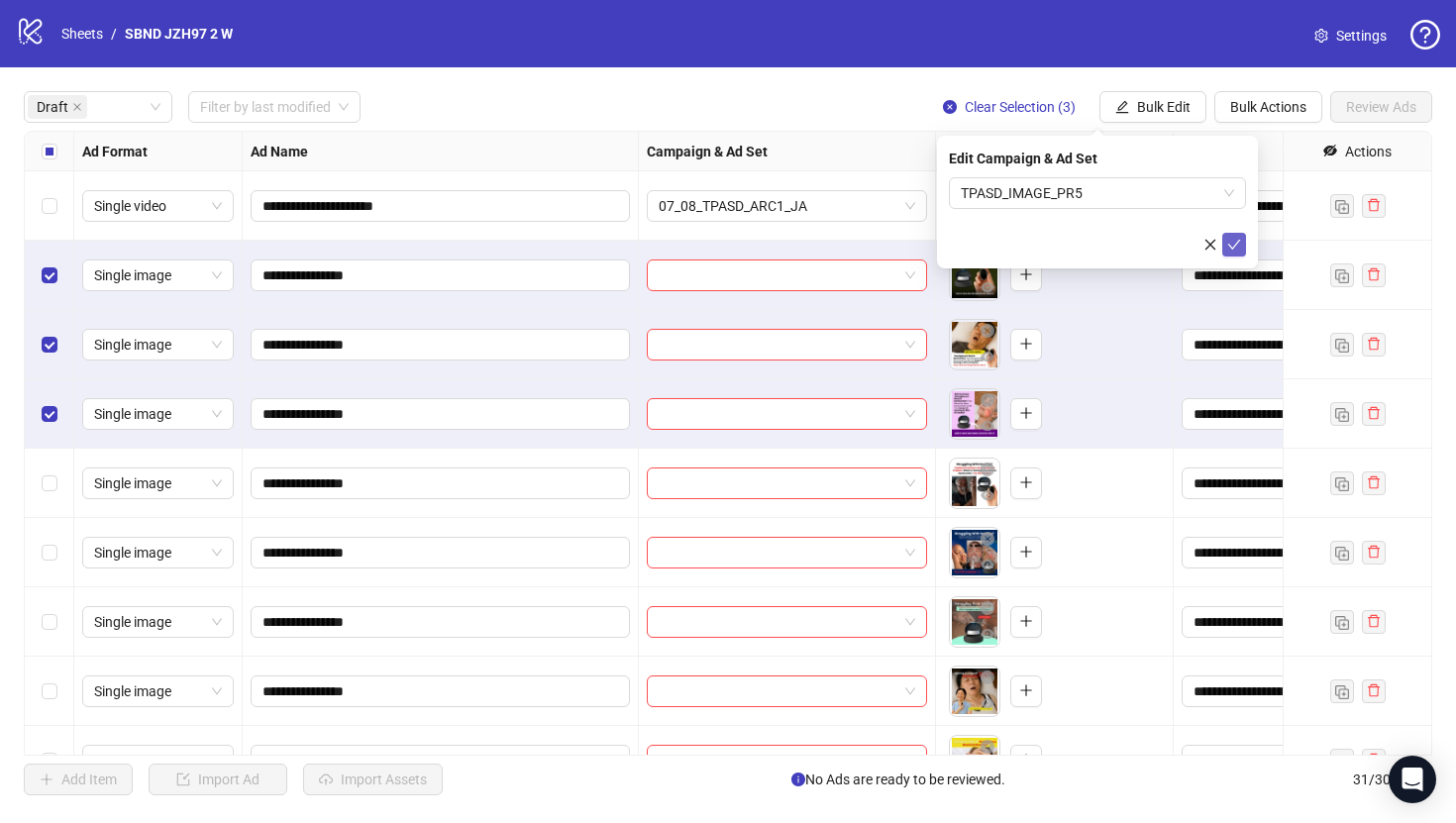 click at bounding box center (1234, 245) 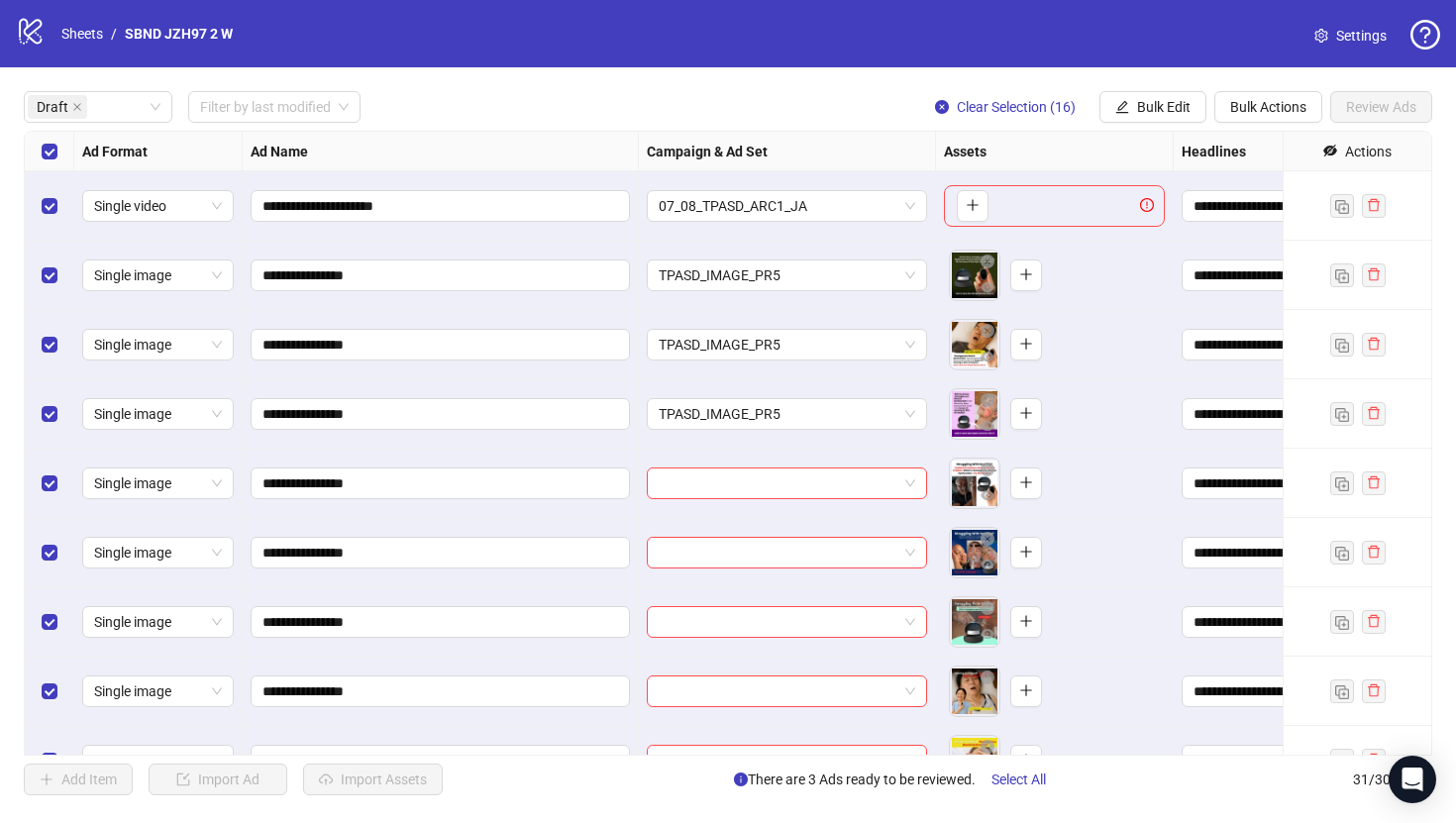 click at bounding box center [50, 152] 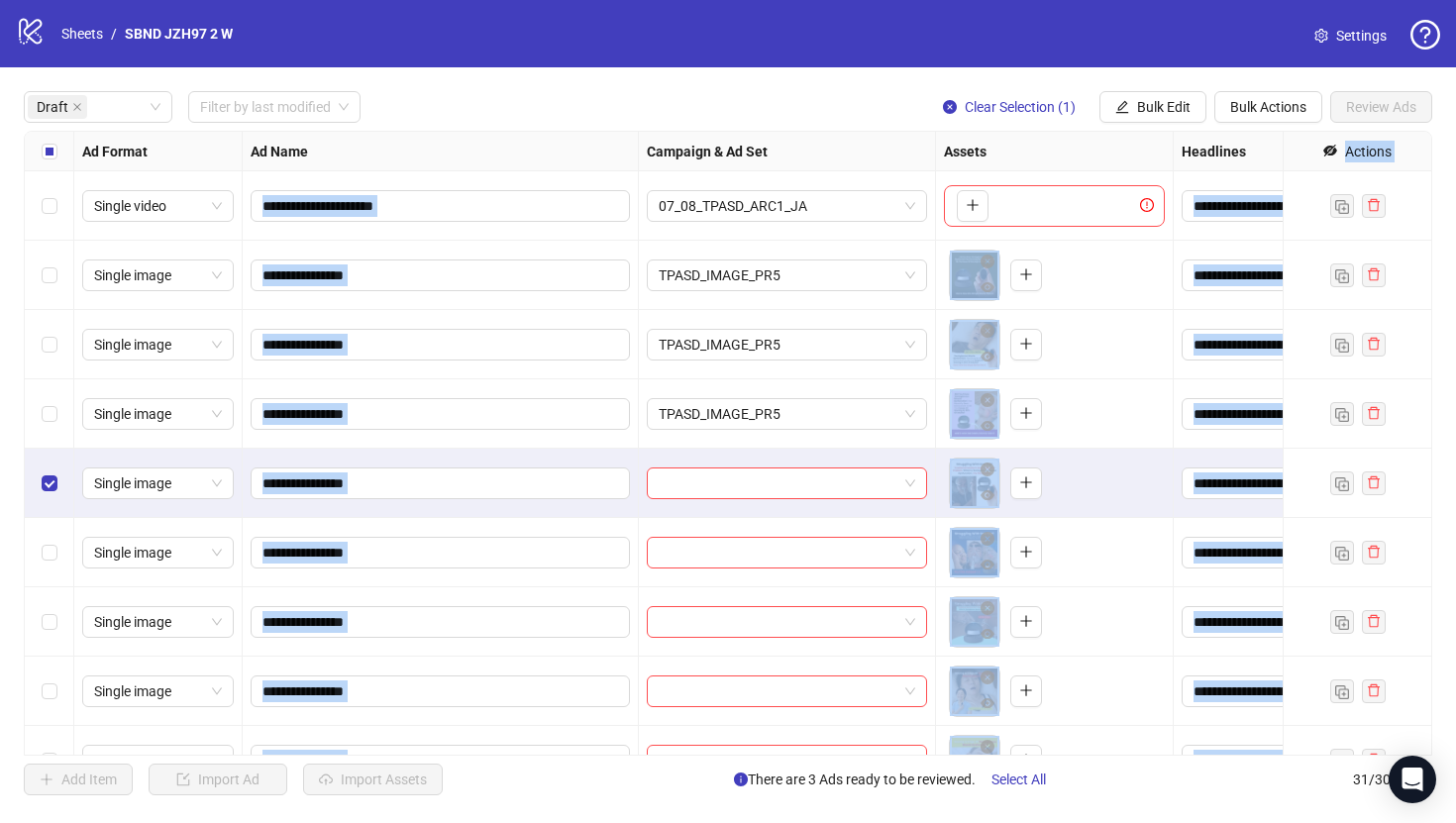 click at bounding box center [50, 553] 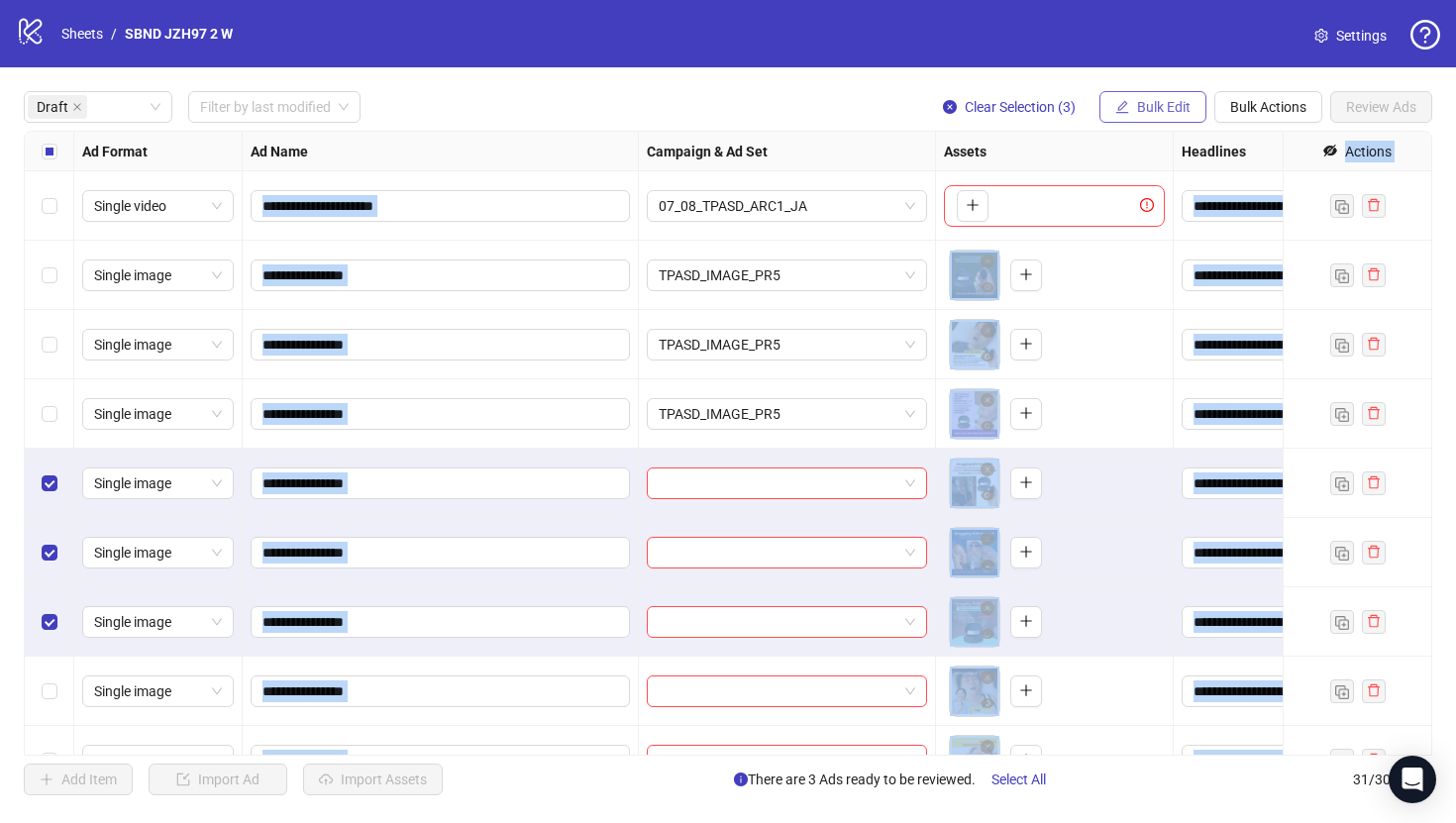 click on "Bulk Edit" at bounding box center [1153, 107] 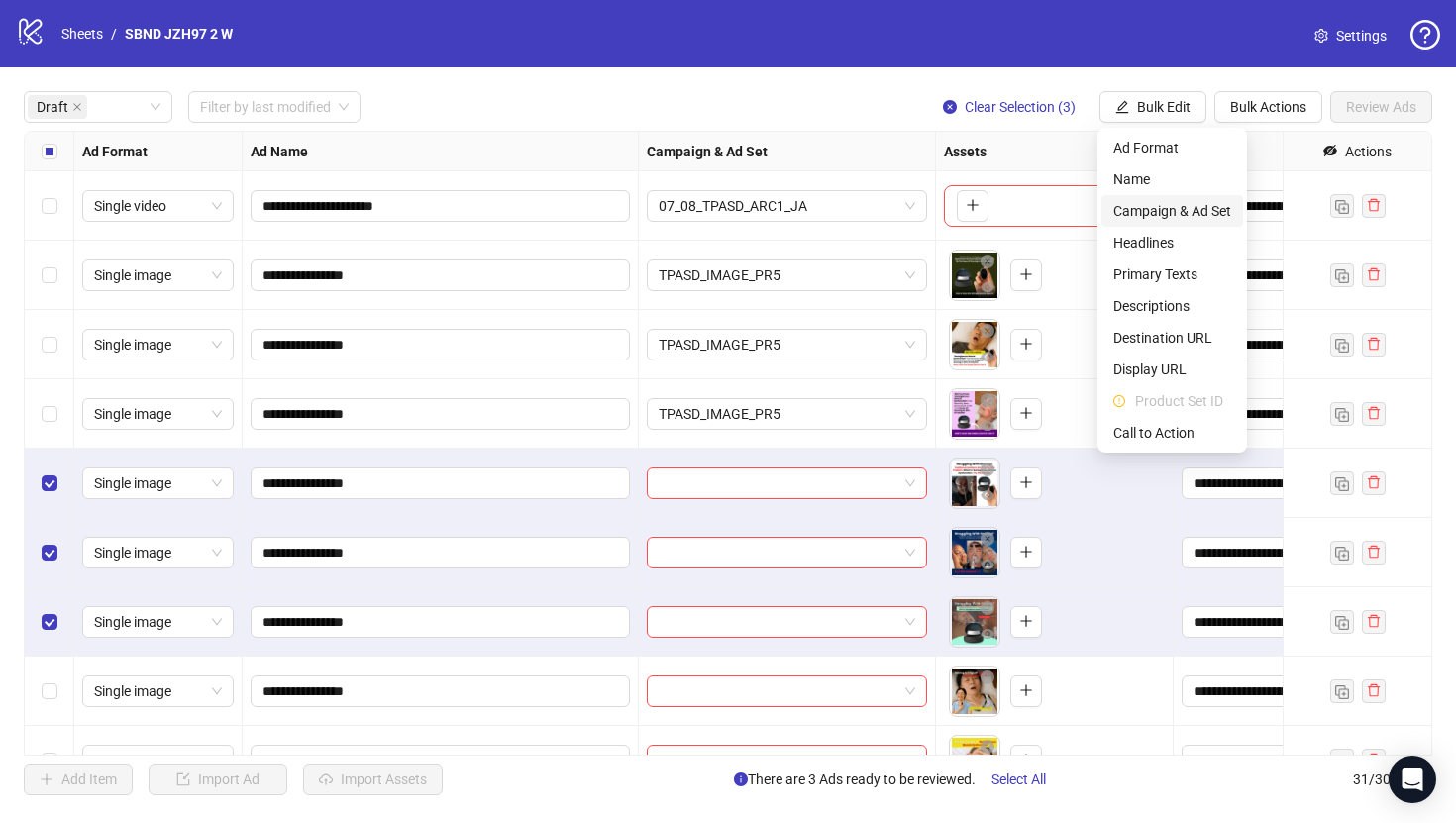 click on "Campaign & Ad Set" at bounding box center (1172, 211) 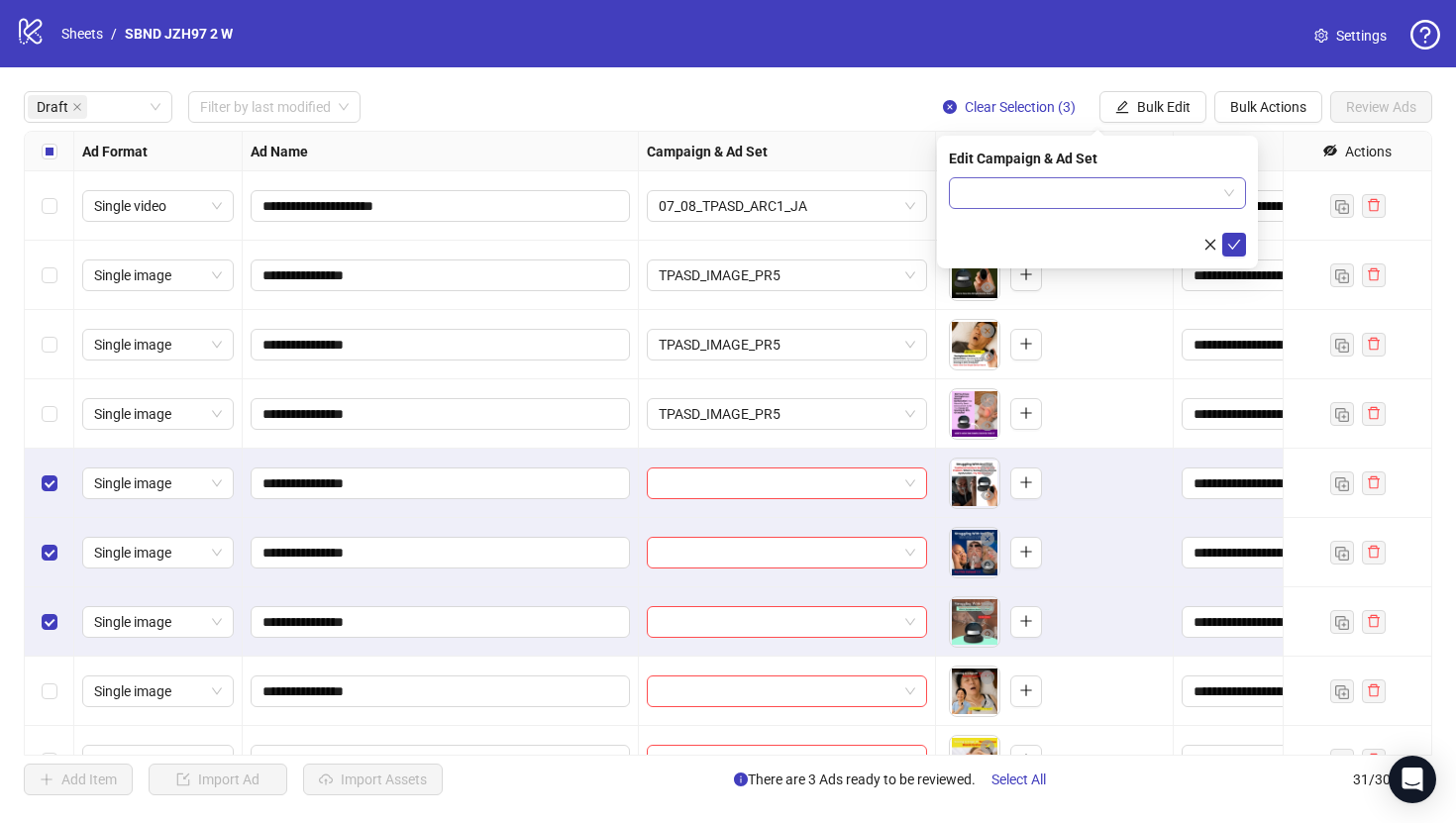 click at bounding box center [1089, 193] 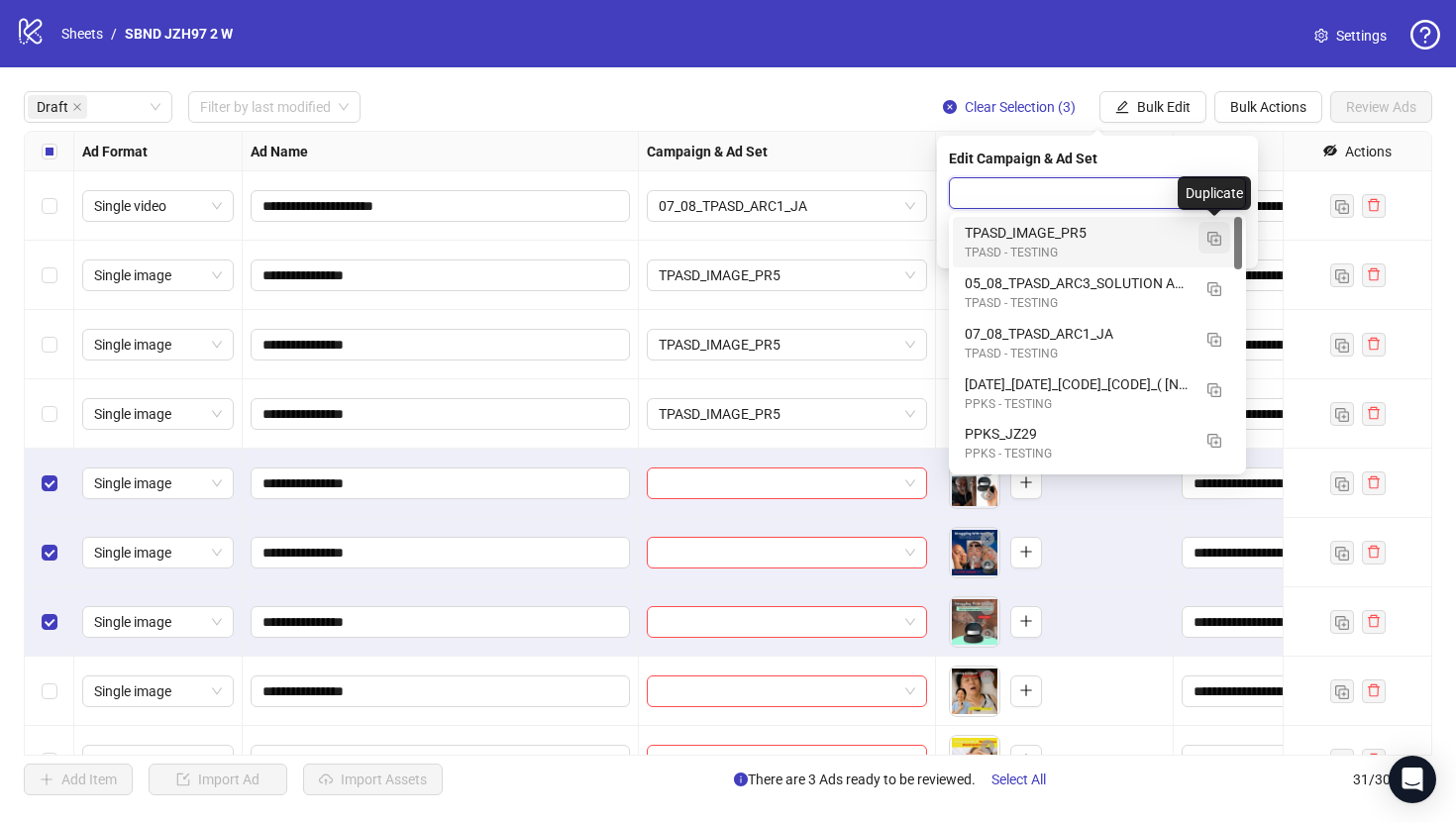 click at bounding box center [1214, 239] 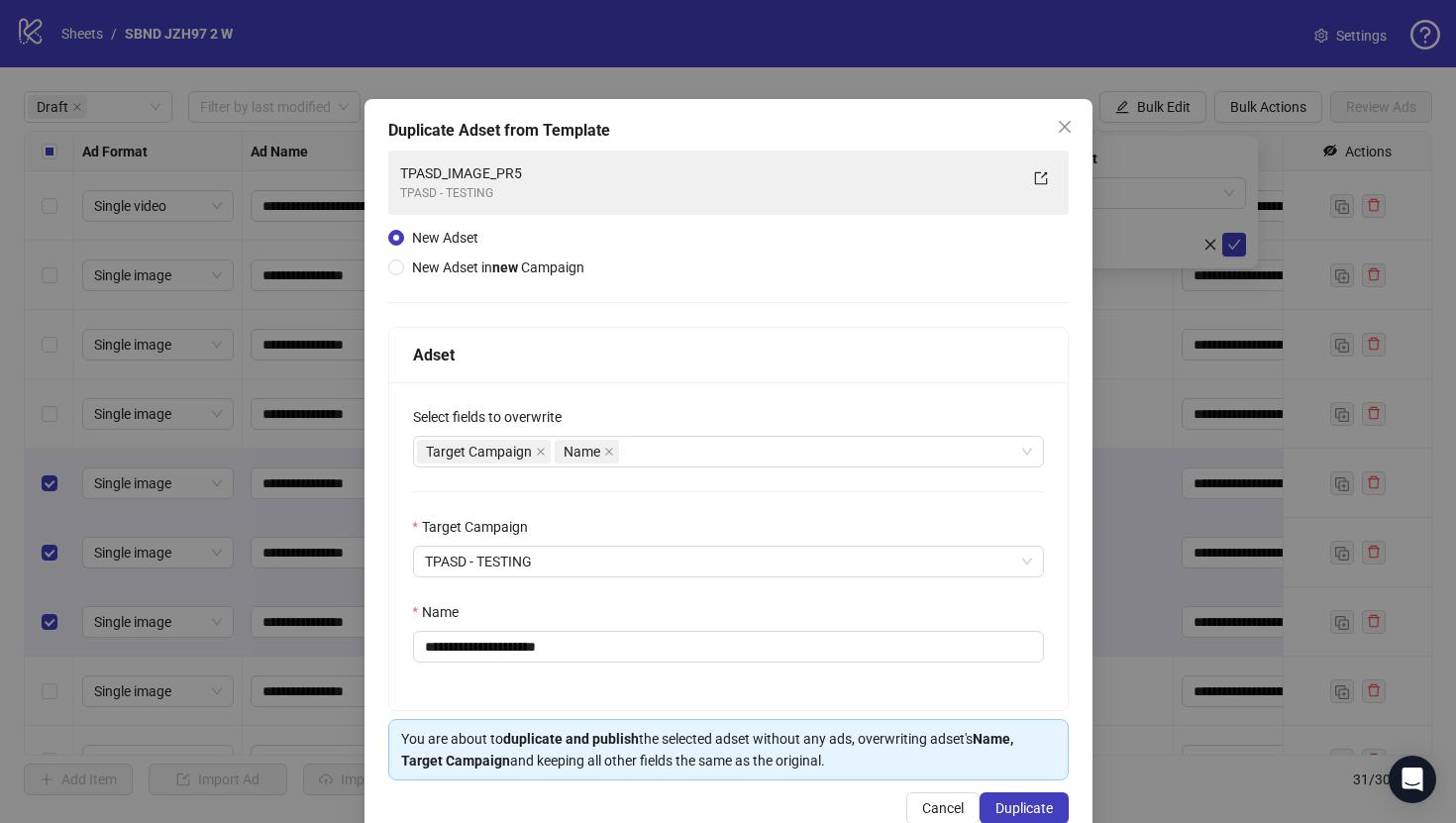 click on "Name" at bounding box center [728, 616] 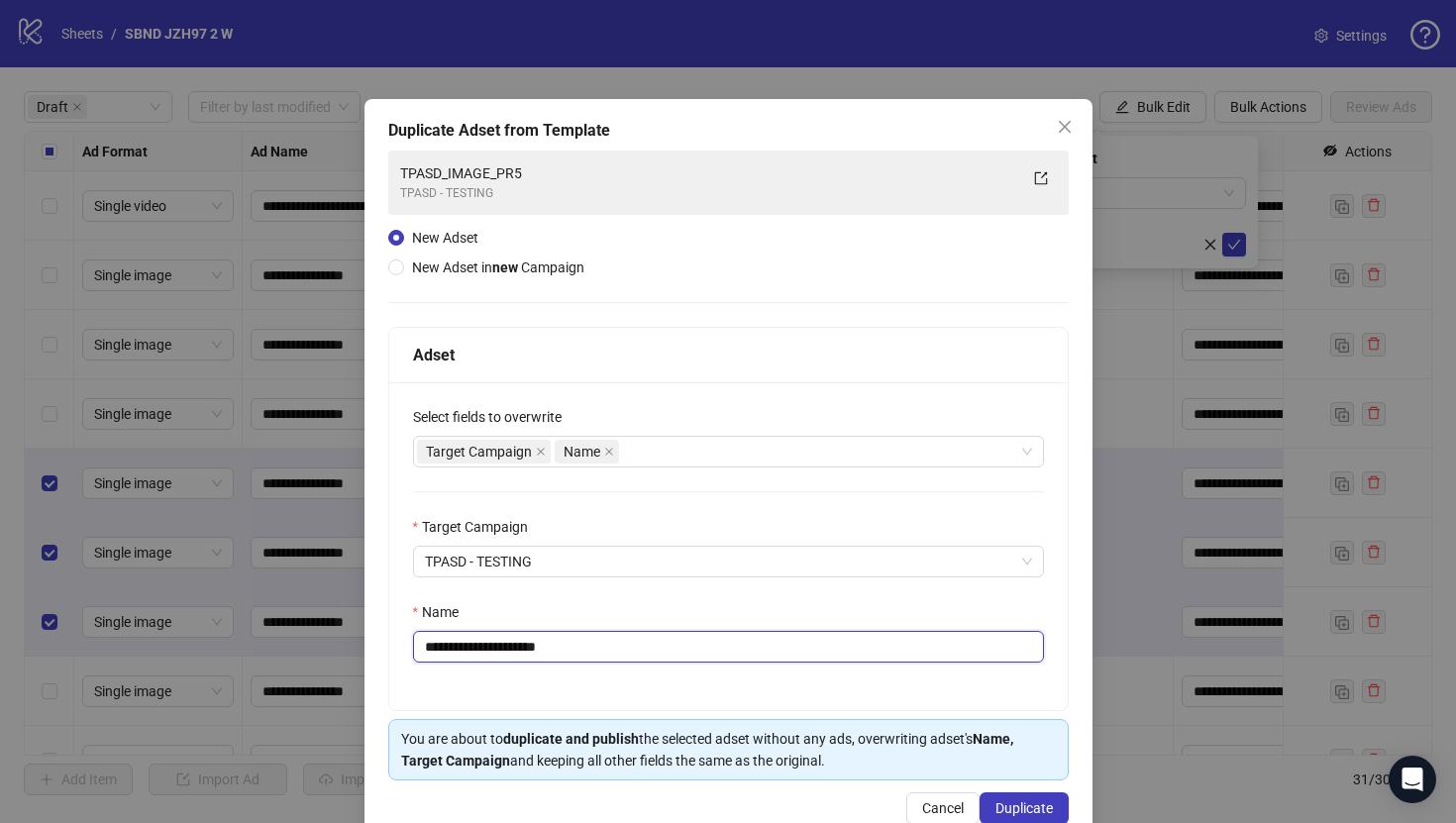 click on "**********" at bounding box center [728, 647] 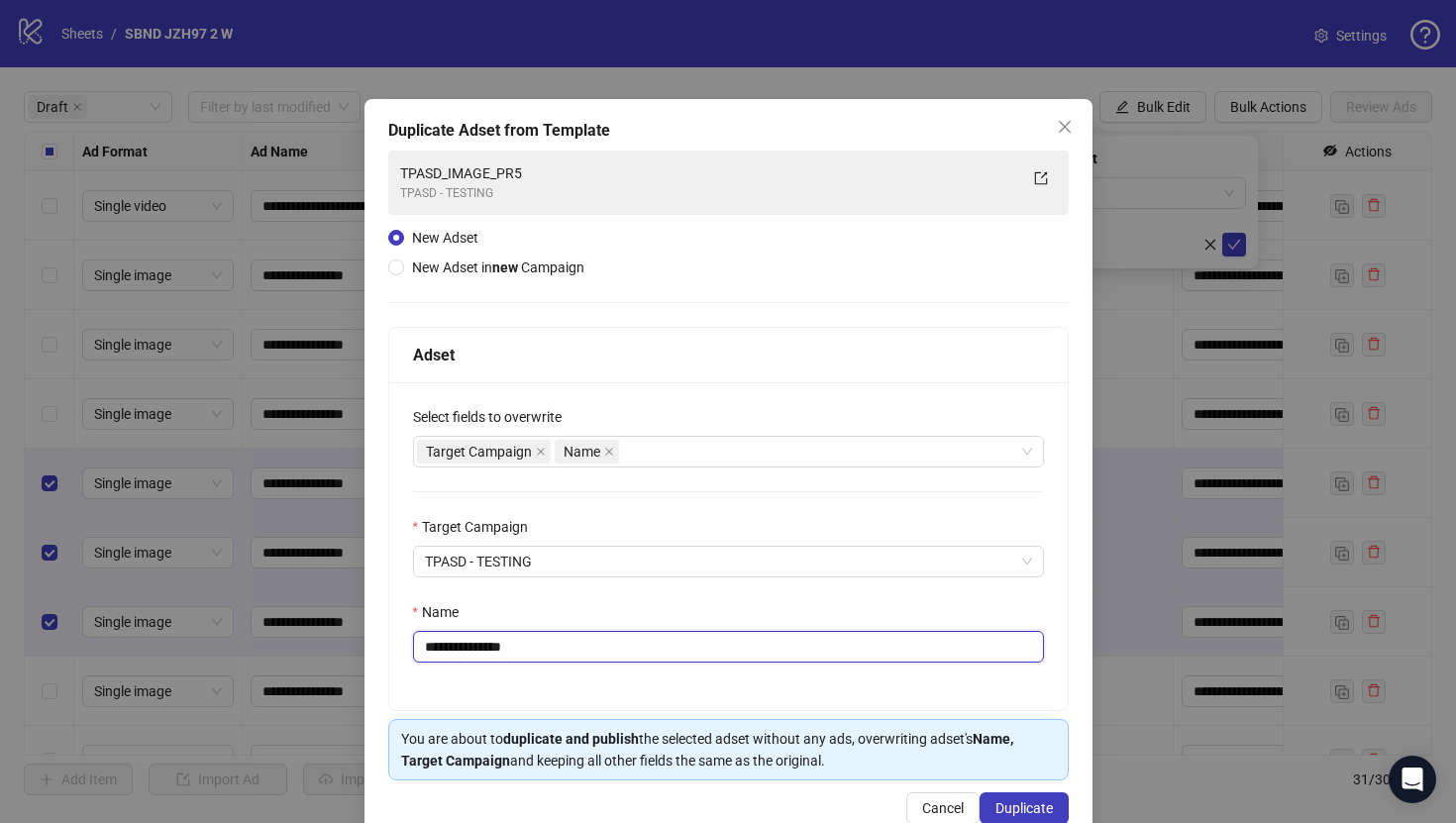 scroll, scrollTop: 46, scrollLeft: 0, axis: vertical 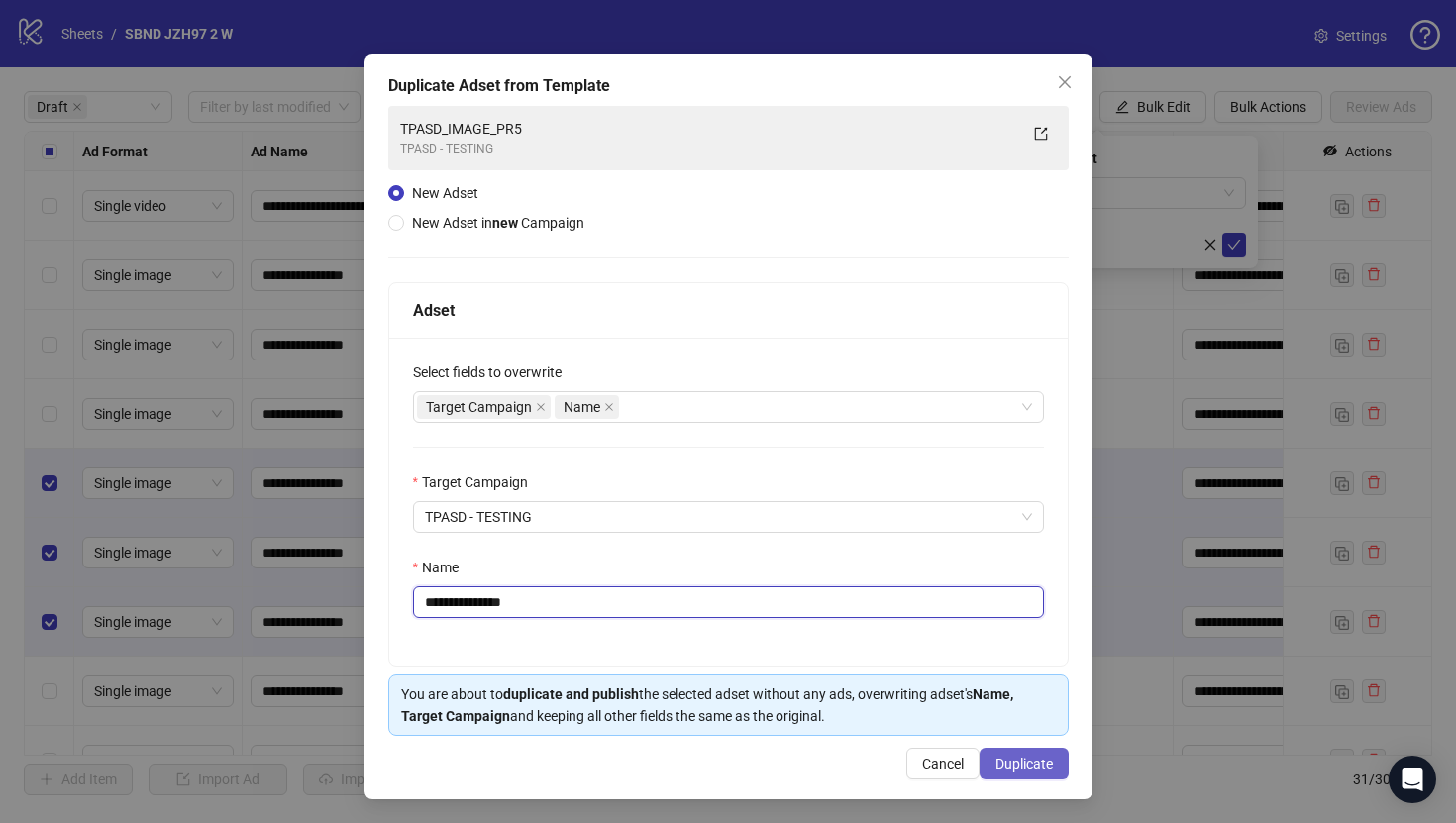type on "**********" 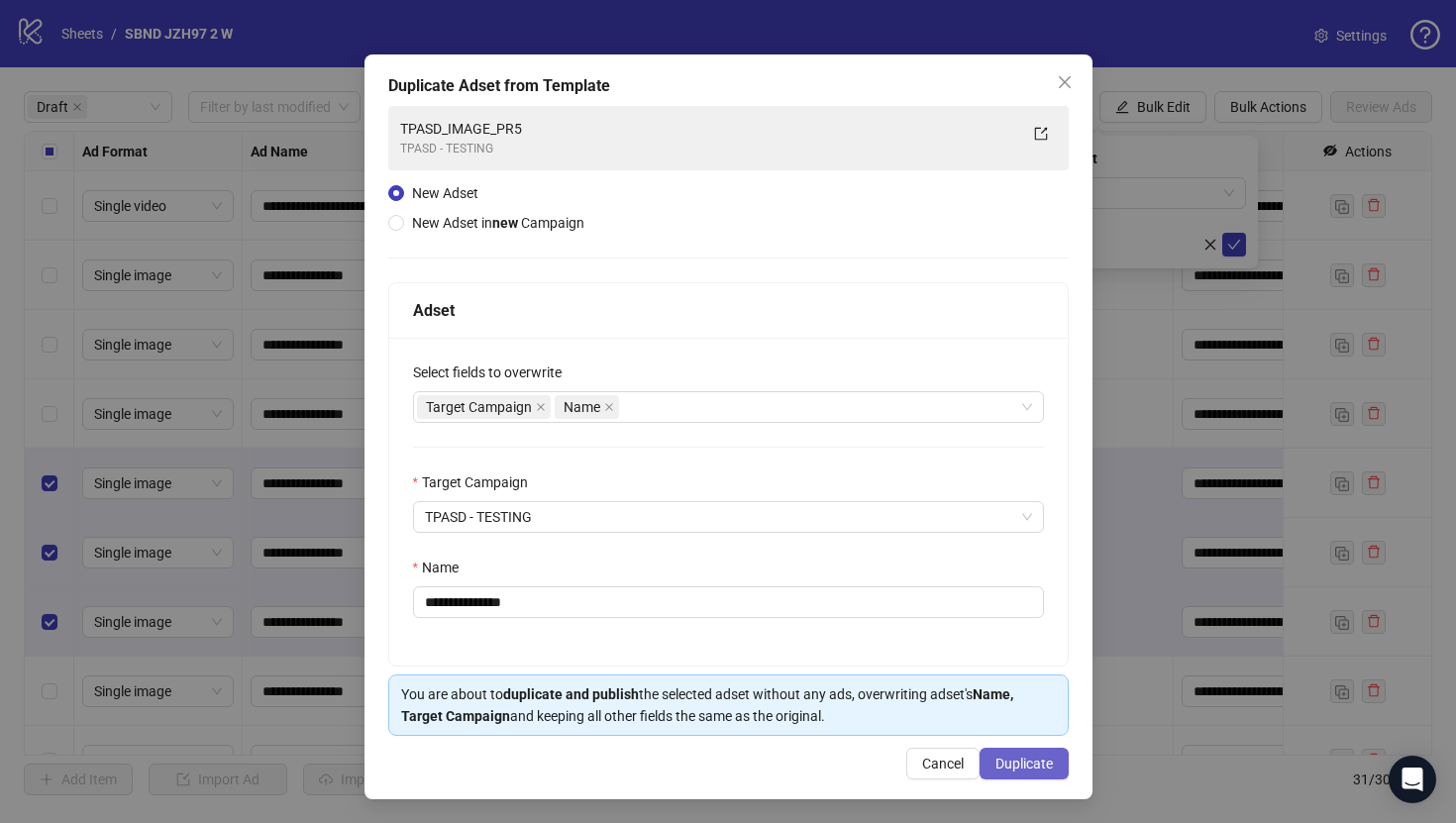 click on "Duplicate" at bounding box center (1024, 764) 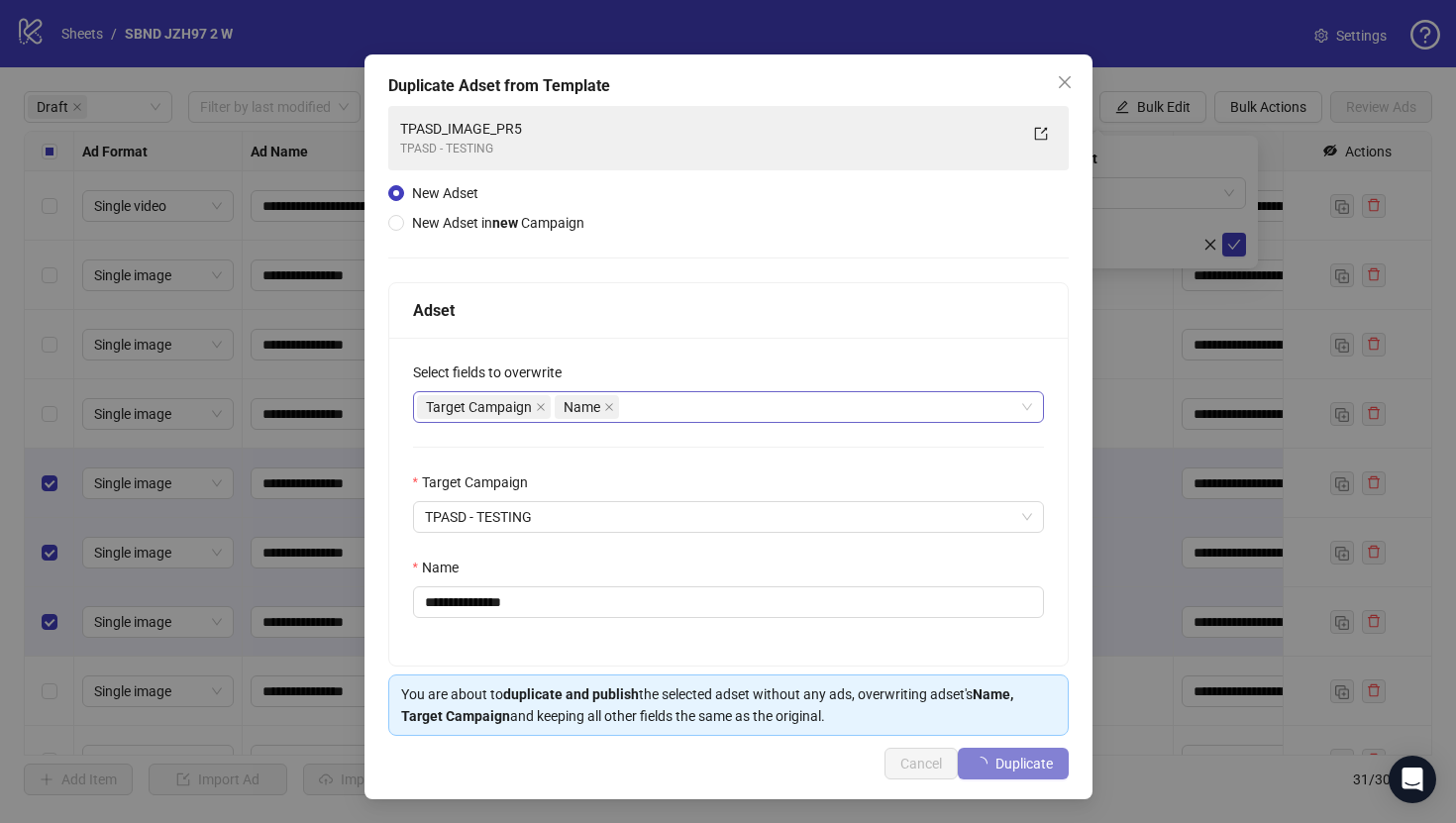type 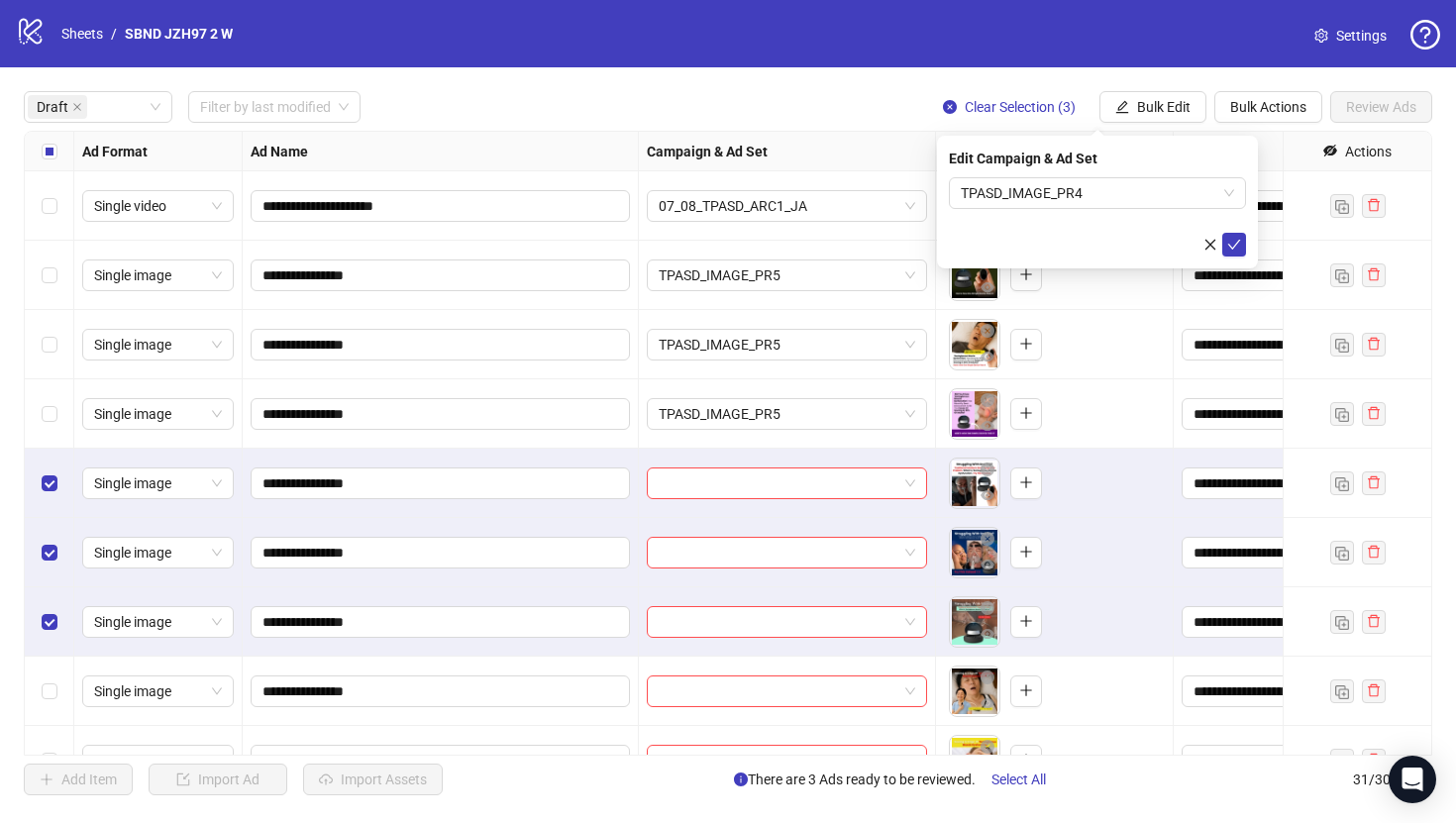 scroll, scrollTop: 298, scrollLeft: 0, axis: vertical 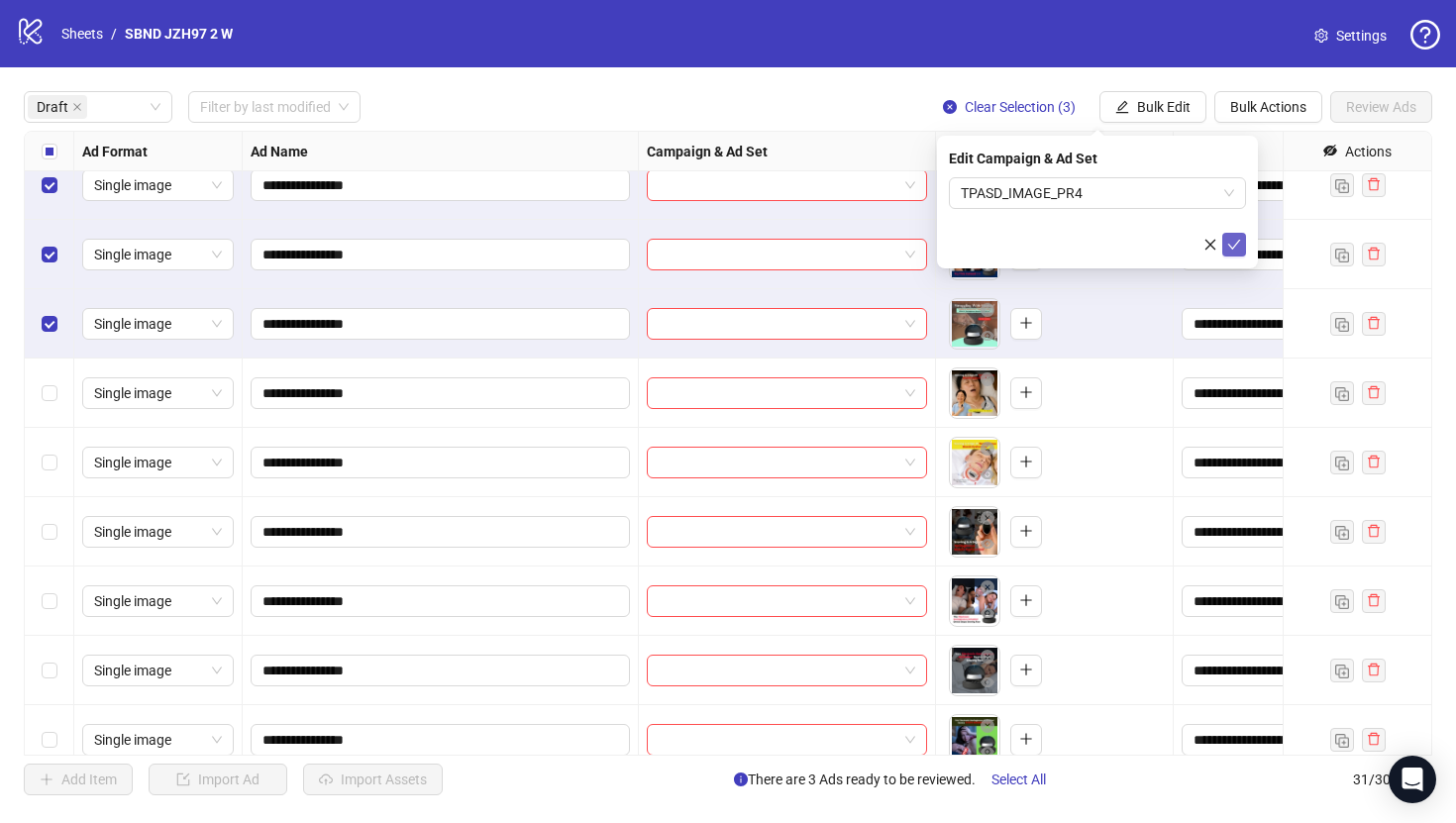 click at bounding box center (1234, 245) 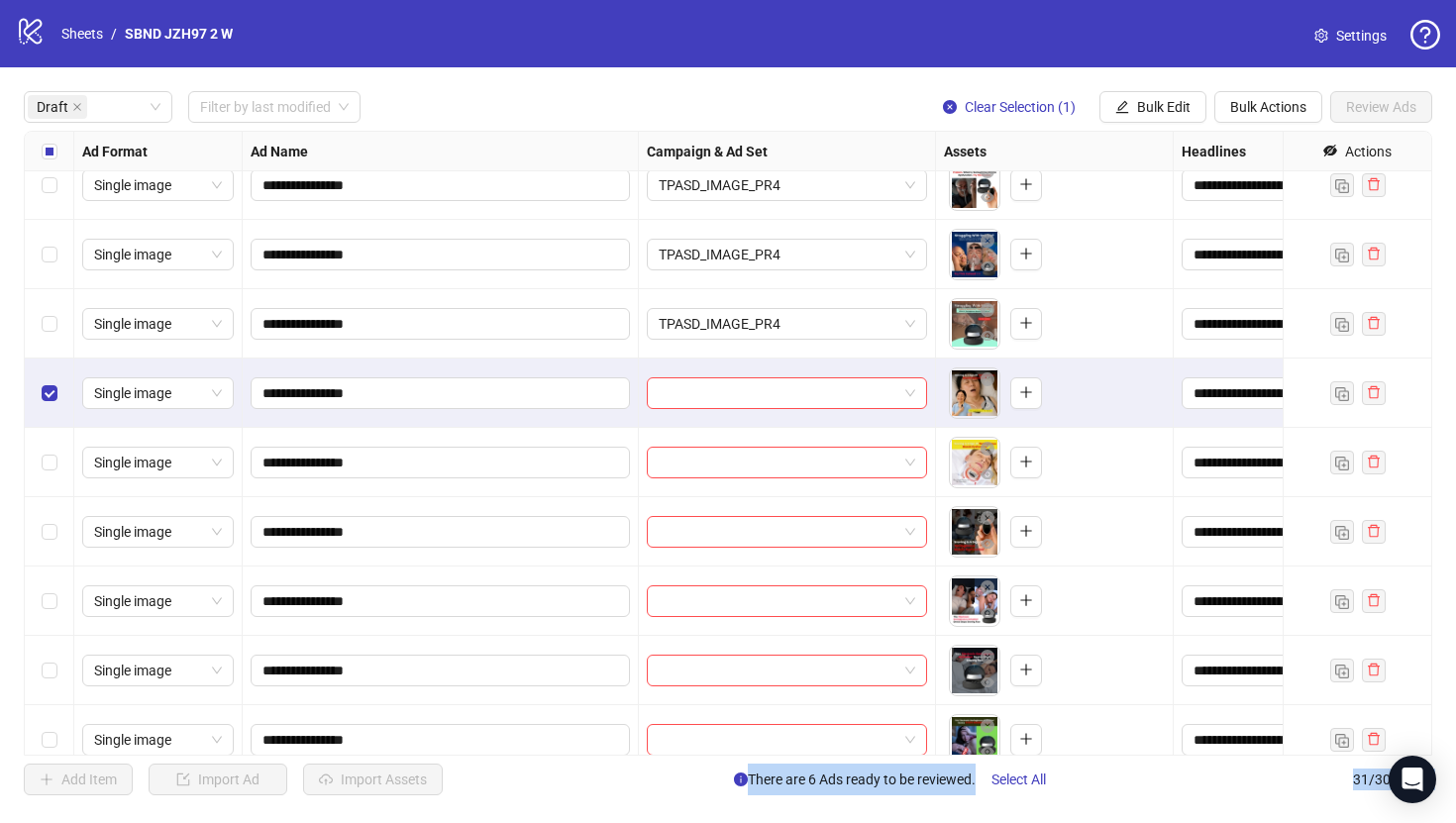 click at bounding box center (50, 532) 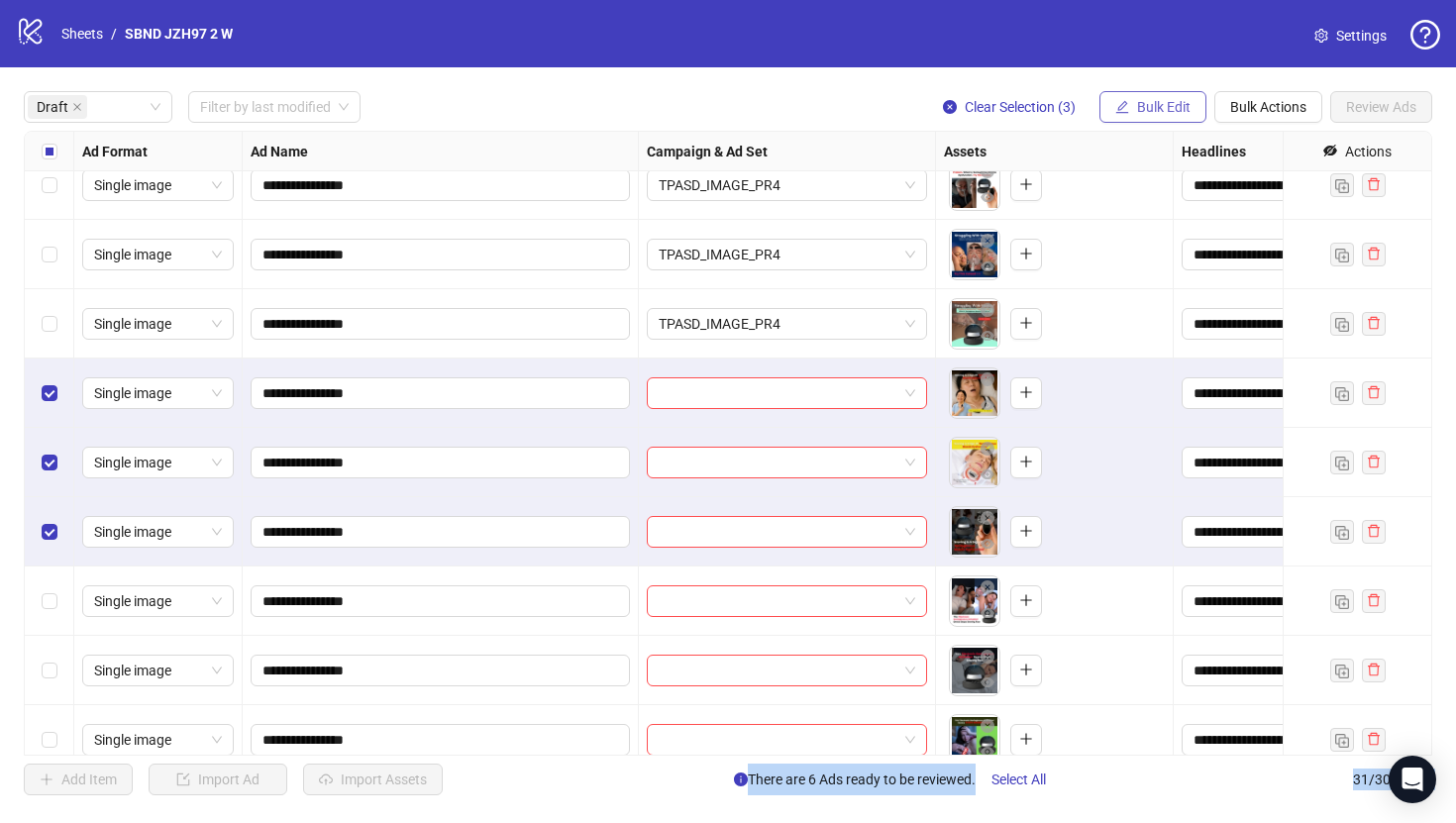 click on "Bulk Edit" at bounding box center [1153, 107] 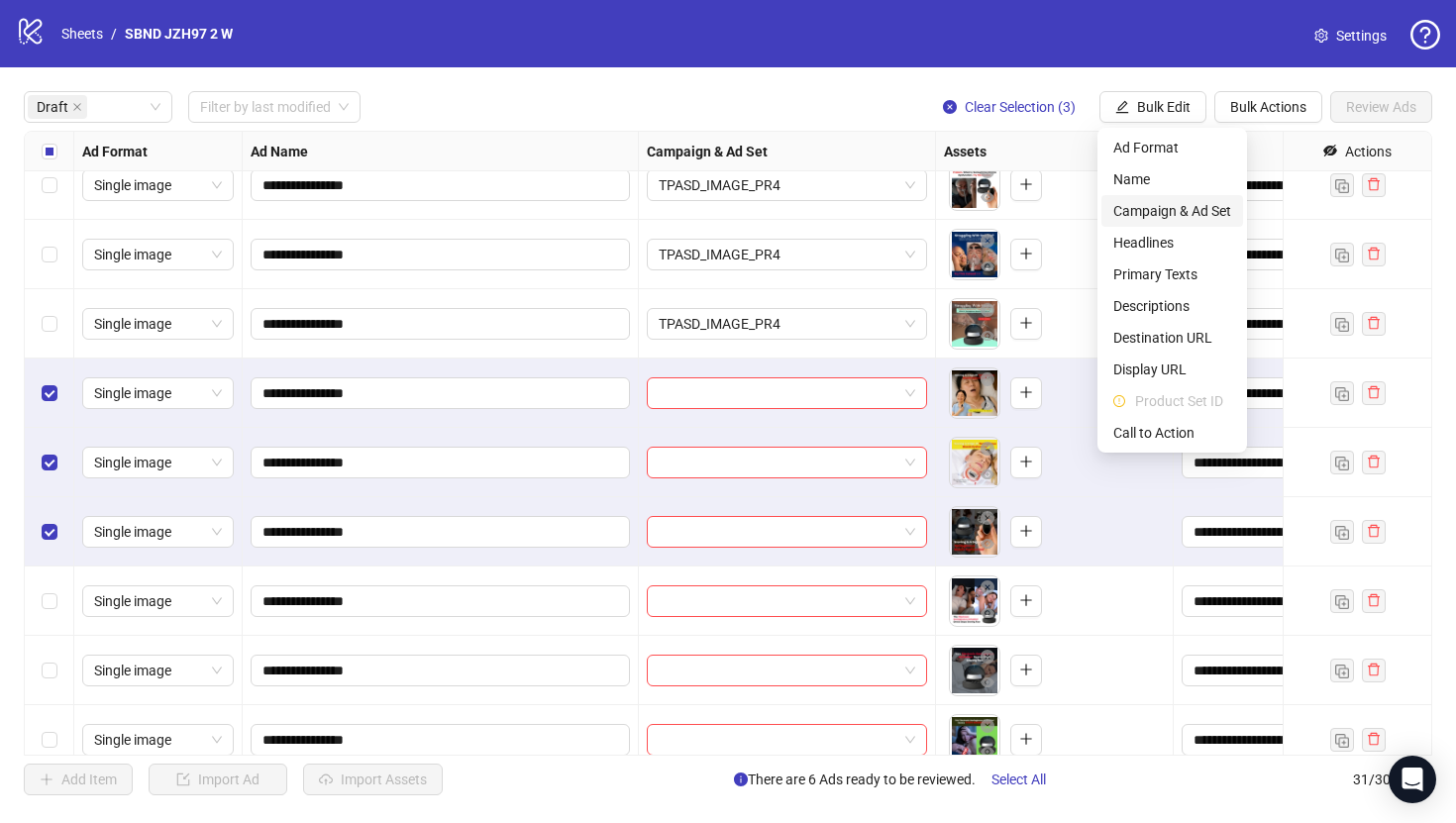 click on "Campaign & Ad Set" at bounding box center (1172, 211) 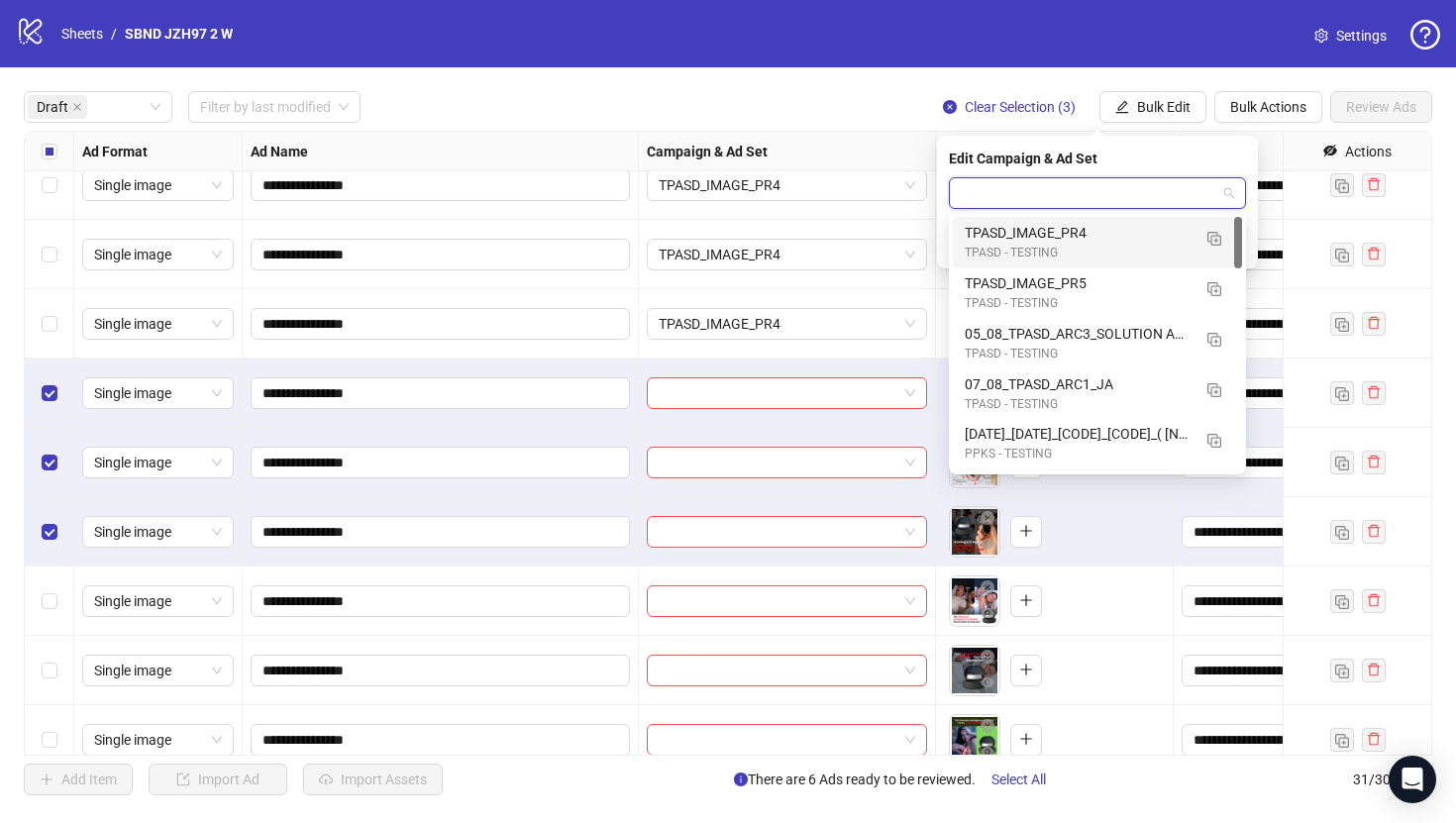 click at bounding box center (1089, 193) 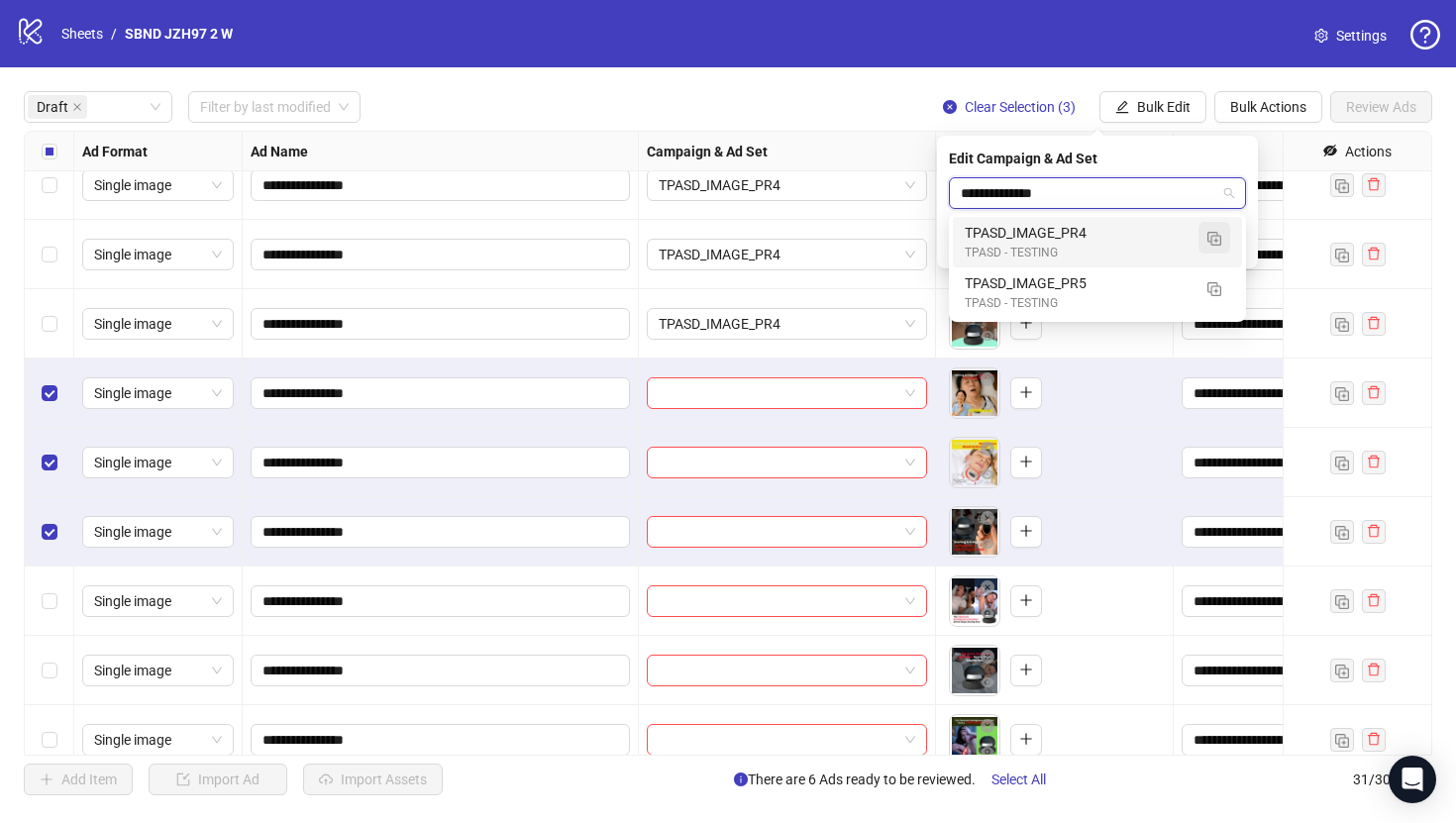 click at bounding box center (1214, 239) 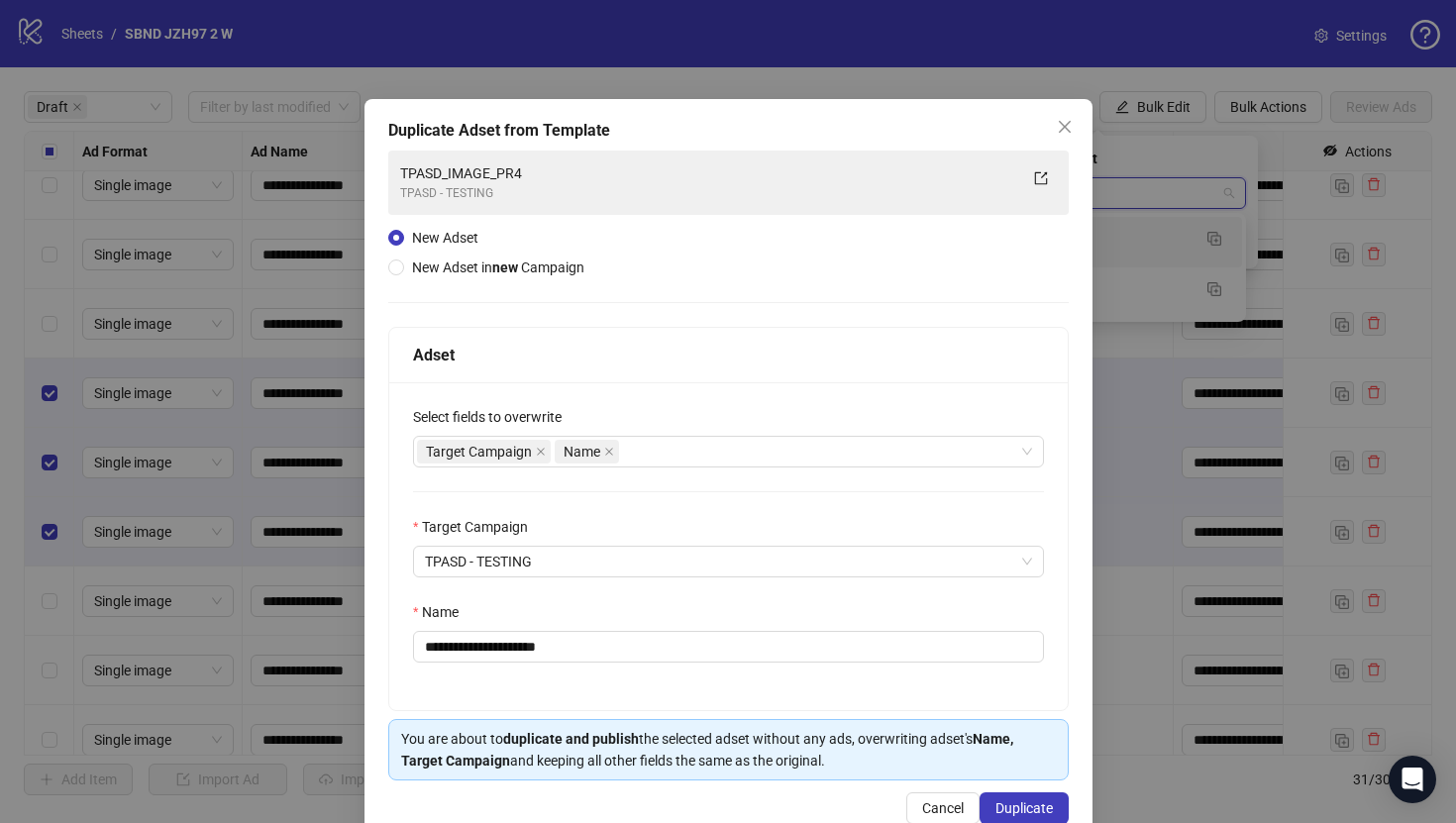 type on "**********" 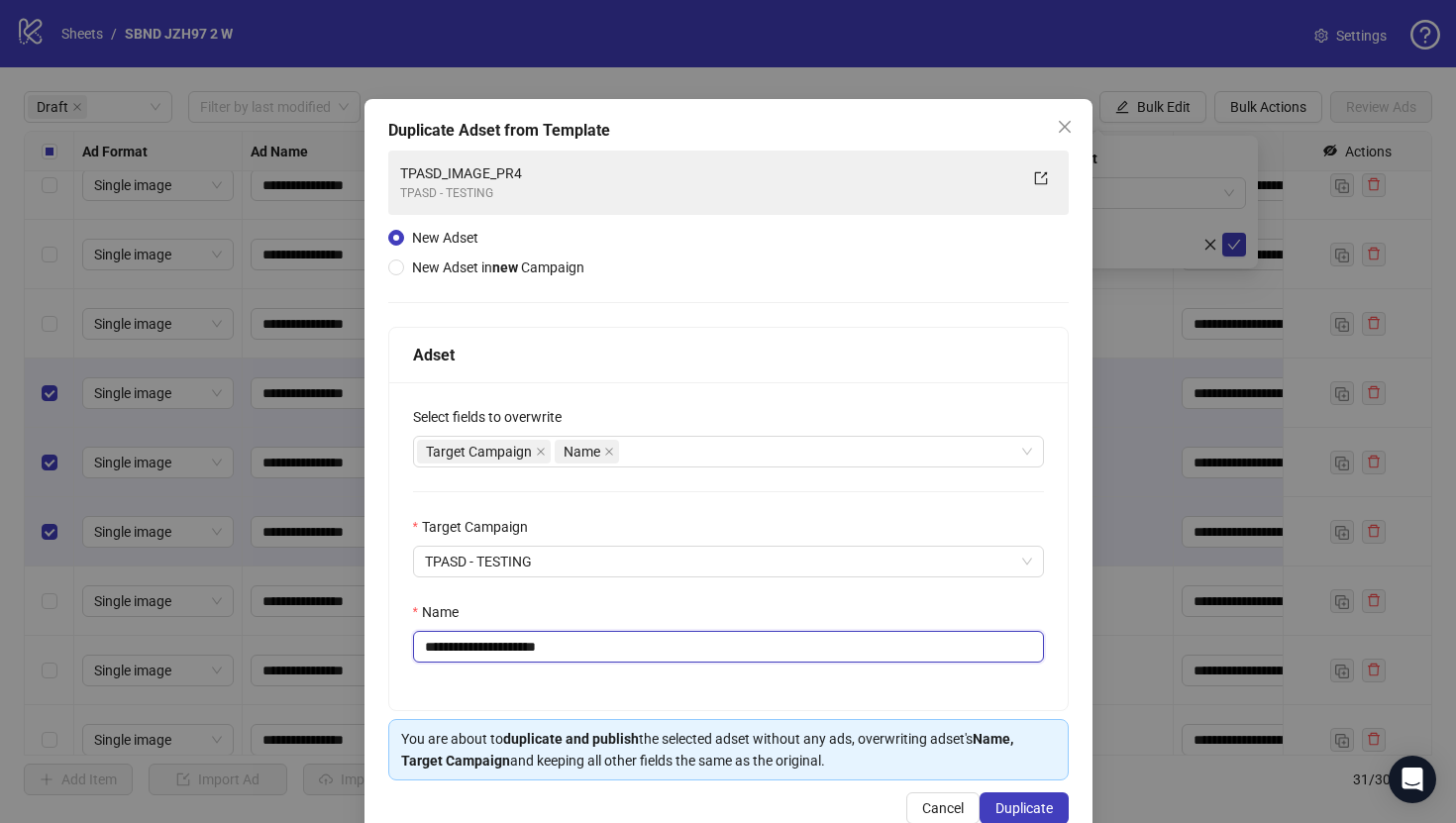 click on "**********" at bounding box center [728, 647] 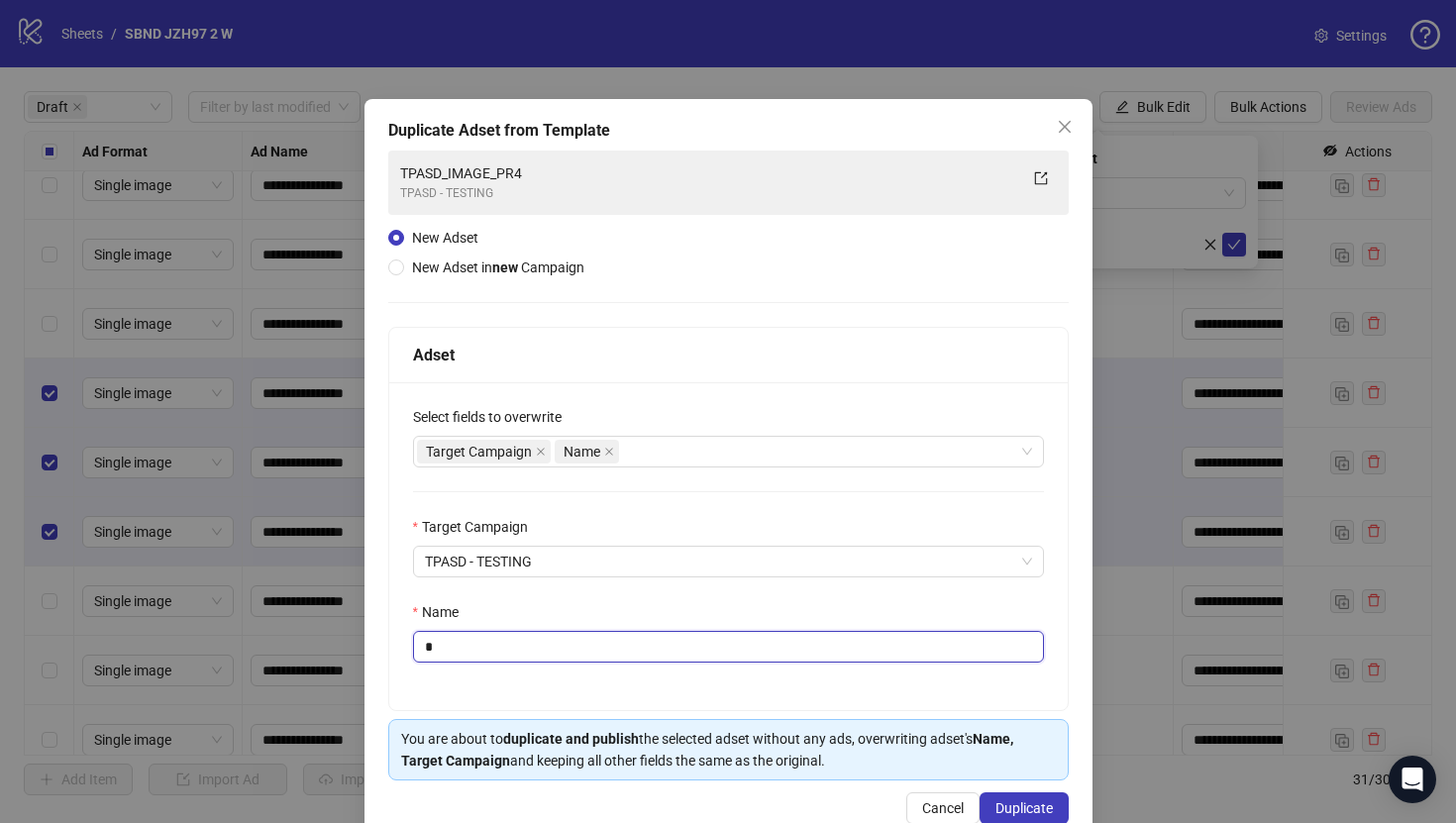 paste on "**********" 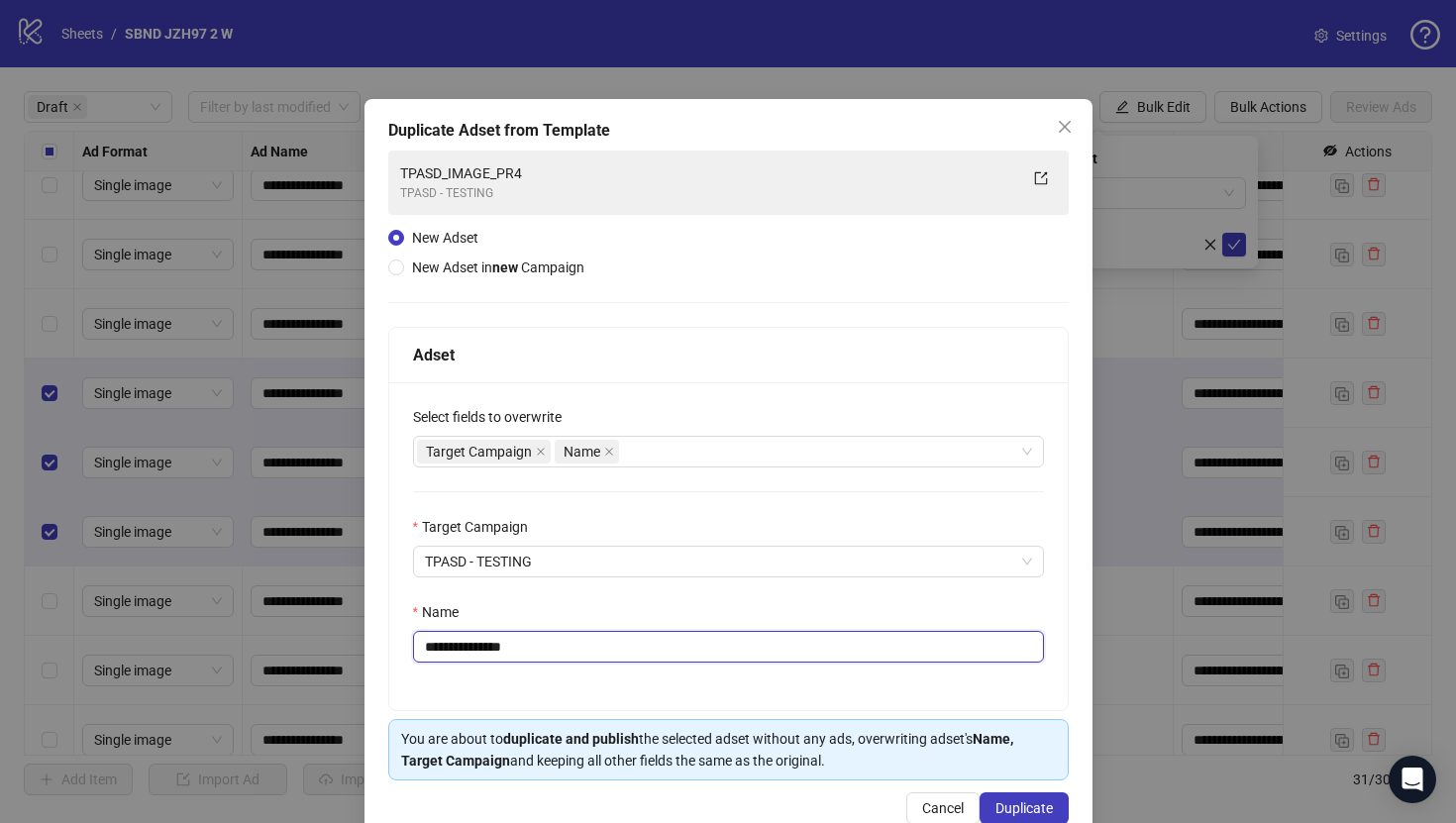 scroll, scrollTop: 46, scrollLeft: 0, axis: vertical 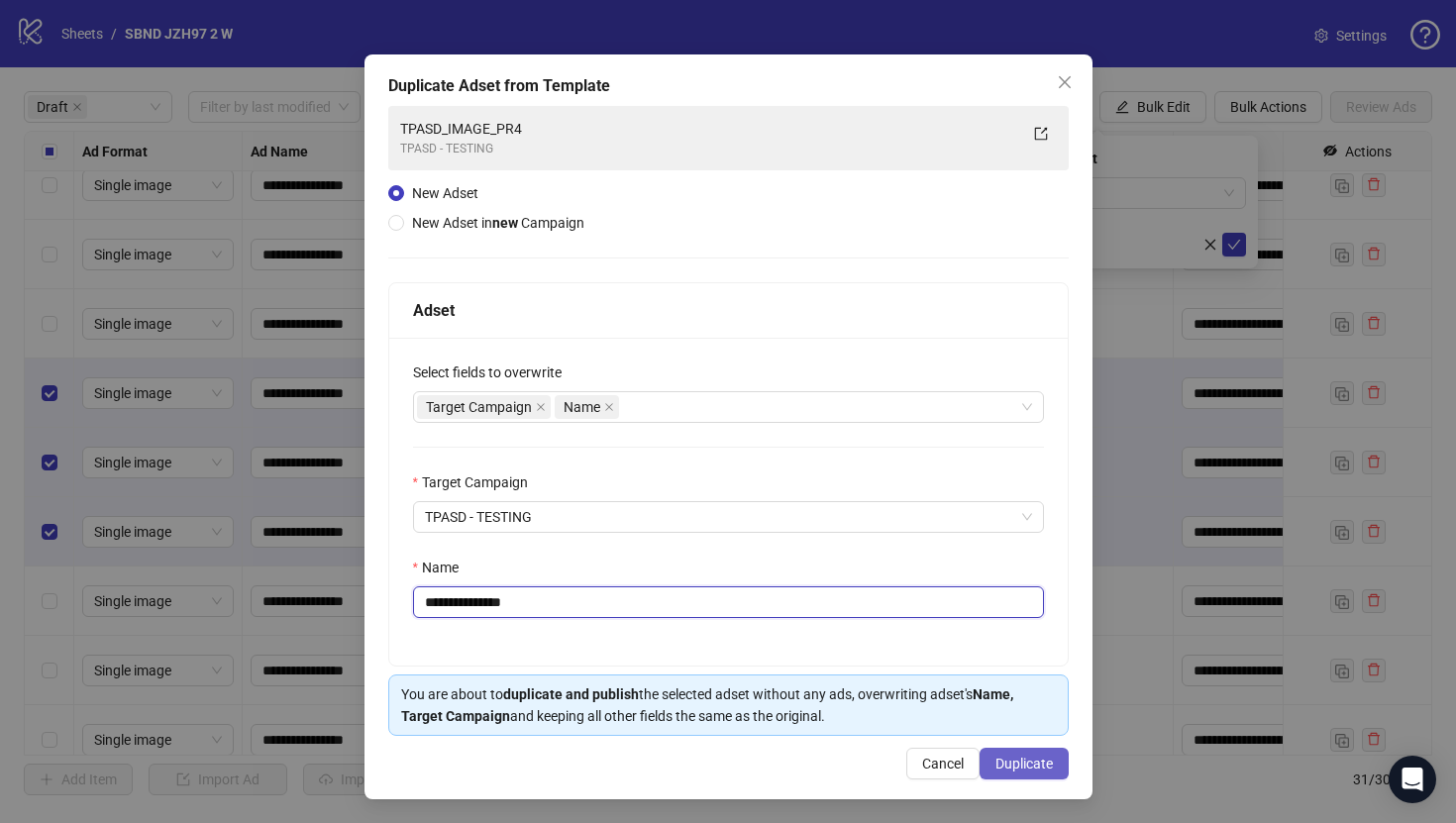 type on "**********" 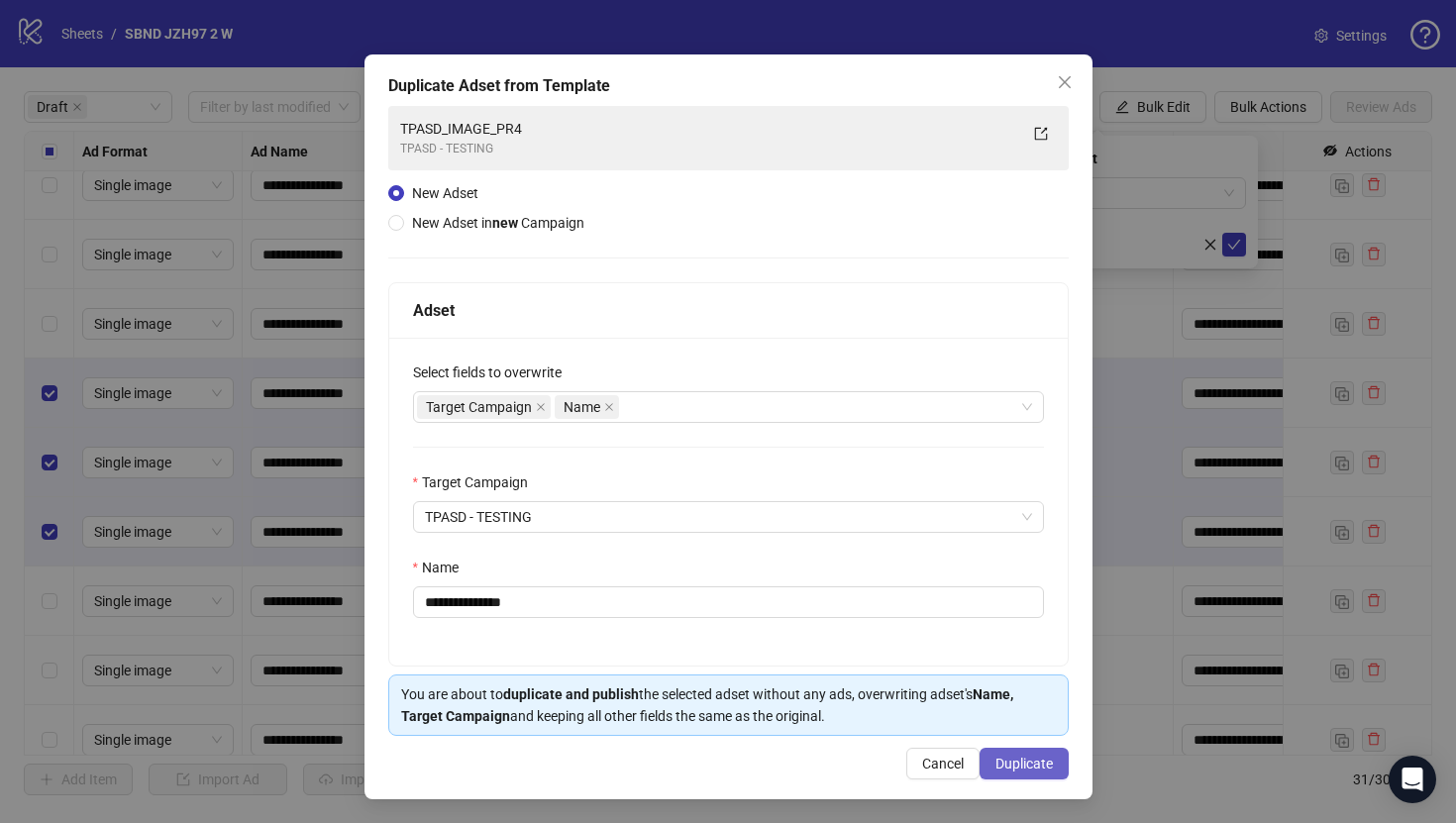 click on "Duplicate" at bounding box center [1024, 764] 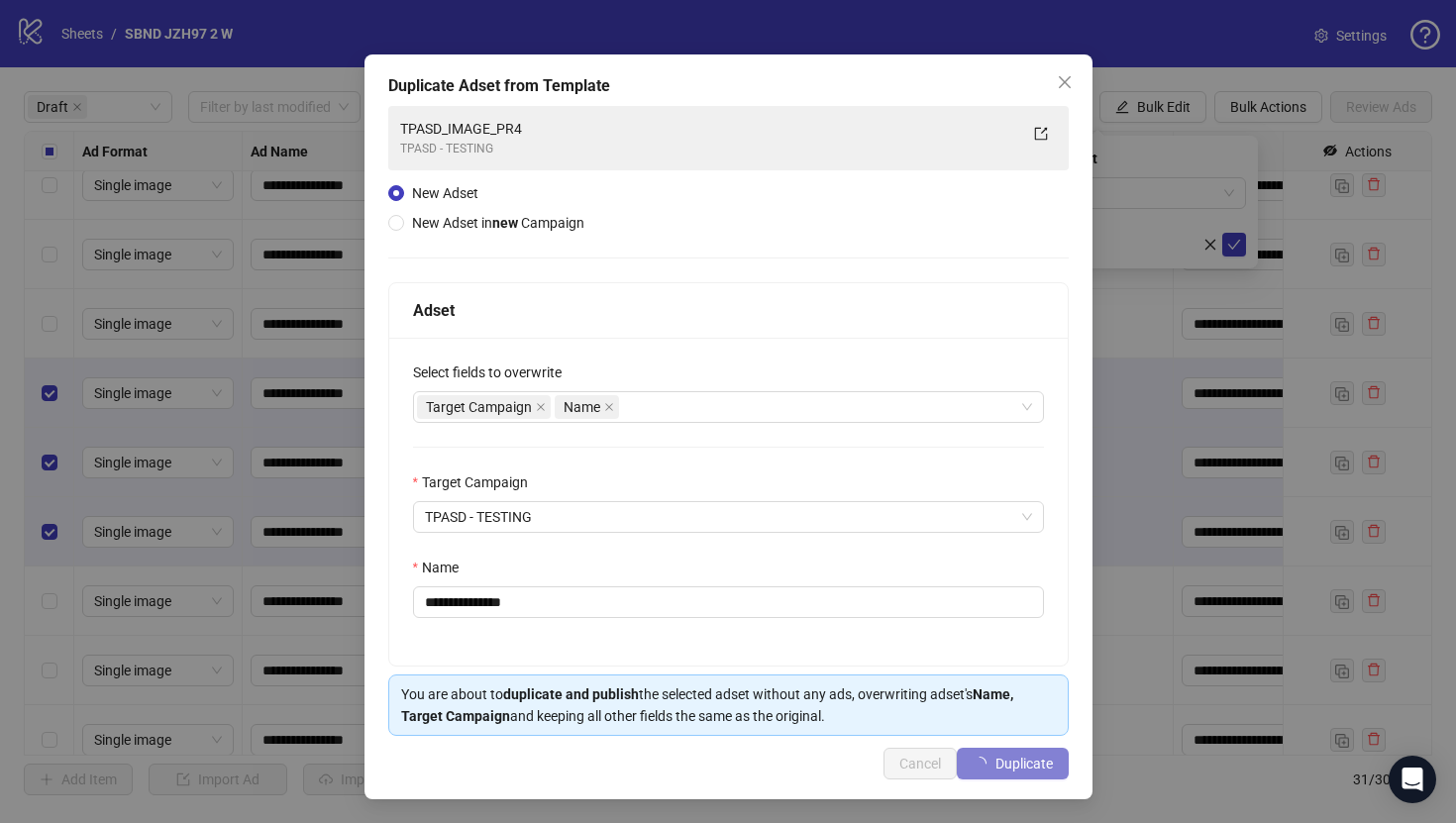 type 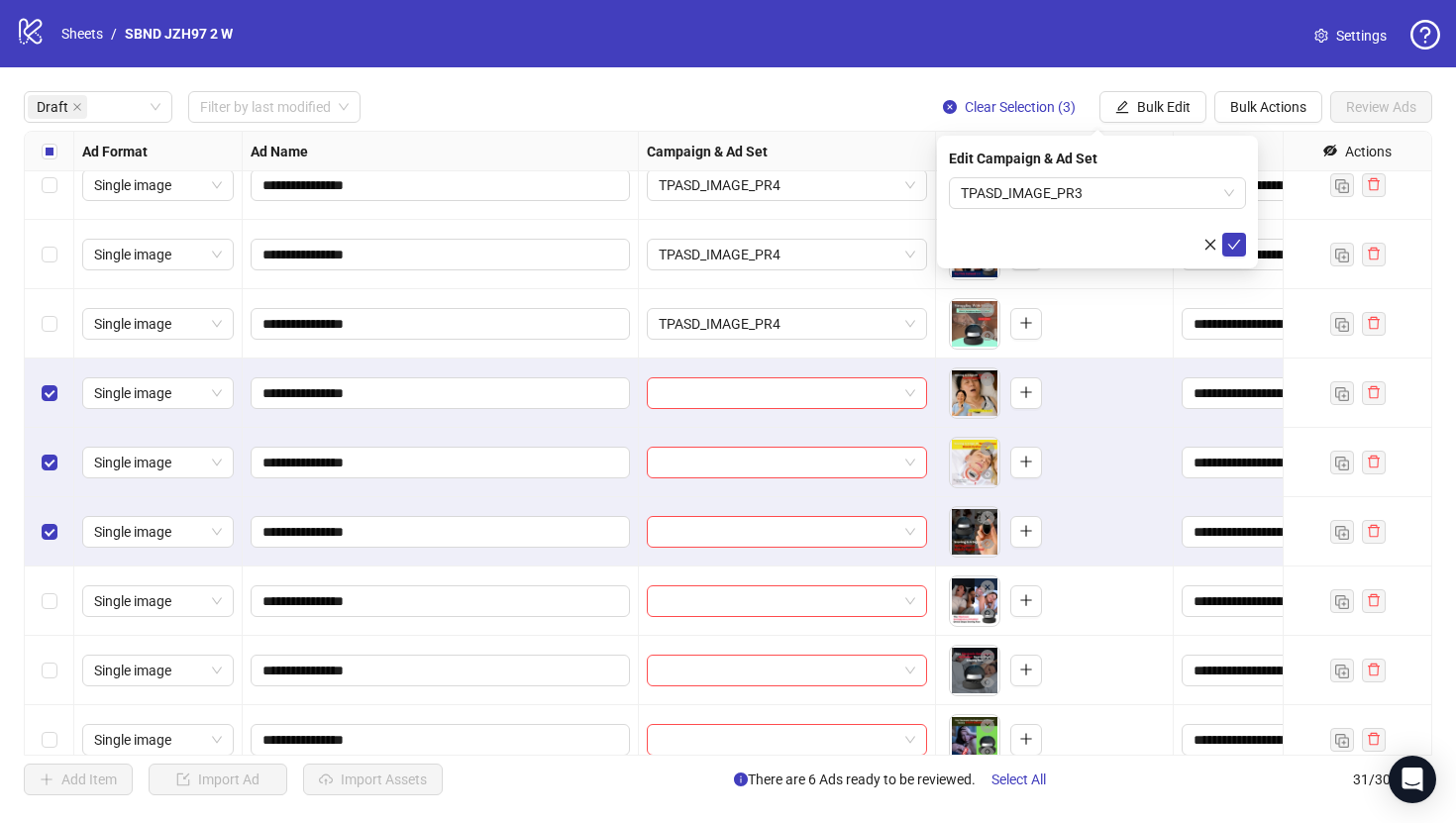 click at bounding box center (1234, 245) 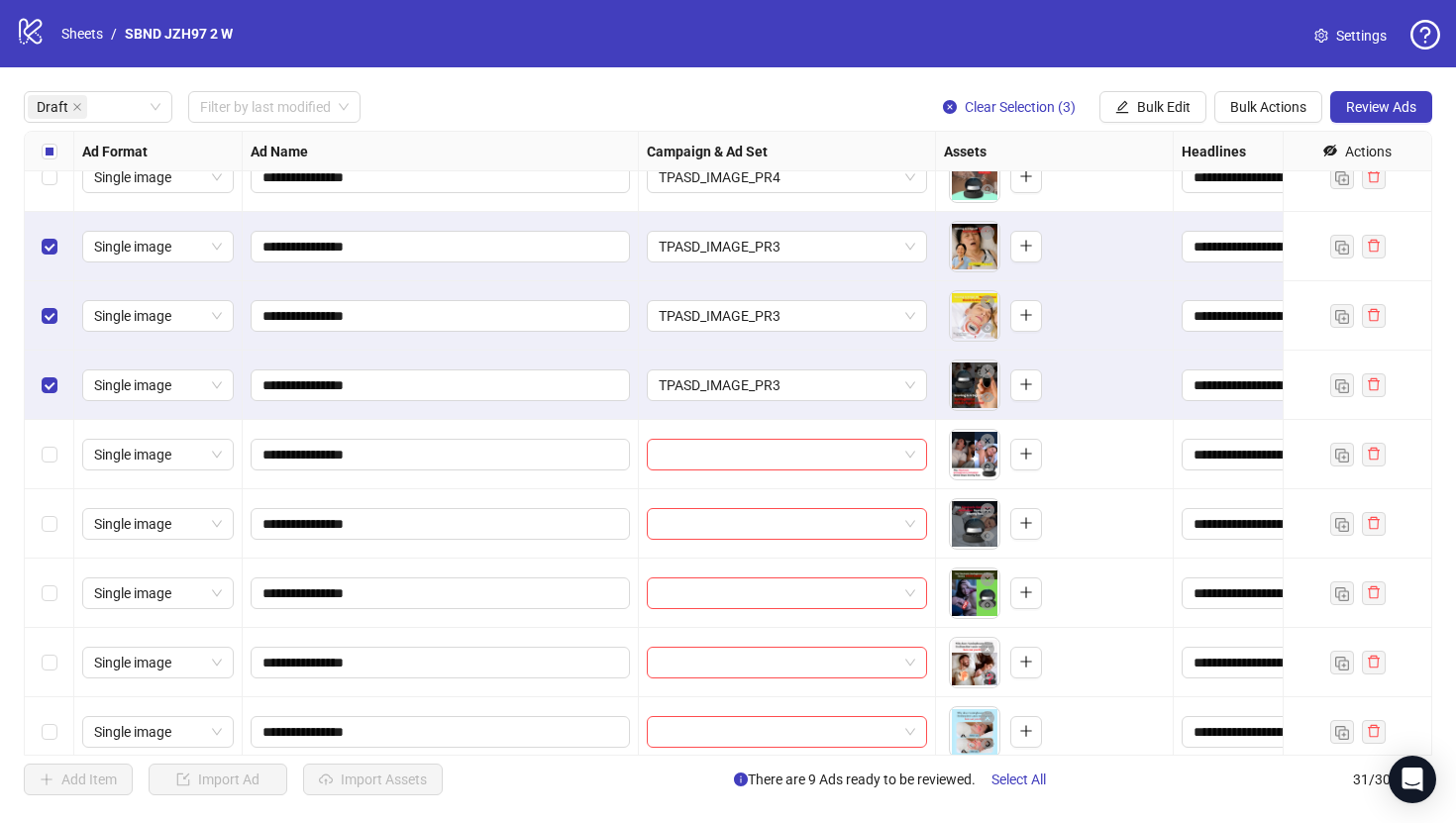 scroll, scrollTop: 526, scrollLeft: 0, axis: vertical 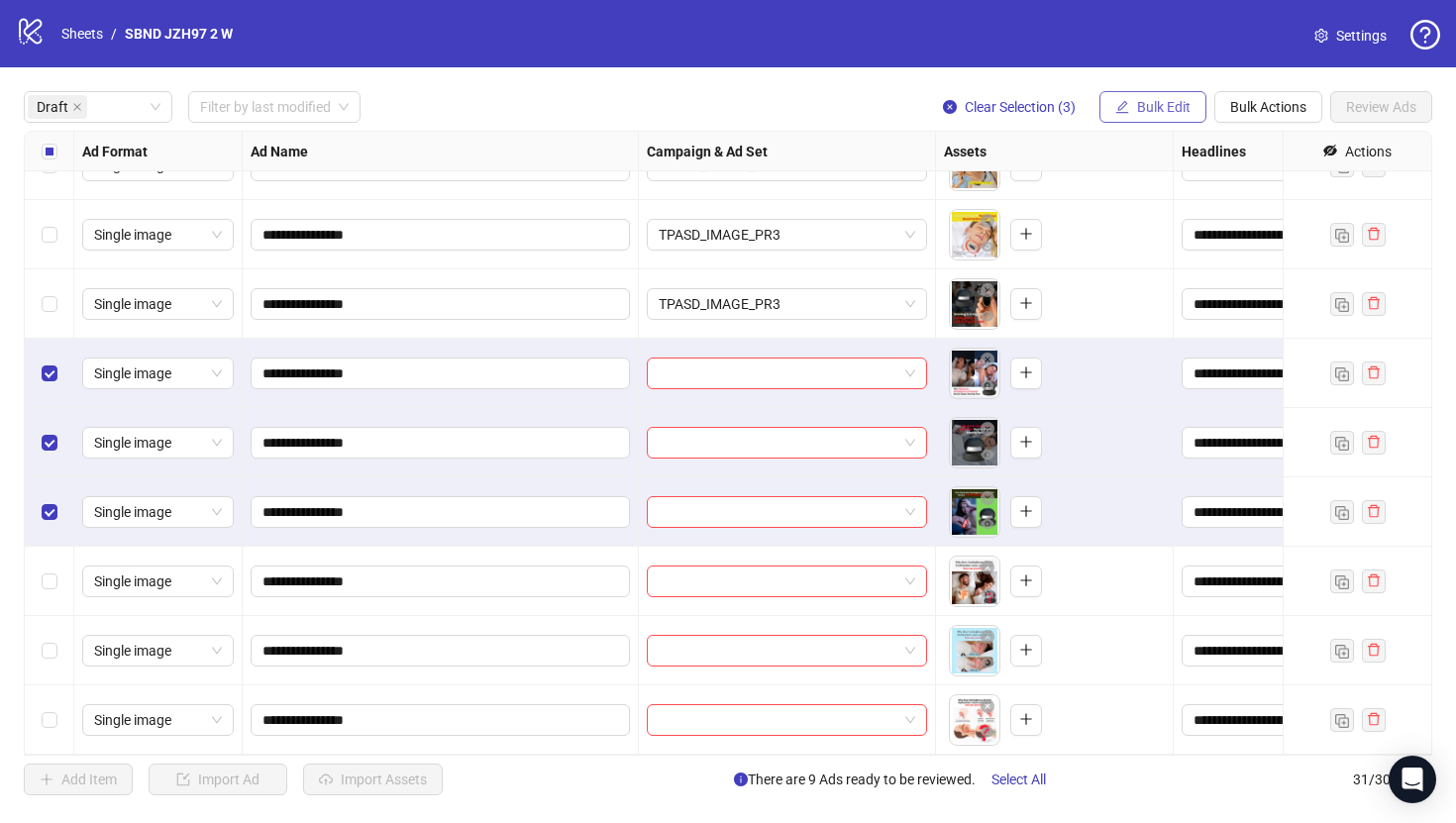 click on "Bulk Edit" at bounding box center [1164, 107] 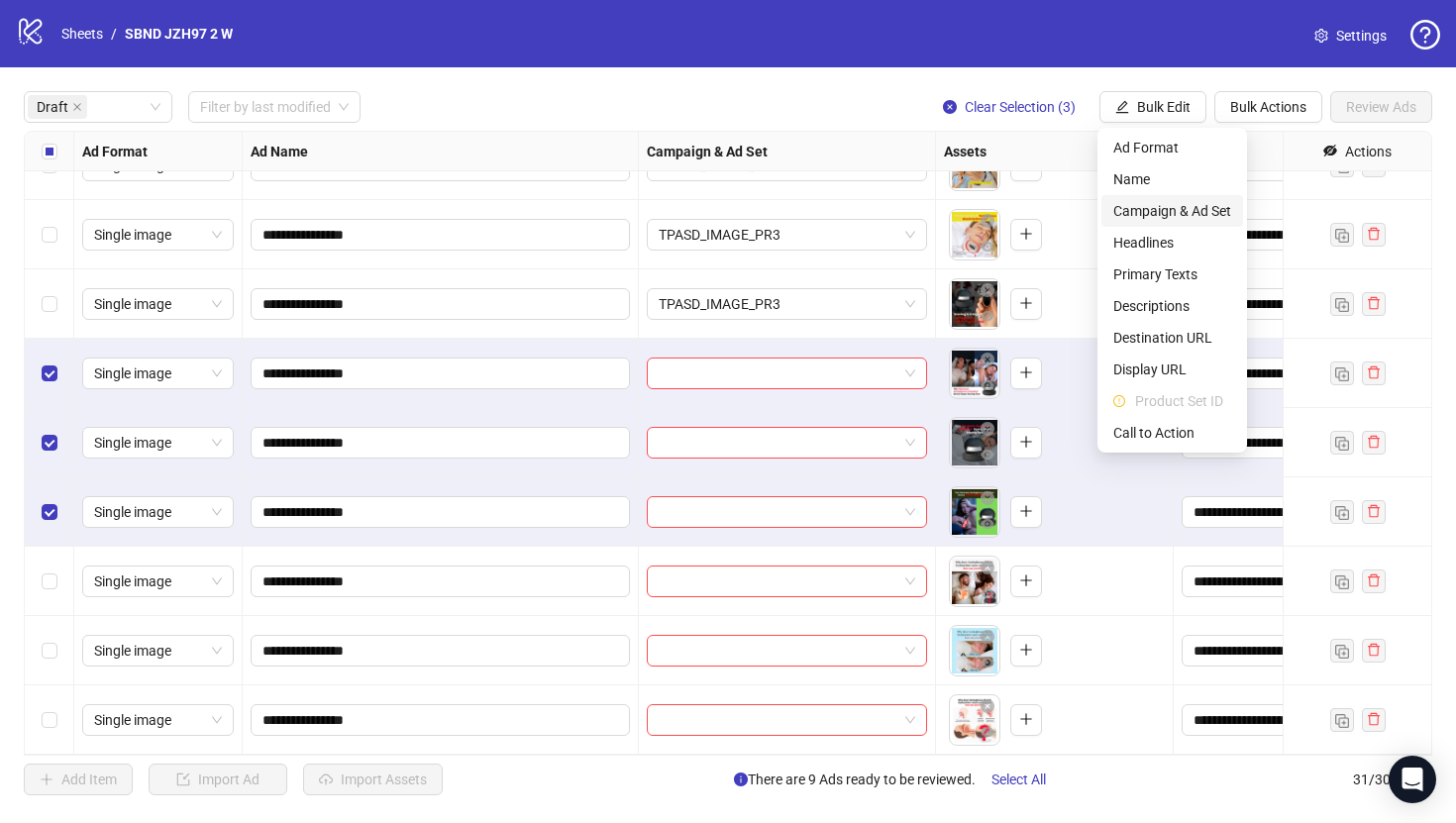 click on "Campaign & Ad Set" at bounding box center [1172, 211] 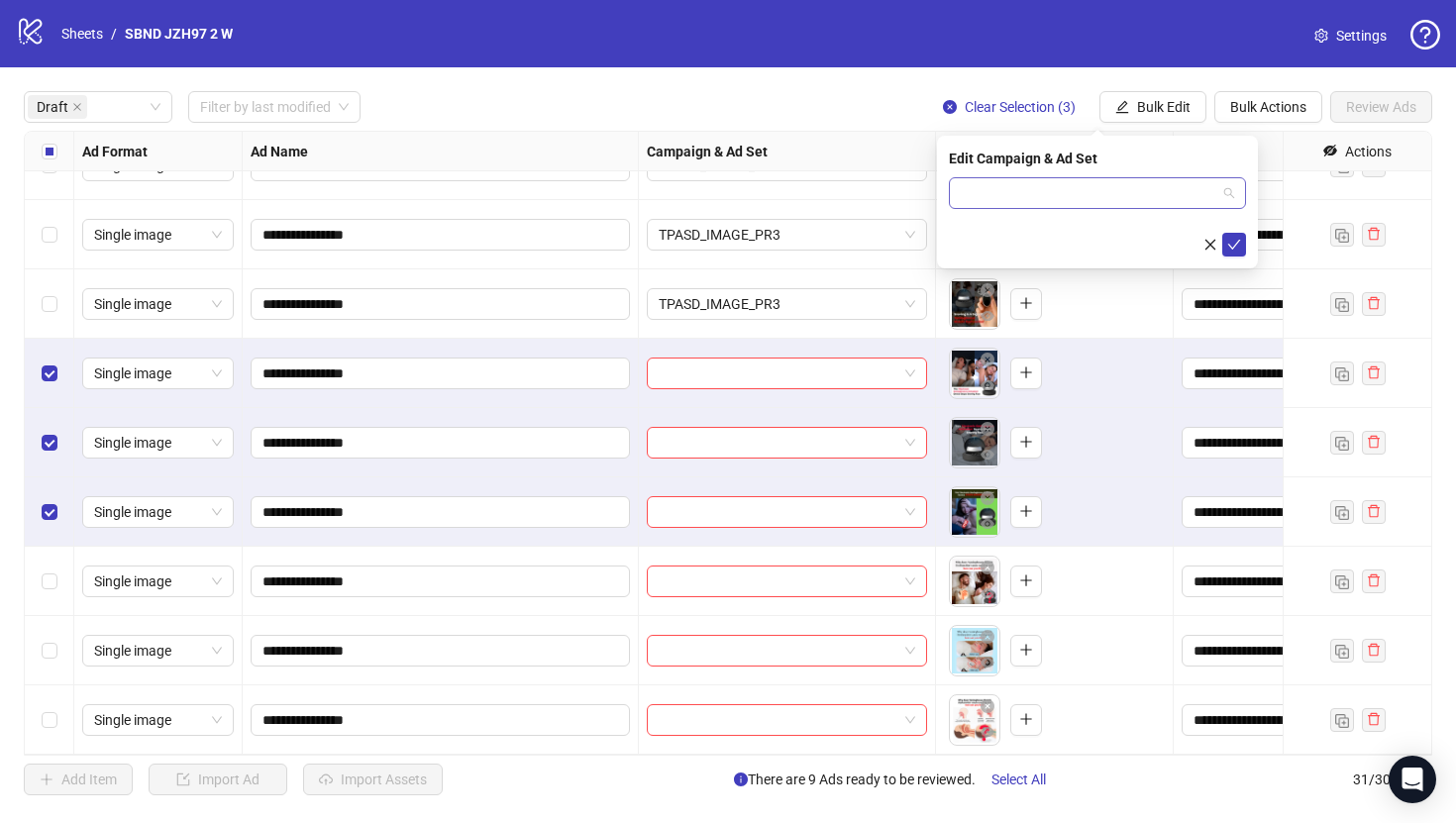 click at bounding box center [1097, 193] 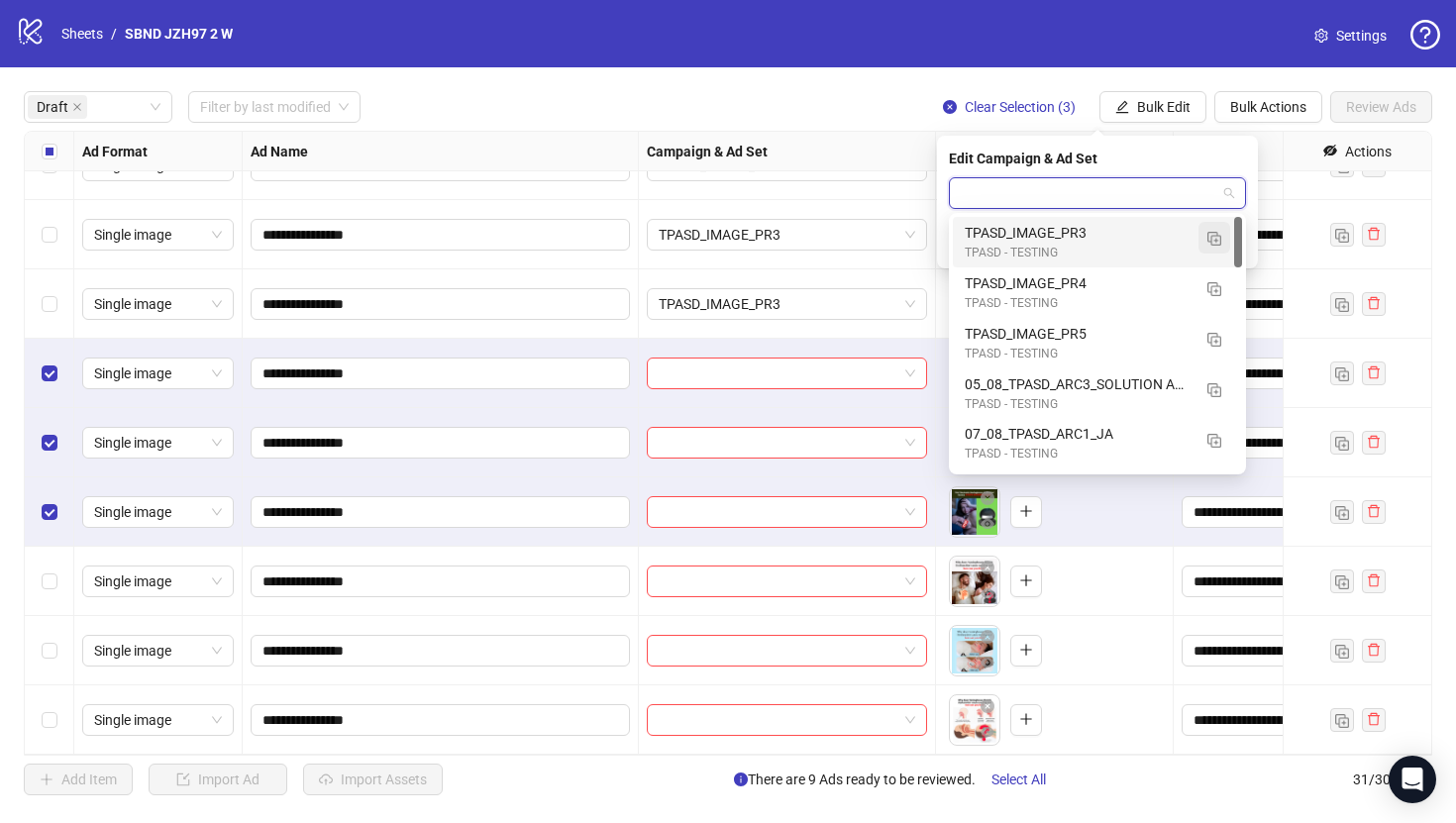 click at bounding box center [1214, 239] 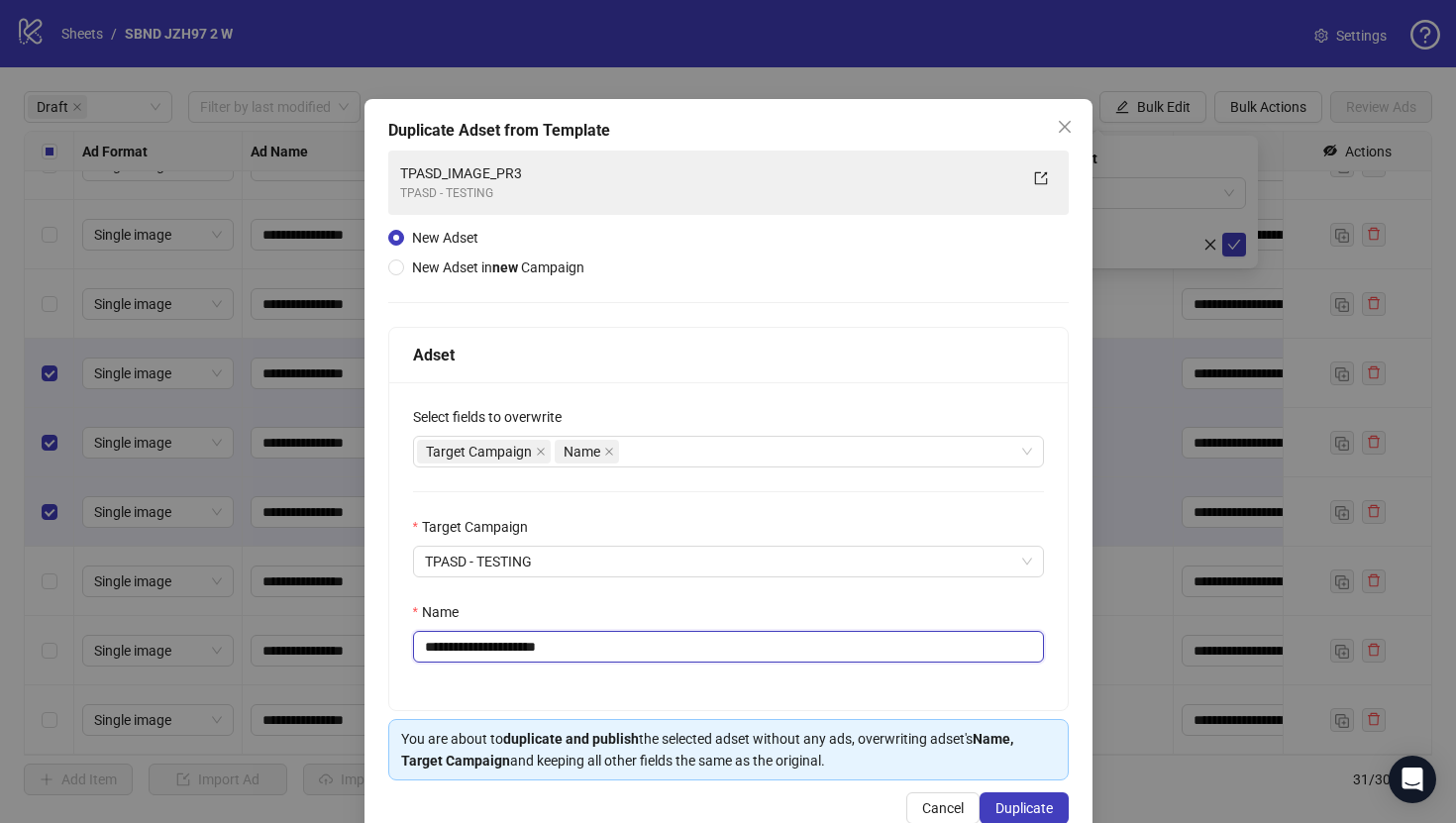 click on "**********" at bounding box center [728, 647] 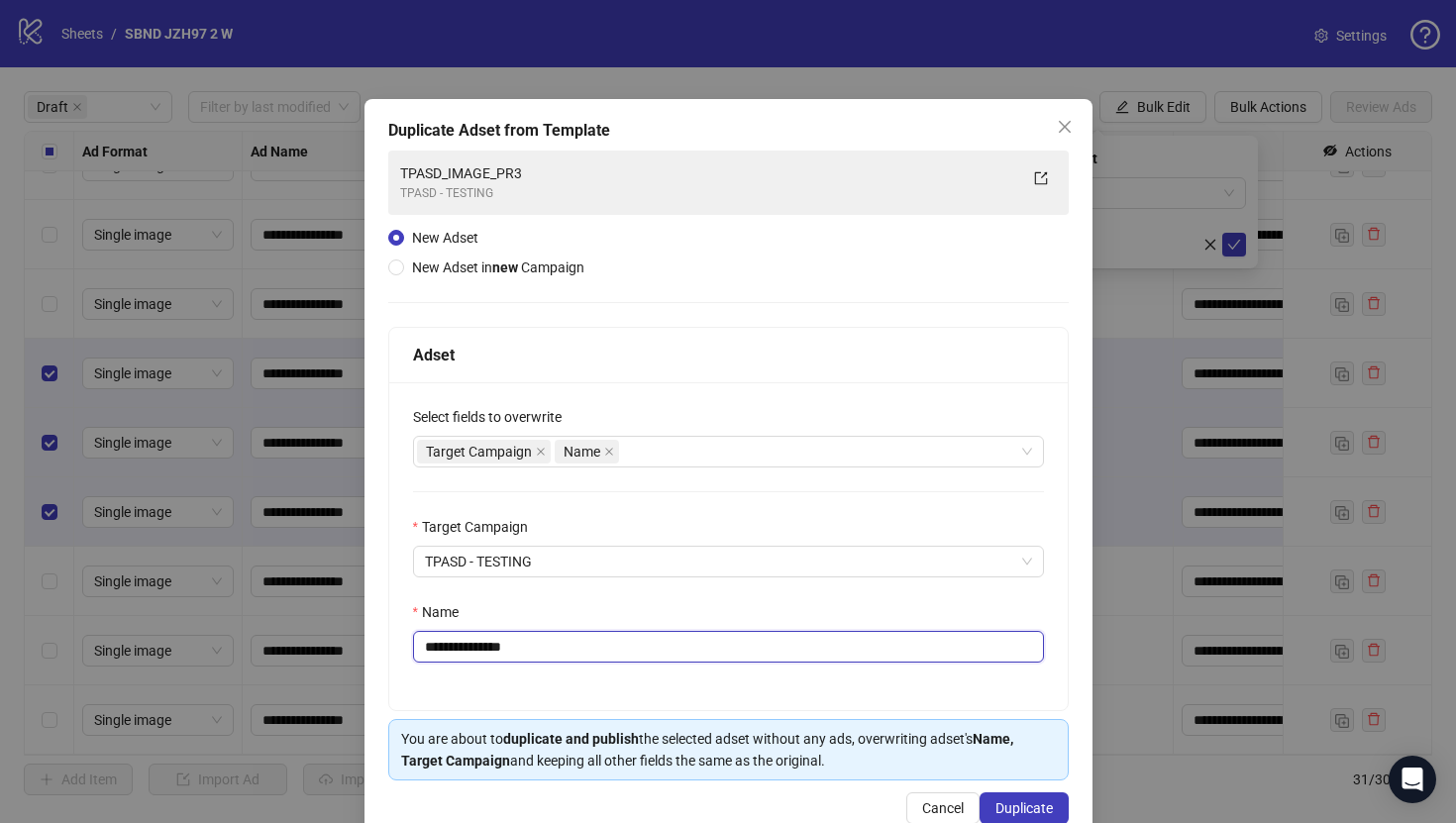 scroll, scrollTop: 46, scrollLeft: 0, axis: vertical 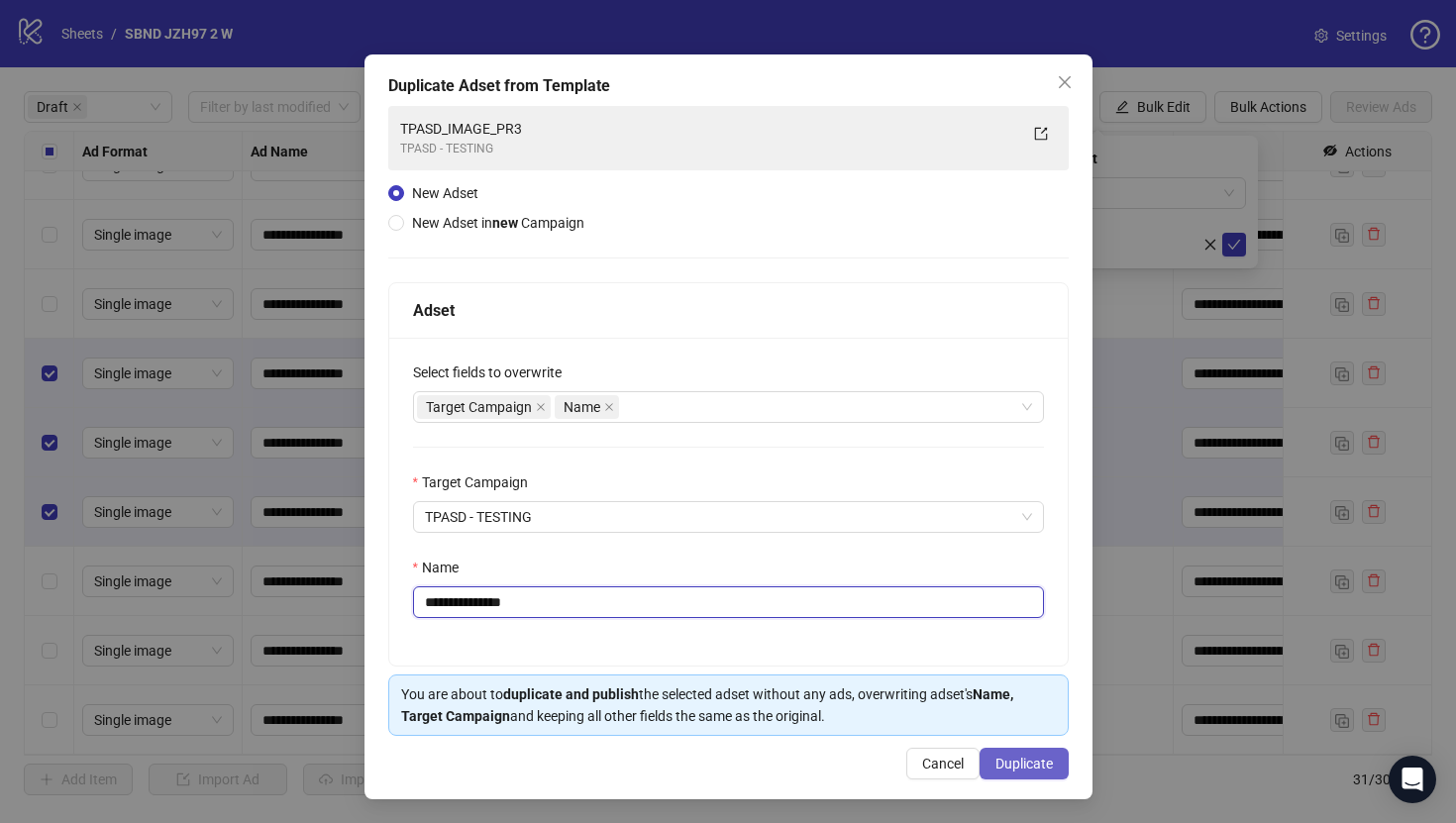 type on "**********" 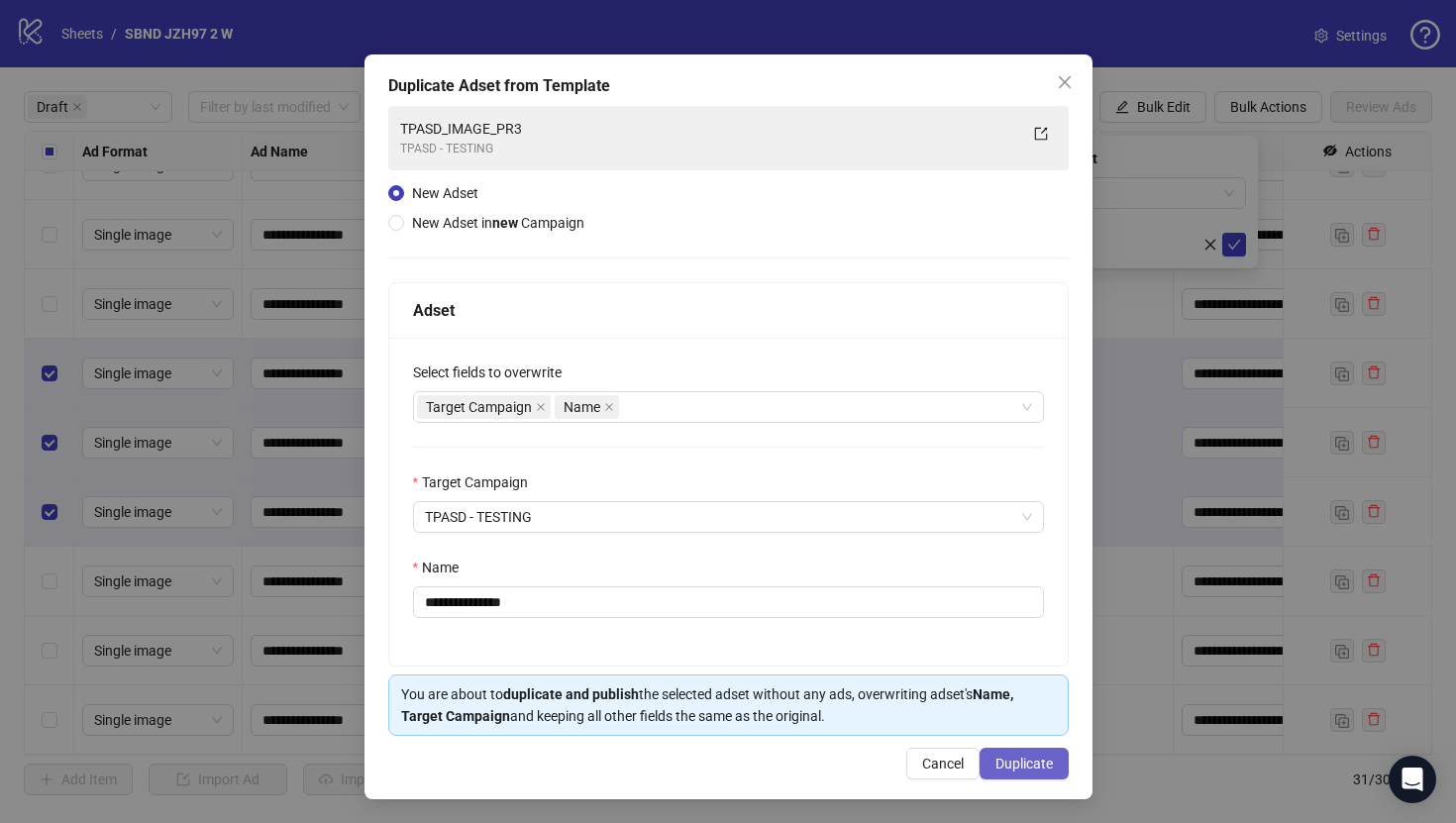 click on "Duplicate" at bounding box center (1024, 764) 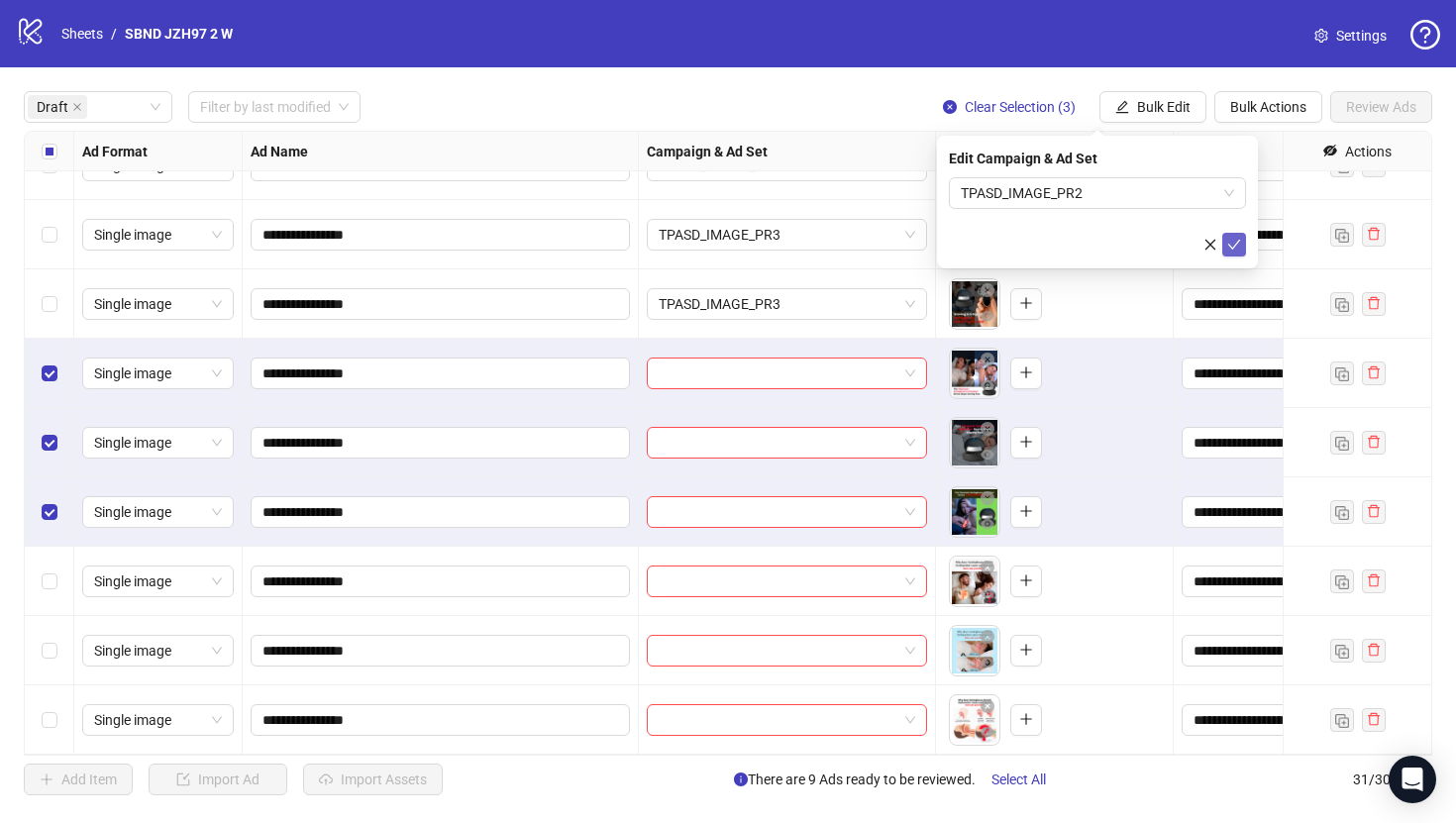 click at bounding box center [1234, 245] 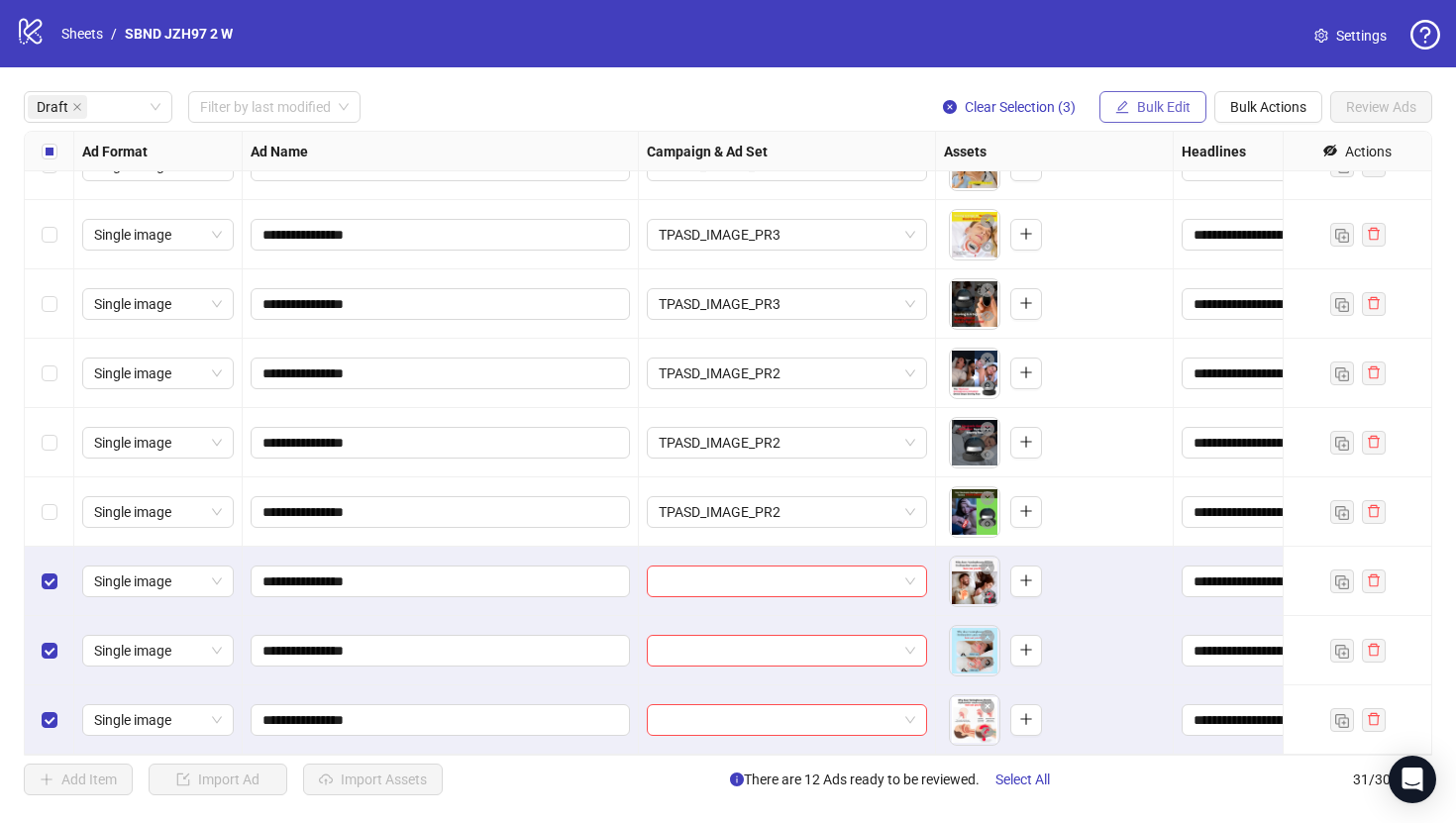 click on "Bulk Edit" at bounding box center (1164, 107) 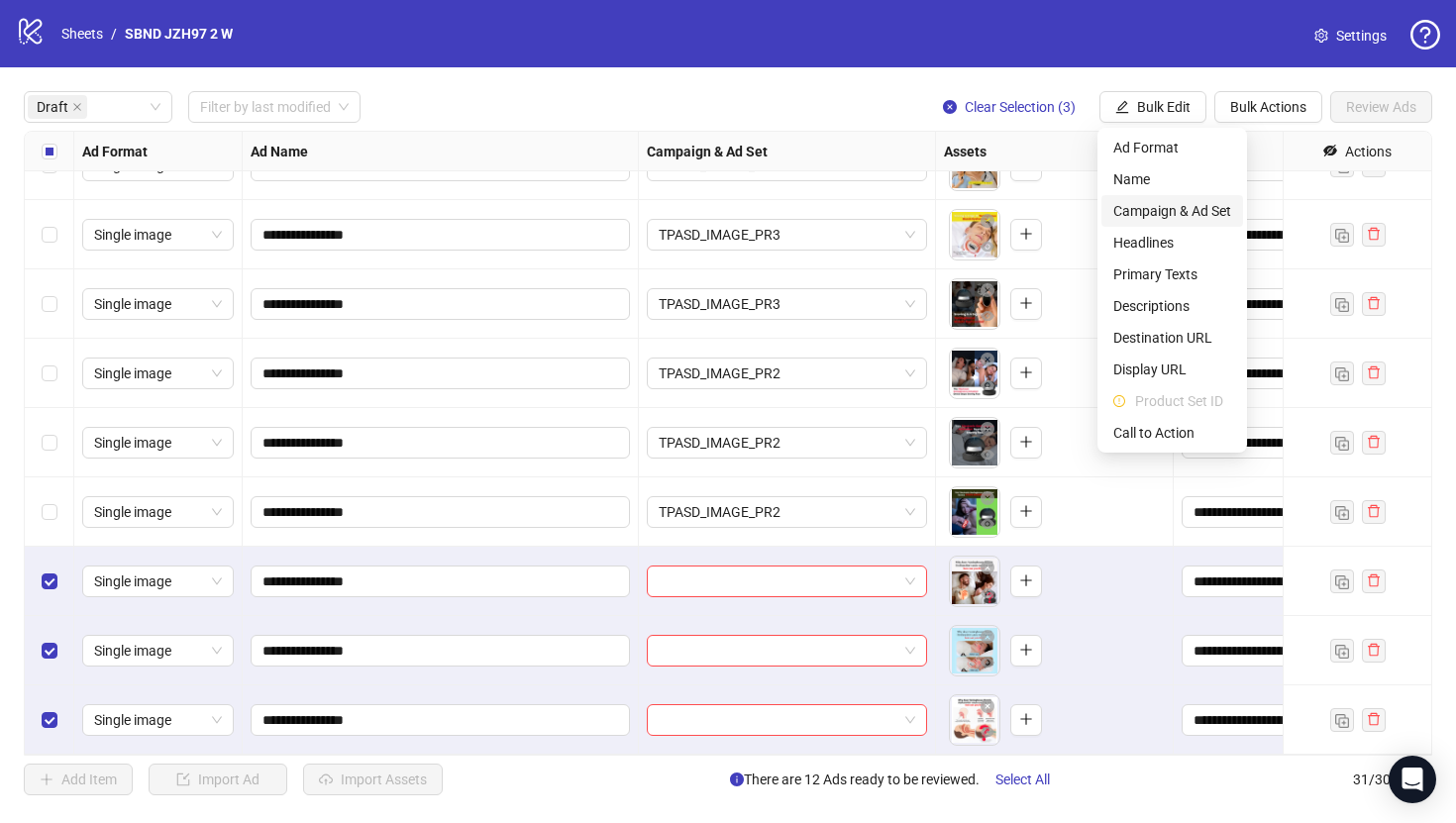 click on "Campaign & Ad Set" at bounding box center [1172, 211] 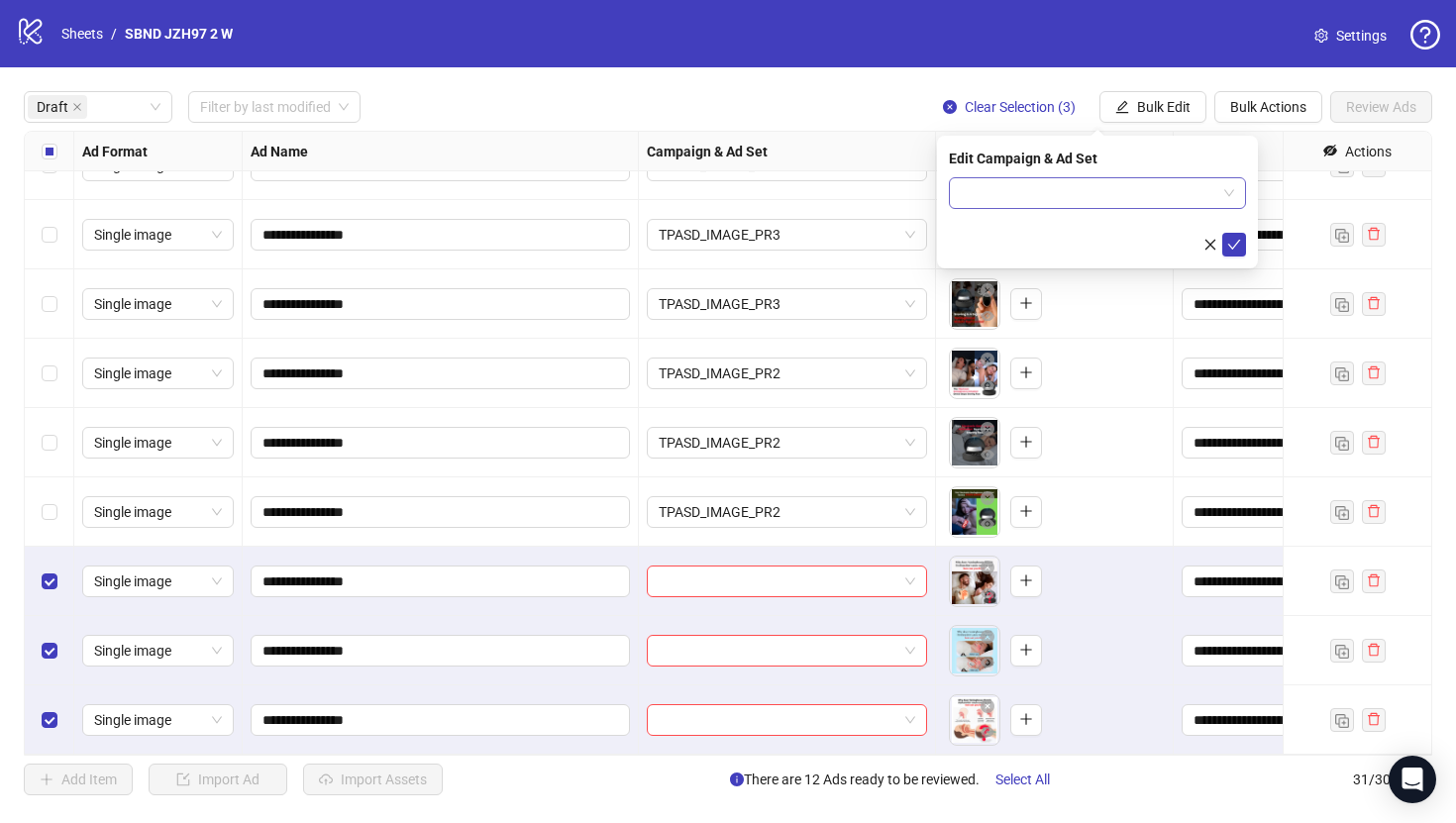 click at bounding box center (1089, 193) 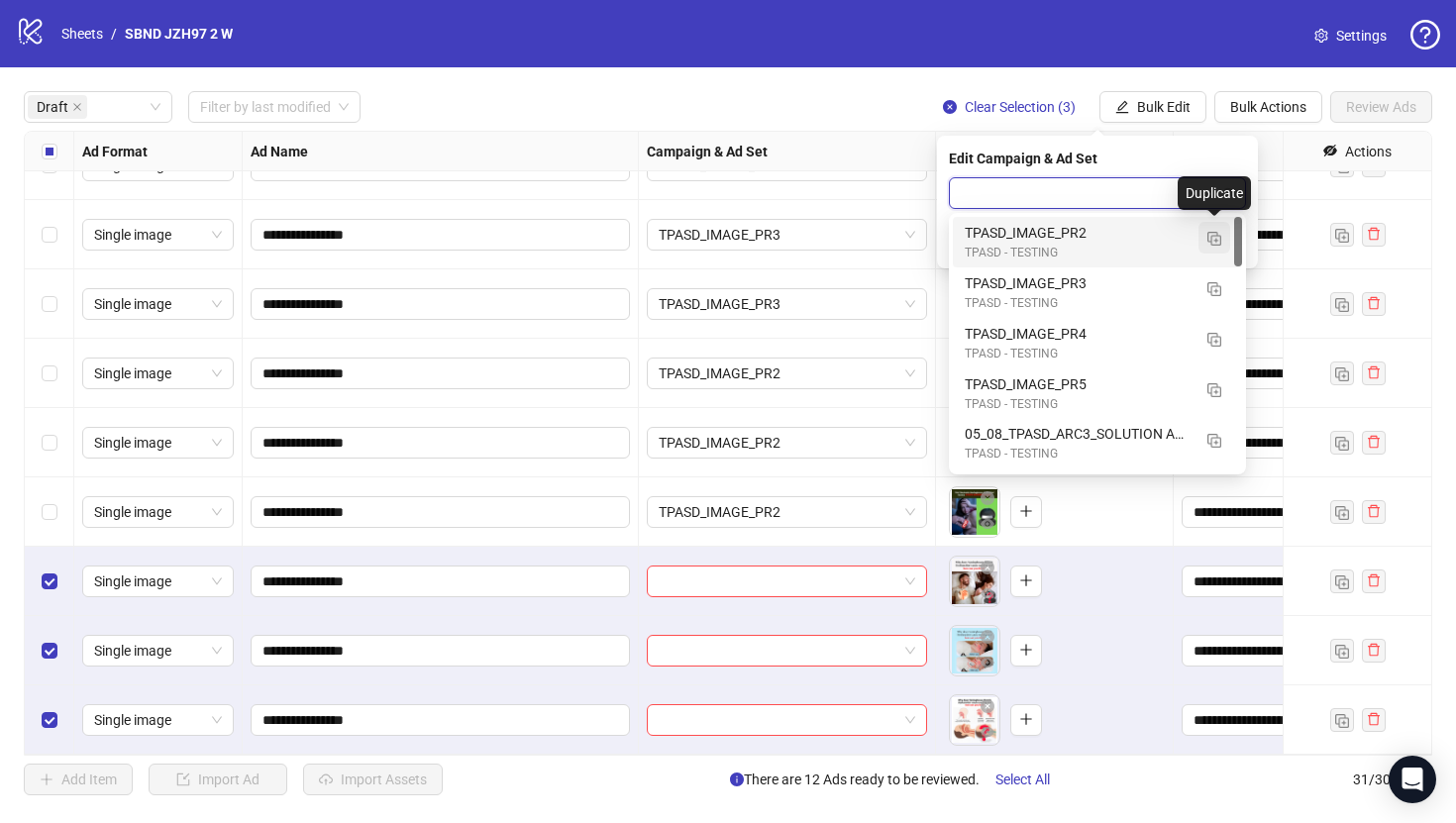 click at bounding box center [1214, 238] 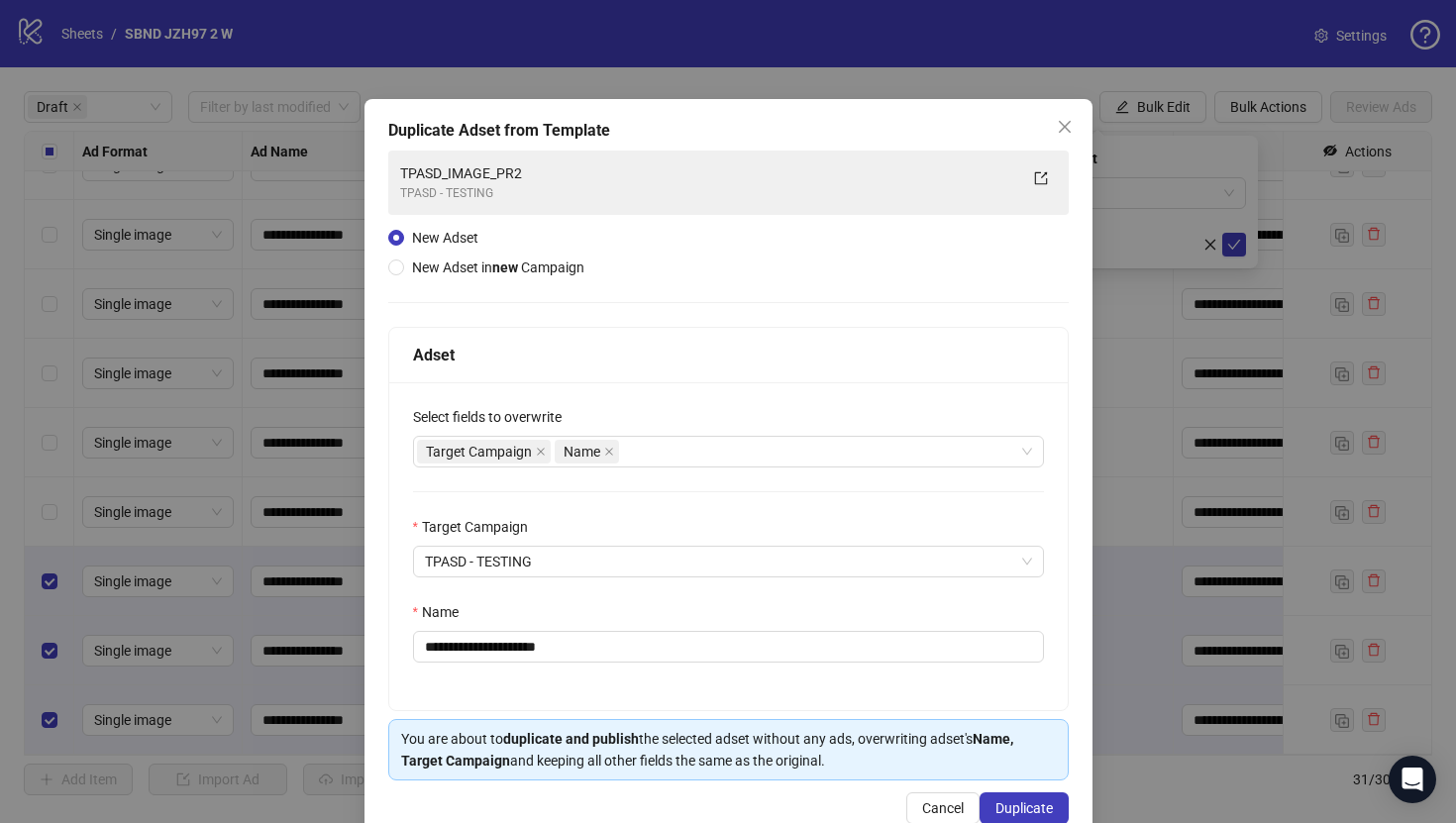 click on "Name" at bounding box center (728, 616) 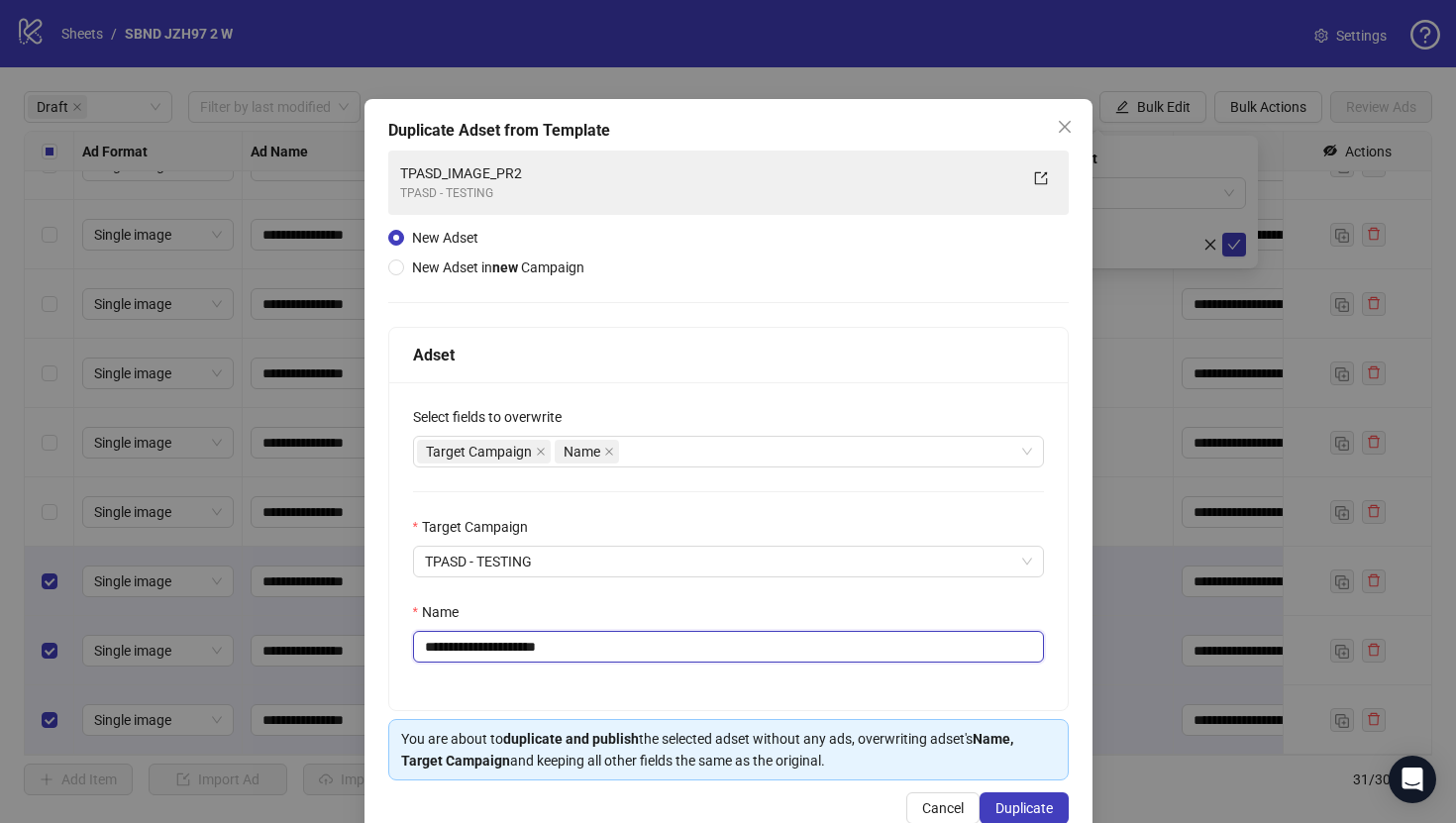 click on "**********" at bounding box center (728, 647) 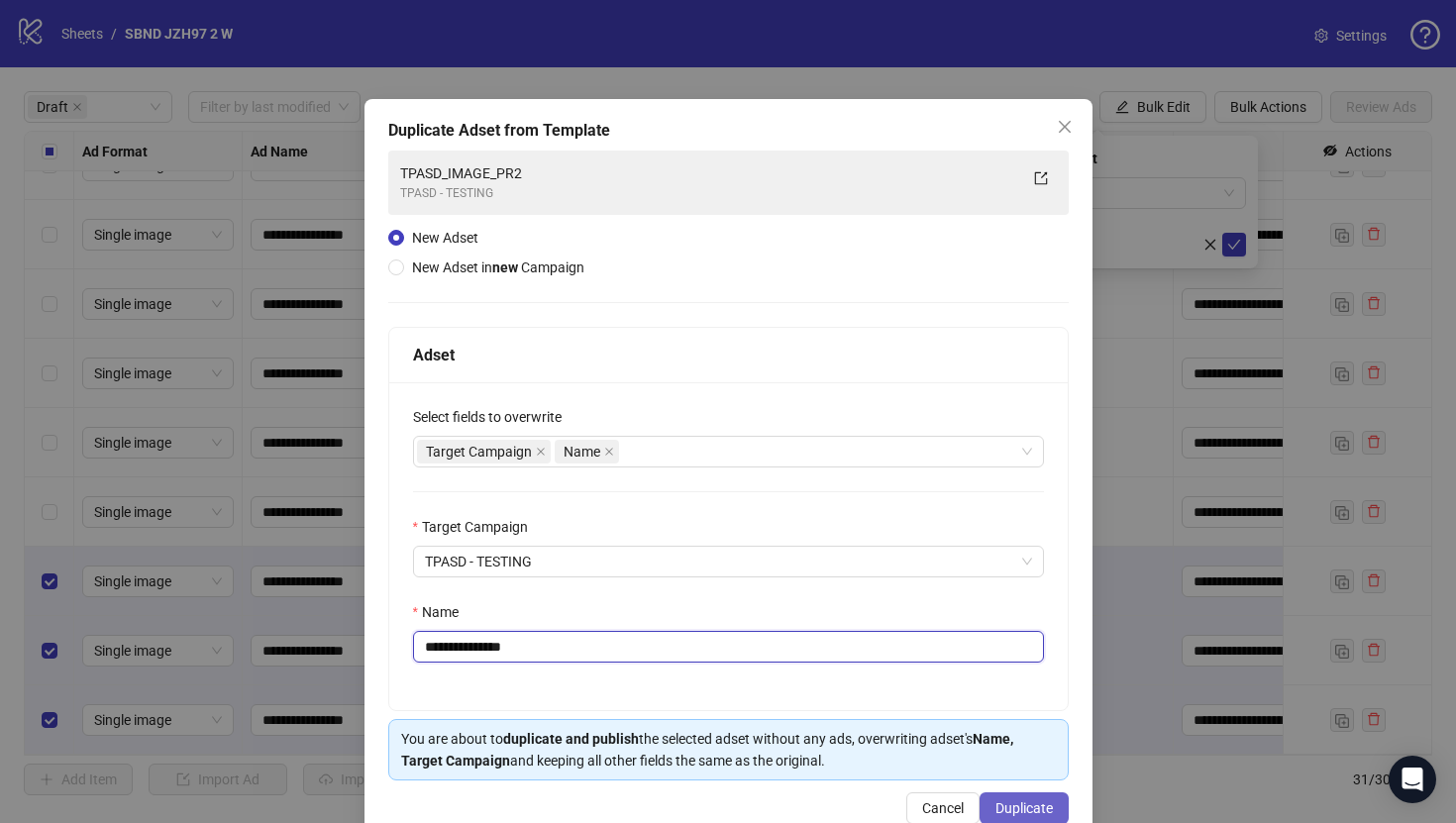 type on "**********" 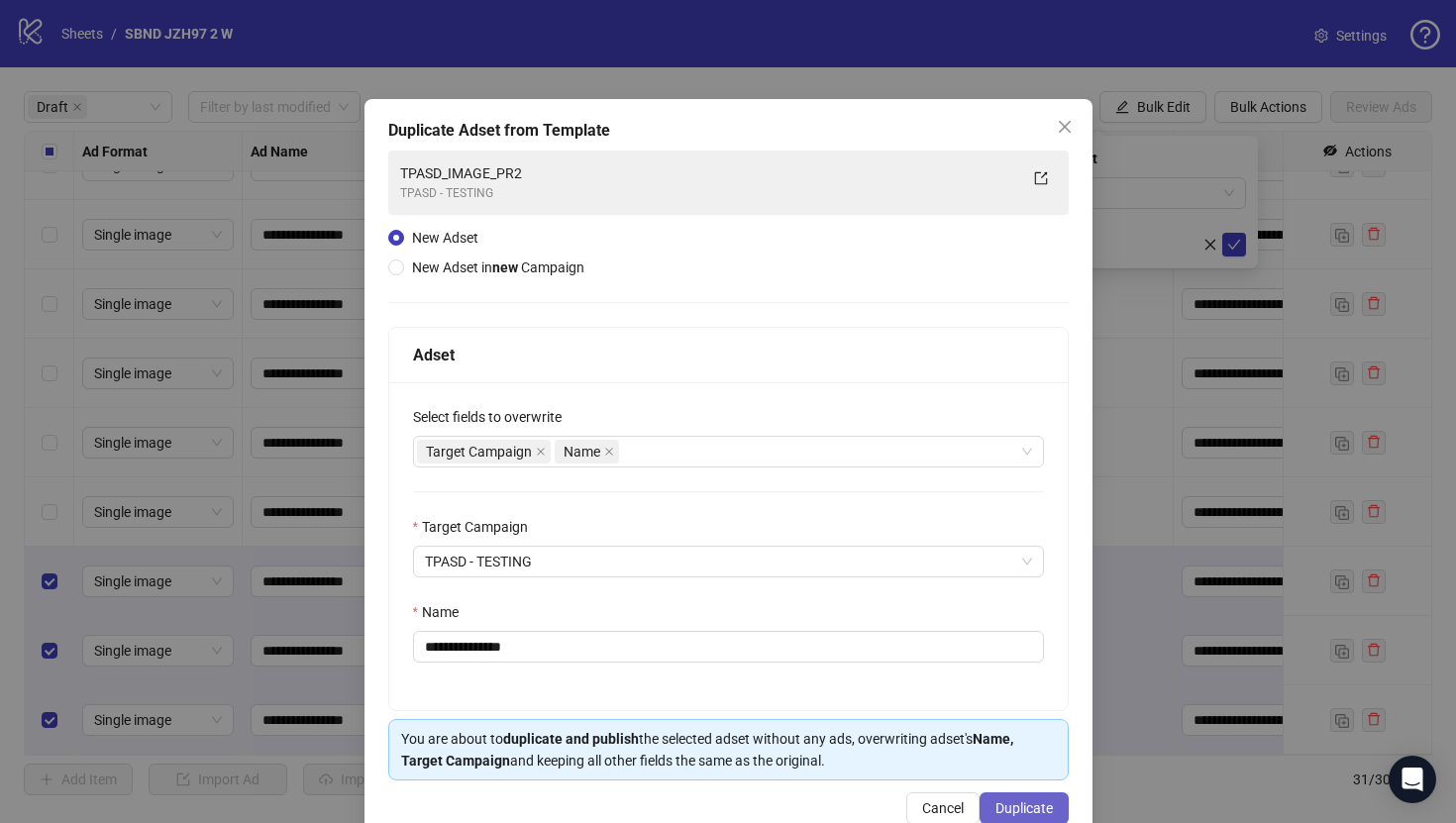 click on "Duplicate" at bounding box center (1024, 808) 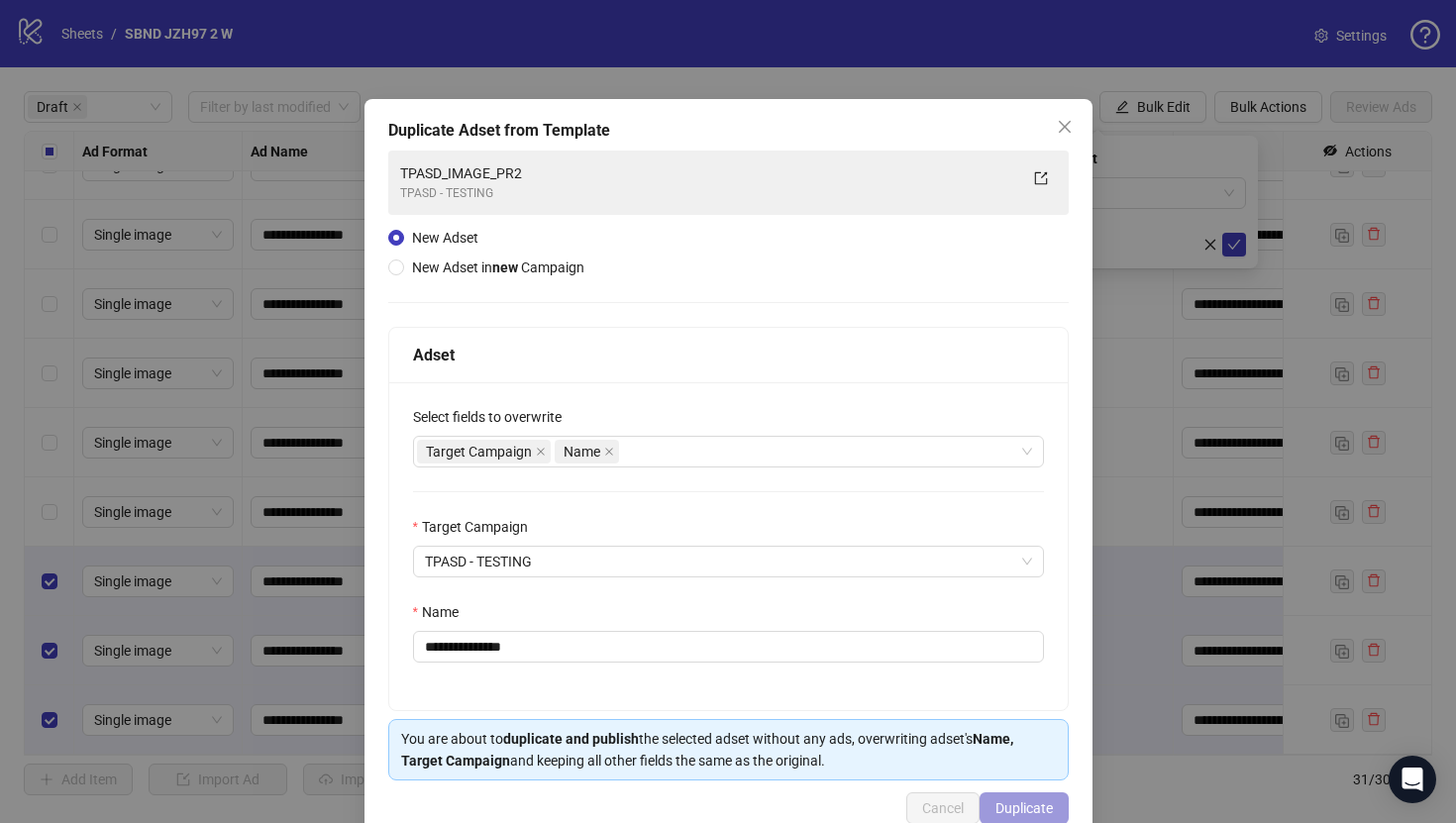 type 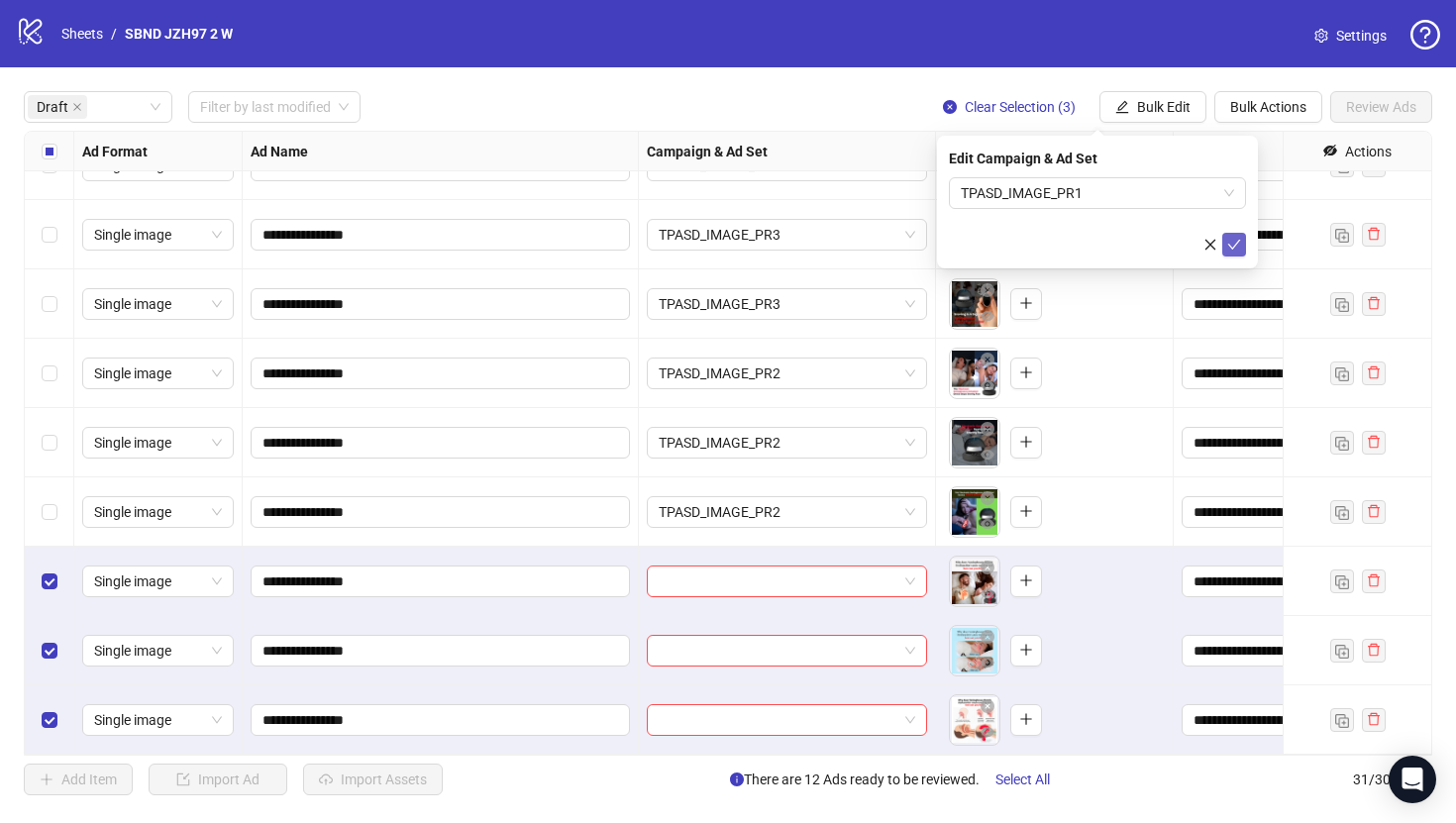 click 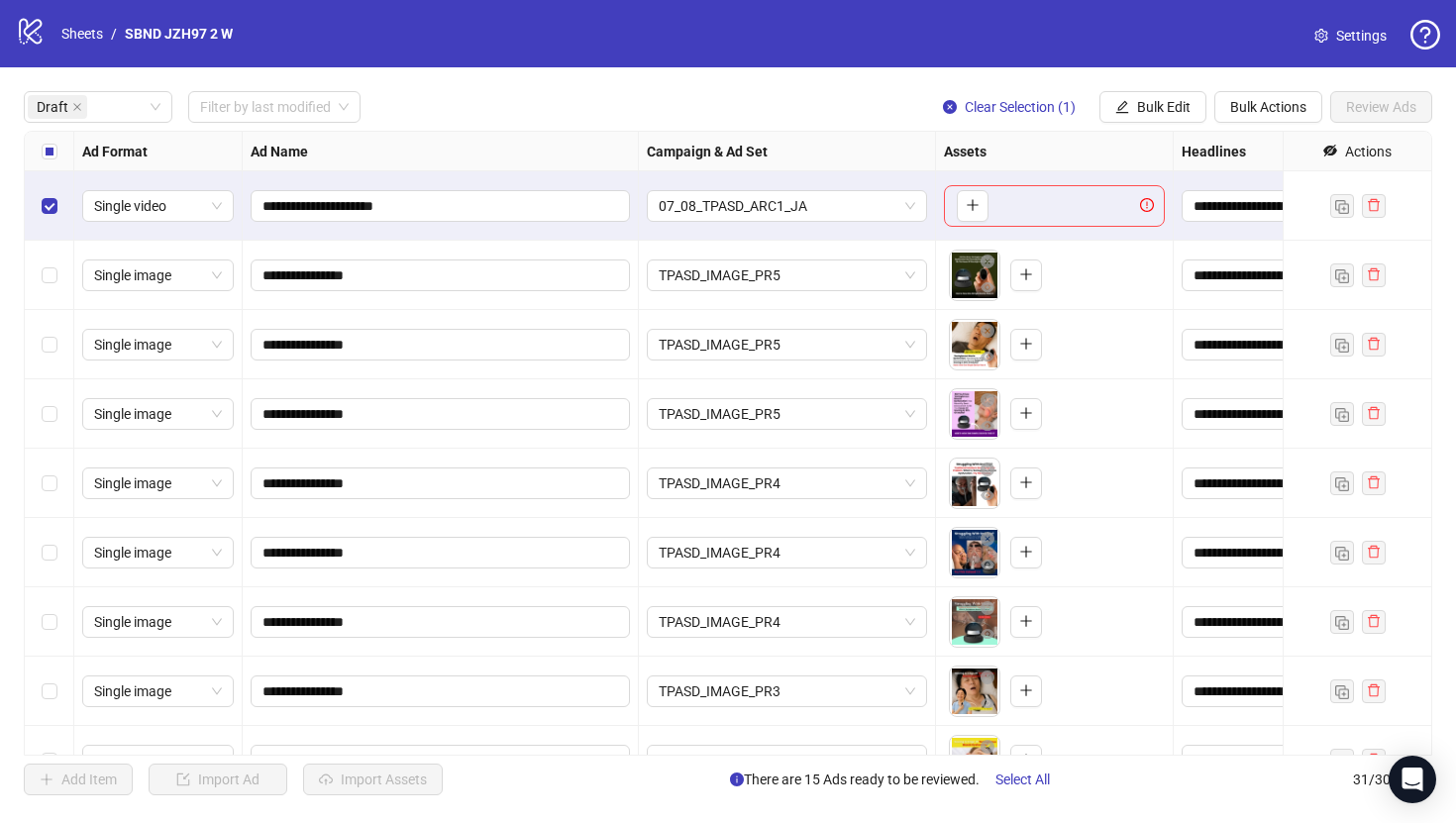 scroll, scrollTop: 0, scrollLeft: 1832, axis: horizontal 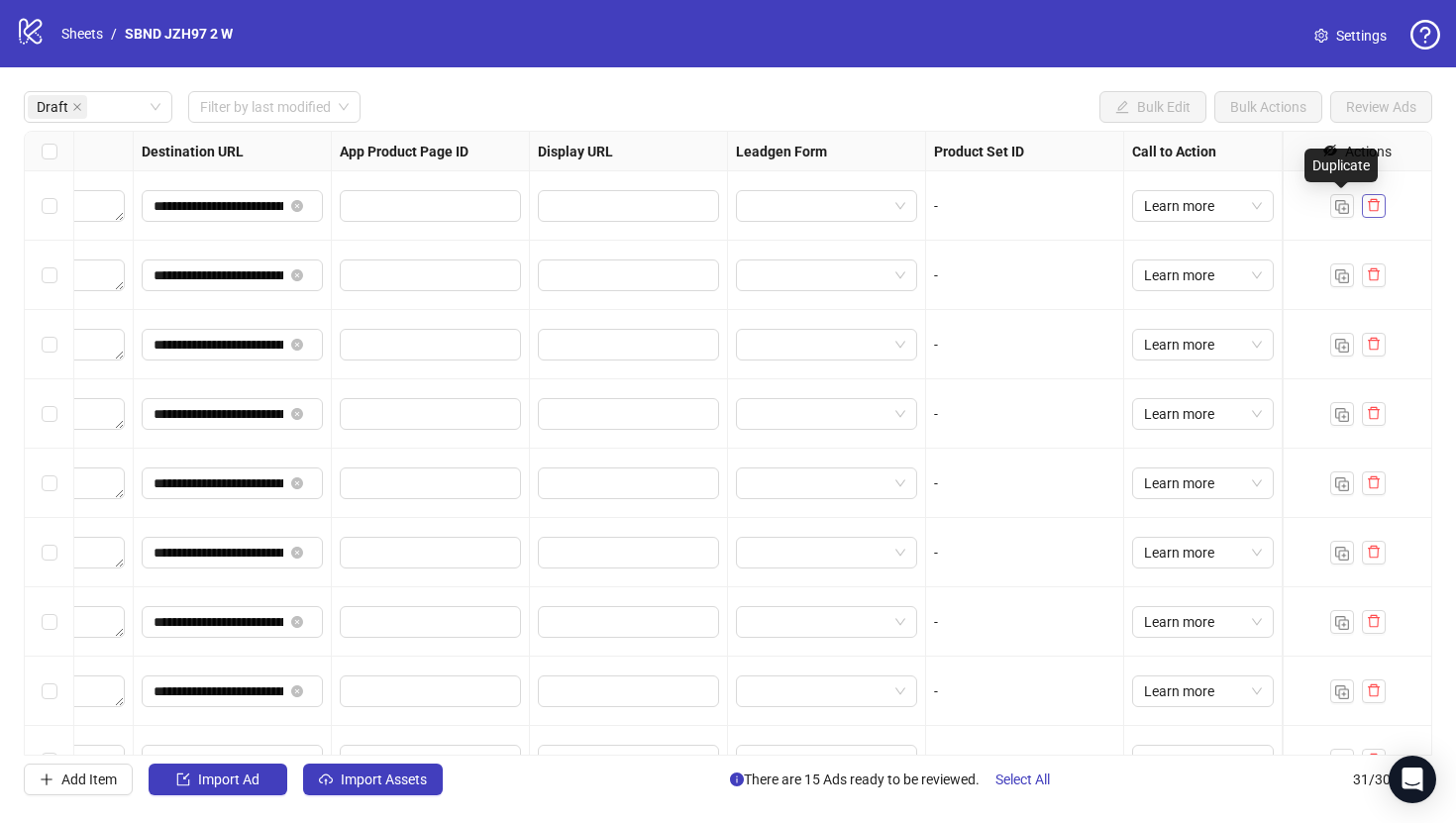 click at bounding box center [1374, 206] 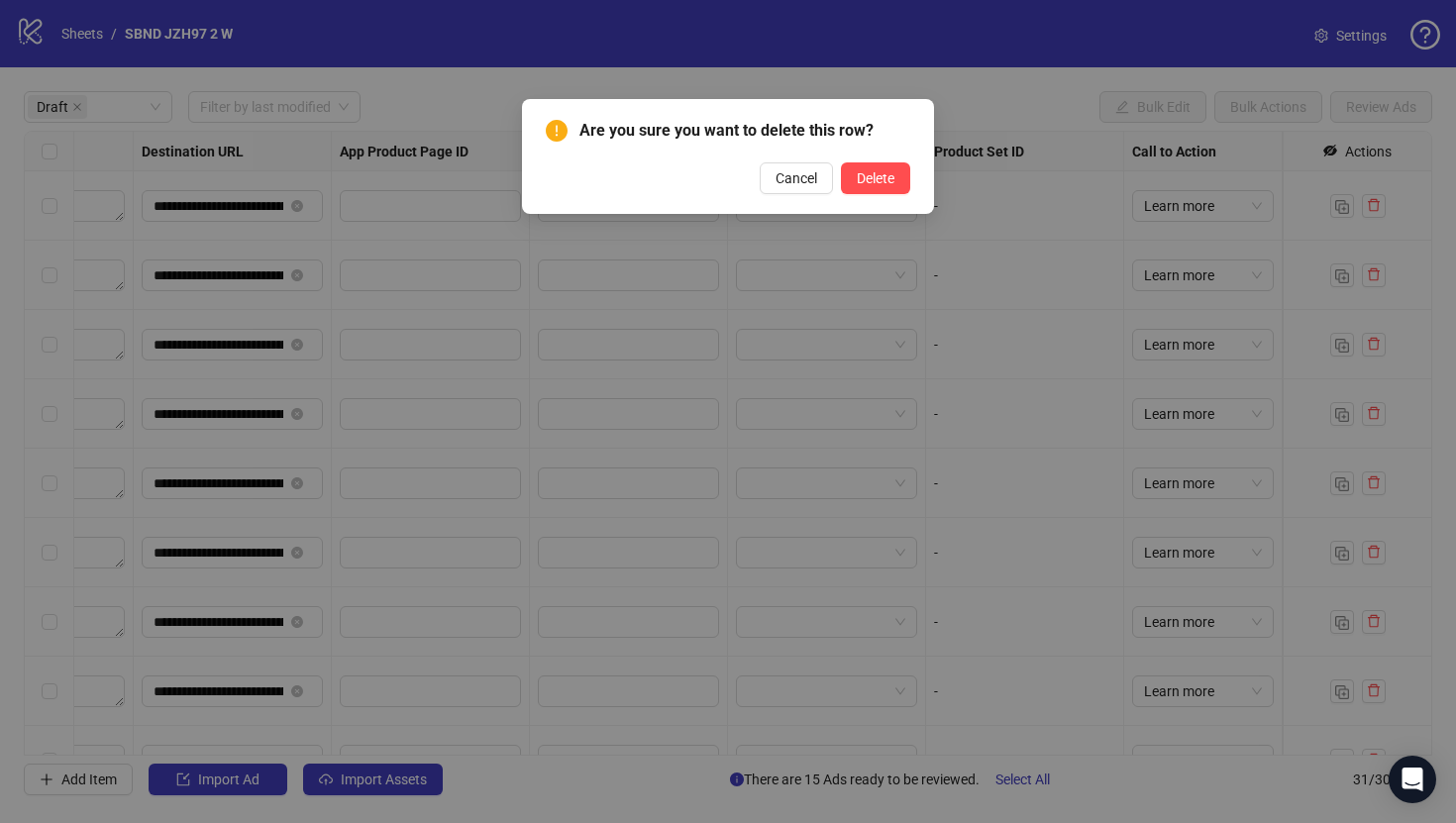 click on "Are you sure you want to delete this row? Cancel Delete" at bounding box center [728, 156] 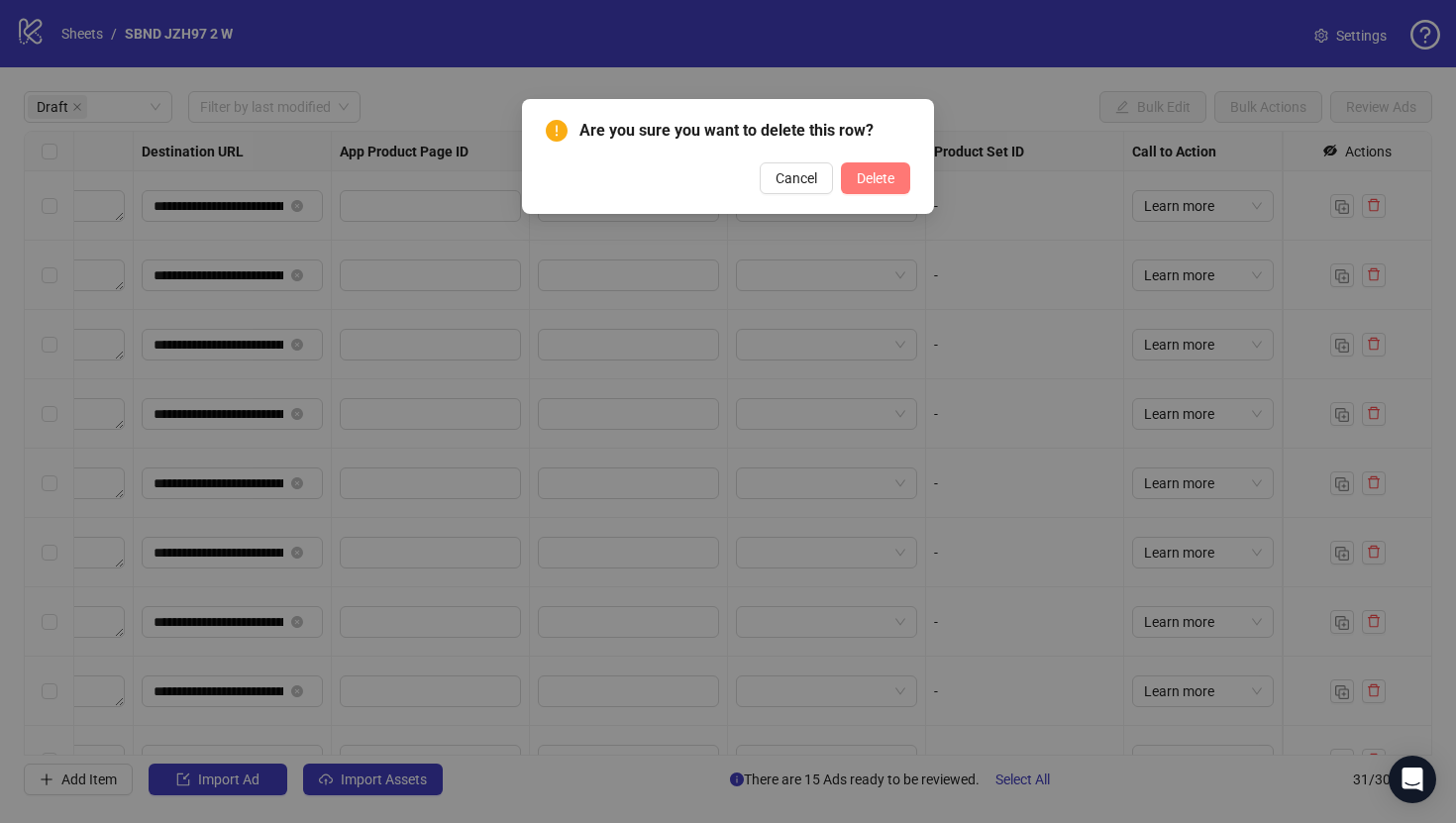 click on "Delete" at bounding box center [876, 178] 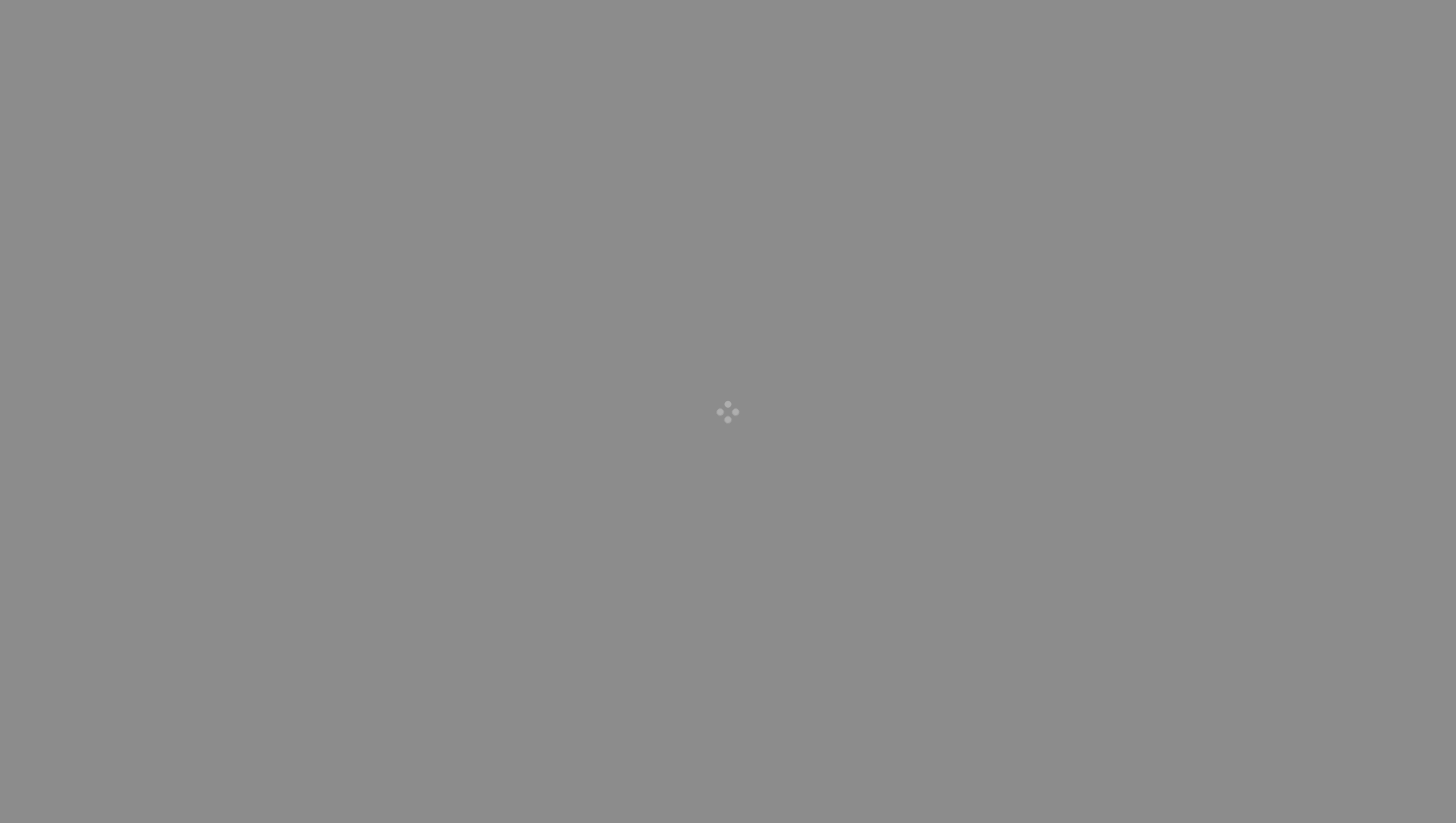 scroll, scrollTop: 0, scrollLeft: 0, axis: both 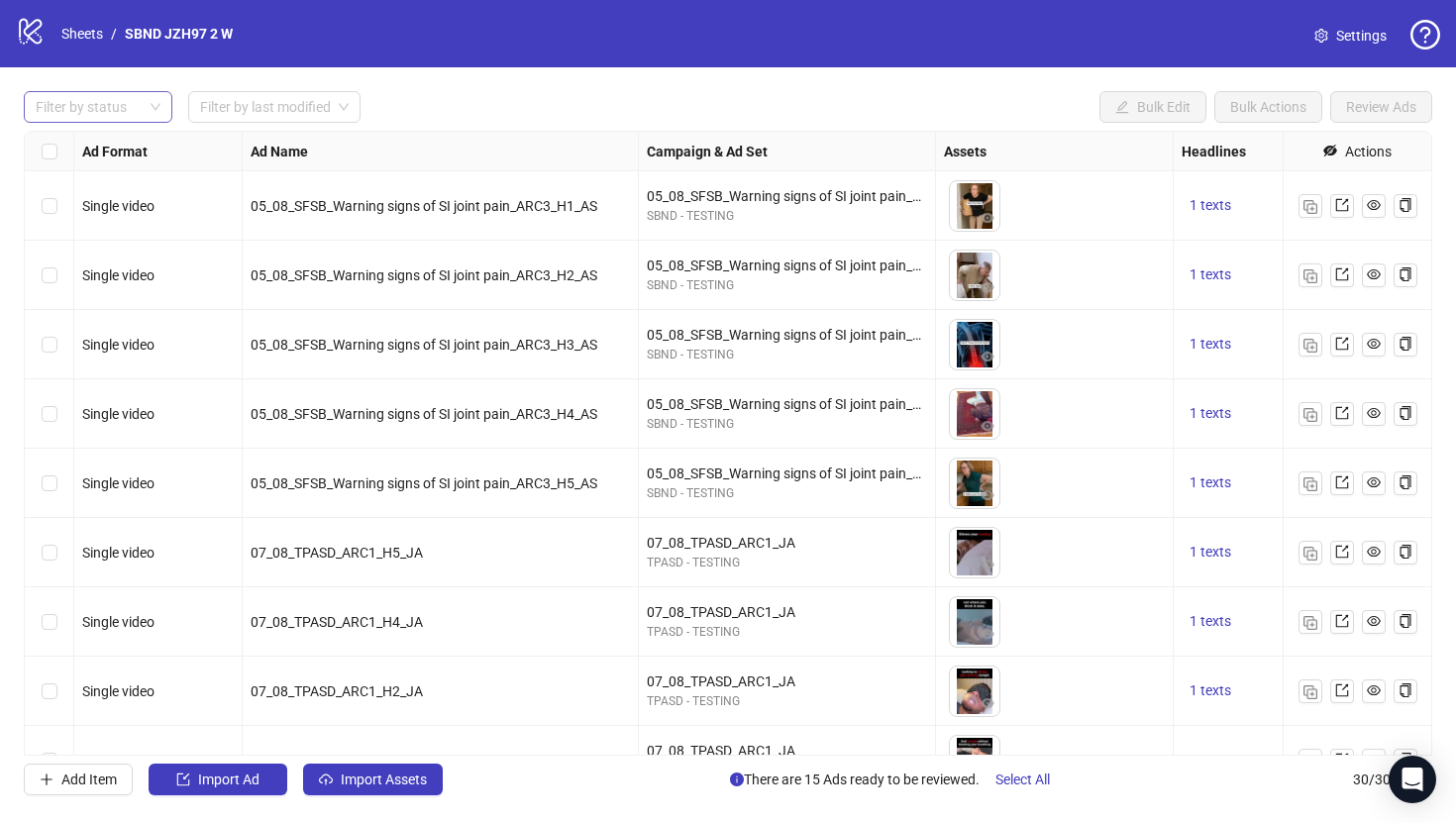 click at bounding box center [87, 107] 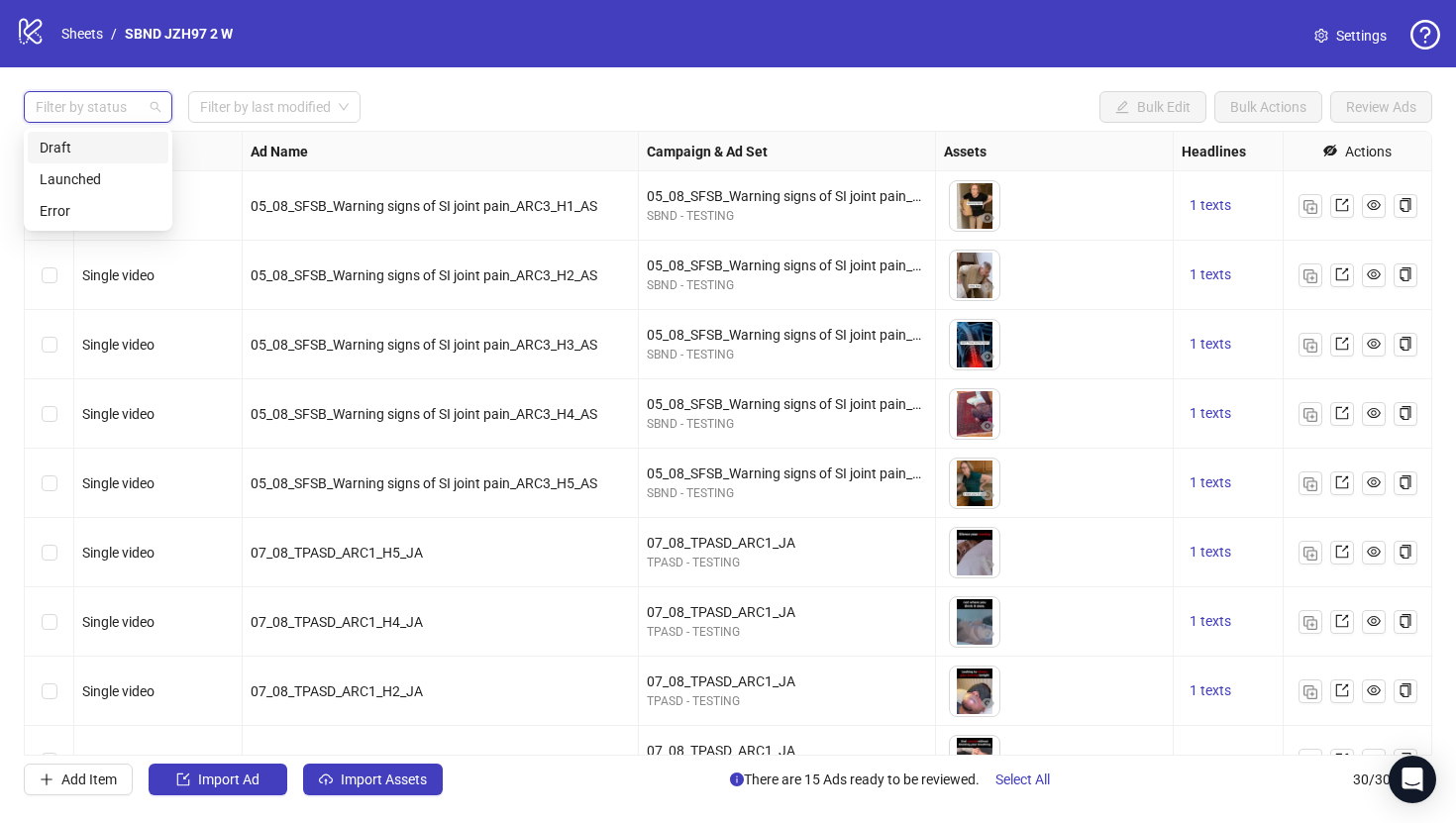 click on "Draft" at bounding box center [98, 148] 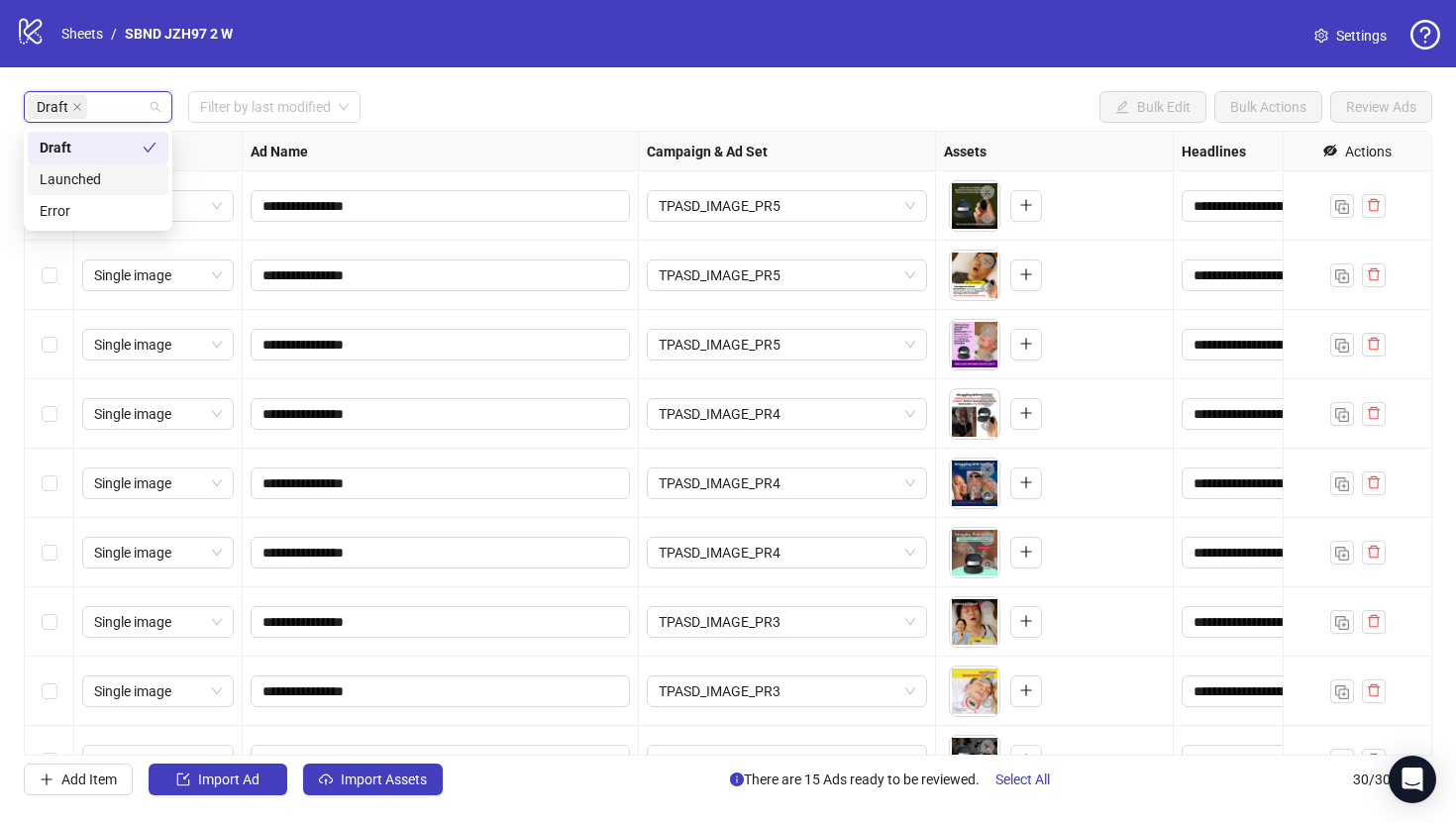 click on "Draft   Filter by last modified Bulk Edit Bulk Actions Review Ads" at bounding box center [728, 107] 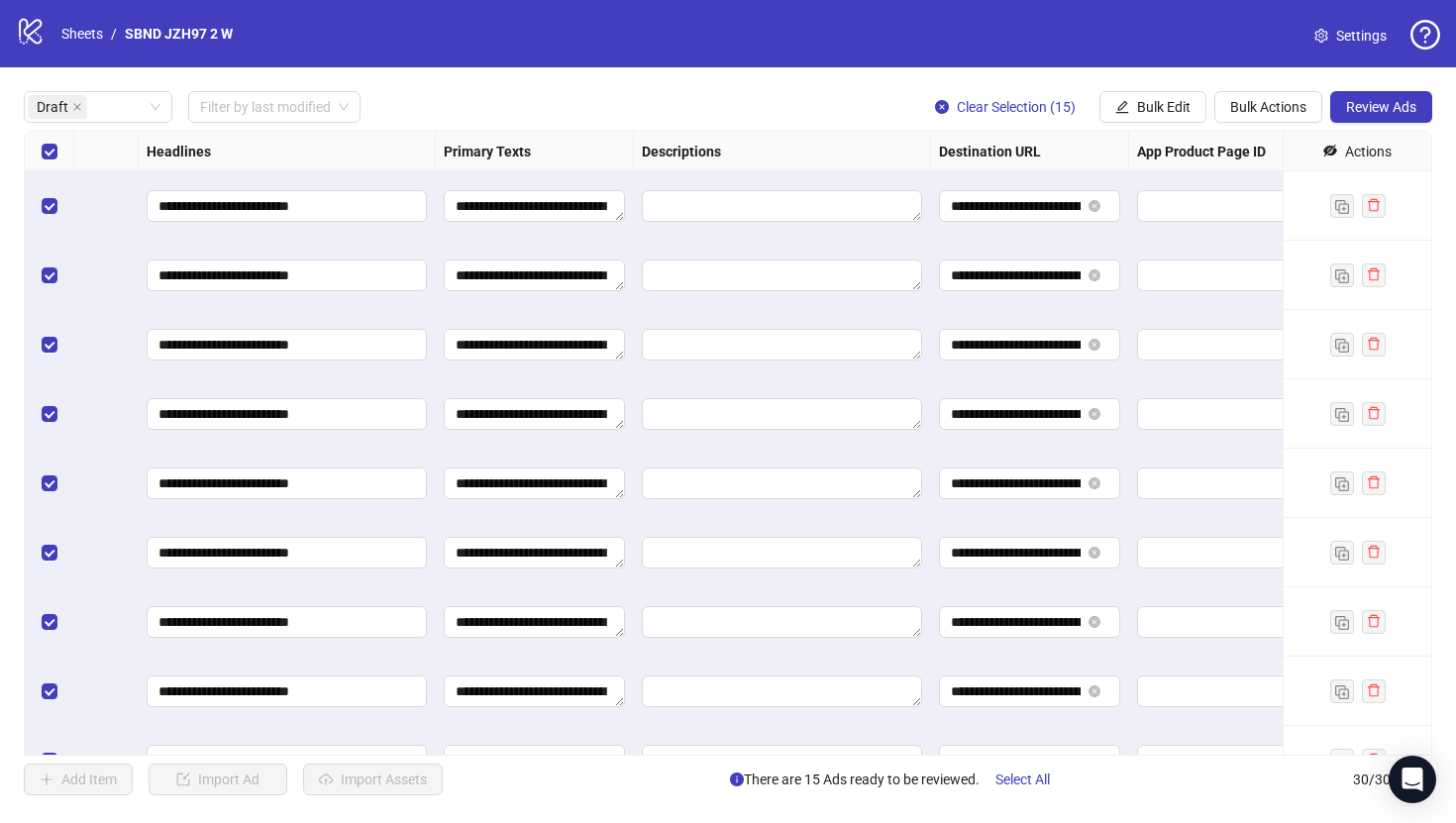 scroll, scrollTop: 0, scrollLeft: 1672, axis: horizontal 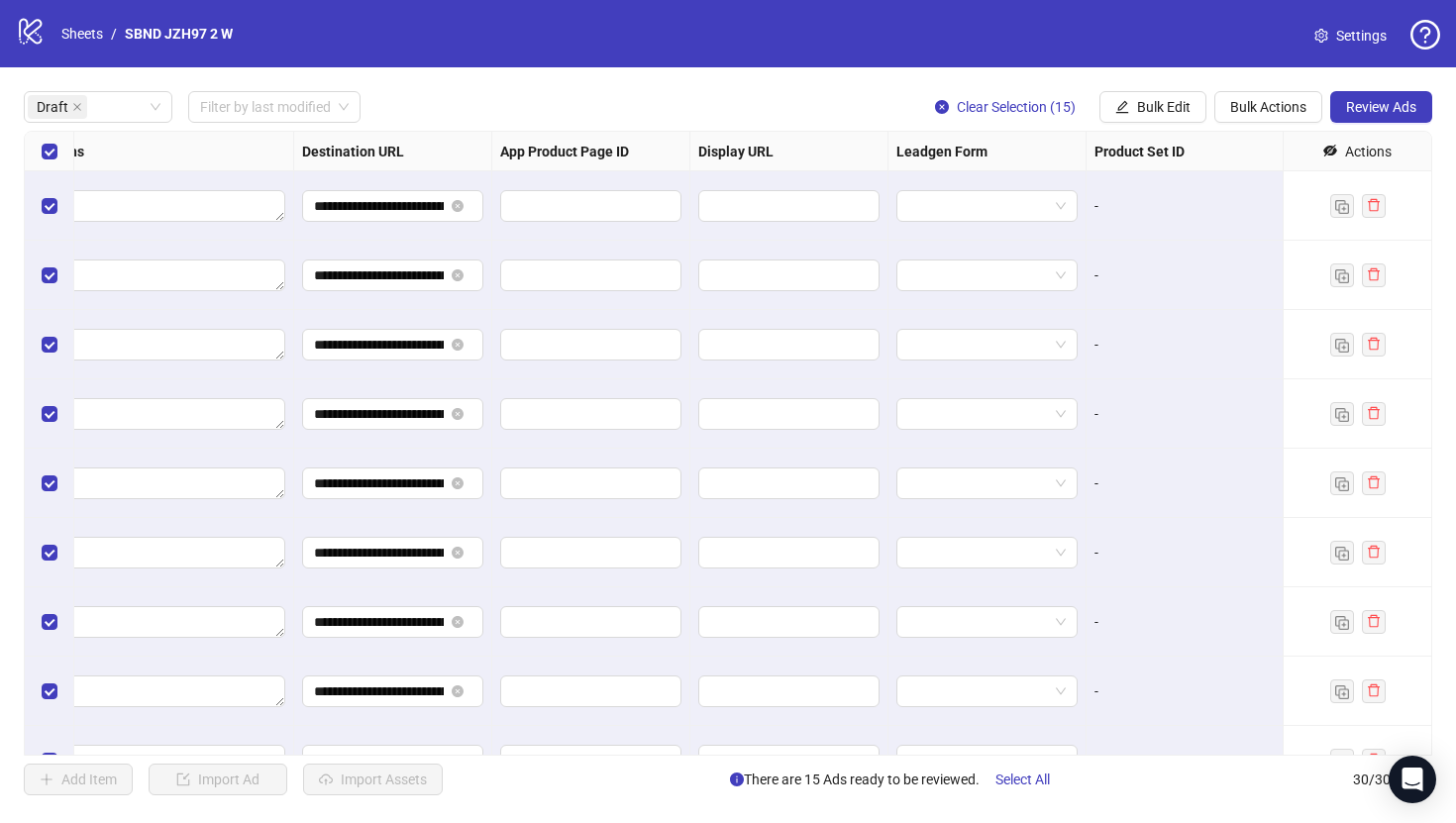 click 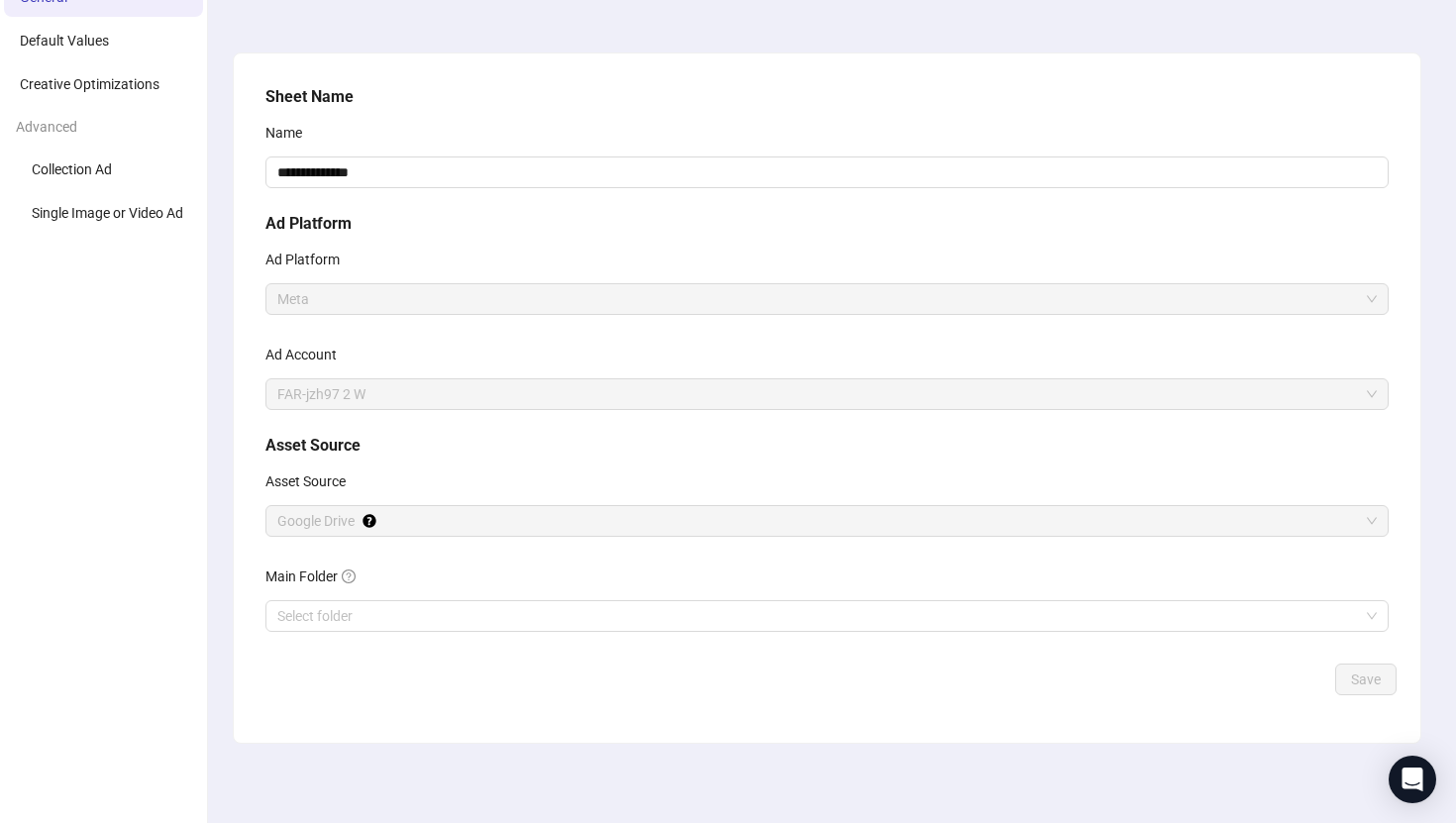 scroll, scrollTop: 0, scrollLeft: 0, axis: both 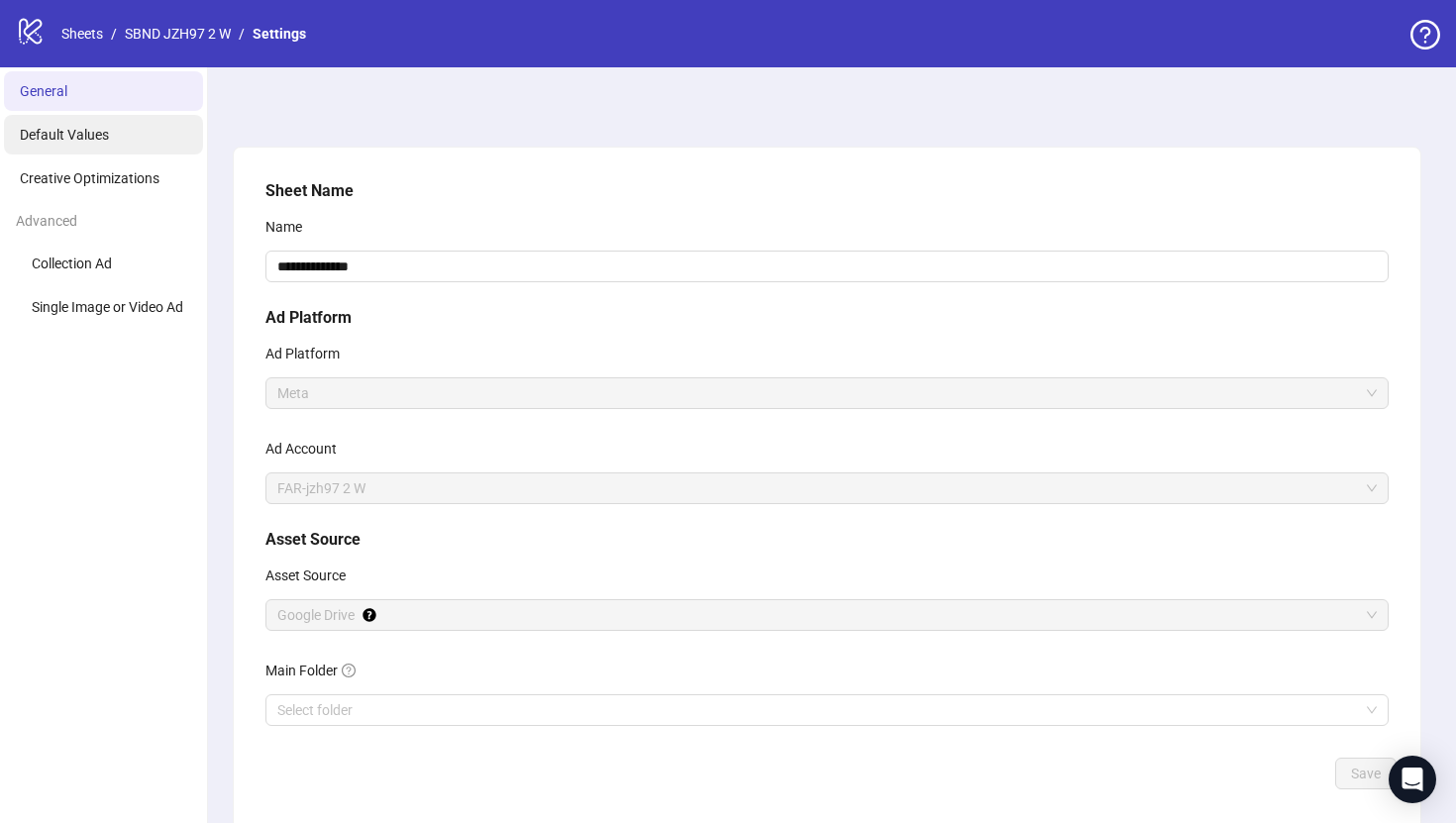 click on "Default Values" at bounding box center [103, 135] 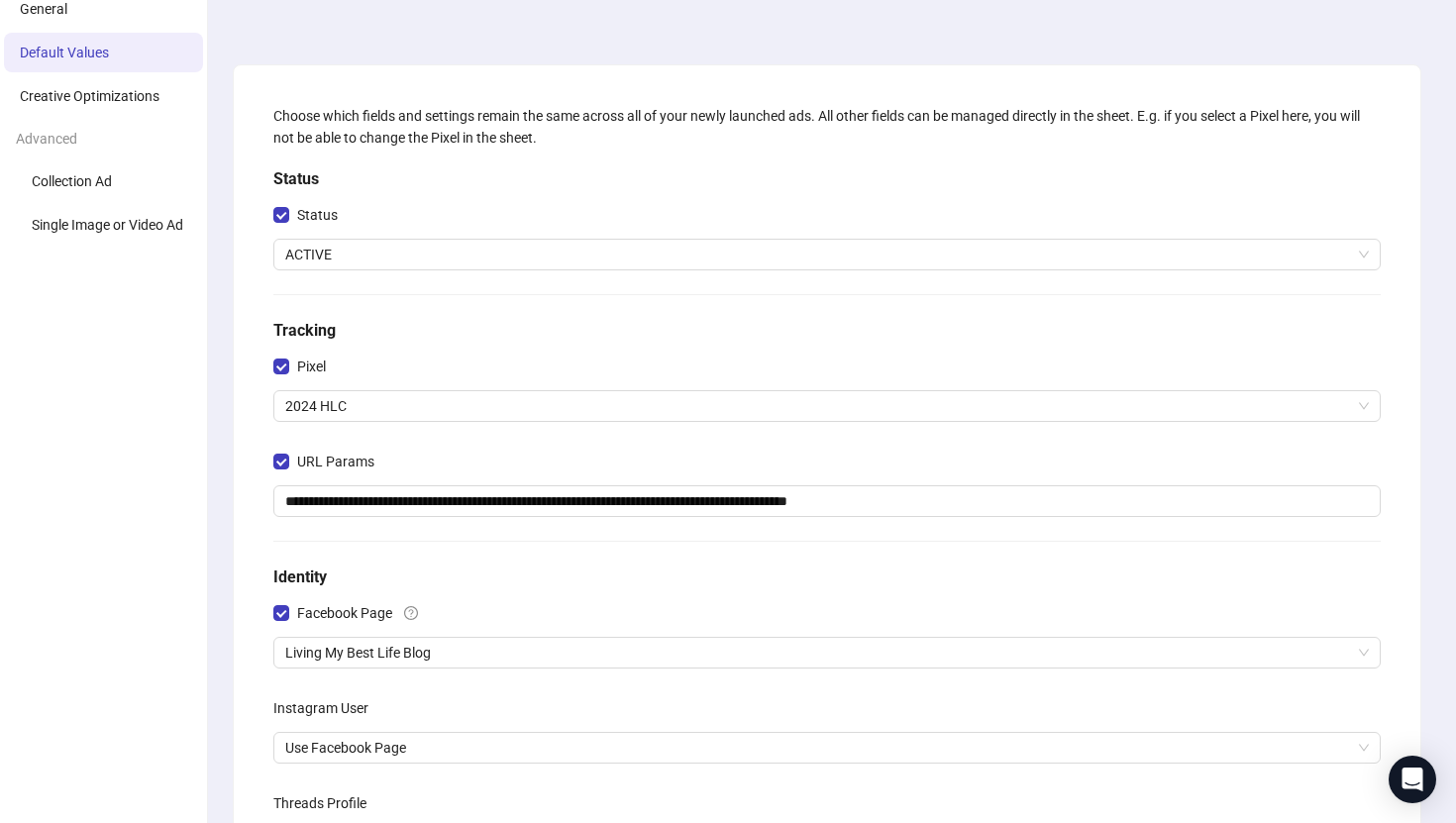 scroll, scrollTop: 0, scrollLeft: 0, axis: both 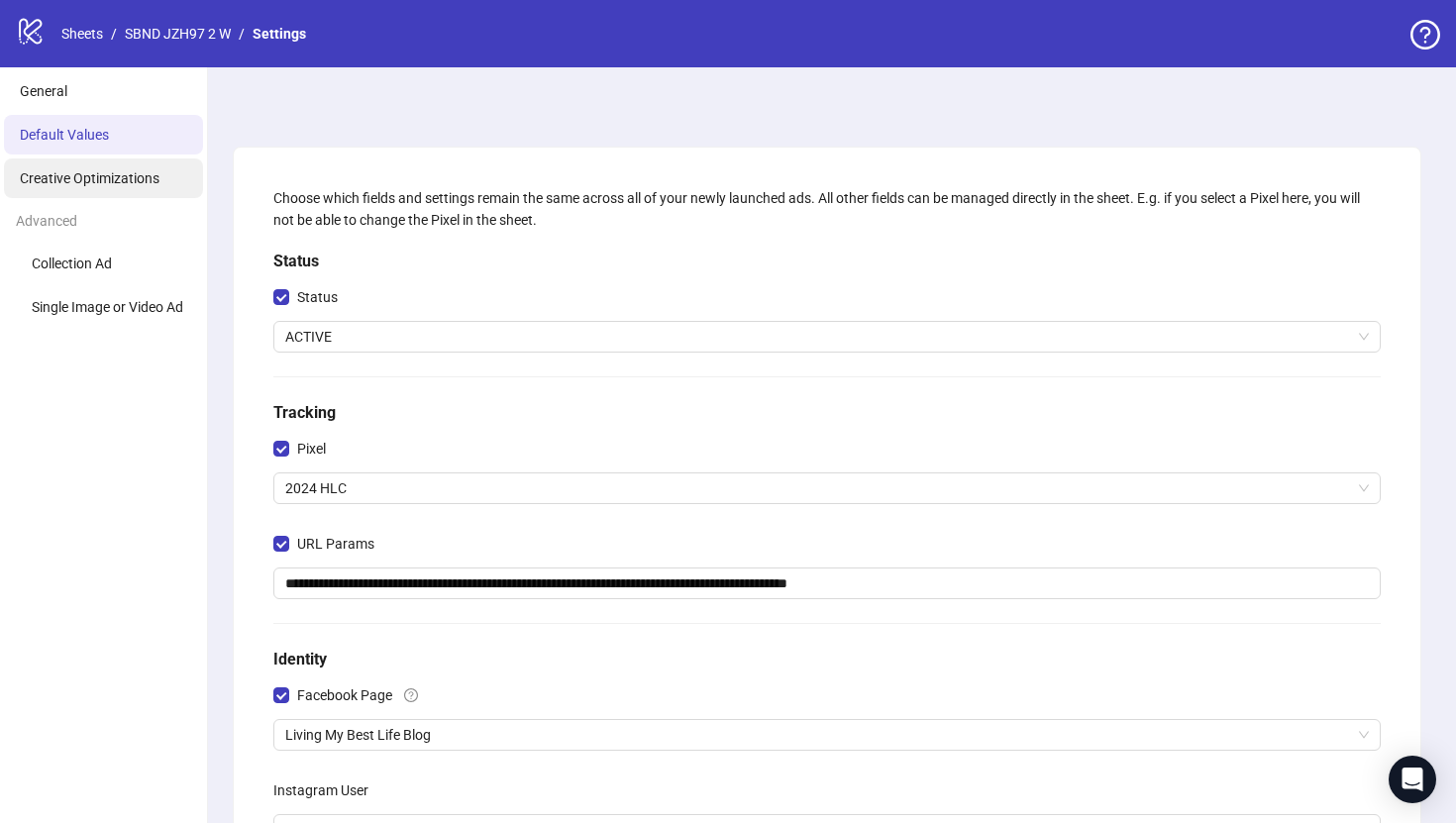 click on "Creative Optimizations" at bounding box center (89, 178) 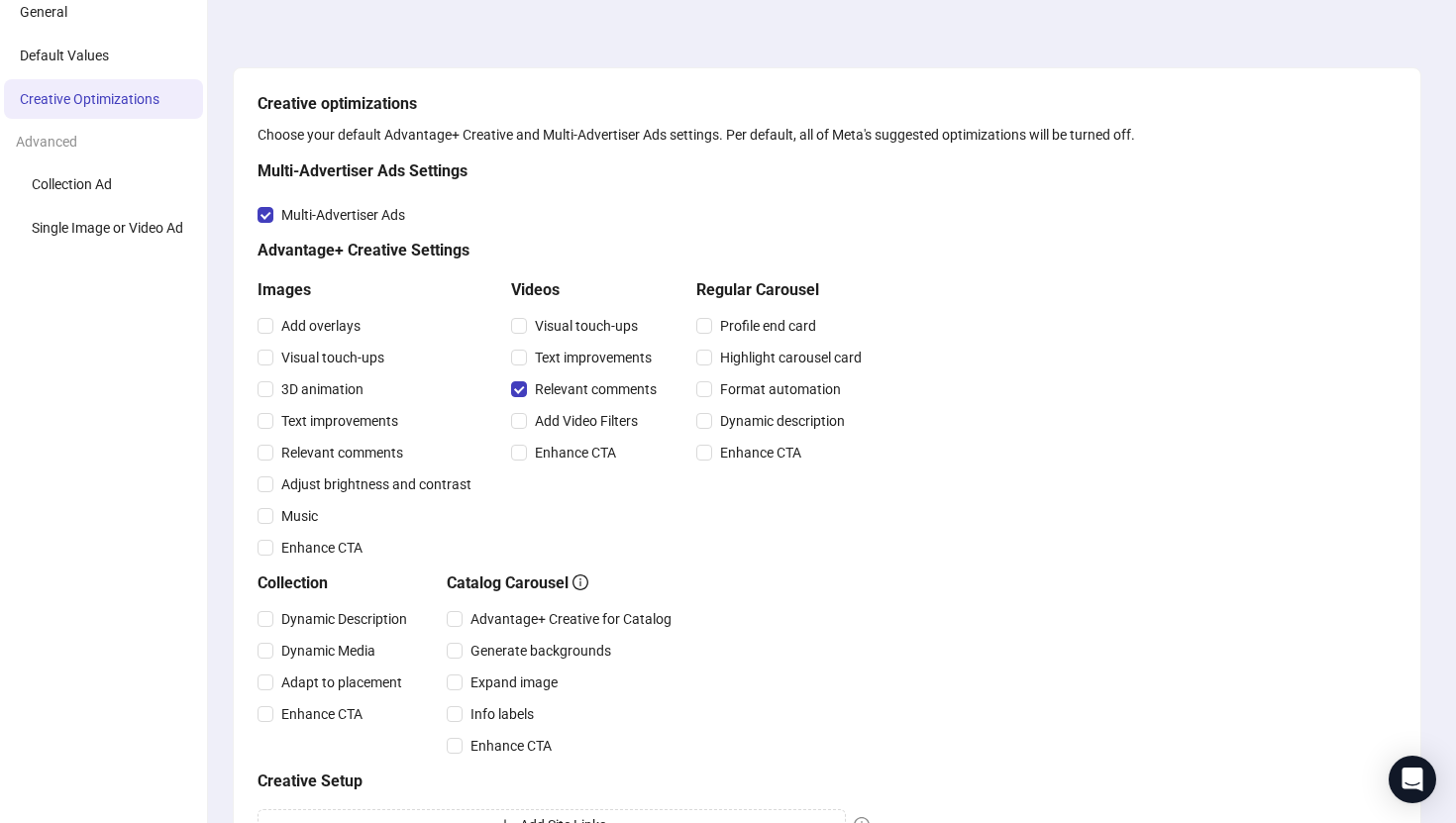 scroll, scrollTop: 80, scrollLeft: 0, axis: vertical 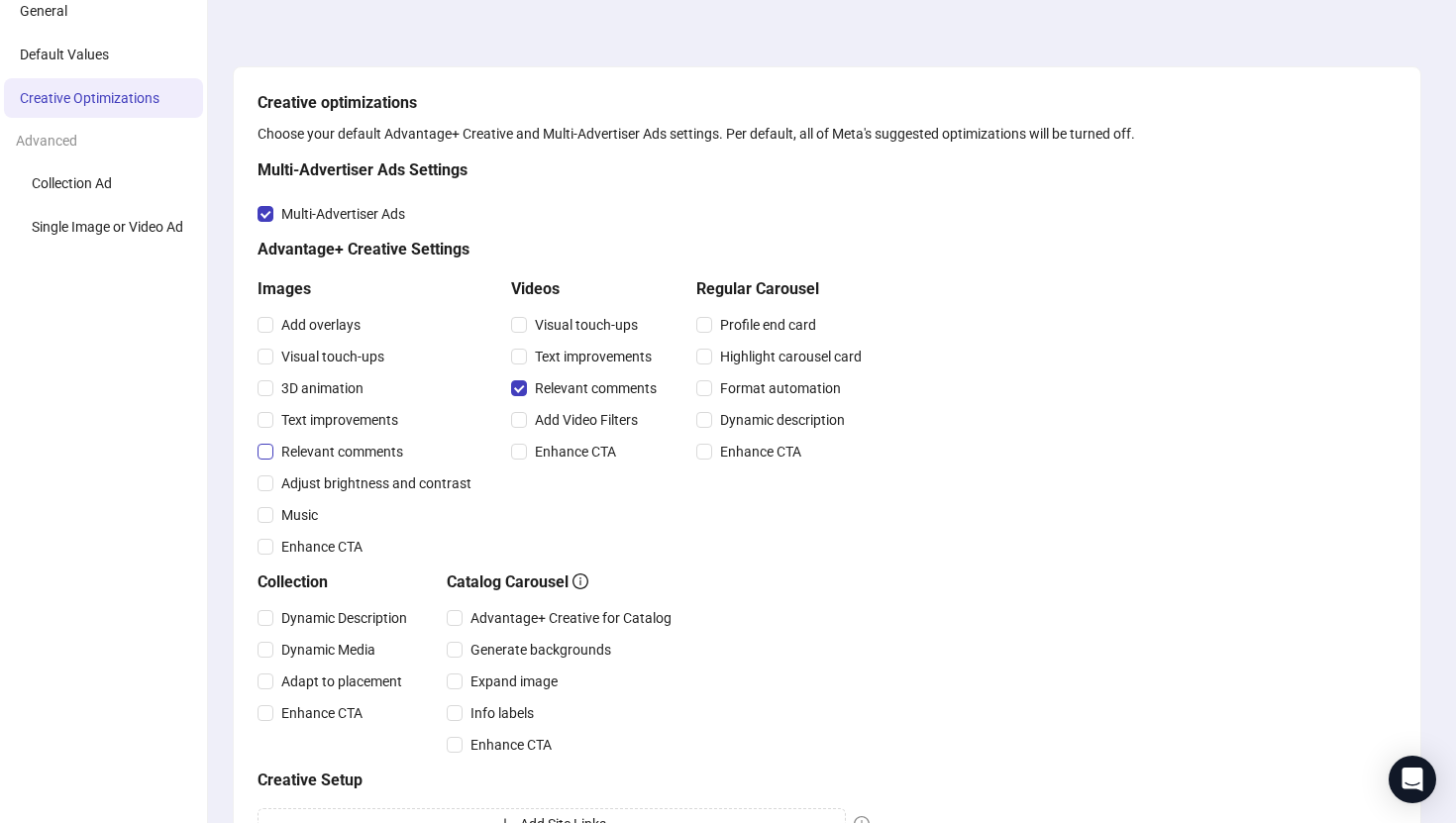 click on "Relevant comments" at bounding box center (342, 452) 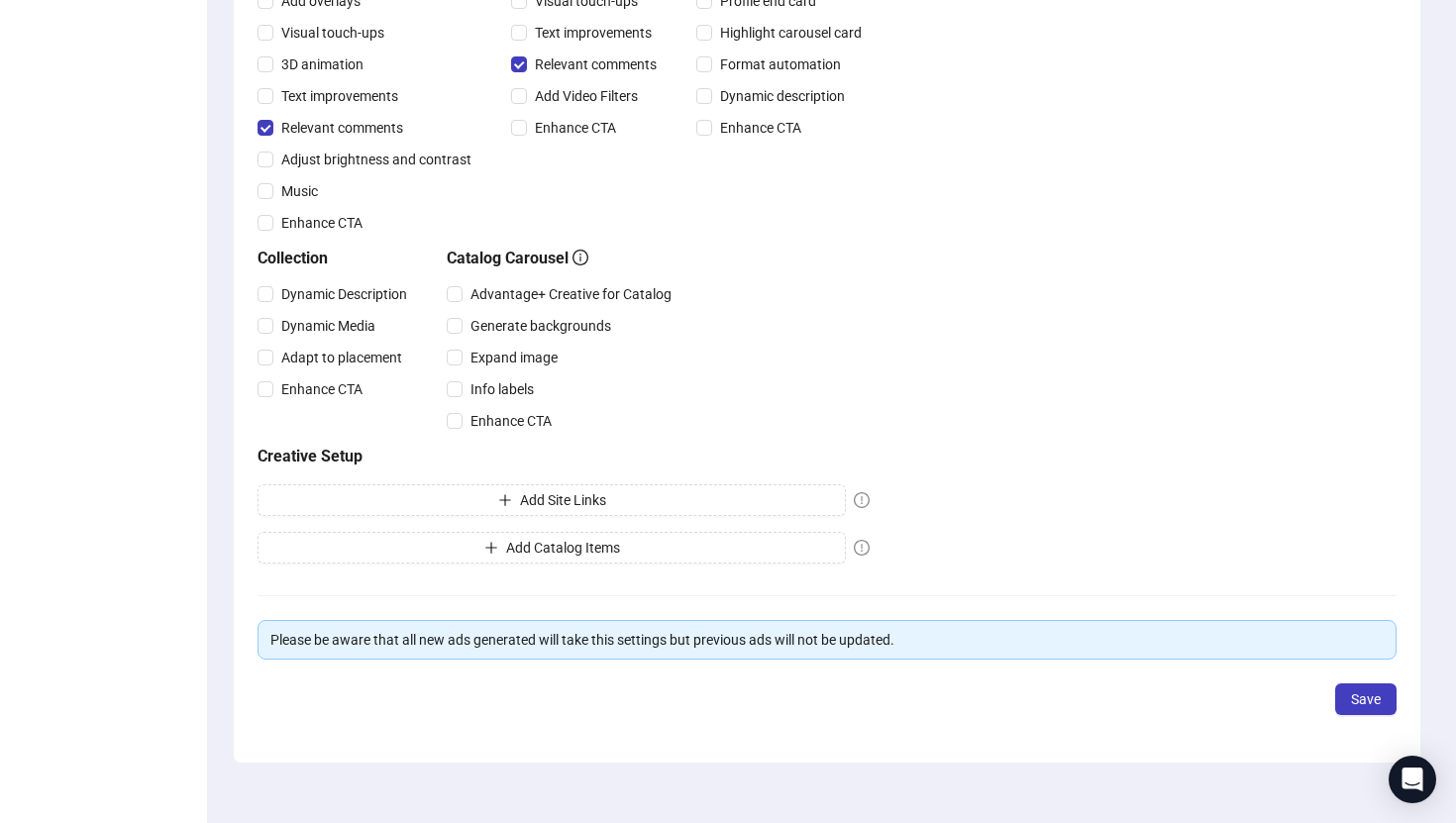 scroll, scrollTop: 424, scrollLeft: 0, axis: vertical 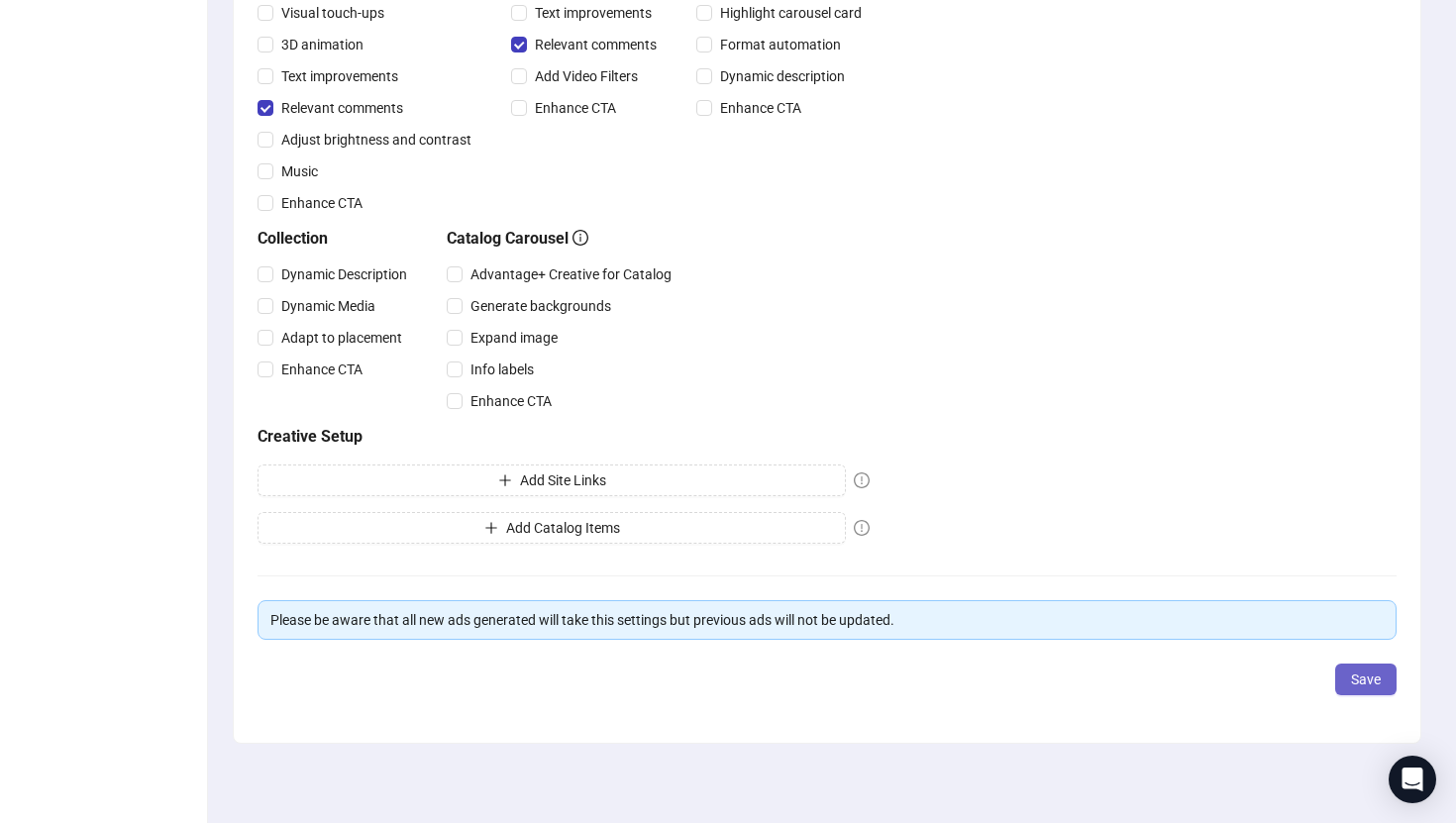 click on "Save" at bounding box center (1366, 679) 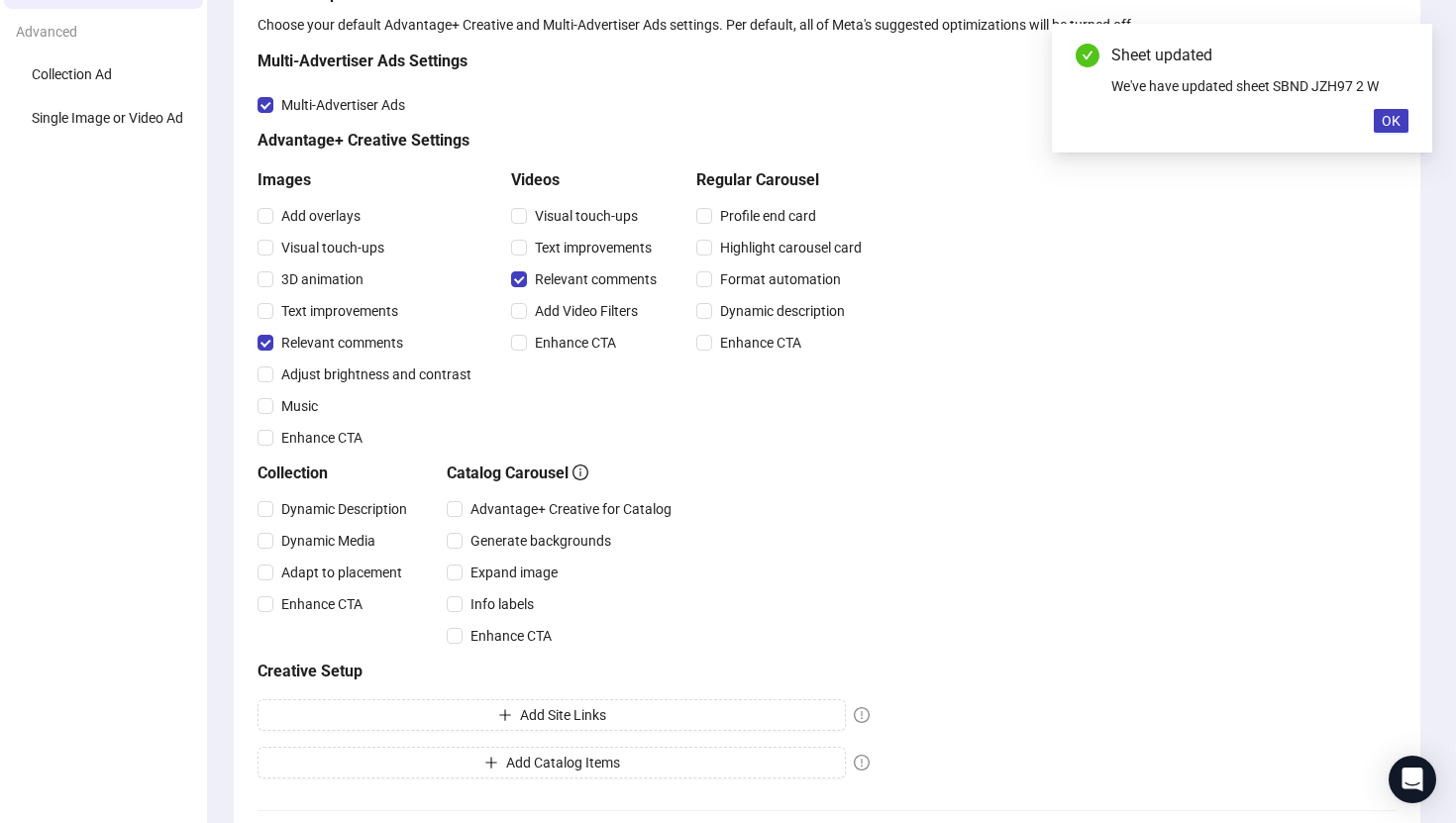 scroll, scrollTop: 0, scrollLeft: 0, axis: both 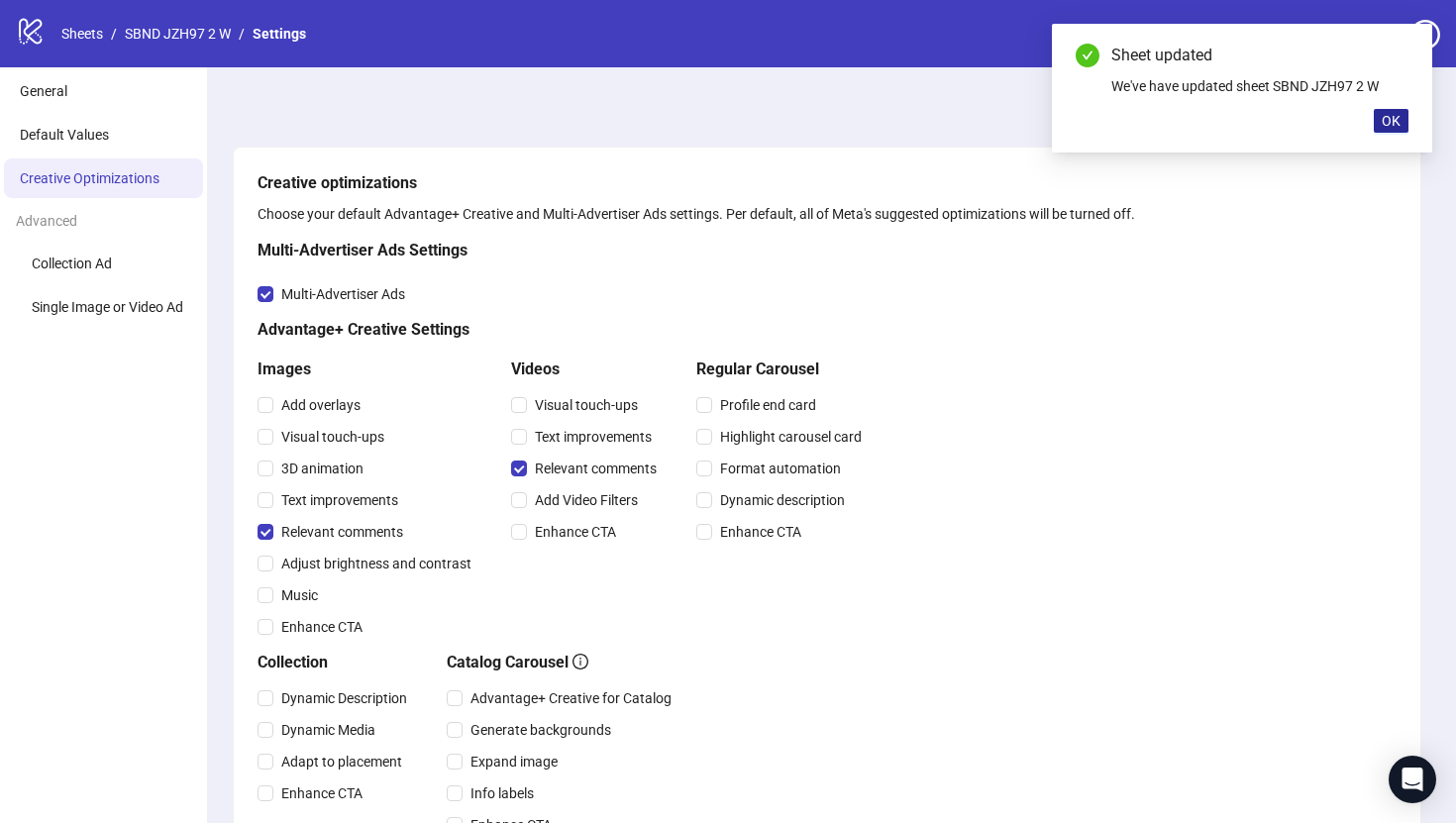 click on "OK" at bounding box center (1391, 121) 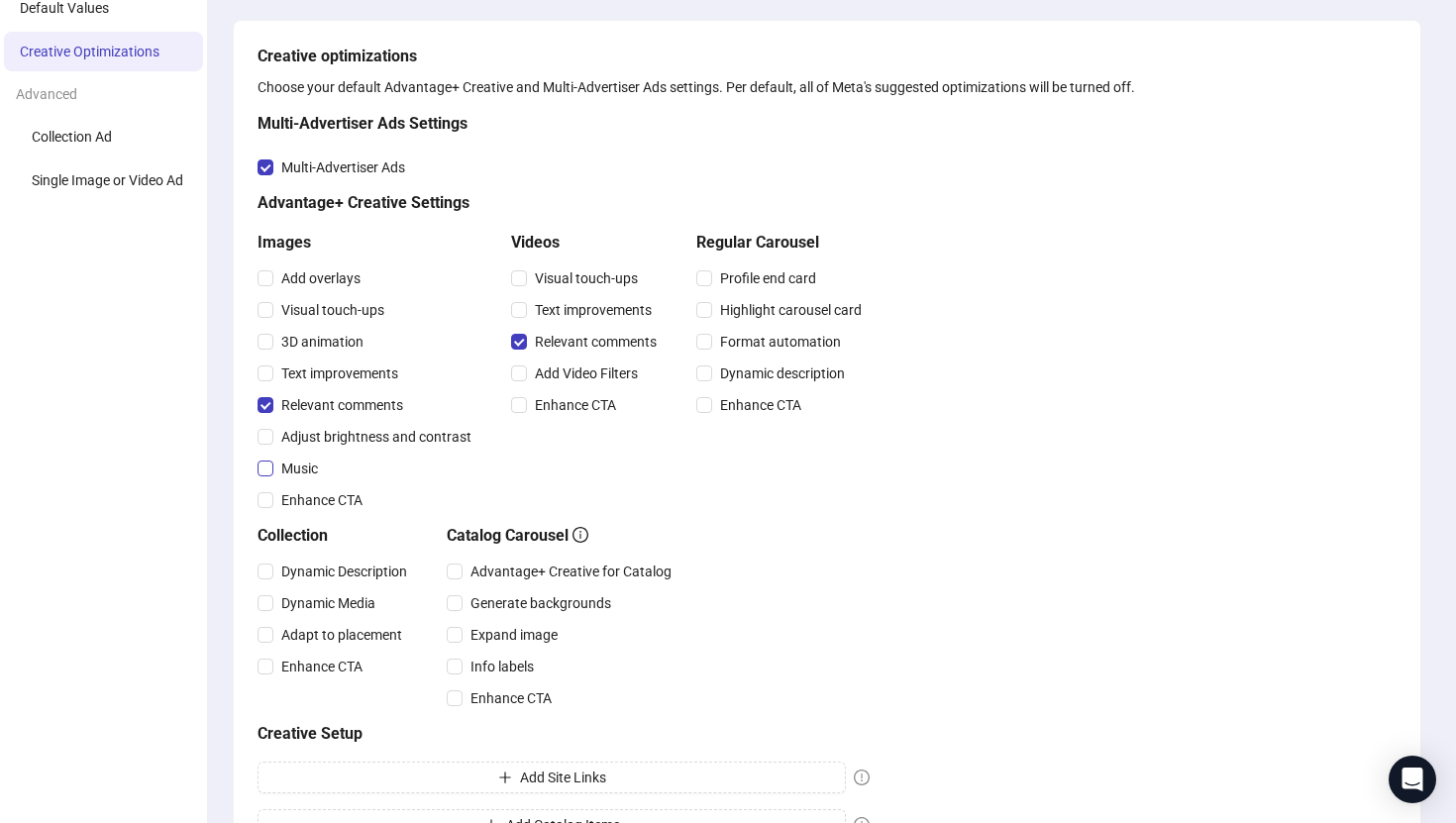 scroll, scrollTop: 0, scrollLeft: 0, axis: both 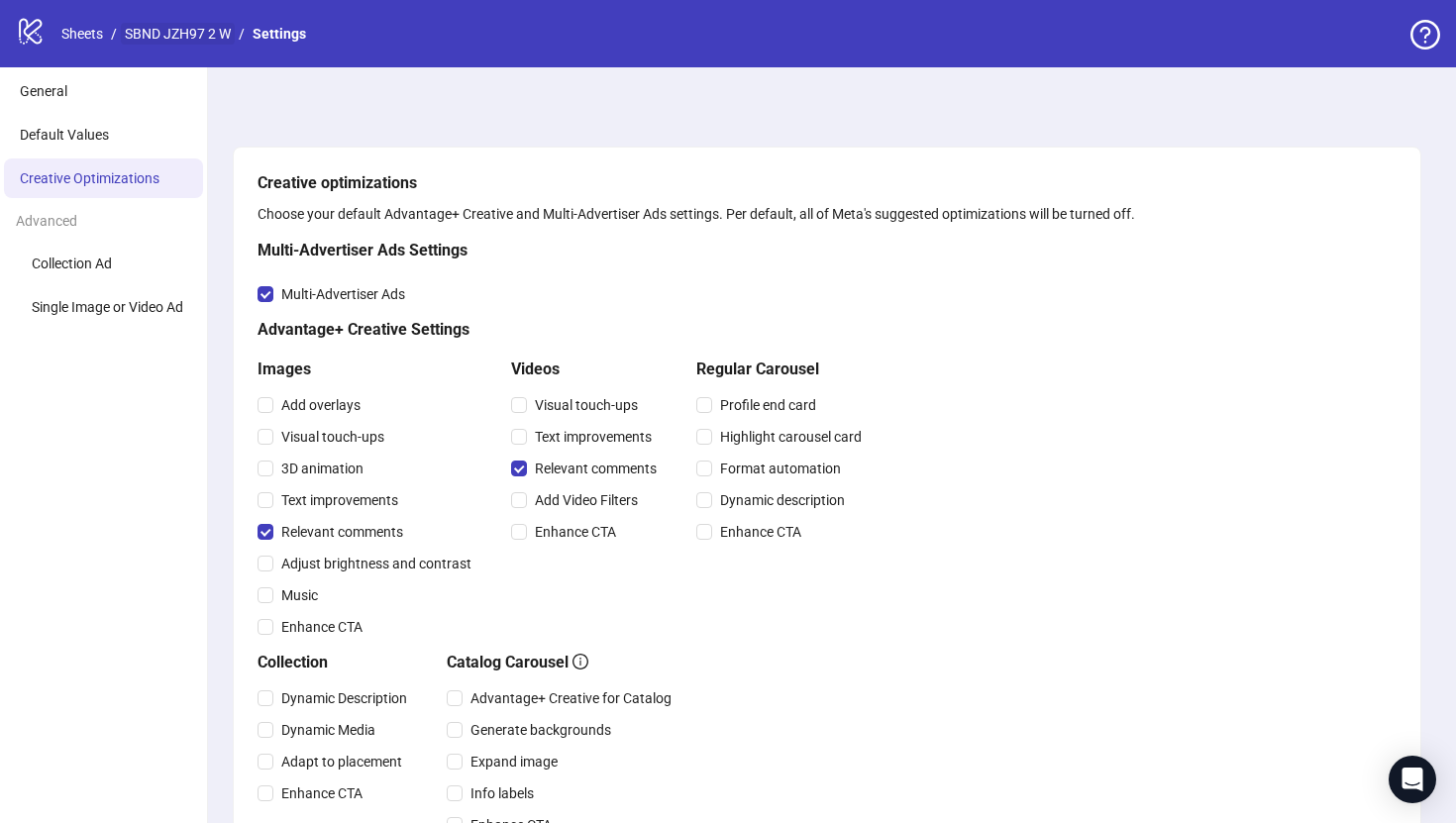 click on "SBND JZH97 2 W" at bounding box center [177, 34] 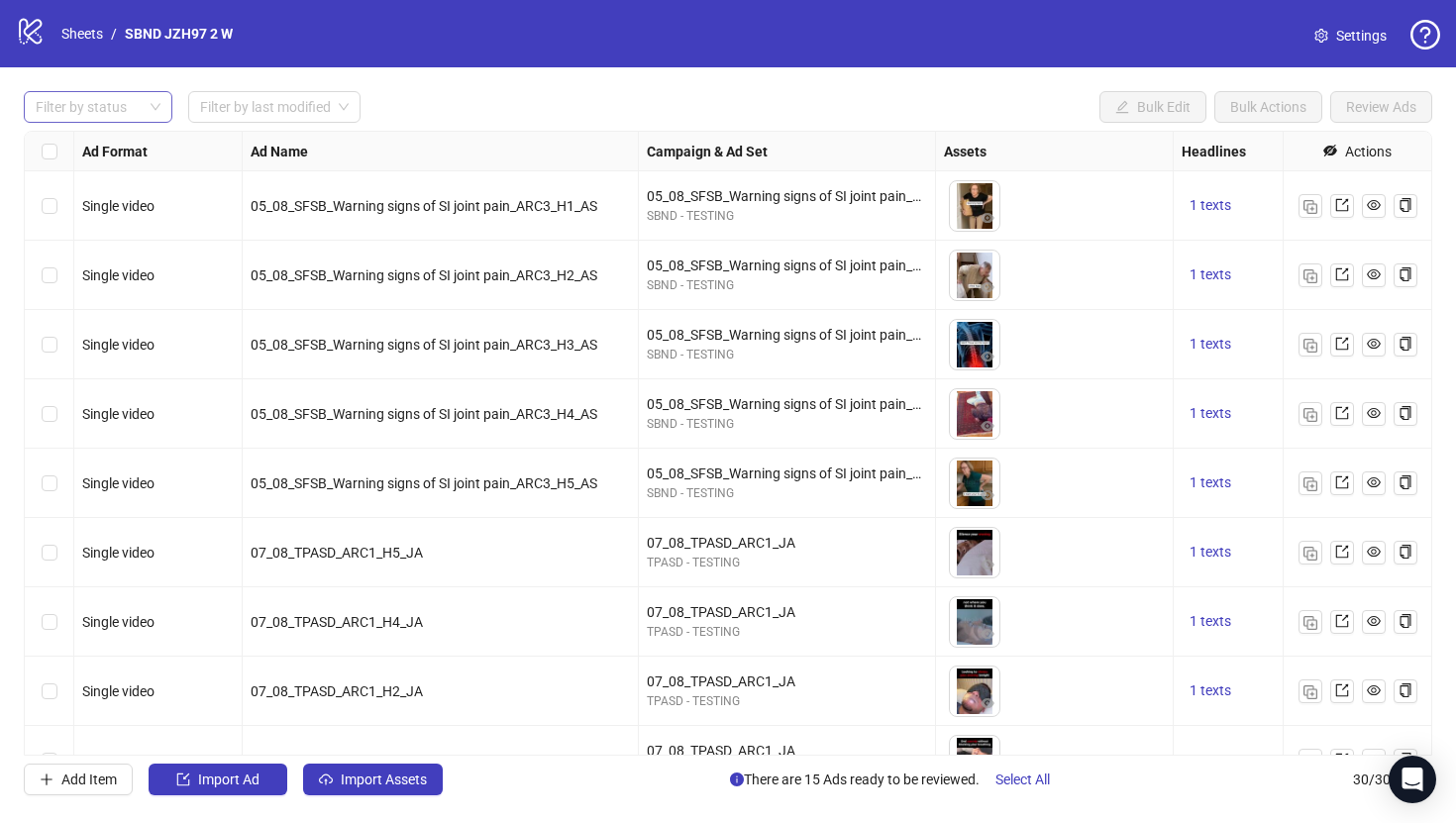 click at bounding box center [87, 107] 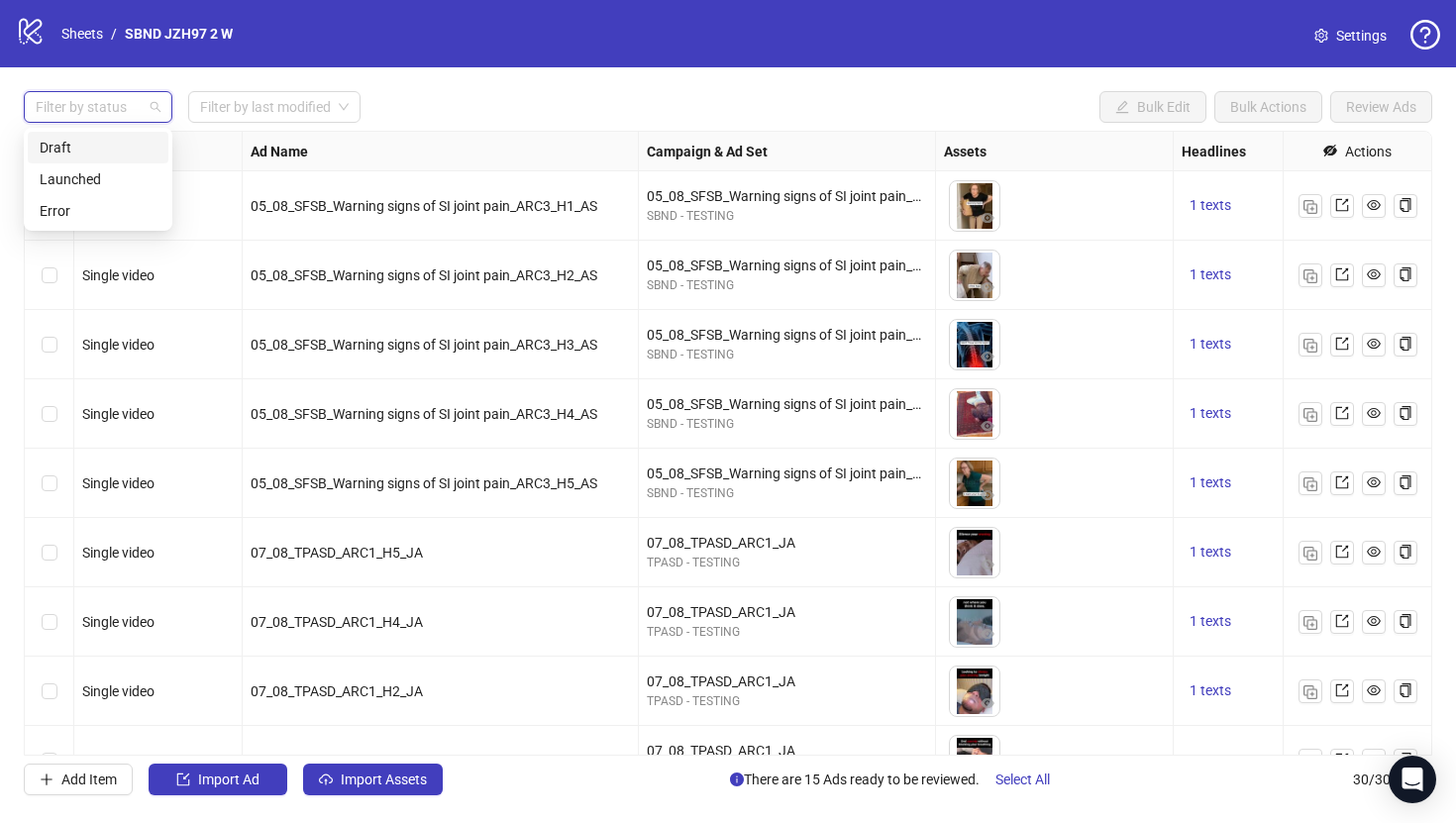 click on "Draft" at bounding box center [98, 148] 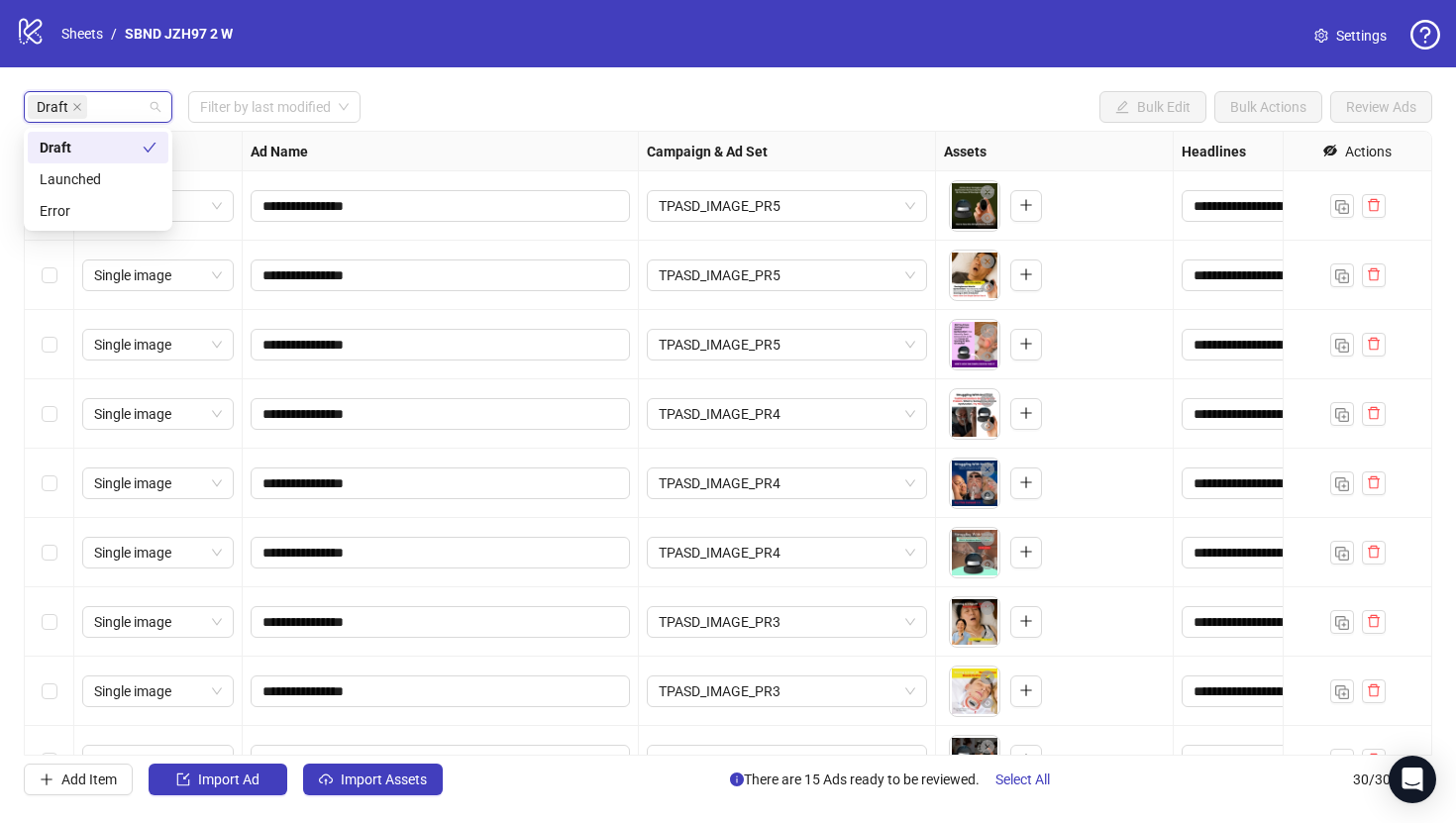 click on "logo/logo-mobile Sheets / SBND JZH97 2 W Settings" at bounding box center (728, 34) 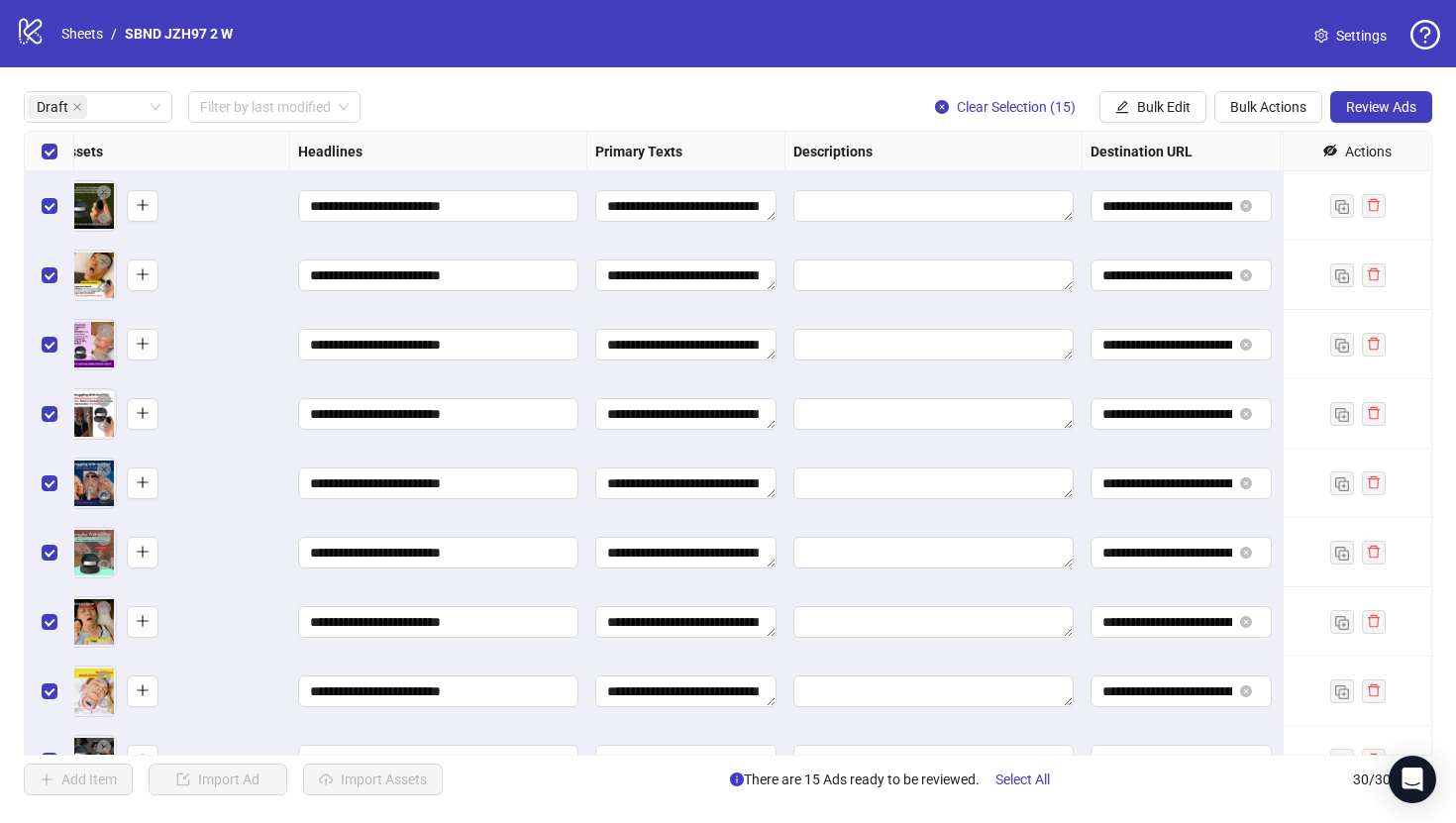 scroll, scrollTop: 0, scrollLeft: 974, axis: horizontal 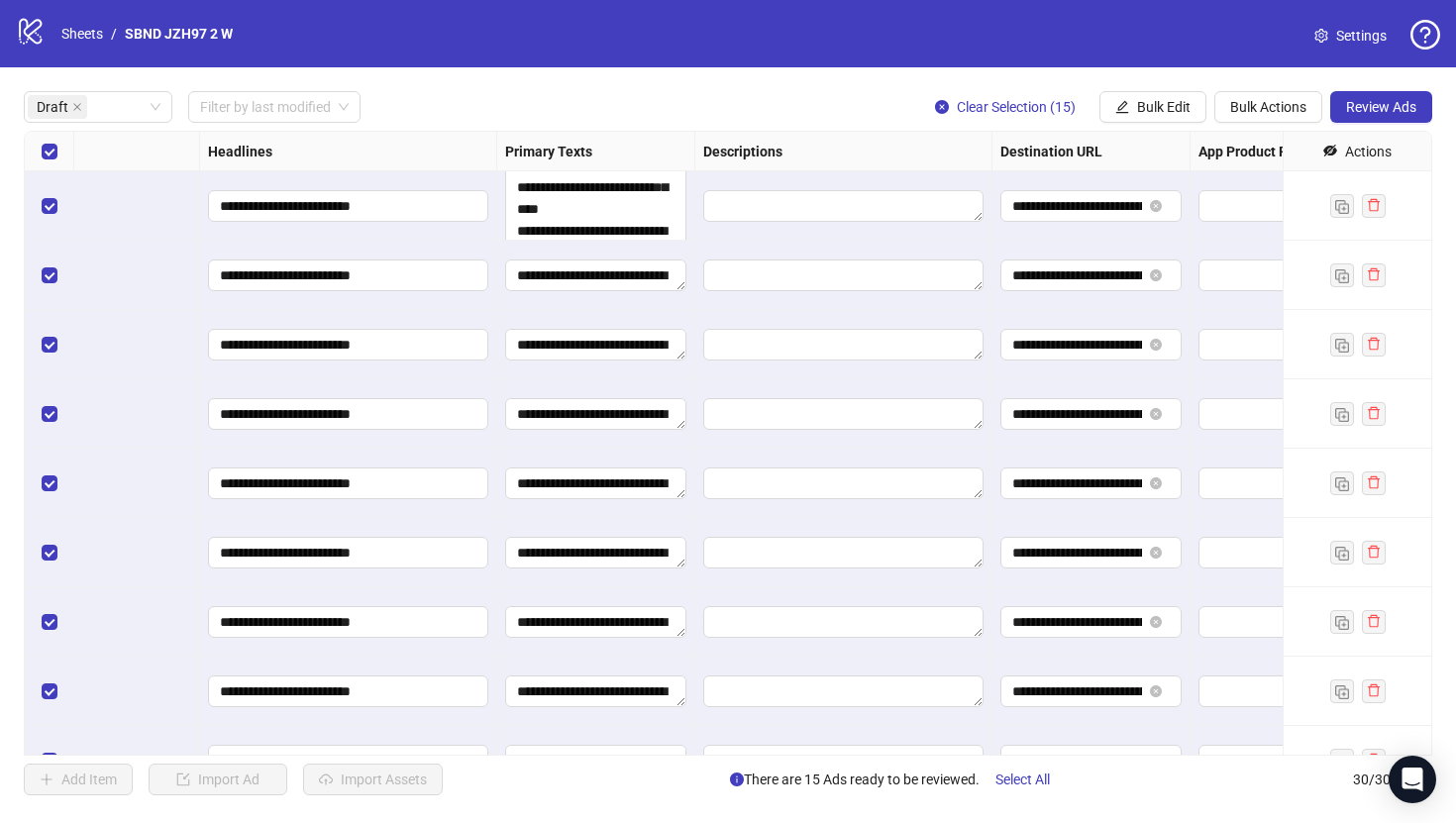 drag, startPoint x: 681, startPoint y: 212, endPoint x: 802, endPoint y: 292, distance: 145.05516 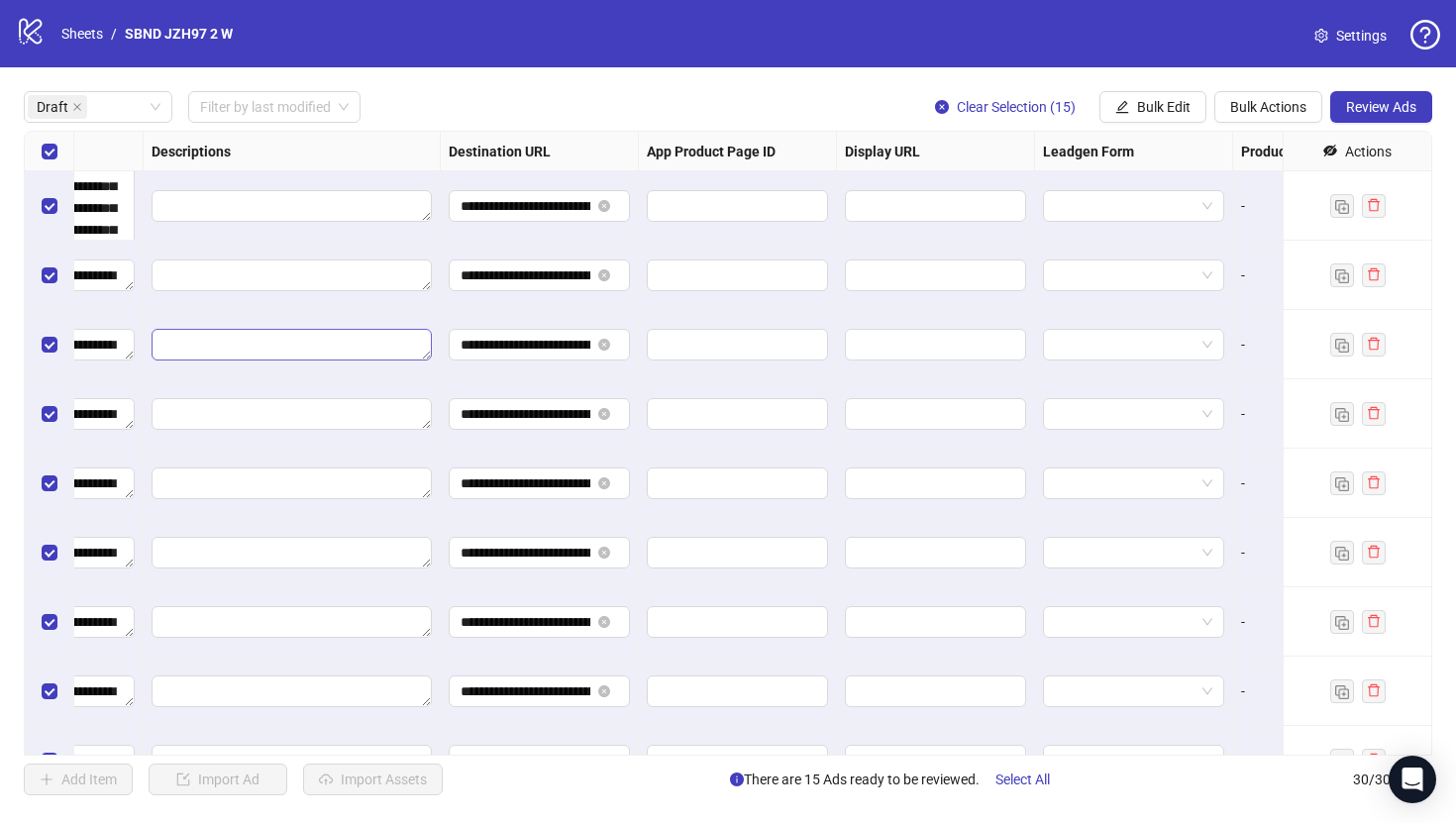 scroll, scrollTop: 0, scrollLeft: 1622, axis: horizontal 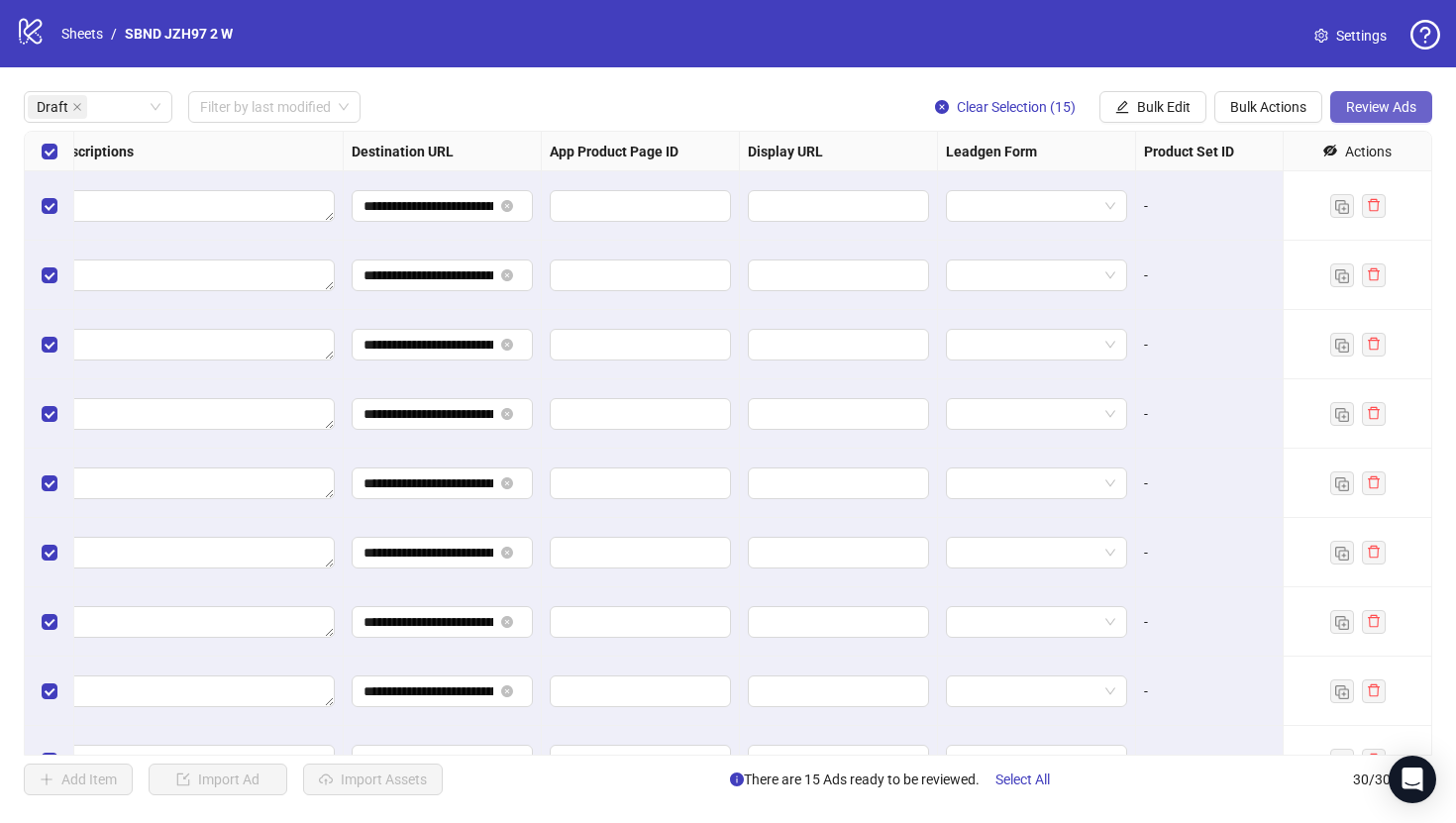 click on "Review Ads" at bounding box center [1381, 107] 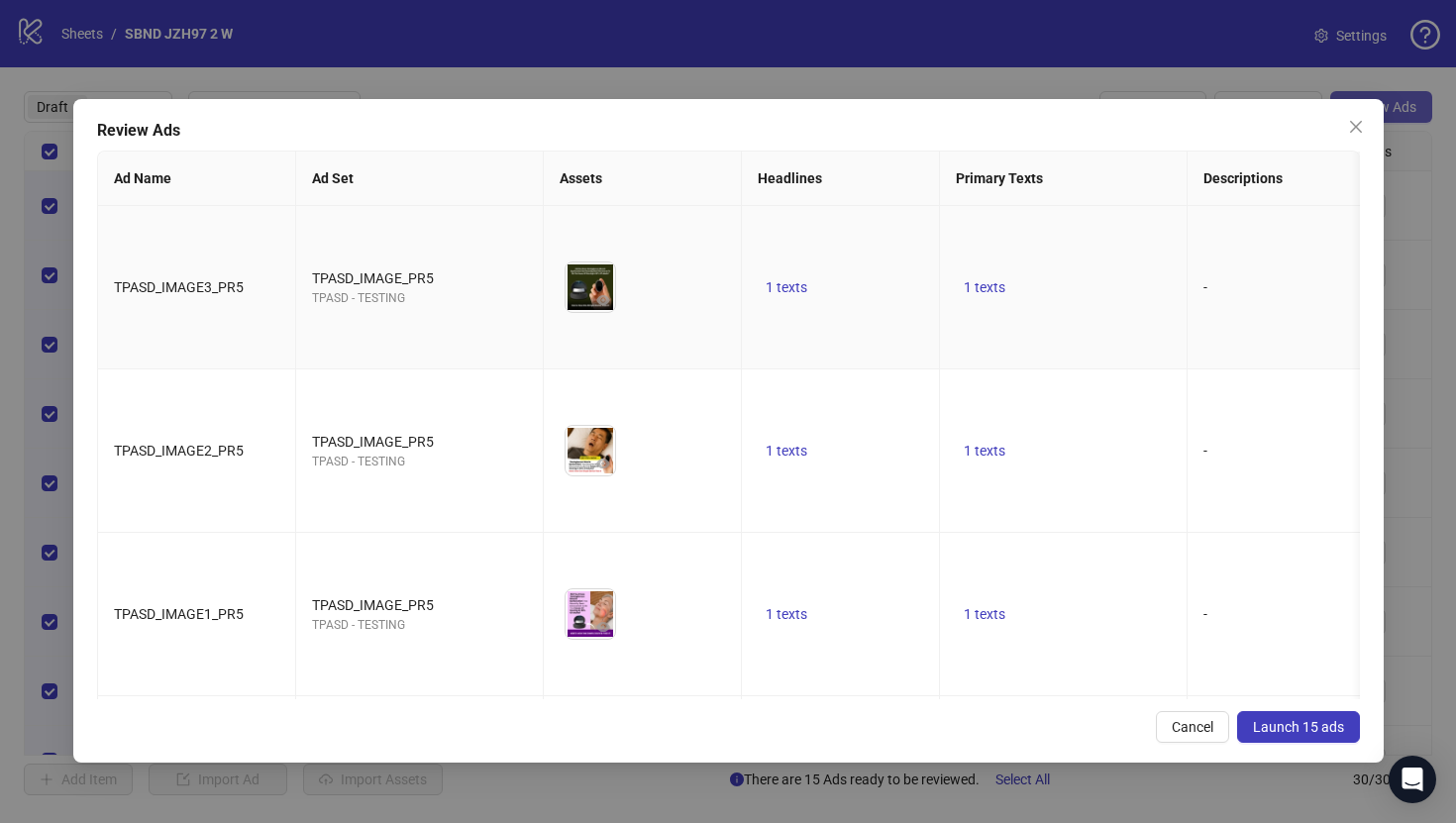 scroll, scrollTop: 0, scrollLeft: 69, axis: horizontal 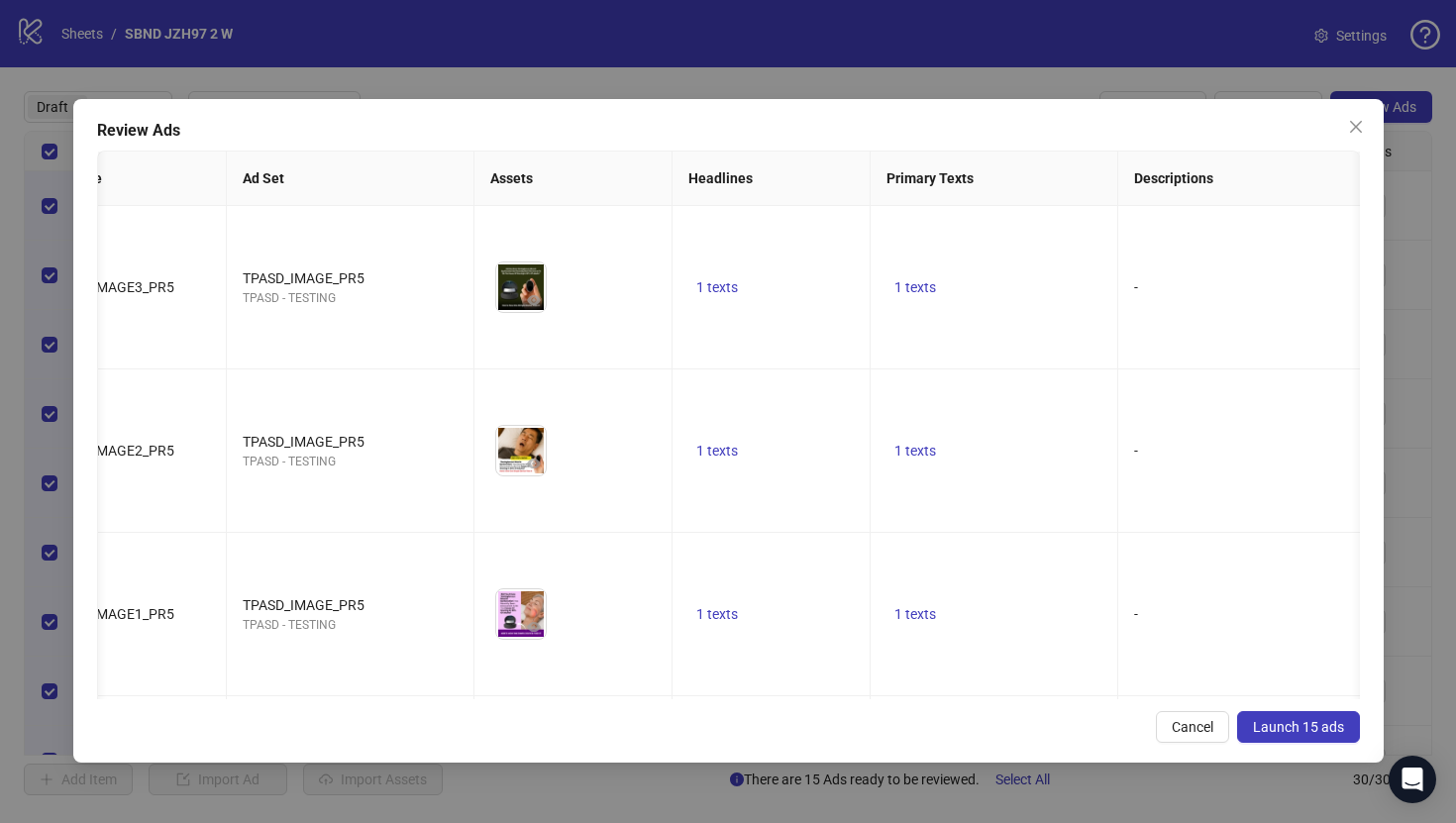 click on "Launch 15 ads" at bounding box center (1299, 727) 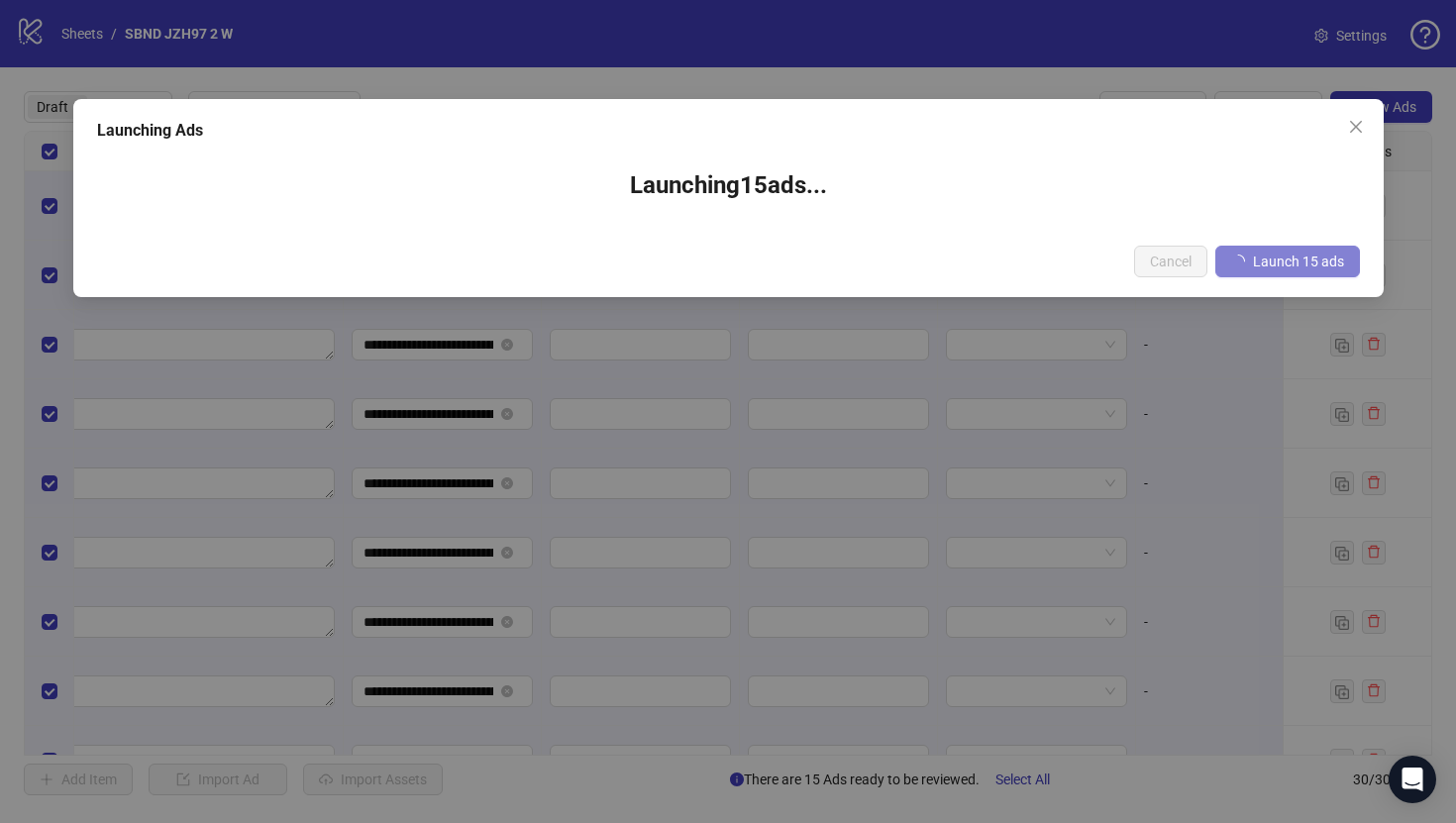 type 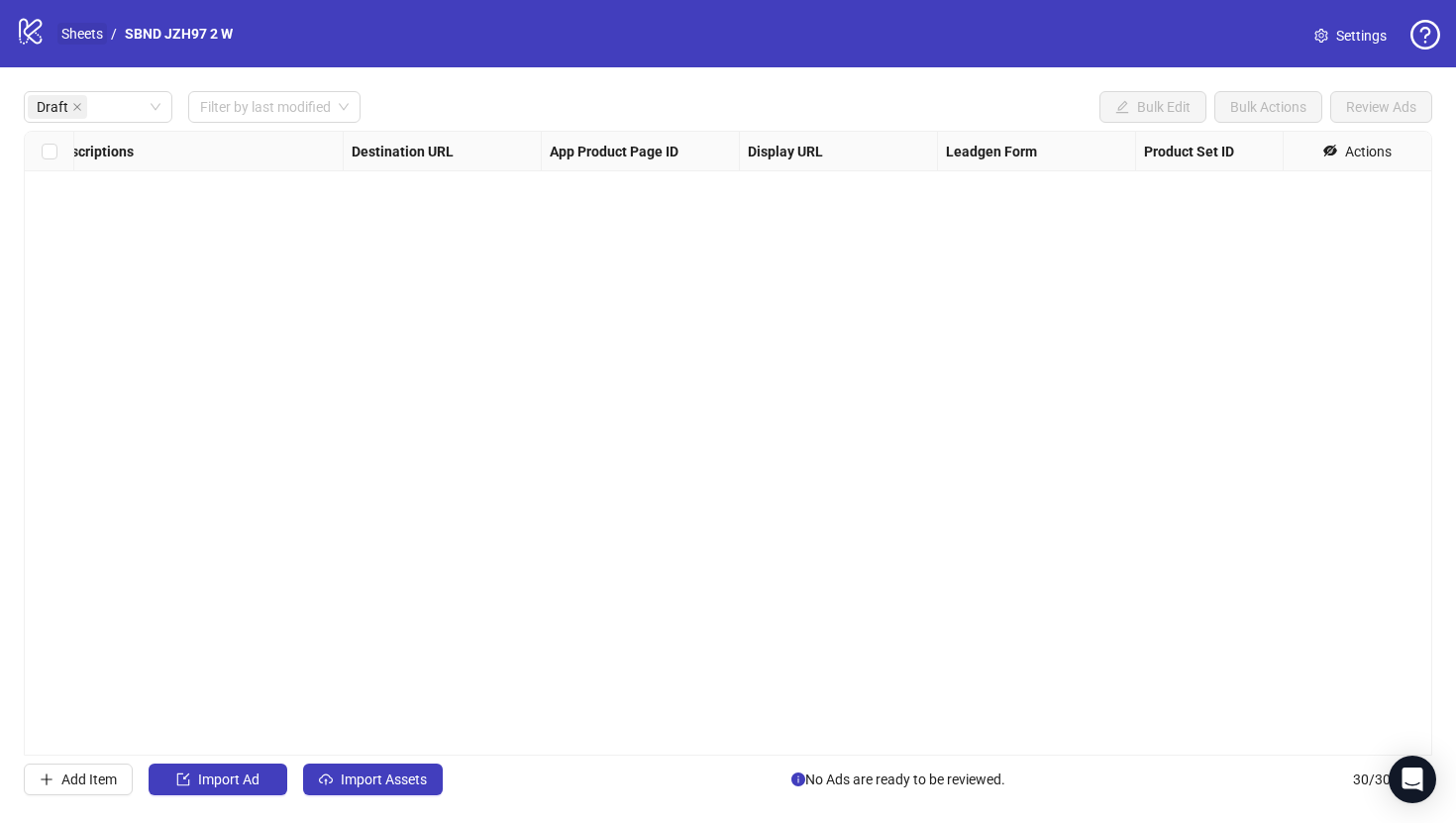 click on "Sheets" at bounding box center (82, 34) 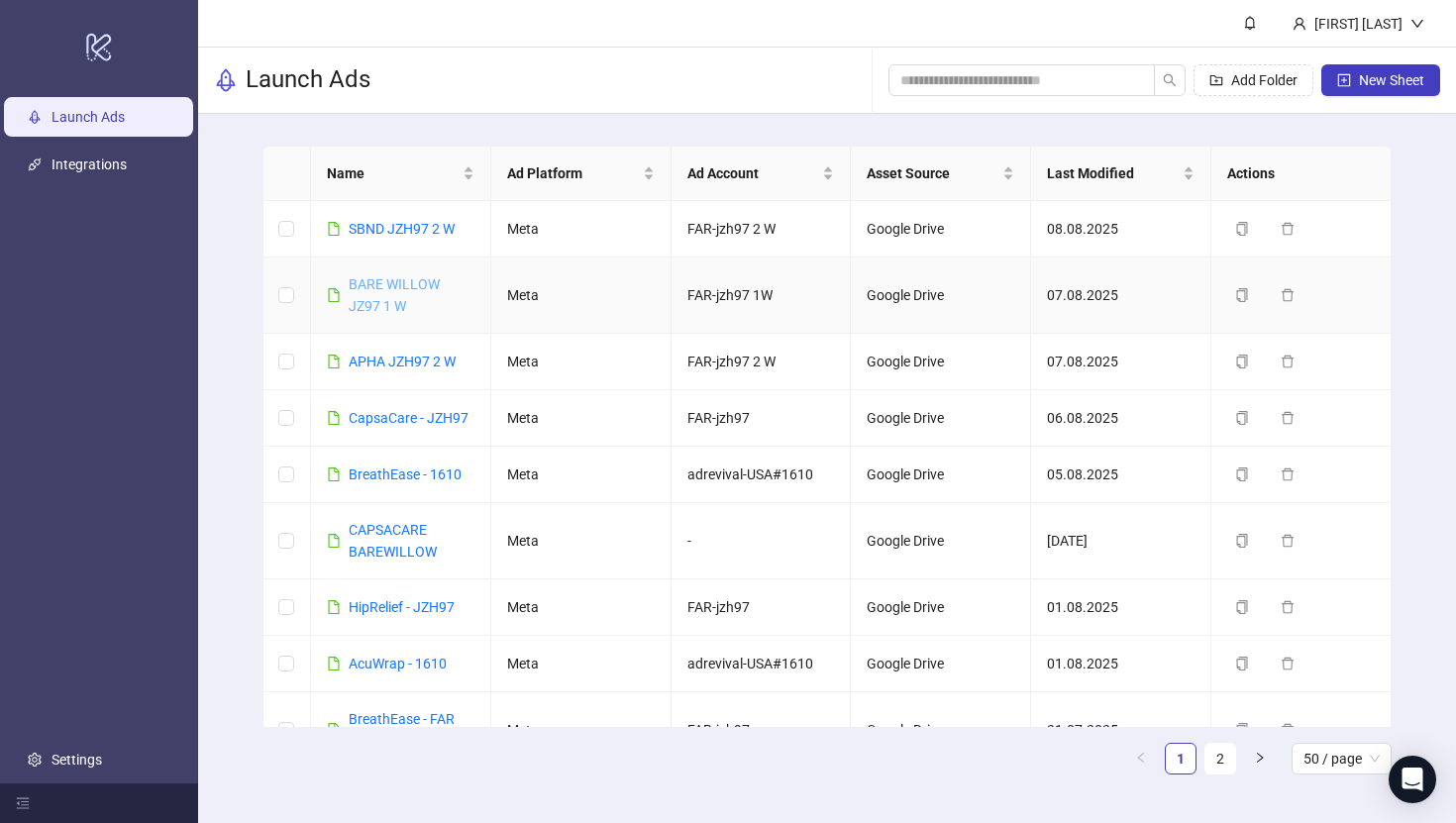 click on "BARE WILLOW JZ97 1 W" at bounding box center (394, 295) 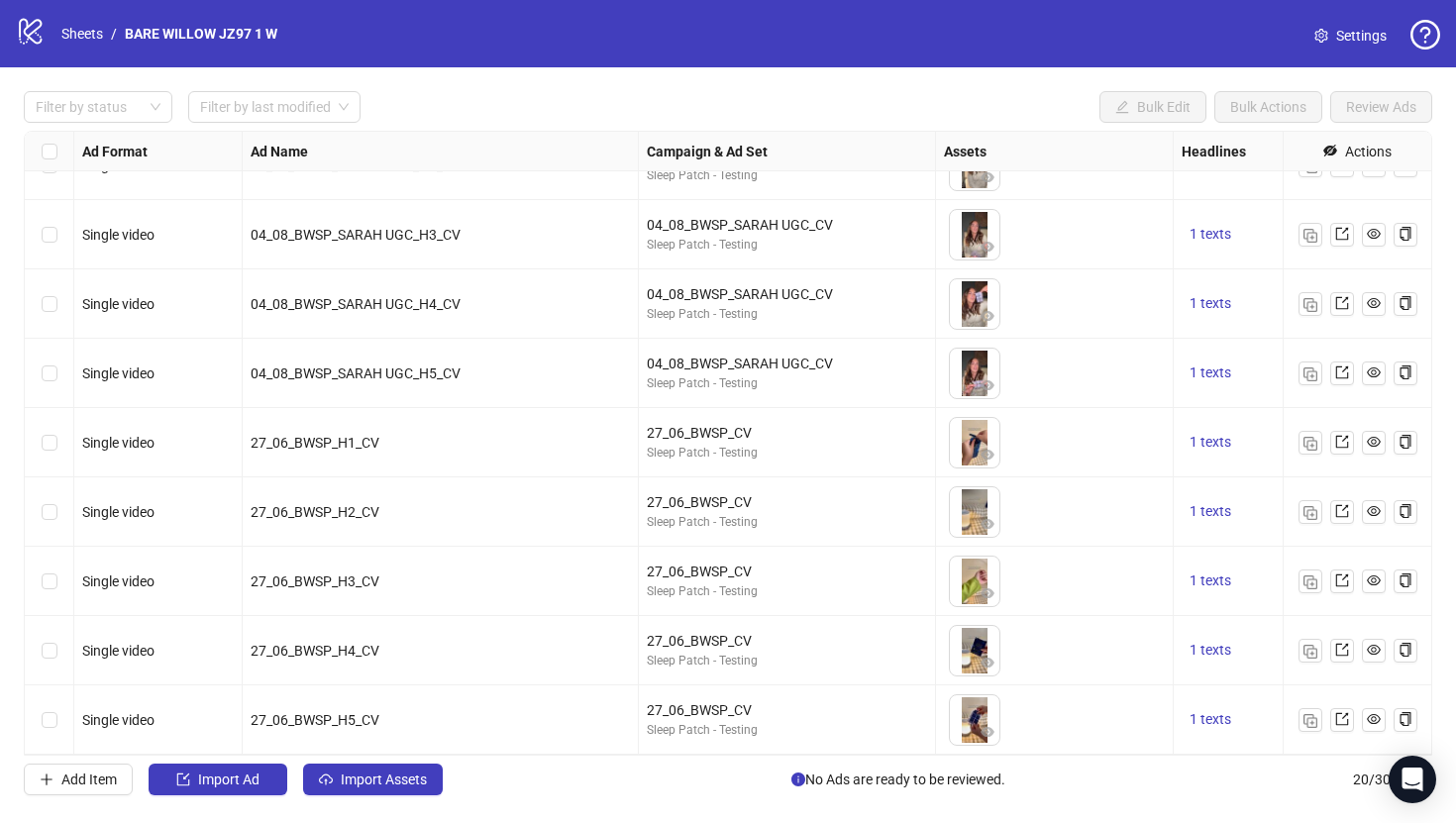 scroll, scrollTop: 0, scrollLeft: 0, axis: both 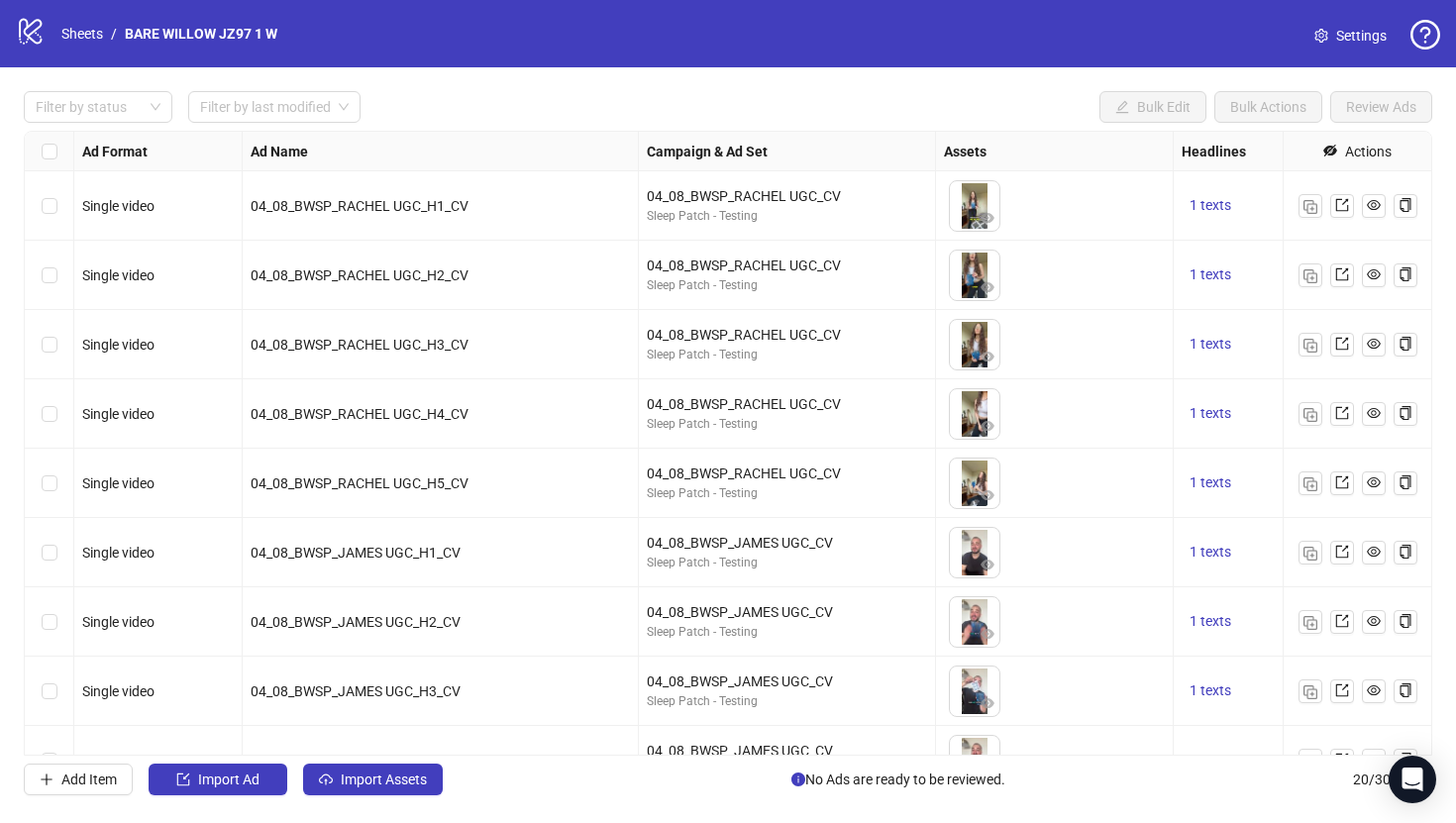 click on "logo/logo-mobile Sheets / BARE WILLOW JZ97 1 W" at bounding box center [151, 34] 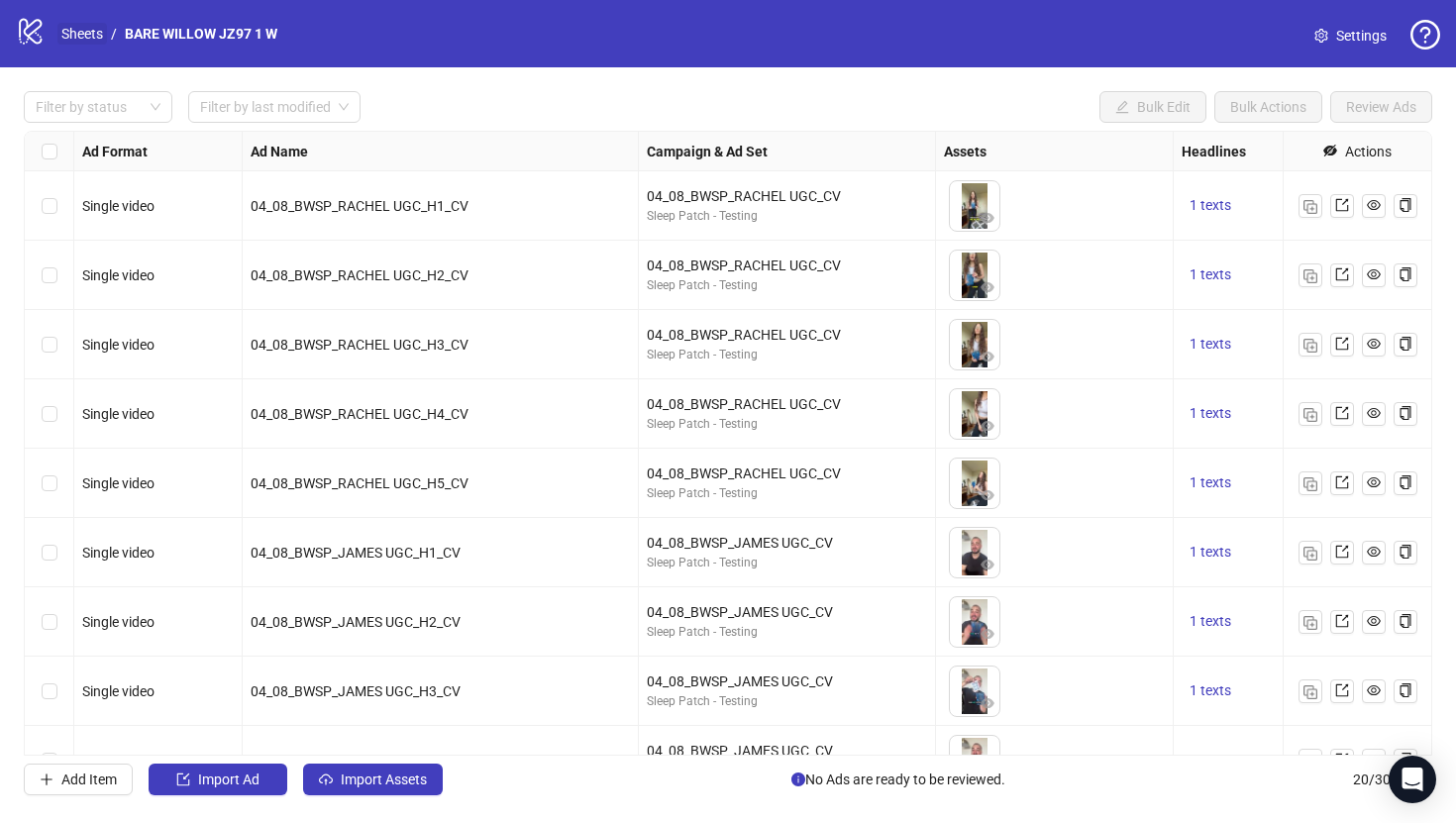 click on "Sheets" at bounding box center (82, 34) 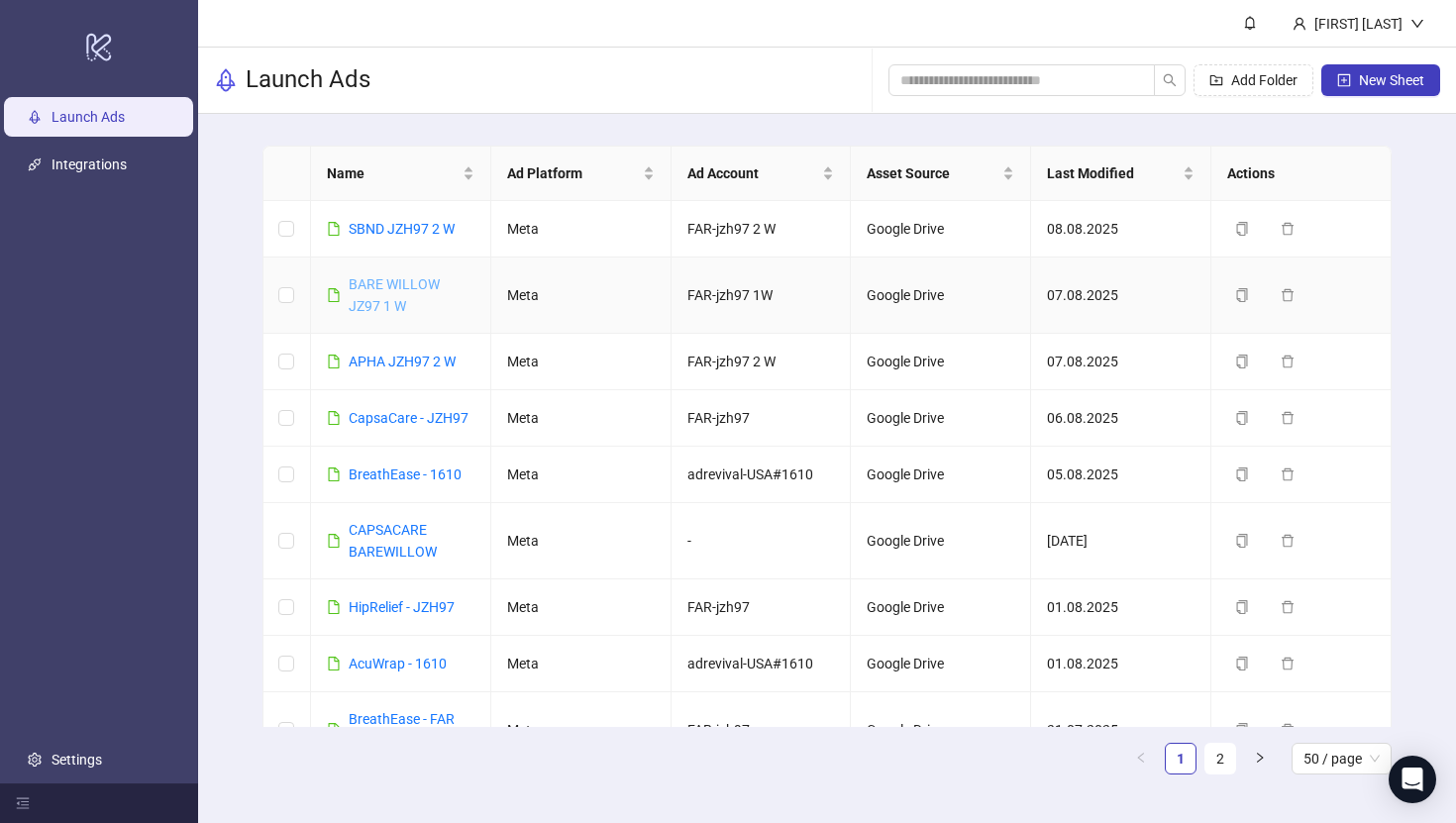 click on "BARE WILLOW JZ97 1 W" at bounding box center (394, 295) 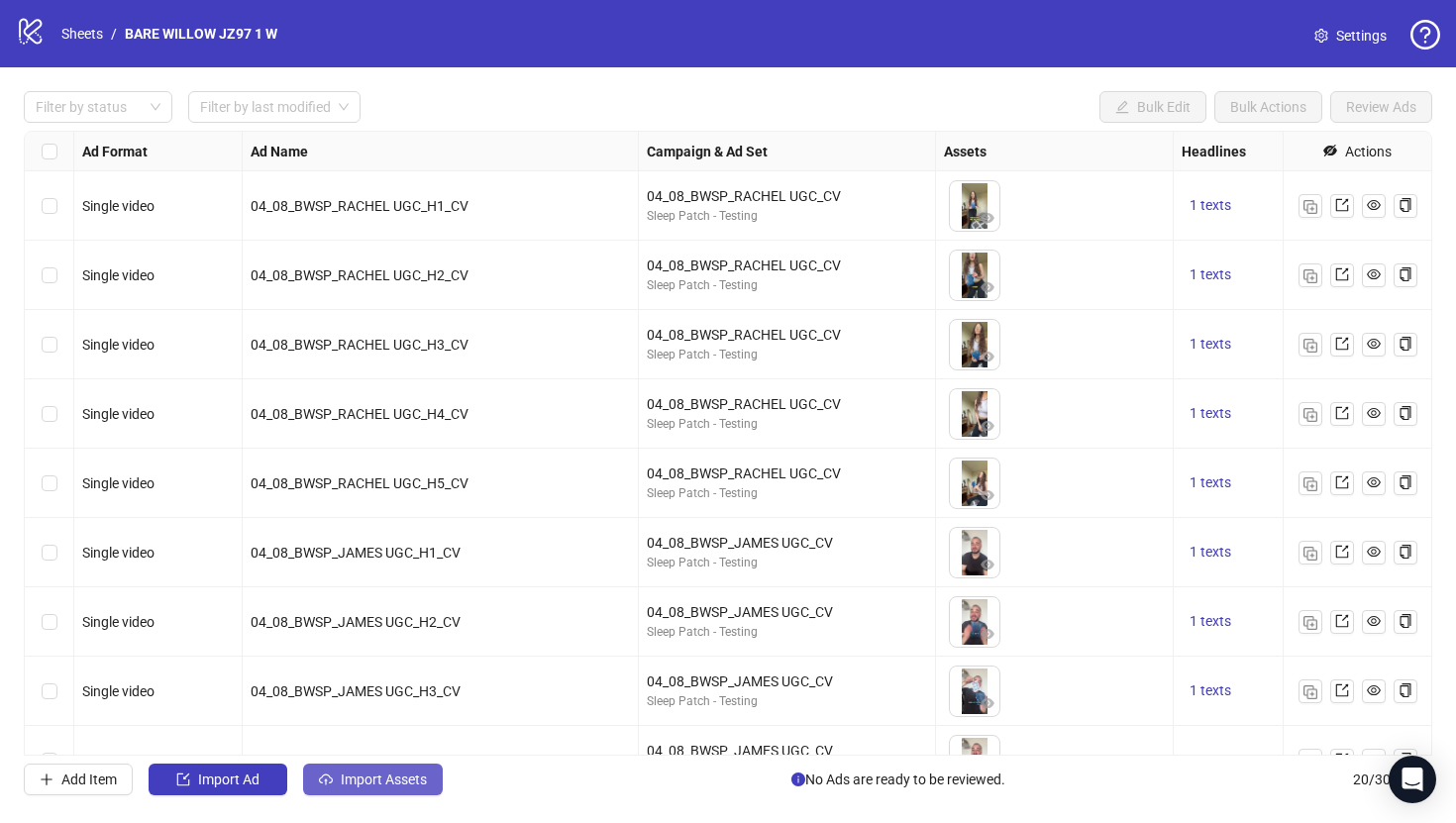 click on "Import Assets" at bounding box center (383, 779) 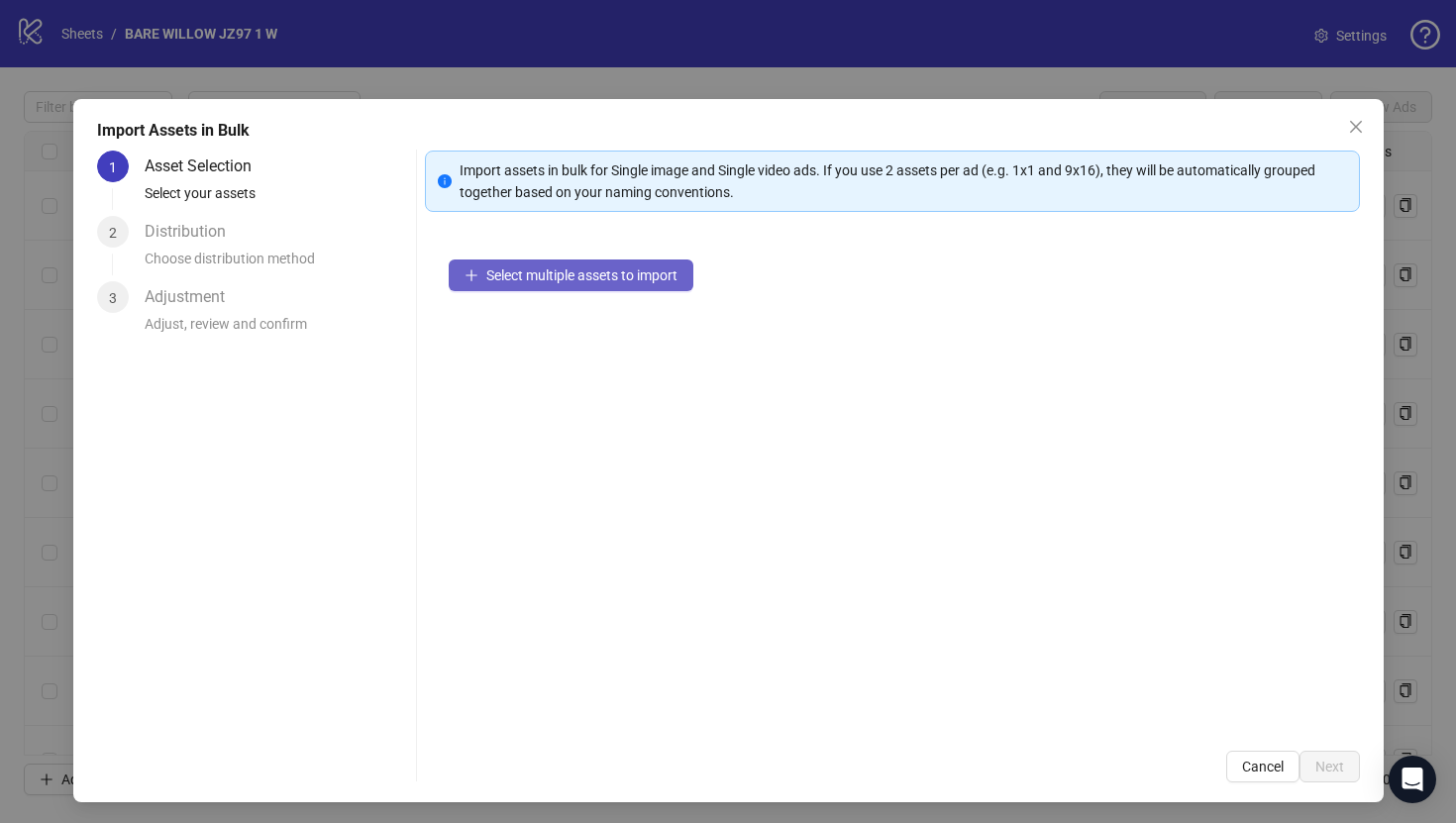 type 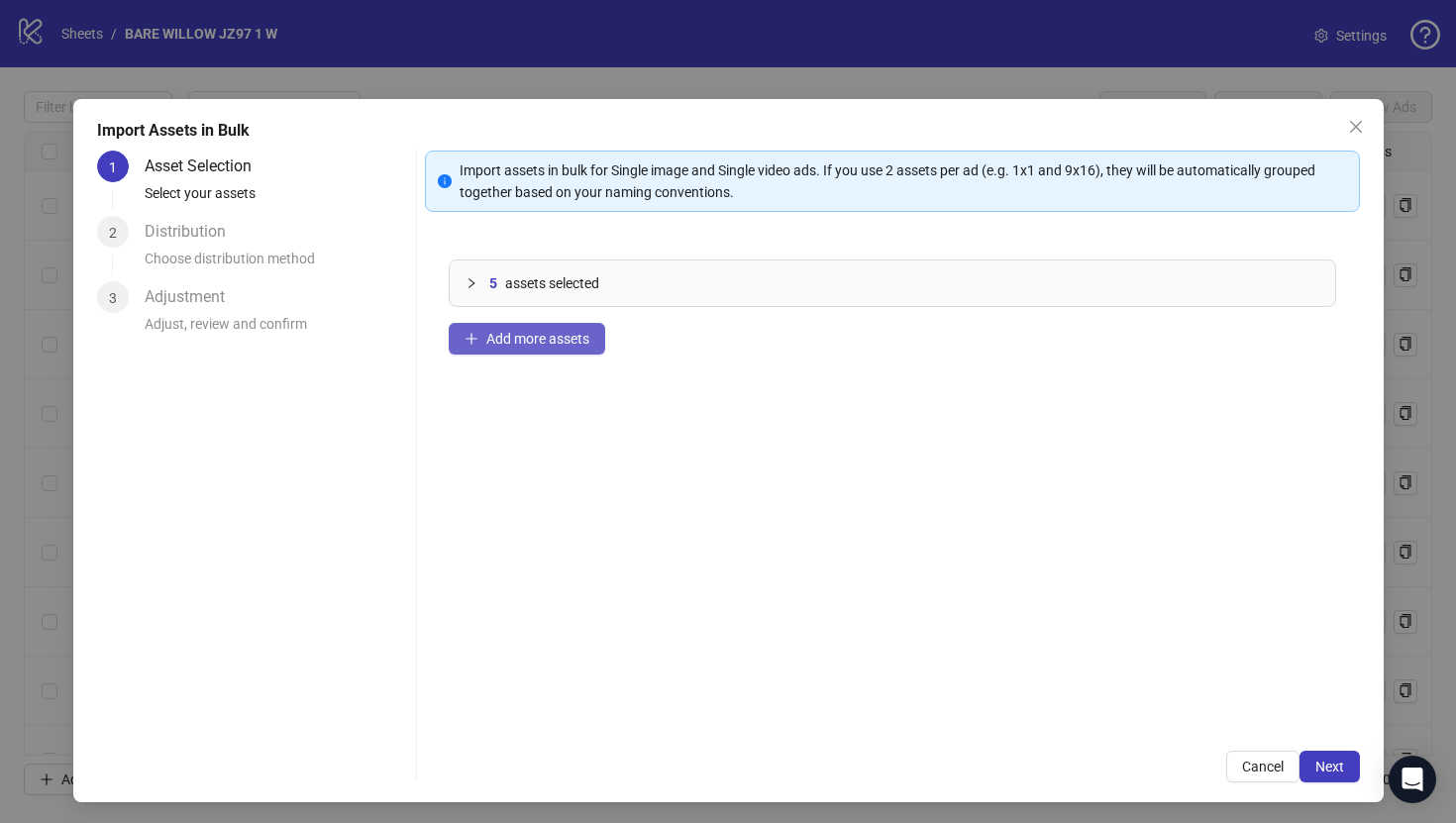 click on "Add more assets" at bounding box center (538, 339) 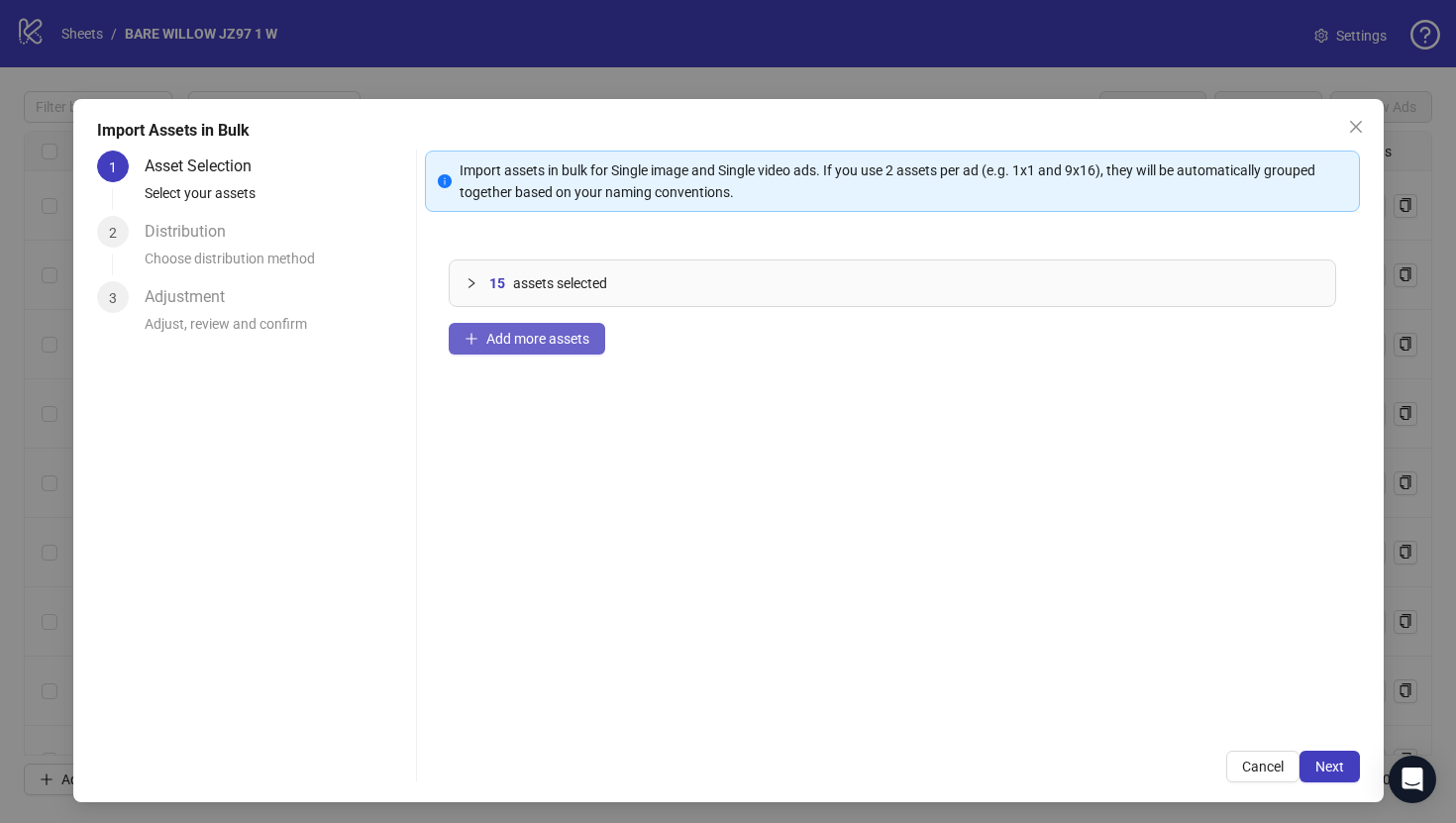 click on "Add more assets" at bounding box center [538, 339] 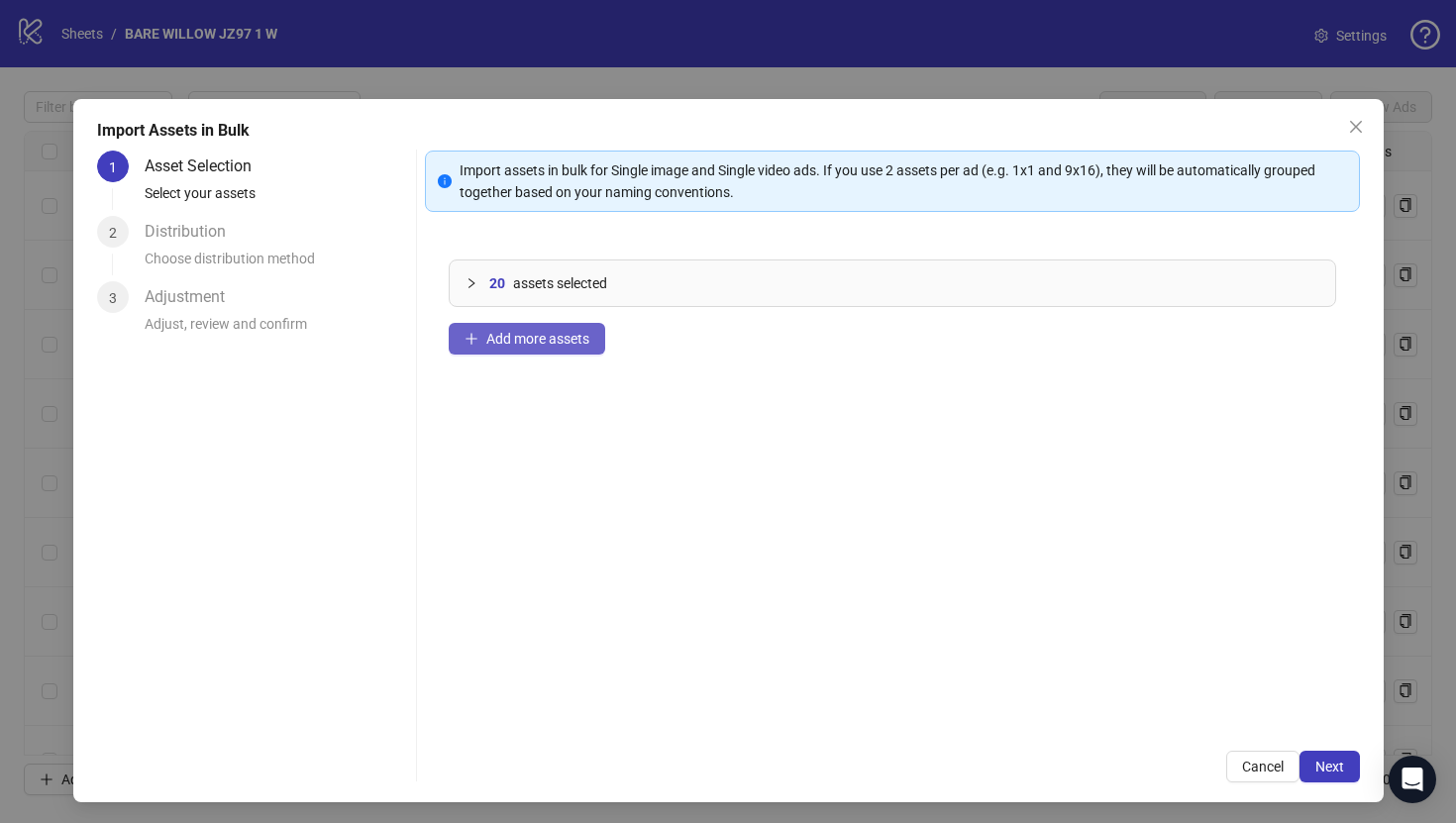click on "Add more assets" at bounding box center [538, 339] 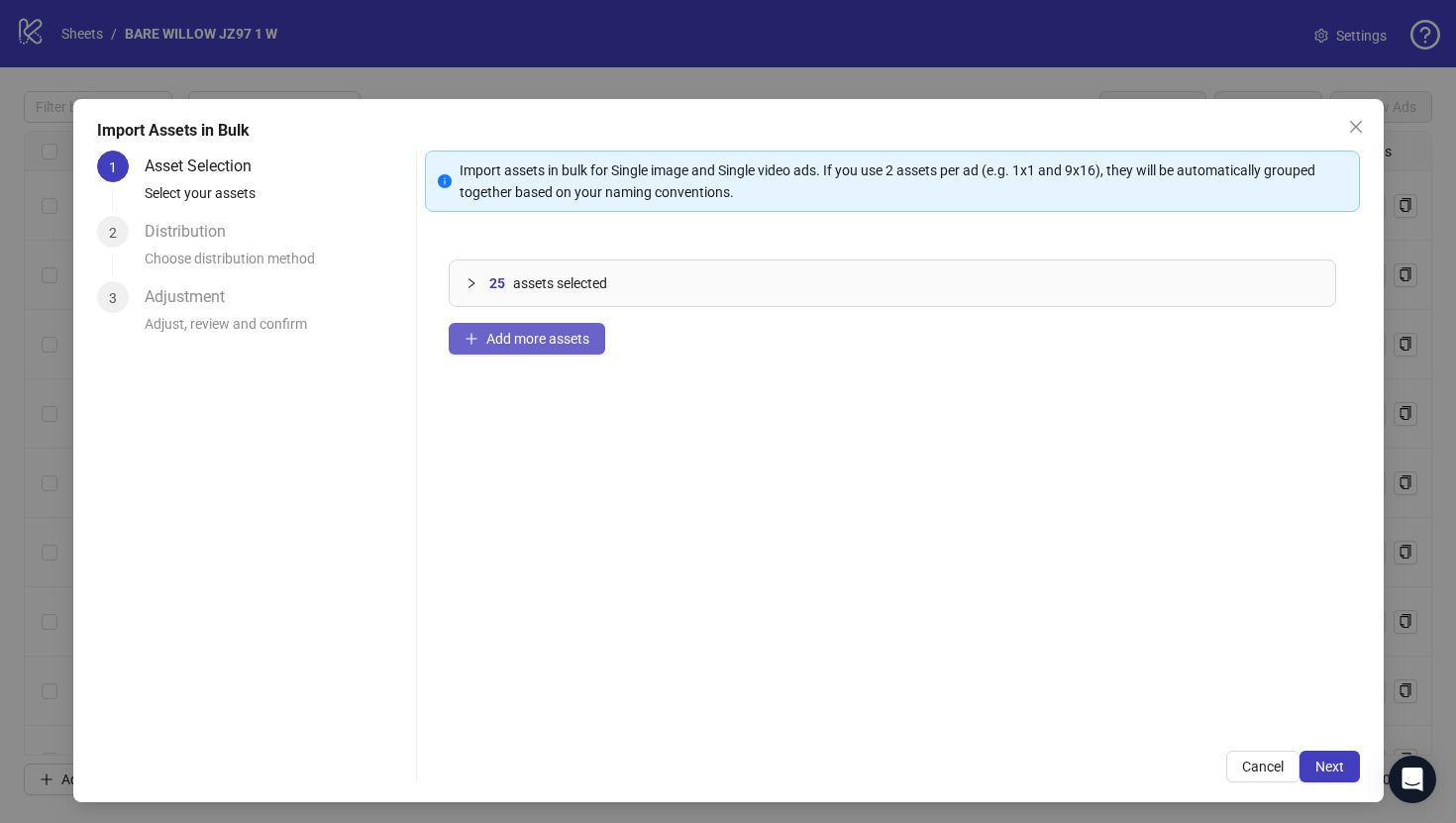 click on "Add more assets" at bounding box center (538, 339) 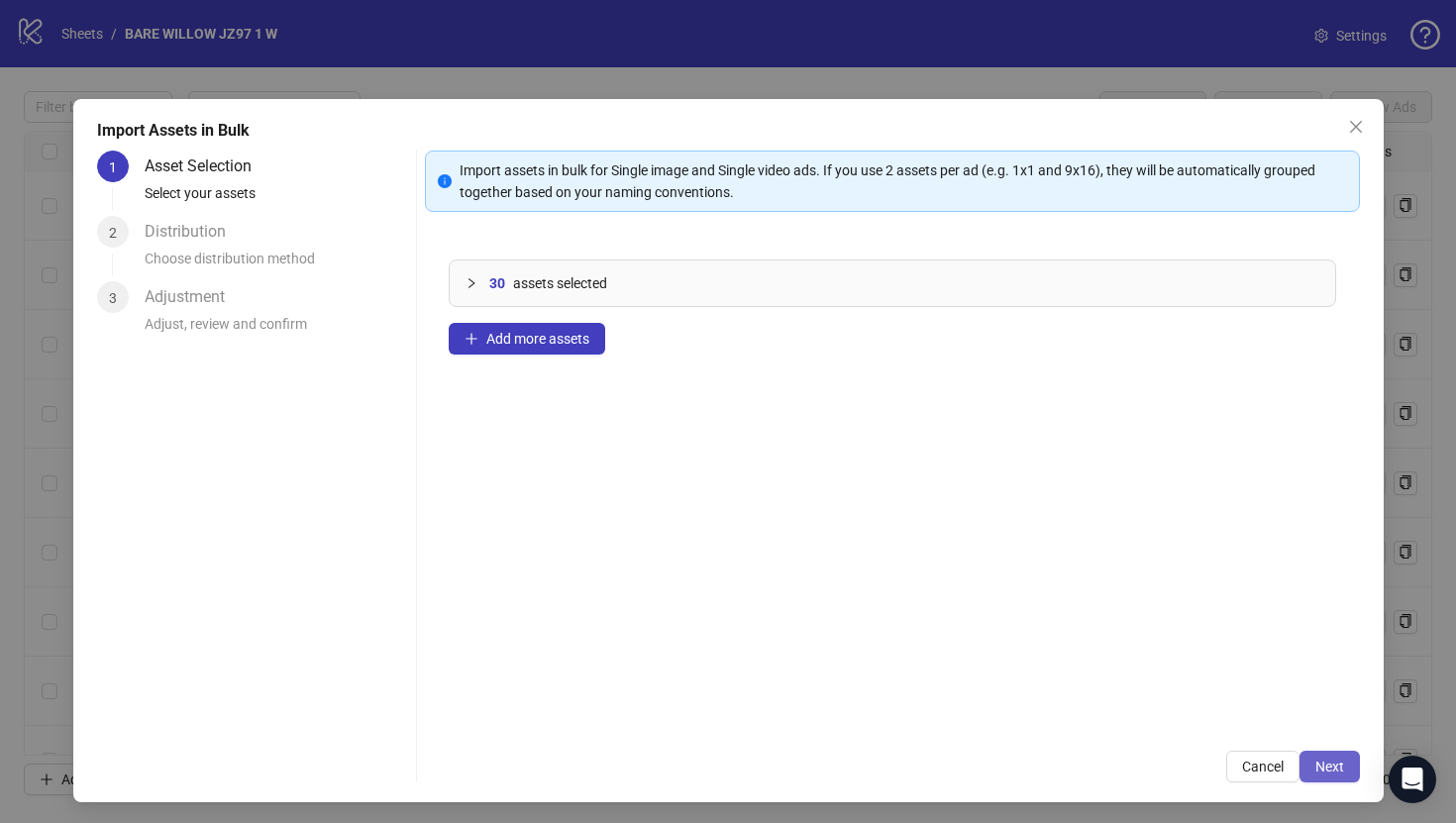 click on "Next" at bounding box center (1329, 767) 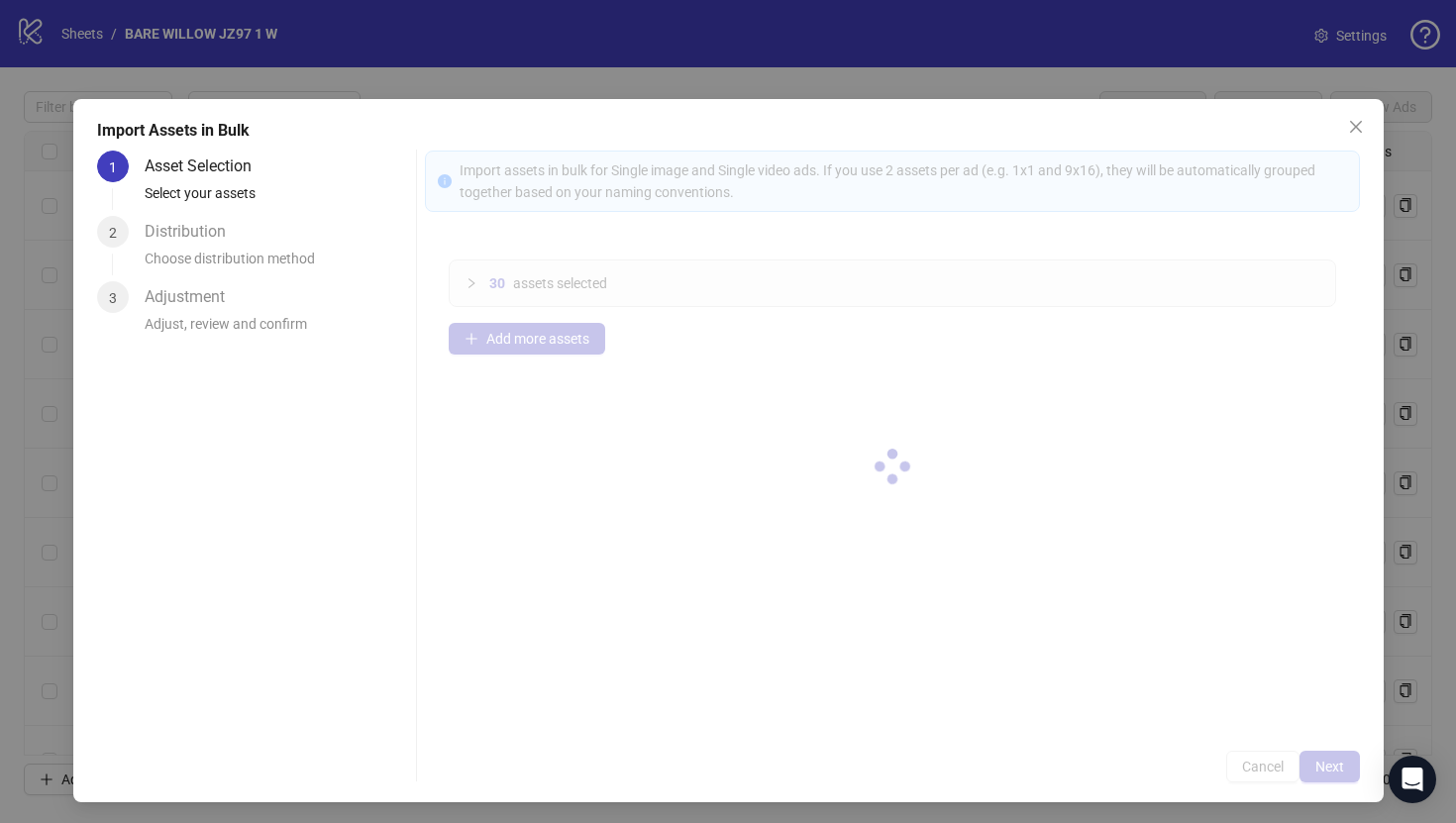 type 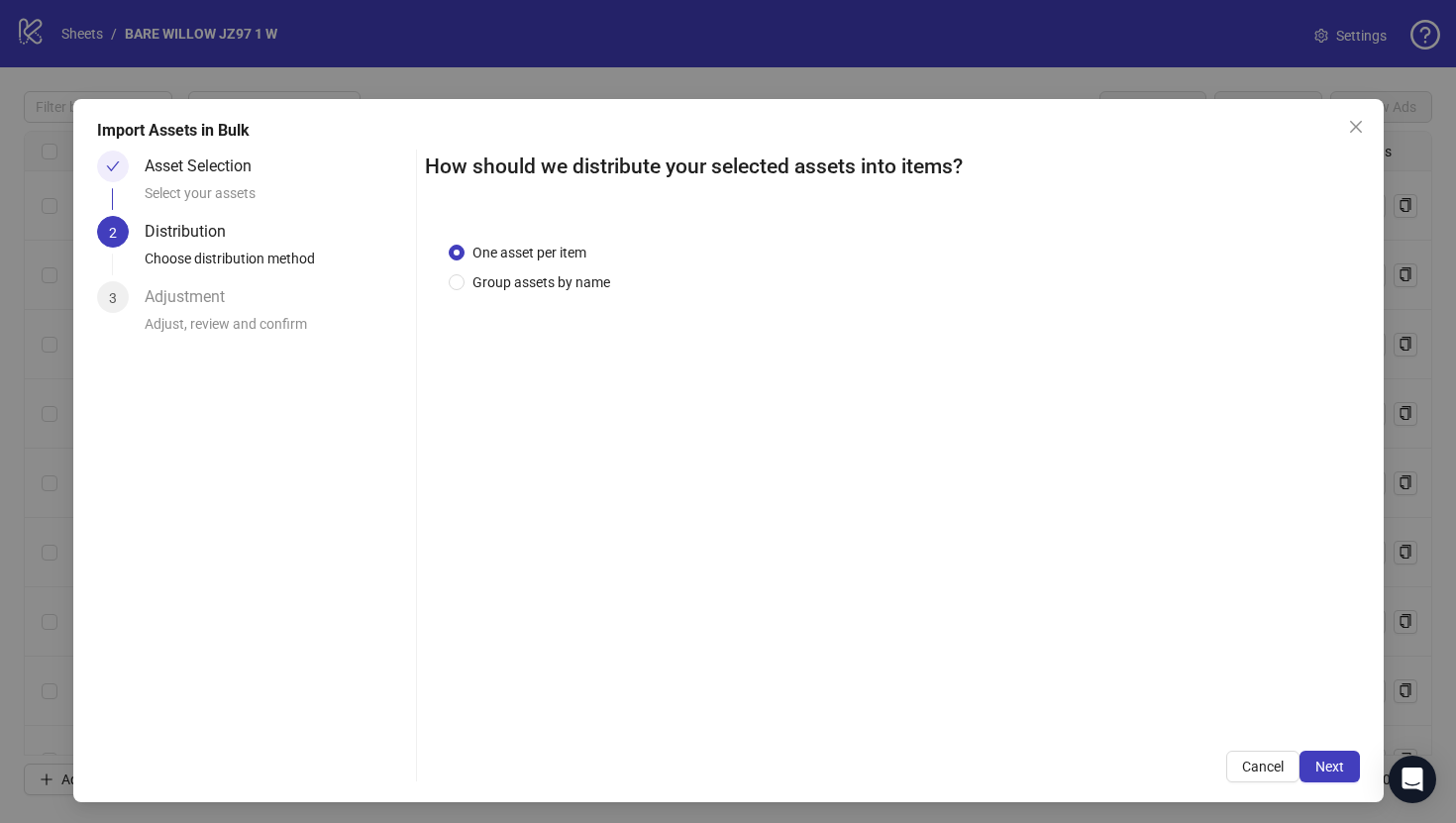 click on "Next" at bounding box center [1329, 767] 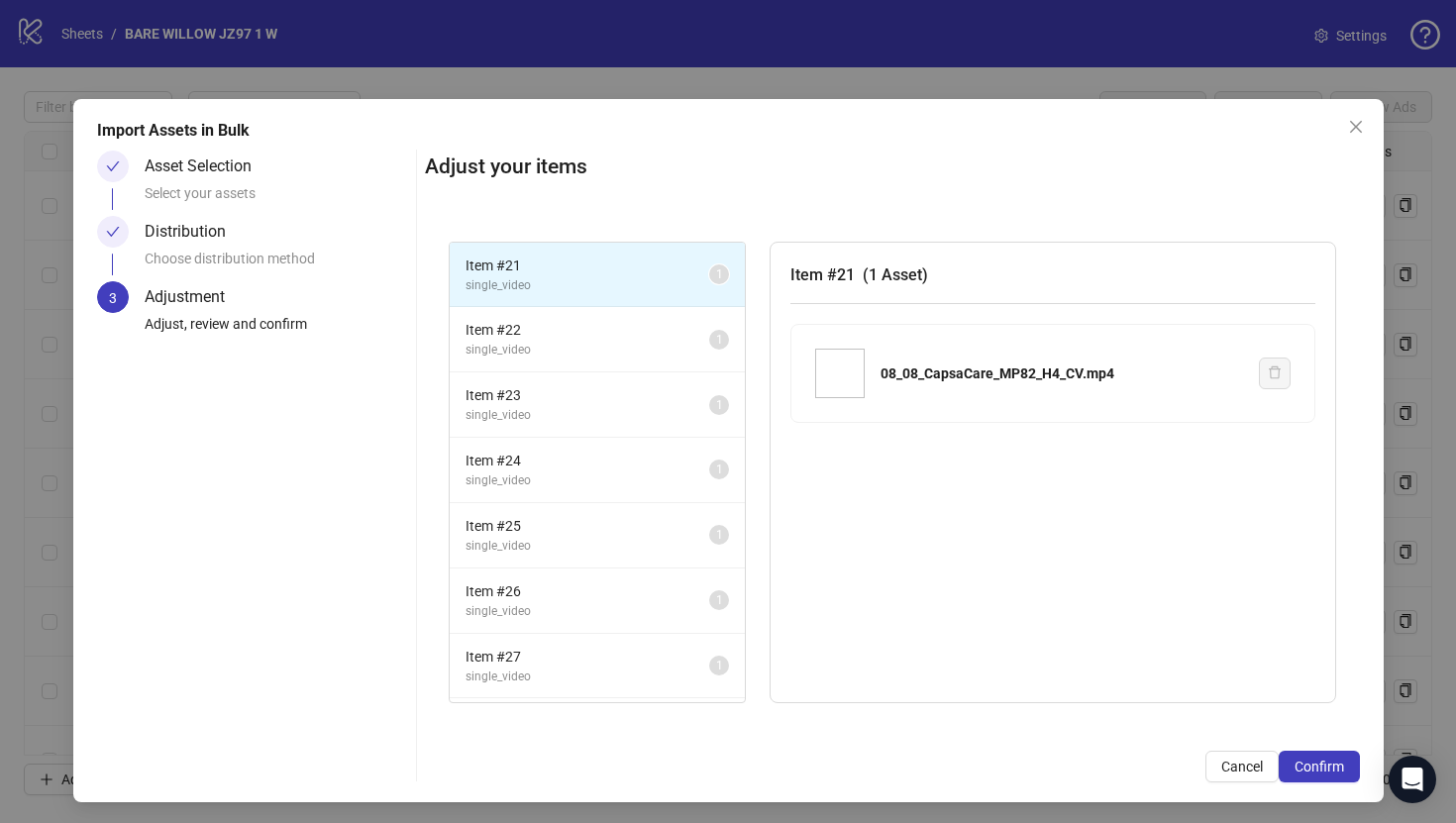 click on "Confirm" at bounding box center [1319, 767] 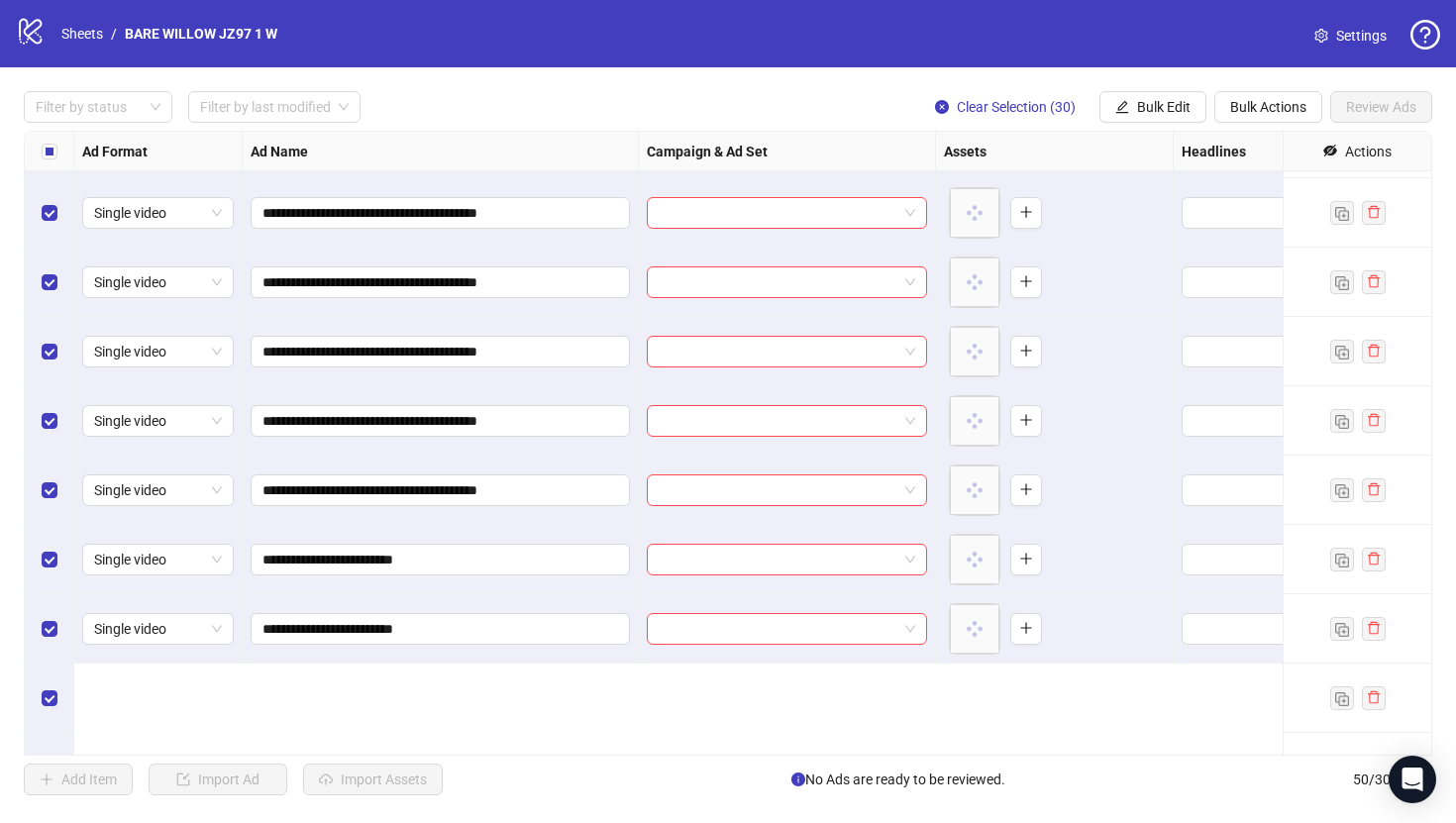 scroll, scrollTop: 1887, scrollLeft: 0, axis: vertical 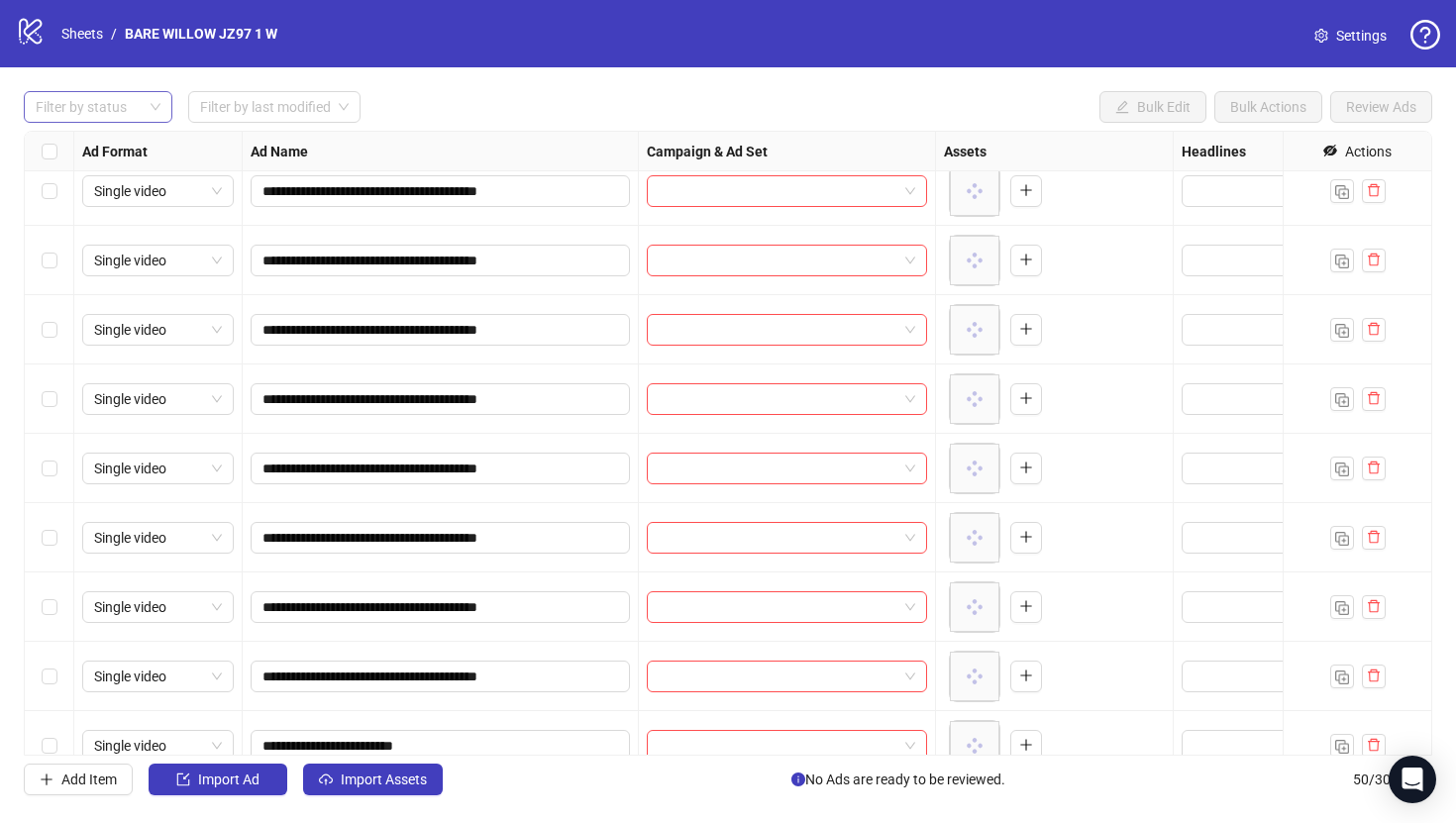 click at bounding box center (87, 107) 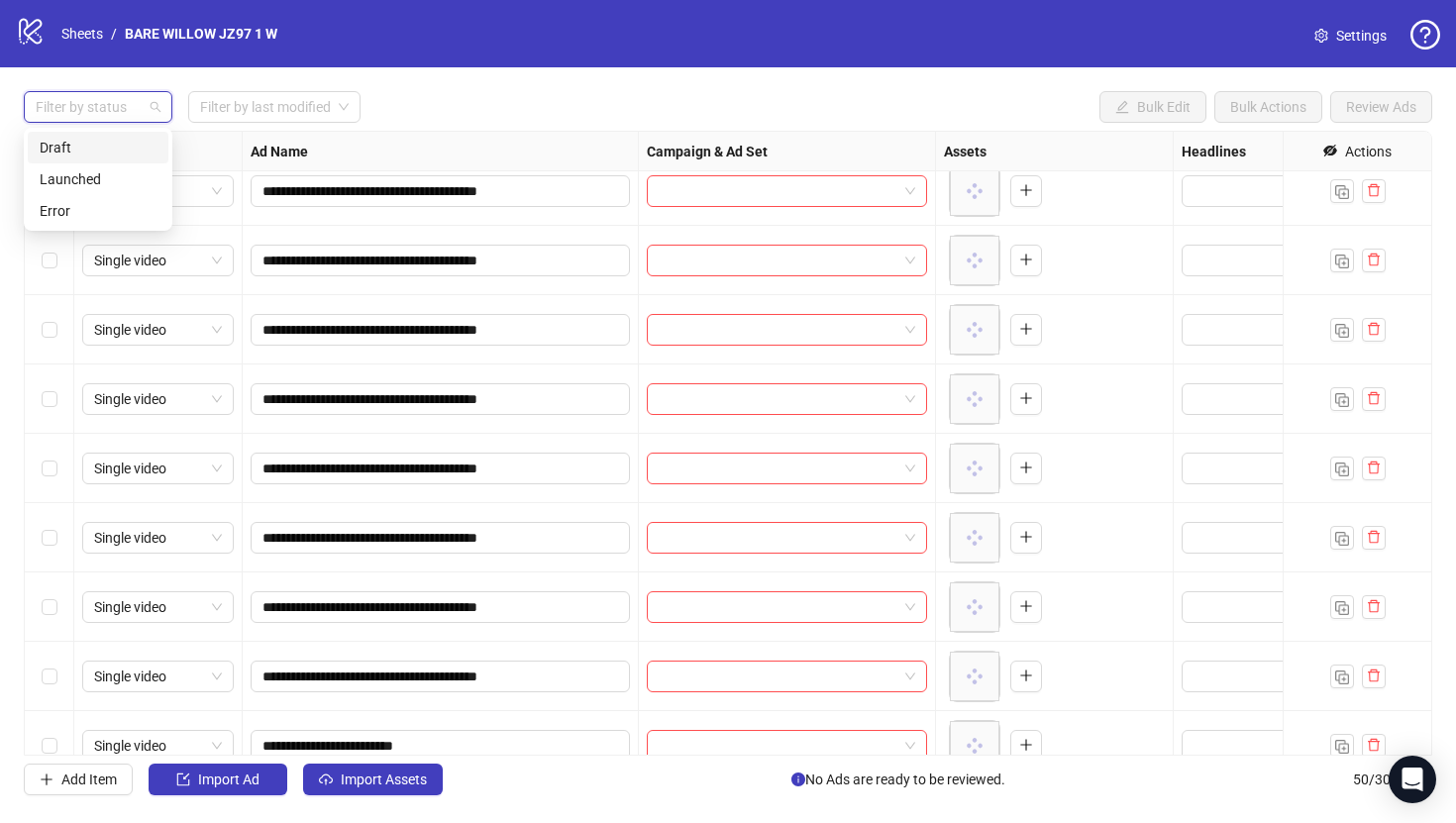 drag, startPoint x: 85, startPoint y: 147, endPoint x: 78, endPoint y: 170, distance: 24 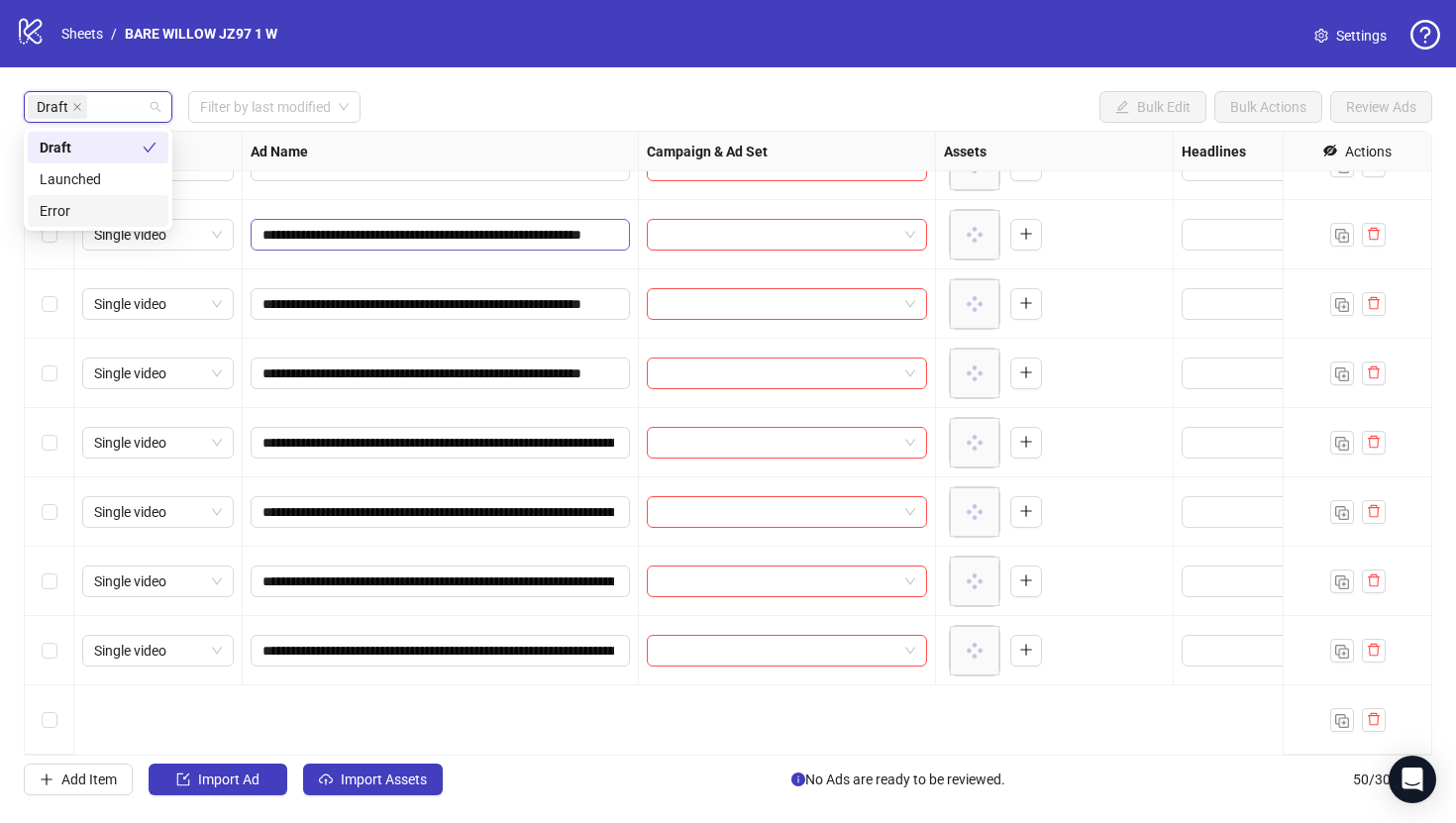scroll, scrollTop: 1093, scrollLeft: 0, axis: vertical 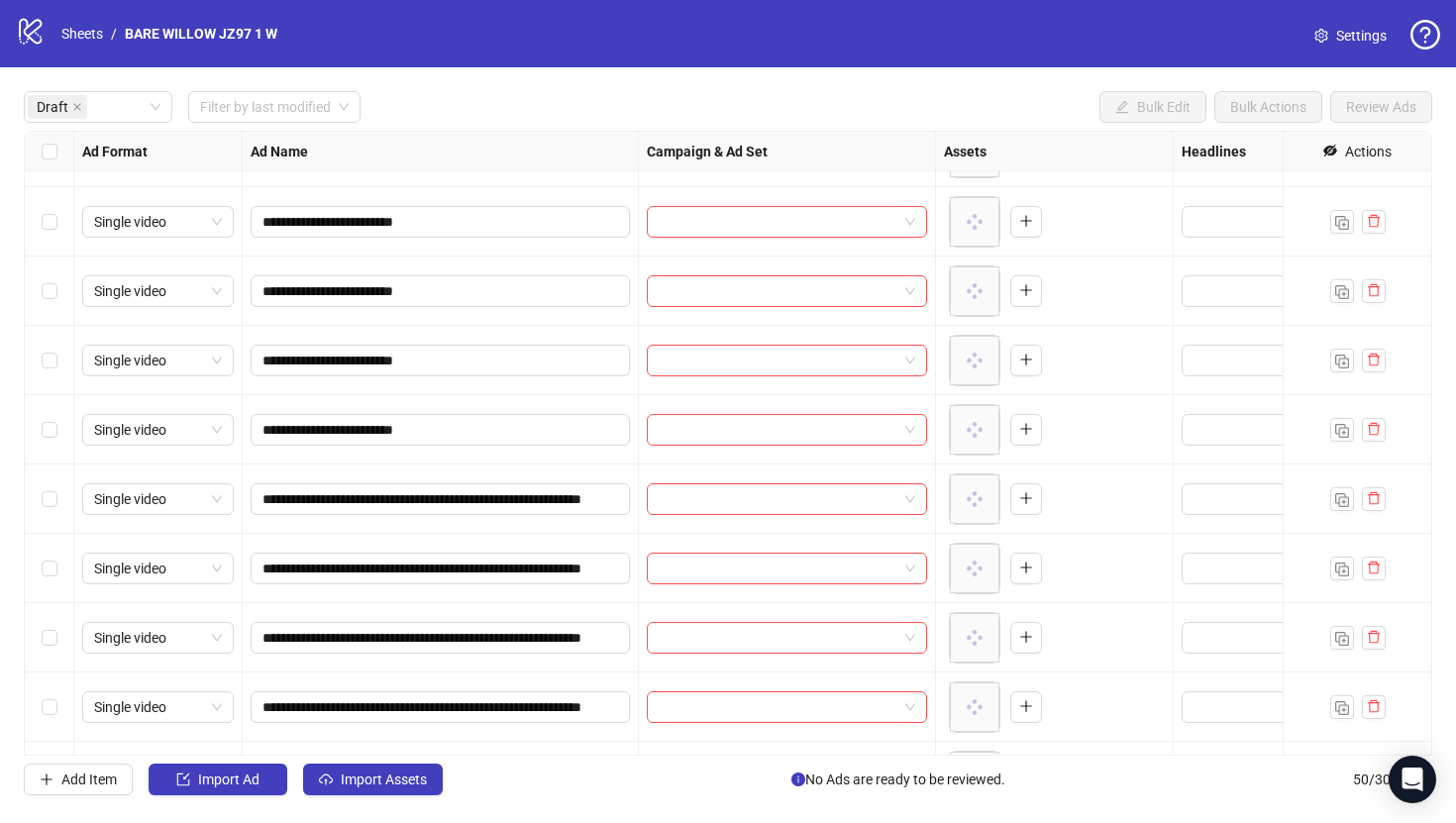 click on "**********" at bounding box center [728, 443] 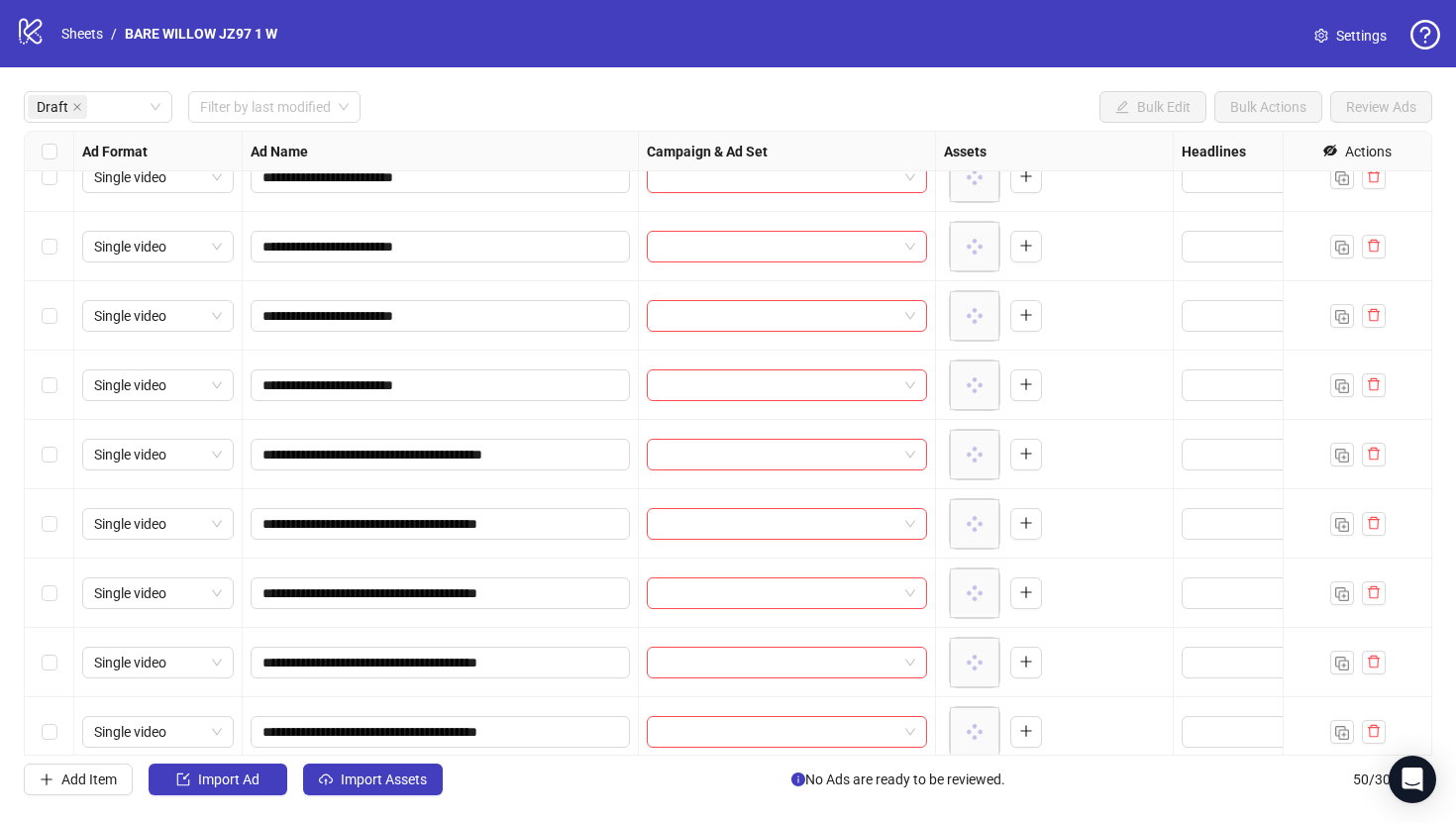 scroll, scrollTop: 0, scrollLeft: 0, axis: both 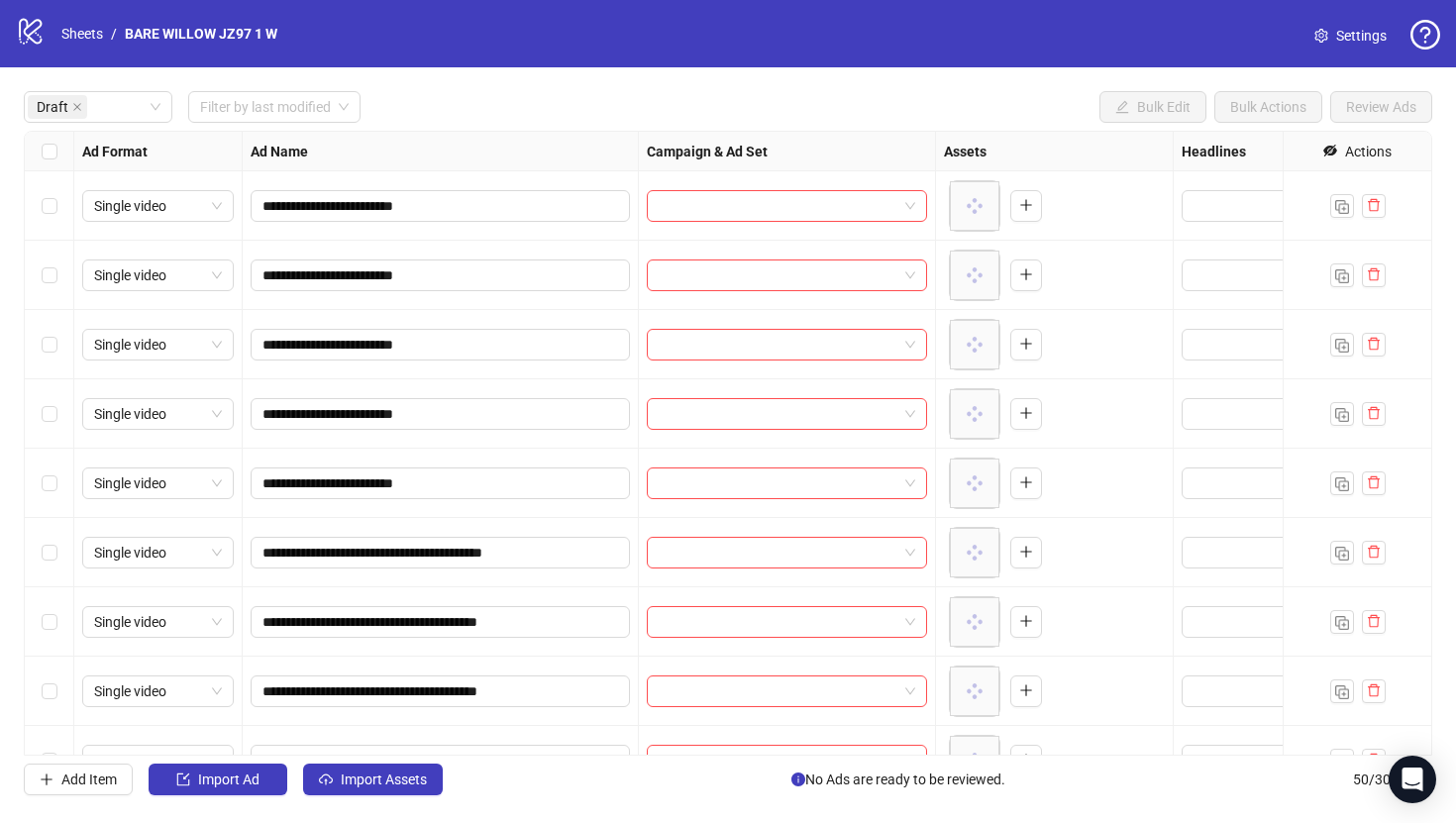 click at bounding box center [50, 152] 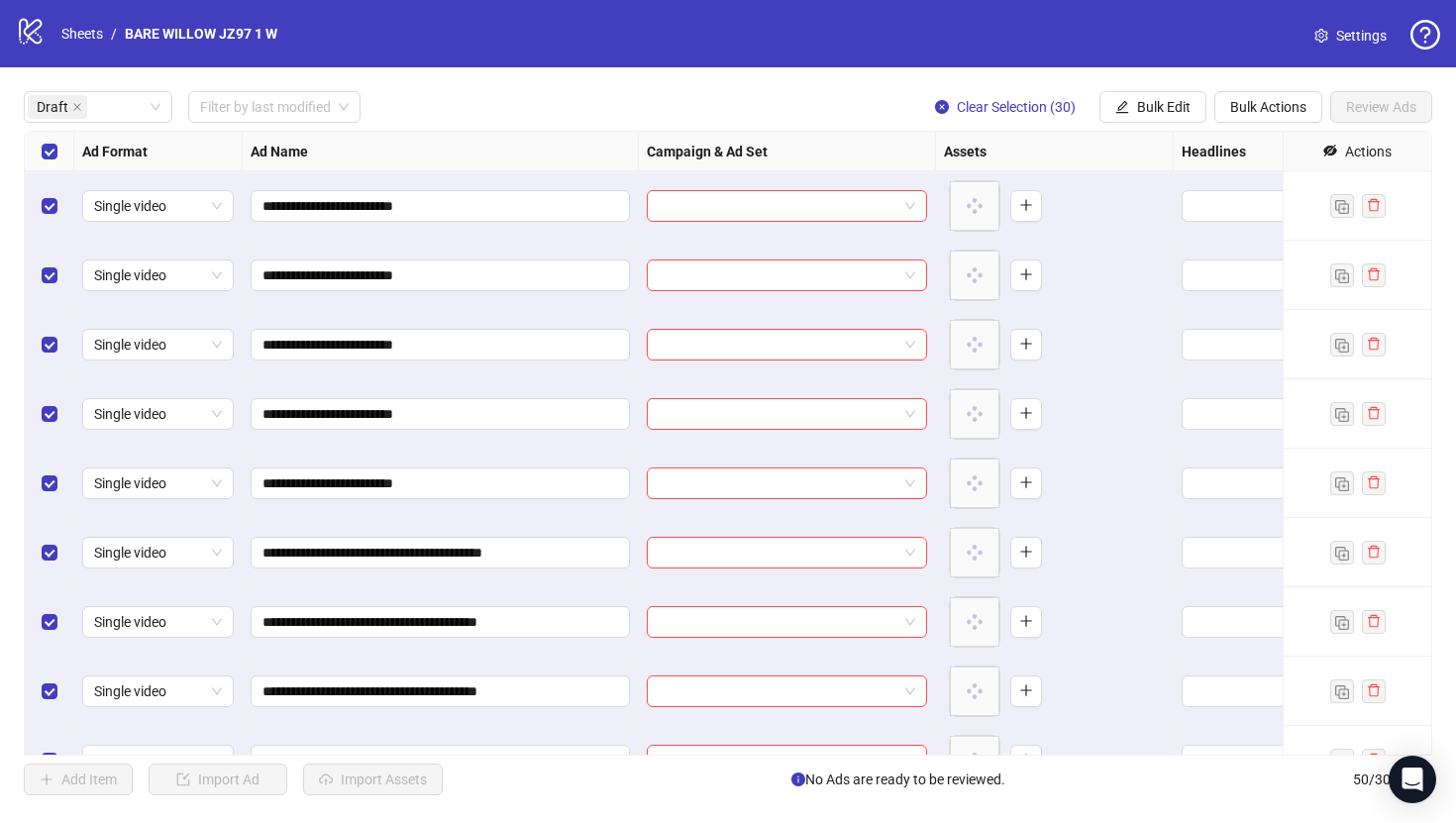 click at bounding box center (50, 152) 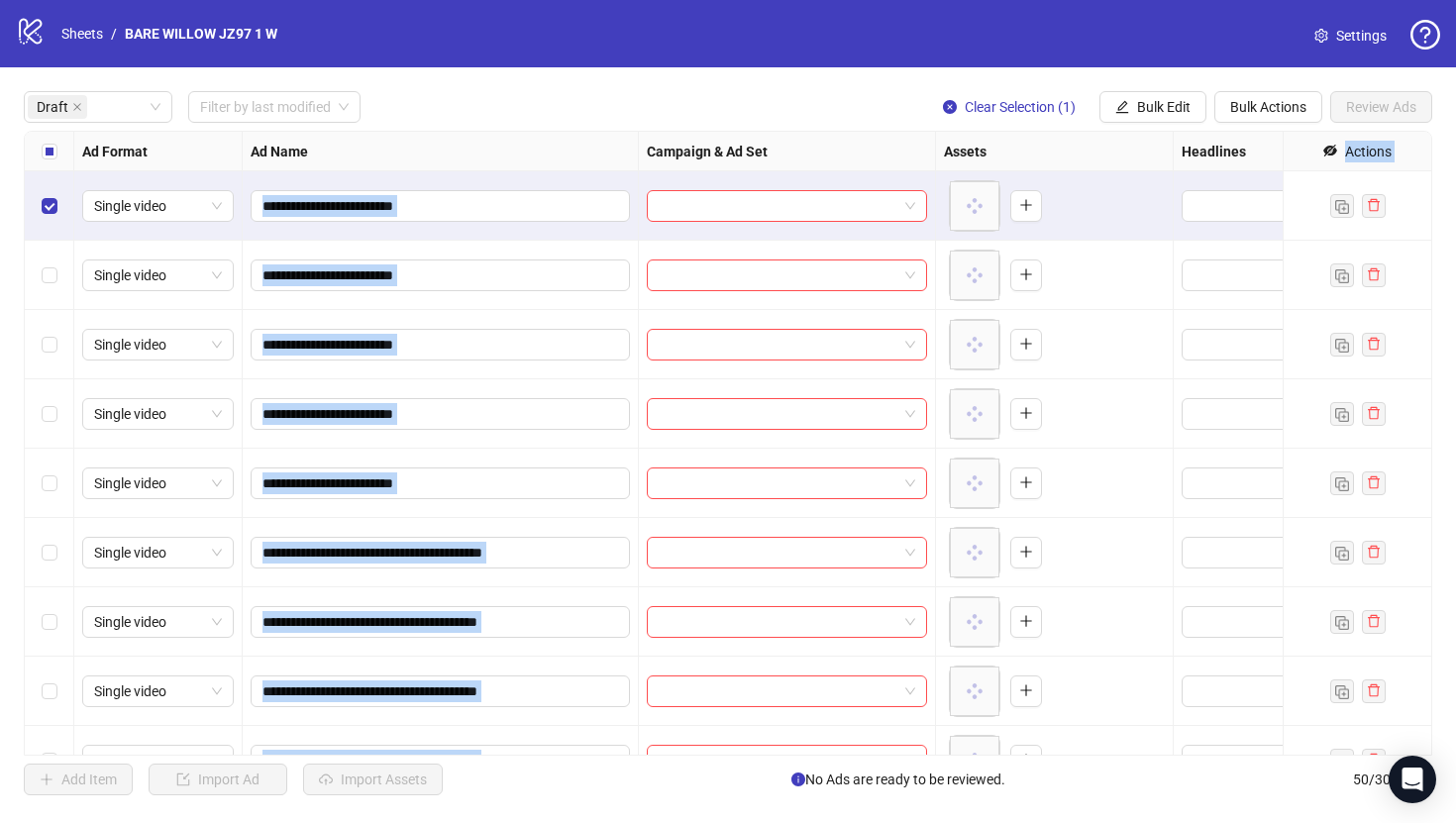 click at bounding box center [50, 483] 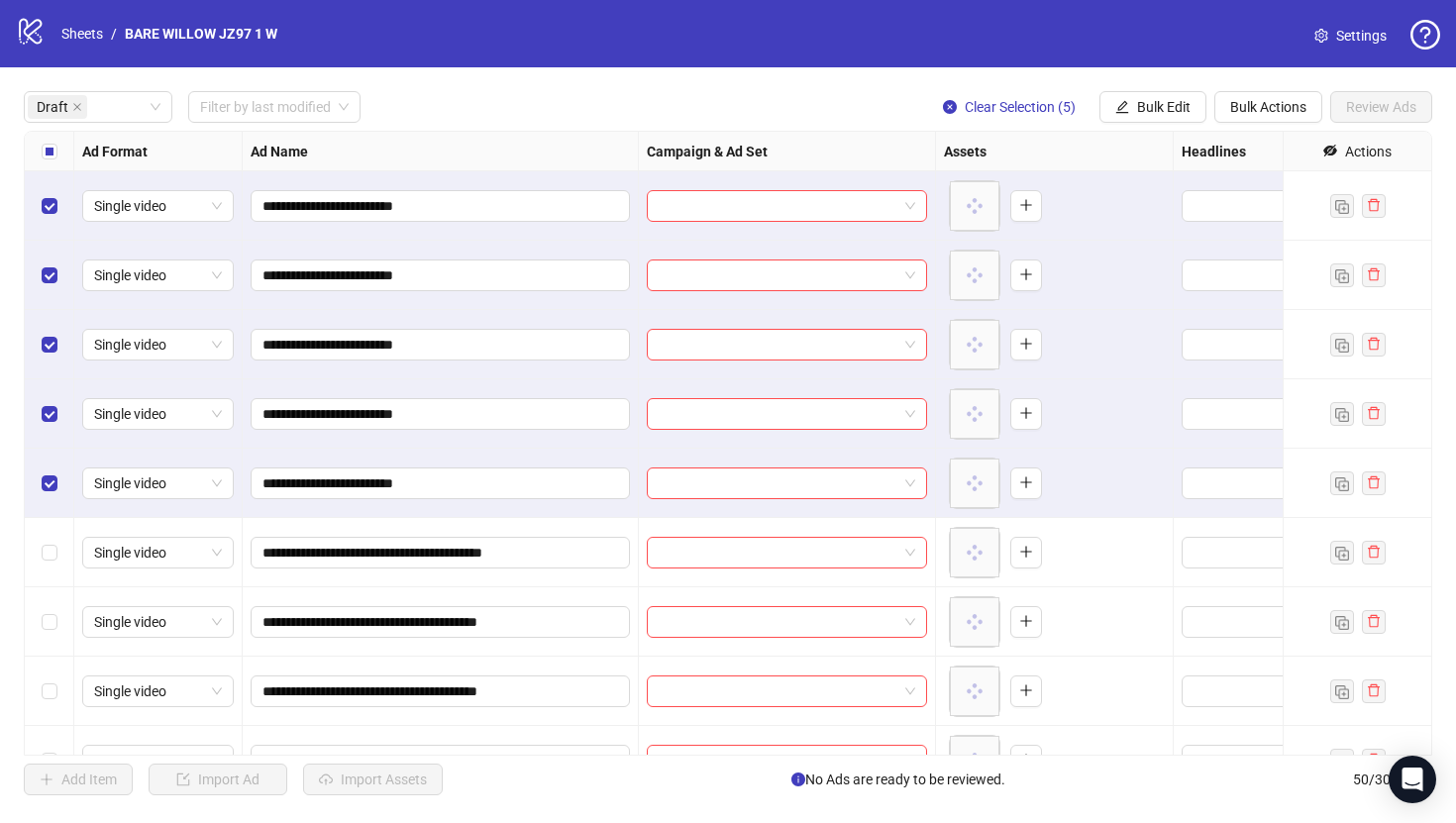 click on "**********" at bounding box center [728, 443] 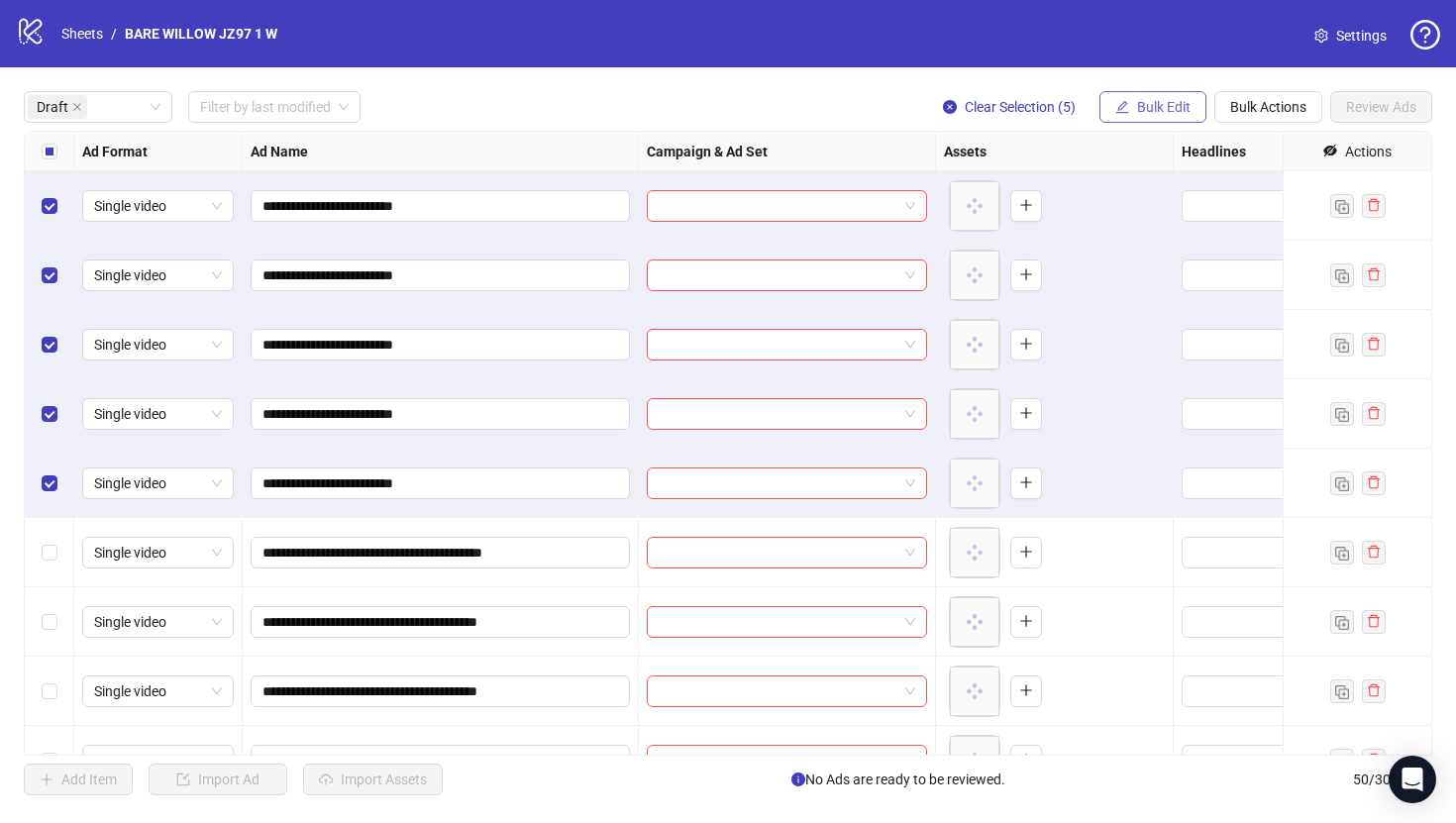 click on "Bulk Edit" at bounding box center (1164, 107) 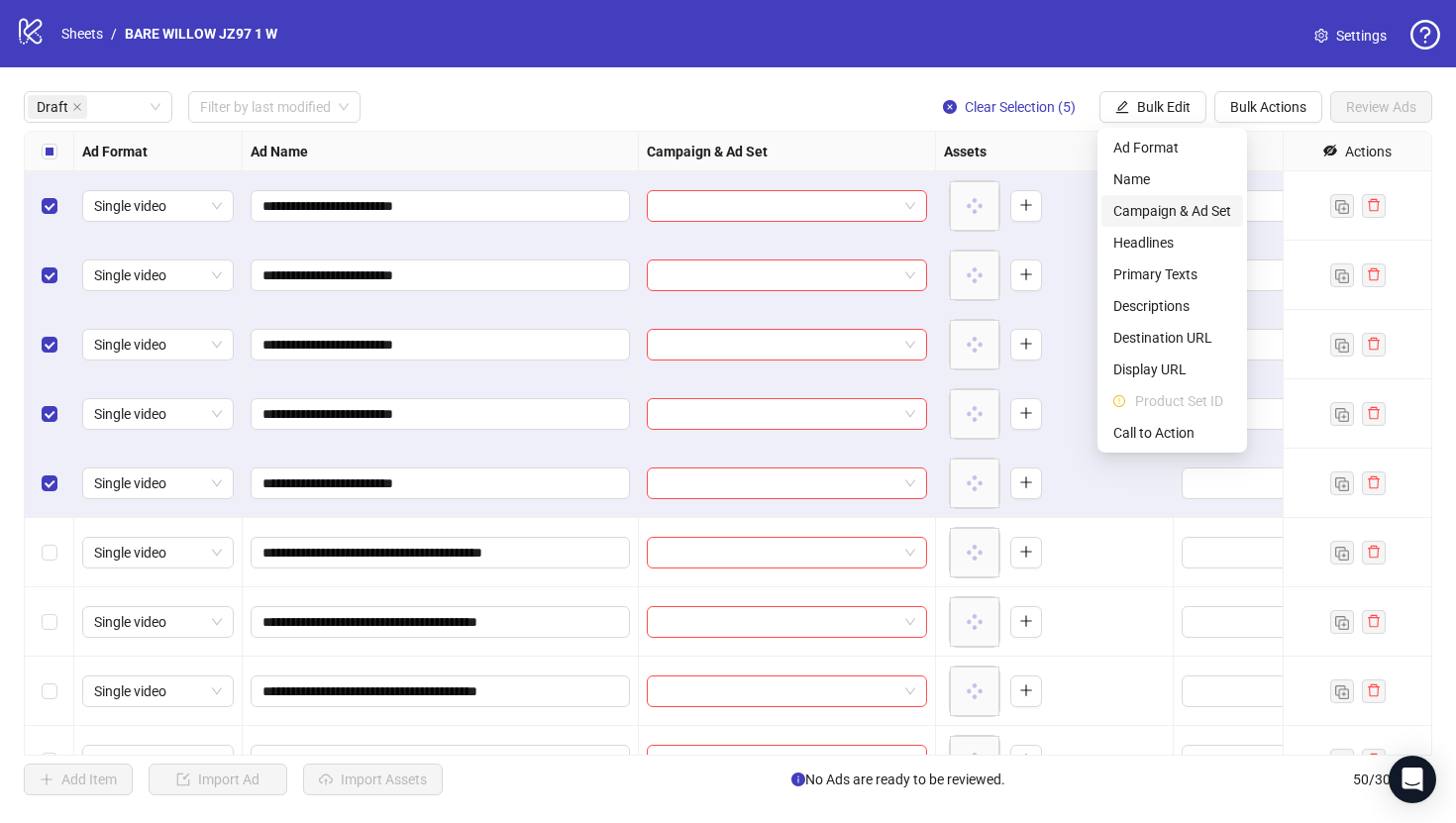 click on "Campaign & Ad Set" at bounding box center [1172, 211] 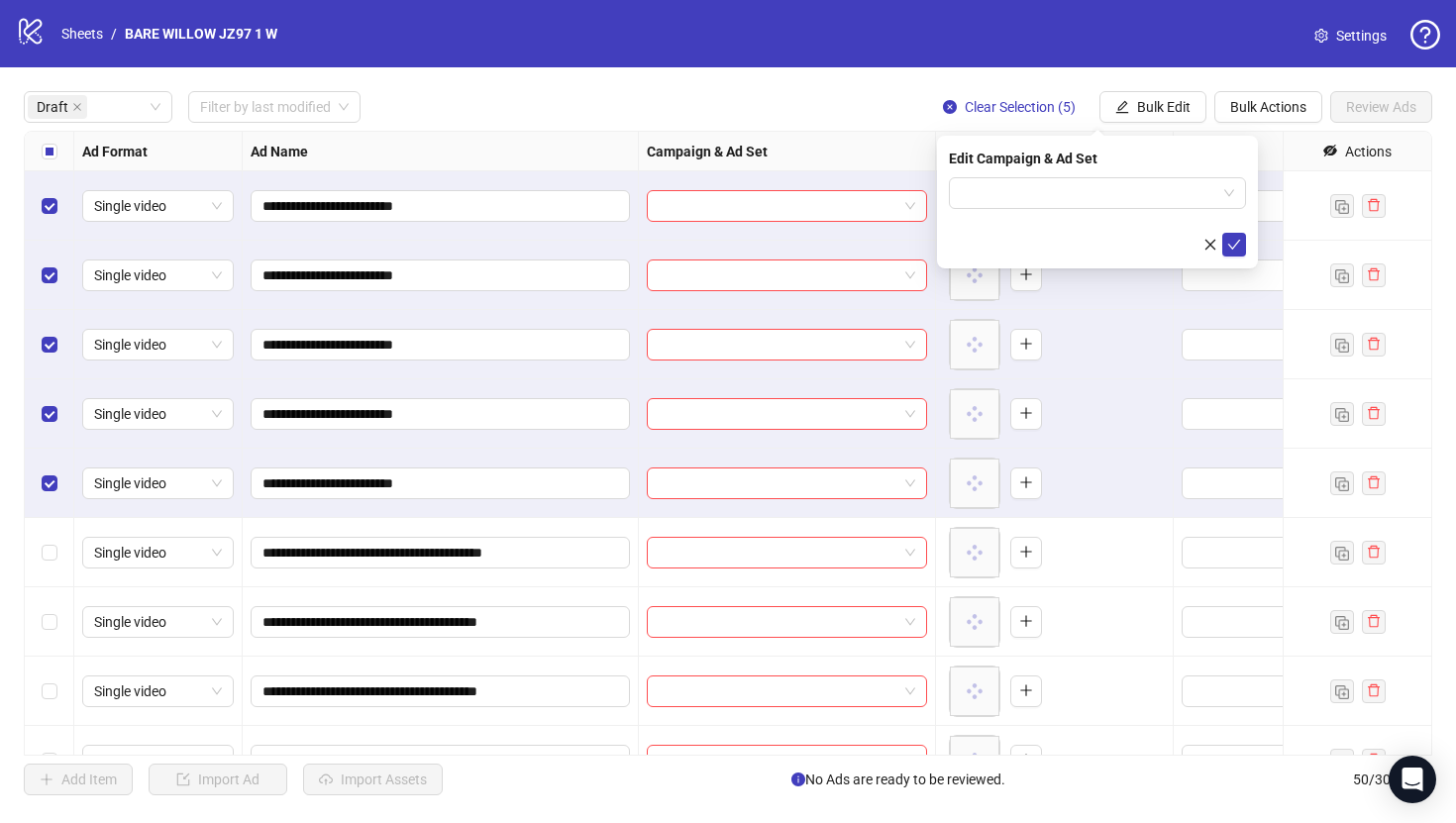 click on "Edit Campaign & Ad Set" at bounding box center (1097, 202) 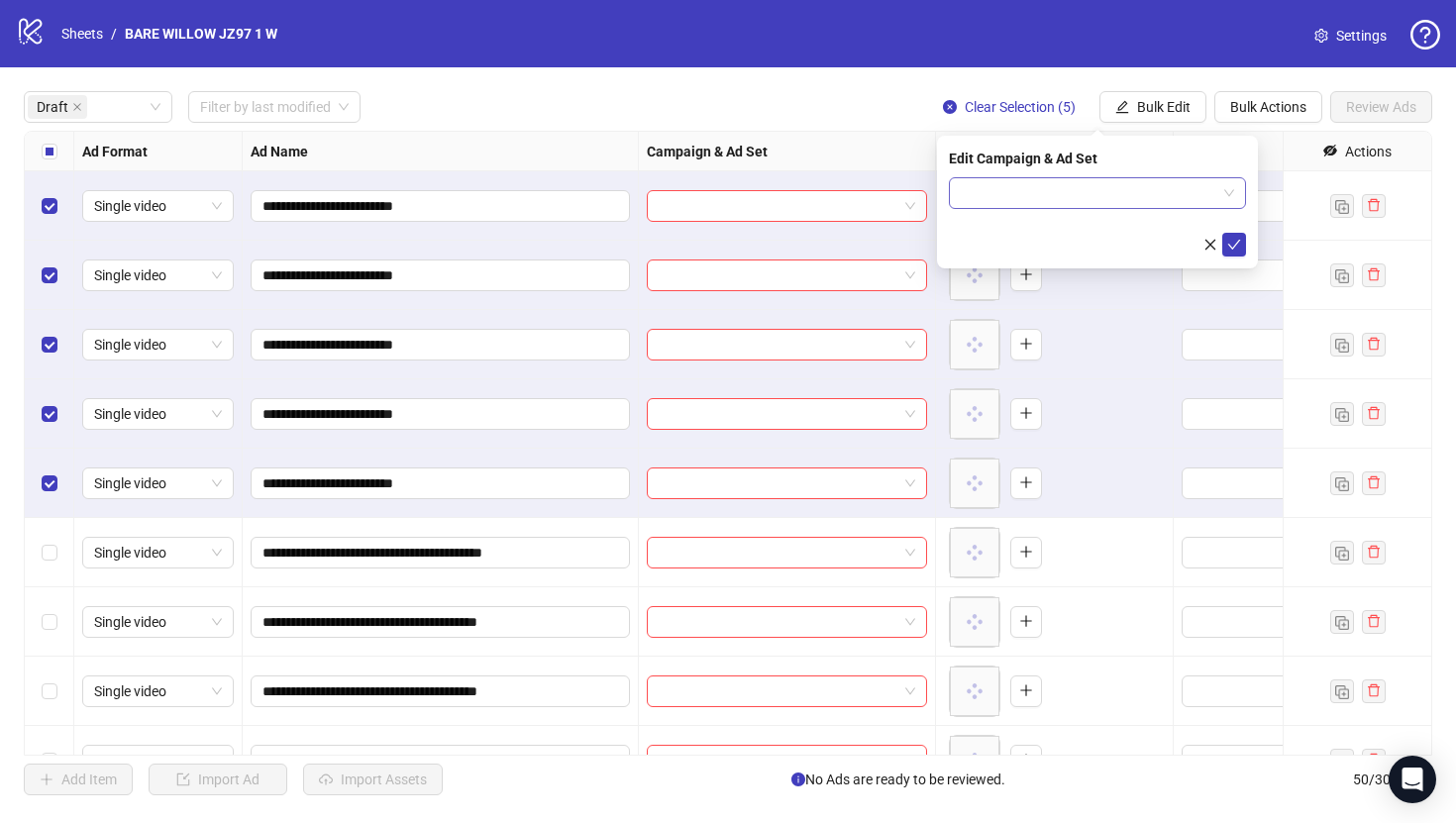 click at bounding box center (1089, 193) 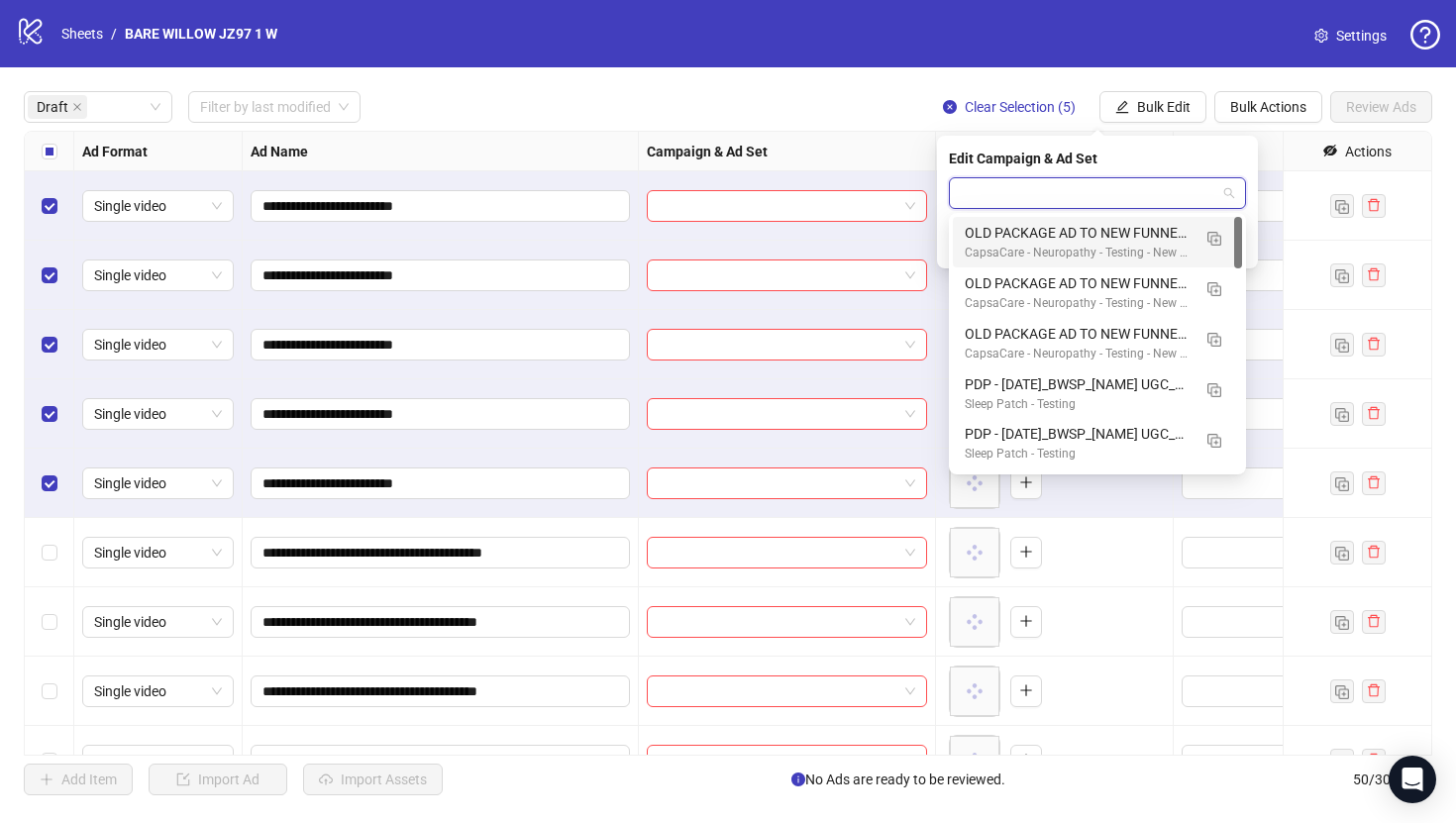 paste on "**********" 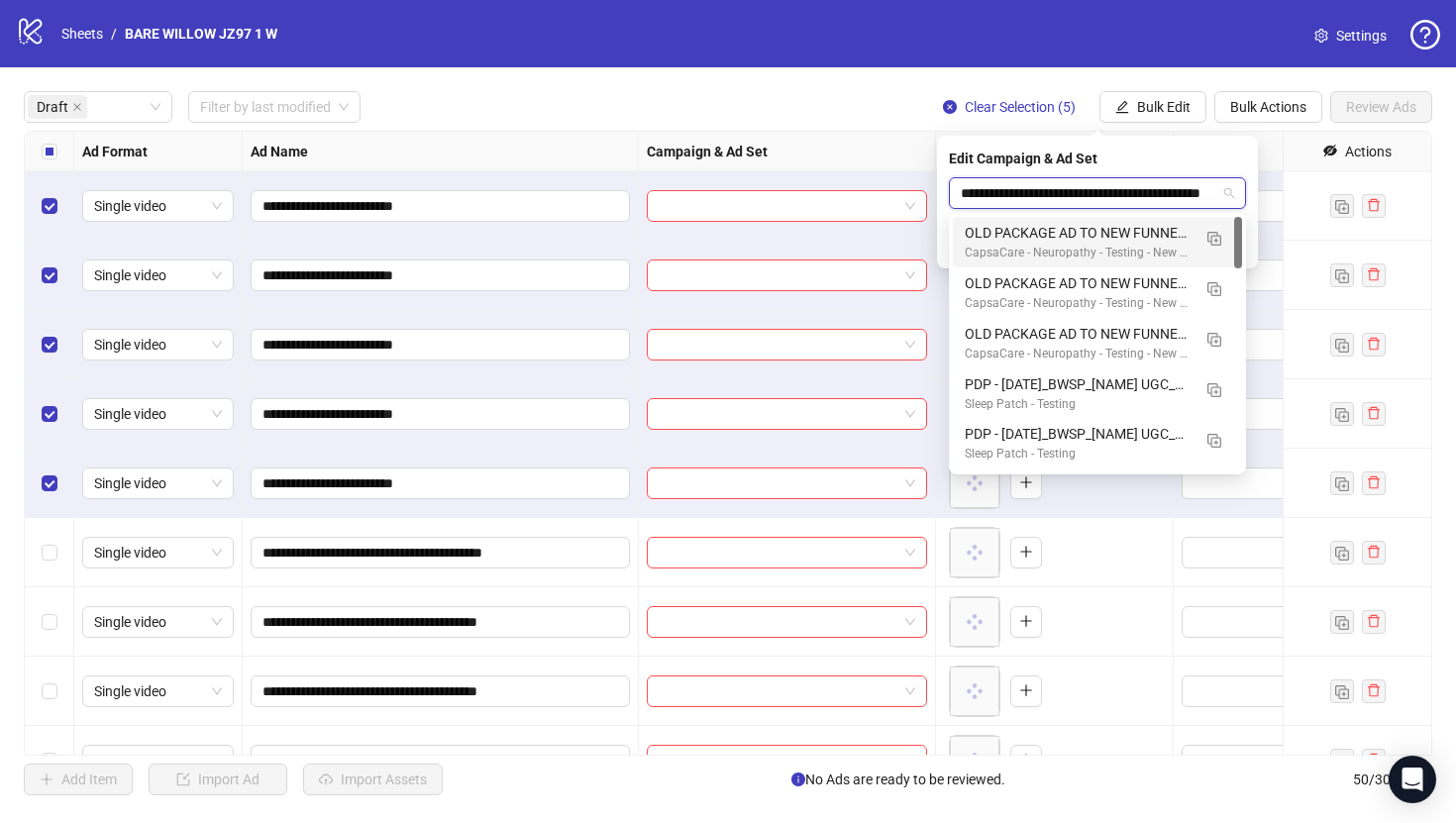 scroll, scrollTop: 0, scrollLeft: 114, axis: horizontal 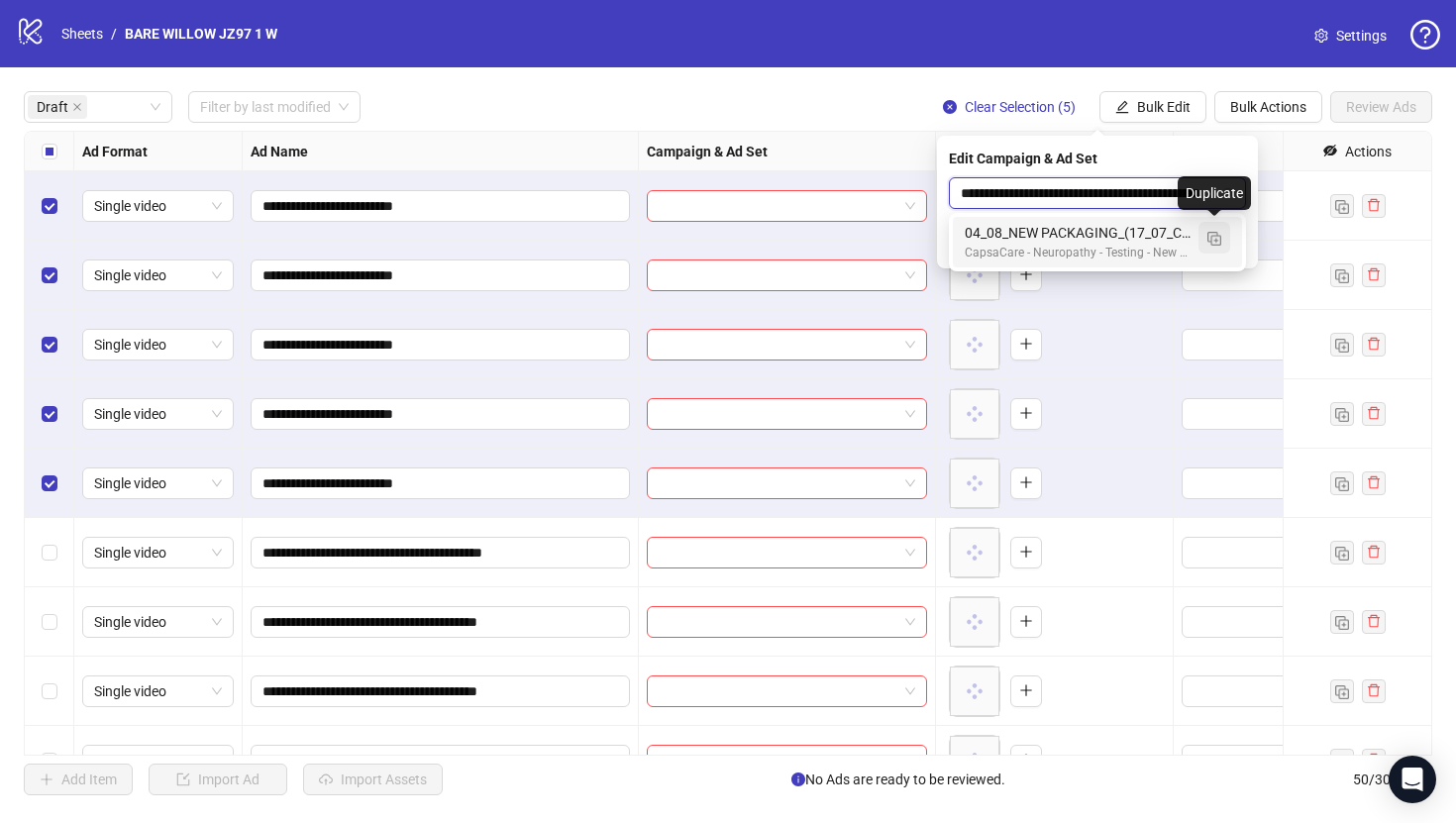 click at bounding box center (1214, 239) 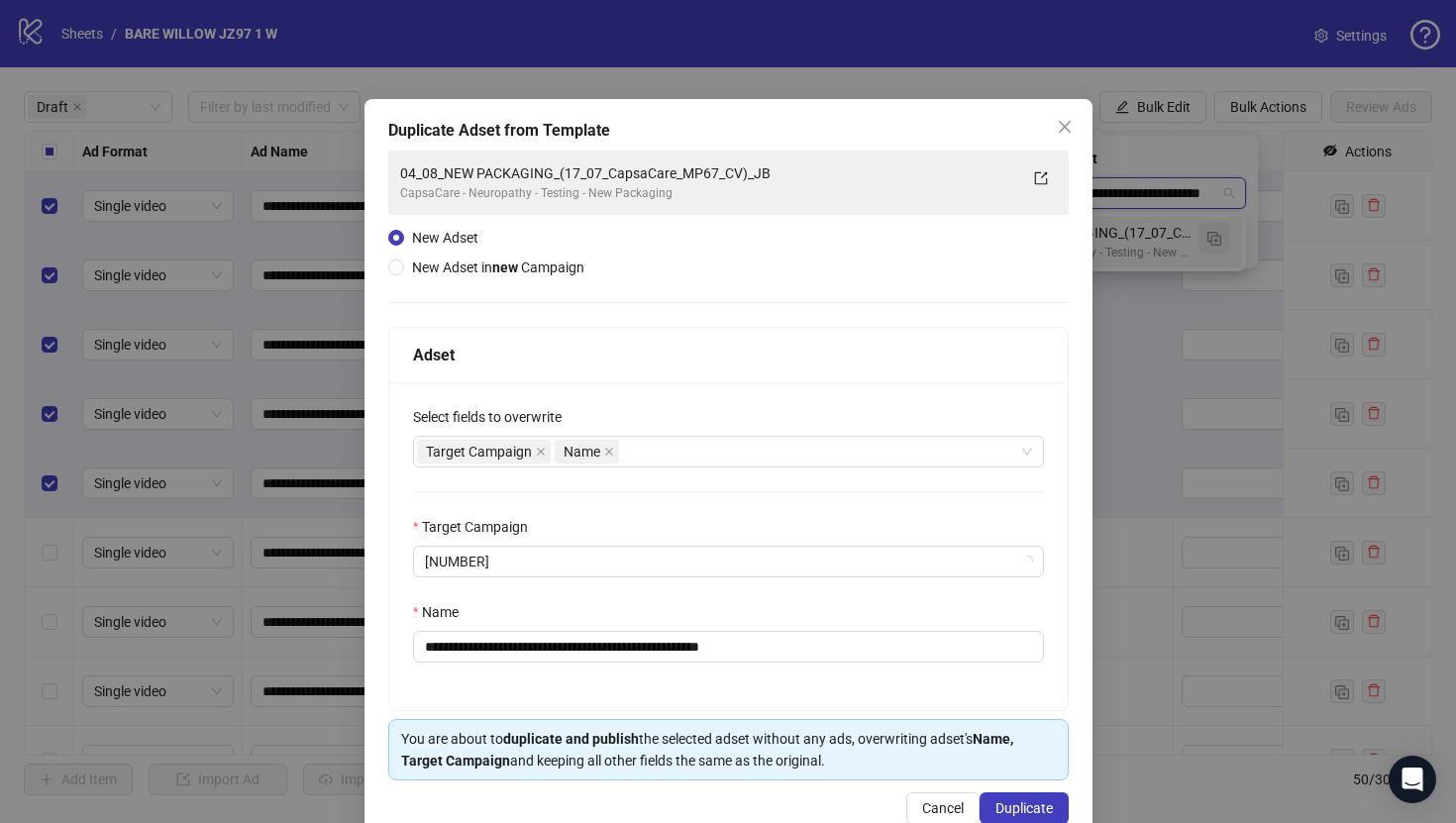 type on "**********" 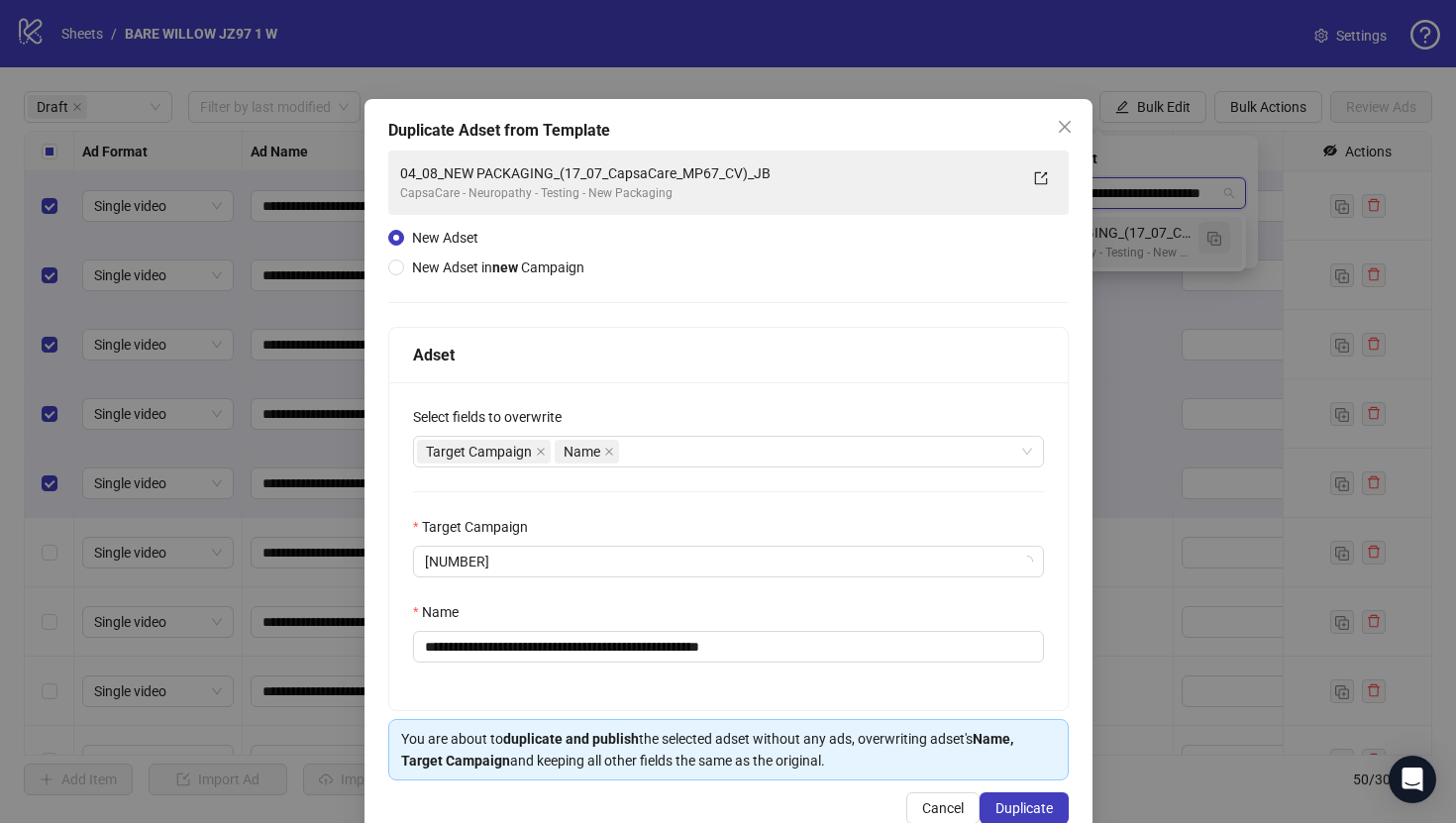 type 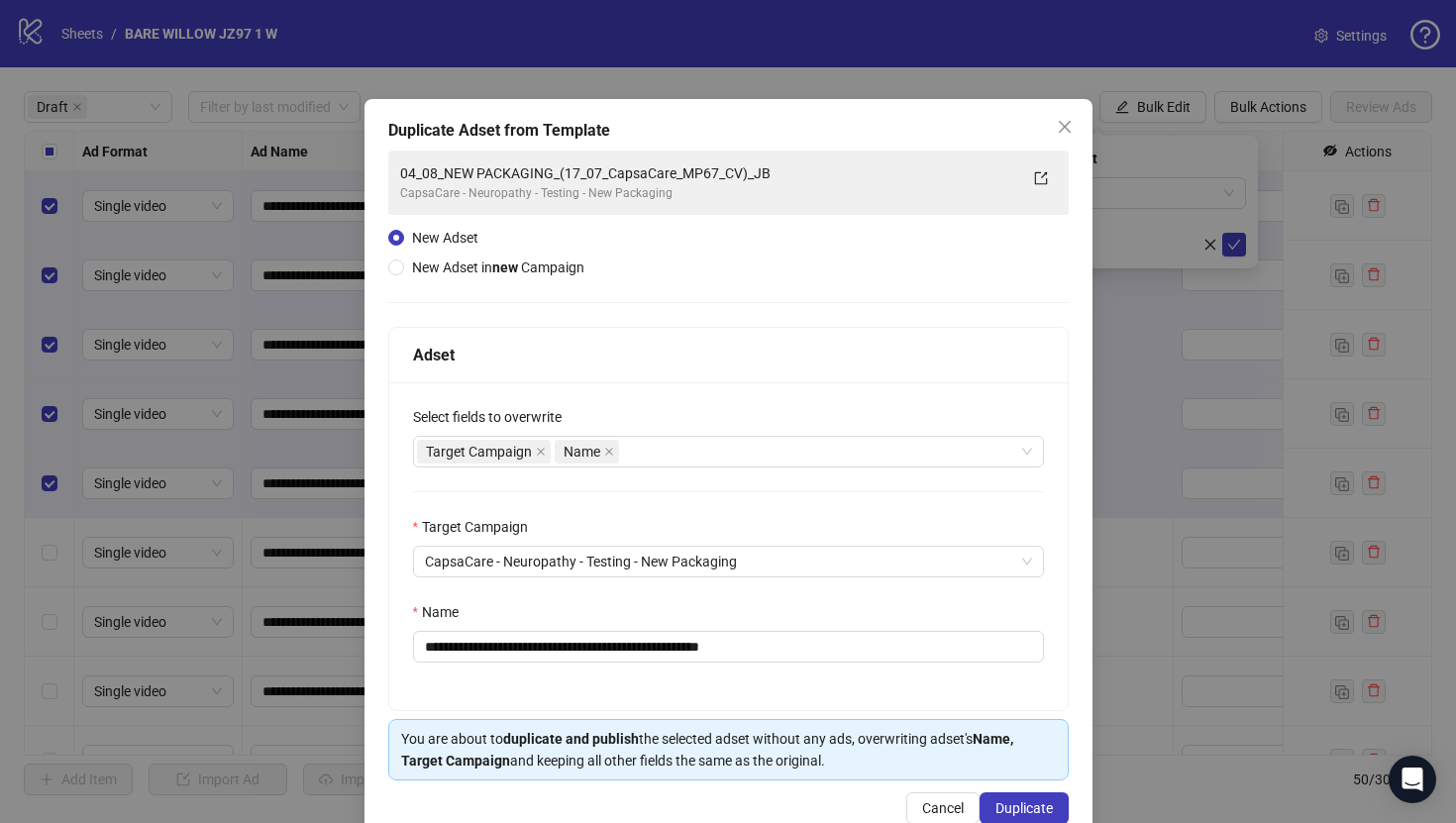 scroll, scrollTop: 0, scrollLeft: 0, axis: both 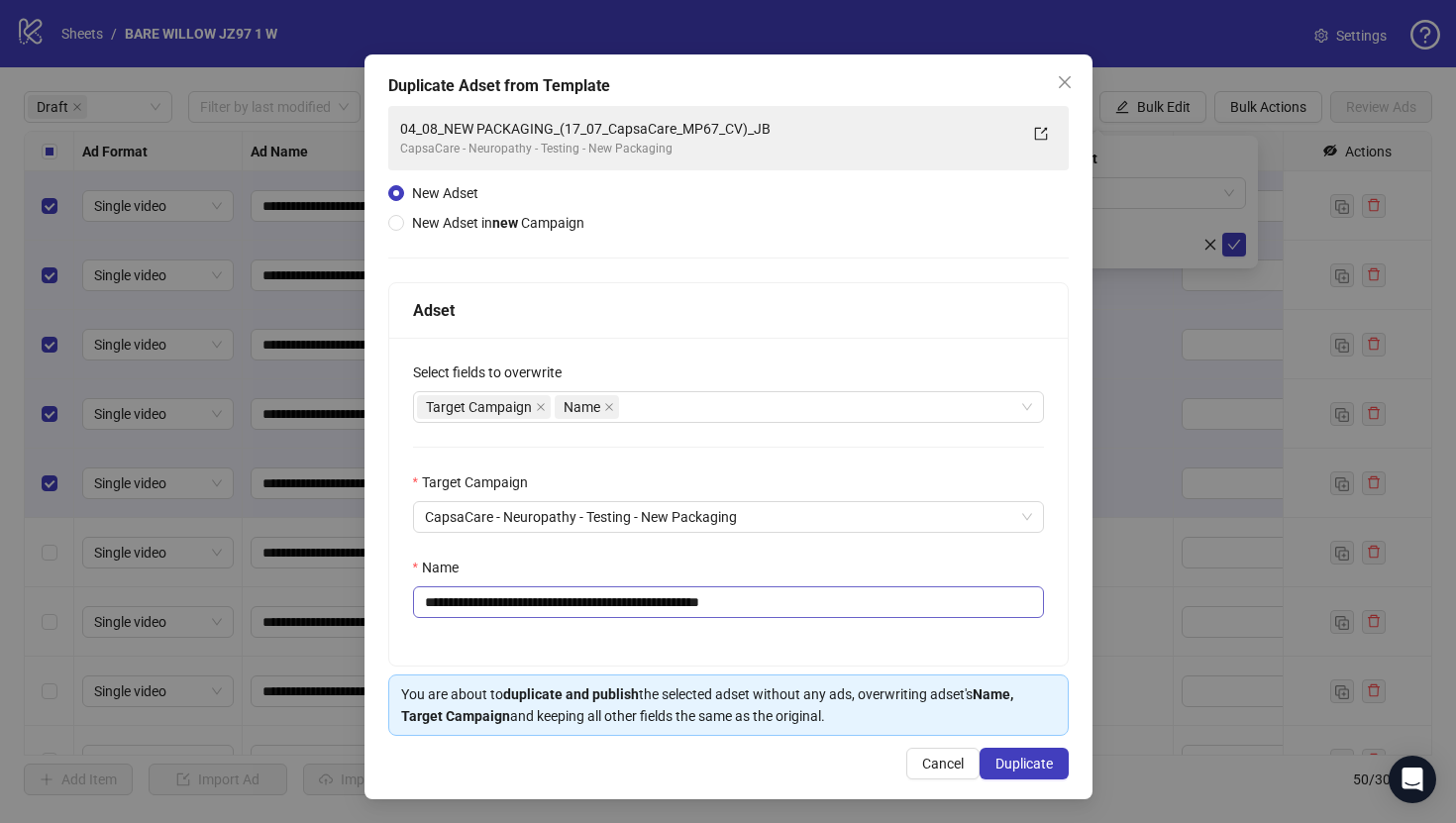 click on "**********" at bounding box center (728, 602) 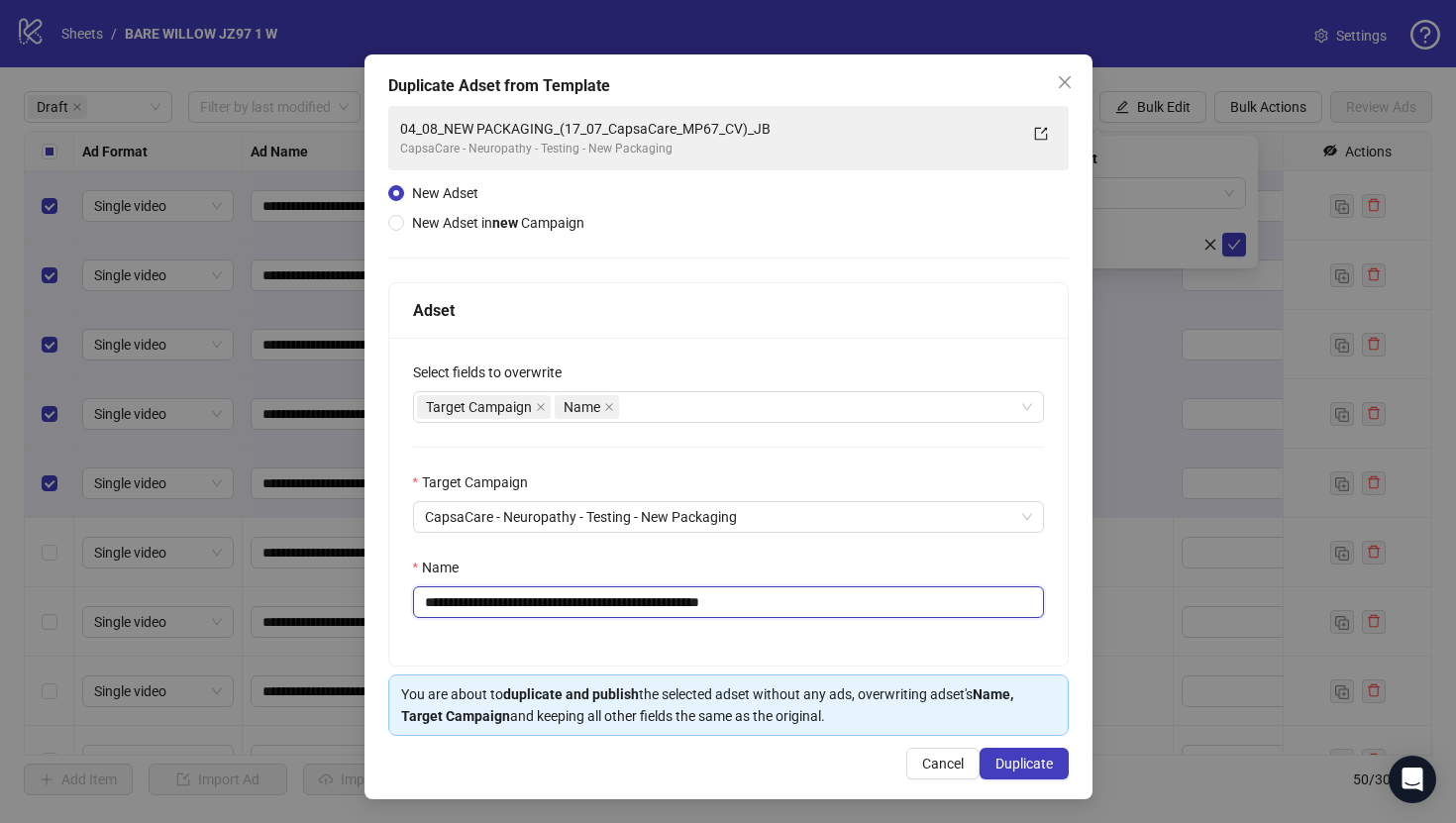 click on "**********" at bounding box center (728, 602) 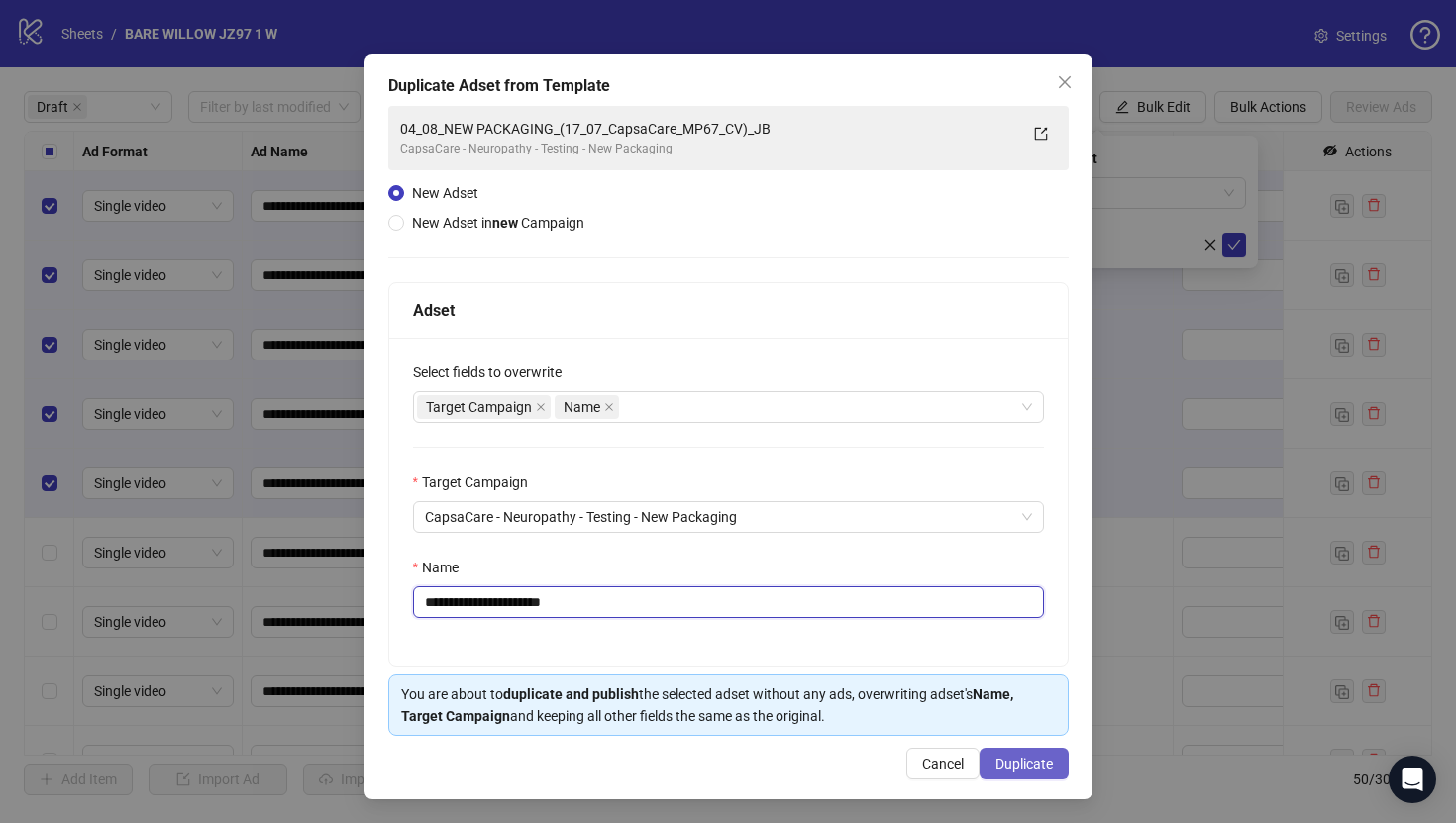 type on "**********" 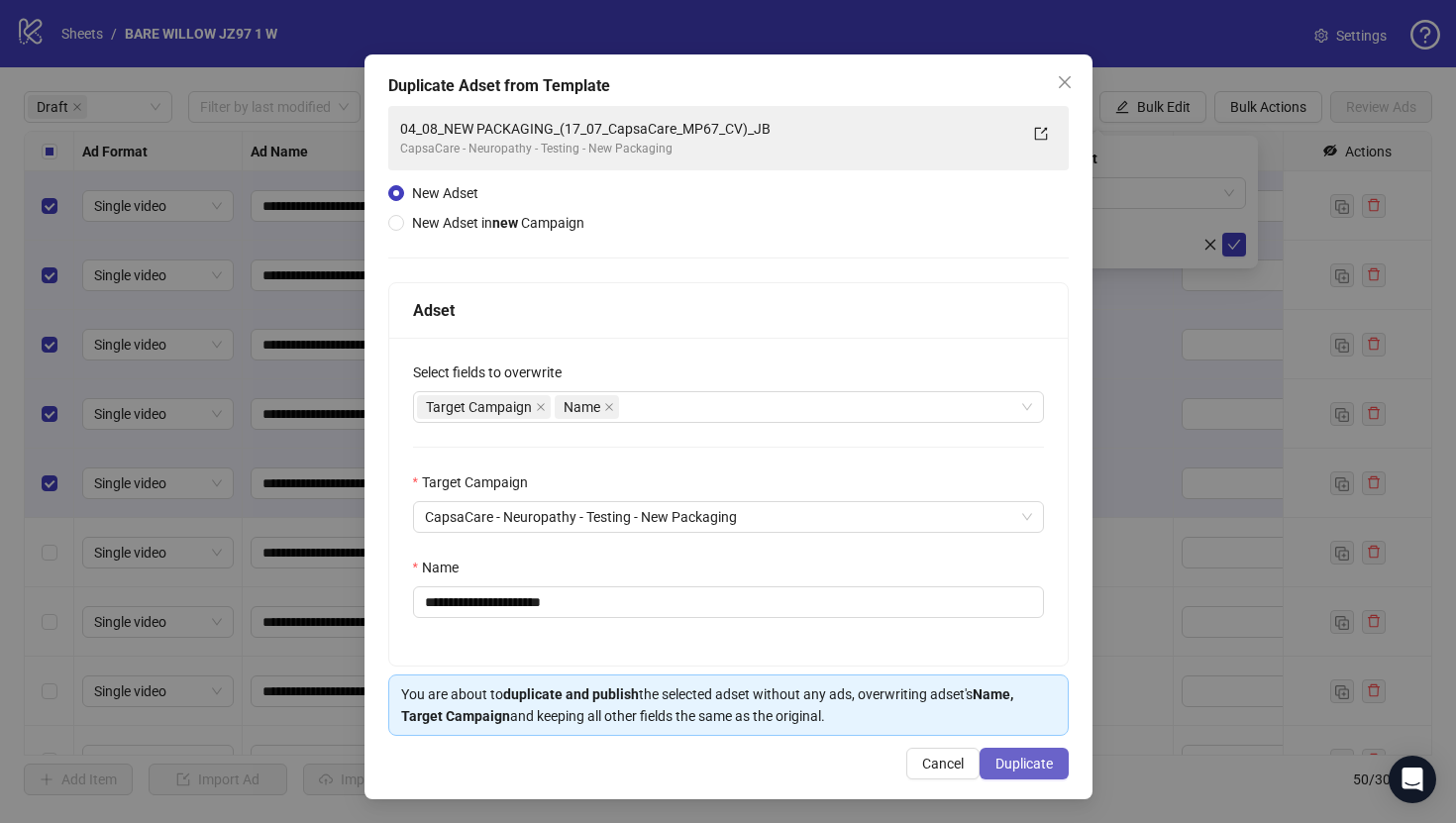 click on "Duplicate" at bounding box center (1024, 764) 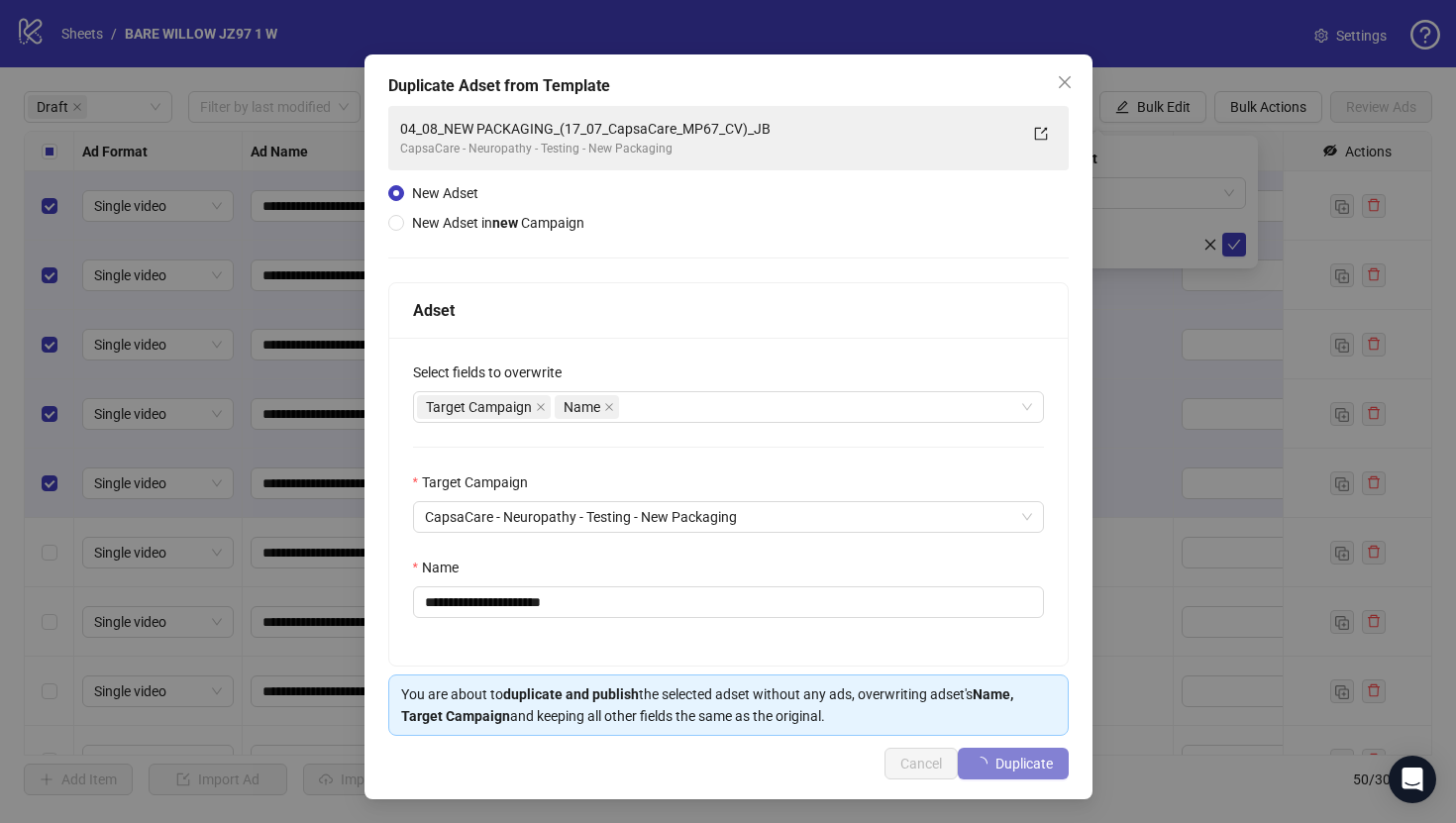type 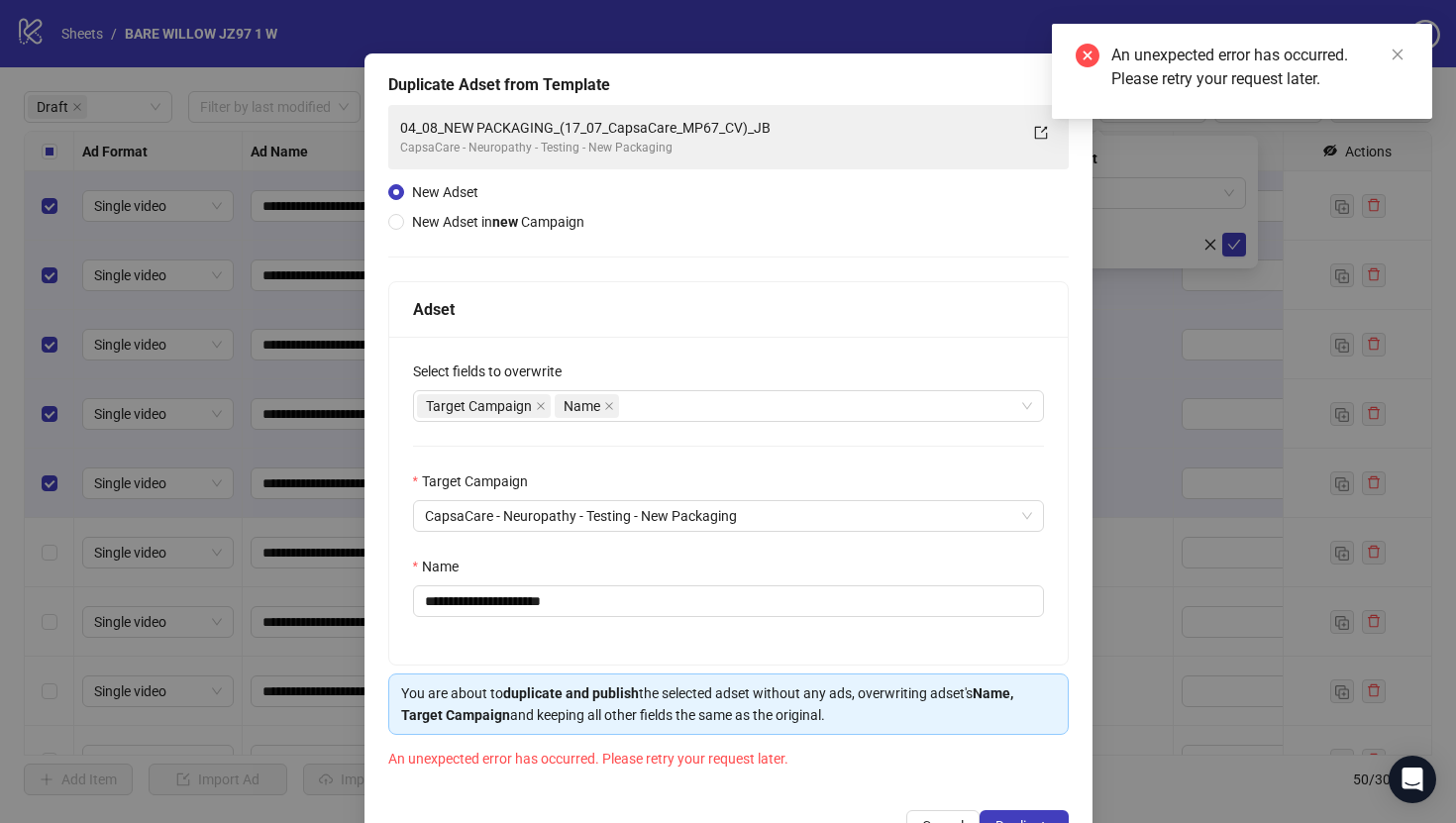 scroll, scrollTop: 109, scrollLeft: 0, axis: vertical 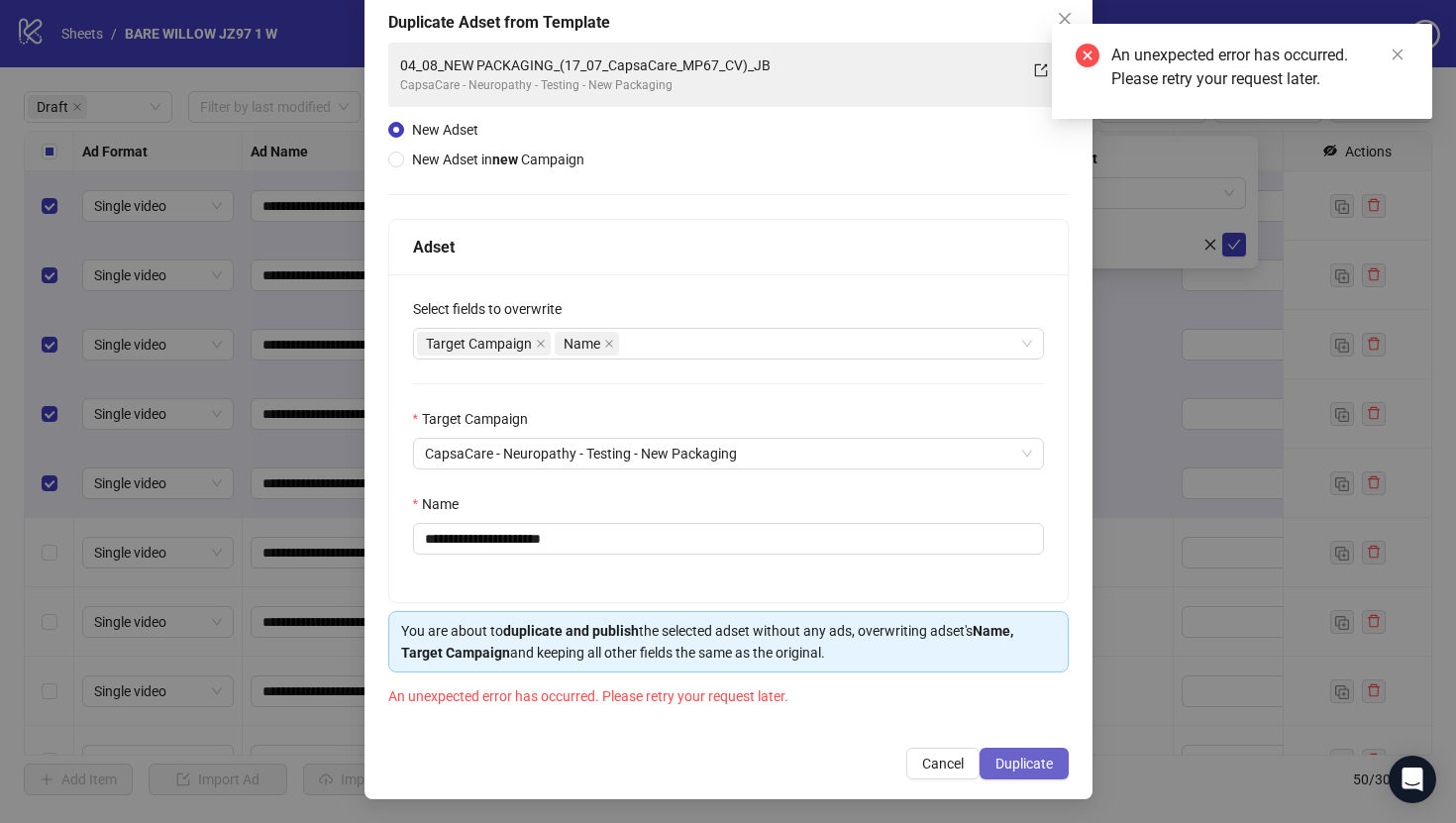 click on "Duplicate" at bounding box center (1024, 764) 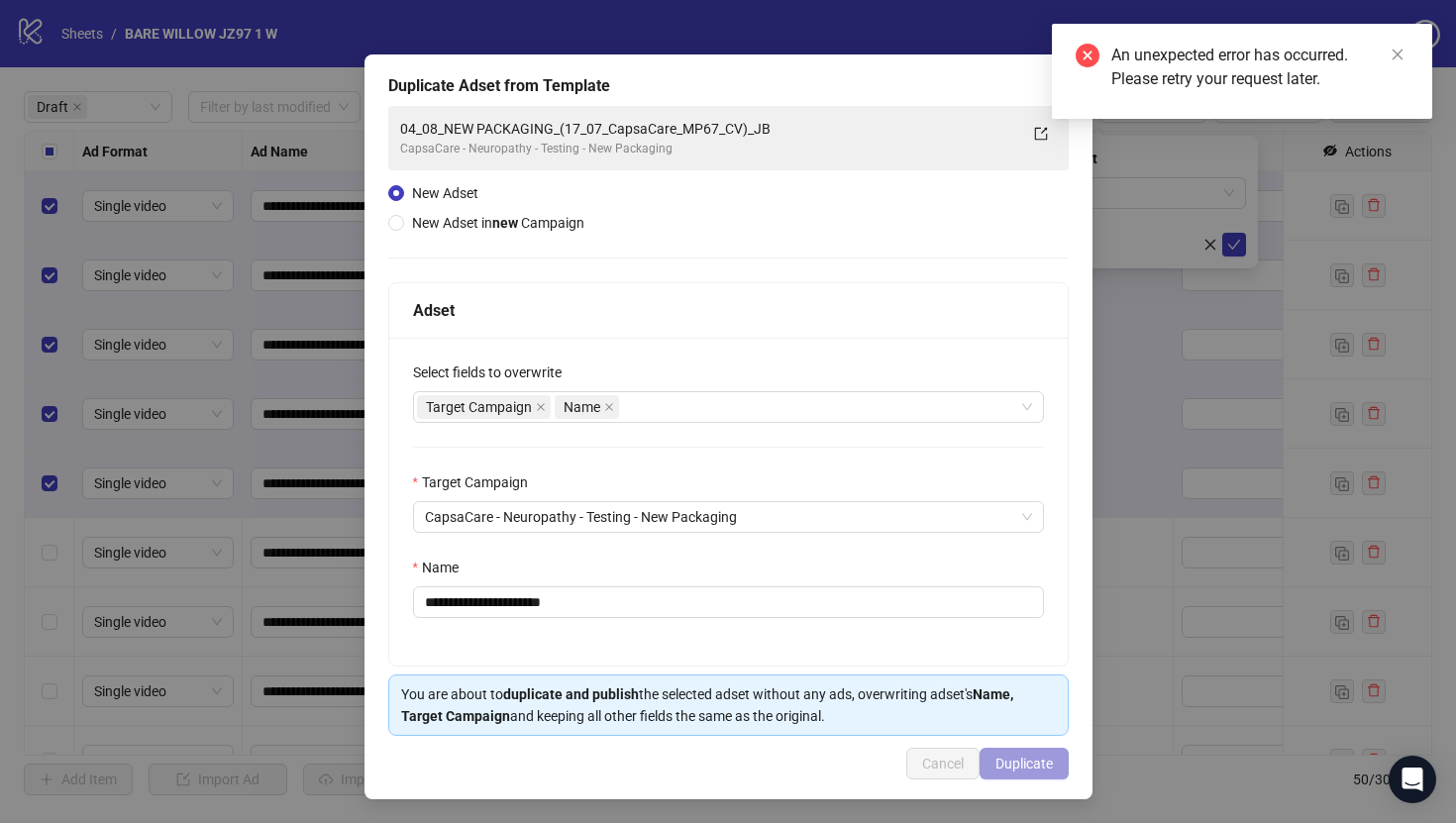 scroll, scrollTop: 46, scrollLeft: 0, axis: vertical 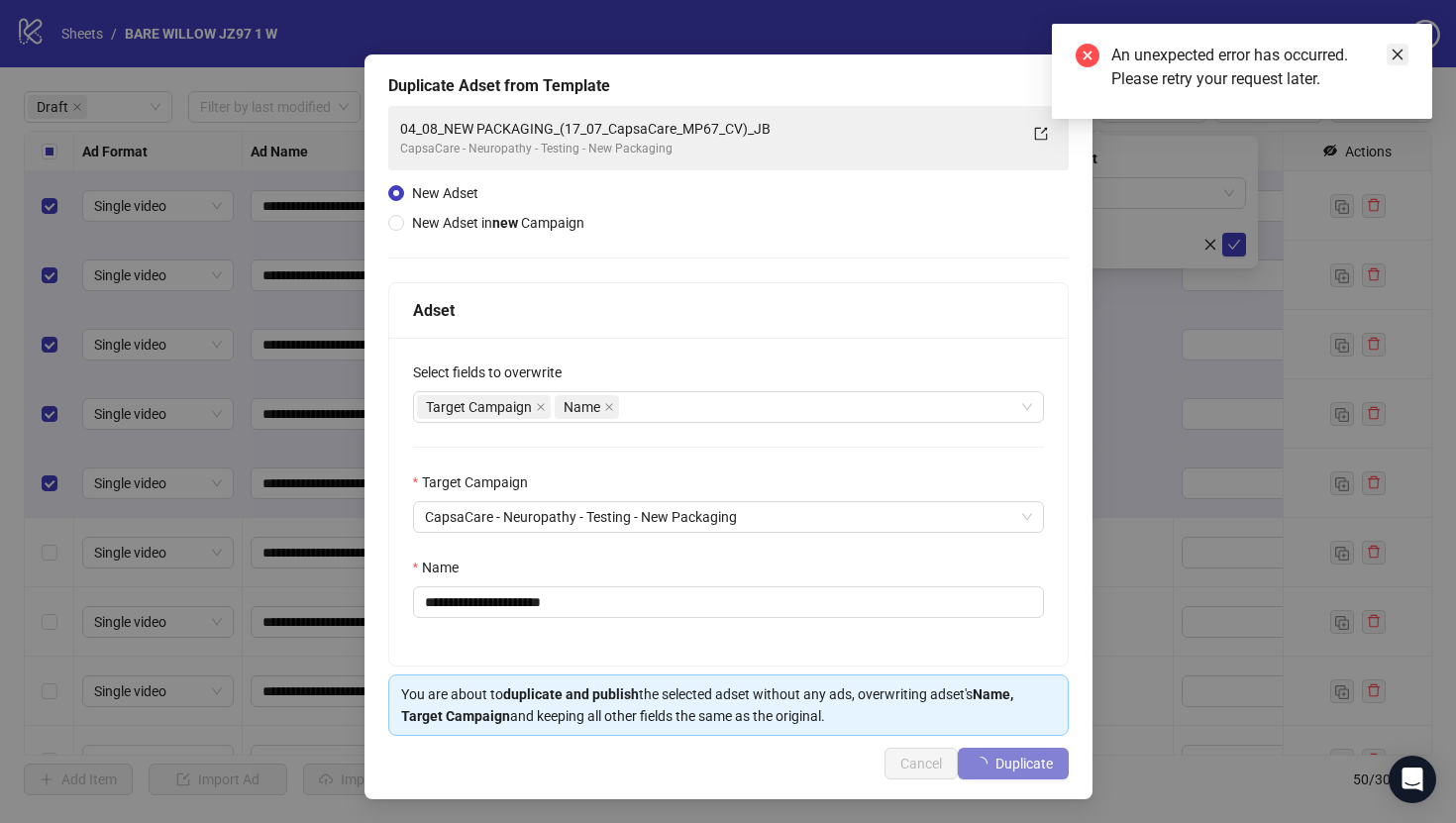 click 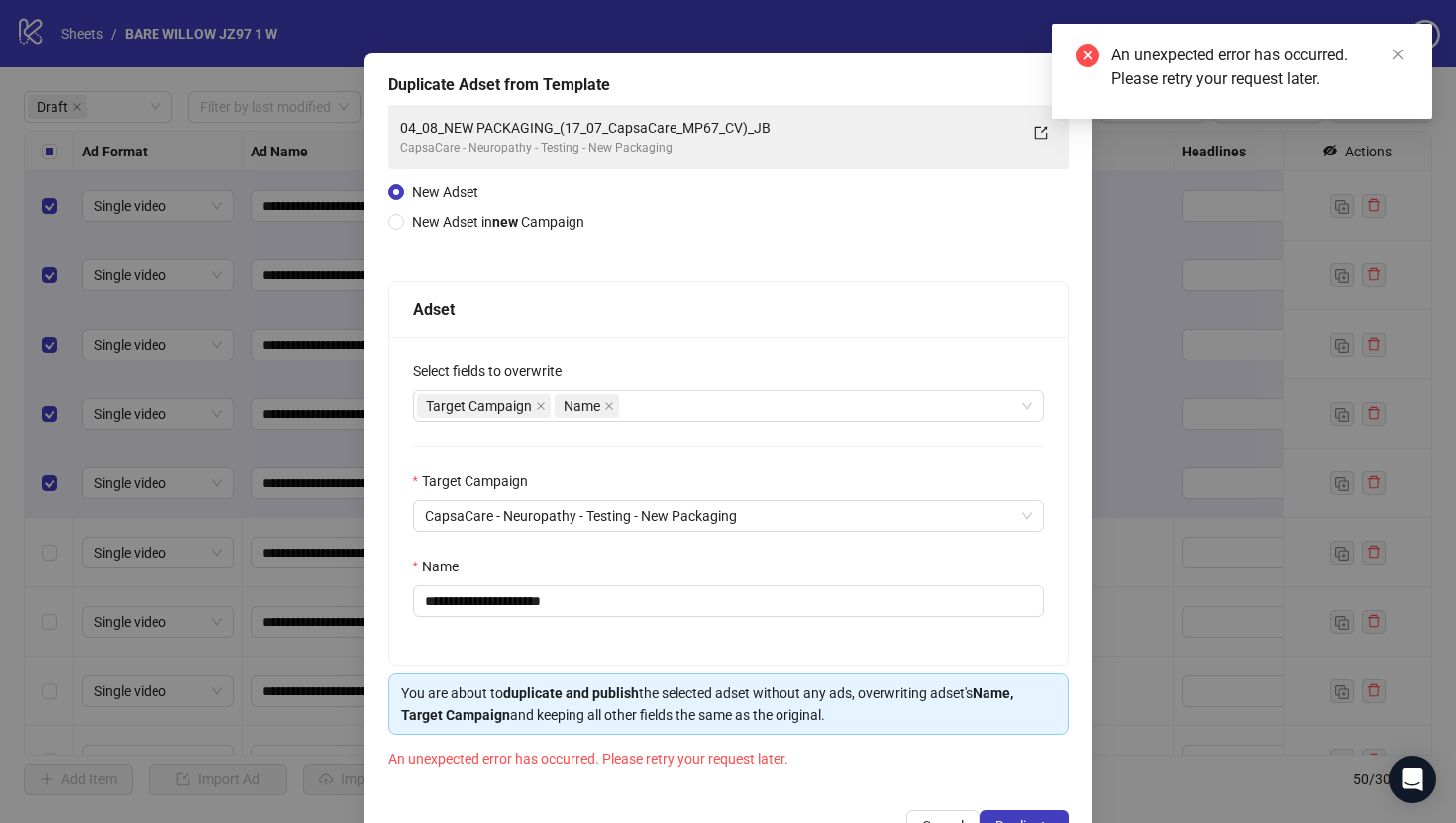 click on "**********" at bounding box center (728, 452) 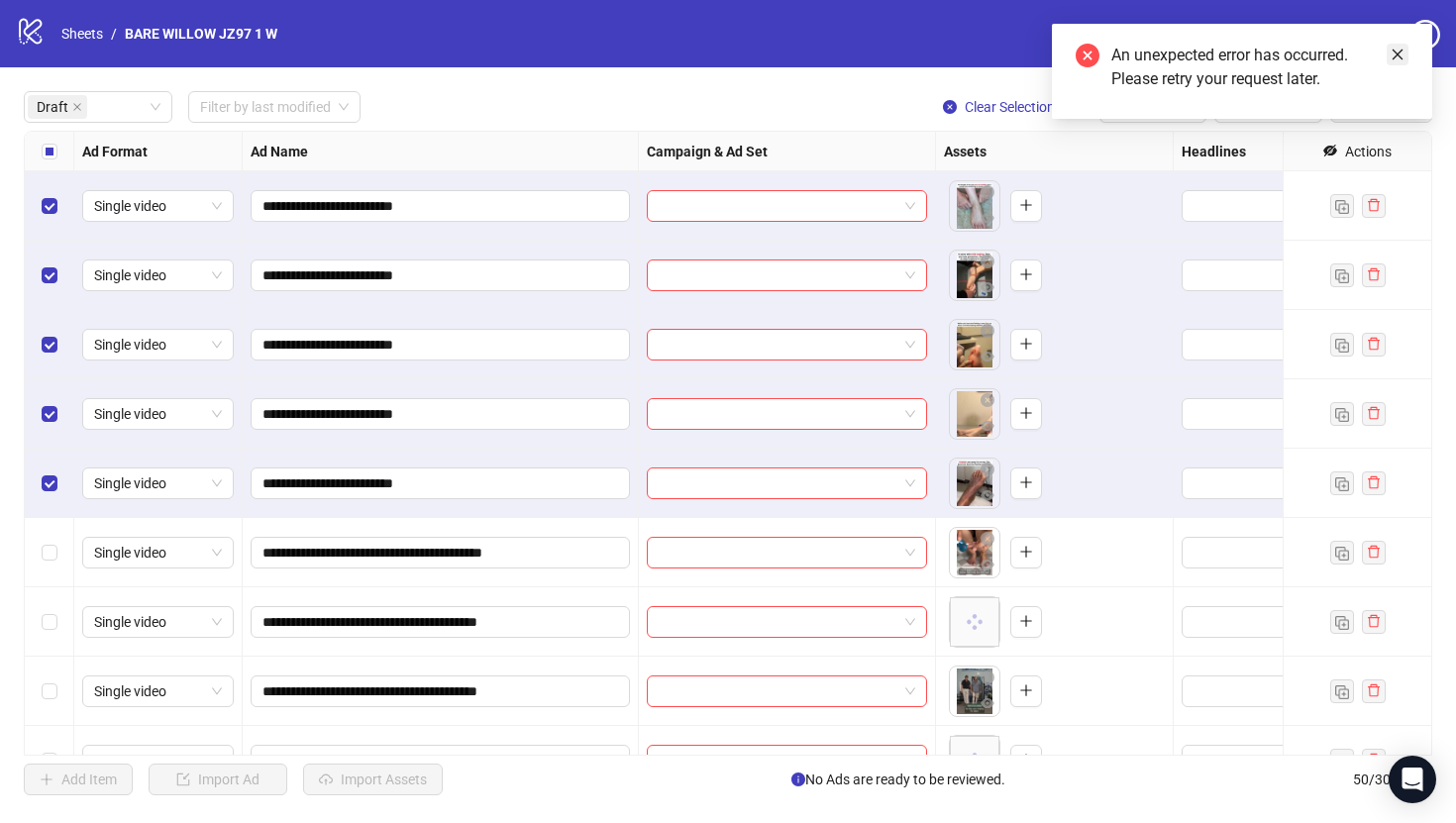 click at bounding box center [1398, 54] 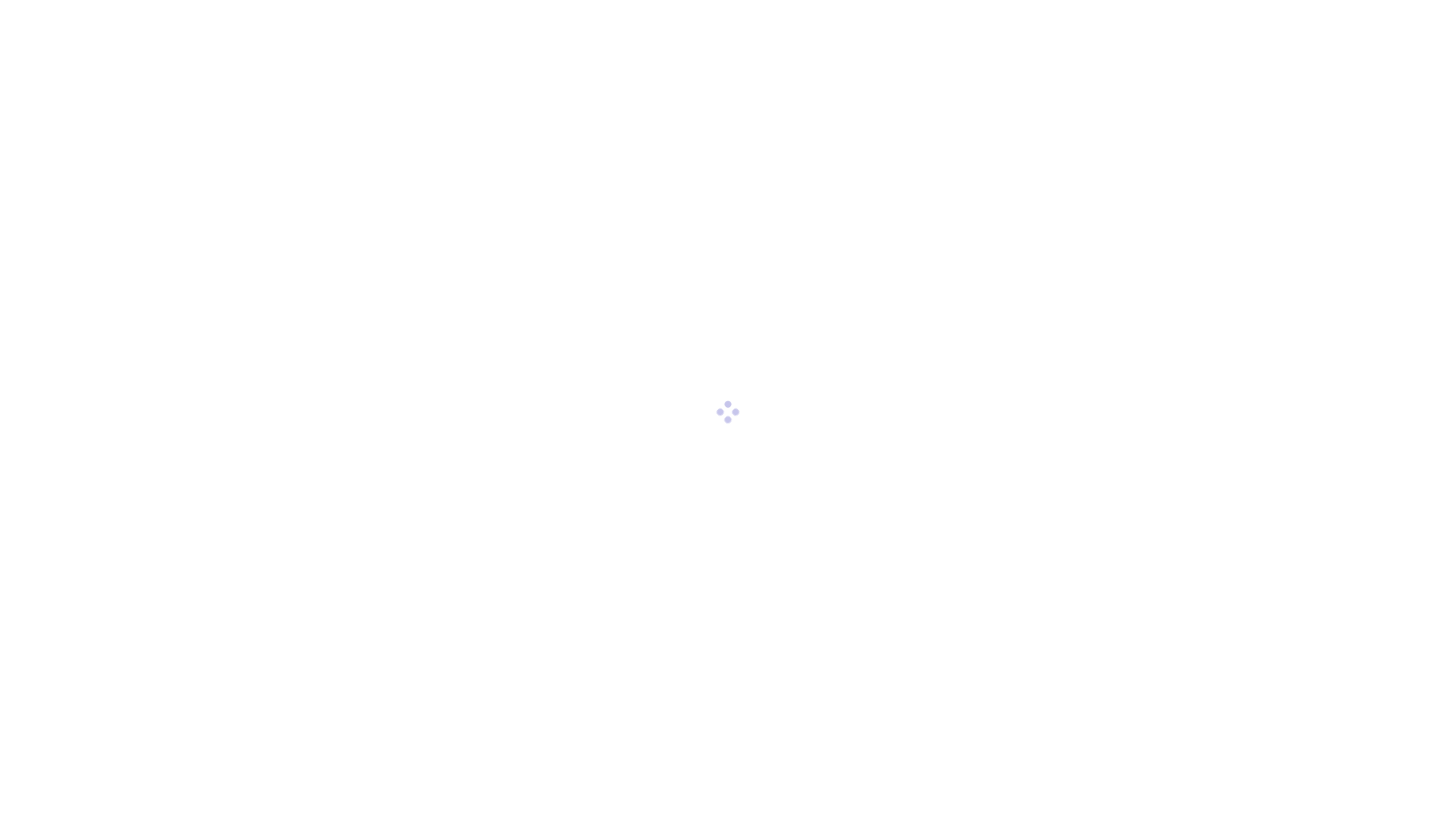 scroll, scrollTop: 0, scrollLeft: 0, axis: both 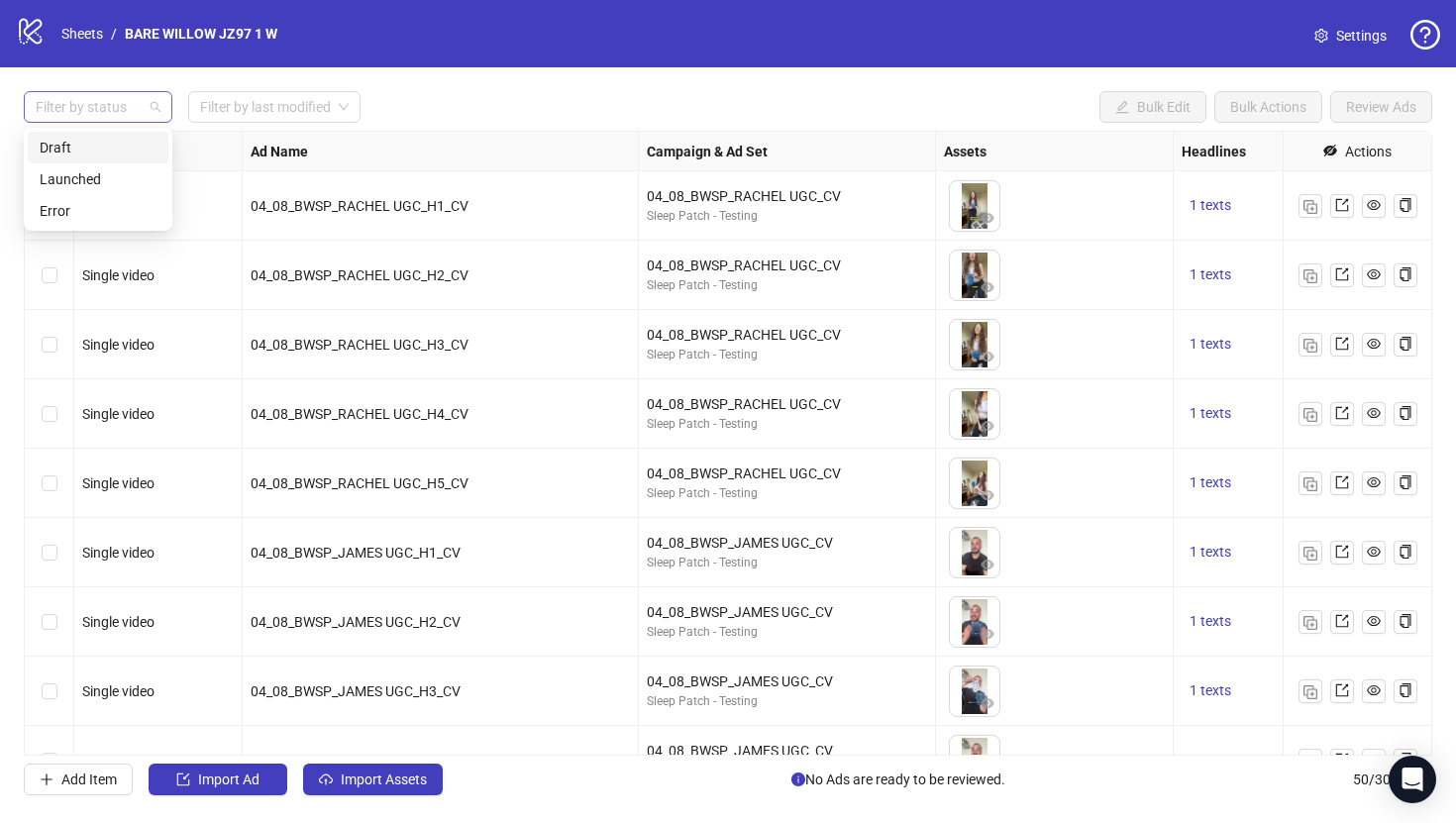 click at bounding box center (87, 107) 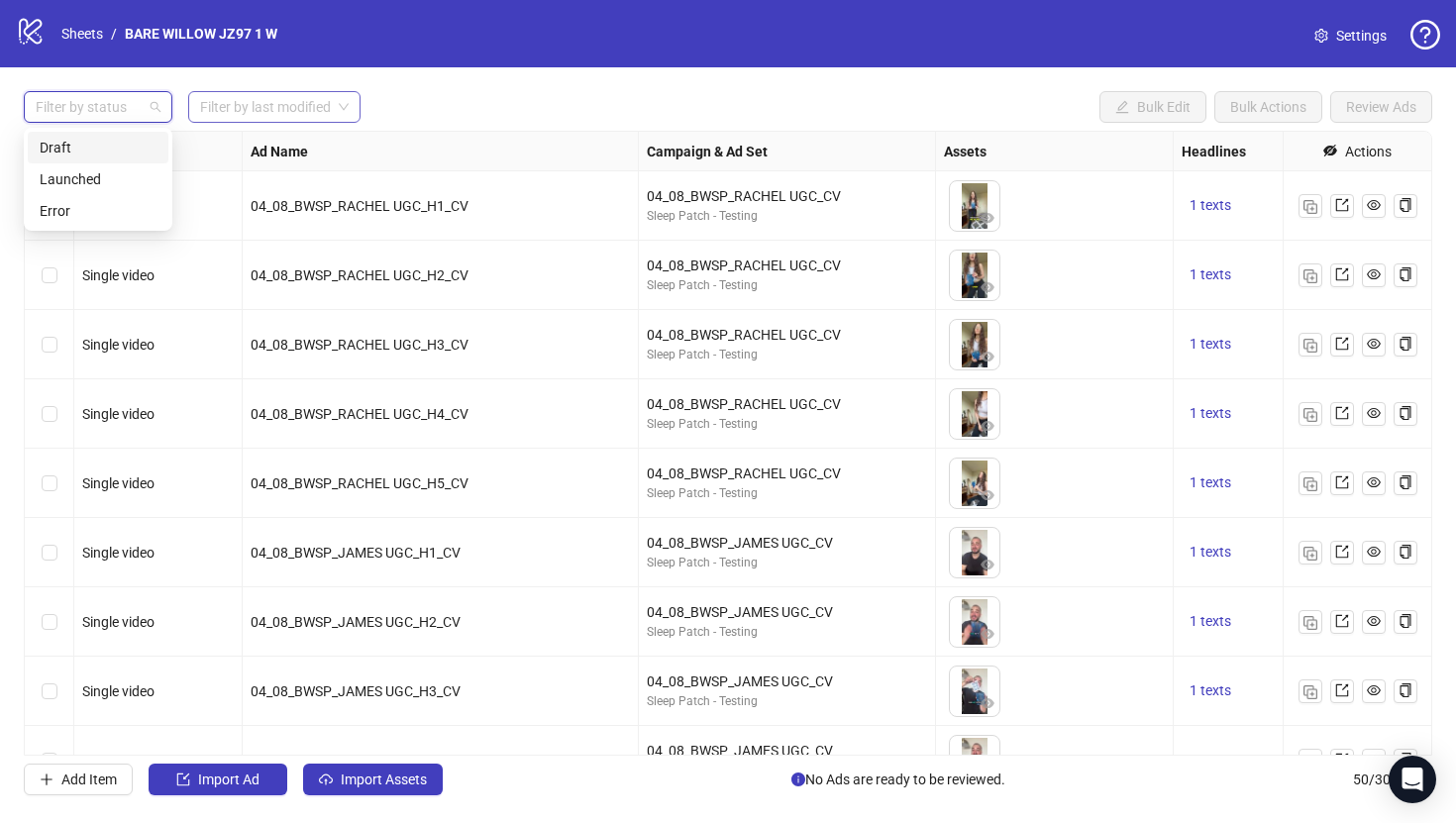 click on "Draft" at bounding box center [98, 148] 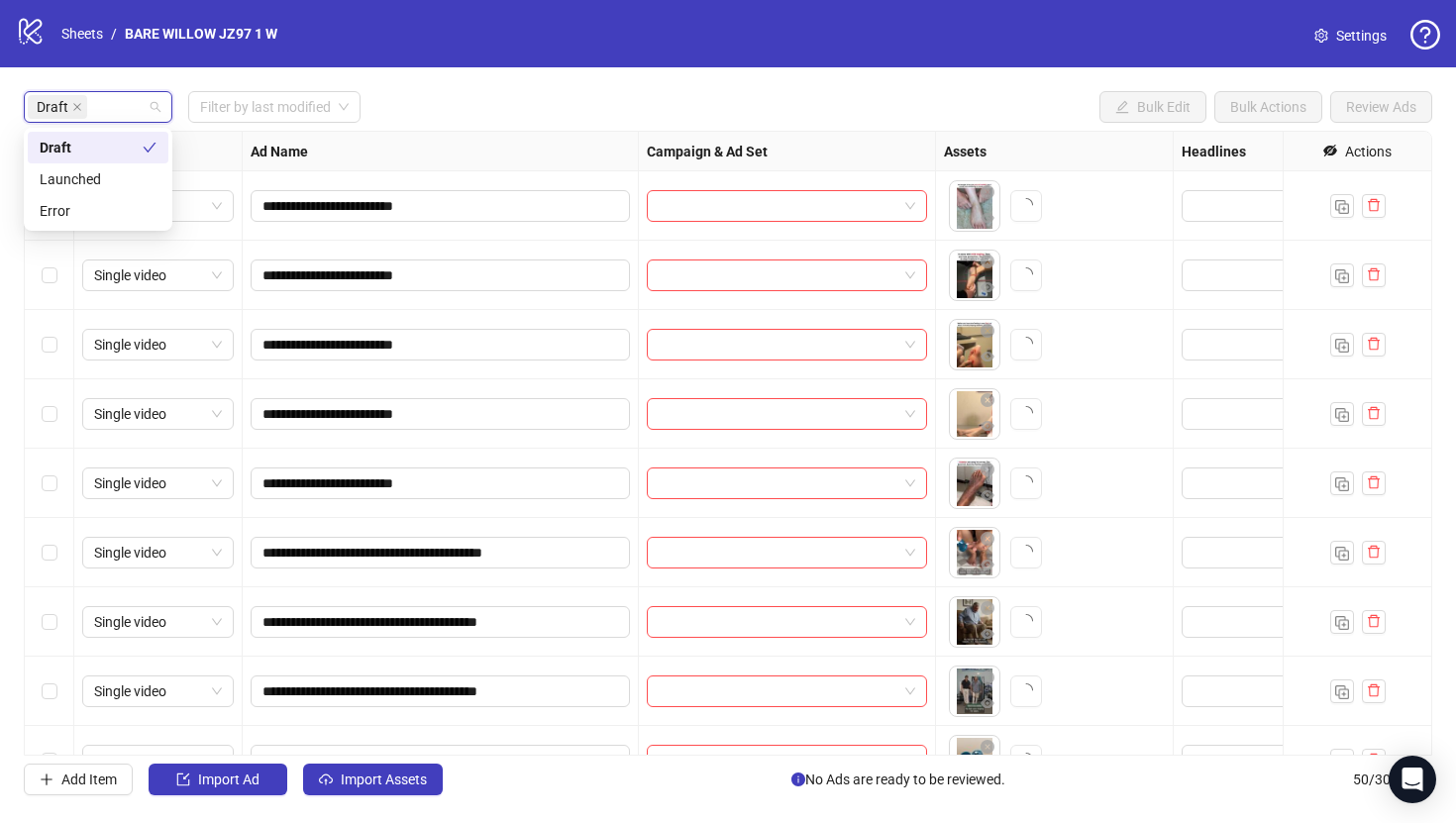 click on "Draft   Filter by last modified Bulk Edit Bulk Actions Review Ads" at bounding box center [728, 107] 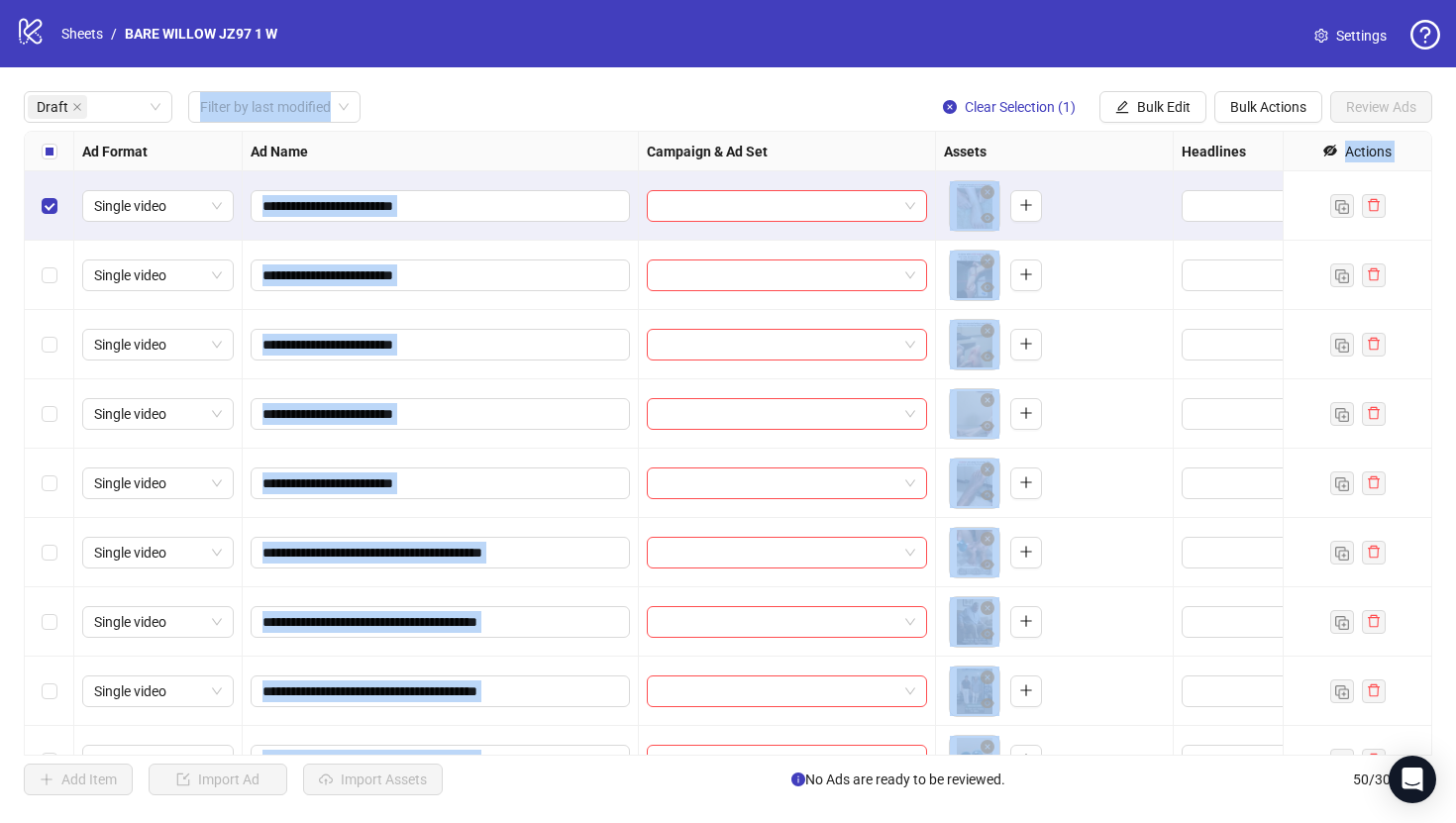 click at bounding box center [50, 414] 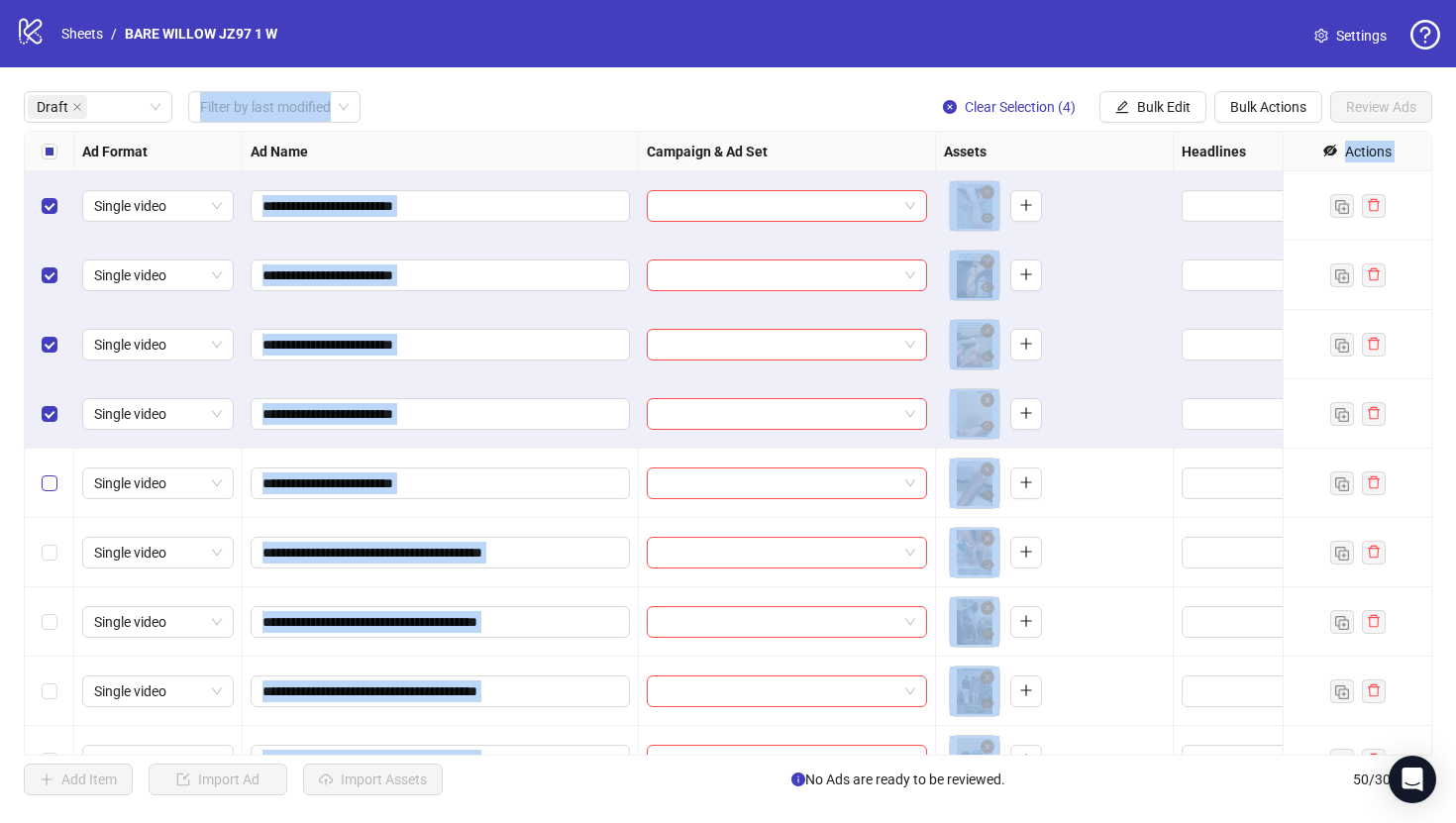 click at bounding box center [50, 483] 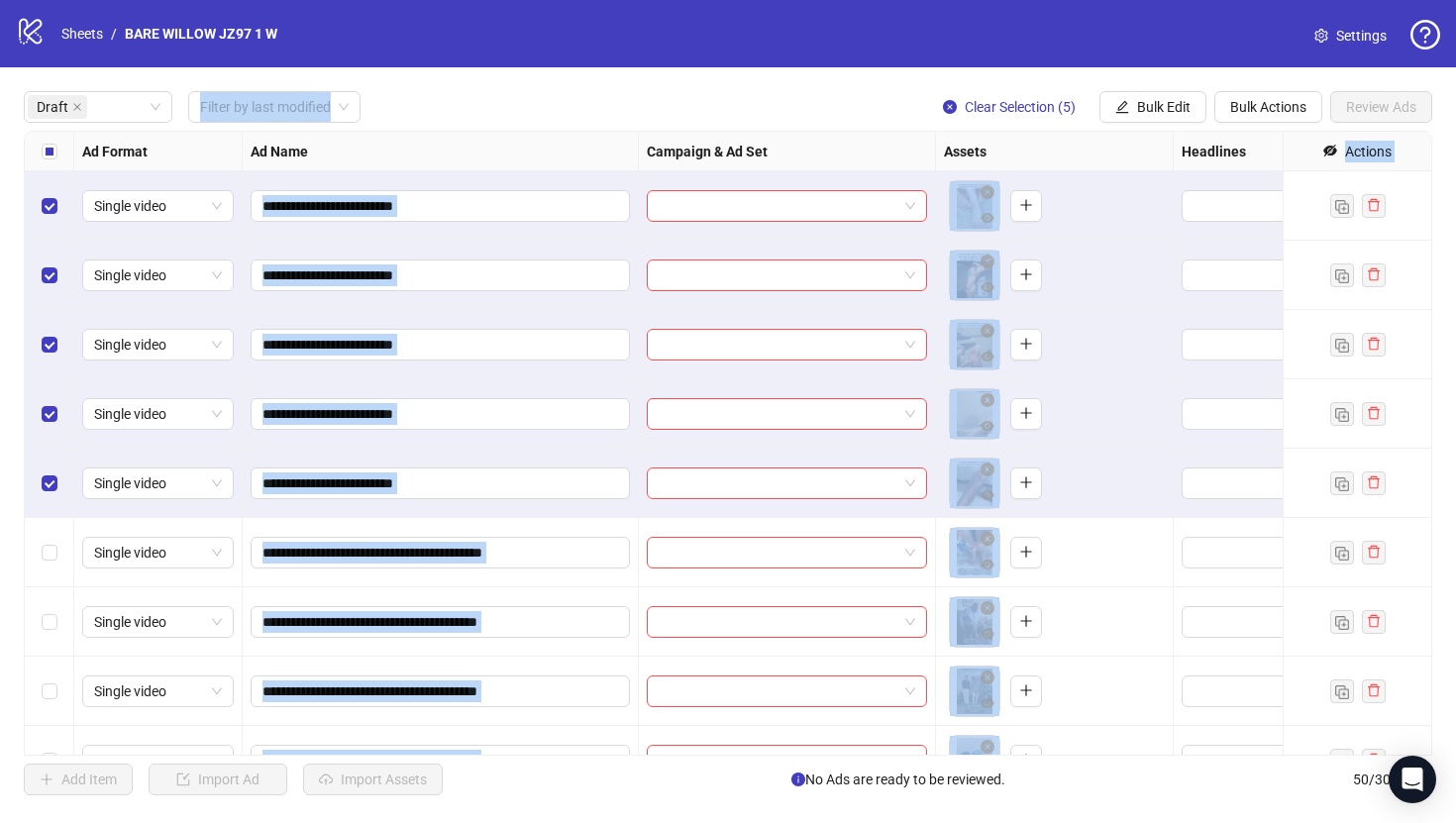 click on "Draft   Filter by last modified Clear Selection (5) Bulk Edit Bulk Actions Review Ads" at bounding box center [728, 107] 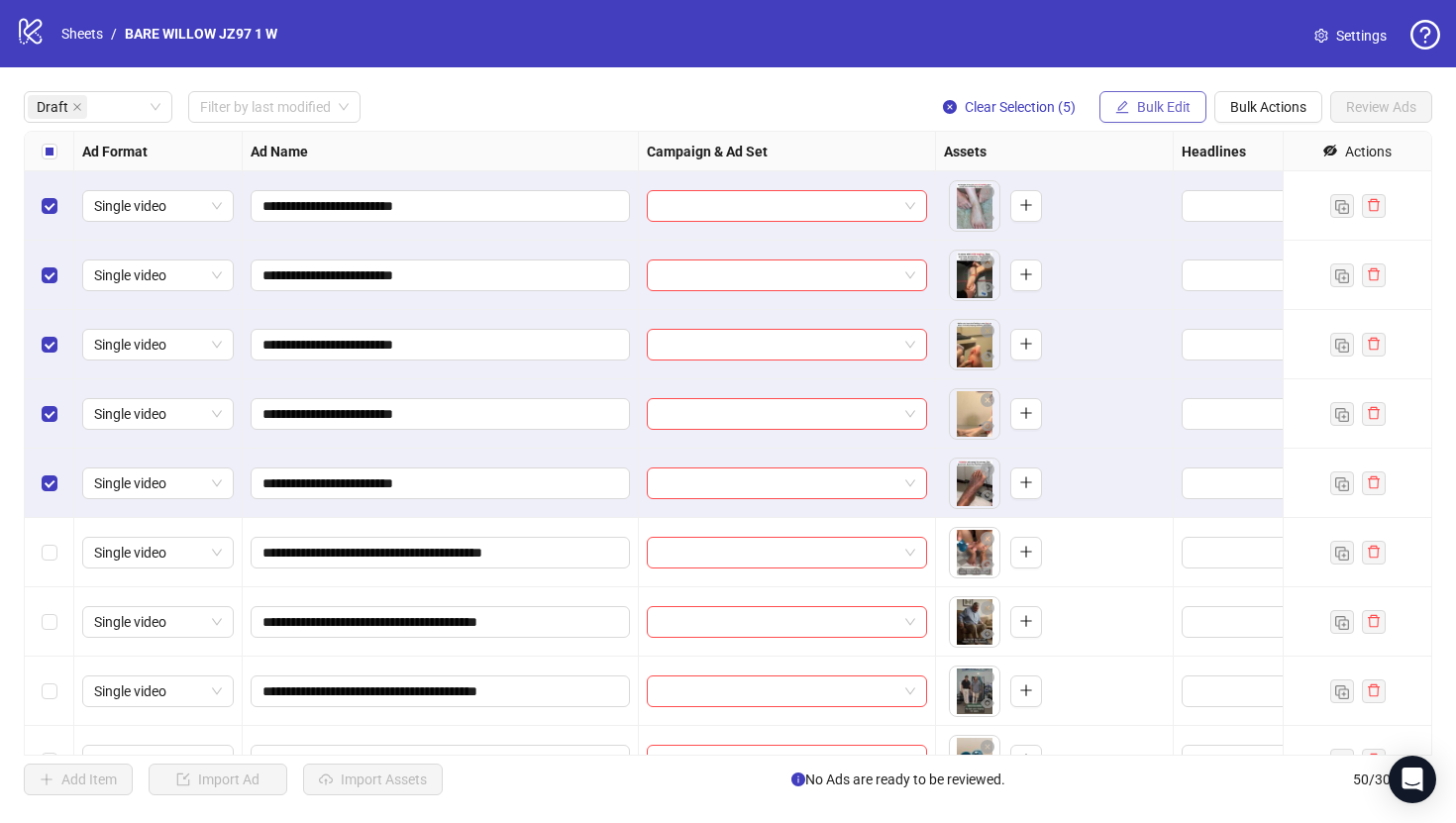 click on "Bulk Edit" at bounding box center (1164, 107) 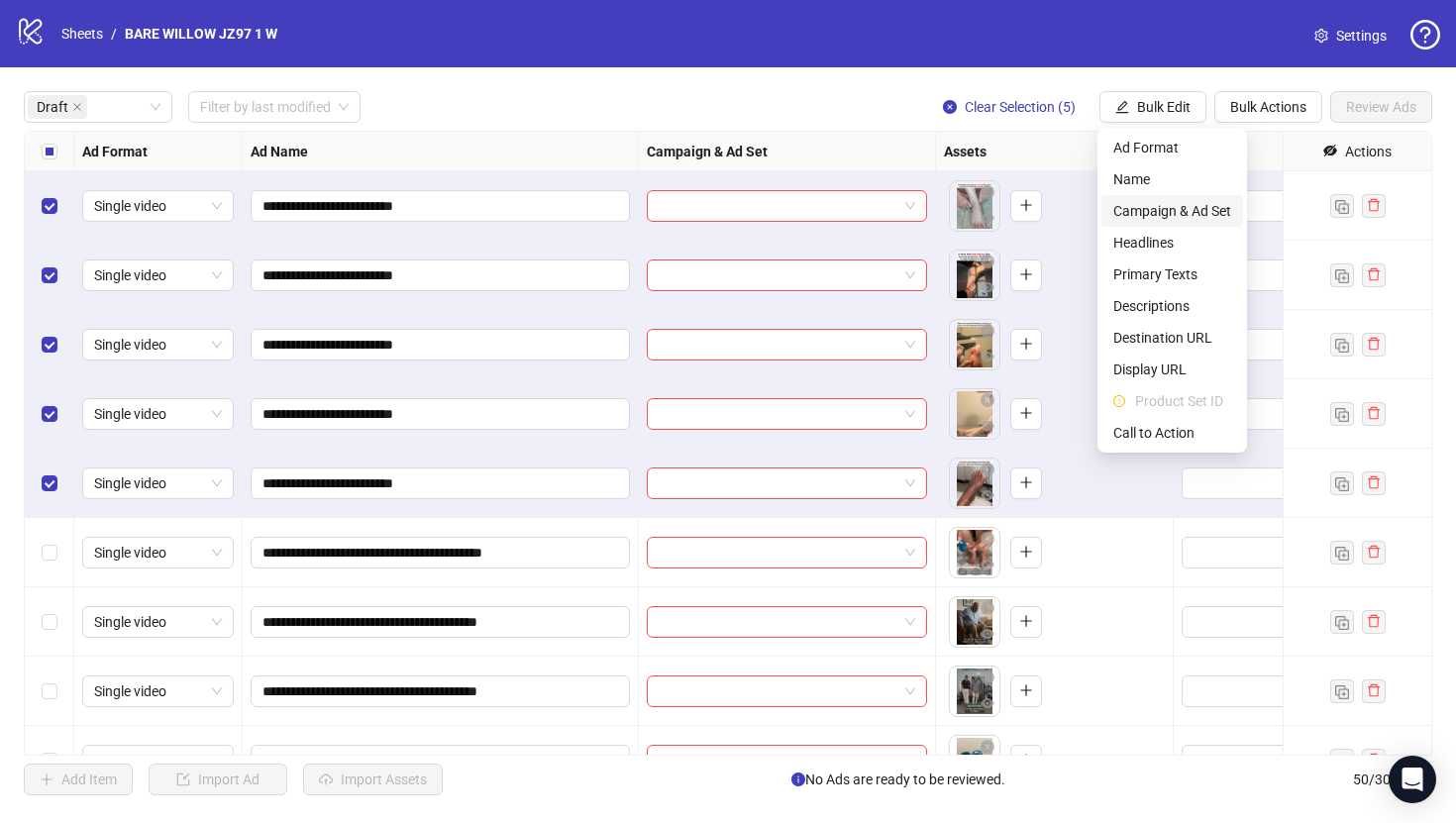 type 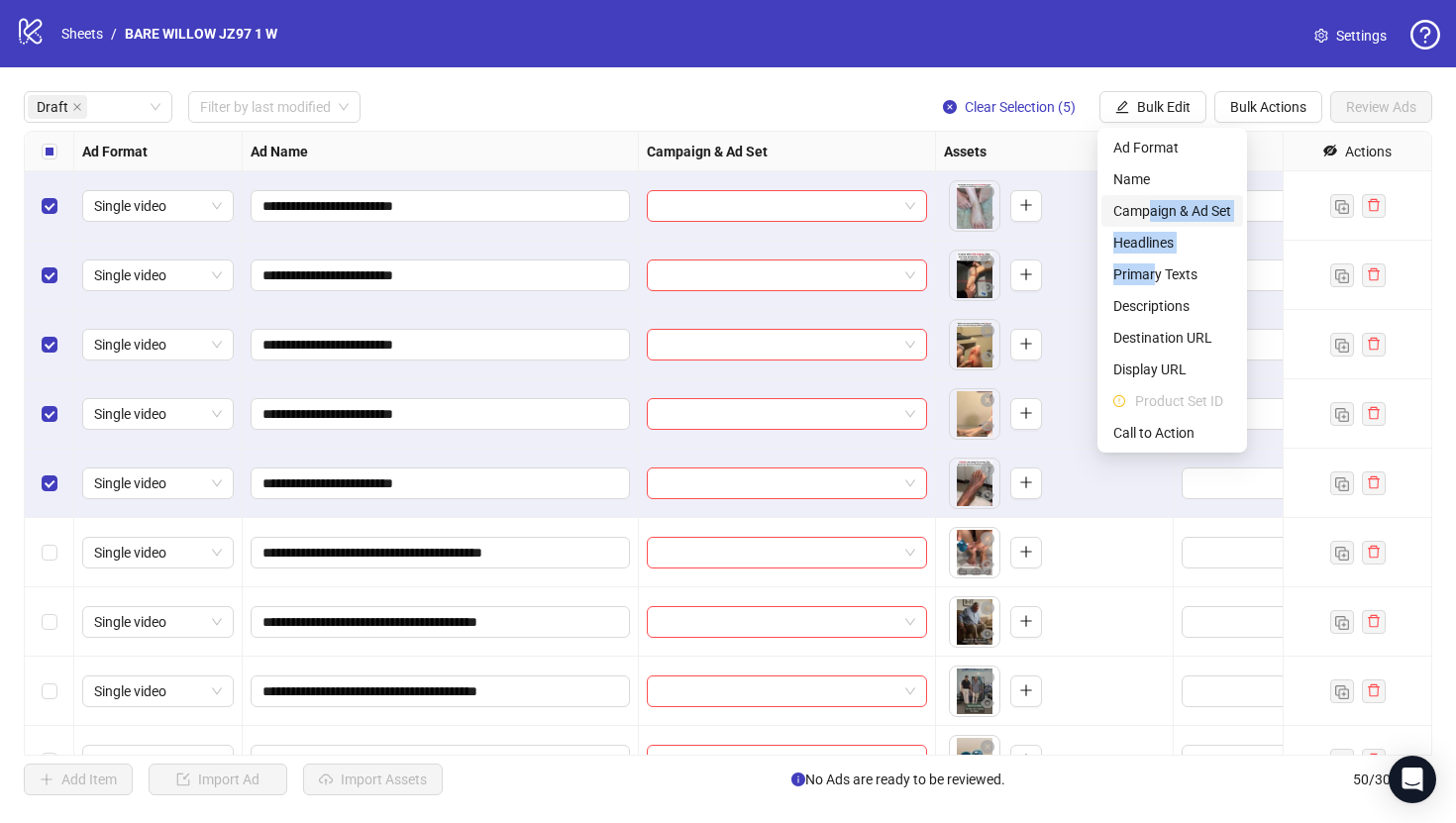 drag, startPoint x: 1155, startPoint y: 269, endPoint x: 1148, endPoint y: 216, distance: 53.460266 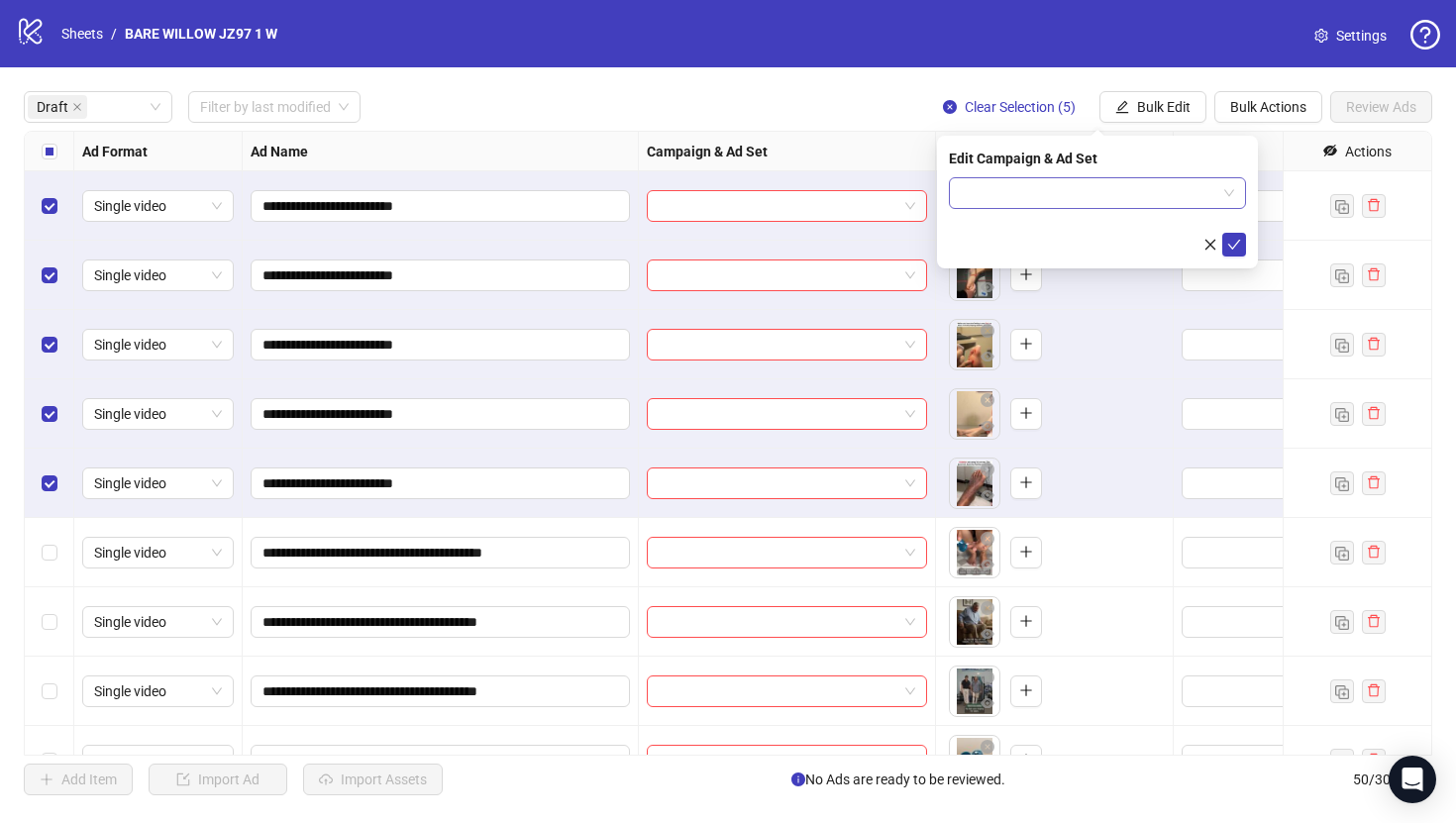 click at bounding box center [1089, 193] 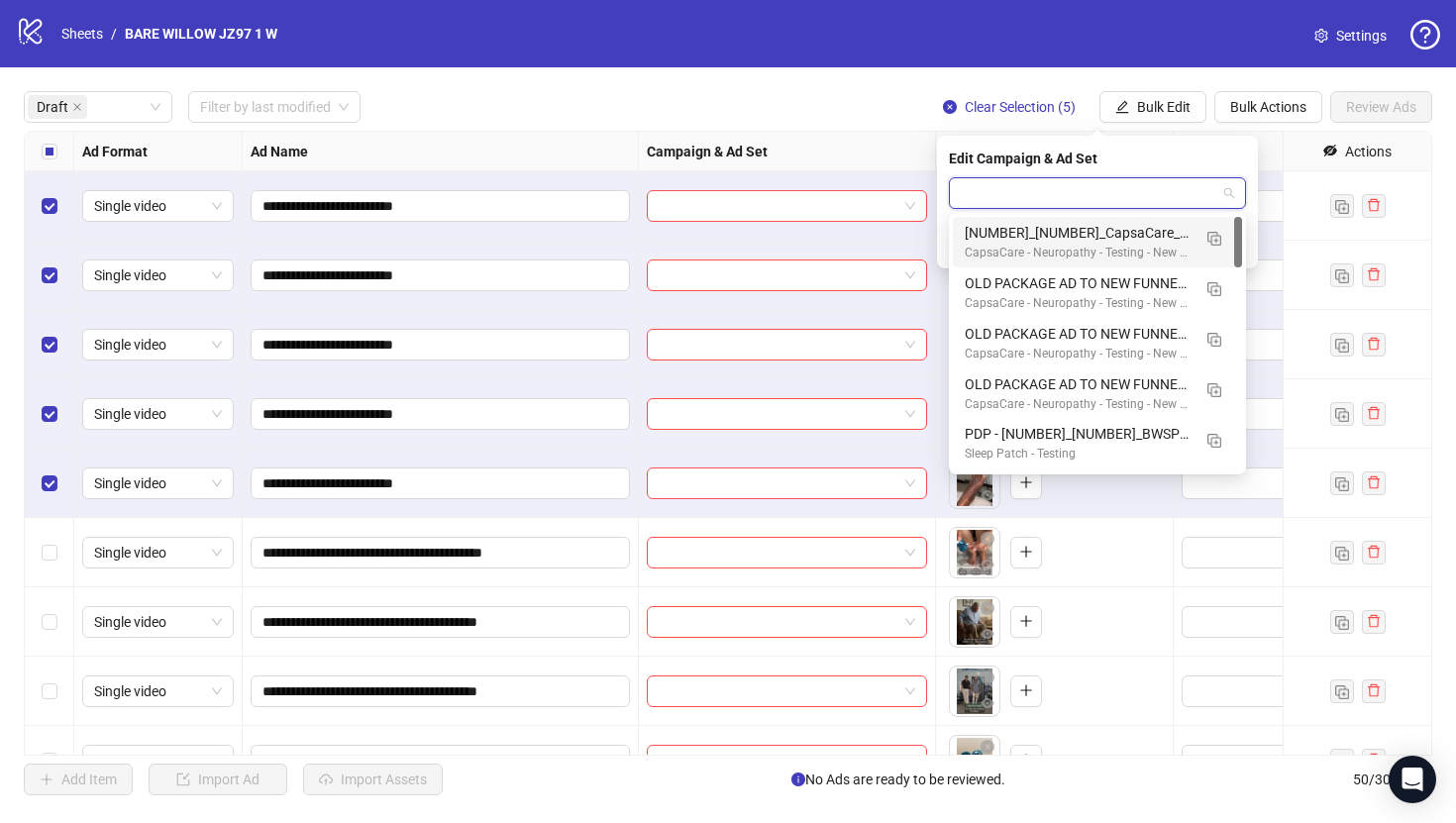 paste on "**********" 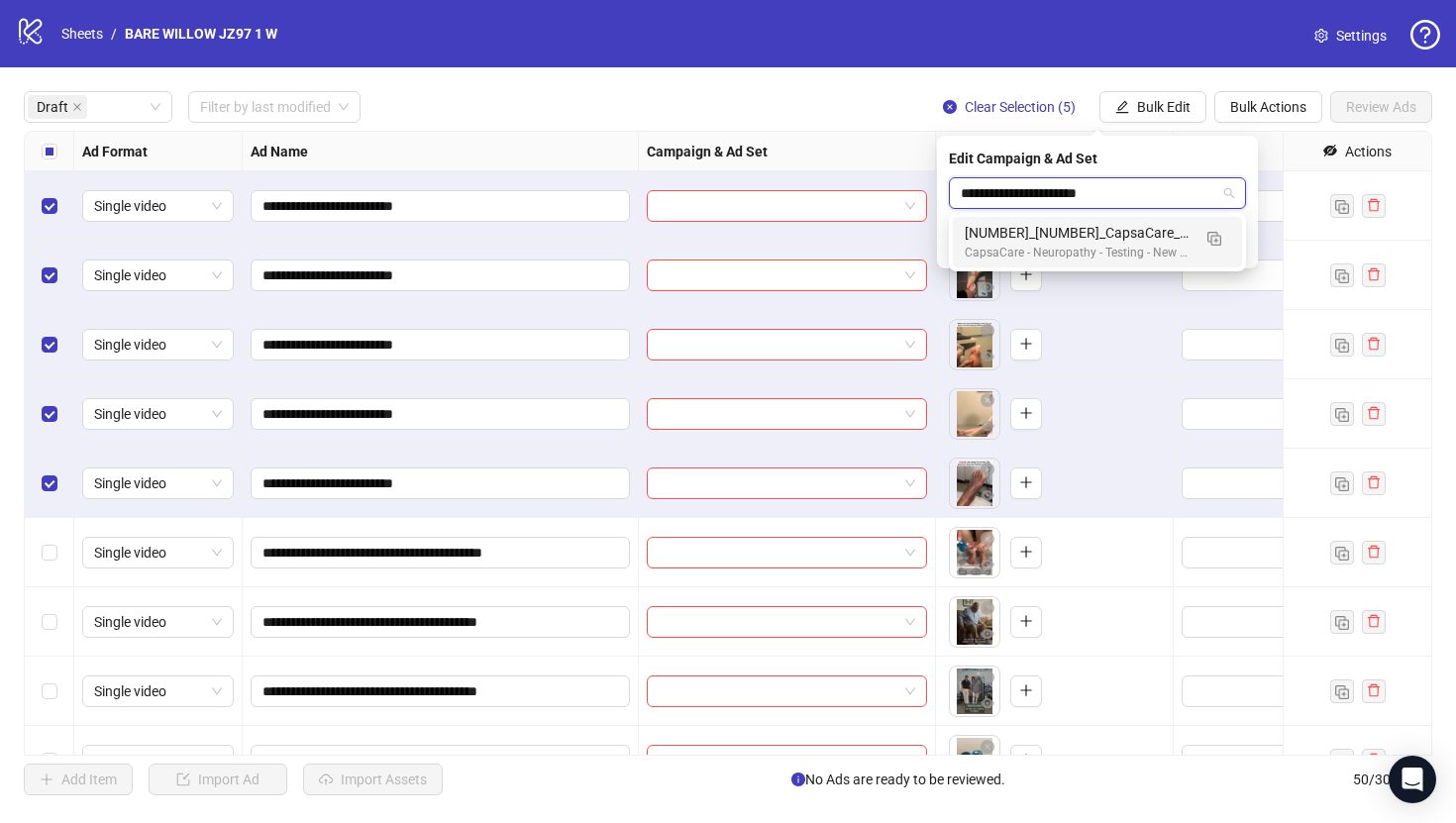 click on "[NUMBER]_[NUMBER]_CapsaCare_[TEXT]_[TEXT]" at bounding box center [1078, 233] 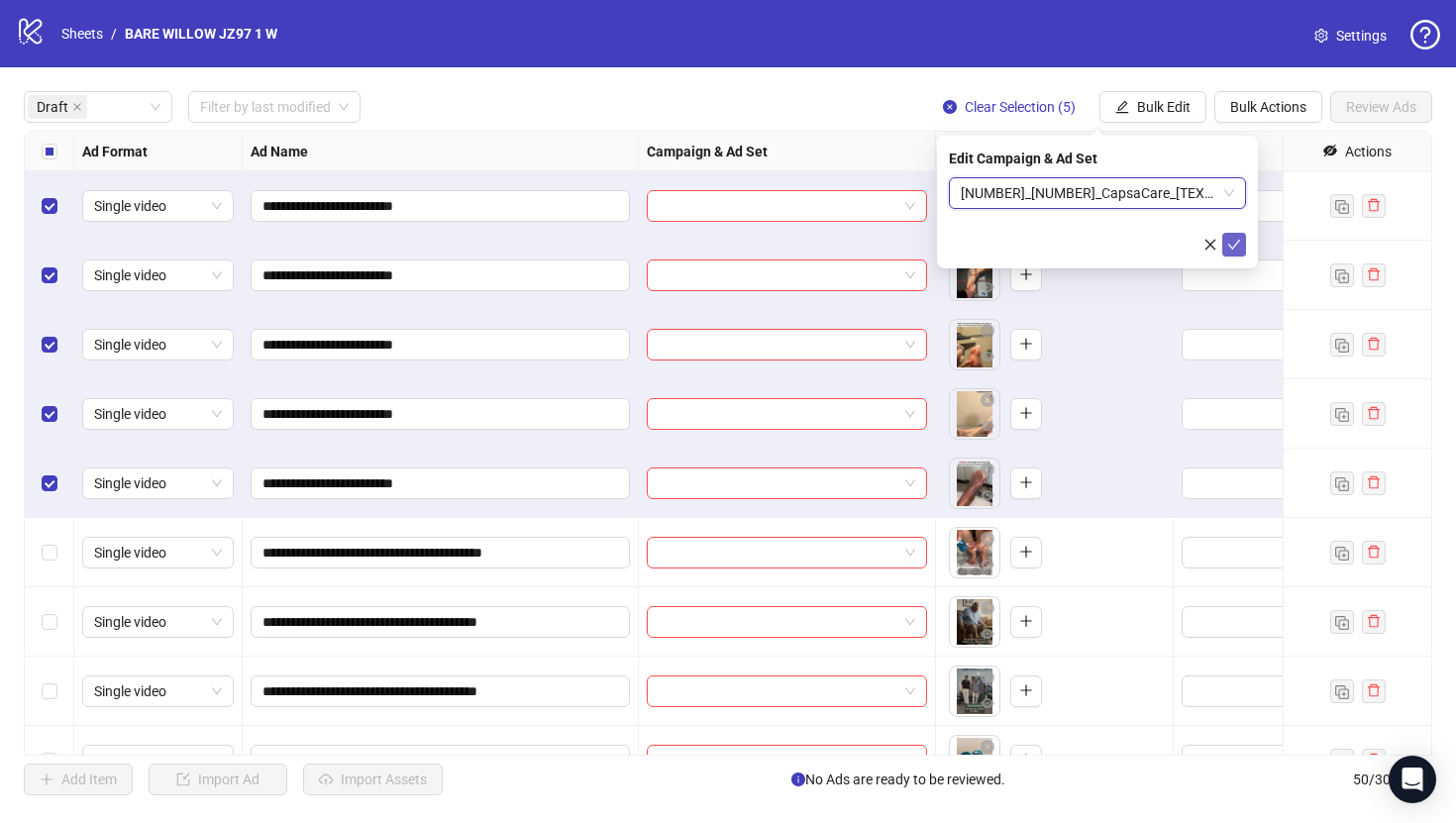 click 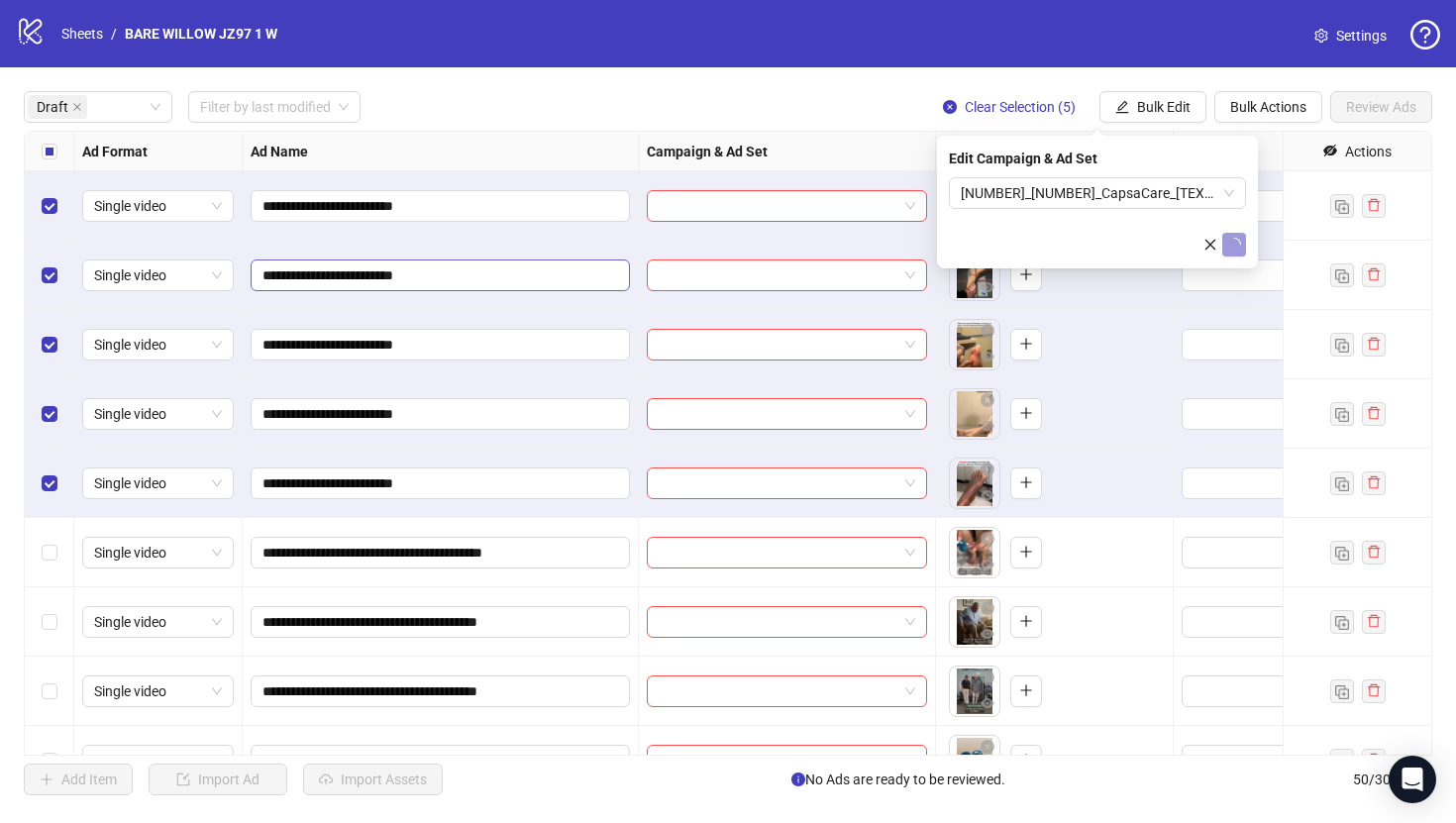 type 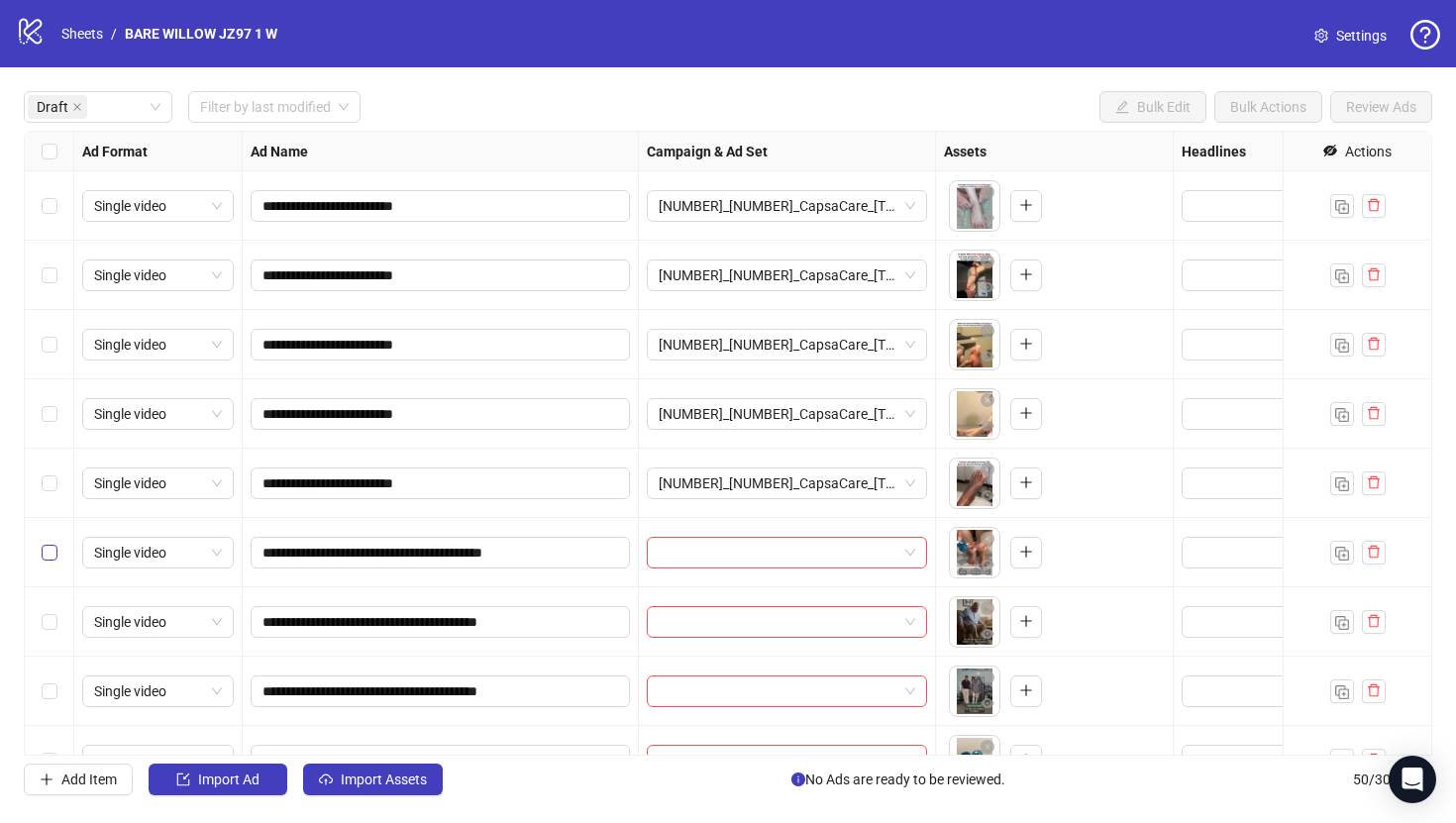 click at bounding box center (50, 553) 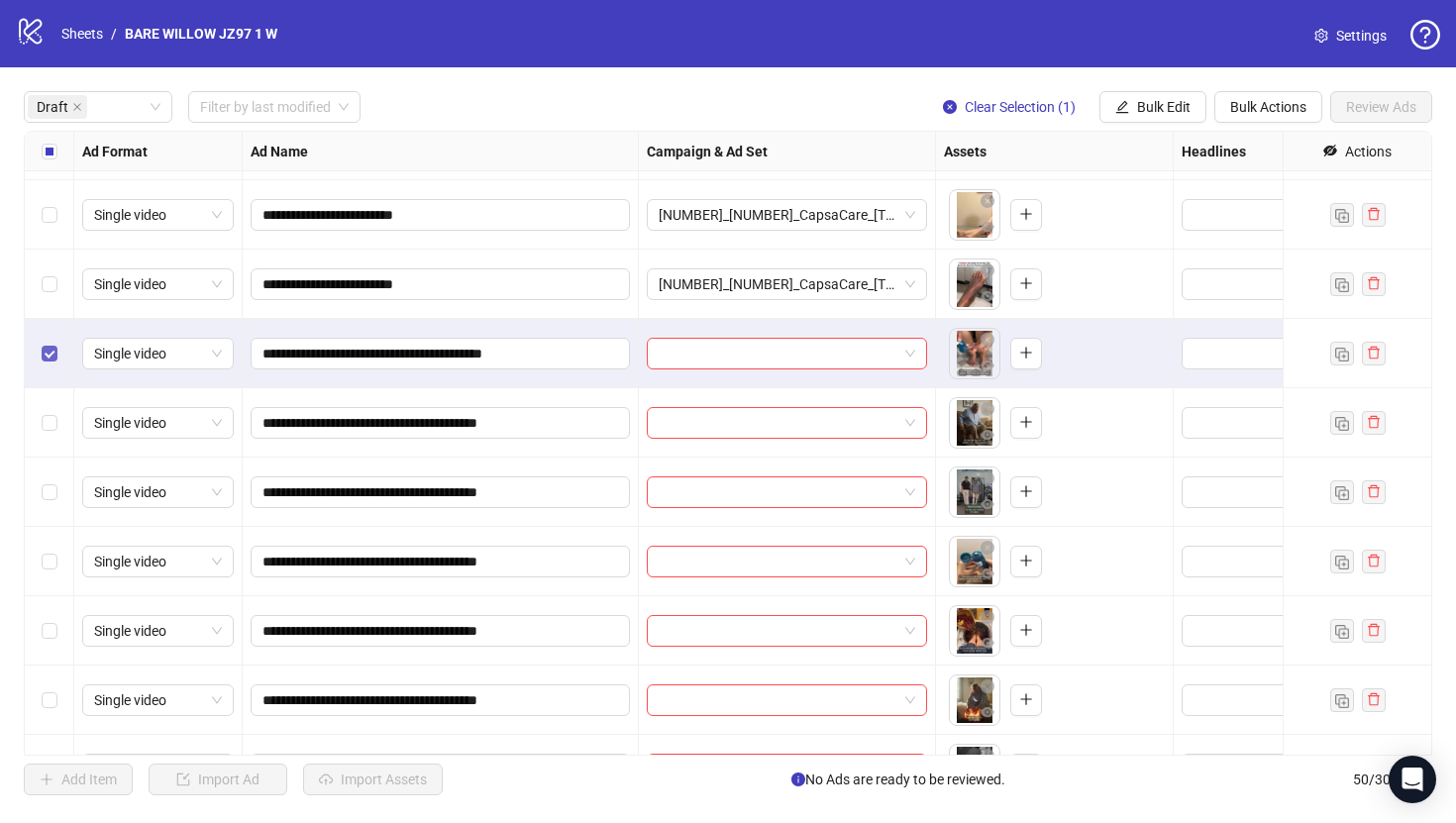 scroll, scrollTop: 234, scrollLeft: 0, axis: vertical 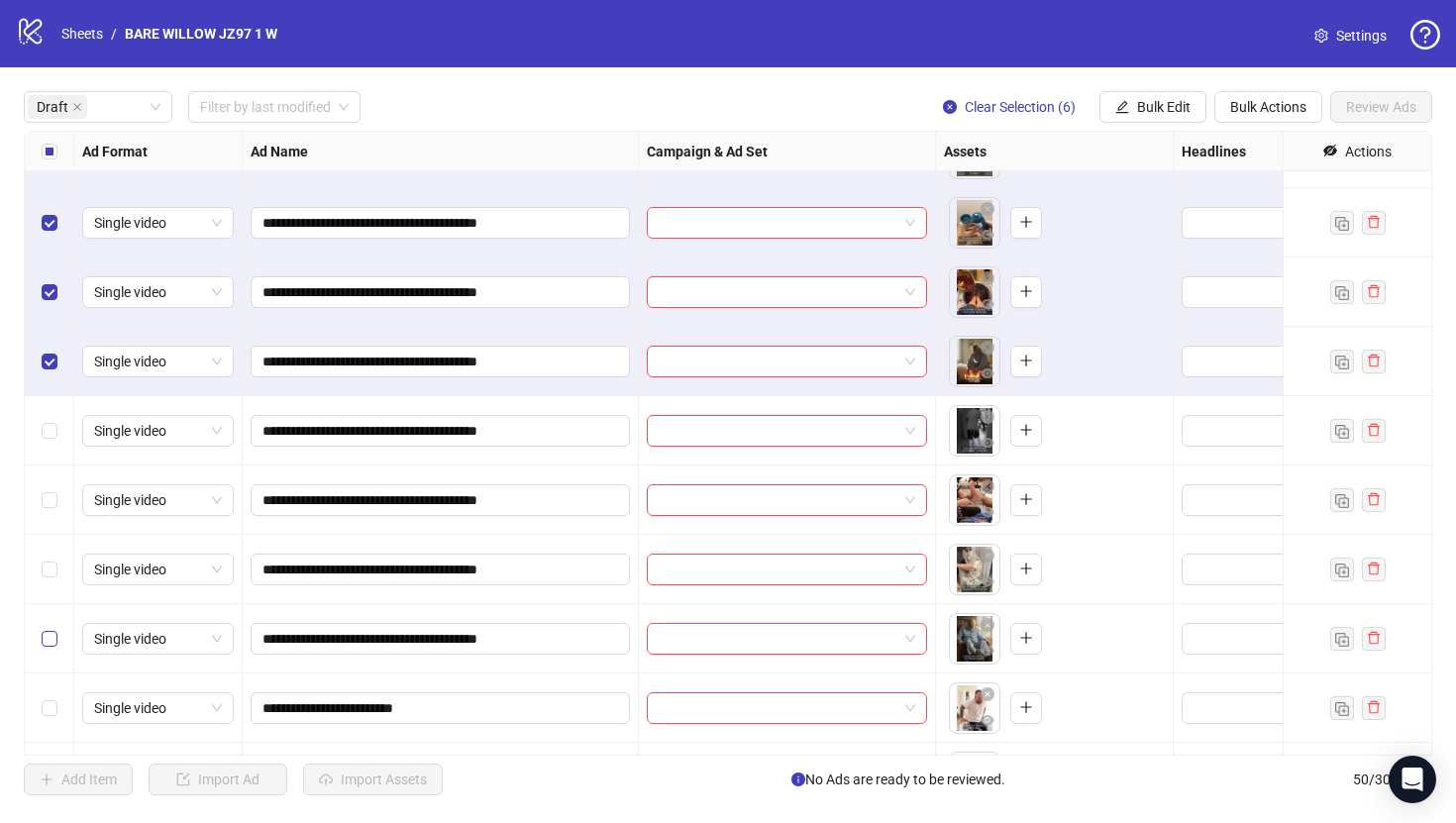 click at bounding box center (50, 639) 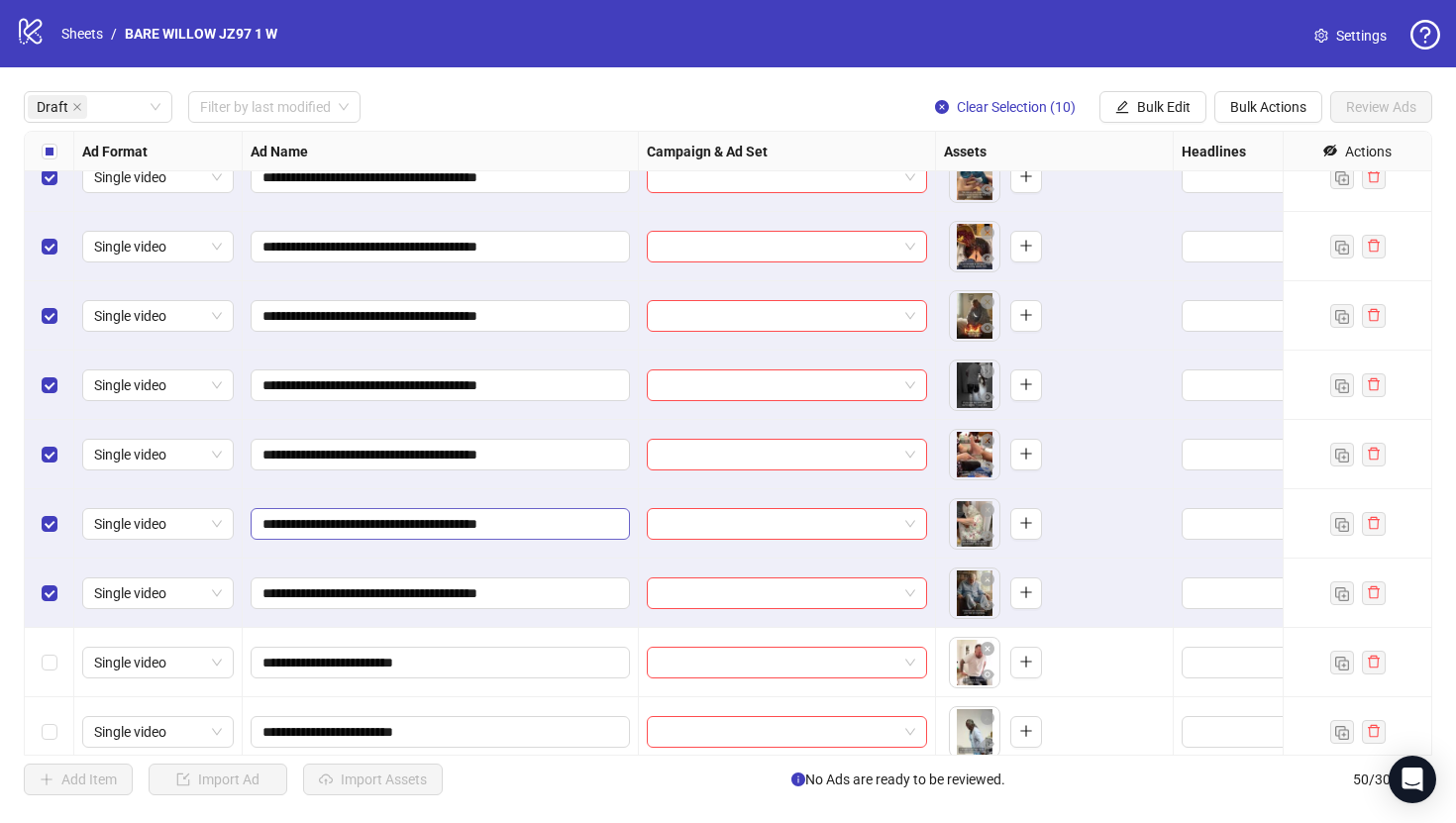 scroll, scrollTop: 589, scrollLeft: 0, axis: vertical 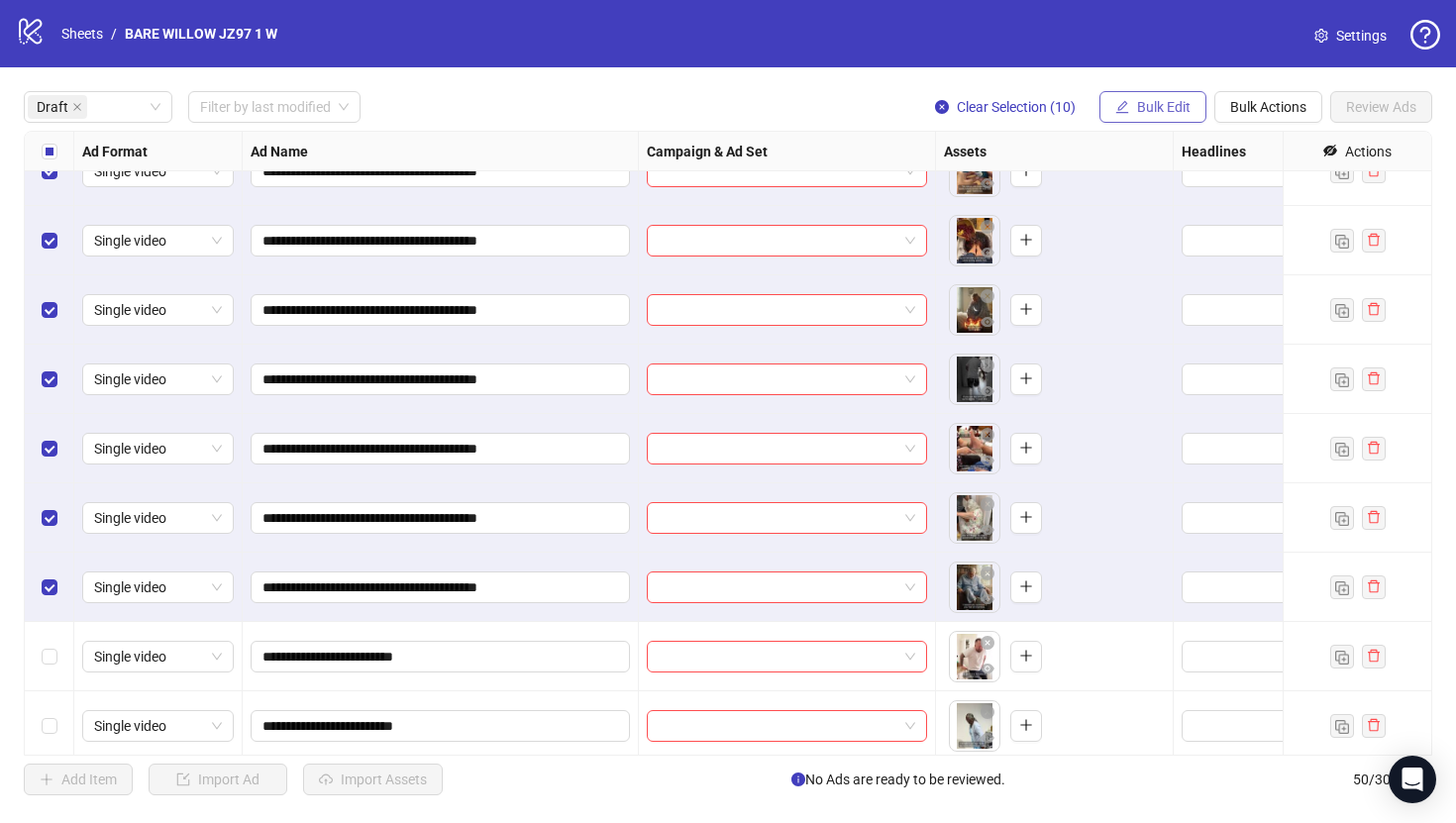 click on "Bulk Edit" at bounding box center [1153, 107] 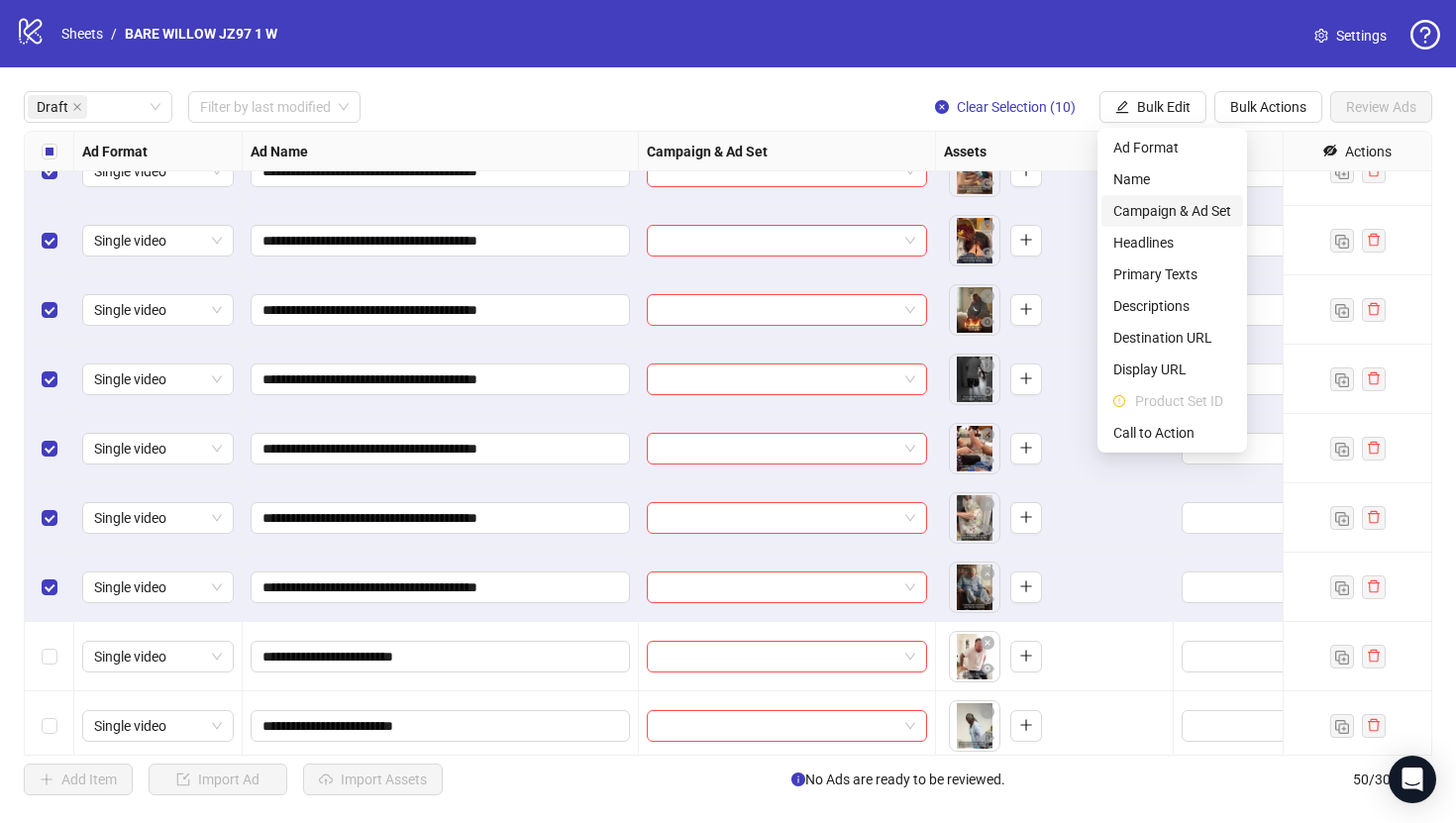click on "Campaign & Ad Set" at bounding box center (1172, 211) 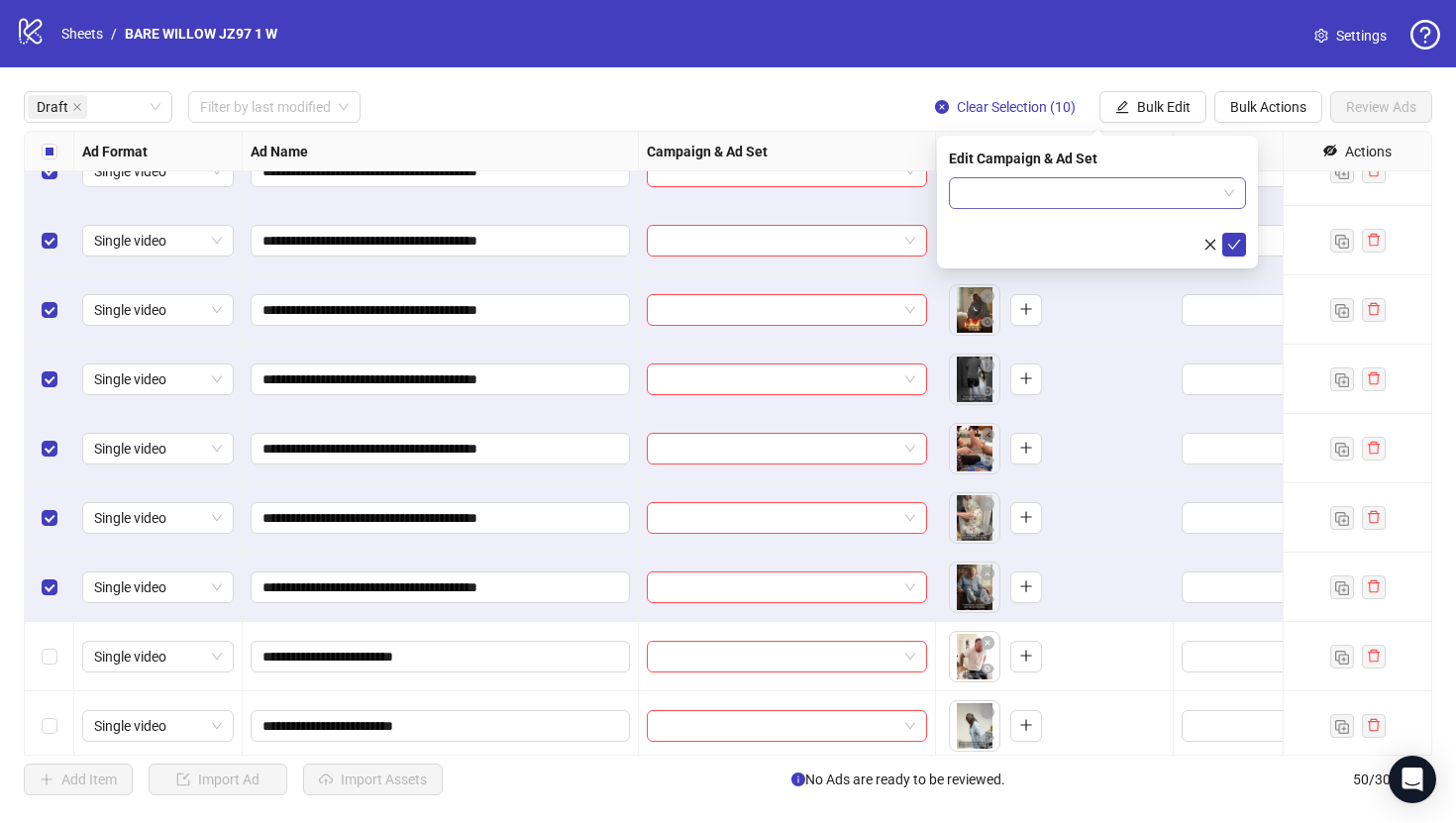click at bounding box center [1089, 193] 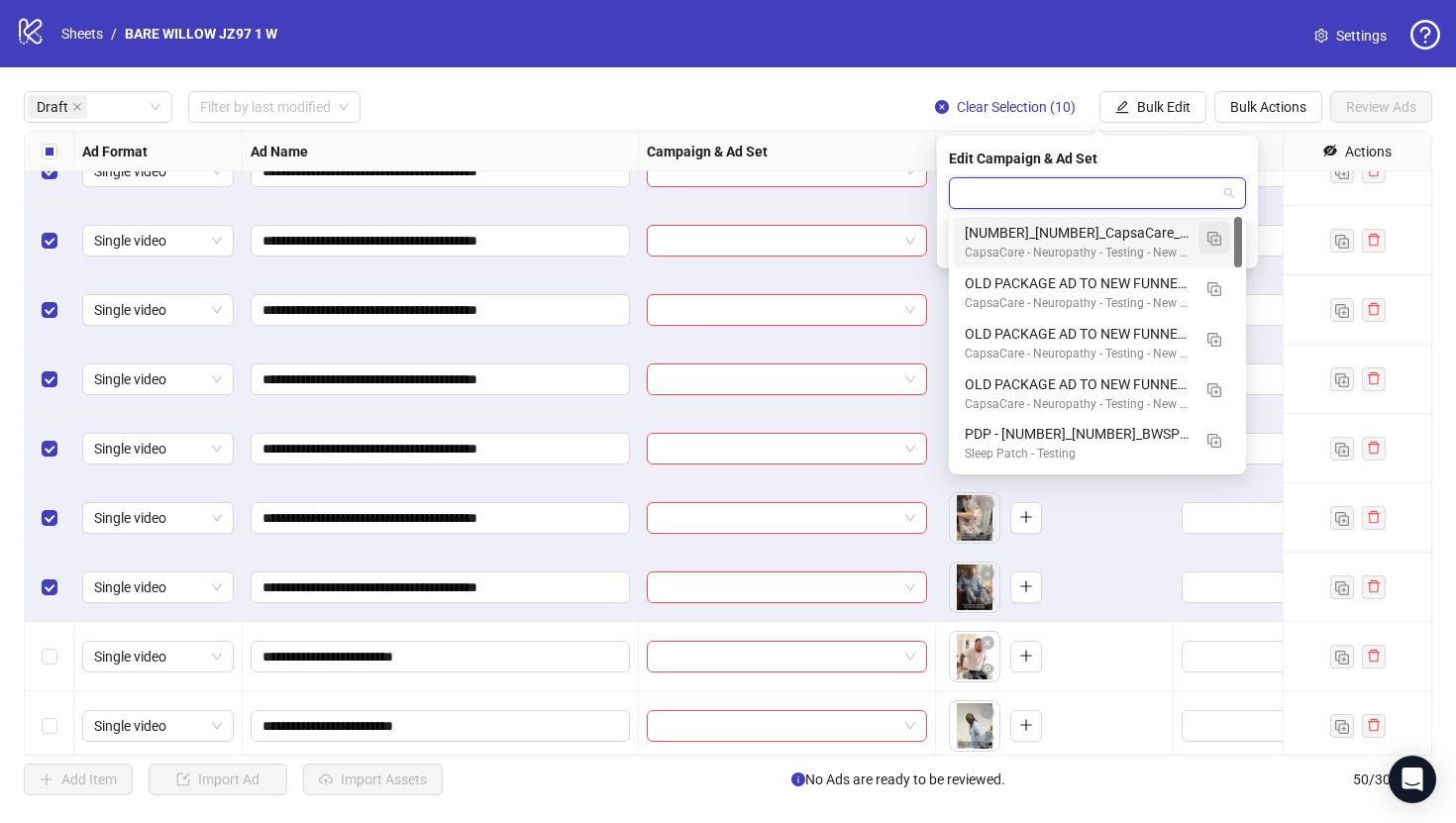 click at bounding box center (1214, 239) 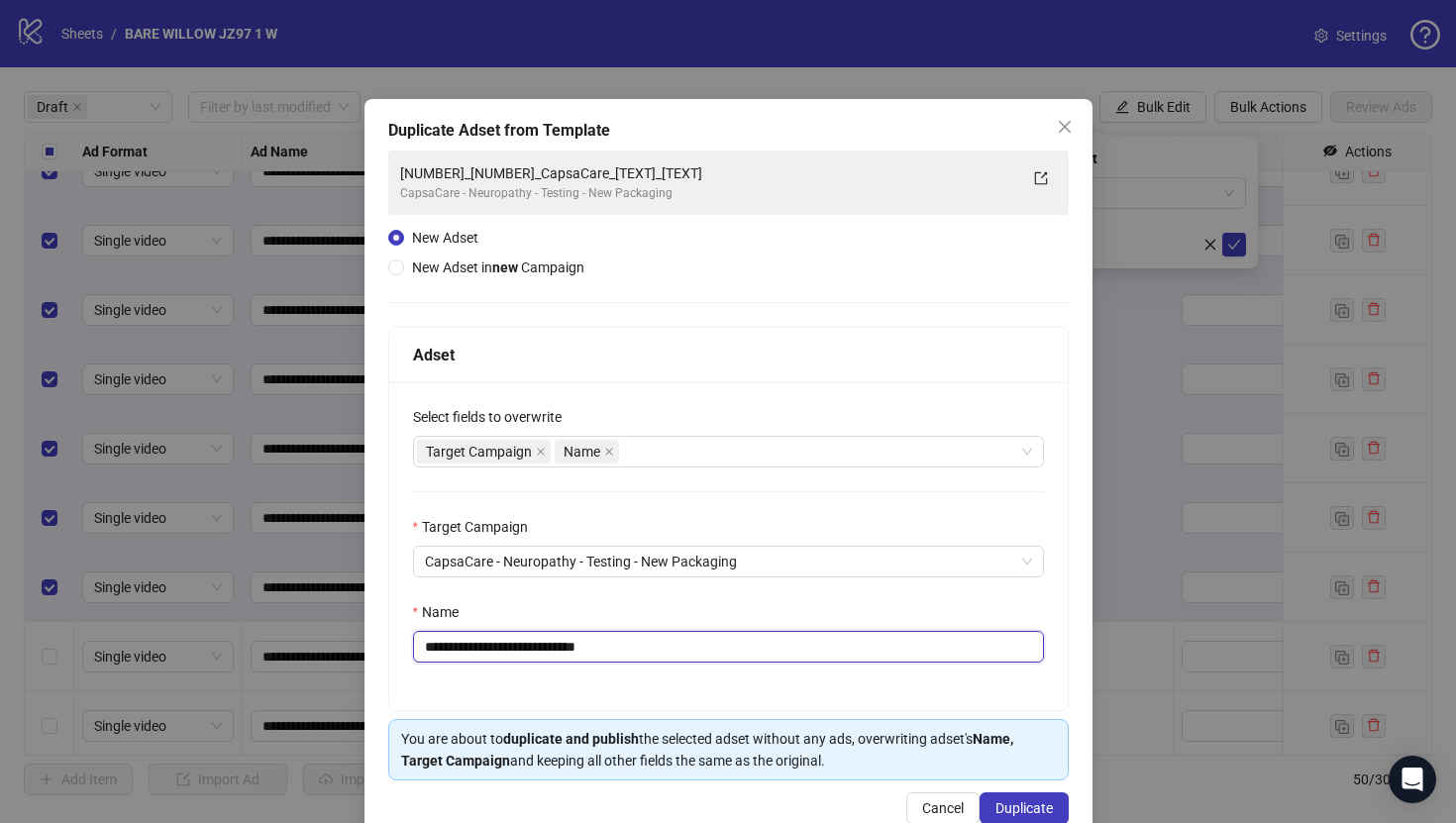 click on "**********" at bounding box center [728, 647] 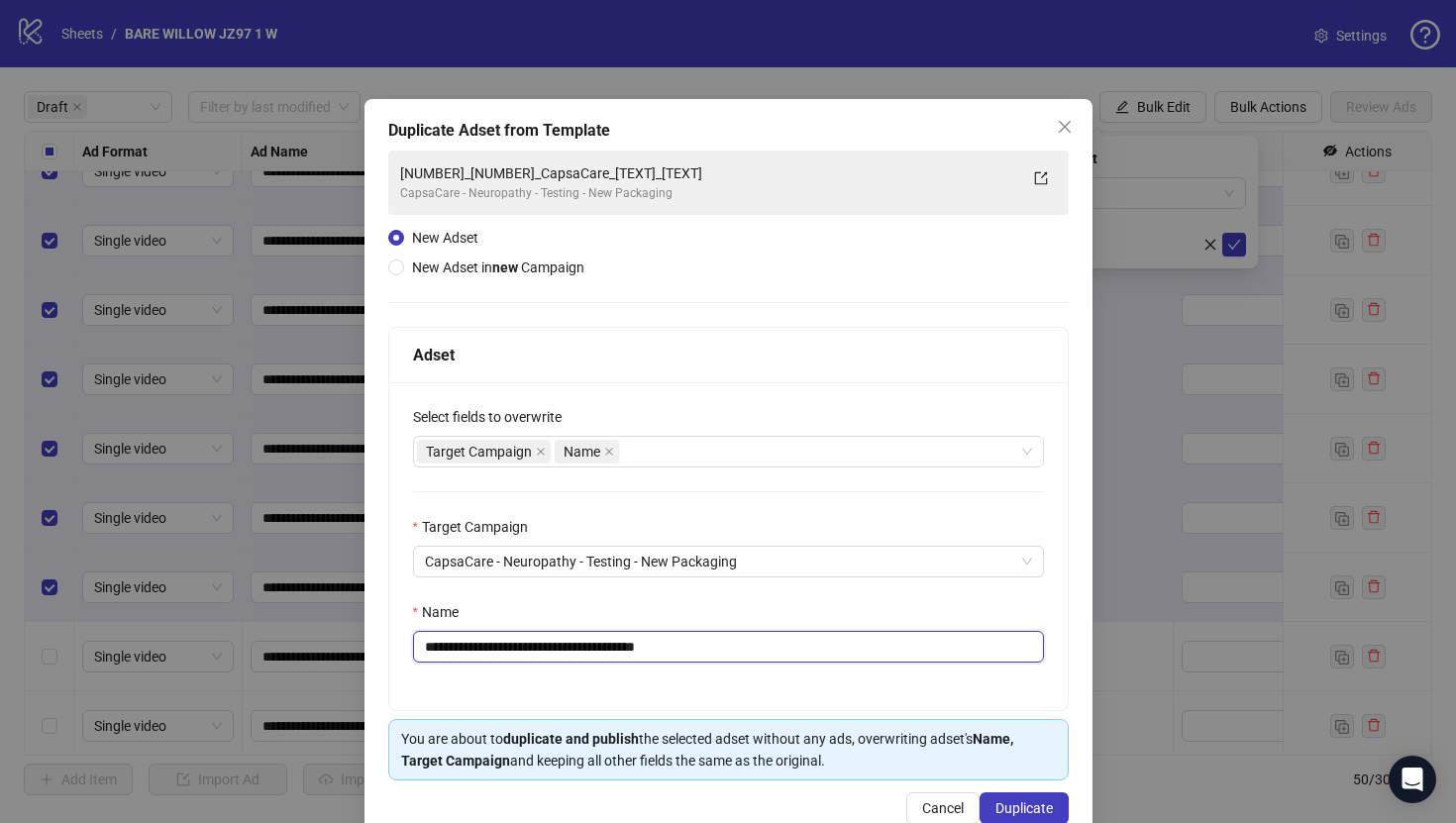 scroll, scrollTop: 46, scrollLeft: 0, axis: vertical 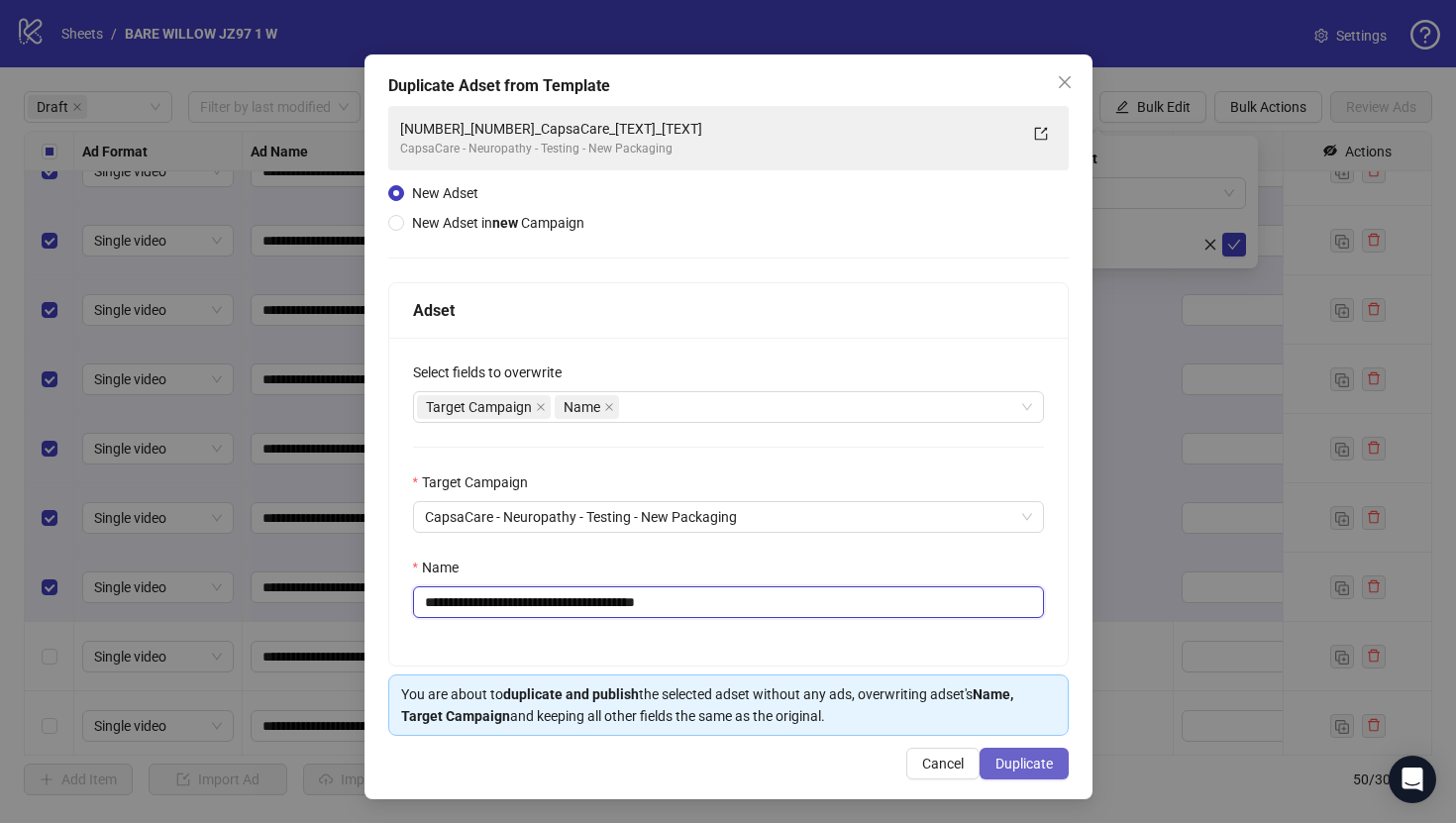 type on "**********" 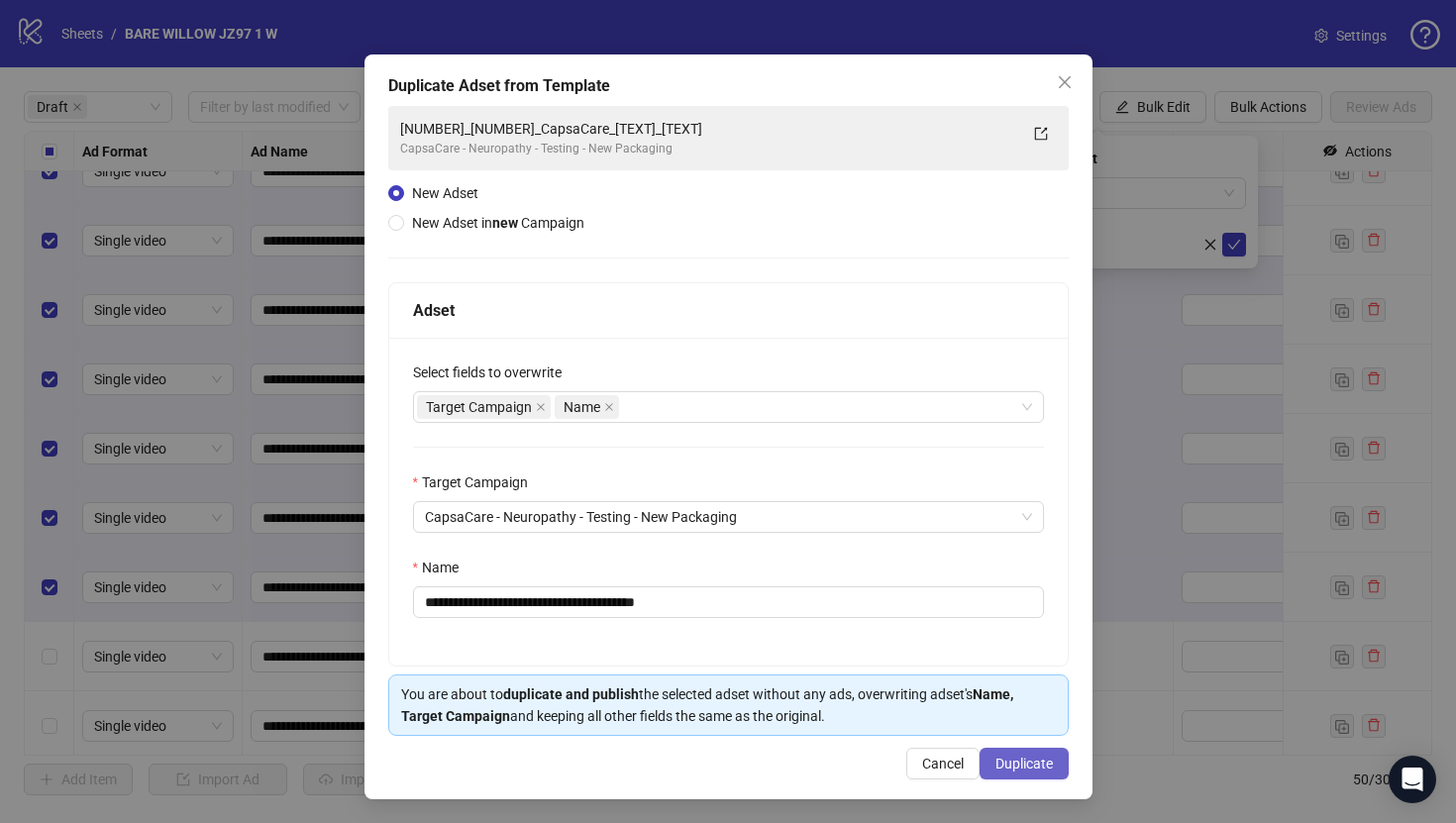 click on "Duplicate" at bounding box center [1024, 764] 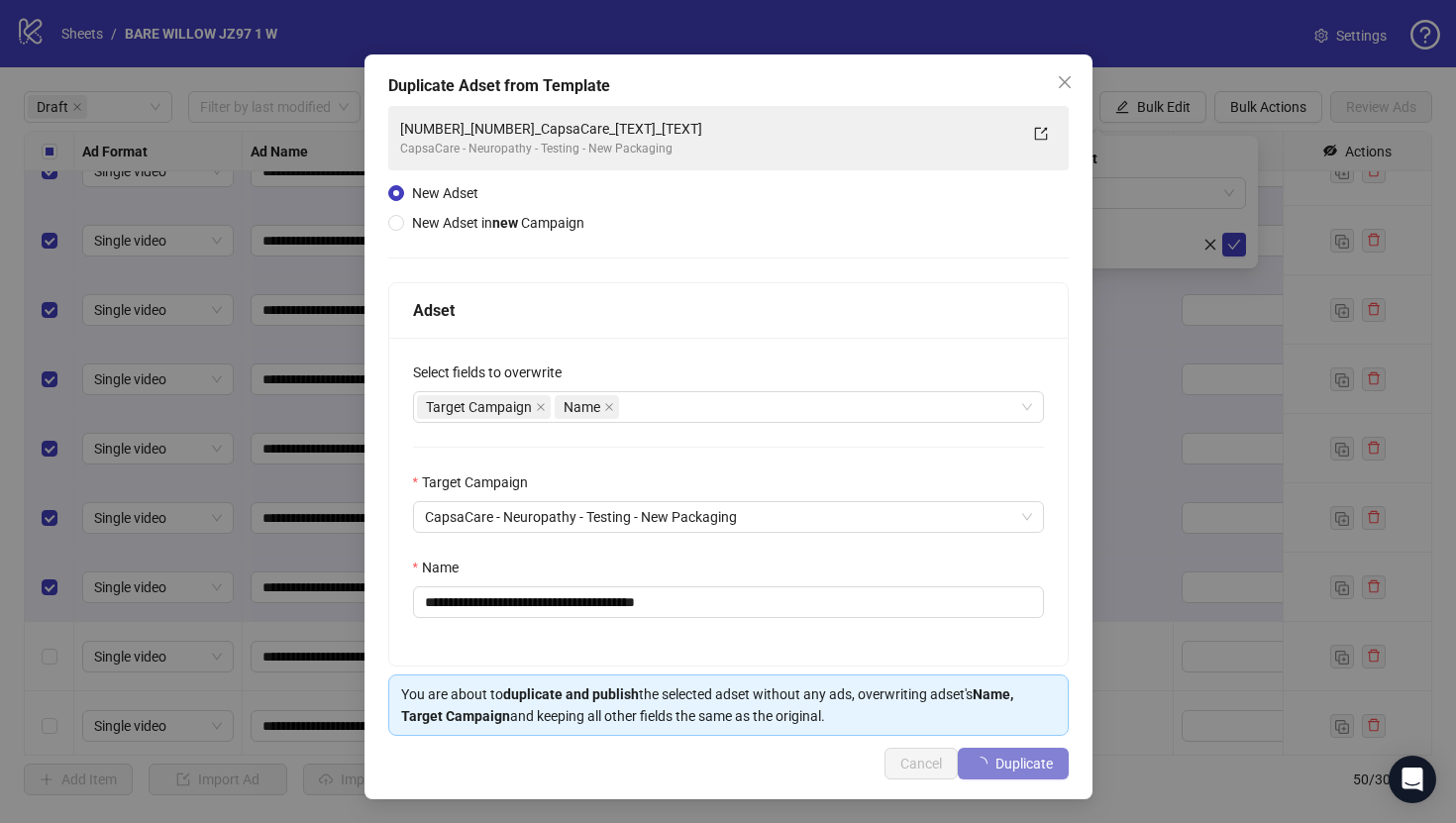 type 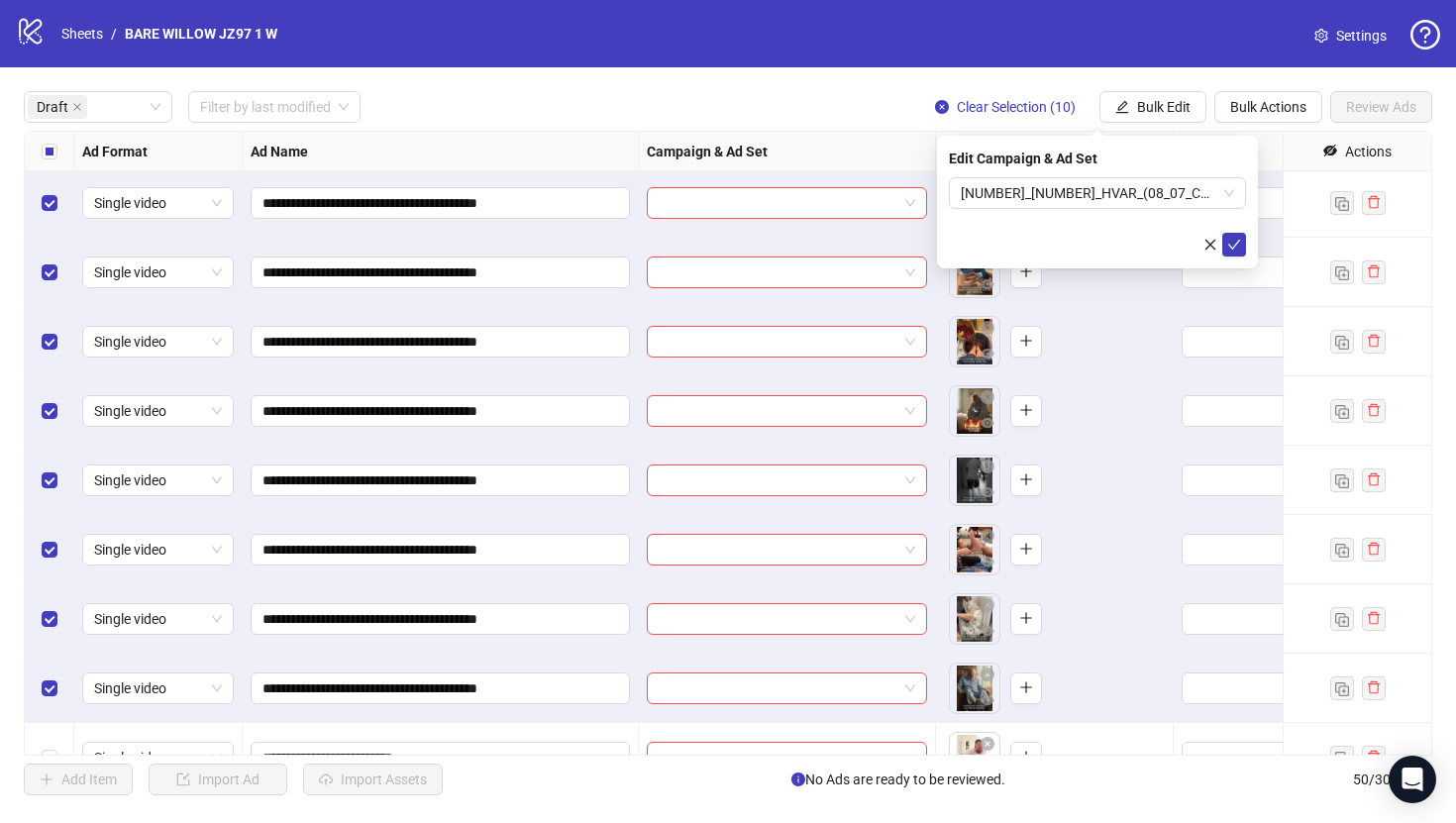scroll, scrollTop: 342, scrollLeft: 0, axis: vertical 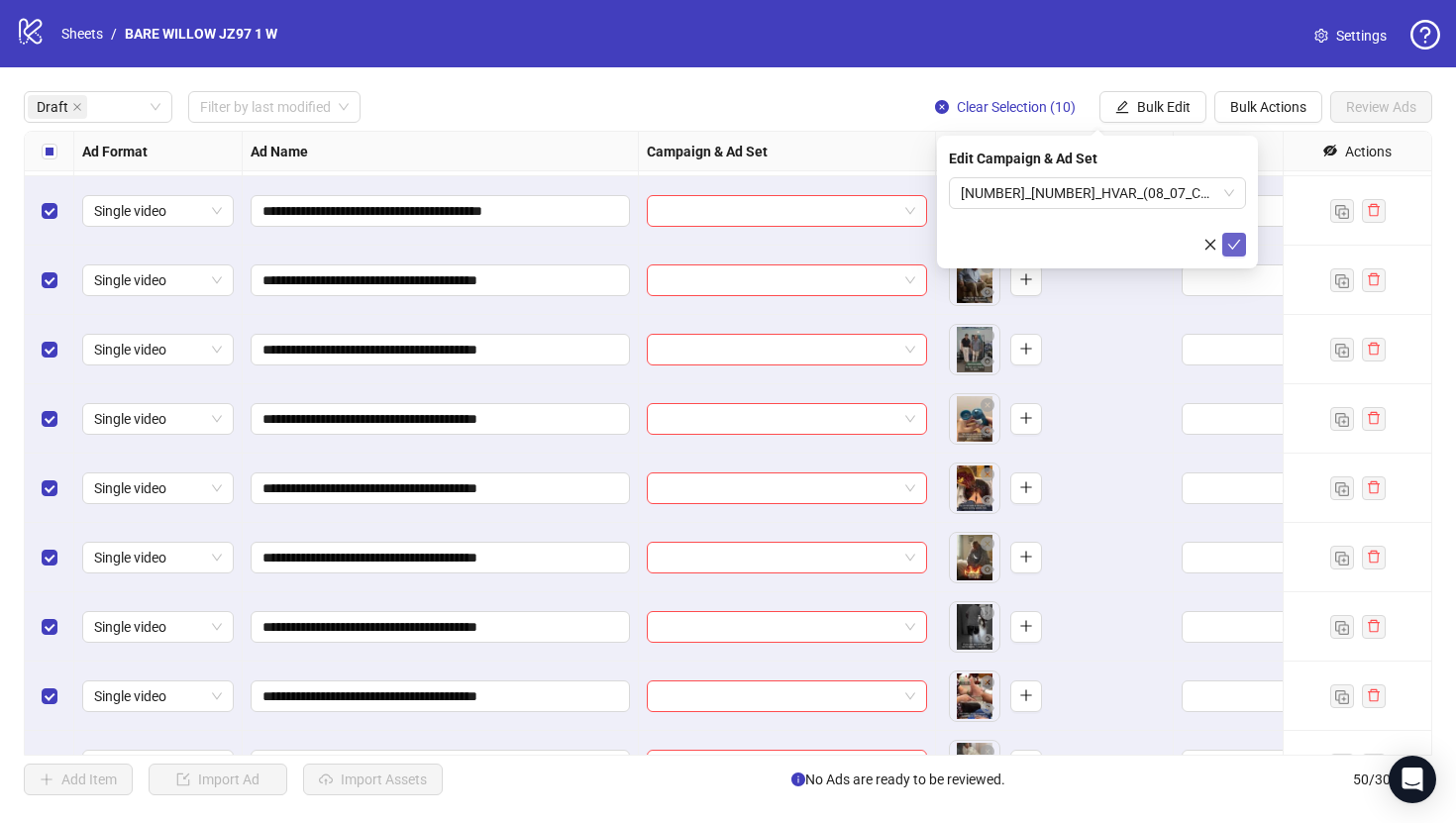 click 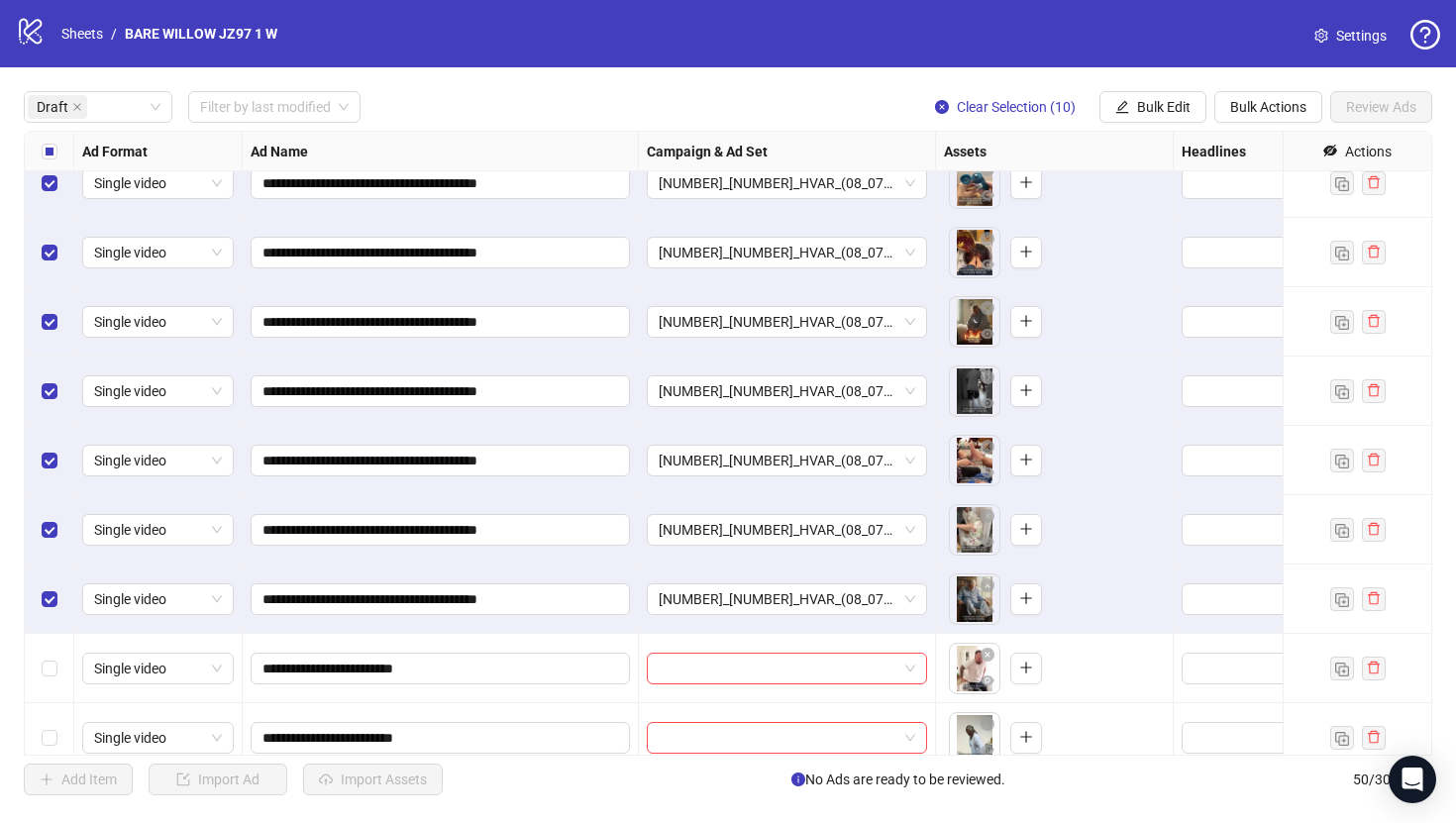 scroll, scrollTop: 635, scrollLeft: 0, axis: vertical 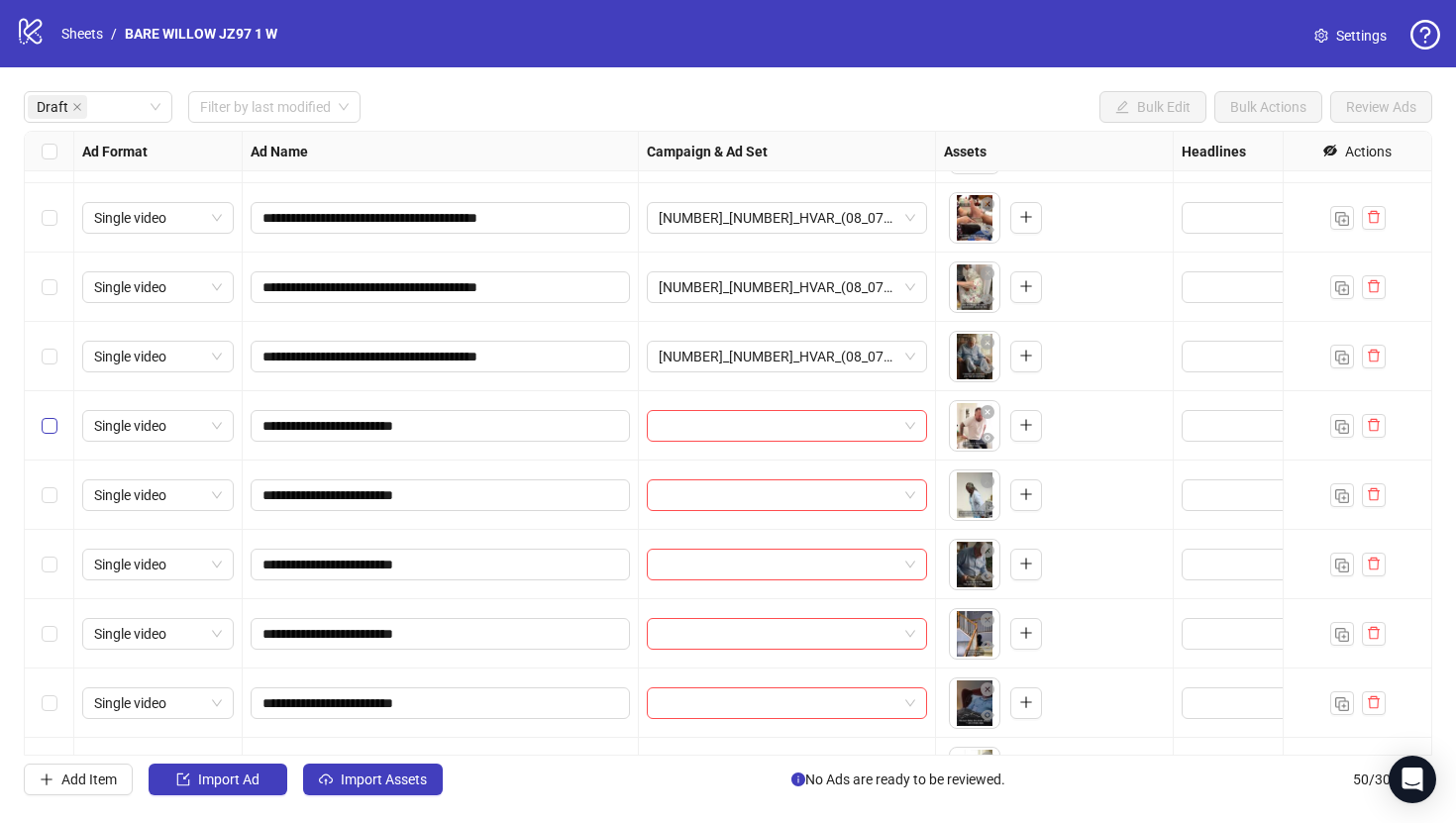 click at bounding box center [50, 426] 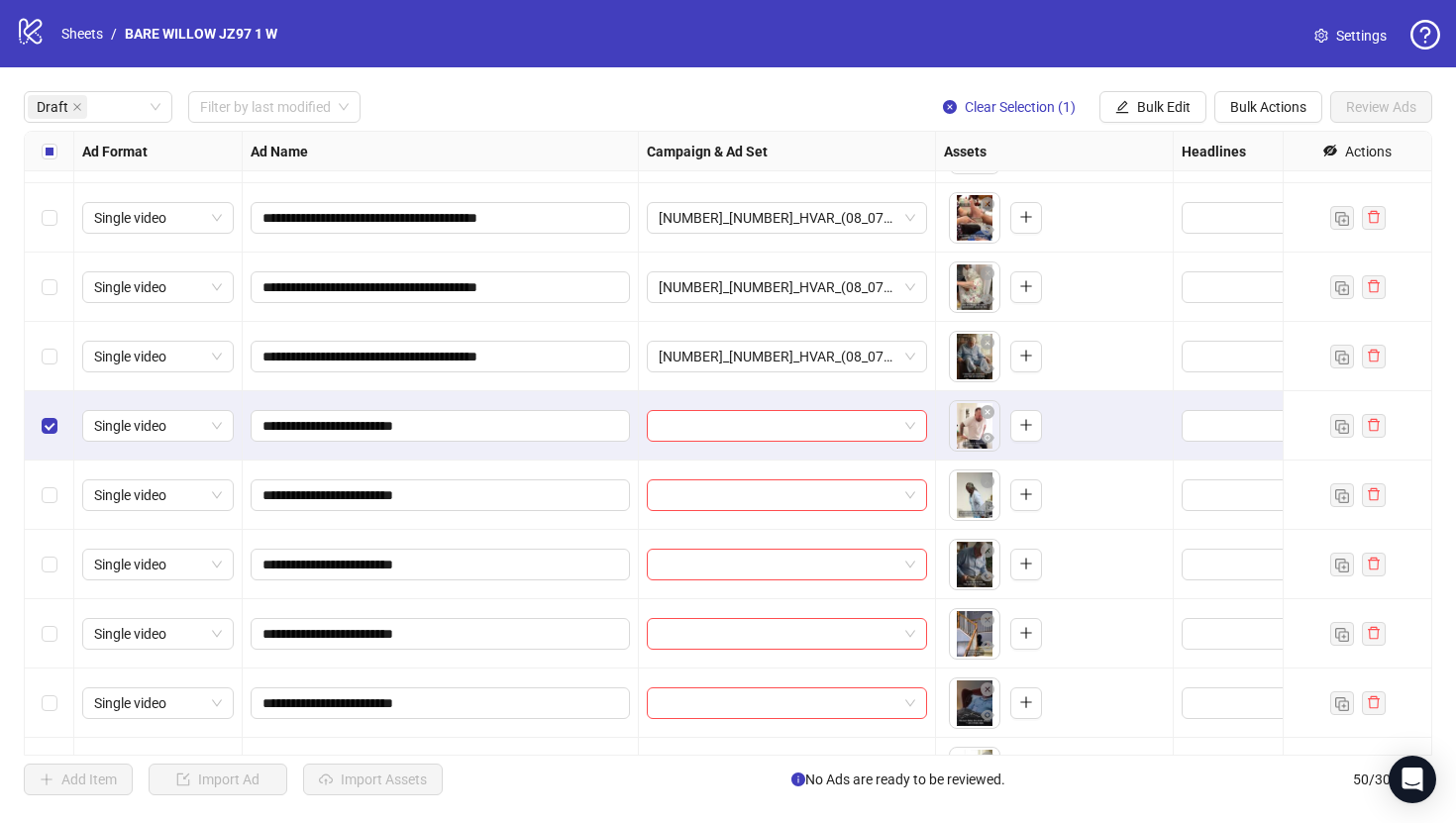 scroll, scrollTop: 925, scrollLeft: 0, axis: vertical 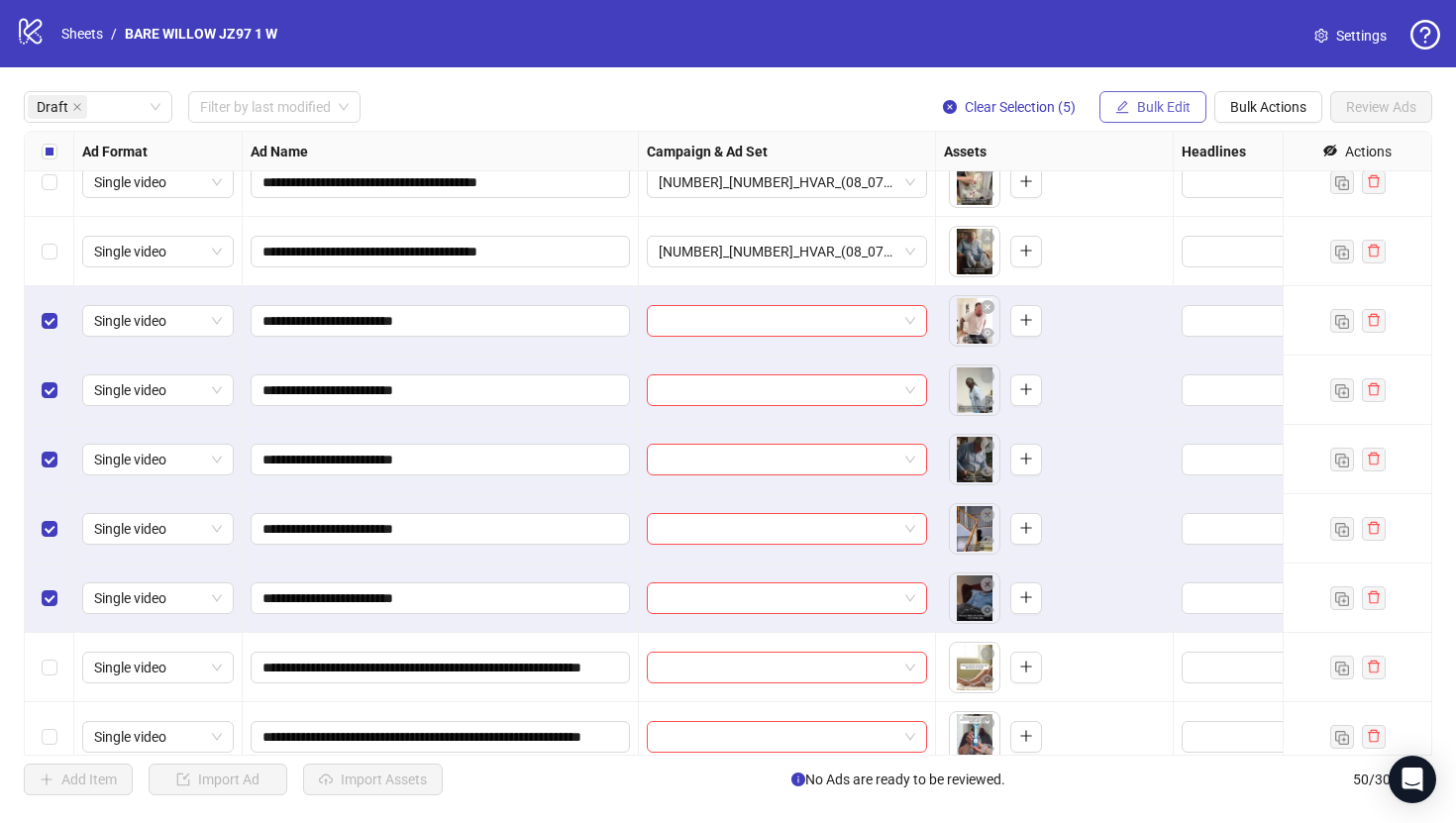 click on "Bulk Edit" at bounding box center (1164, 107) 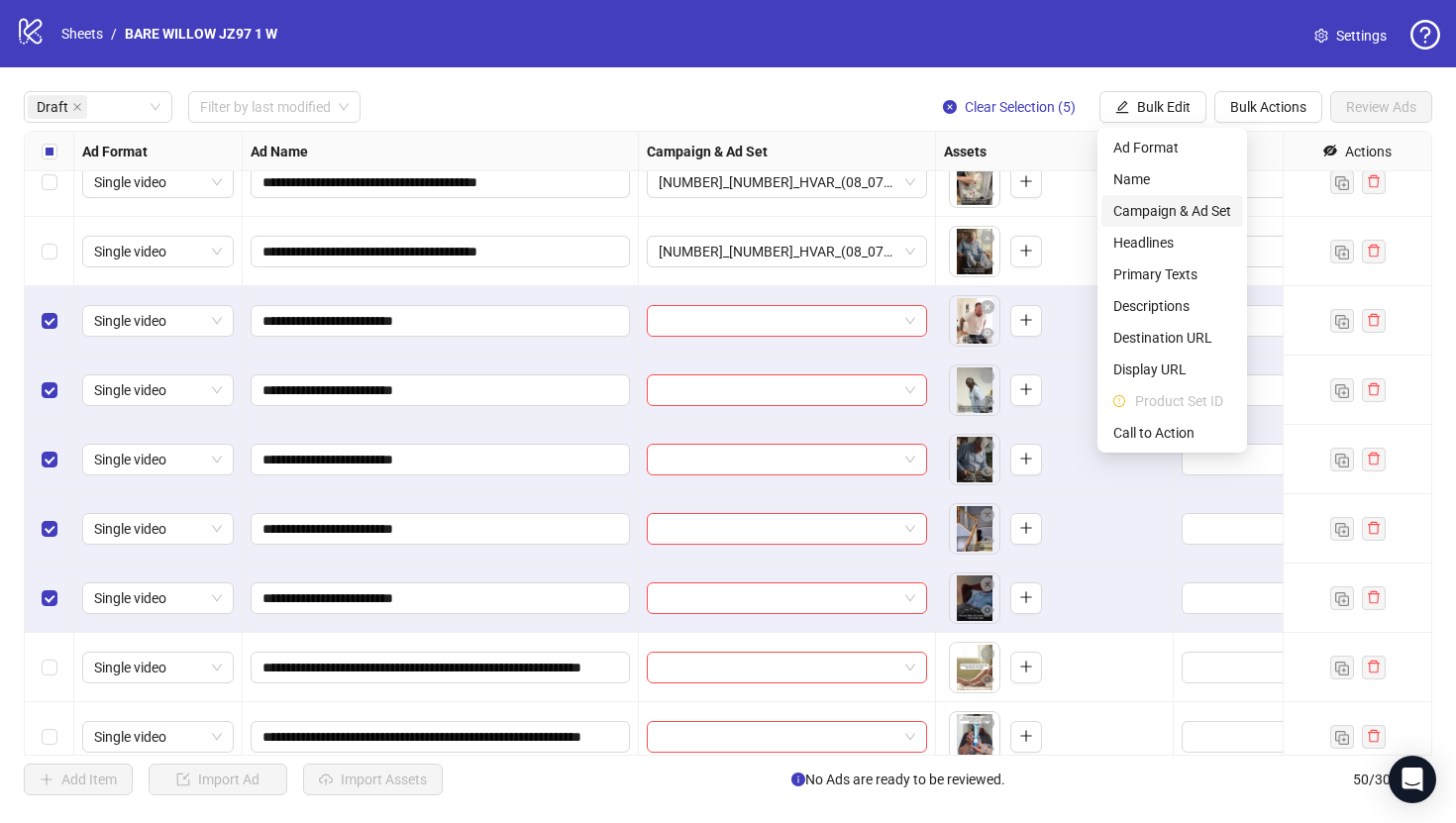 click on "Campaign & Ad Set" at bounding box center (1172, 211) 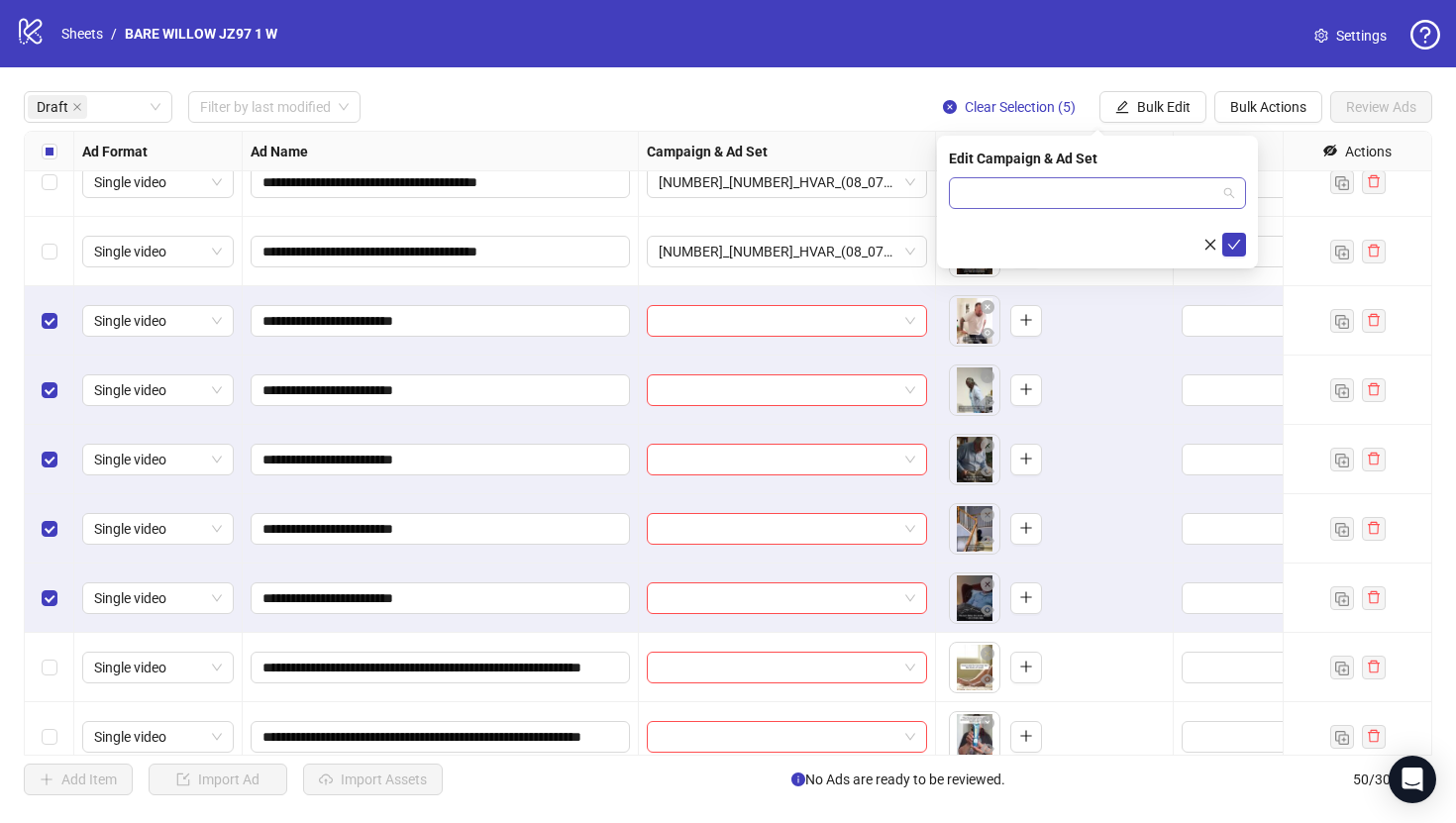 click at bounding box center (1089, 193) 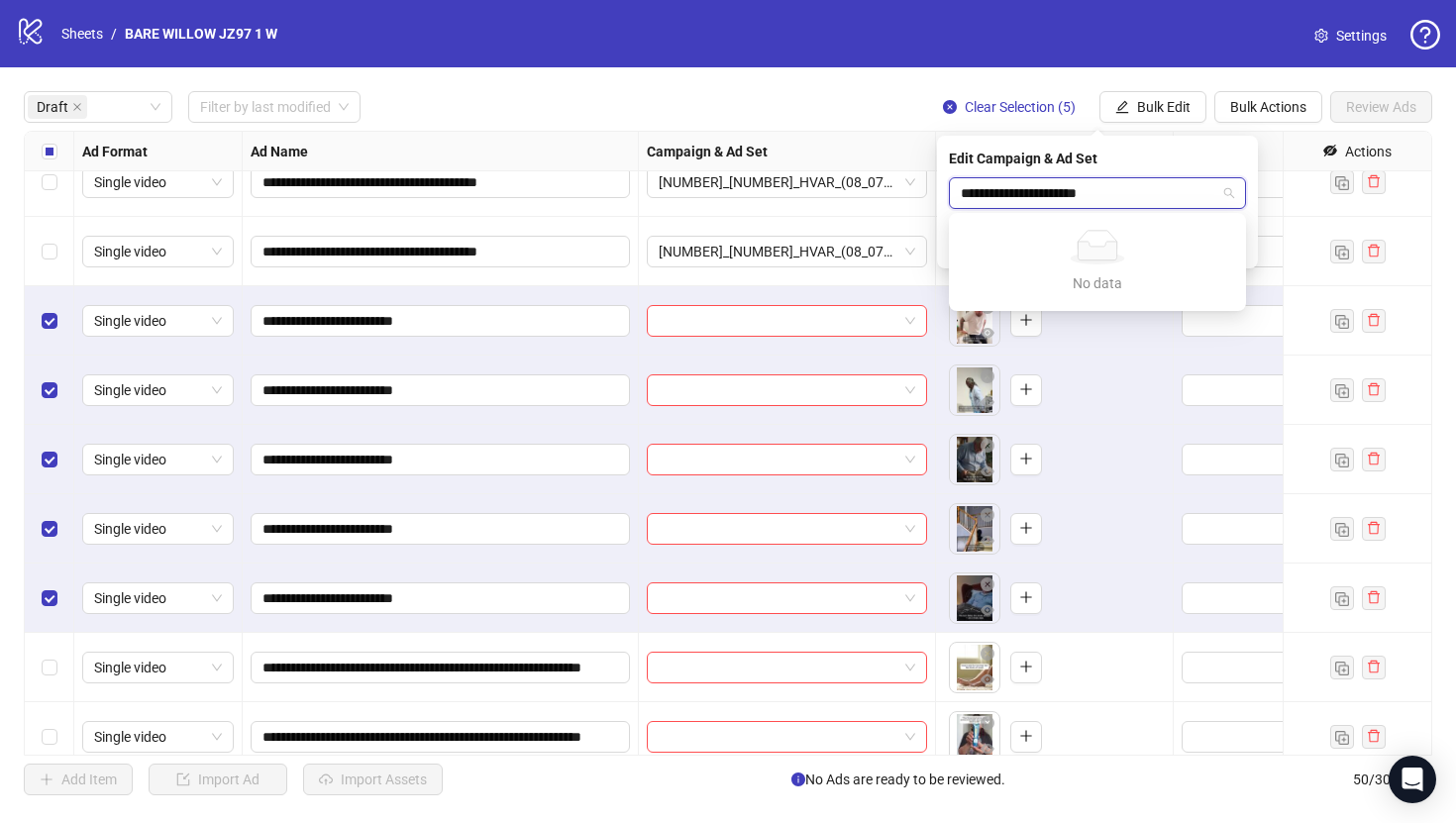 type 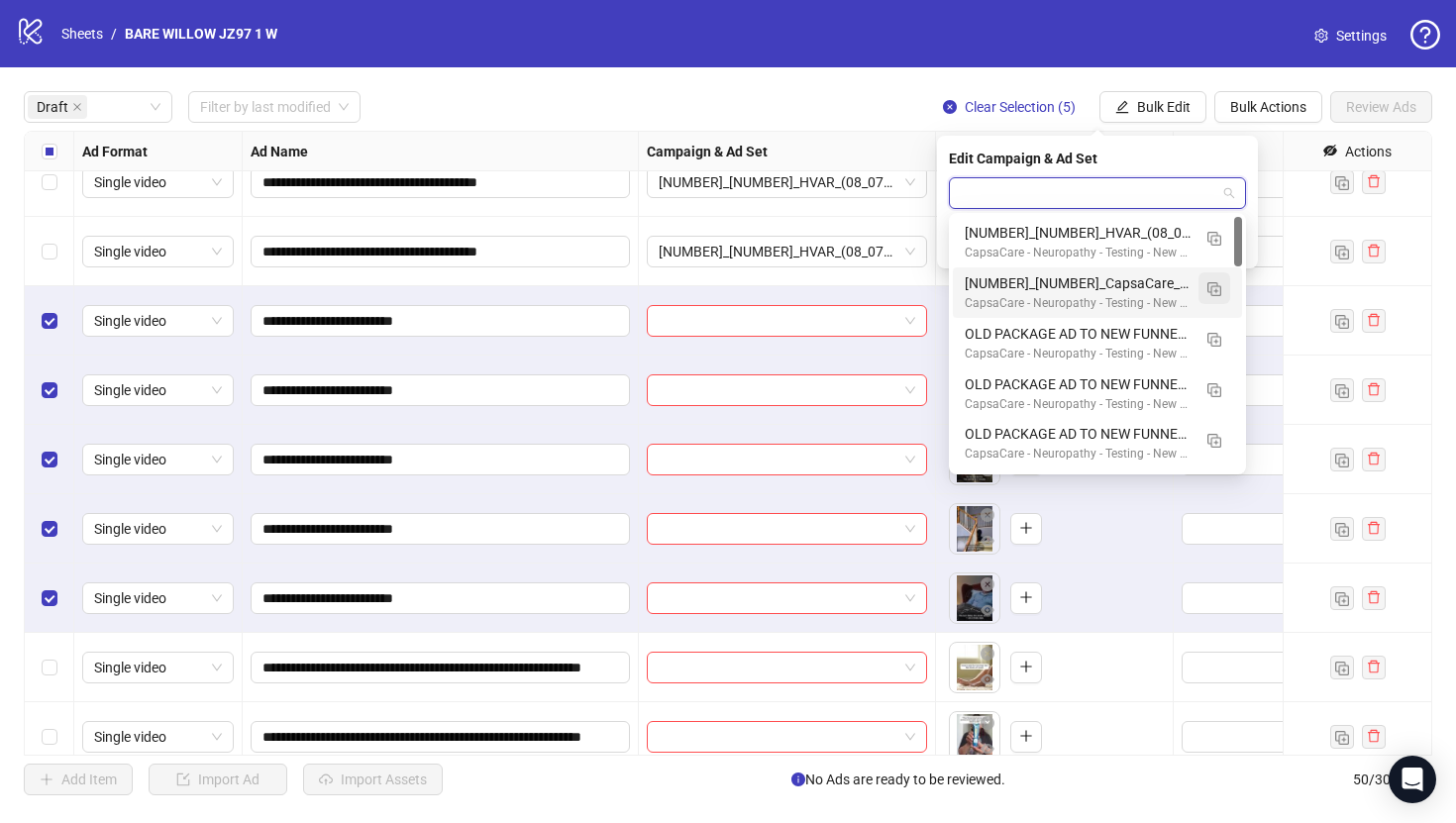 click at bounding box center (1214, 288) 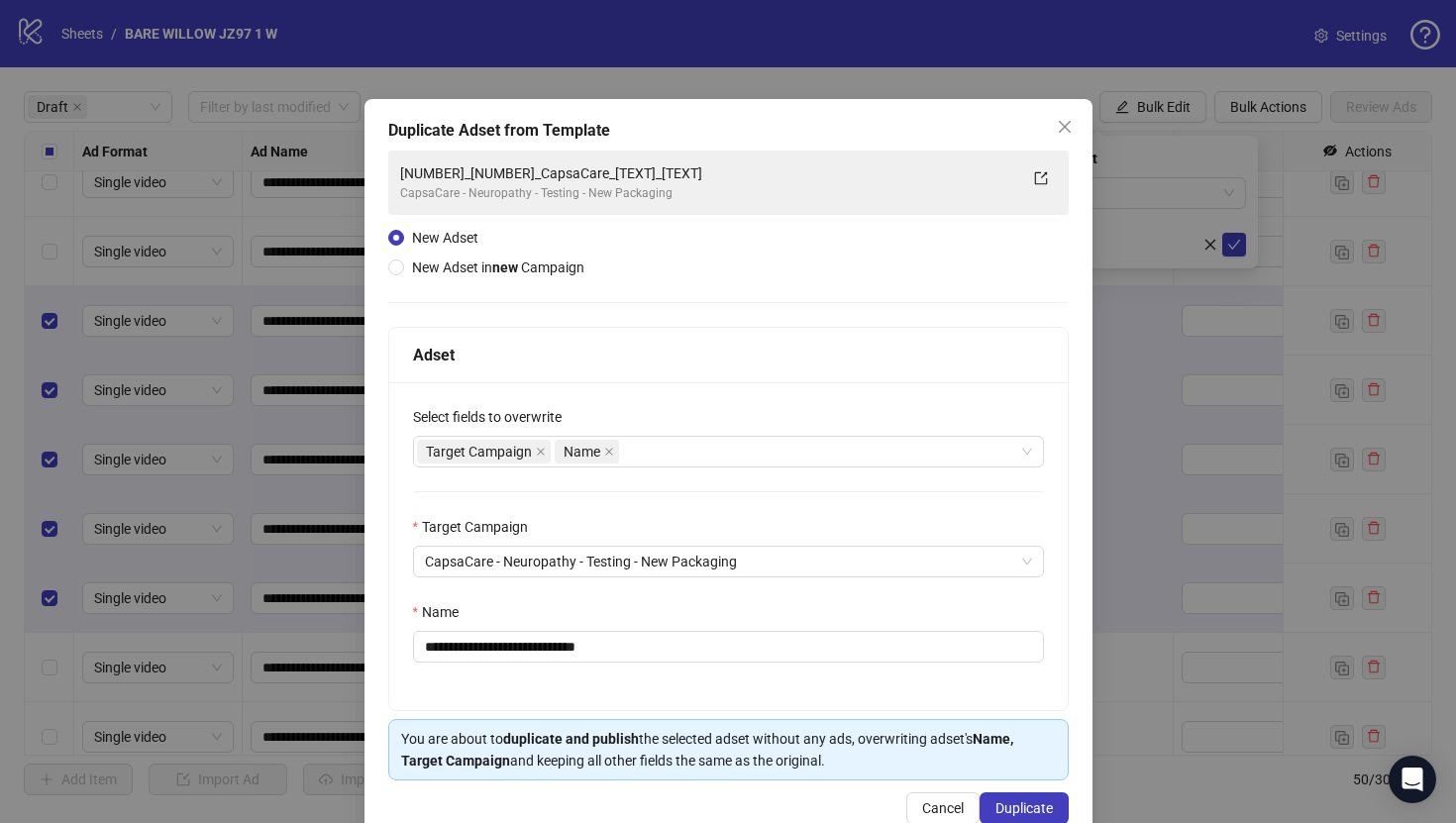 scroll, scrollTop: 46, scrollLeft: 0, axis: vertical 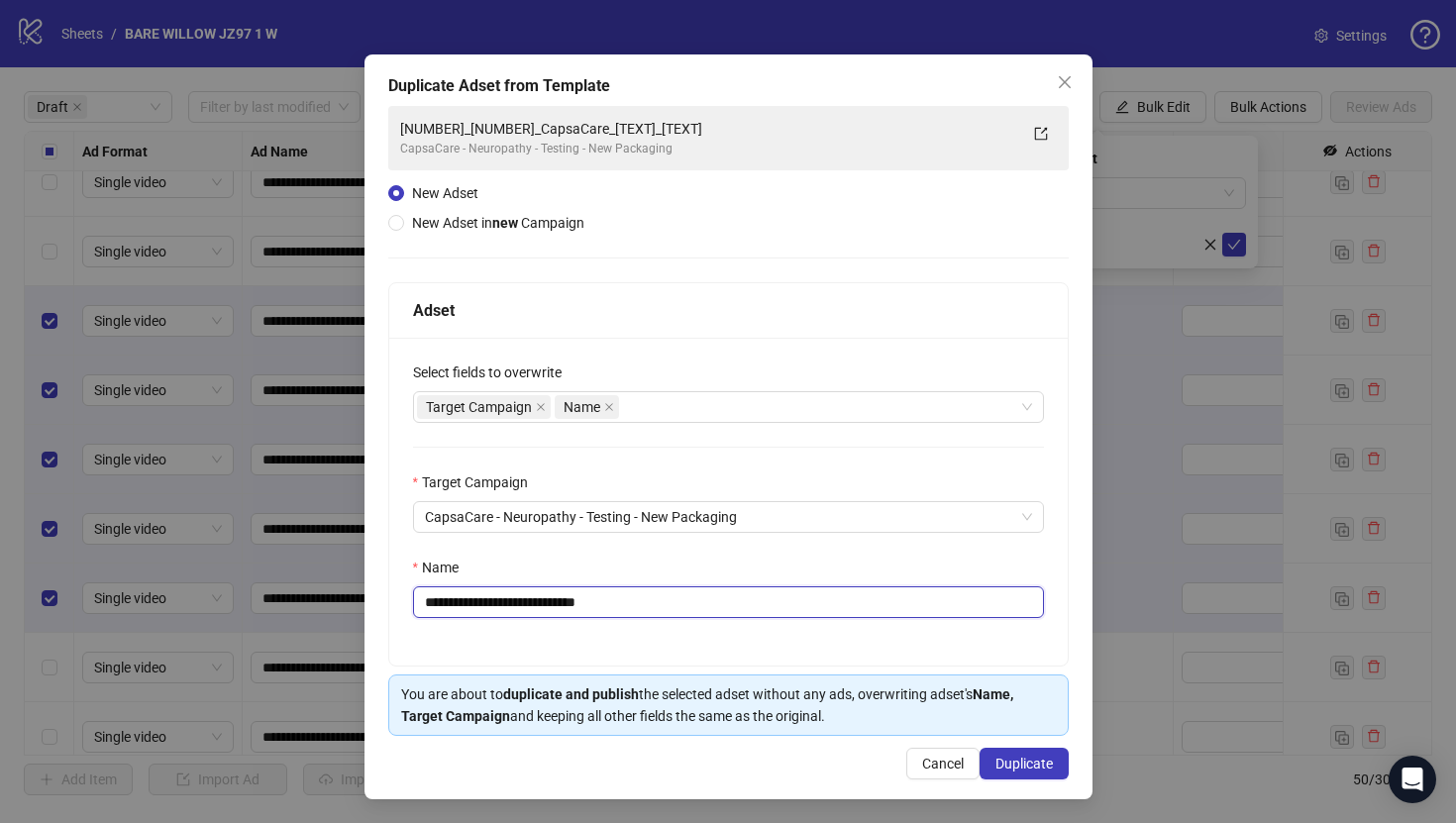 click on "**********" at bounding box center (728, 602) 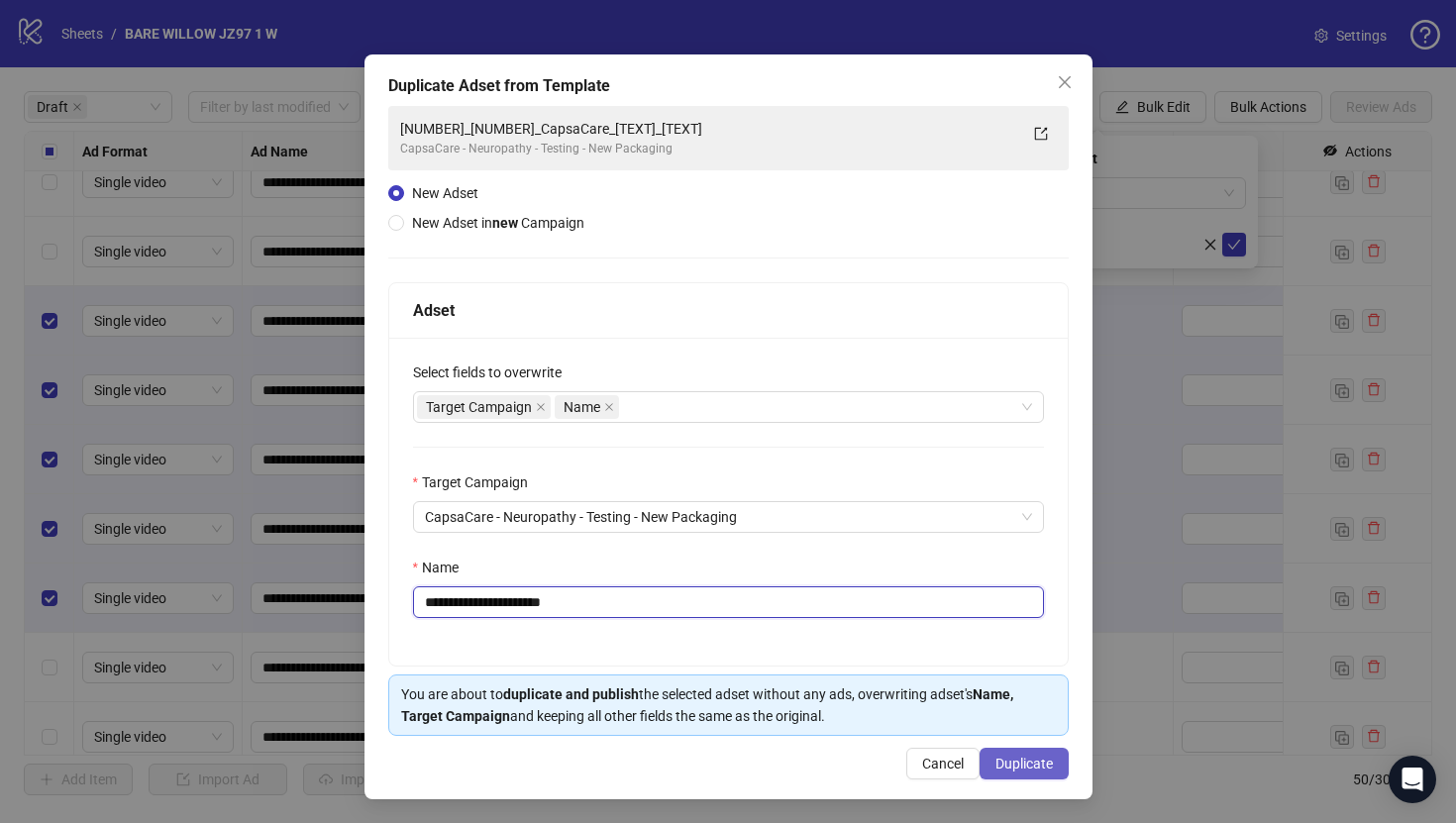 type on "**********" 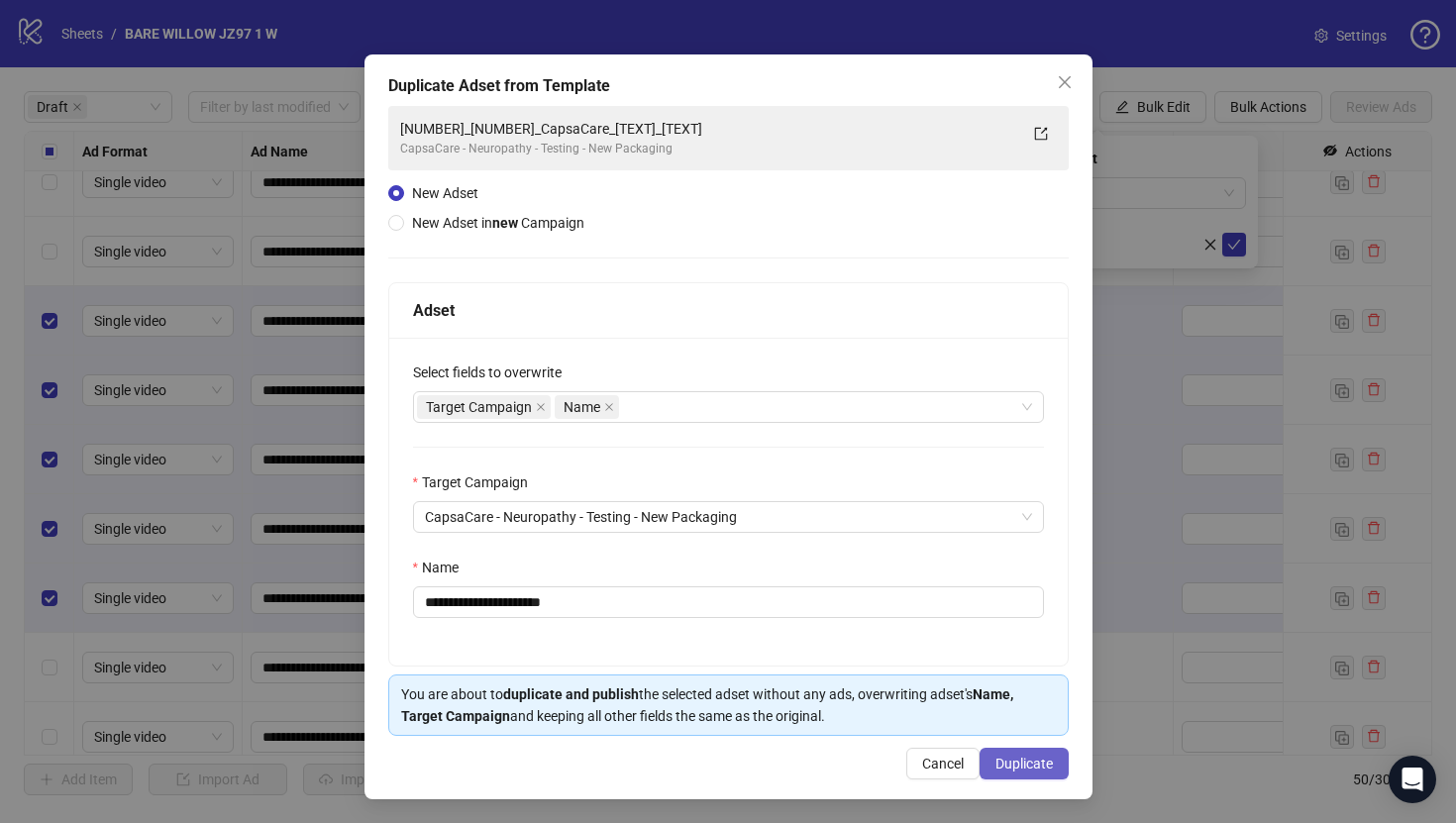 click on "Duplicate" at bounding box center [1024, 764] 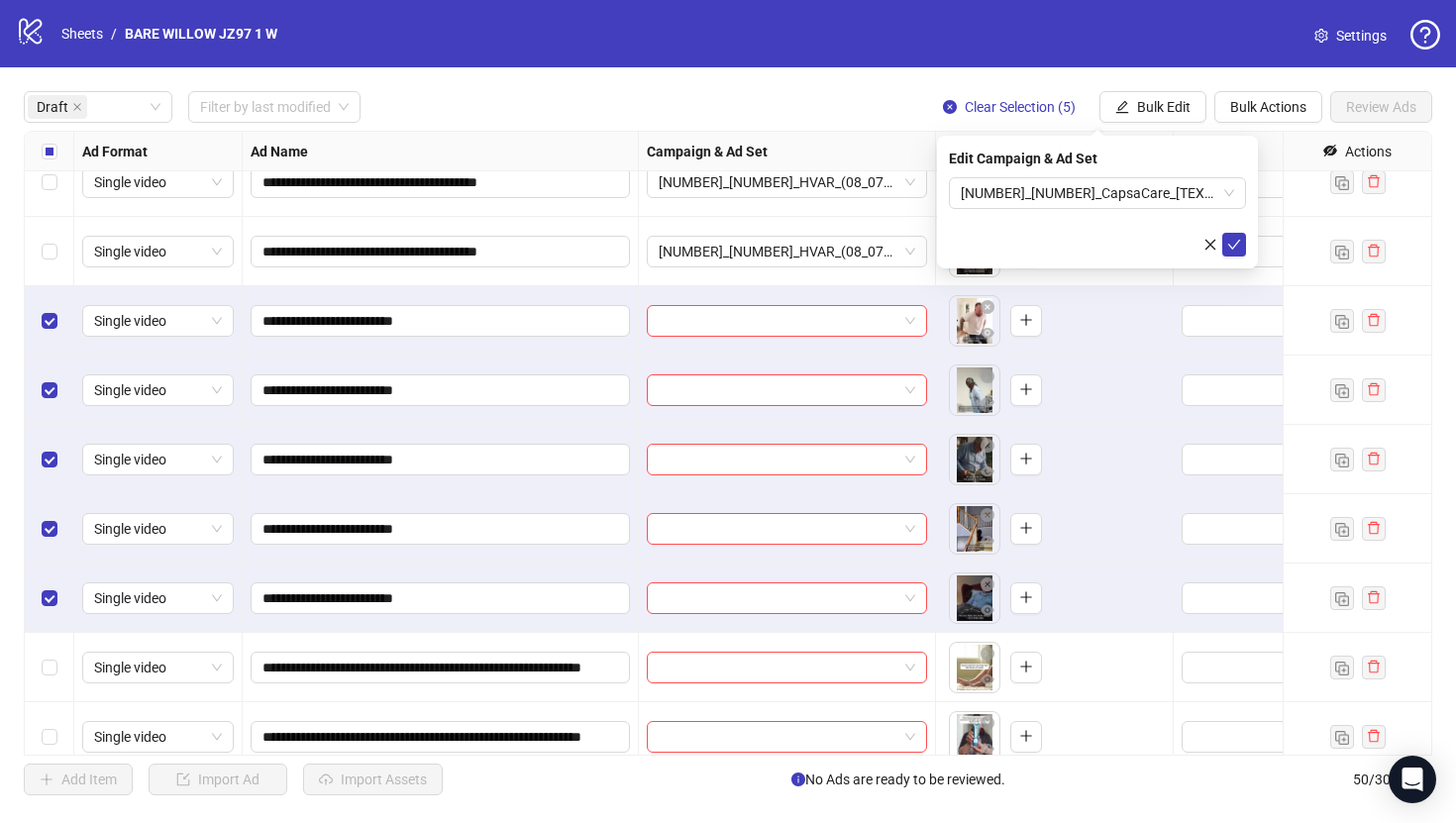 click at bounding box center (1234, 245) 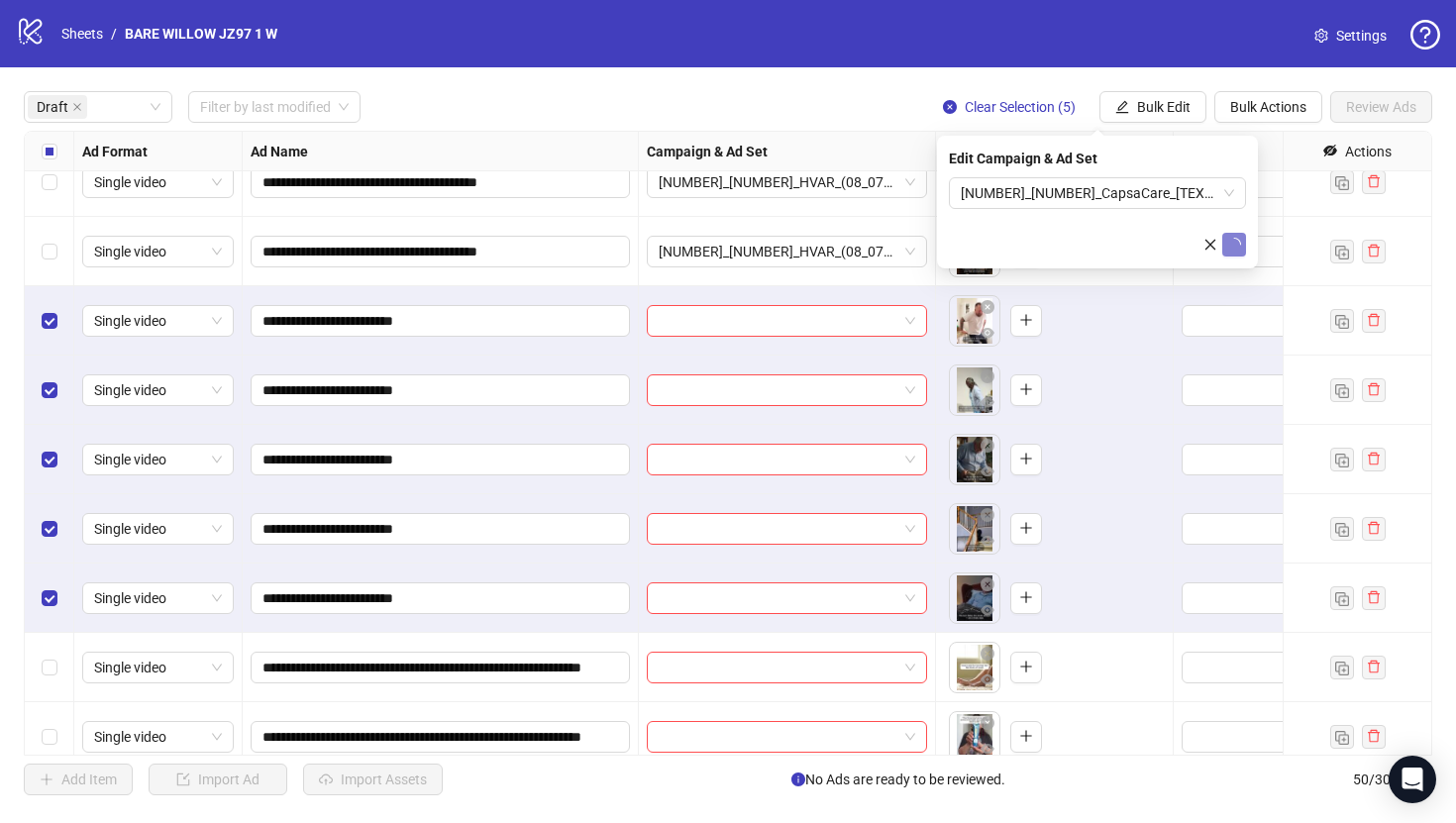type 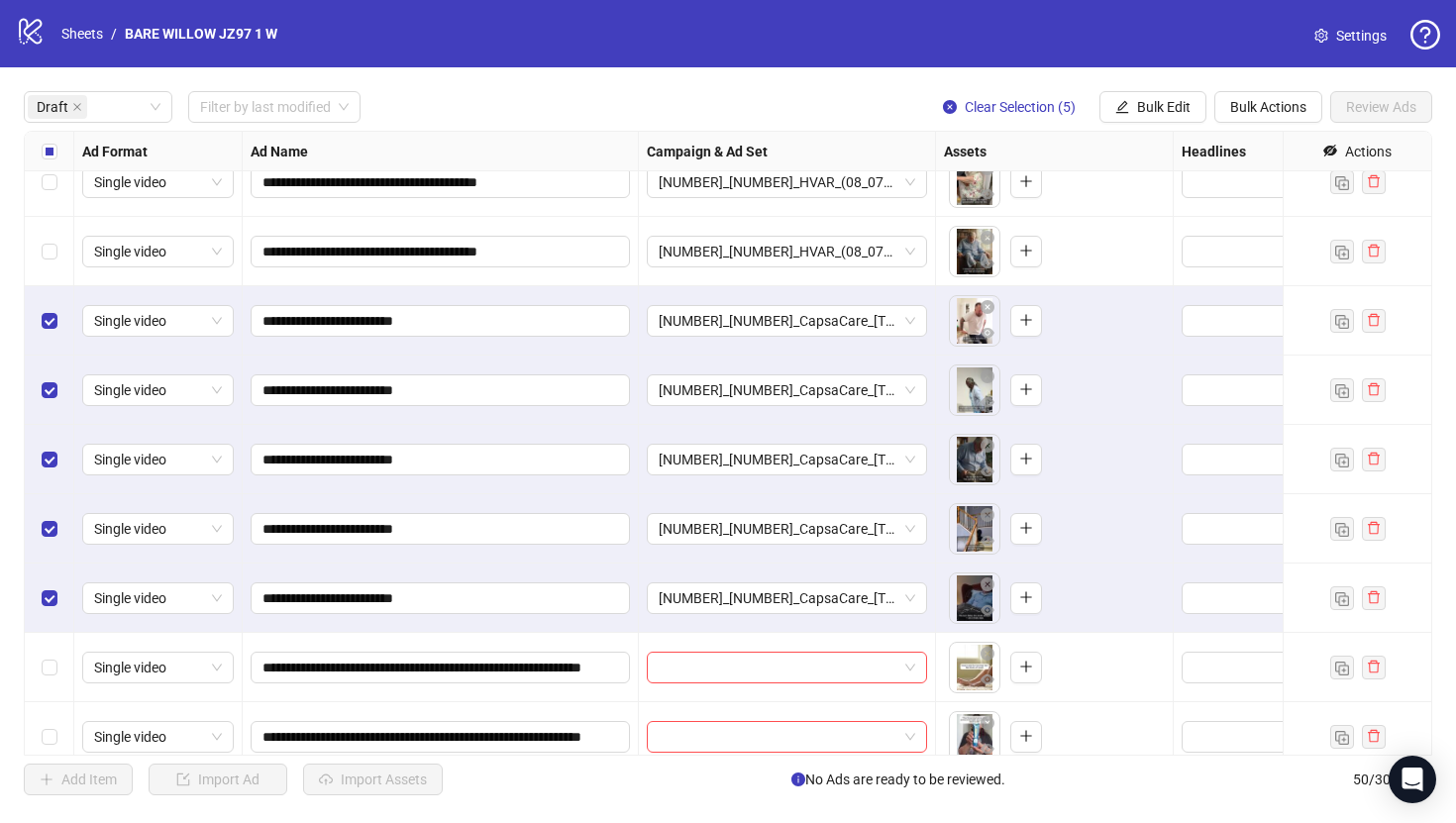 scroll, scrollTop: 1186, scrollLeft: 0, axis: vertical 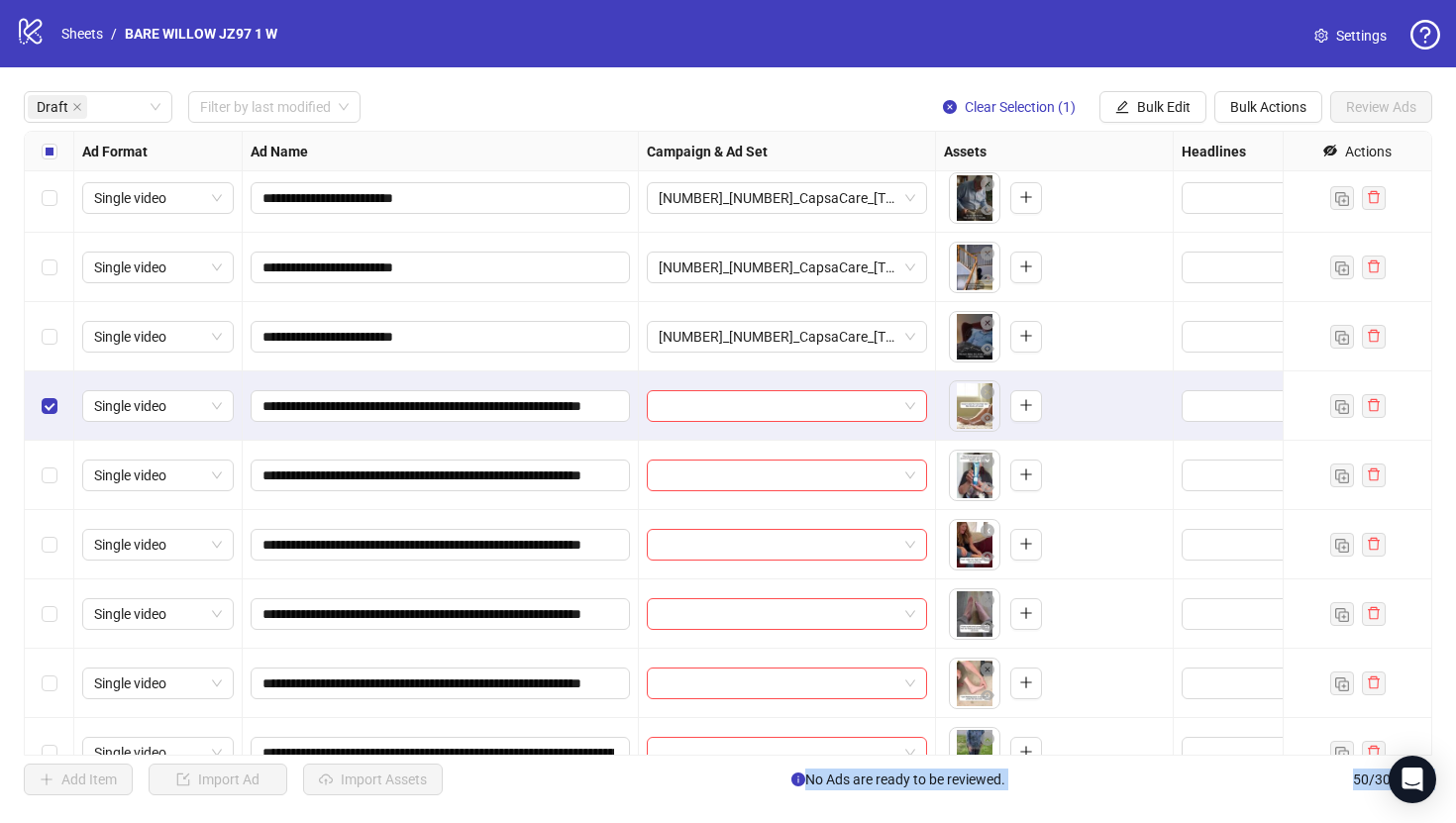 click at bounding box center (50, 683) 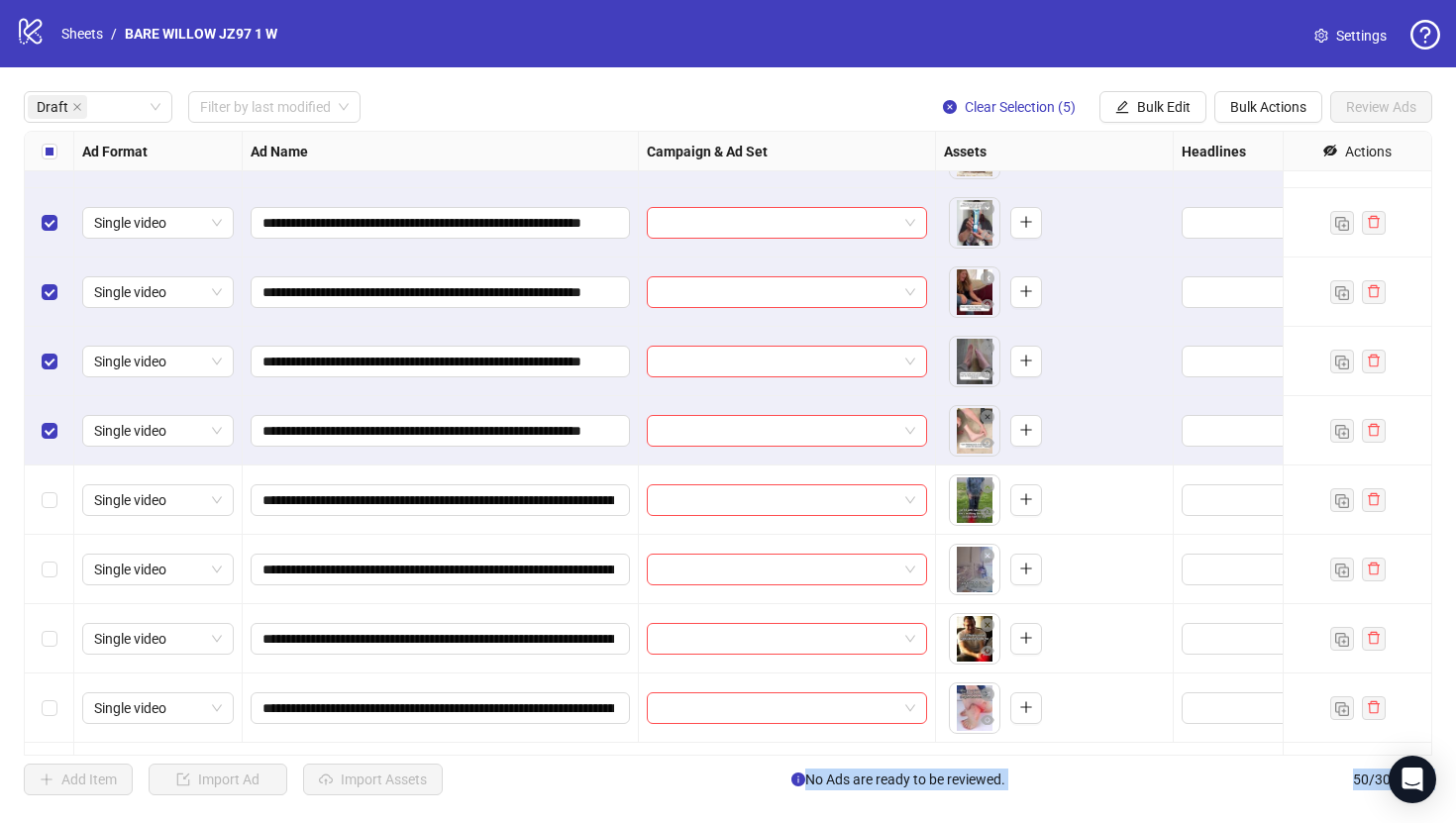 scroll, scrollTop: 1485, scrollLeft: 0, axis: vertical 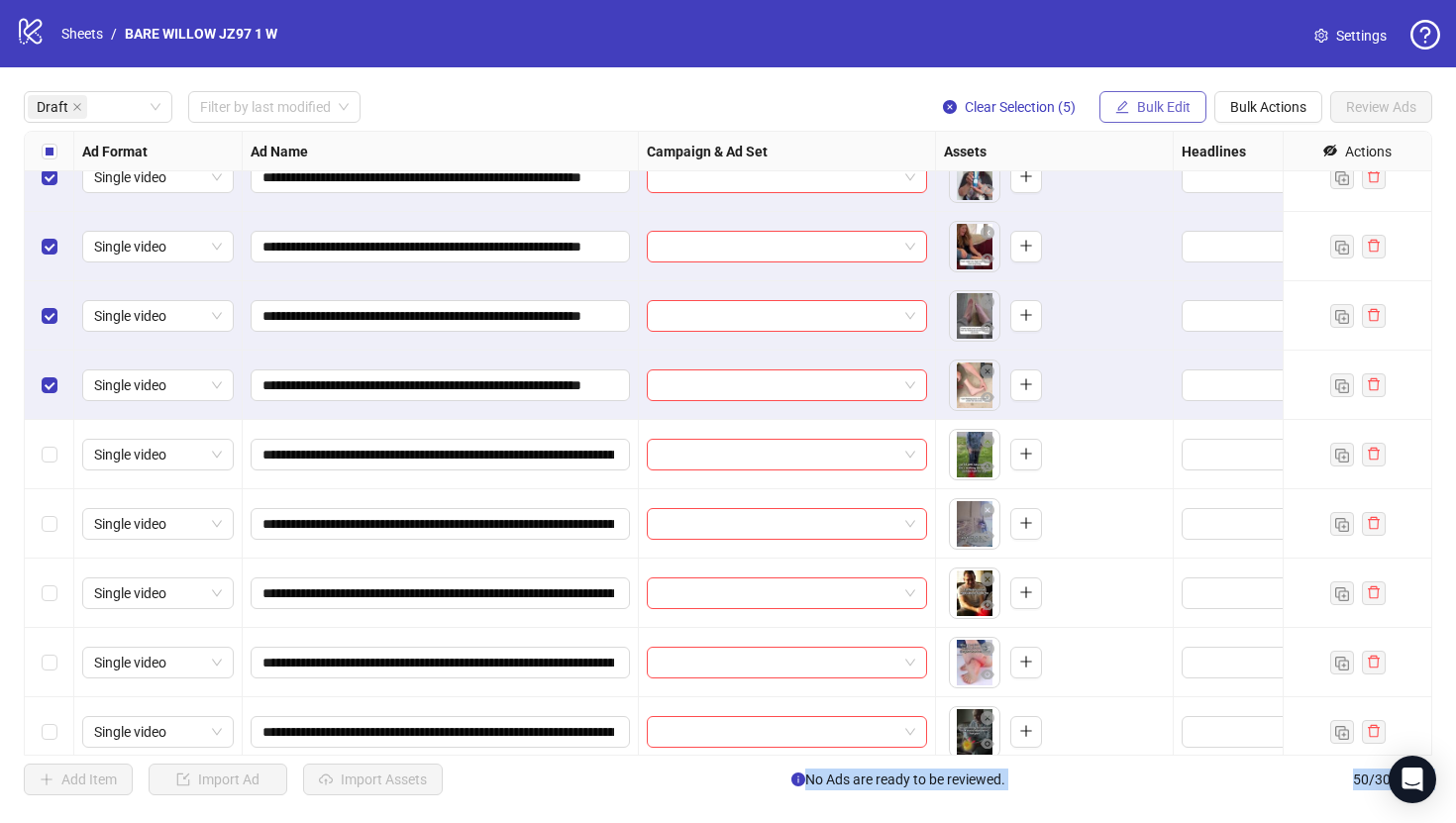 click on "Bulk Edit" at bounding box center (1164, 107) 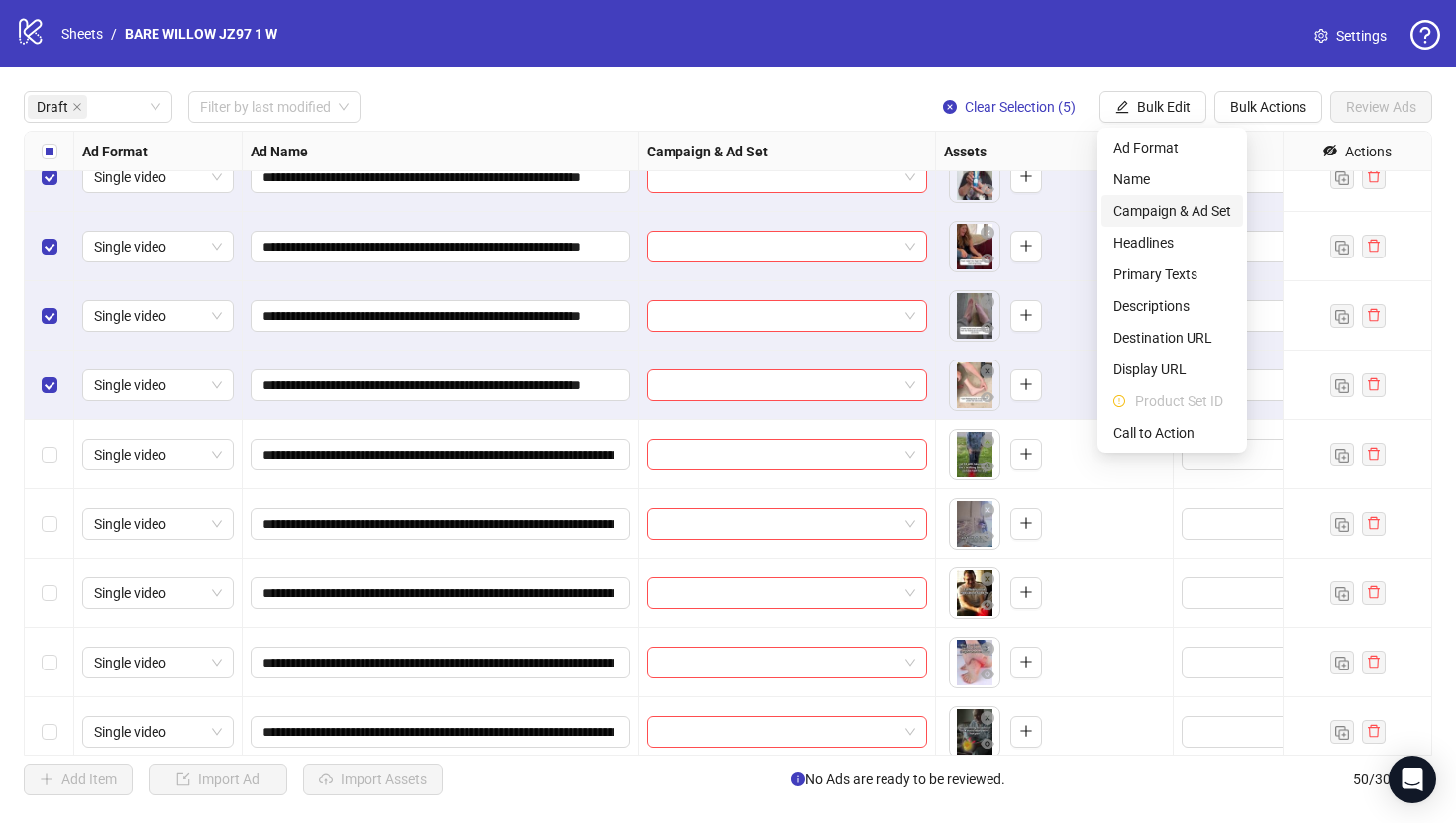 click on "Campaign & Ad Set" at bounding box center [1172, 211] 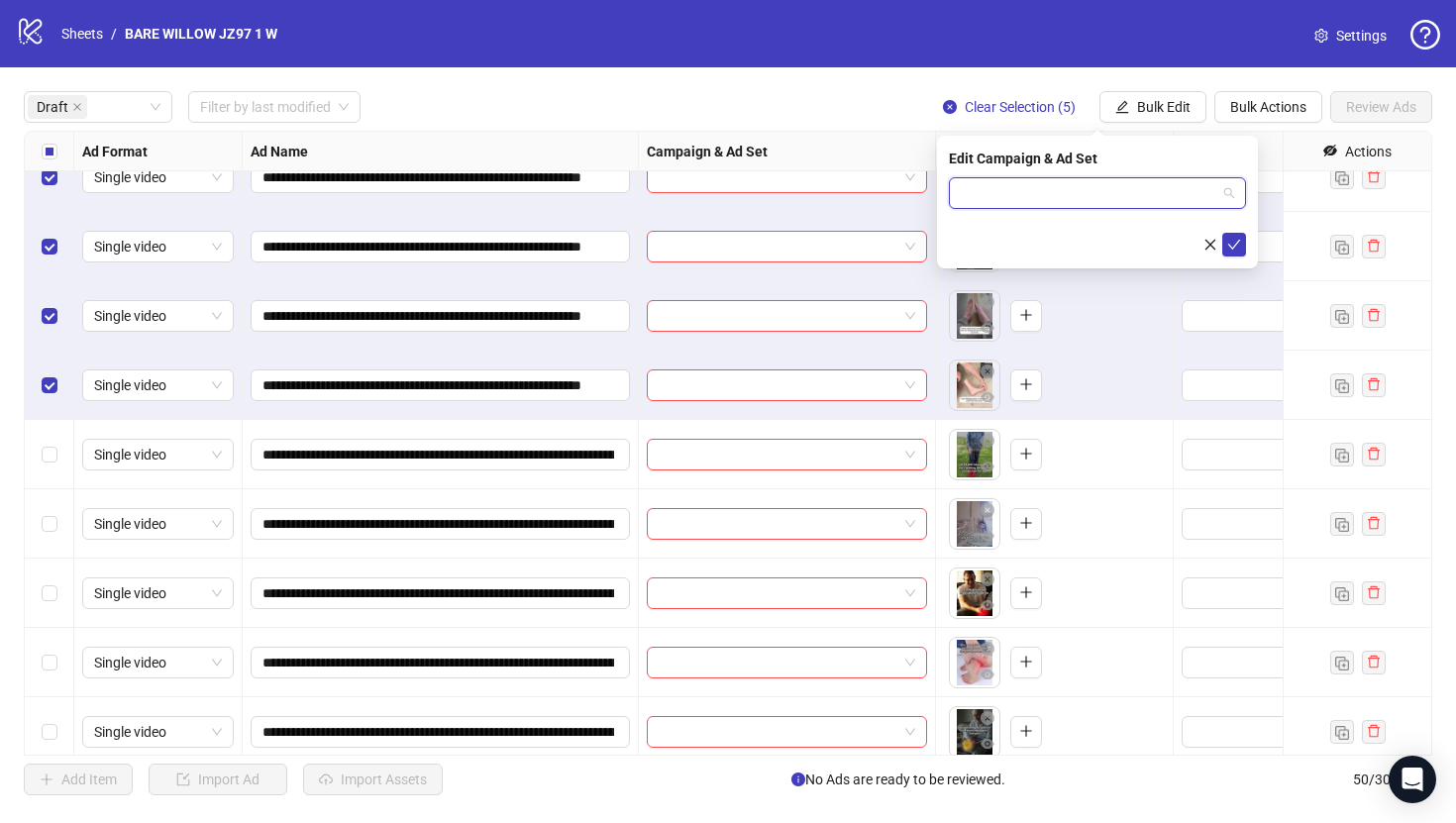 click at bounding box center [1089, 193] 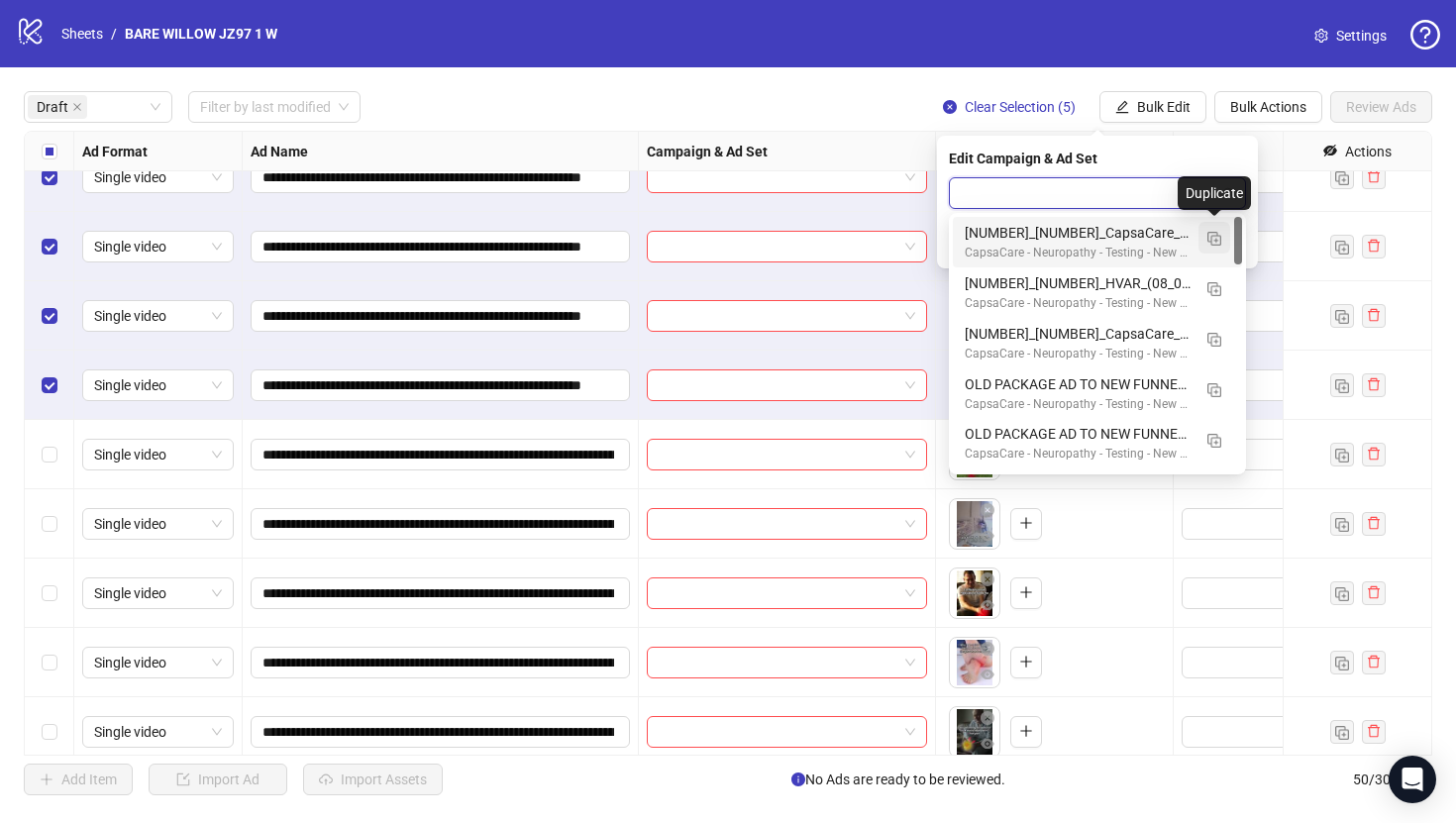 click at bounding box center (1214, 239) 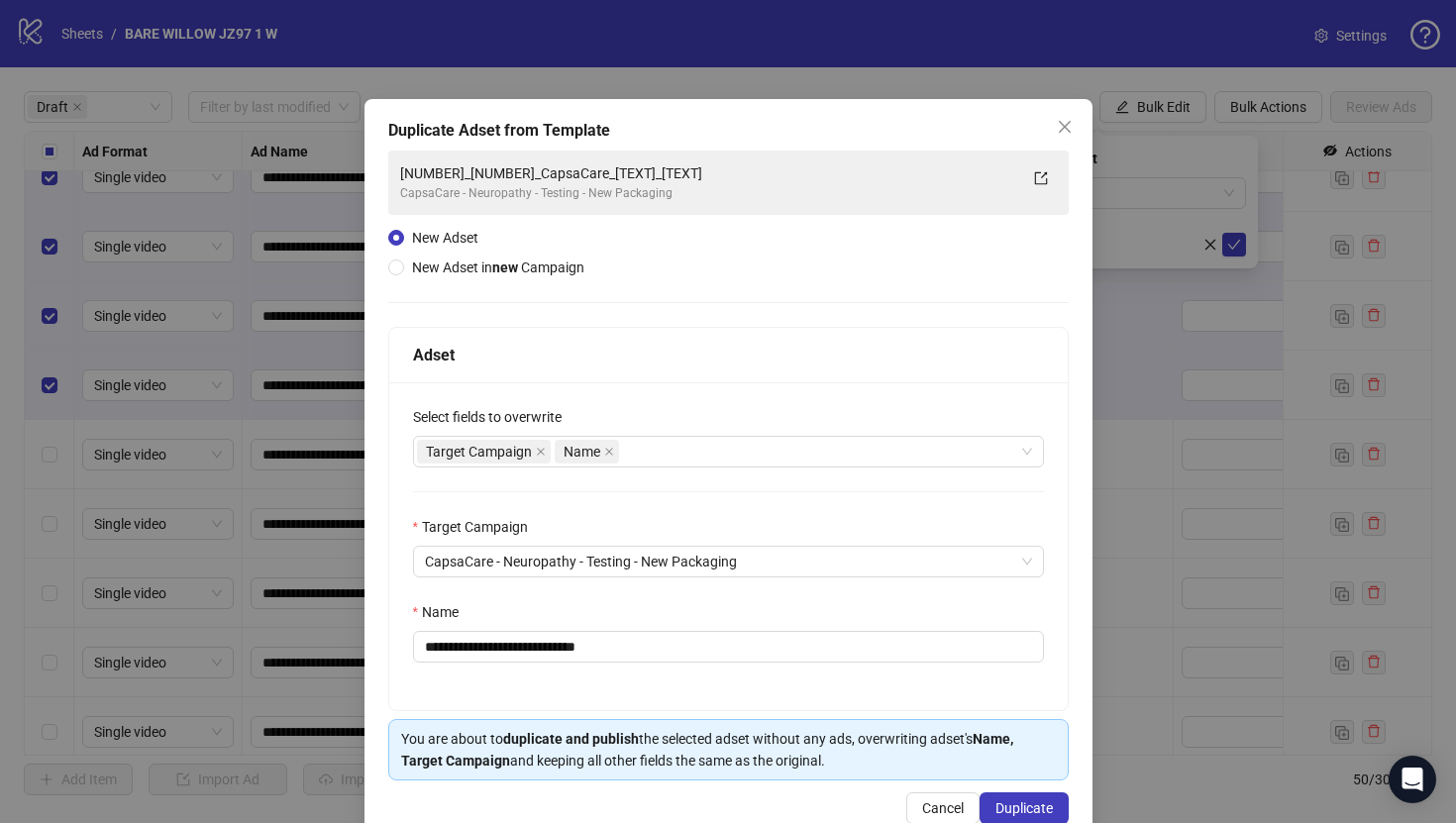 scroll, scrollTop: 46, scrollLeft: 0, axis: vertical 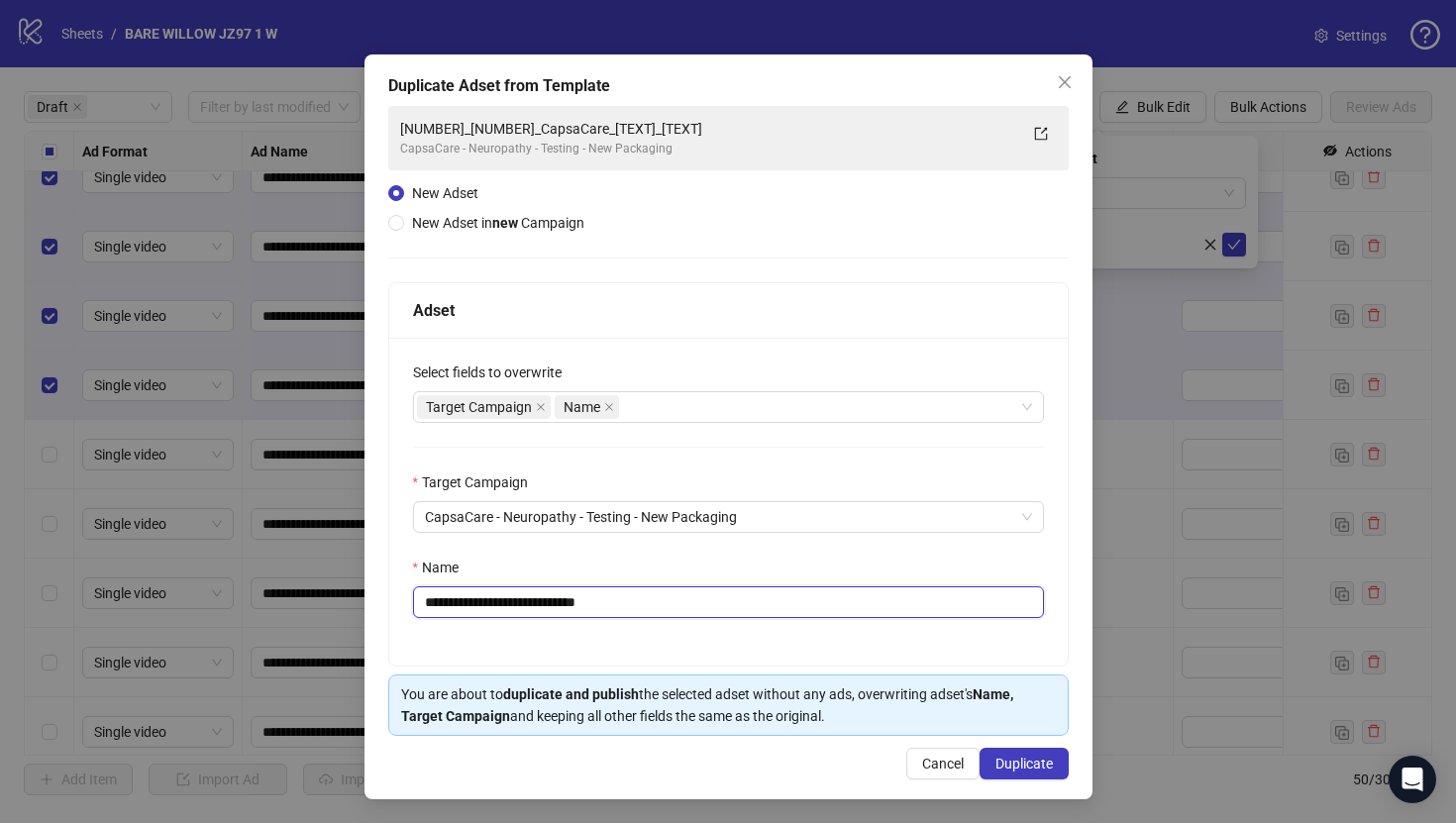 click on "**********" at bounding box center [728, 602] 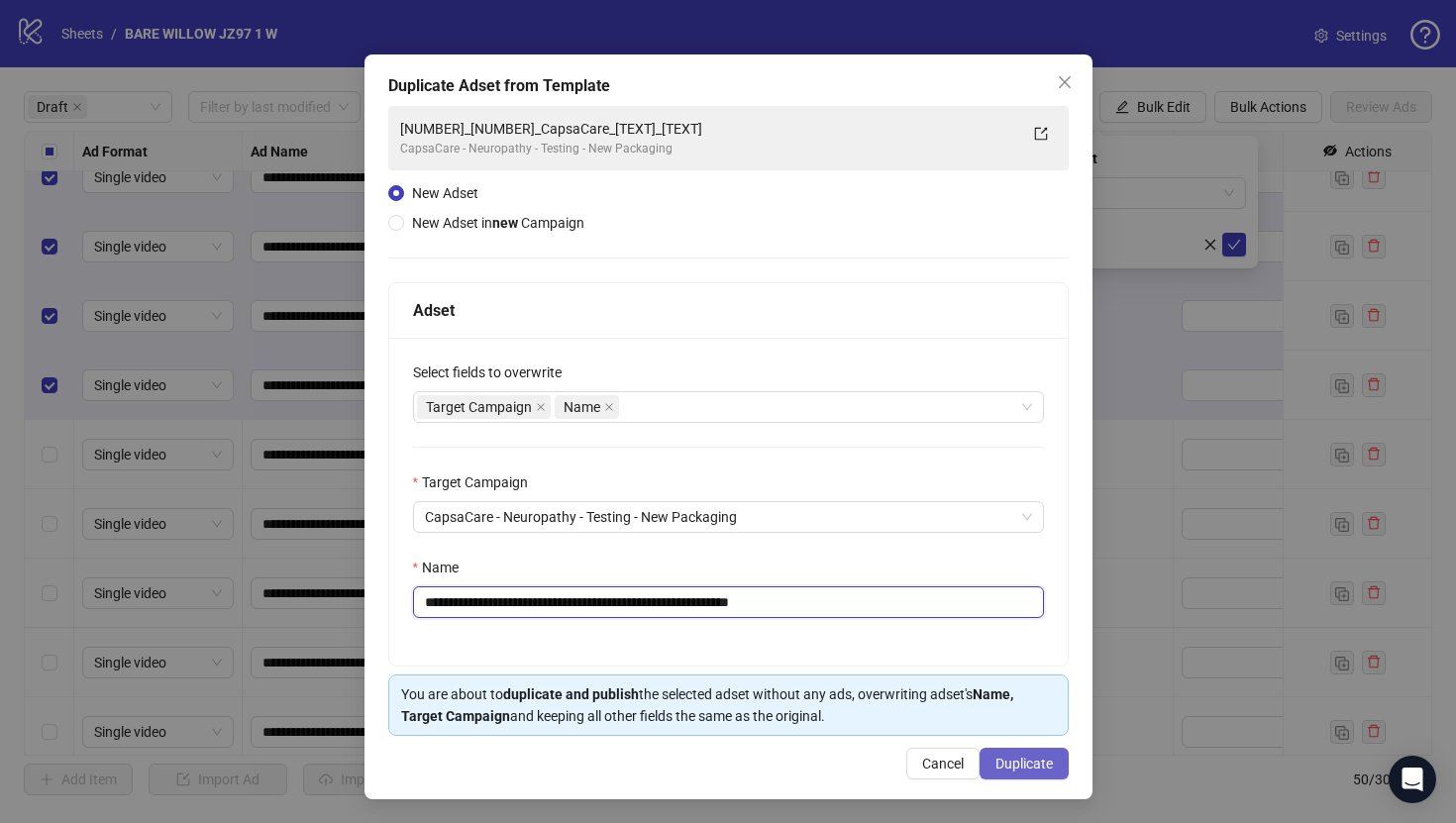 type on "**********" 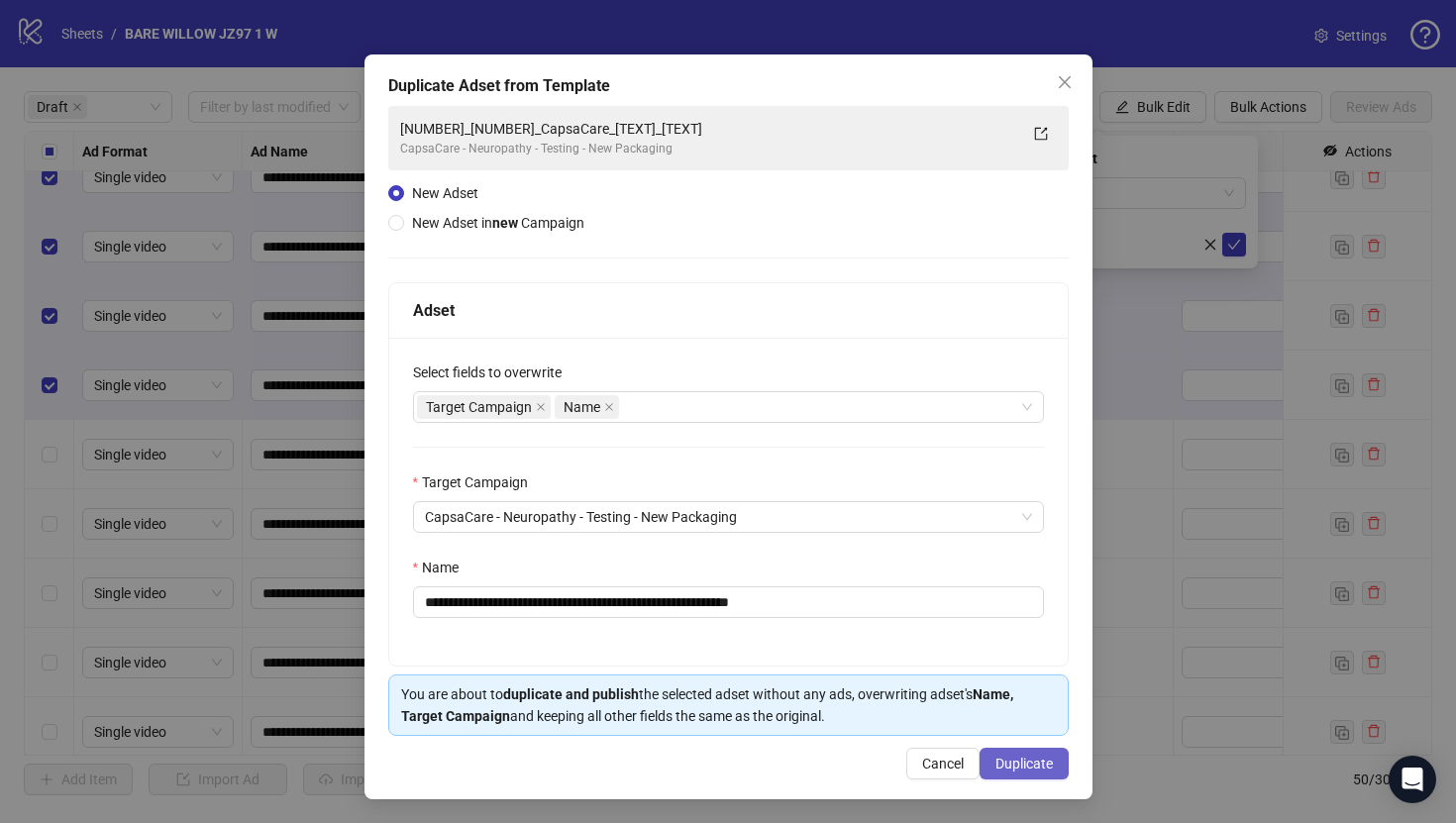 type 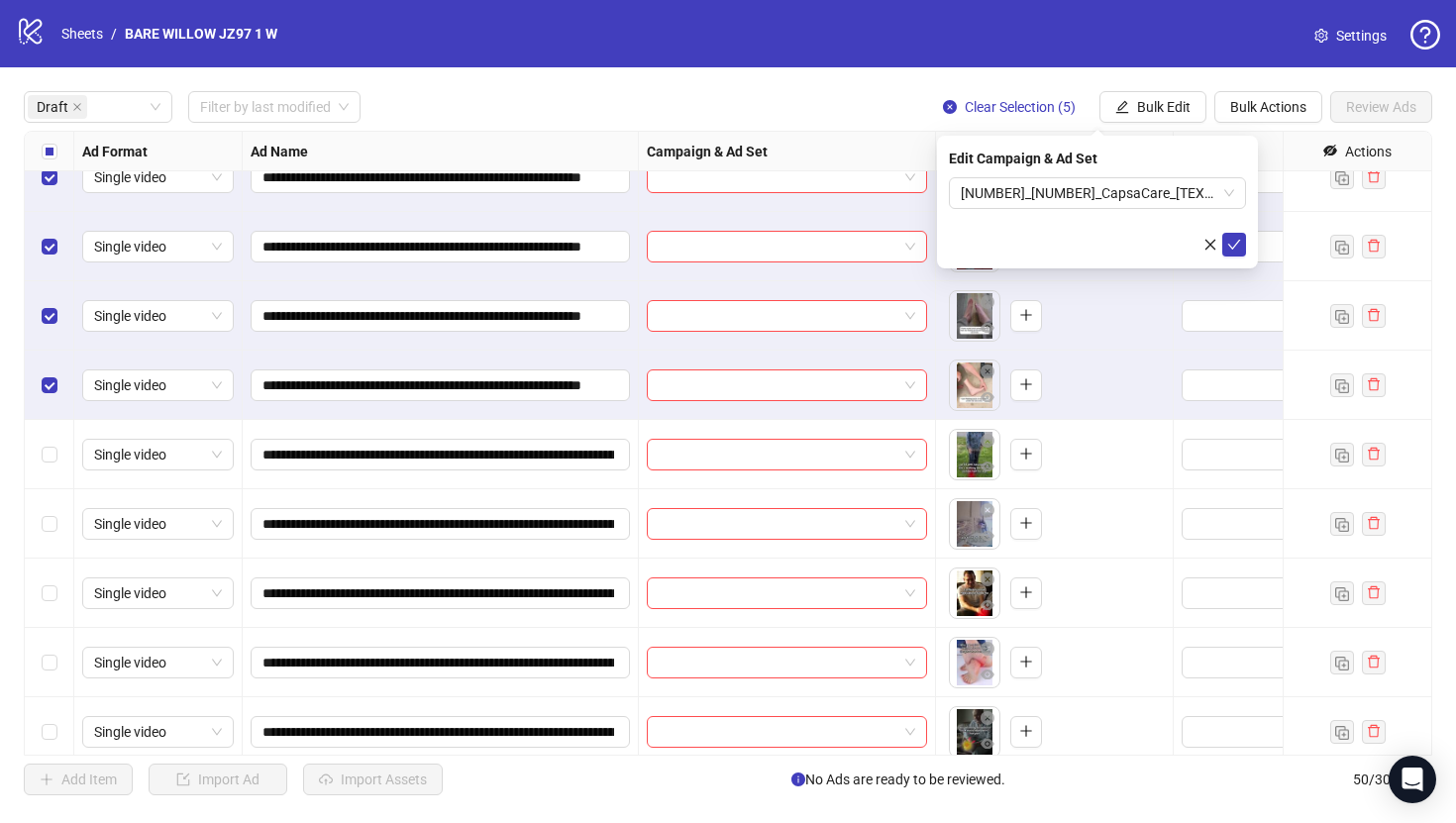 scroll, scrollTop: 1496, scrollLeft: 0, axis: vertical 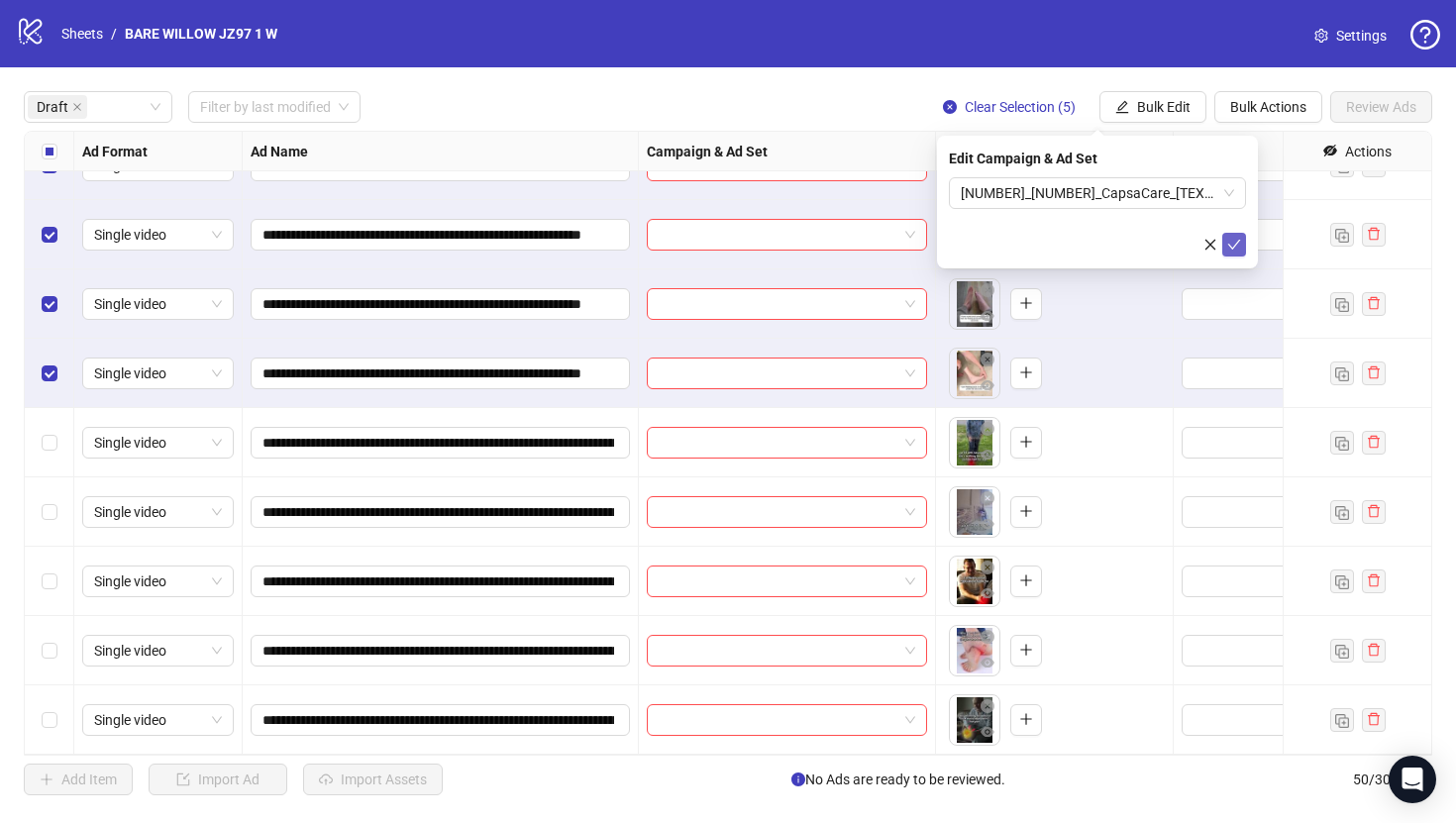 click at bounding box center [1234, 245] 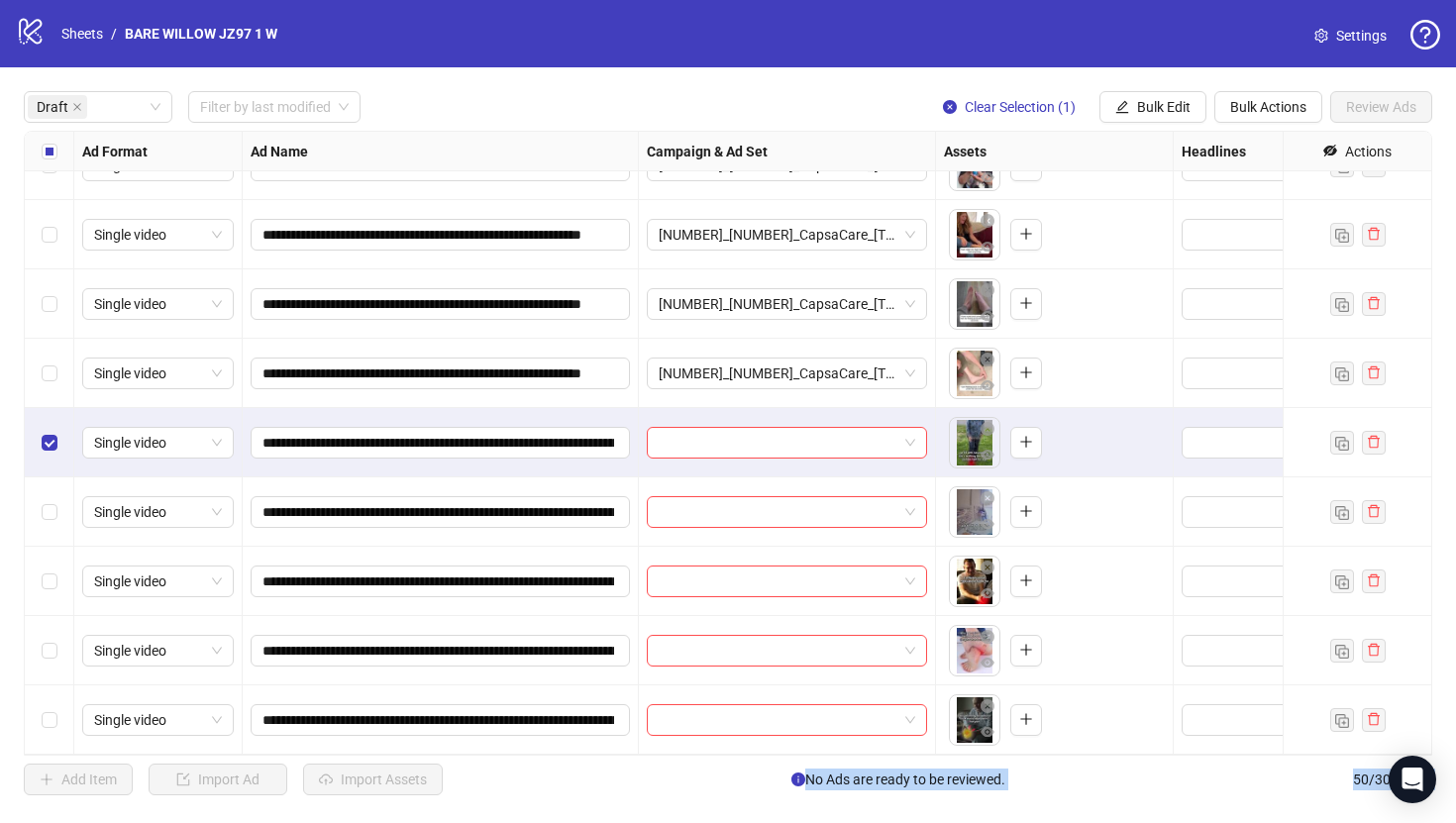 click at bounding box center (50, 720) 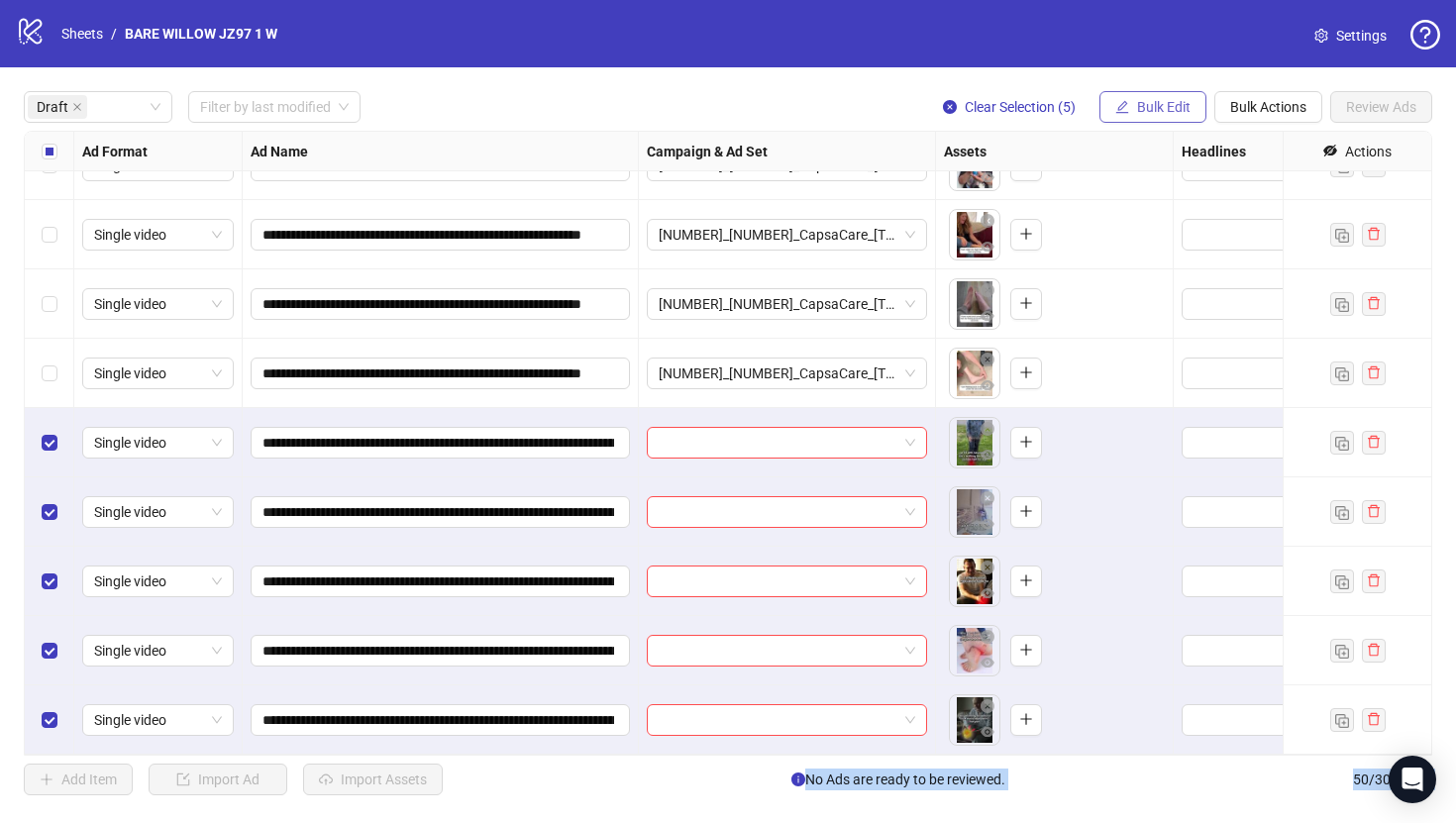 click 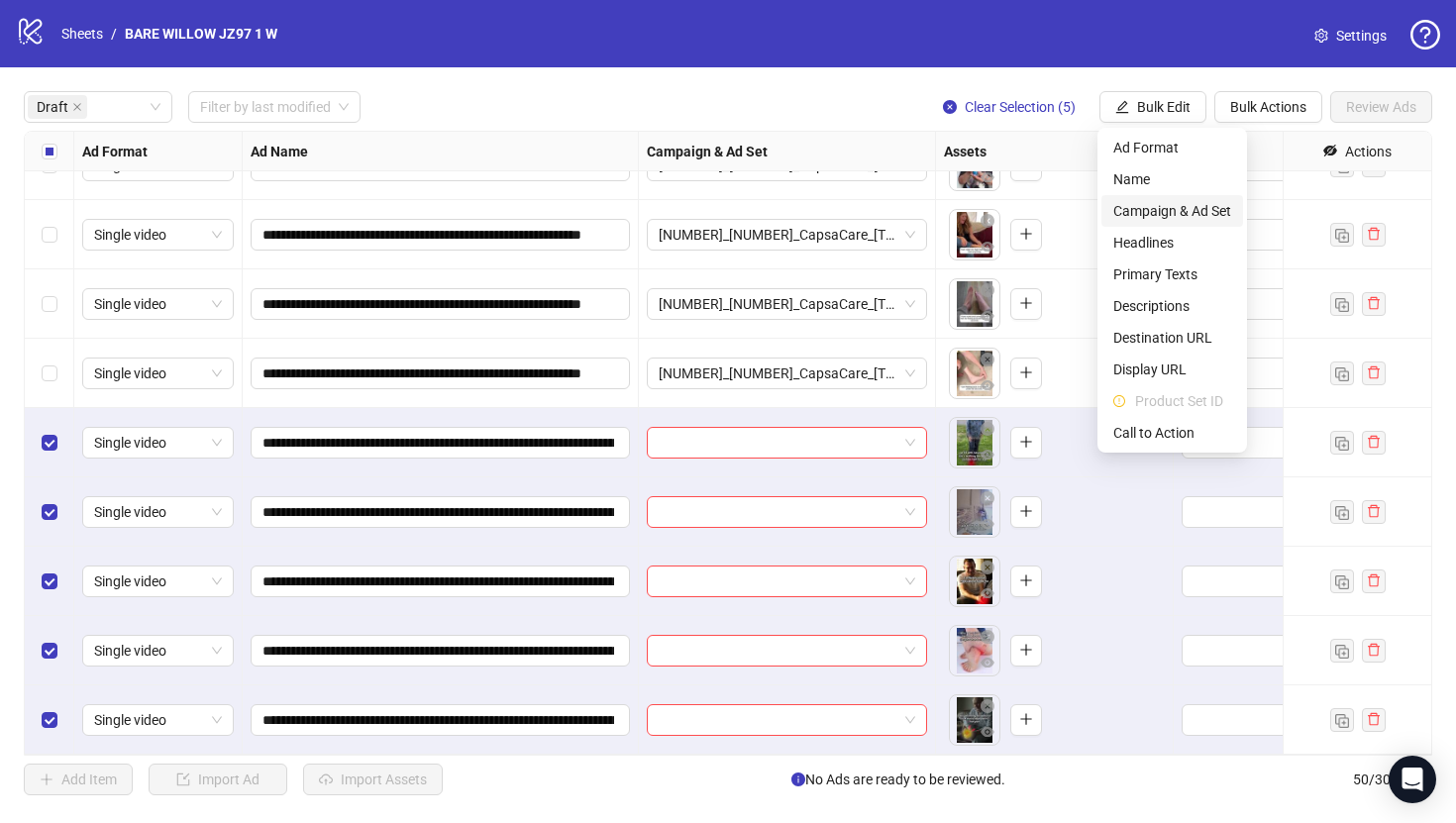 click on "Campaign & Ad Set" at bounding box center (1172, 211) 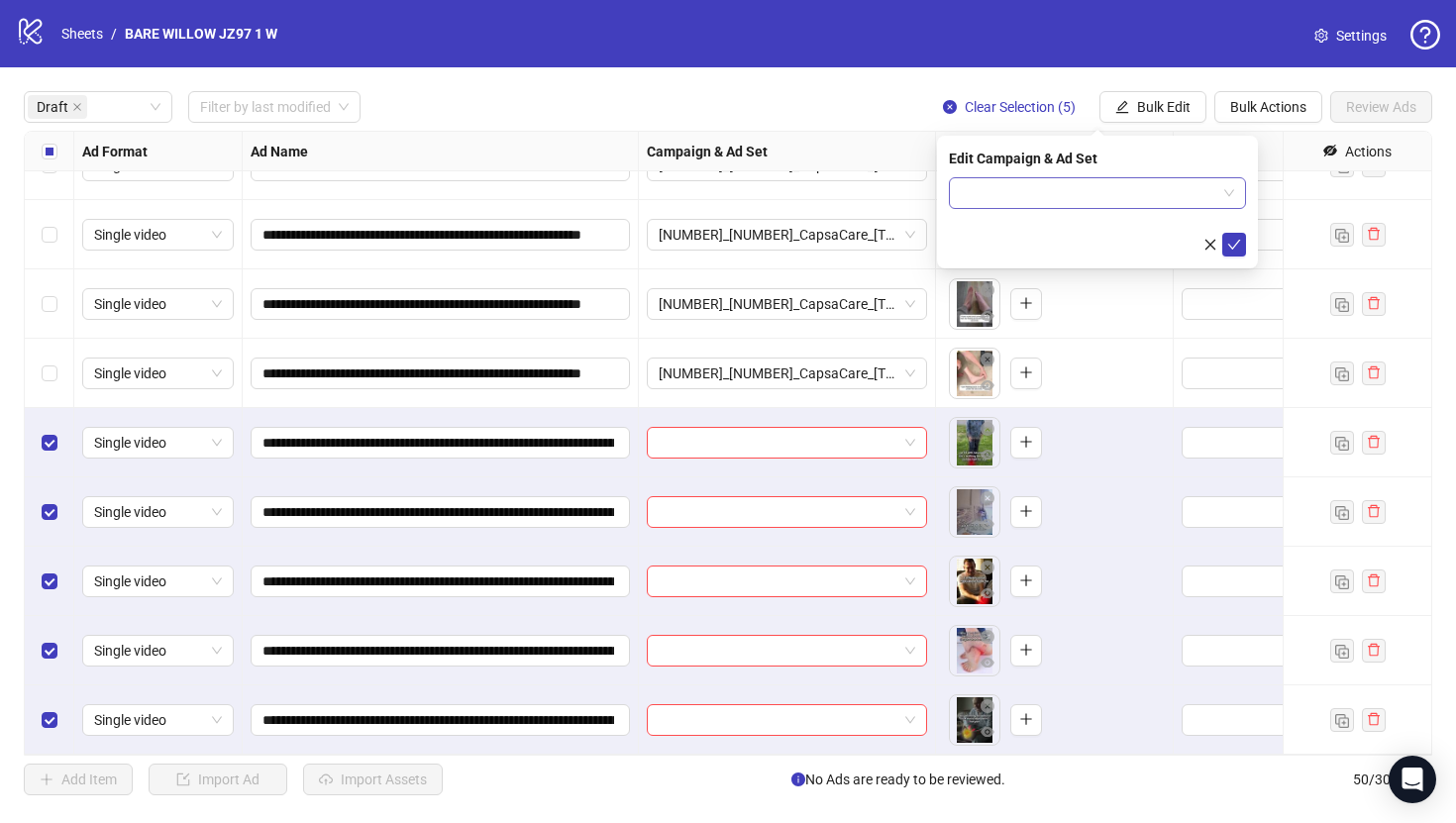 click at bounding box center [1089, 193] 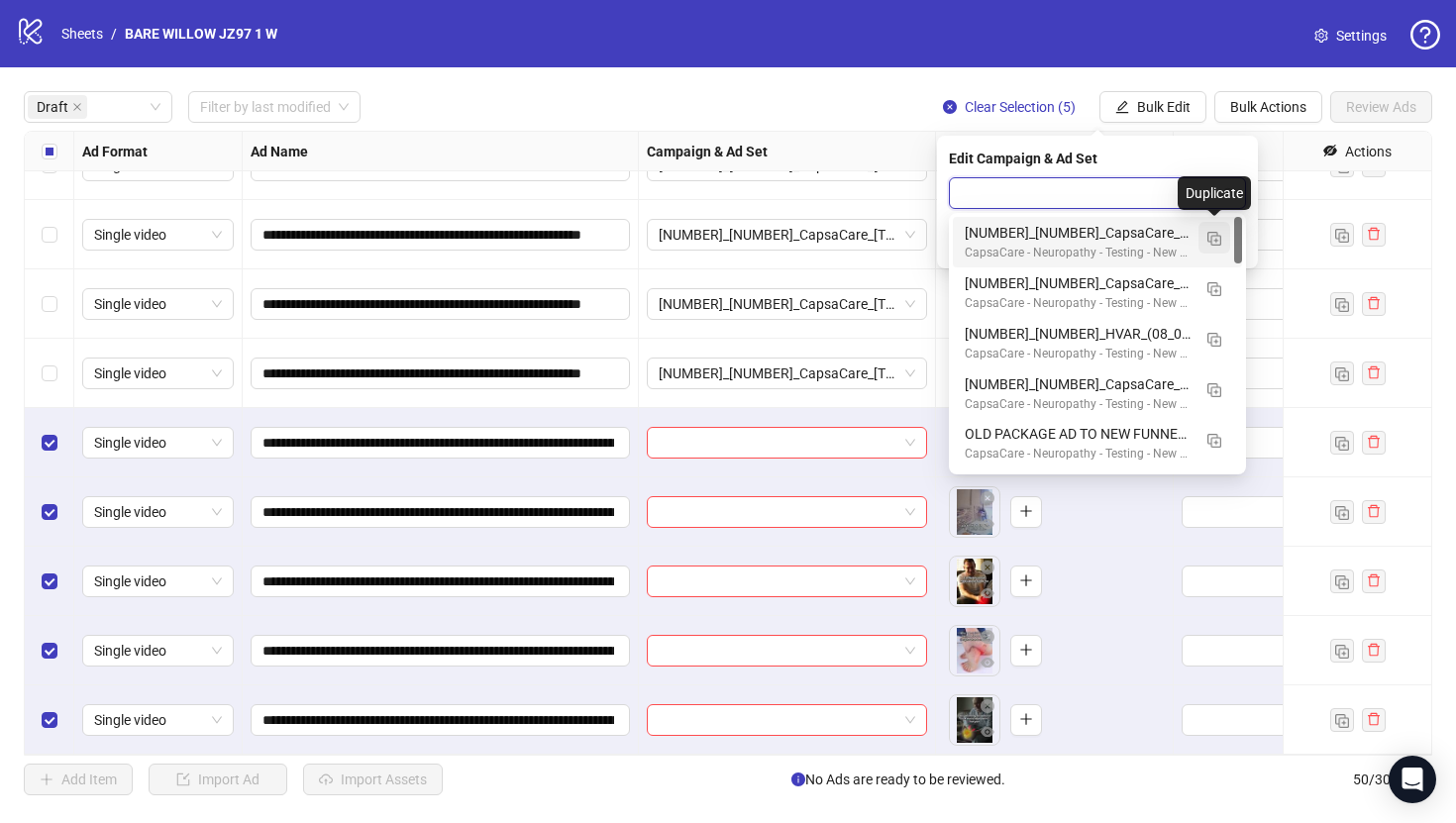 click at bounding box center (1214, 238) 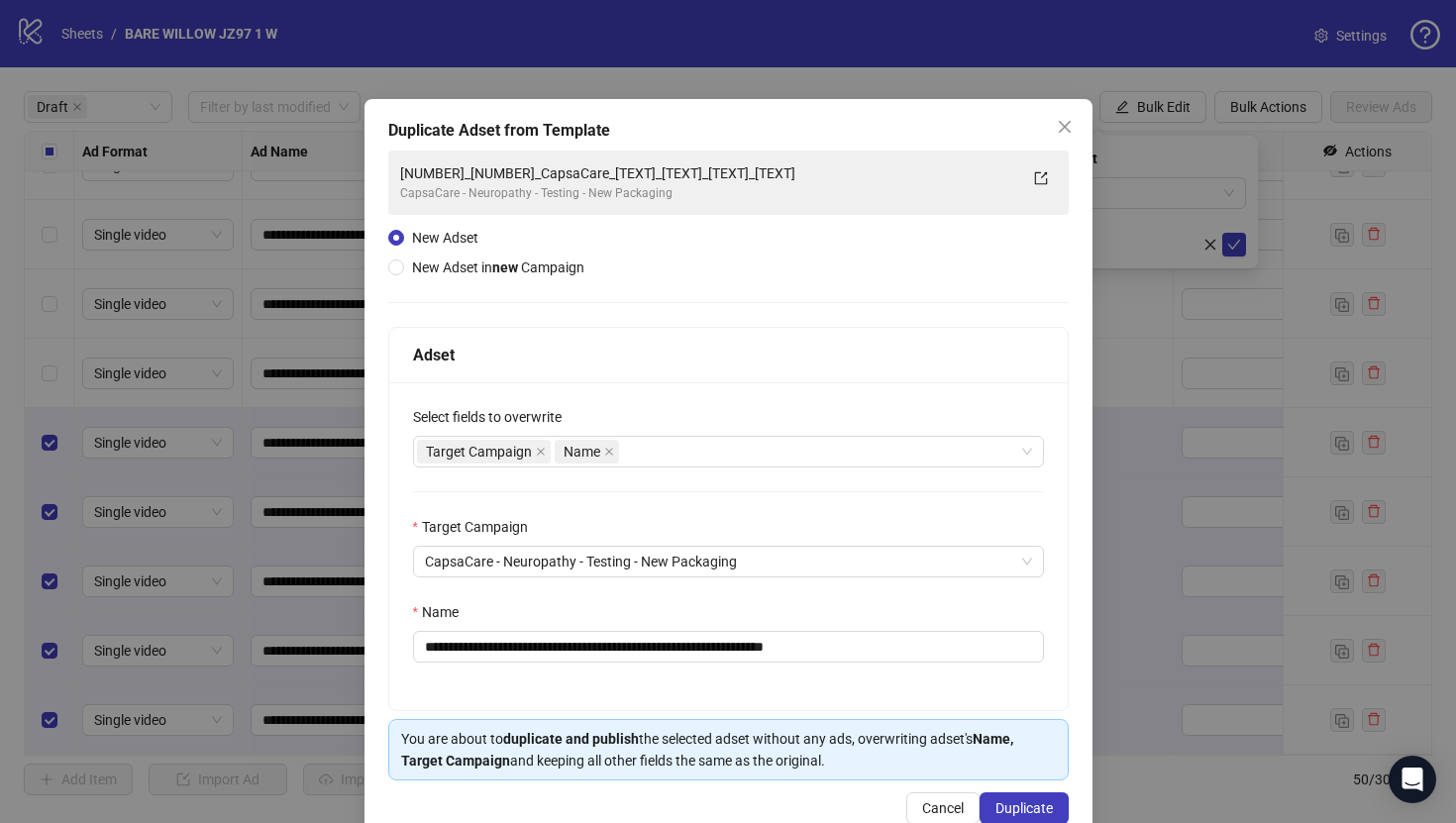 scroll, scrollTop: 18, scrollLeft: 0, axis: vertical 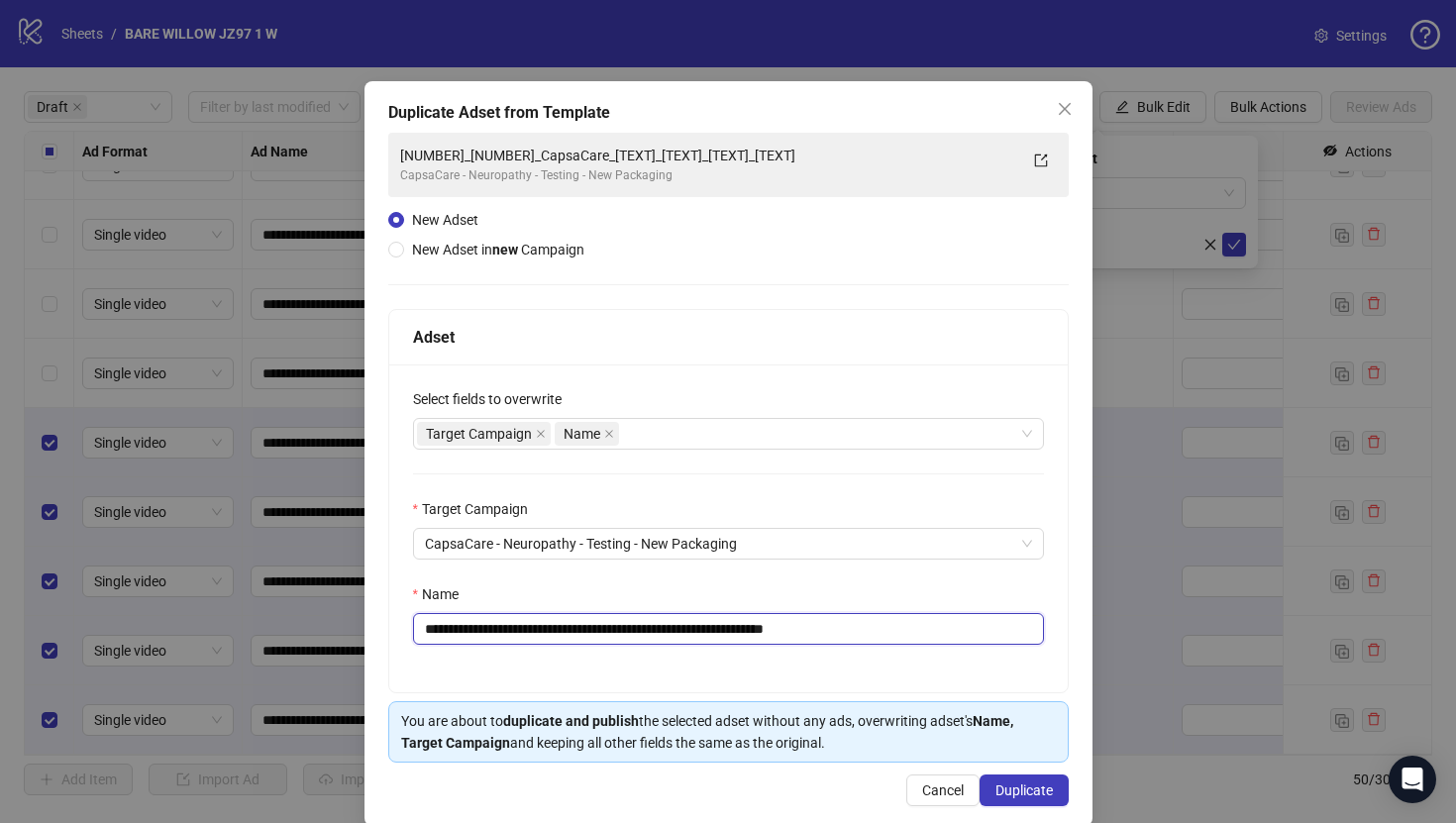 click on "**********" at bounding box center [728, 629] 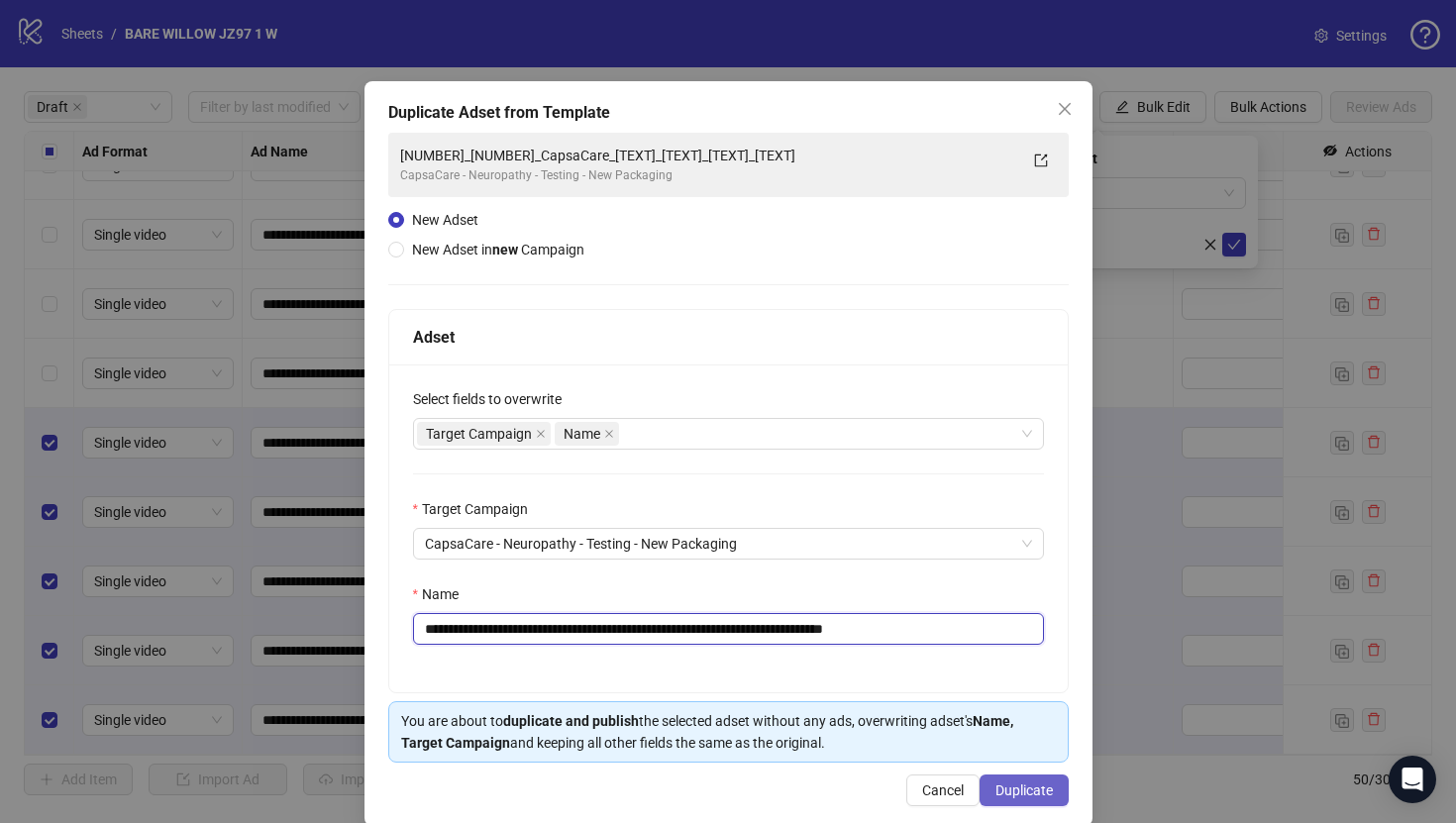 type on "**********" 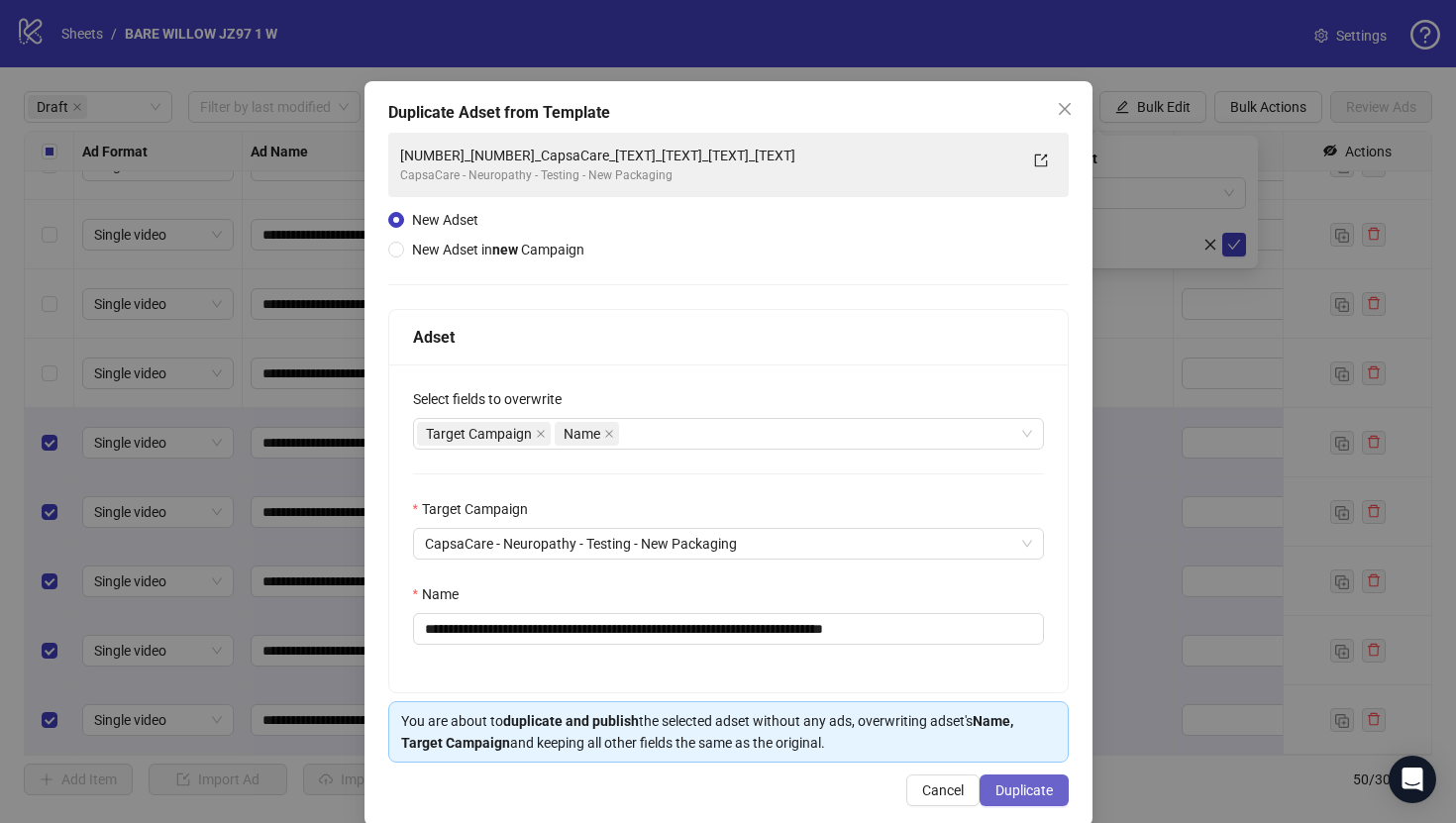 click on "Duplicate" at bounding box center [1024, 790] 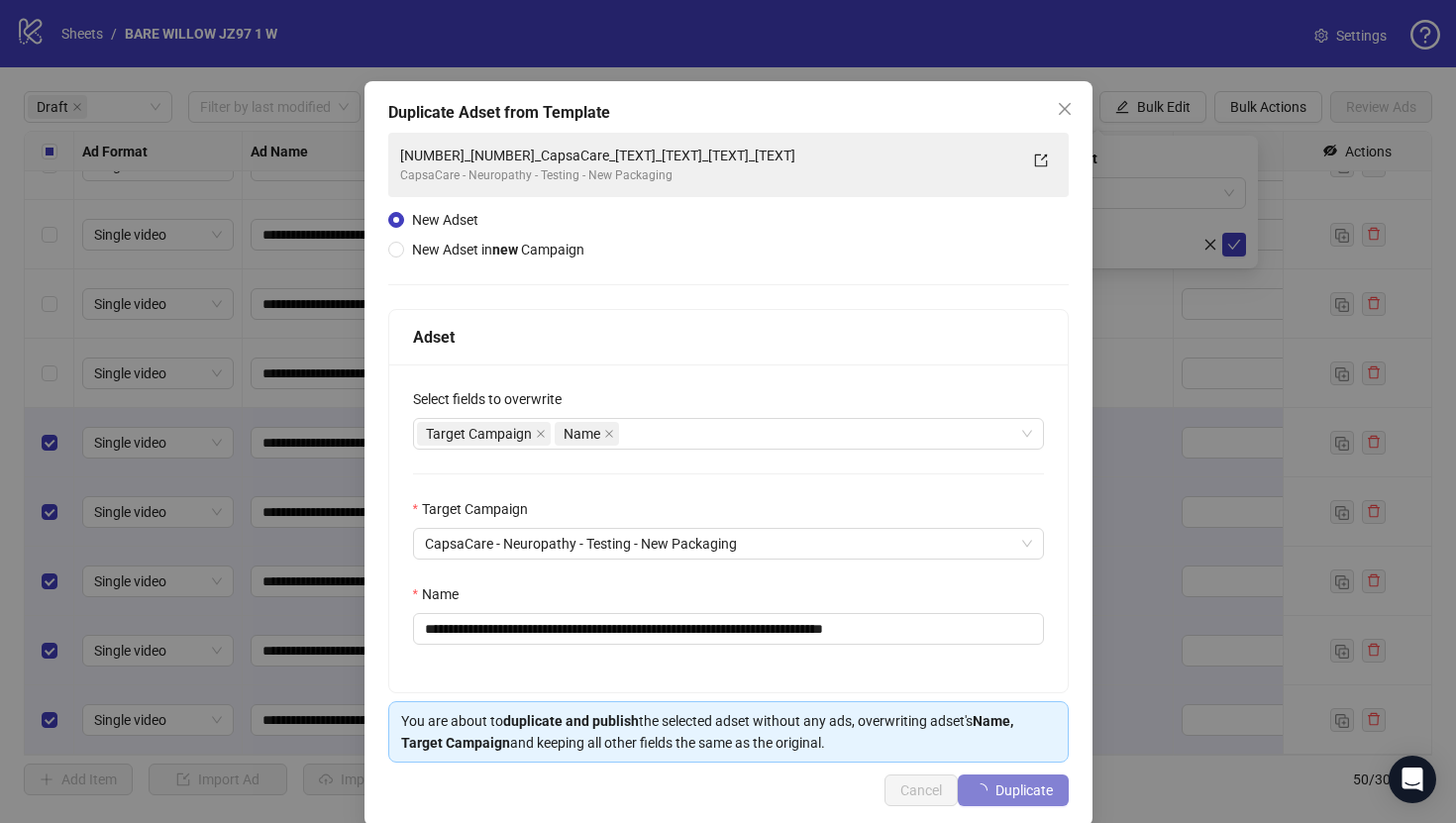 type 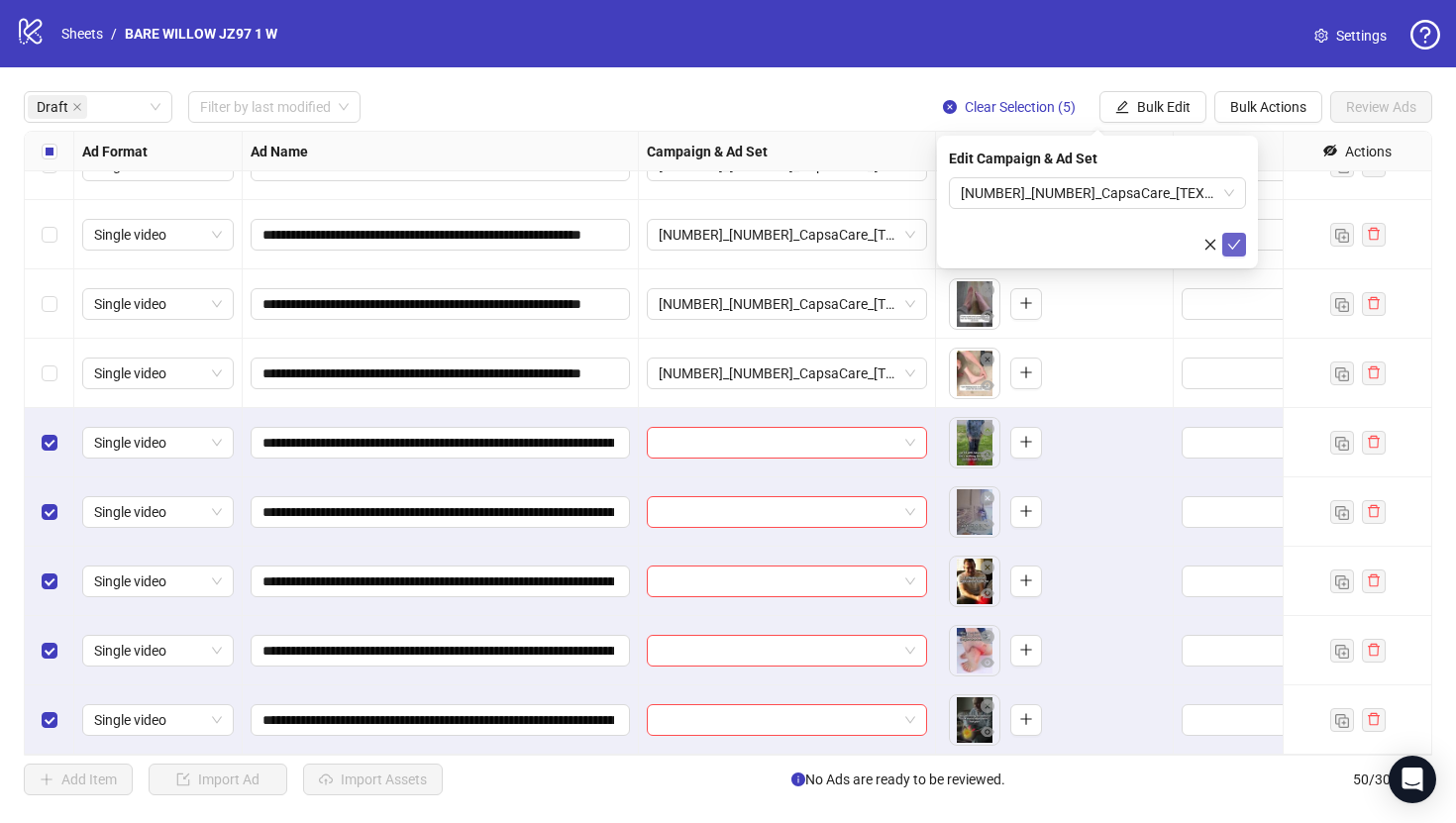 click 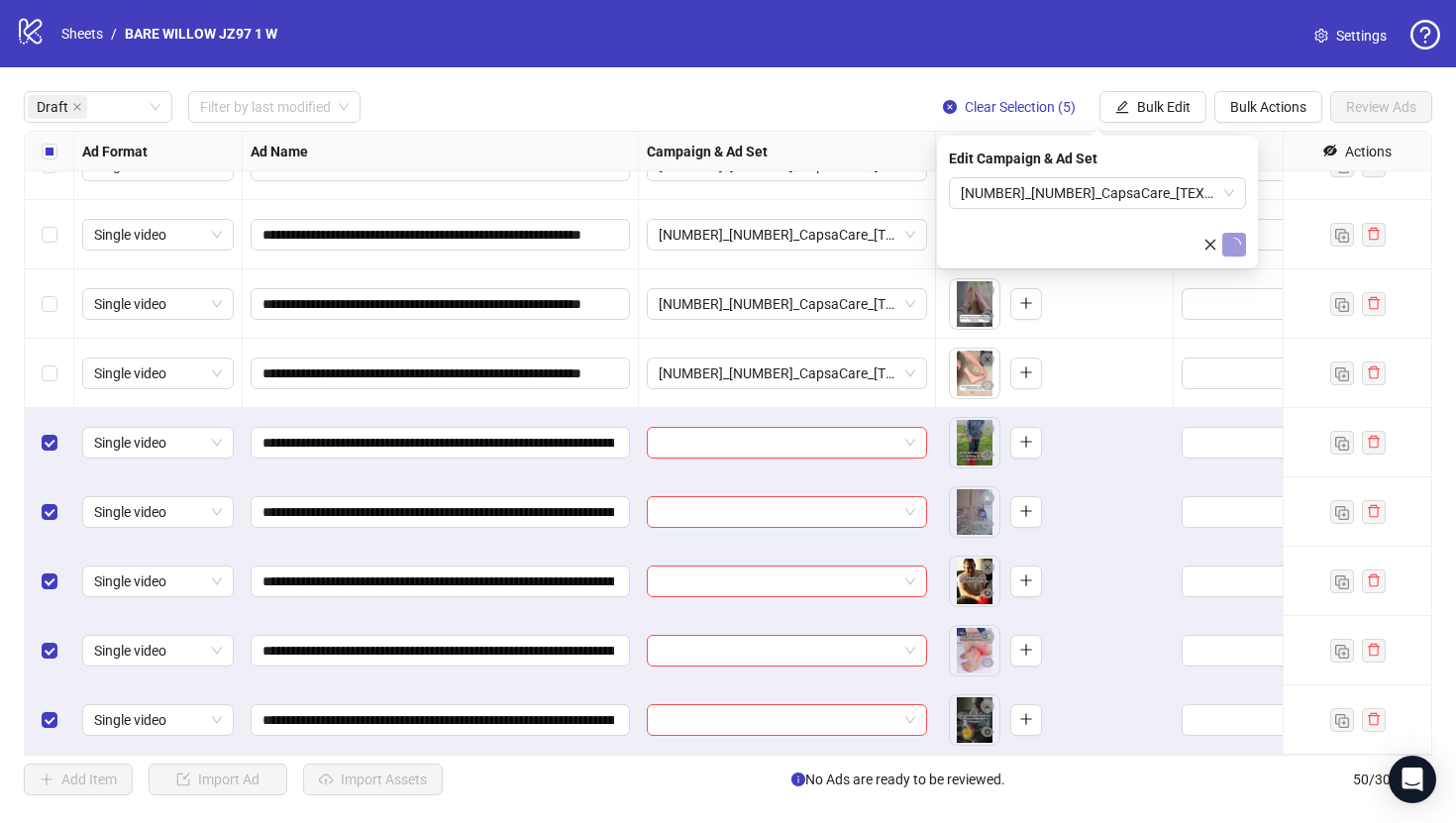 type 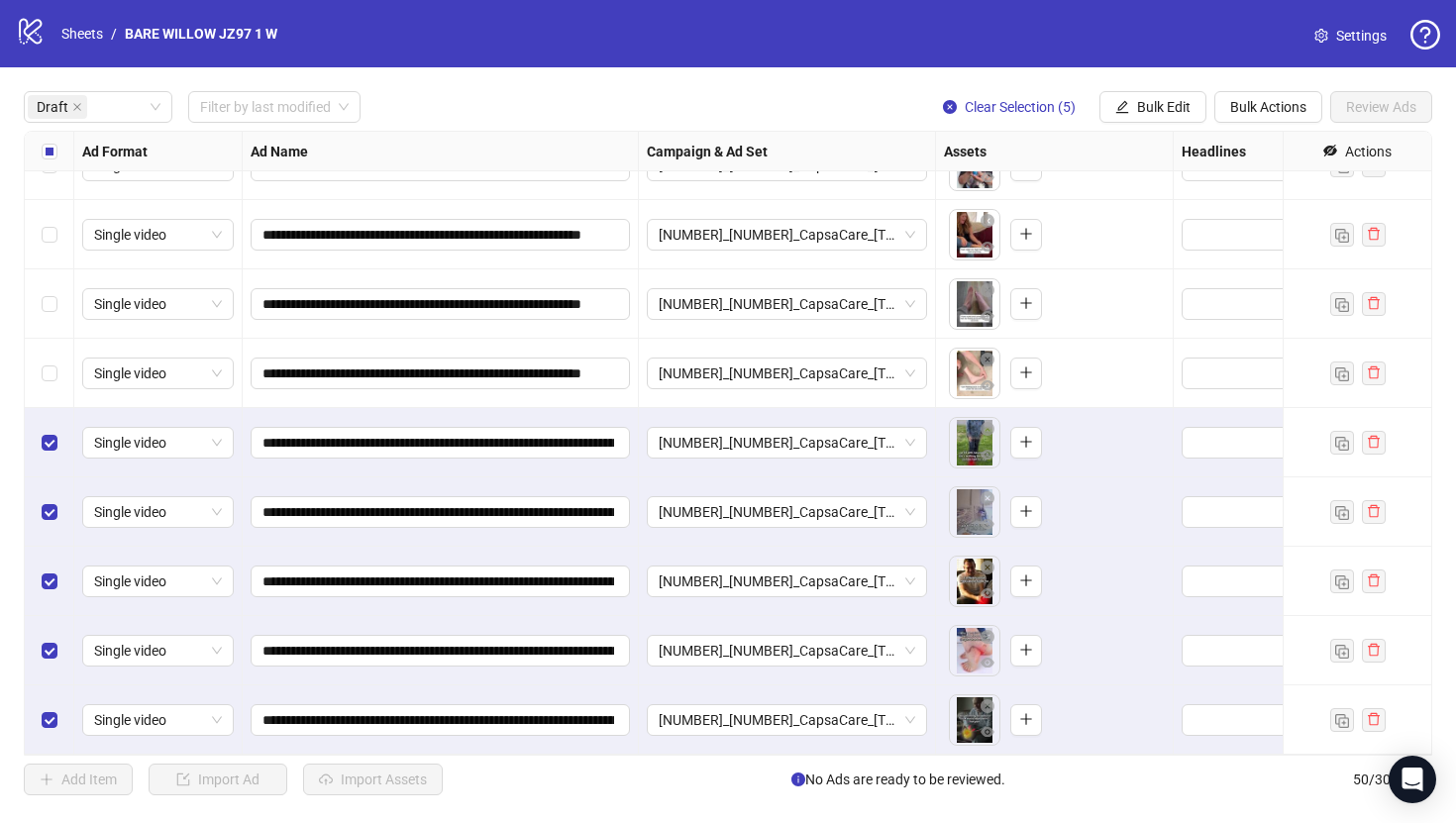 click at bounding box center (50, 152) 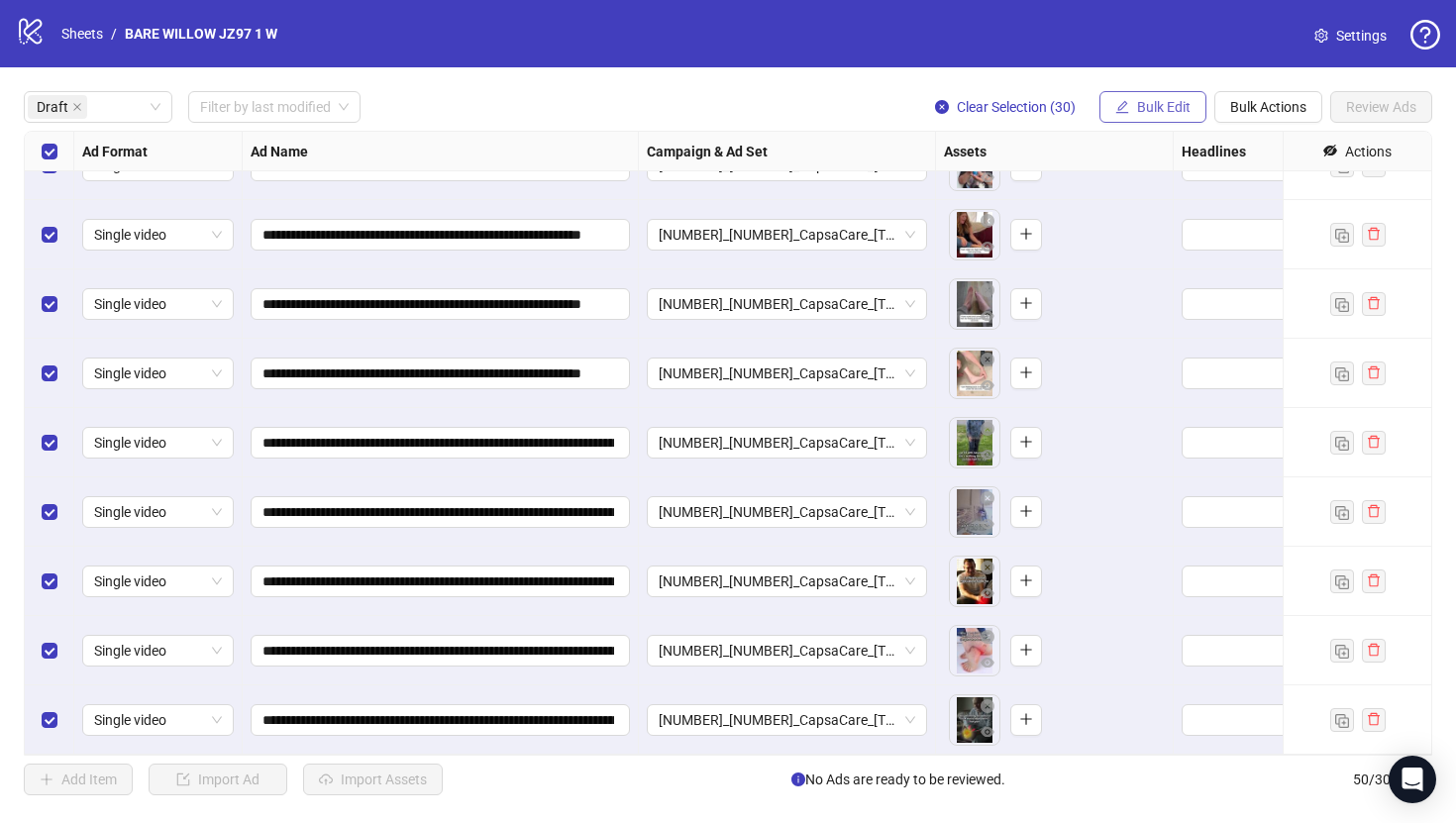 click on "Bulk Edit" at bounding box center (1153, 107) 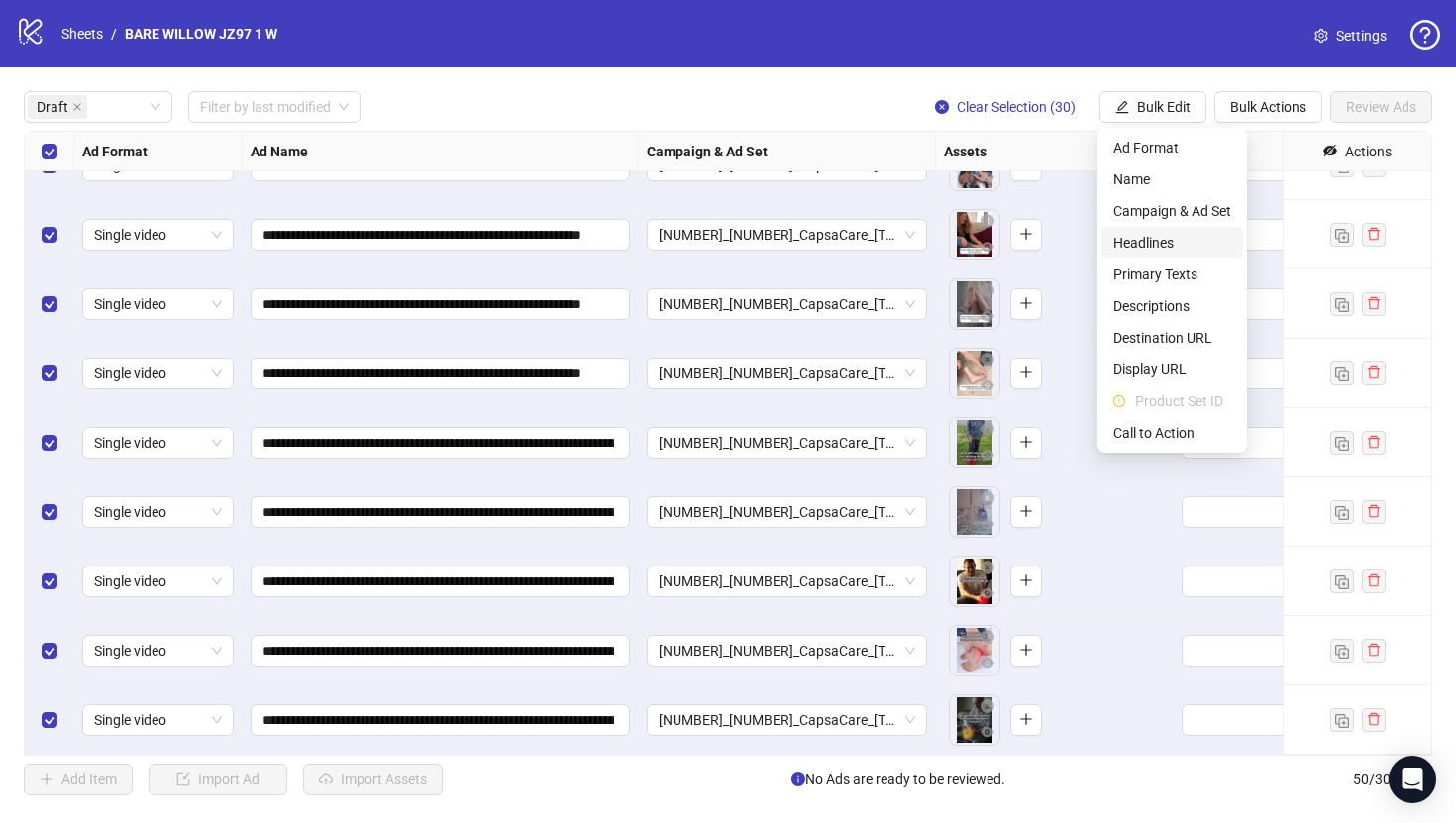 click on "Headlines" at bounding box center [1172, 243] 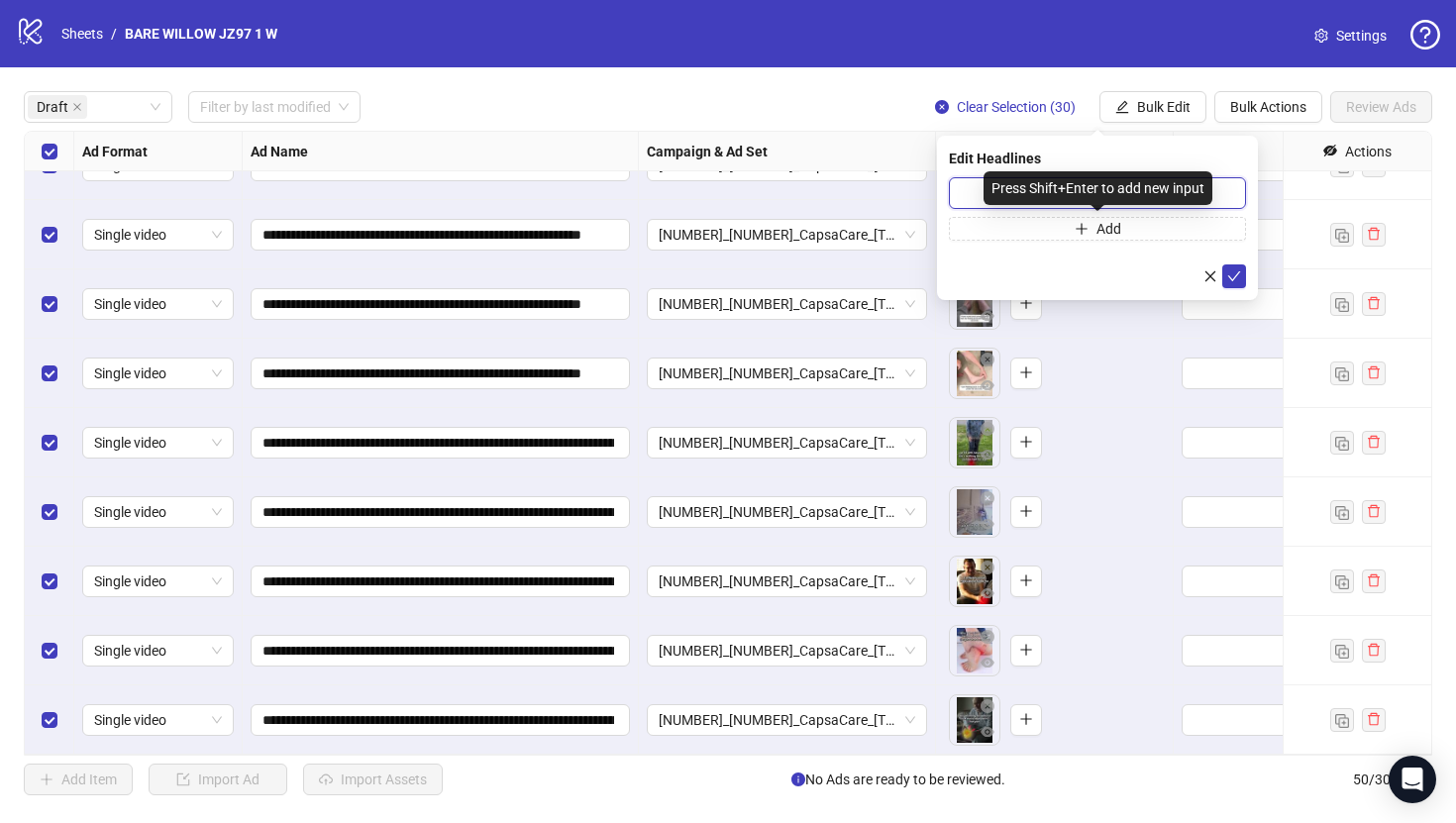 click at bounding box center (1097, 193) 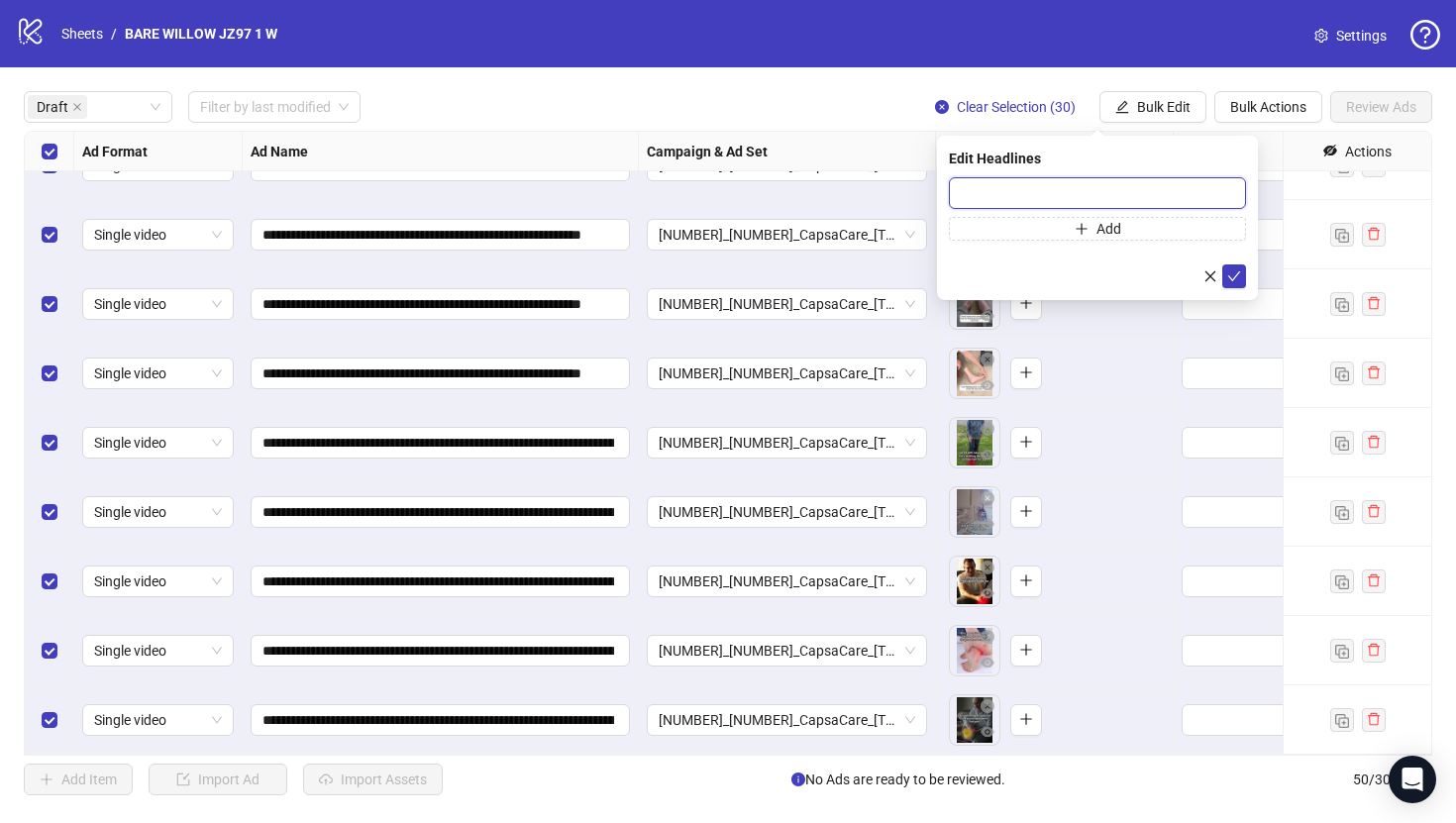 paste on "**********" 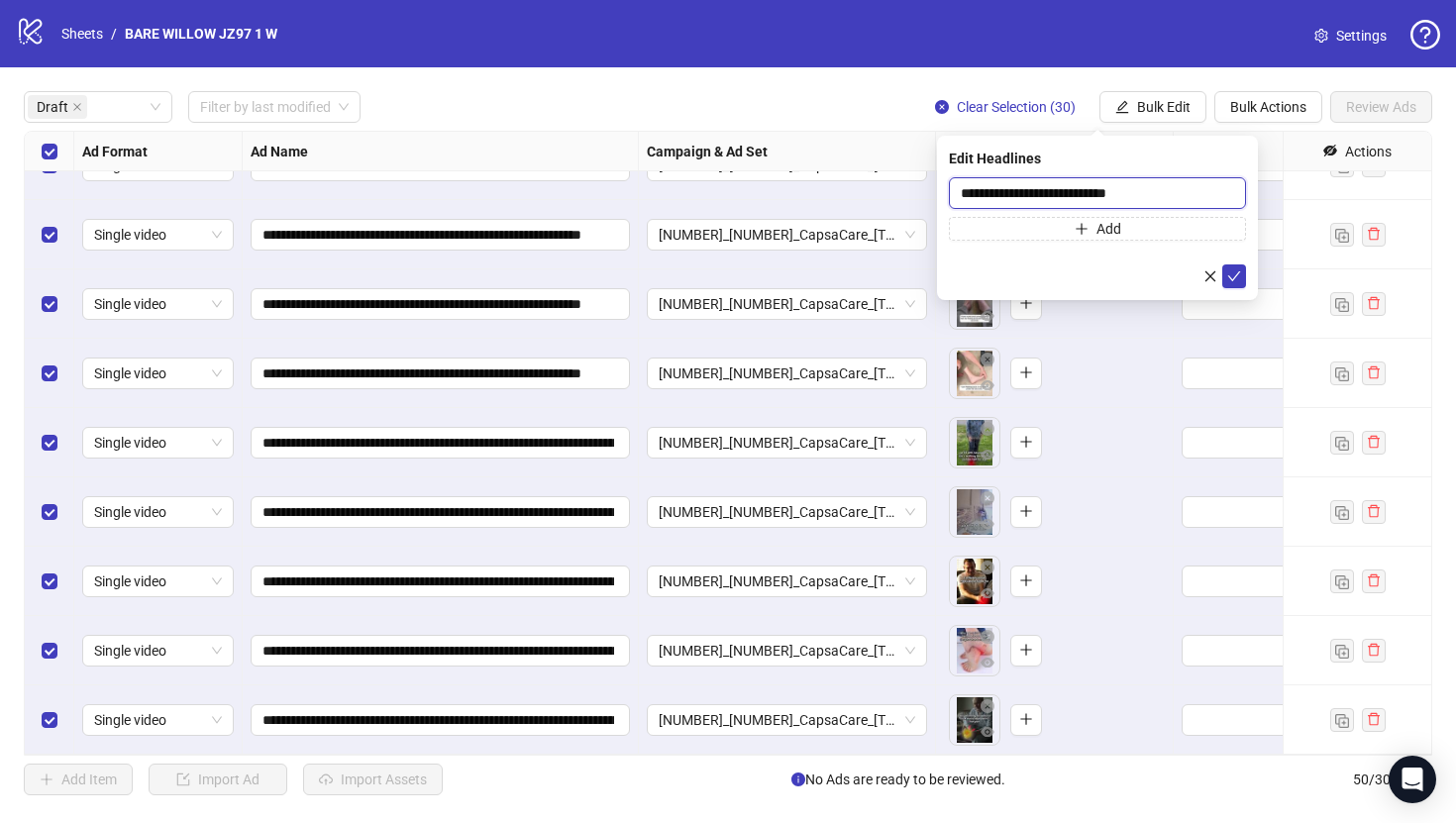 type on "**********" 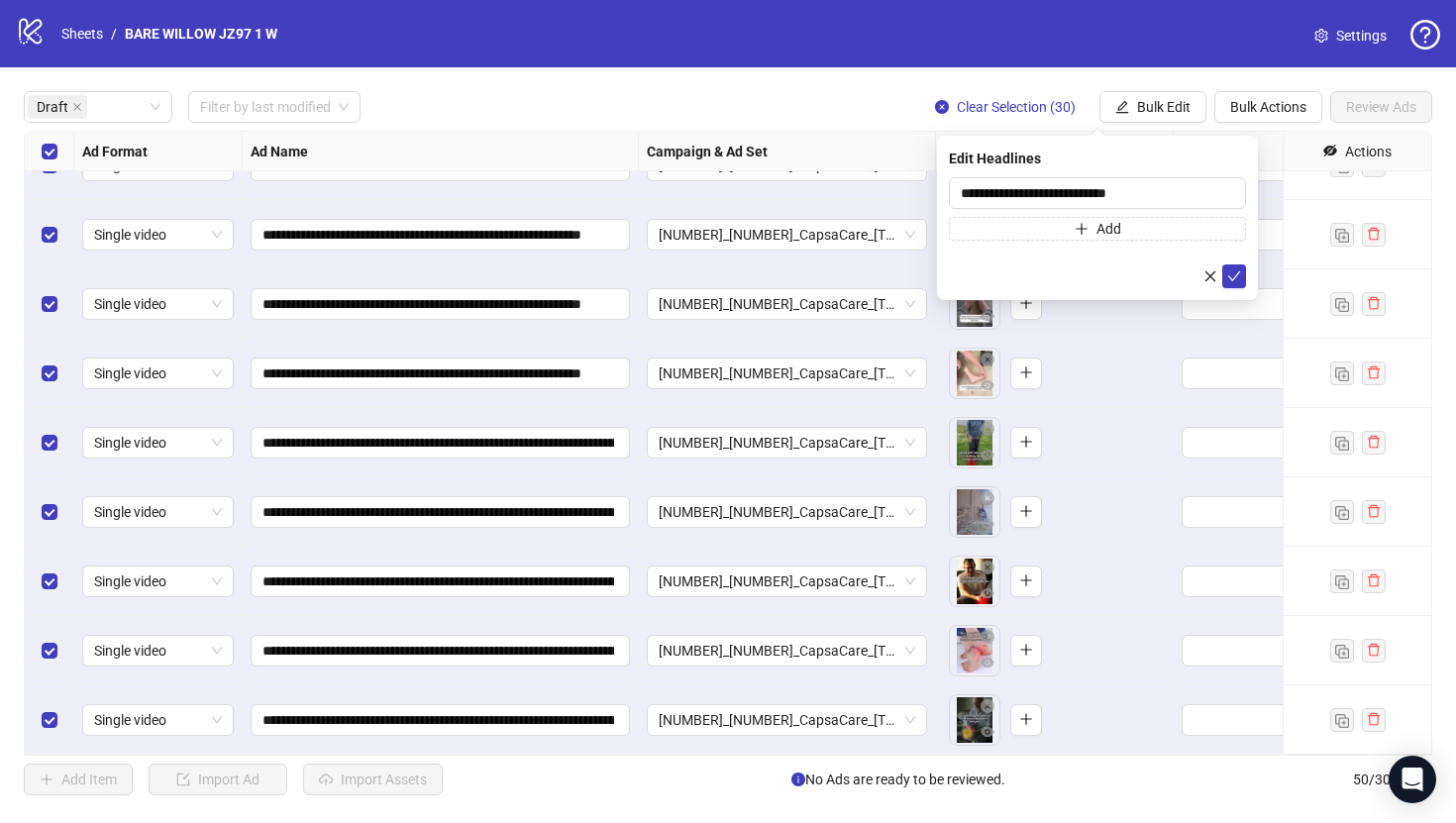 click on "**********" at bounding box center [1097, 218] 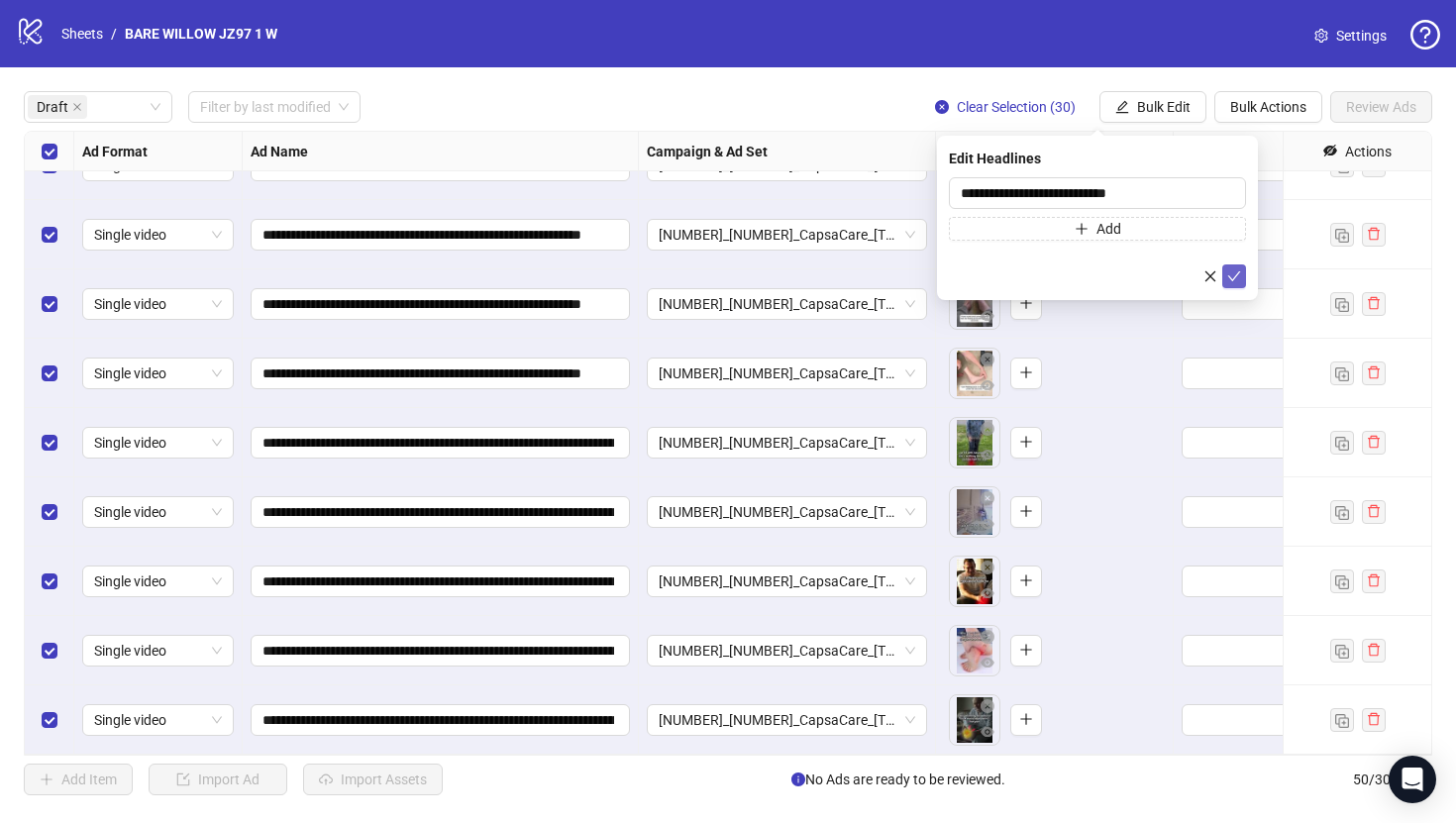 click 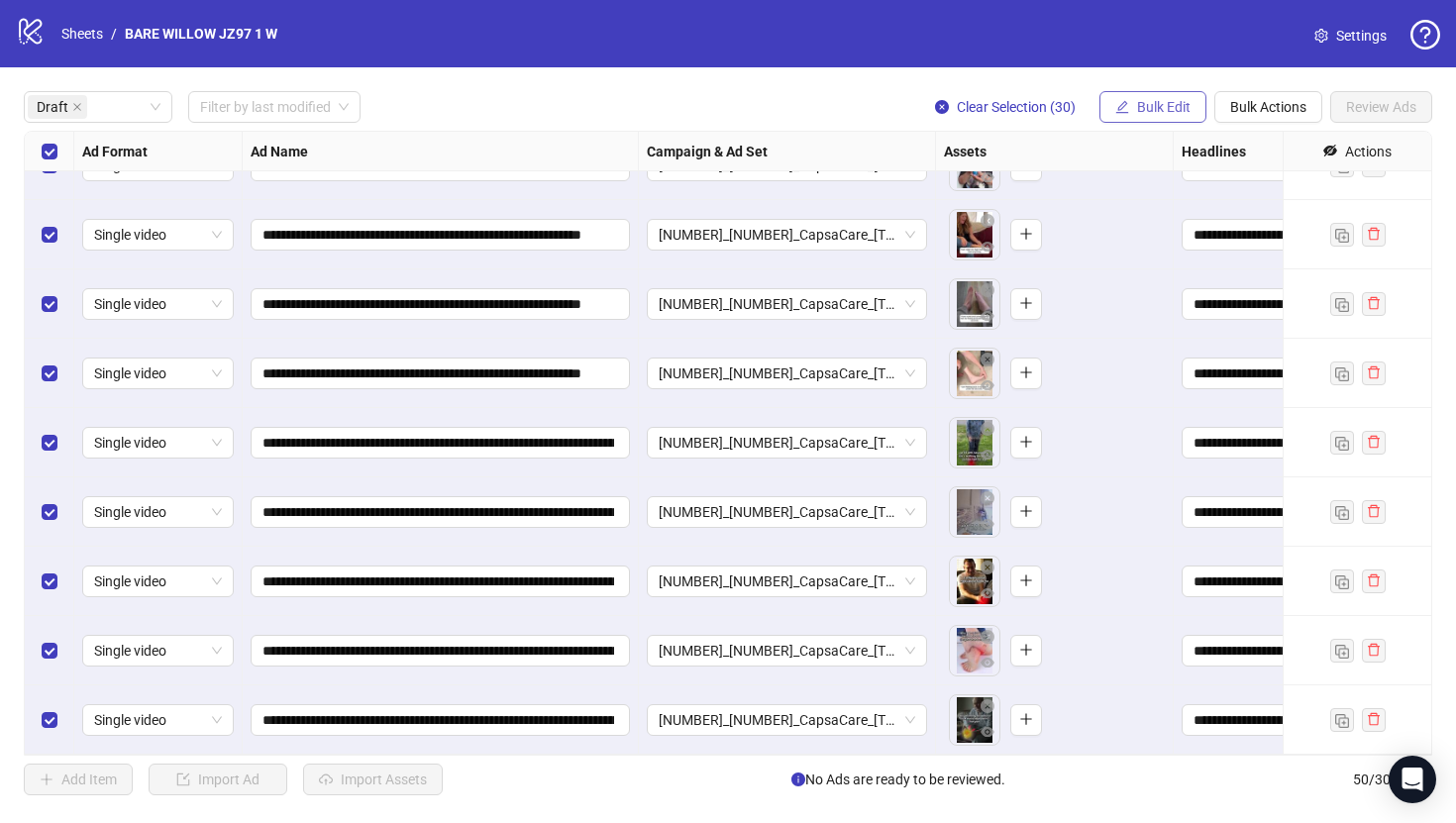 click on "Bulk Edit" at bounding box center [1153, 107] 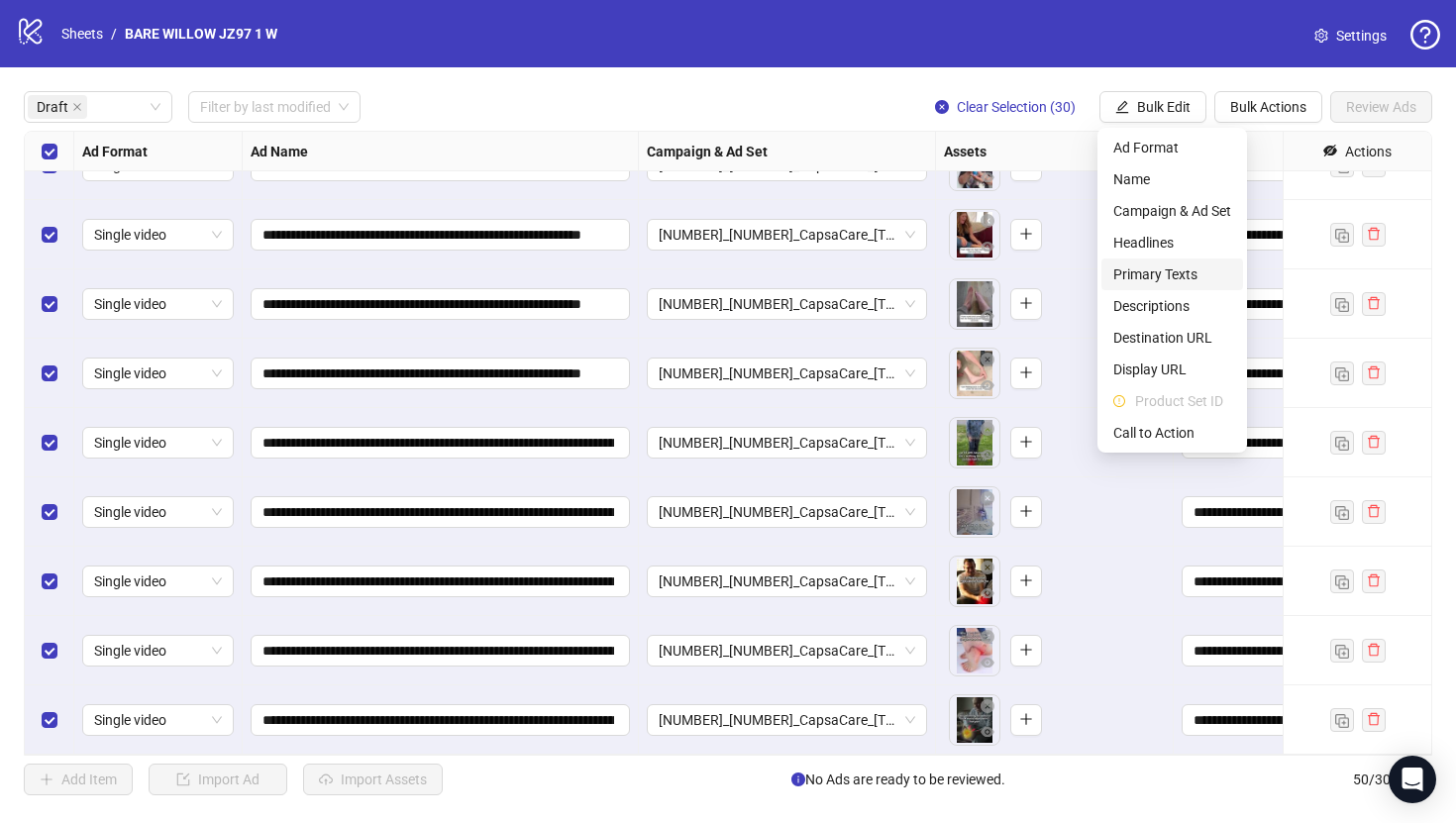 click on "Primary Texts" at bounding box center (1172, 274) 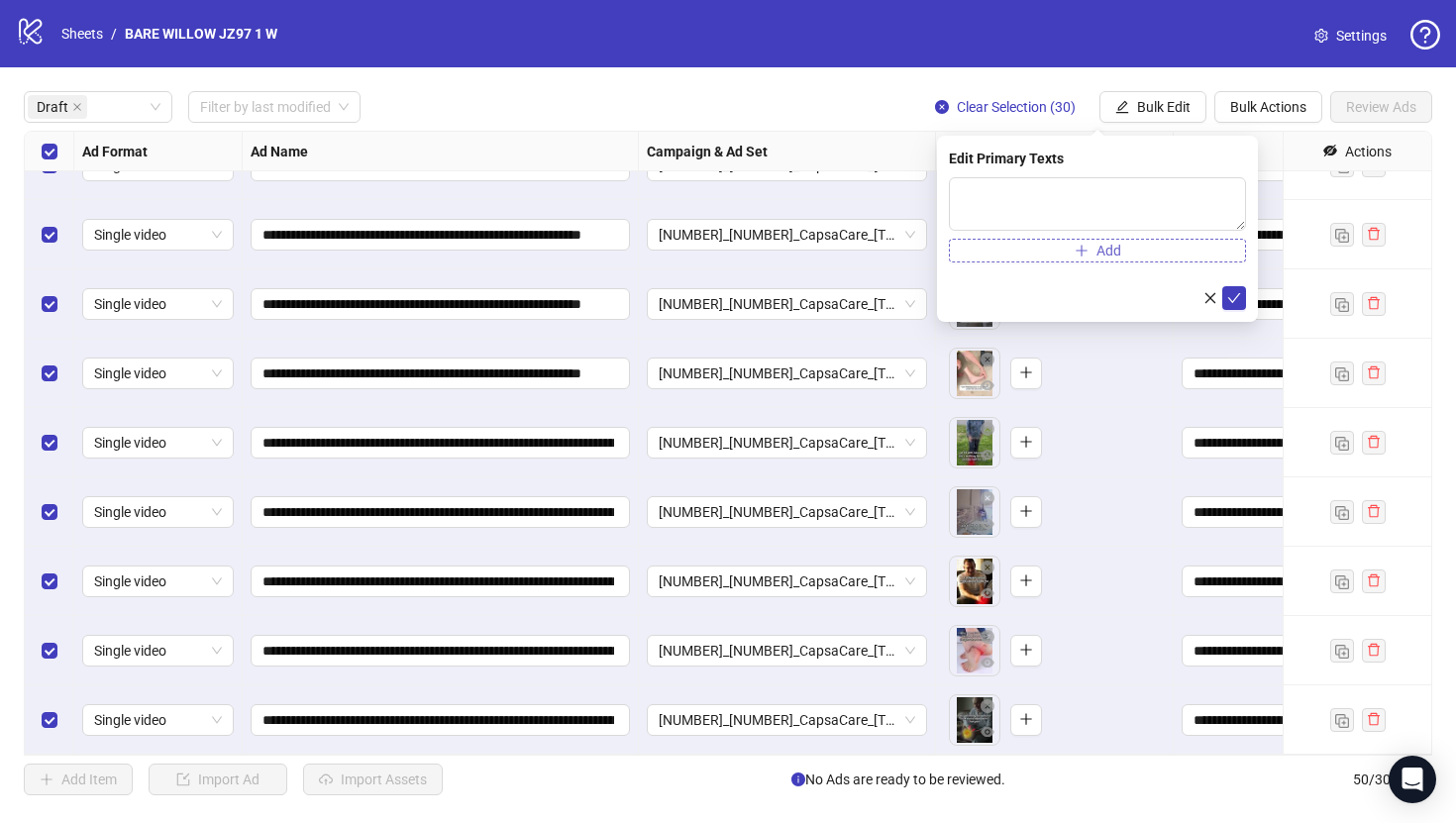 type 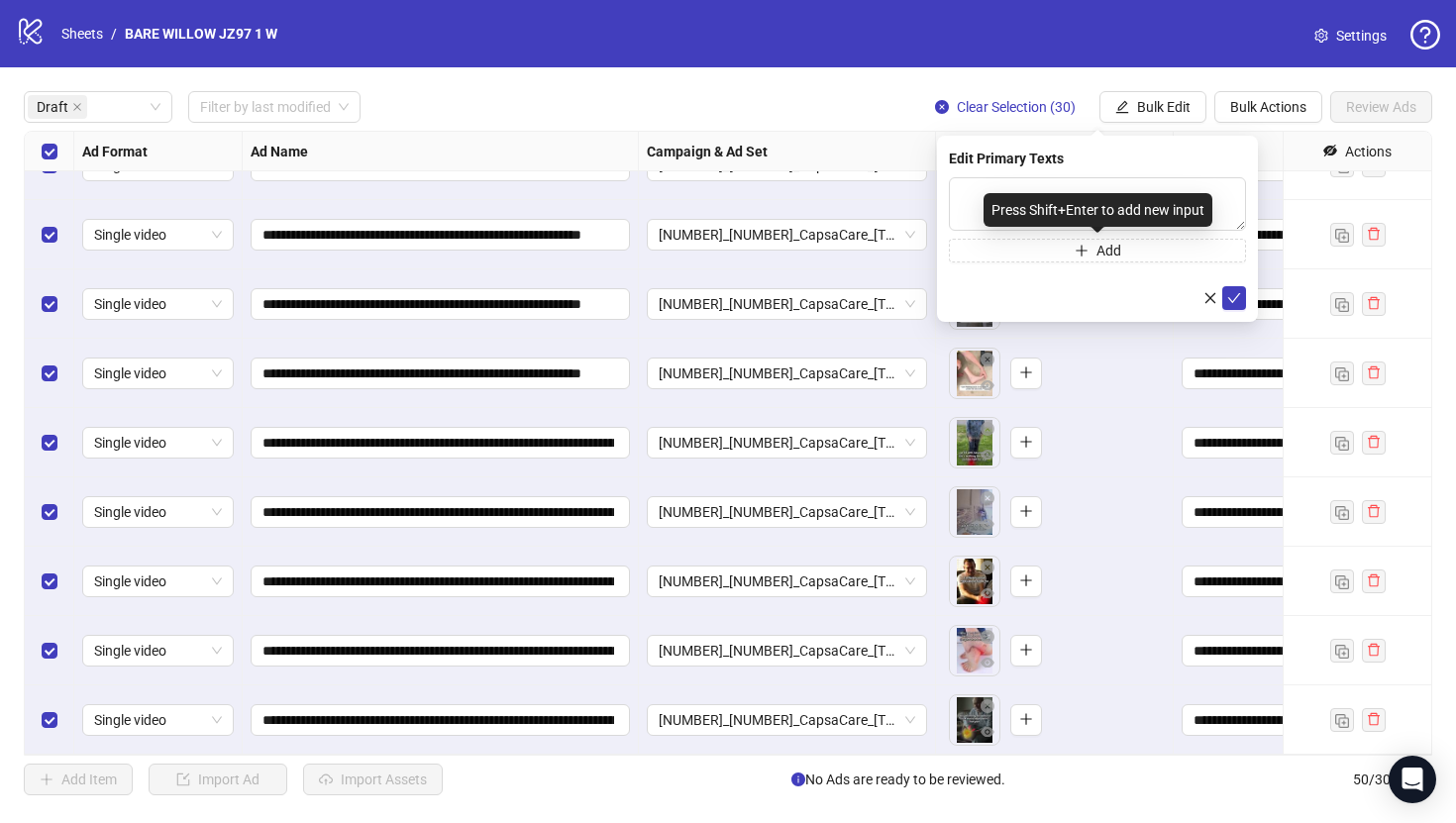 click on "Press Shift+Enter to add new input" at bounding box center (1097, 210) 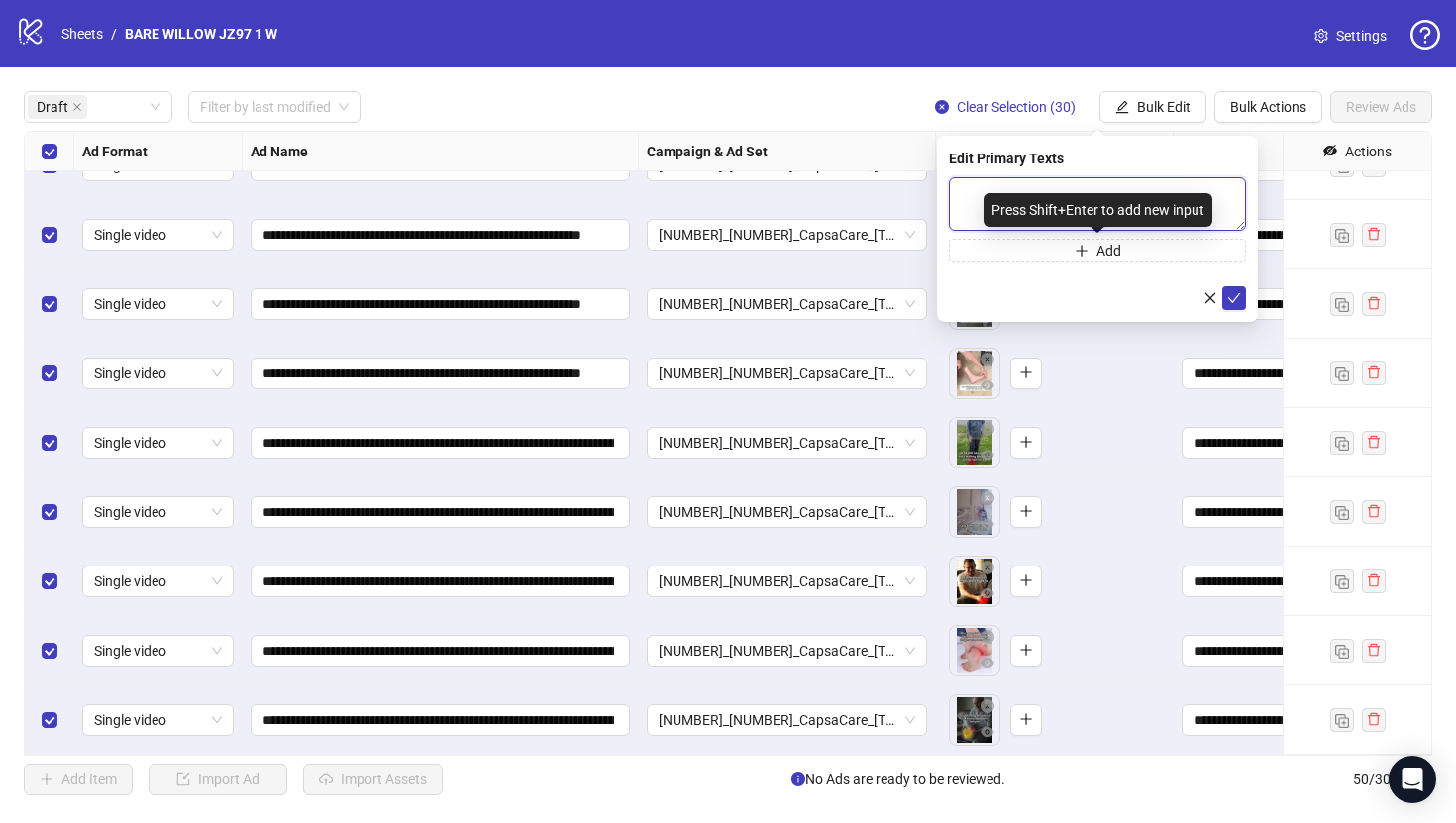 click at bounding box center (1097, 204) 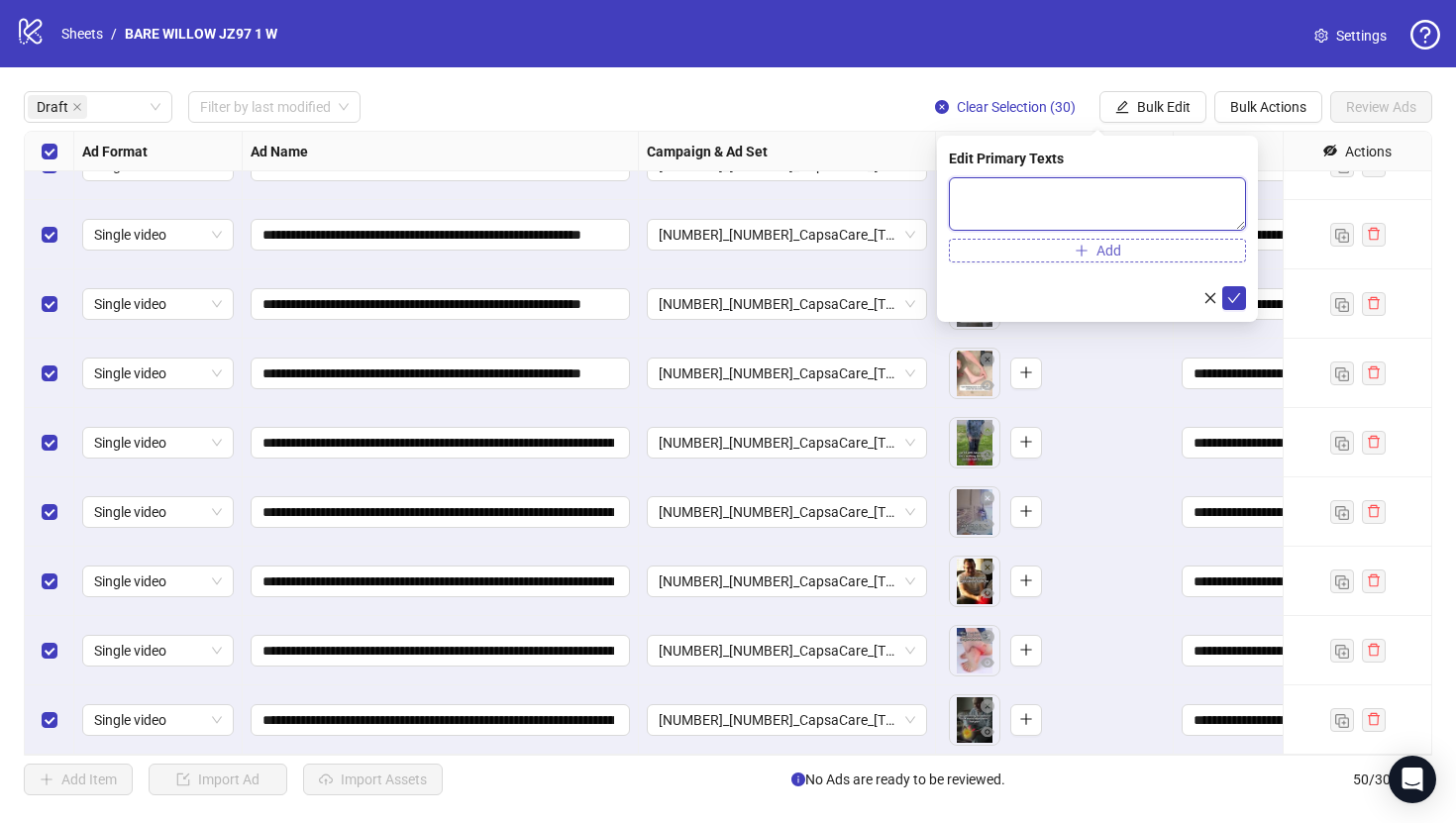 paste on "**********" 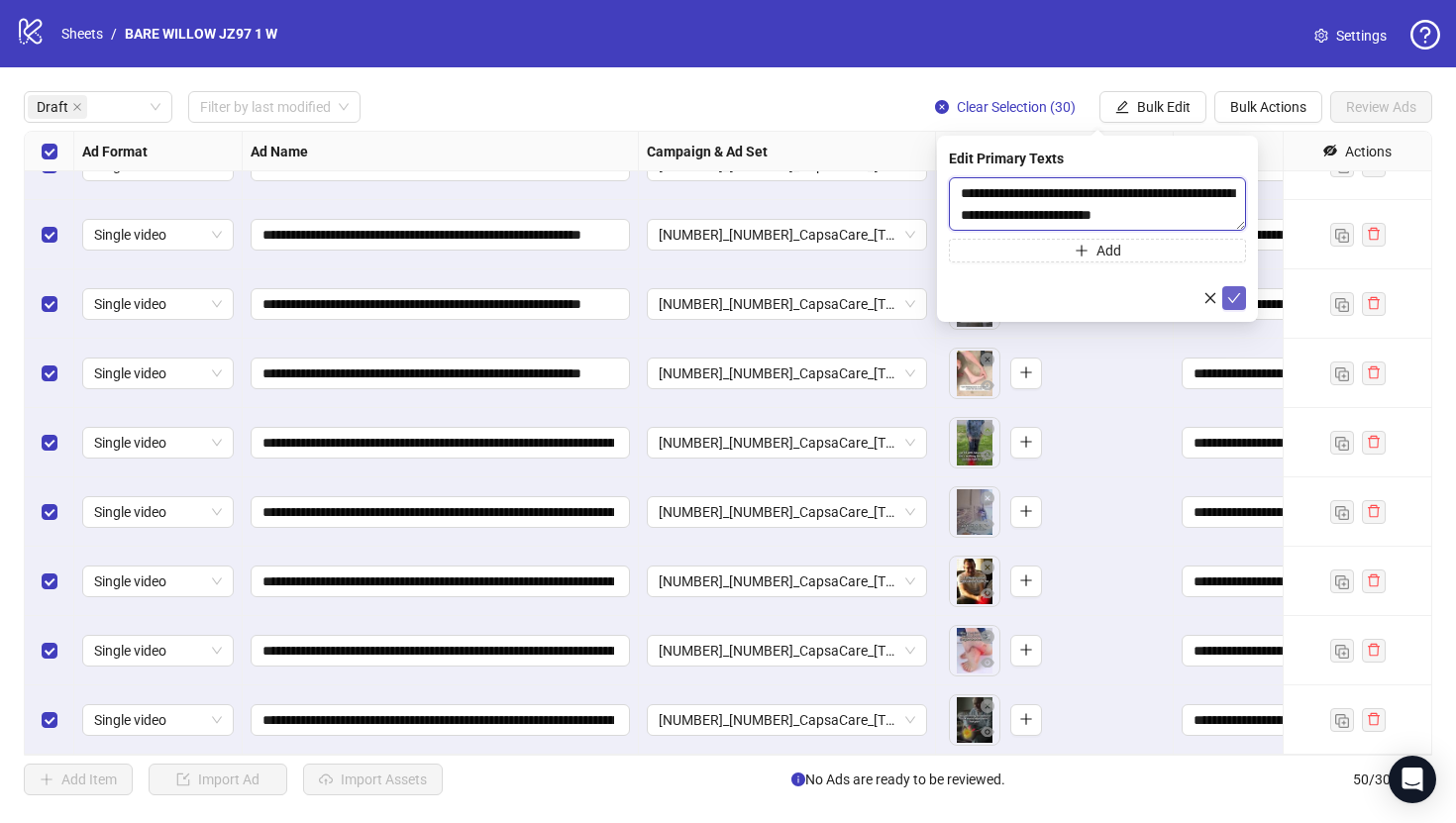 type on "**********" 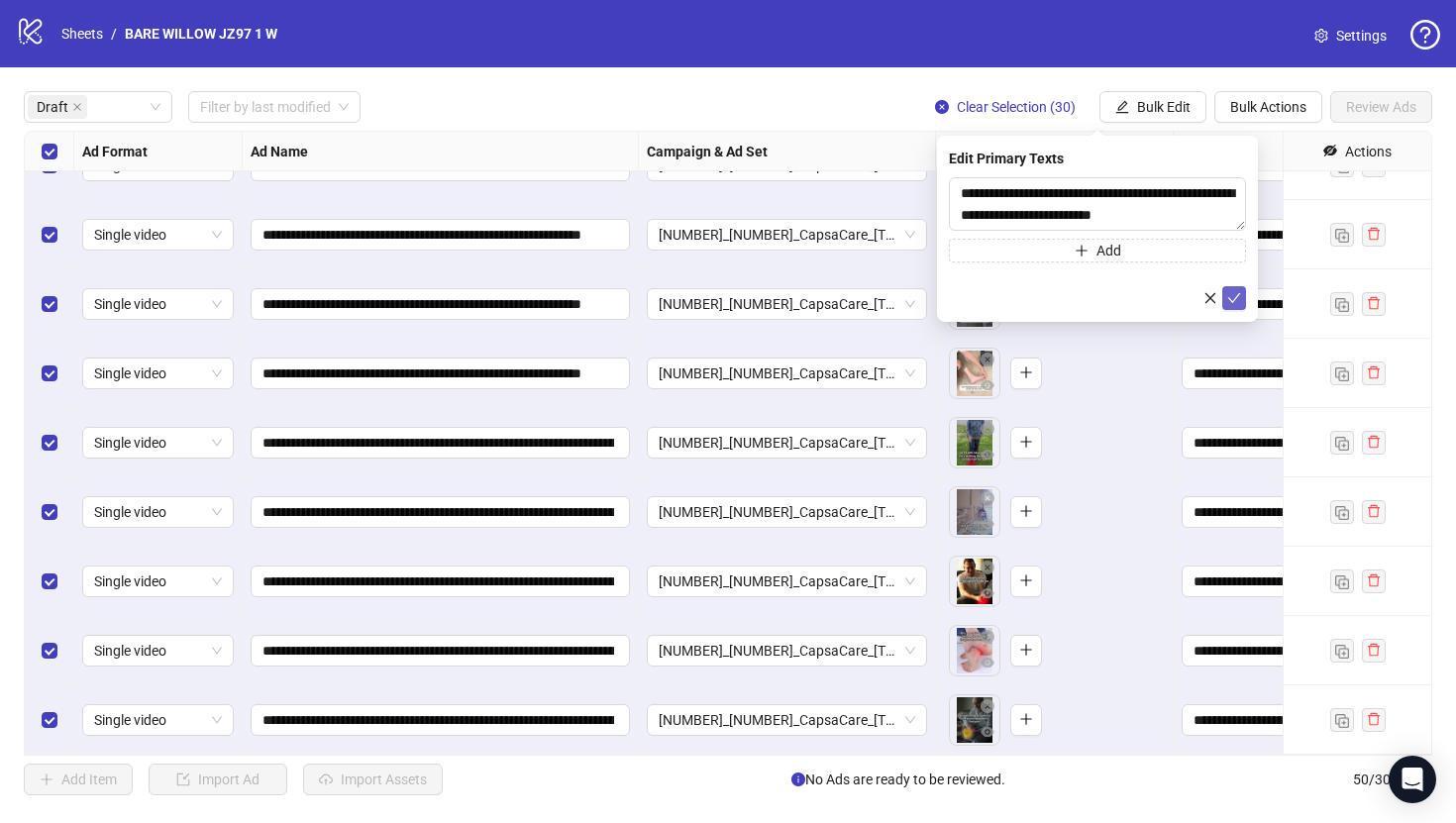 click 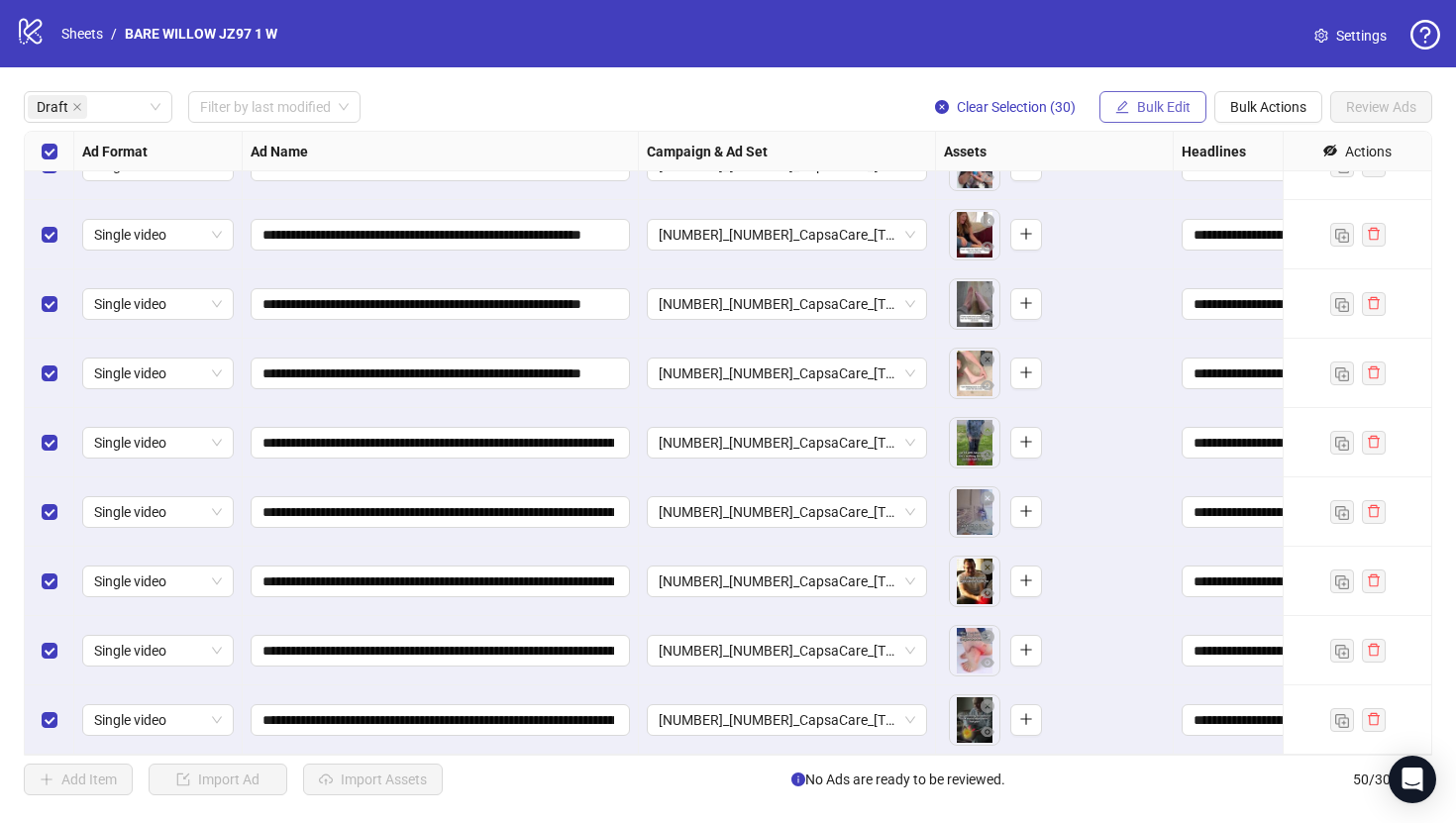 click on "Bulk Edit" at bounding box center (1153, 107) 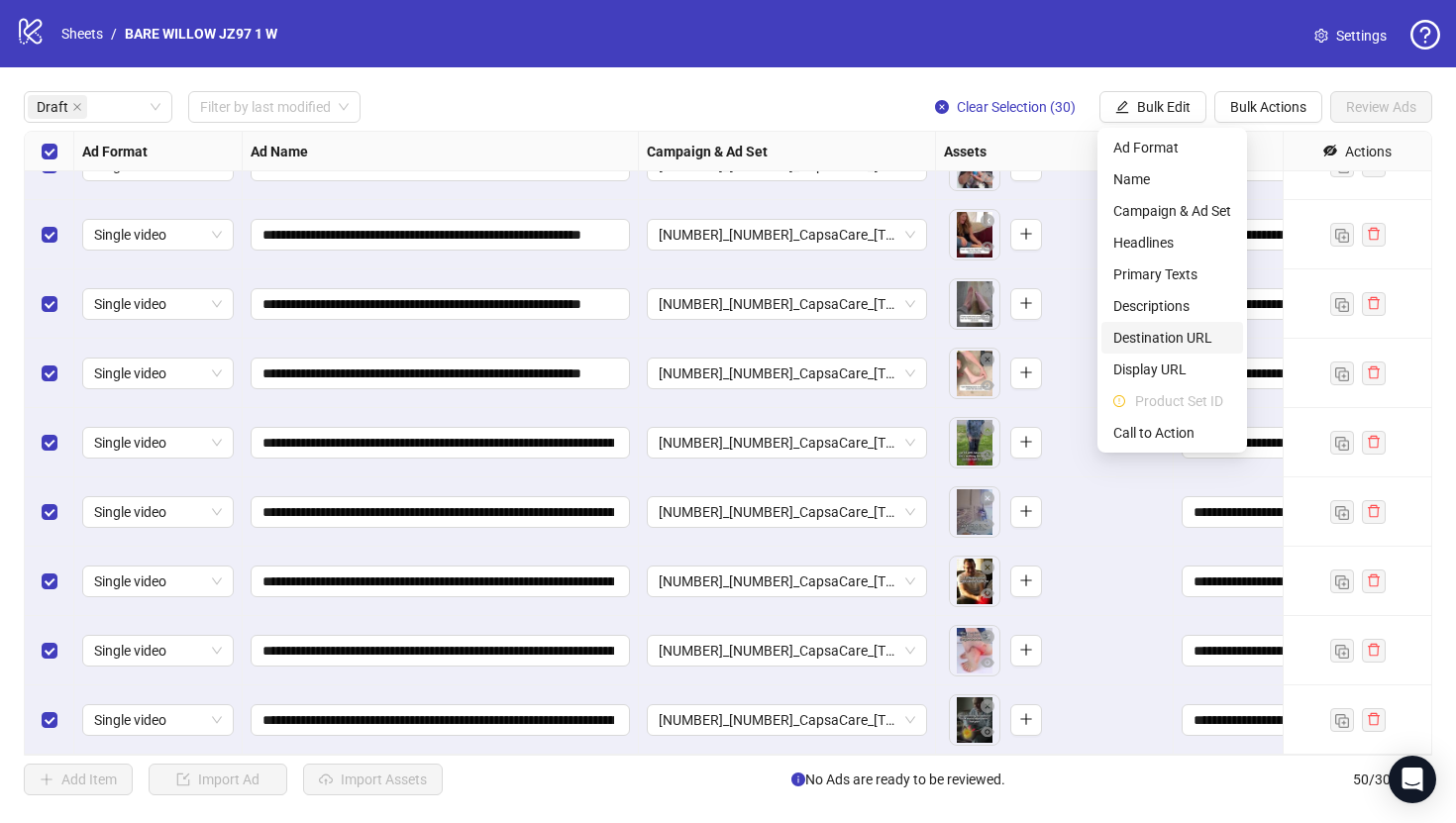click on "Destination URL" at bounding box center (1172, 338) 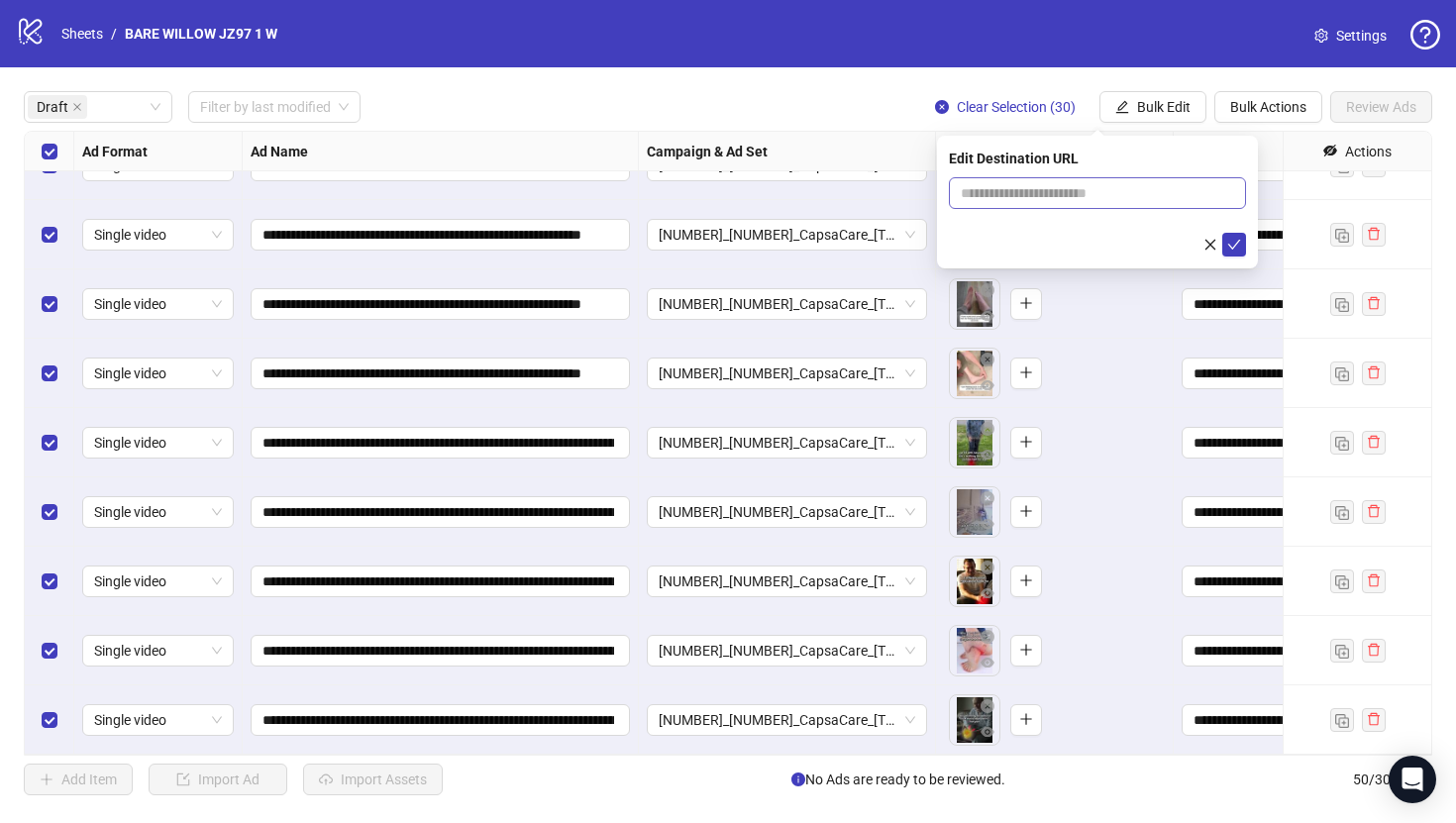 click at bounding box center (1097, 193) 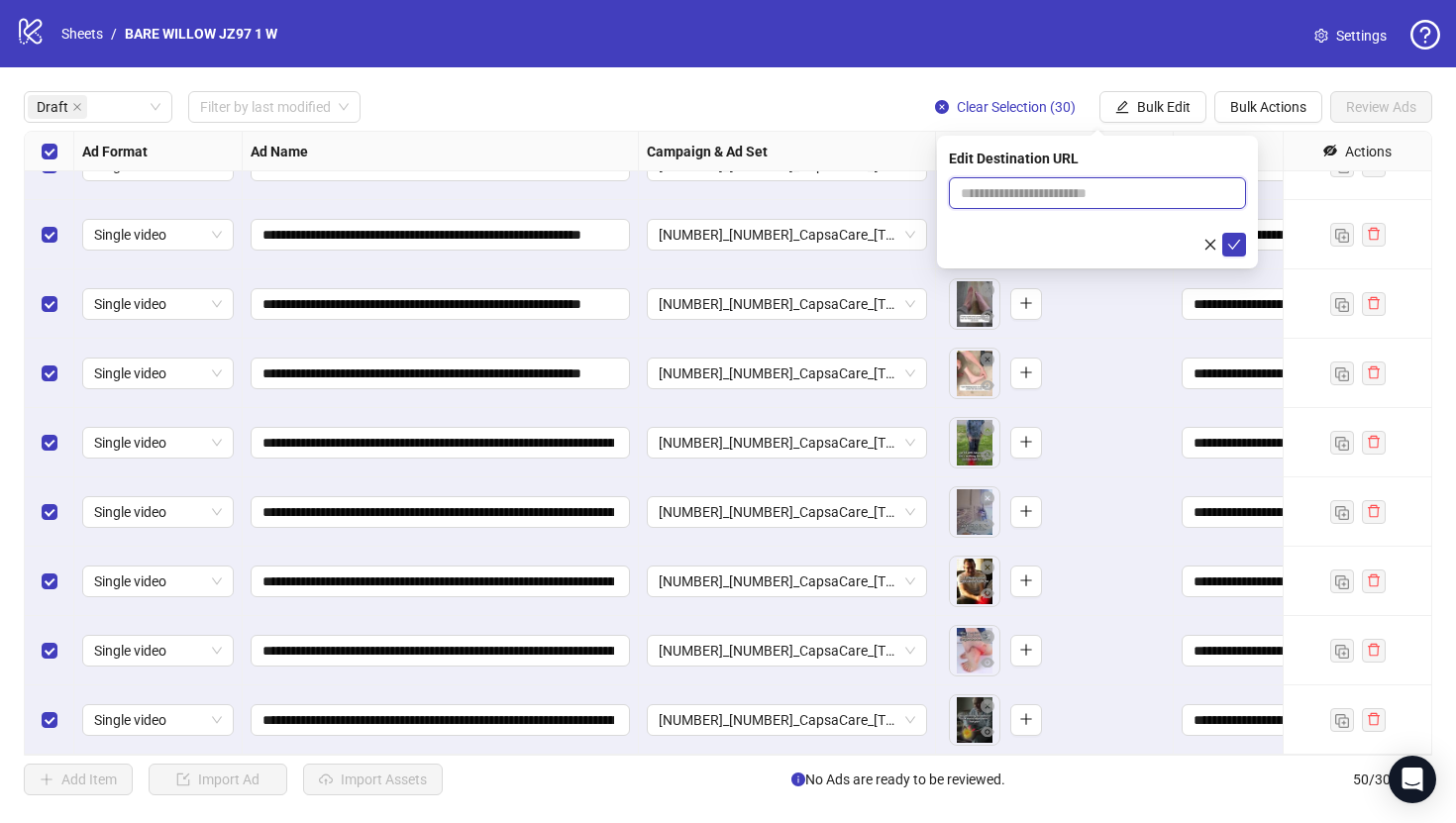 click at bounding box center [1090, 193] 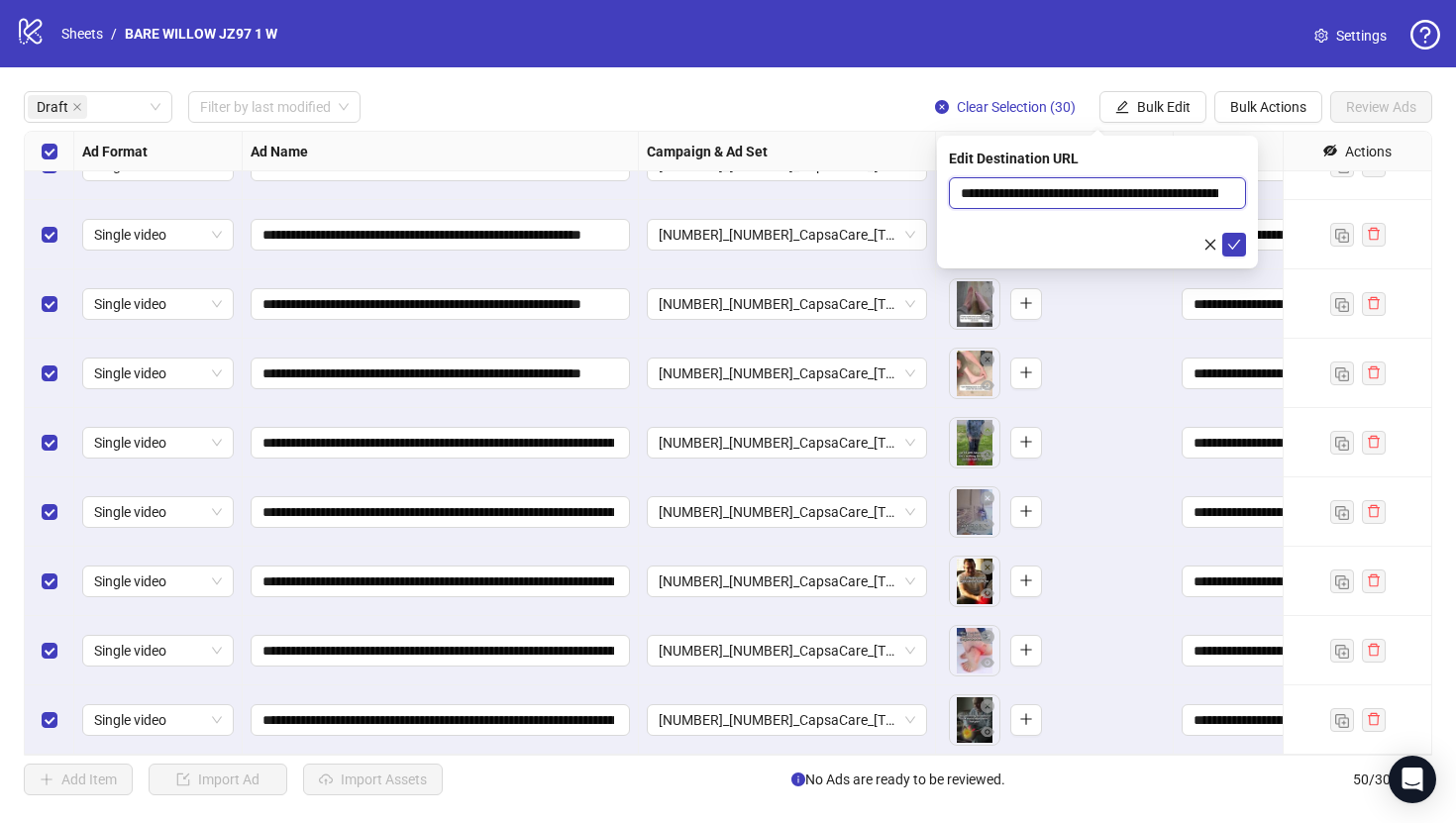 scroll, scrollTop: 0, scrollLeft: 727, axis: horizontal 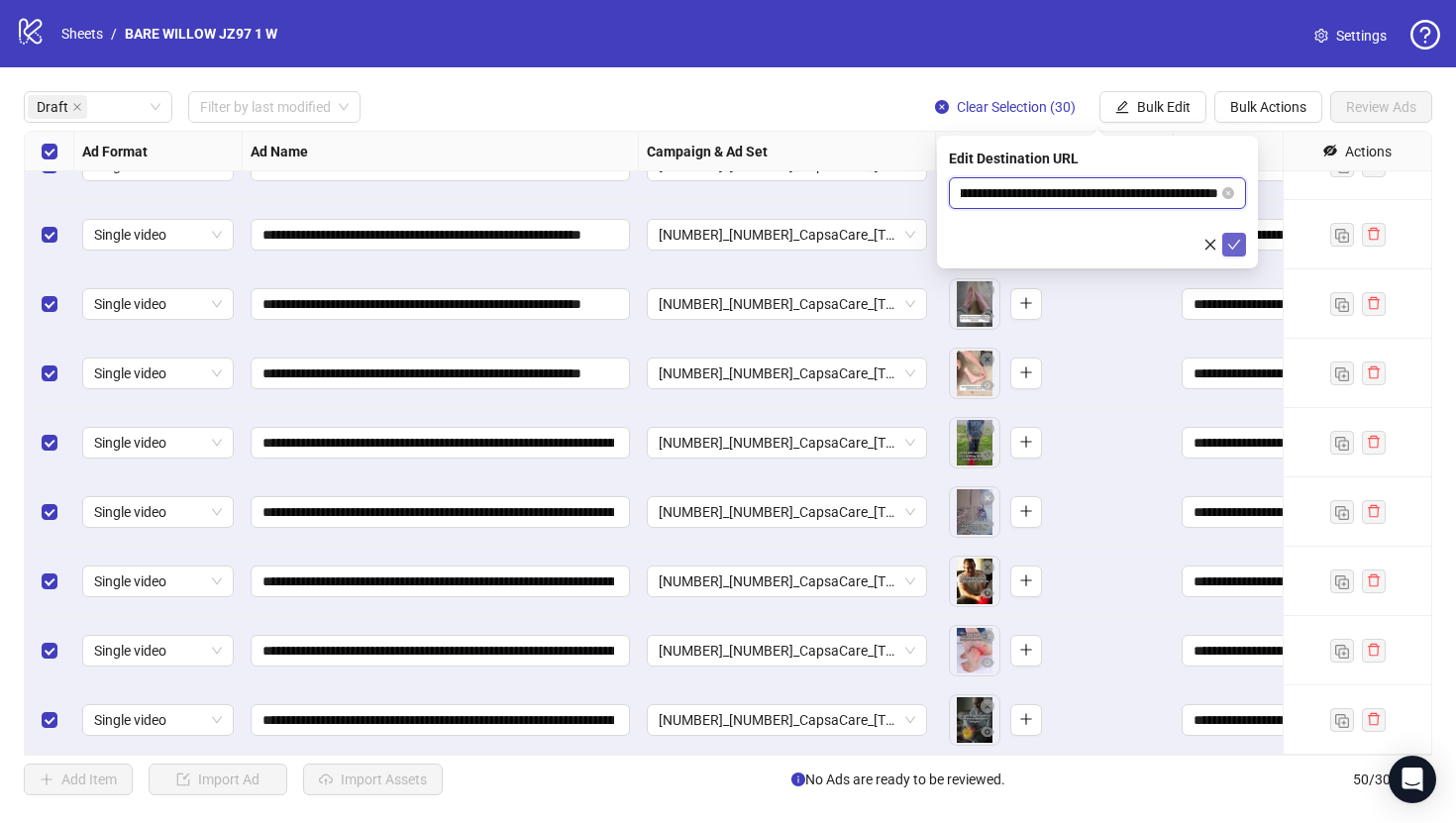 type on "**********" 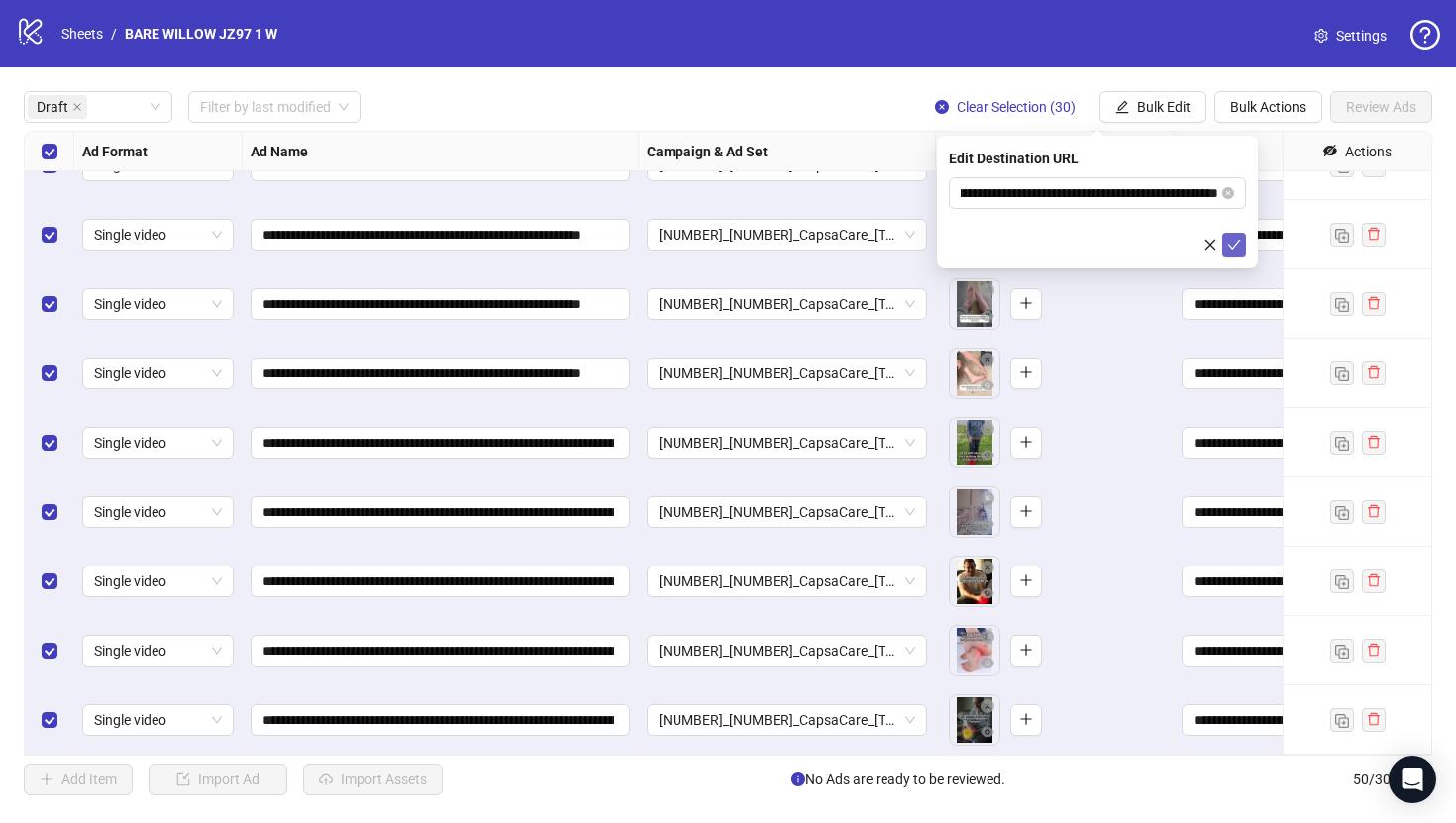 click 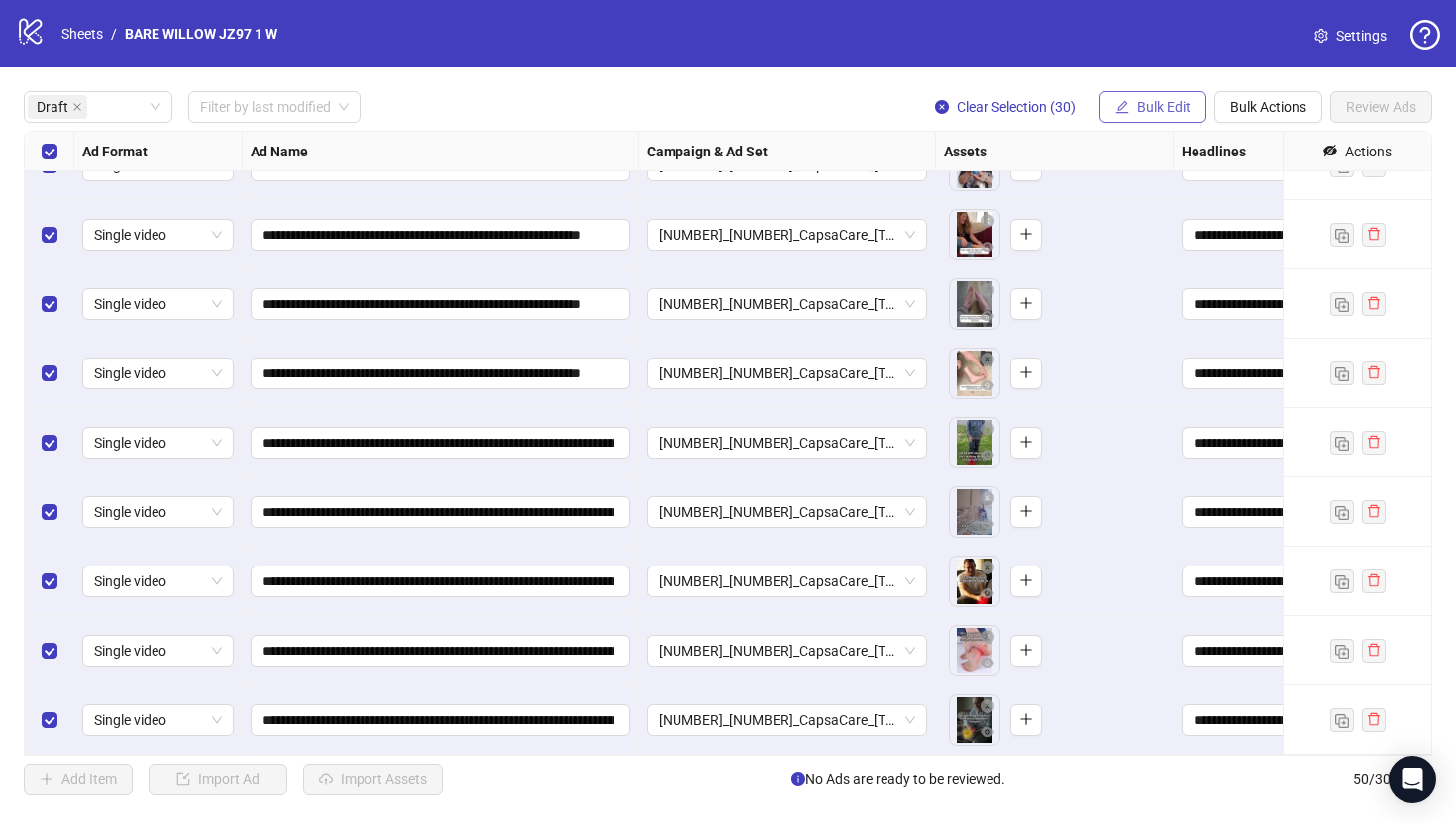 click on "Bulk Edit" at bounding box center [1164, 107] 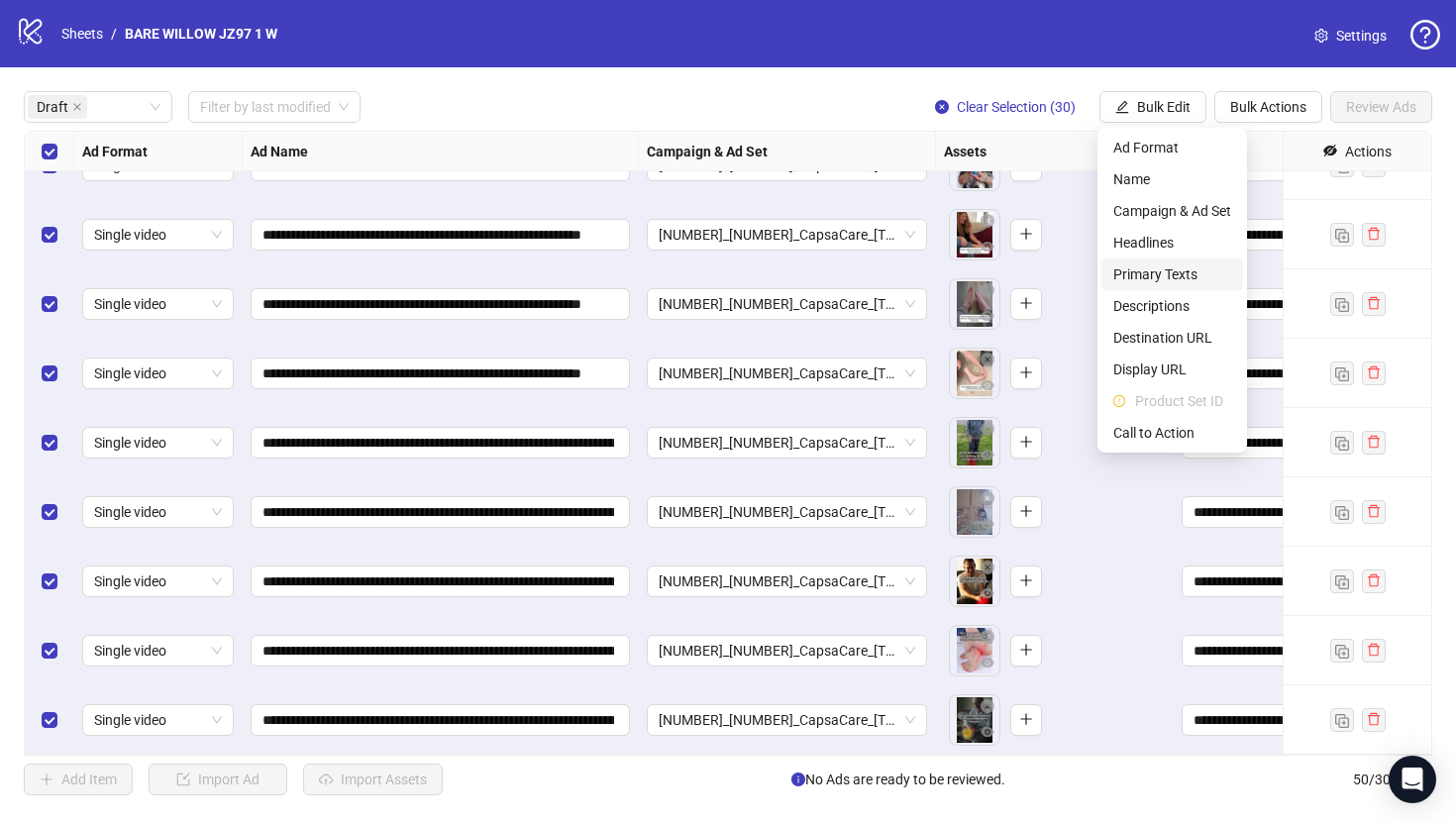 click on "Primary Texts" at bounding box center [1172, 274] 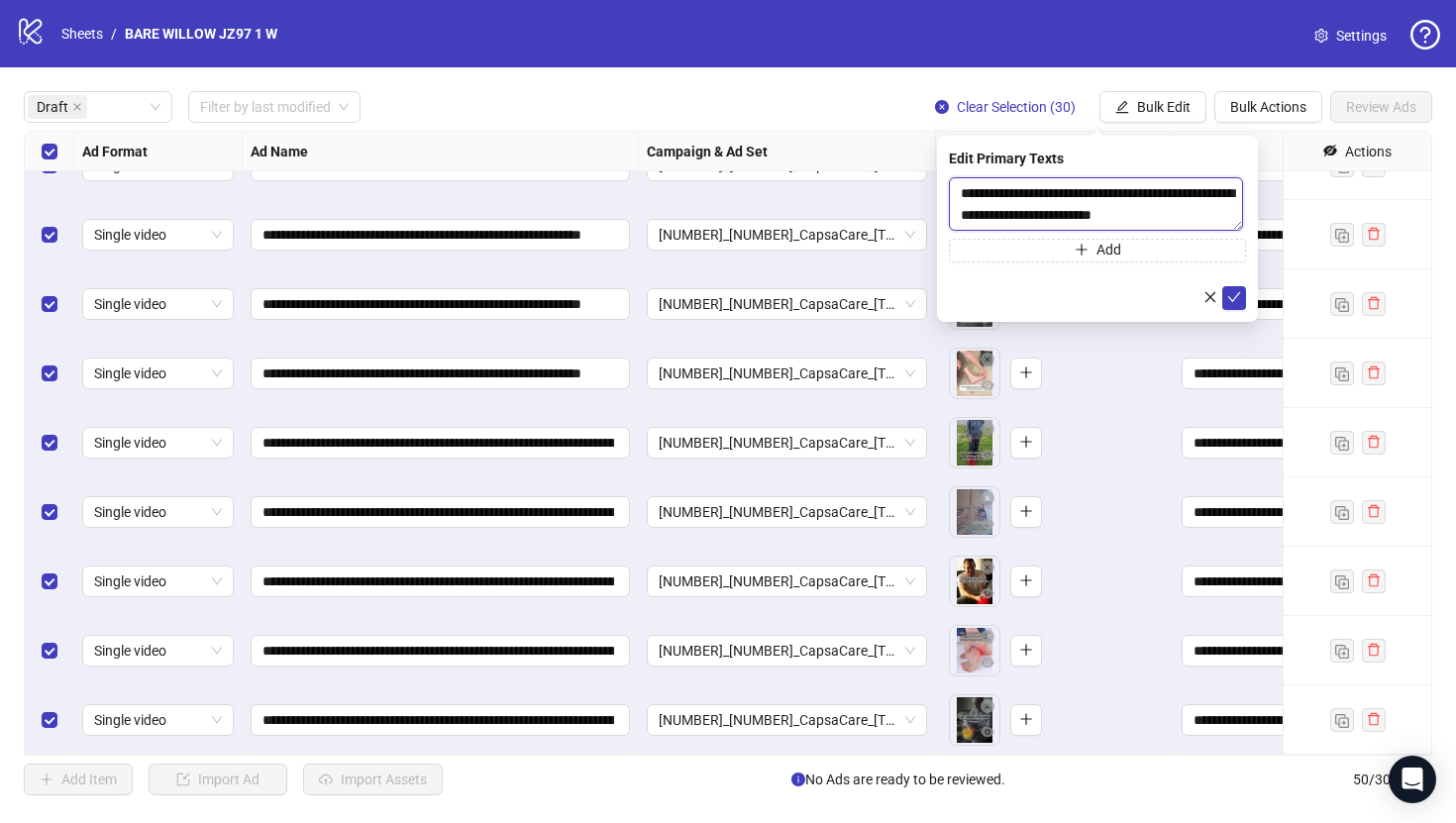 click on "**********" at bounding box center [1095, 204] 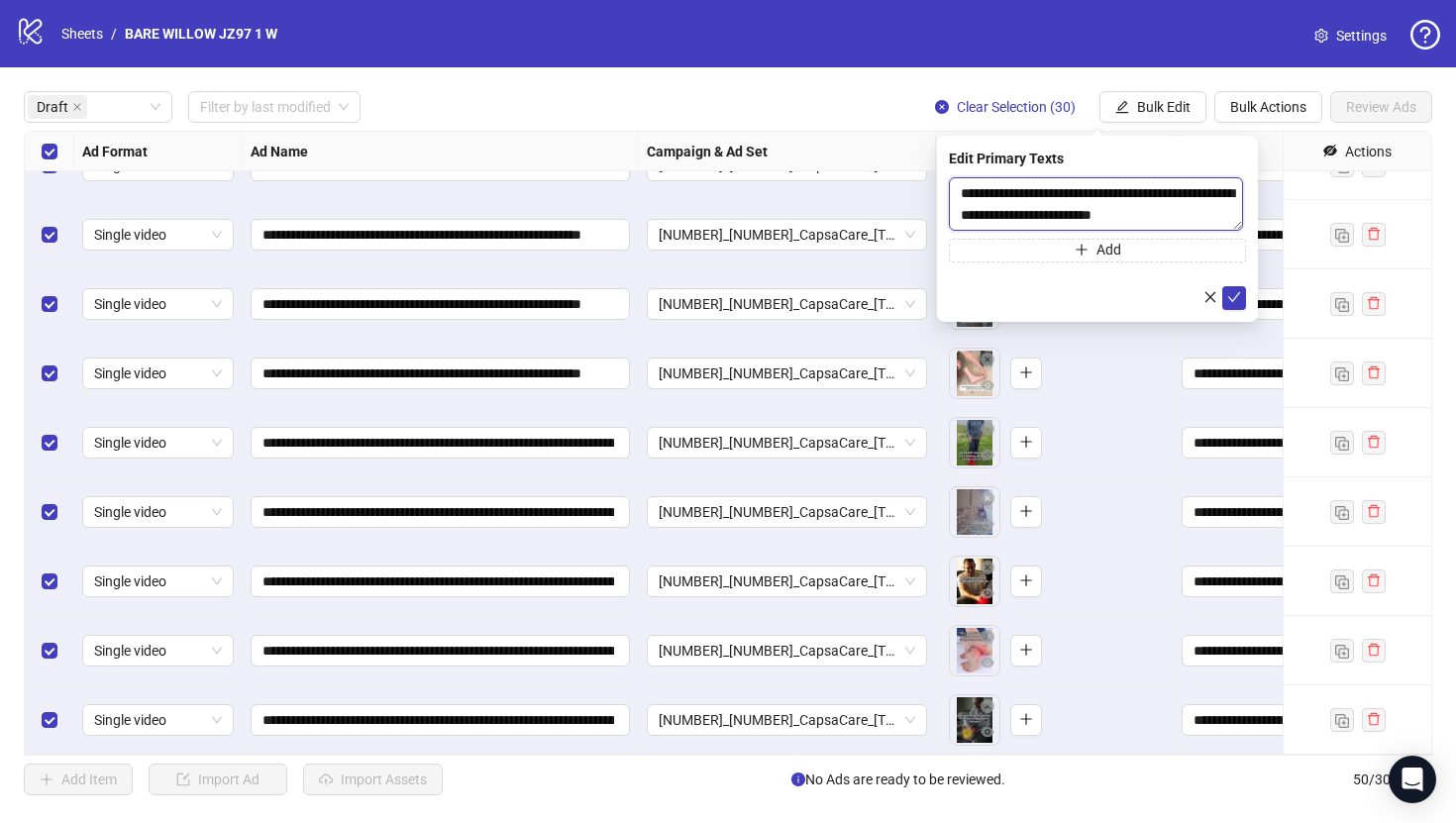 drag, startPoint x: 1208, startPoint y: 193, endPoint x: 917, endPoint y: 159, distance: 292.97952 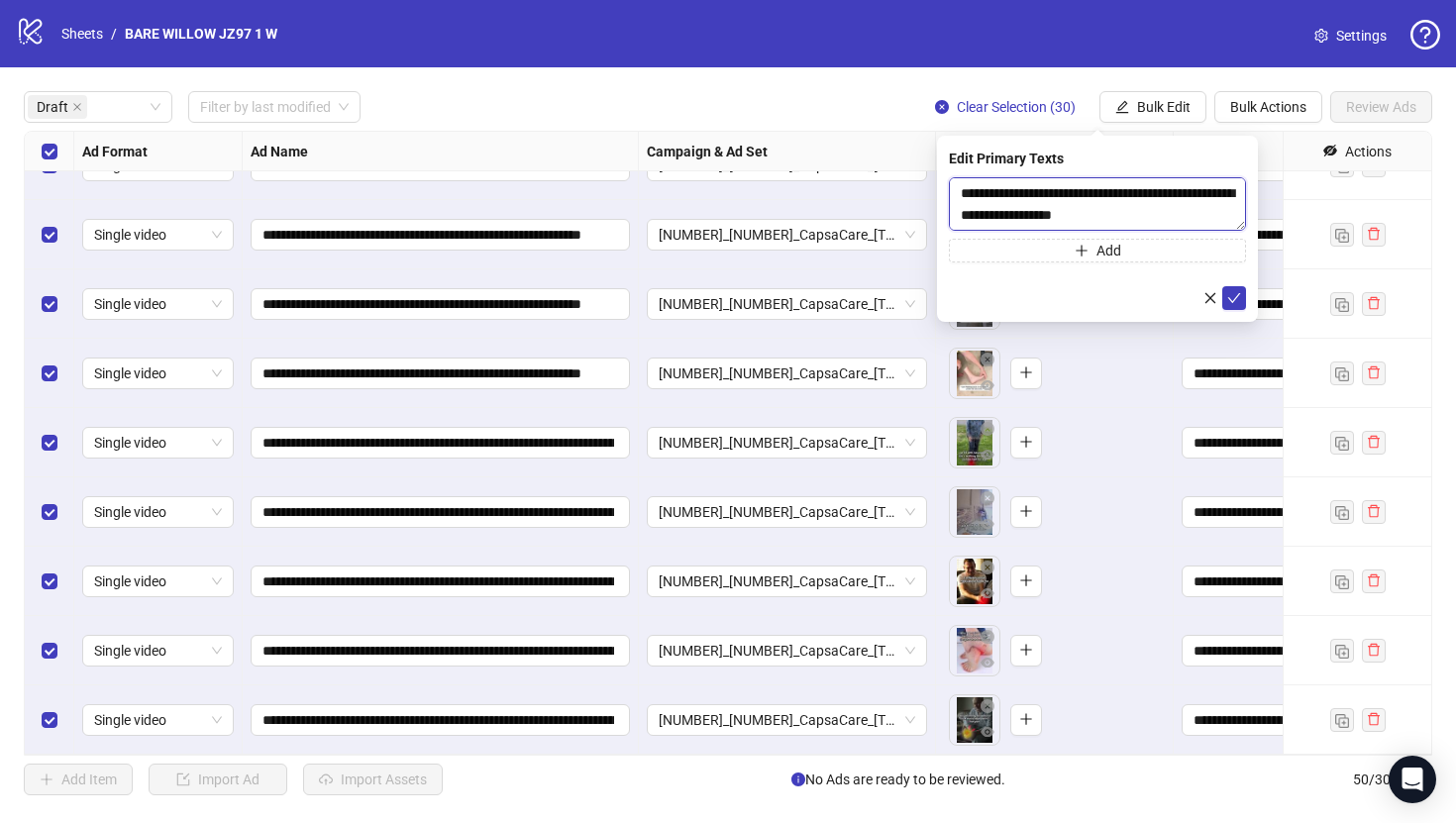 scroll, scrollTop: 370, scrollLeft: 0, axis: vertical 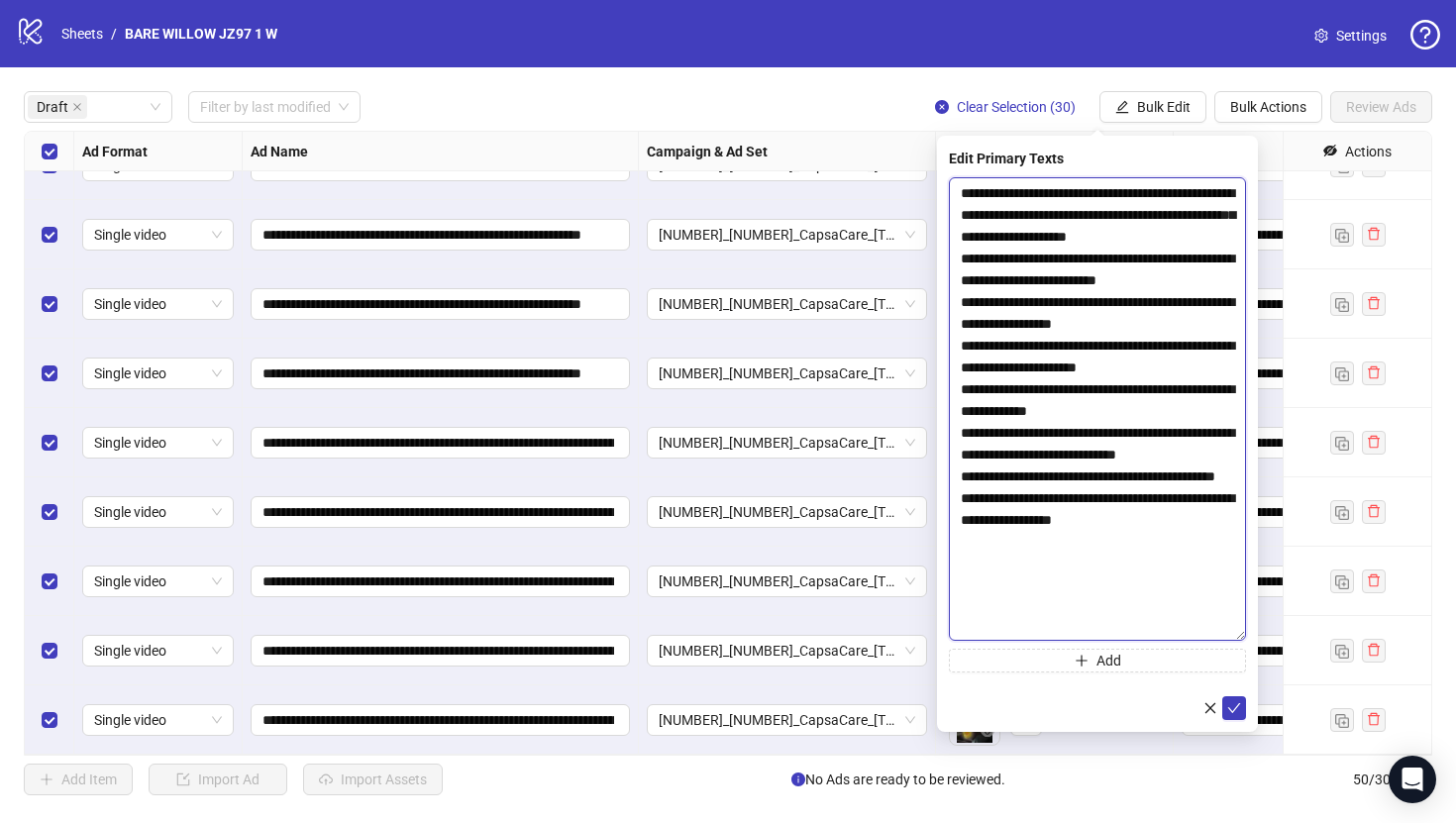 drag, startPoint x: 1241, startPoint y: 225, endPoint x: 1161, endPoint y: 647, distance: 429.51601 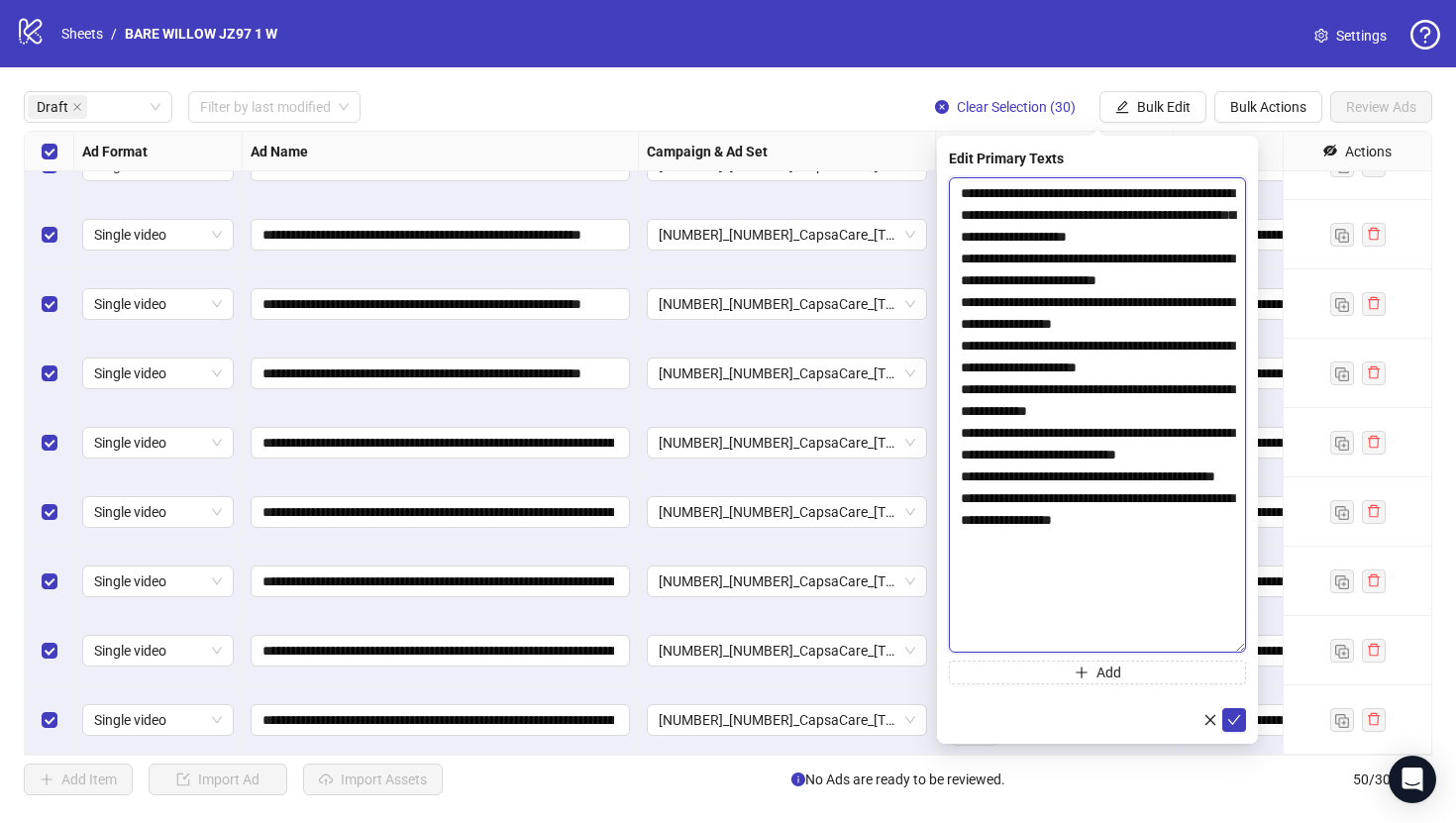 click on "**********" at bounding box center (1097, 415) 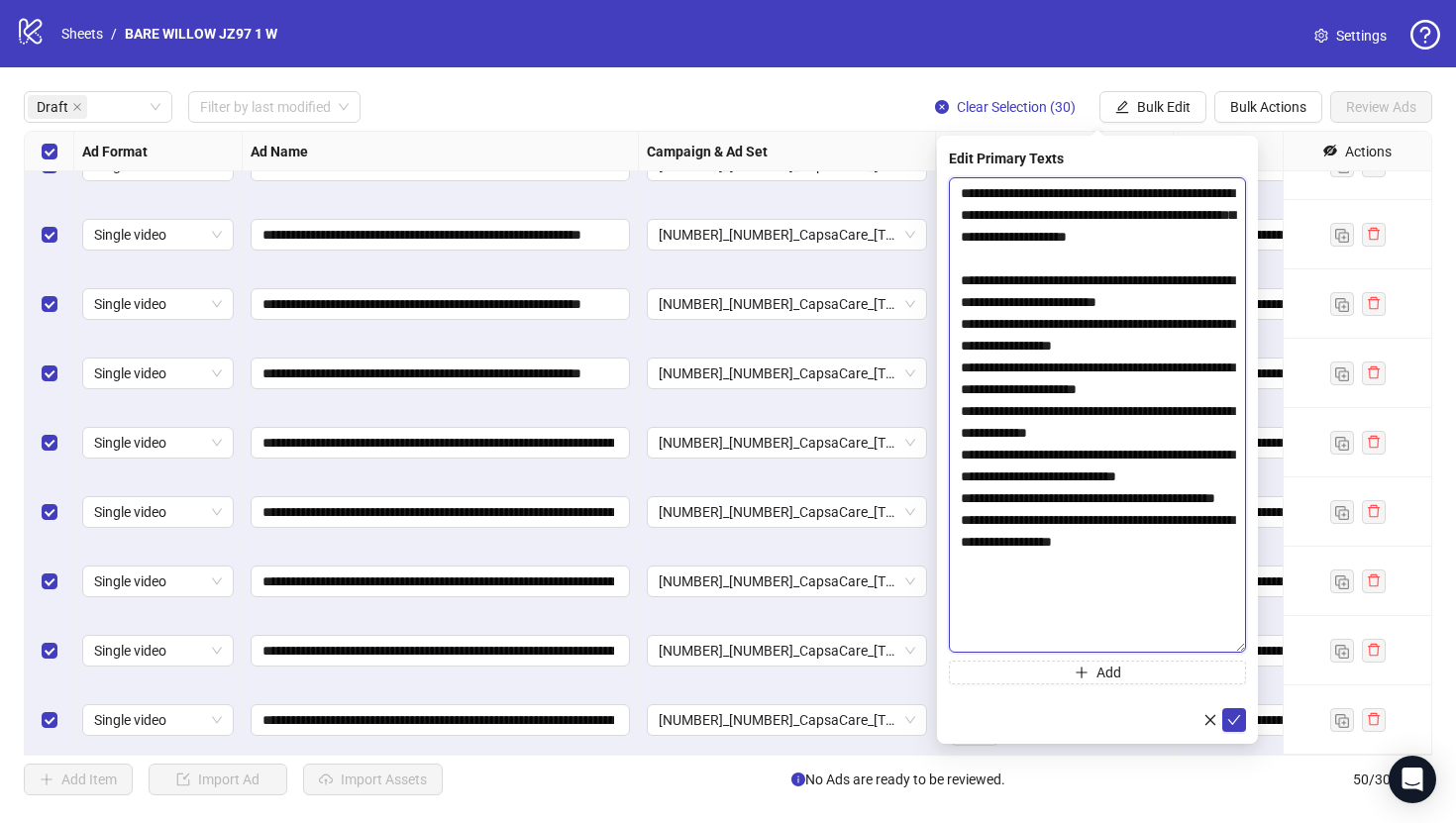 click on "**********" at bounding box center (1097, 415) 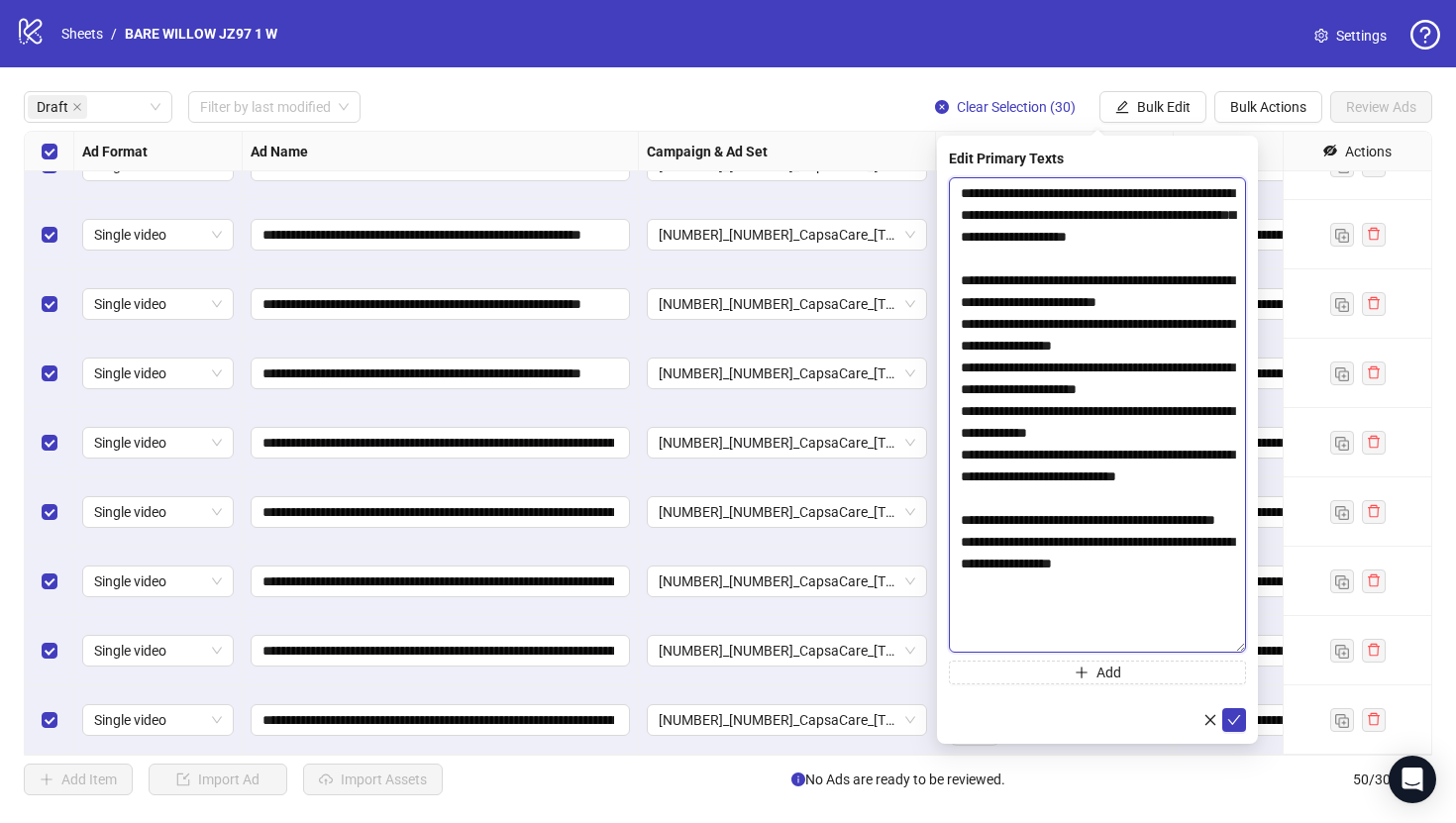 click on "**********" at bounding box center (1097, 415) 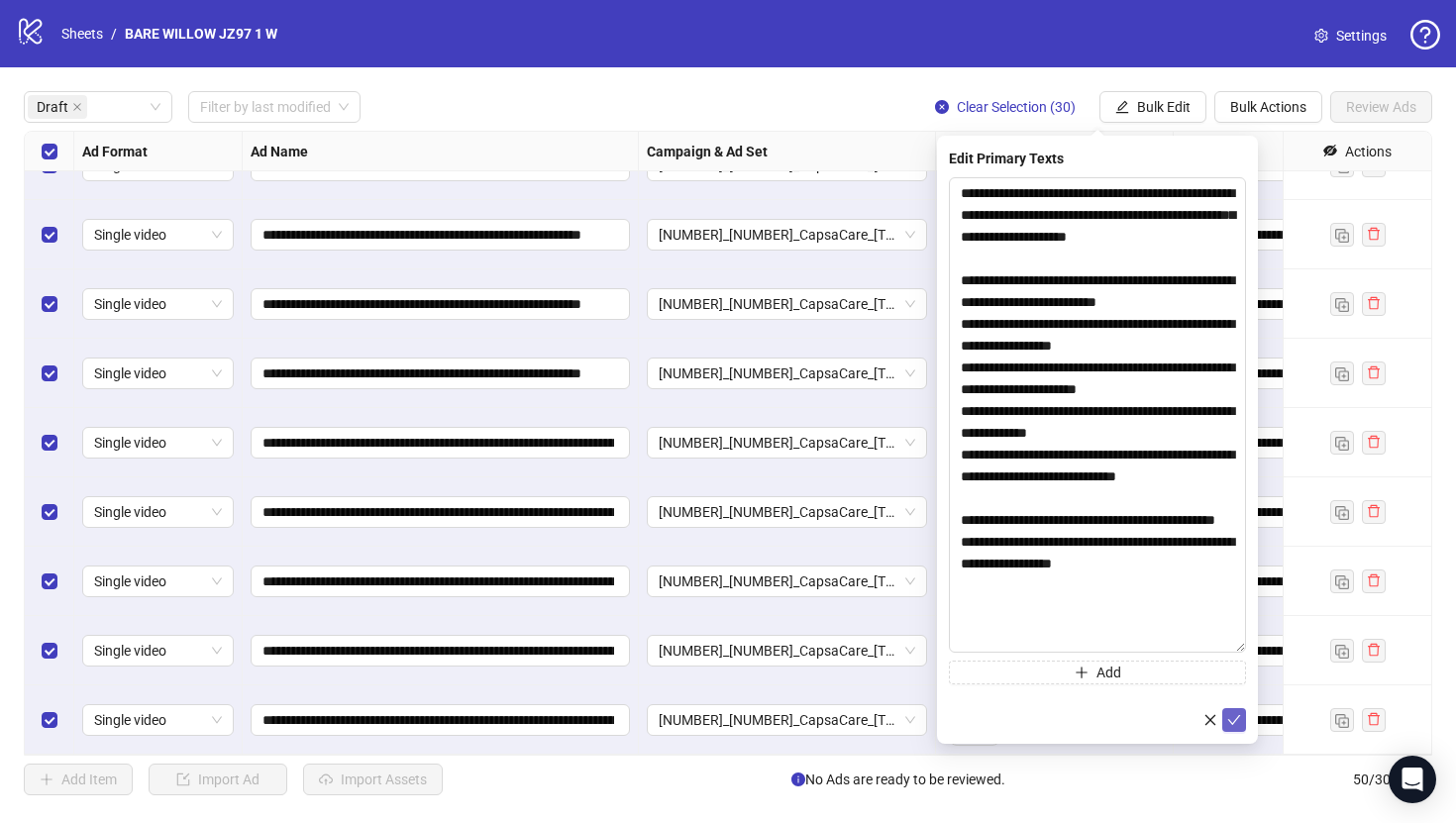 click 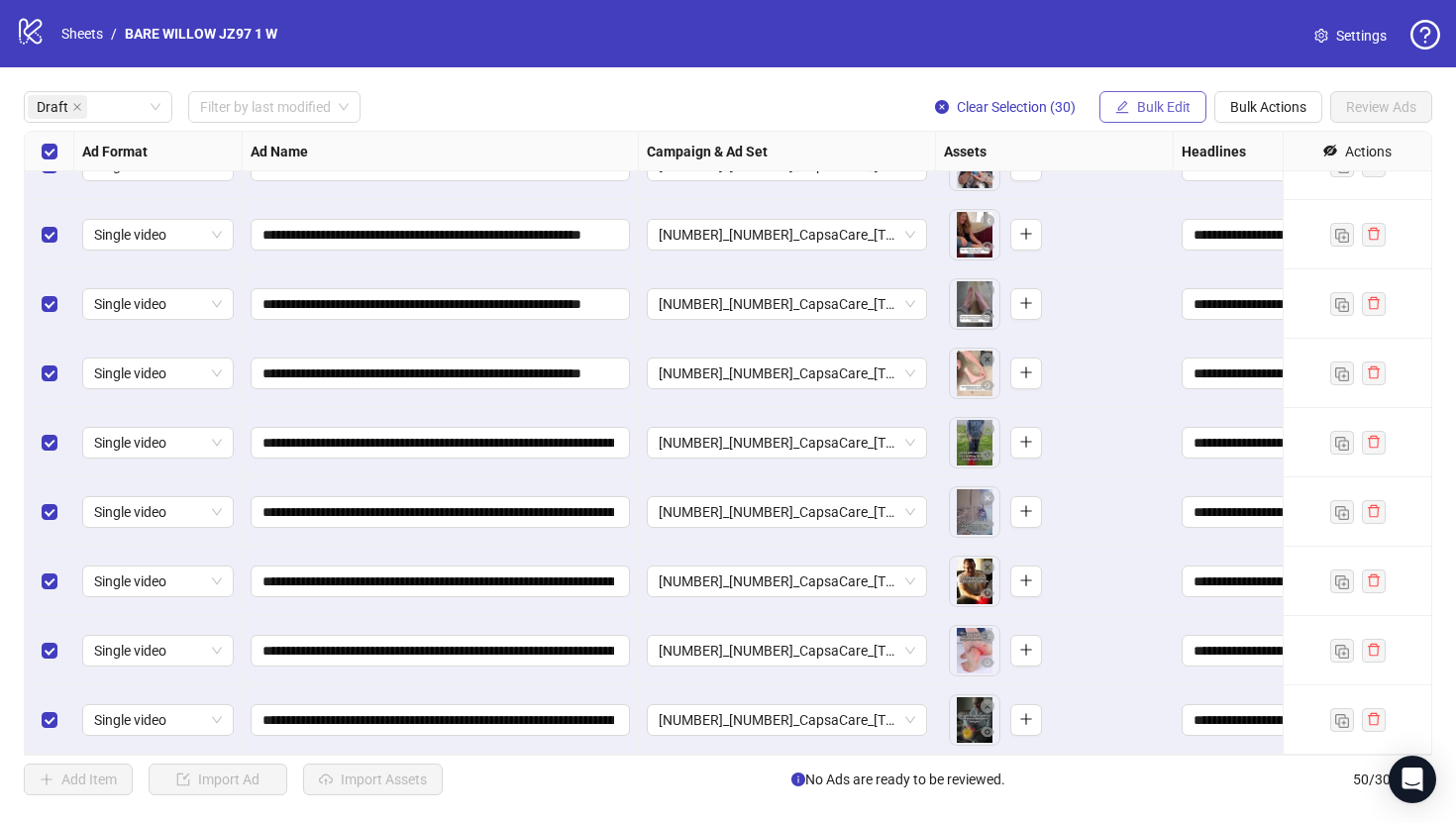 click on "Bulk Edit" at bounding box center [1153, 107] 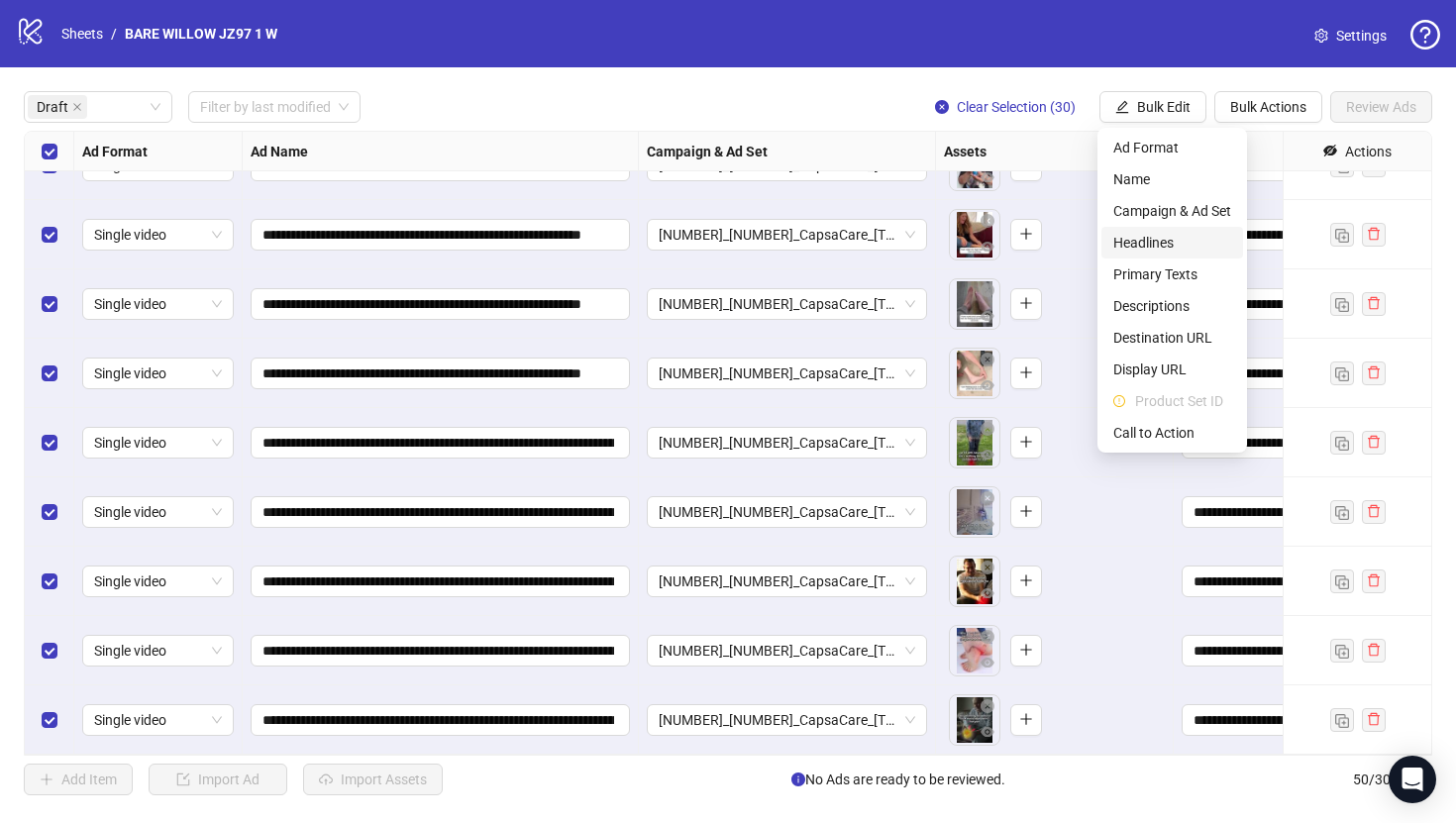 click on "Headlines" at bounding box center (1172, 243) 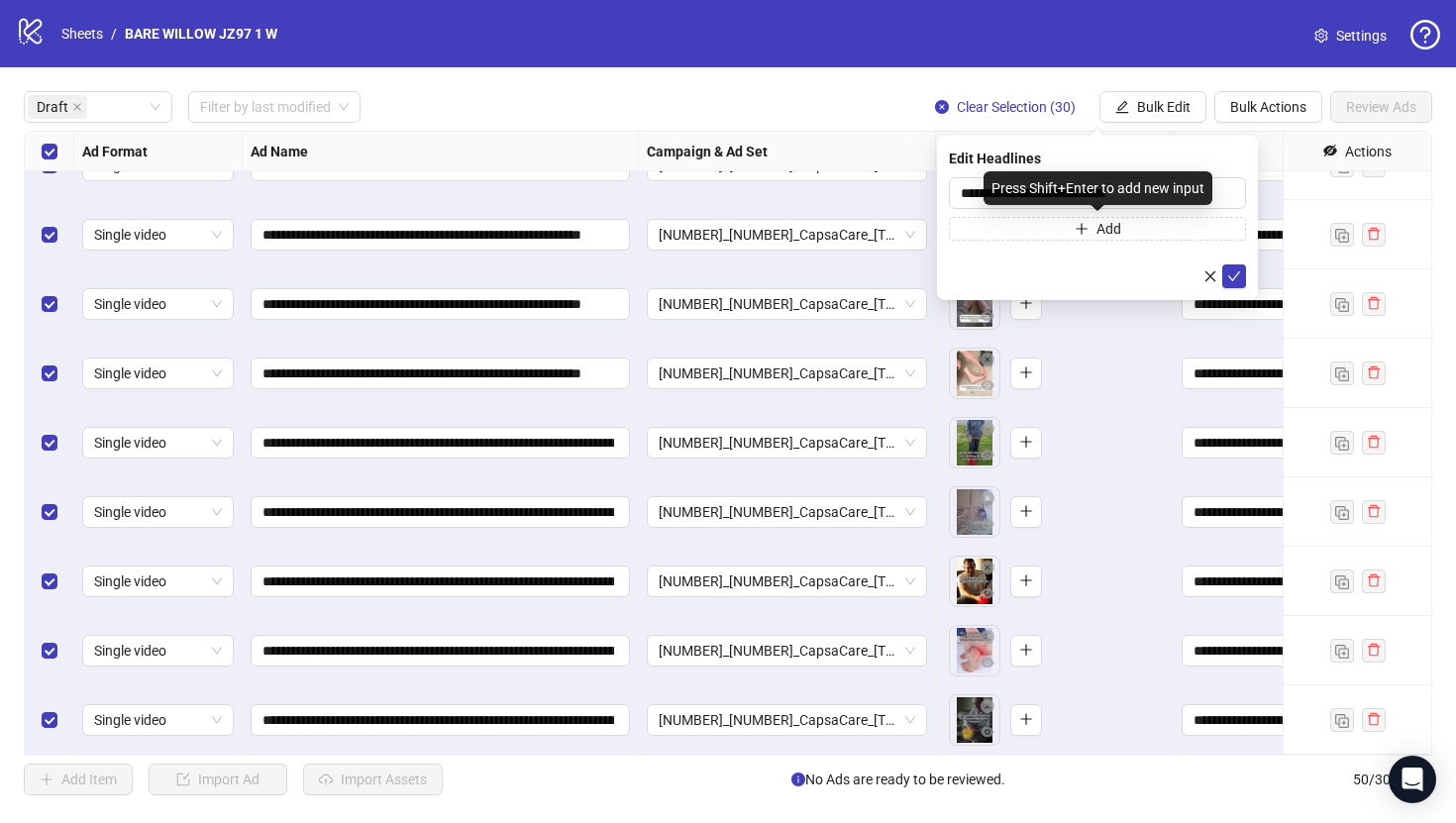 click on "Press Shift+Enter to add new input" at bounding box center [1097, 188] 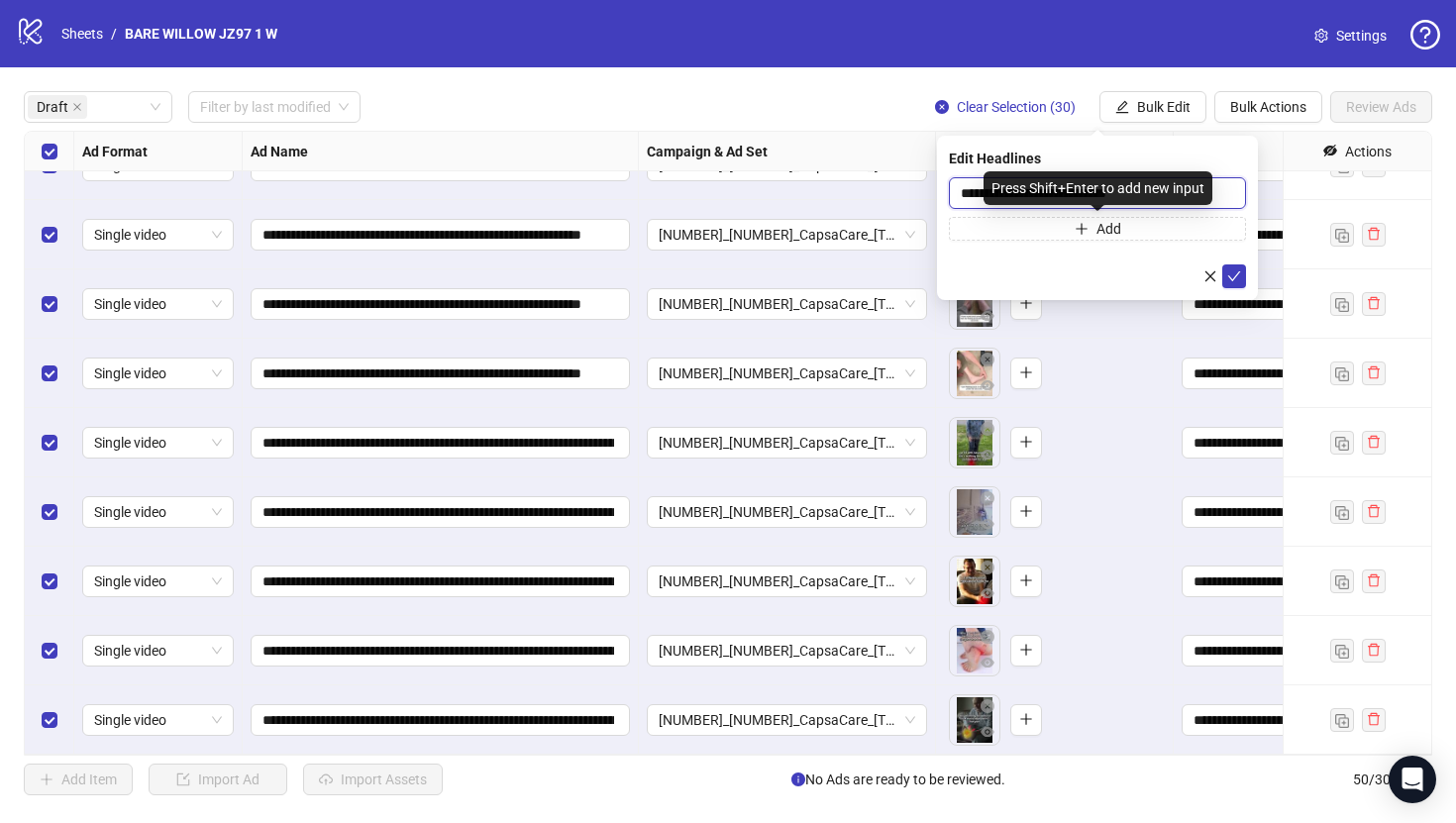 click on "**********" at bounding box center (1097, 193) 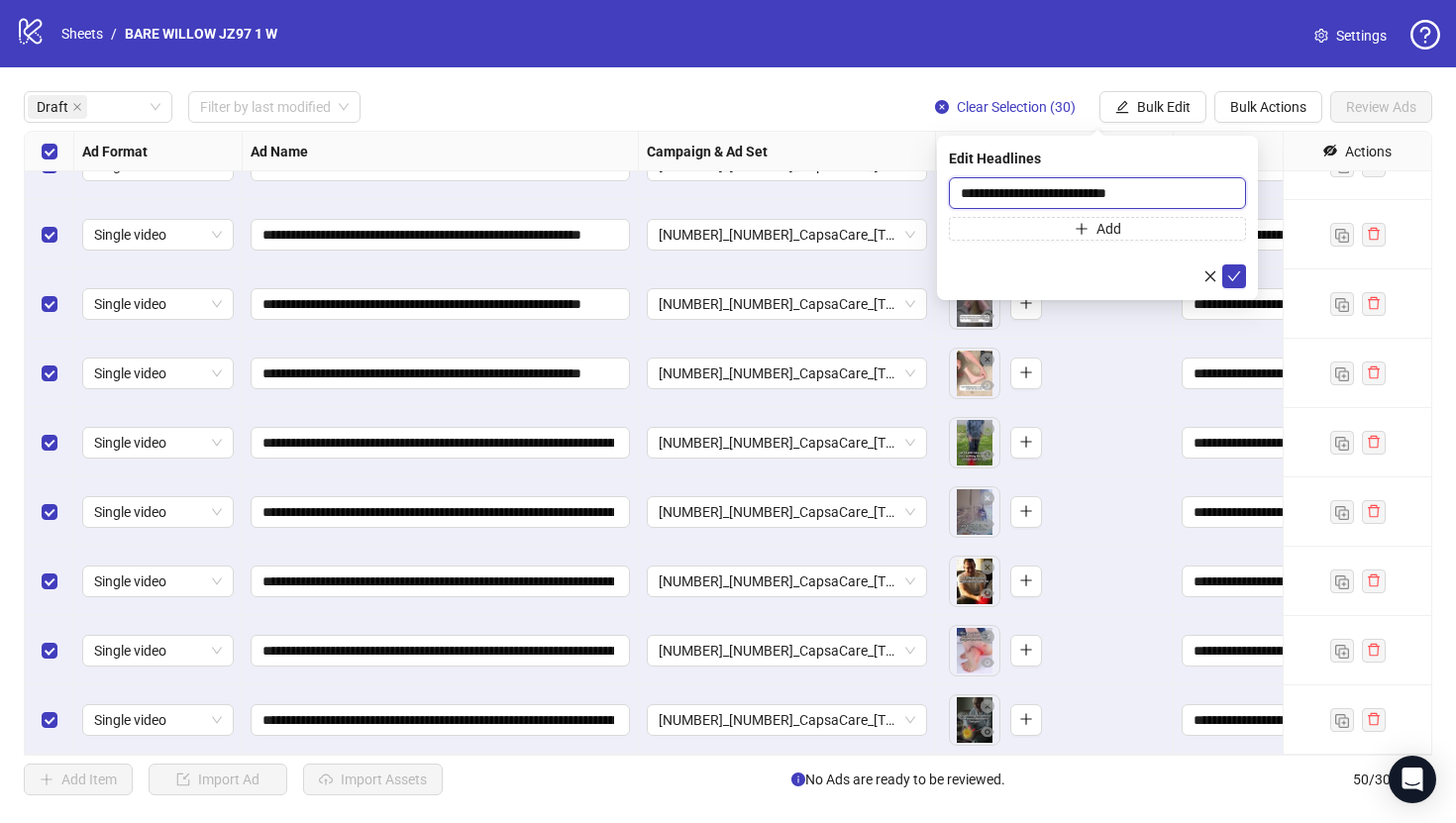paste 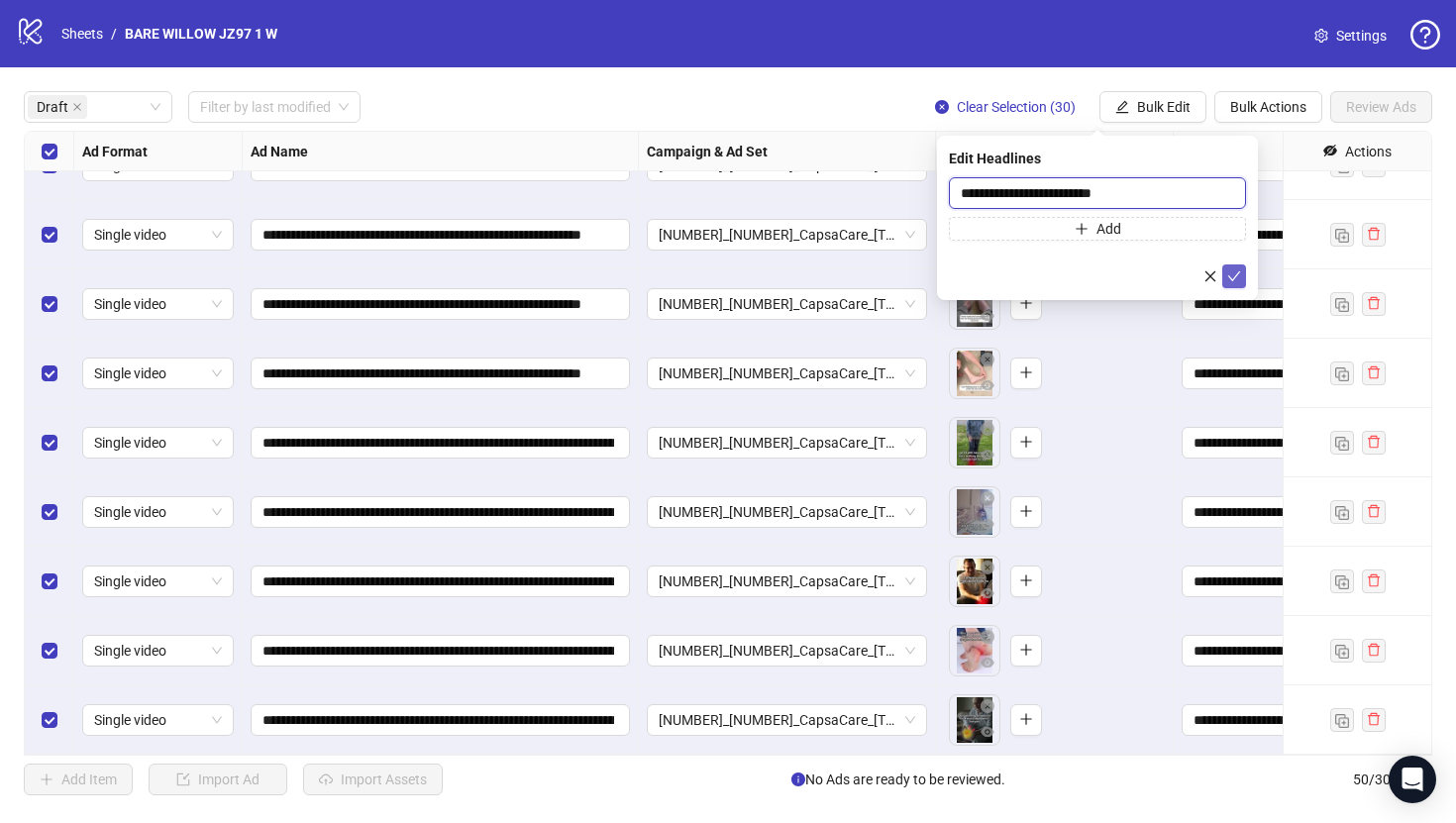 type on "**********" 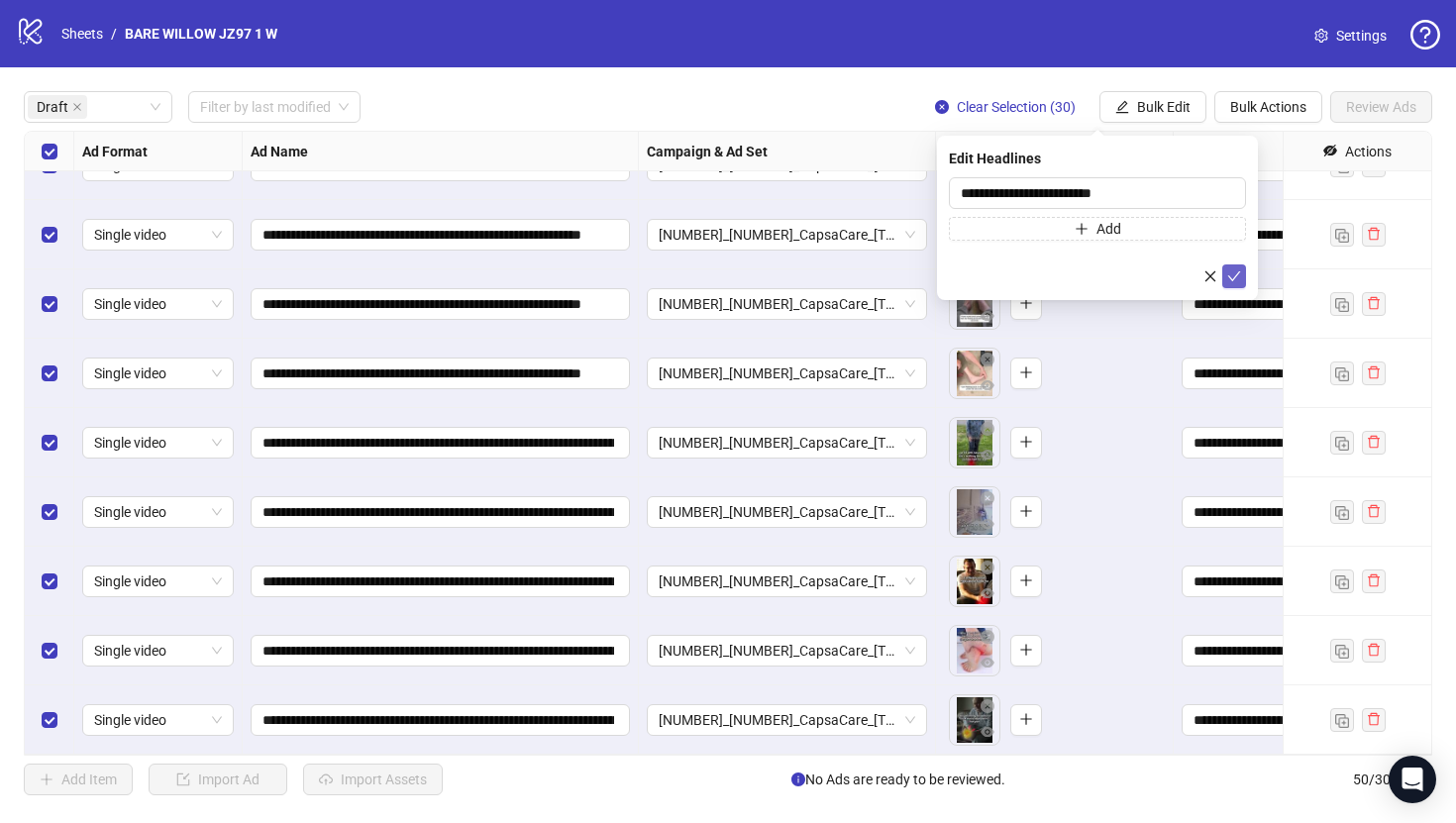 click 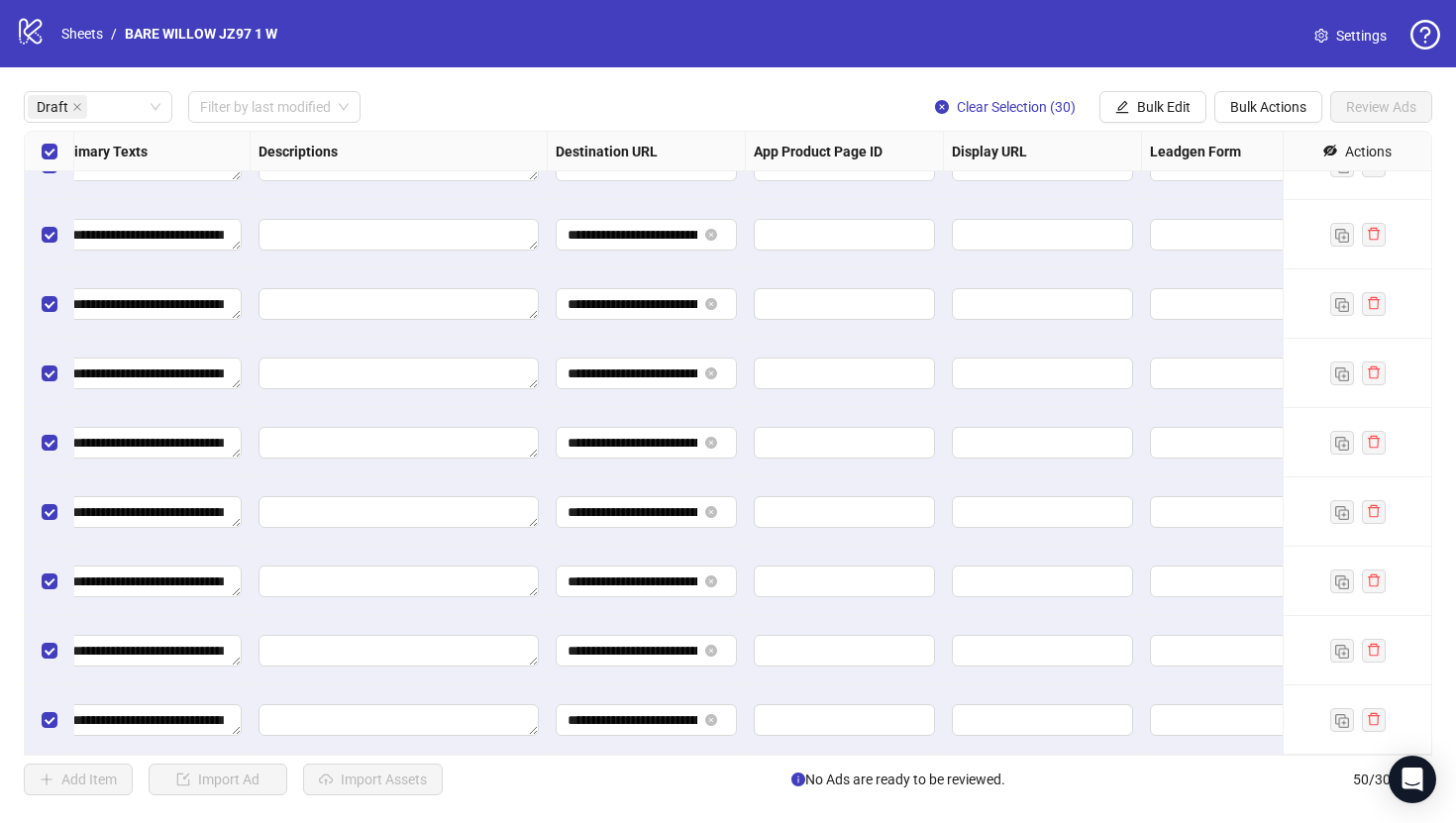 scroll, scrollTop: 1496, scrollLeft: 1832, axis: both 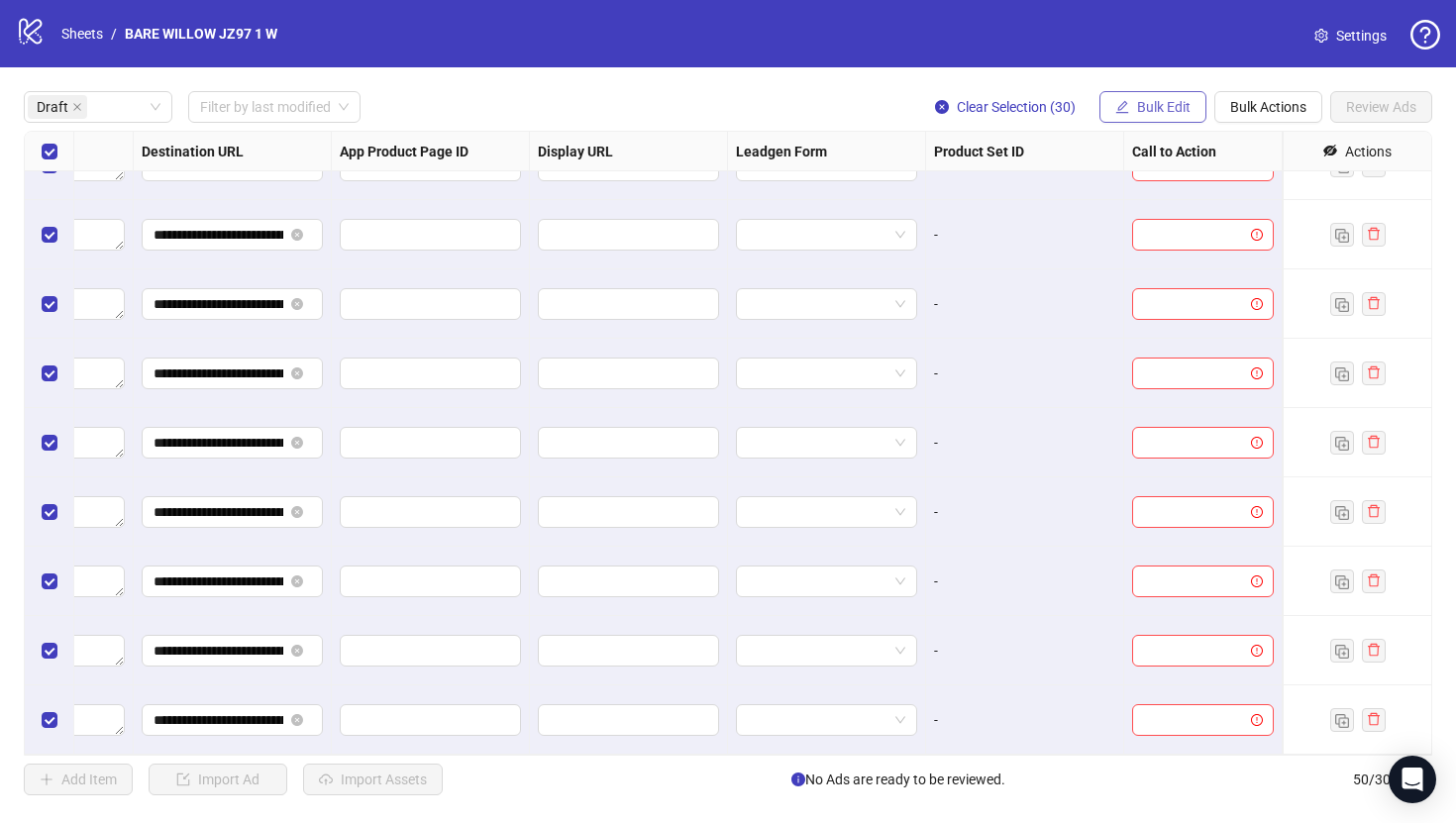 click on "Bulk Edit" at bounding box center [1164, 107] 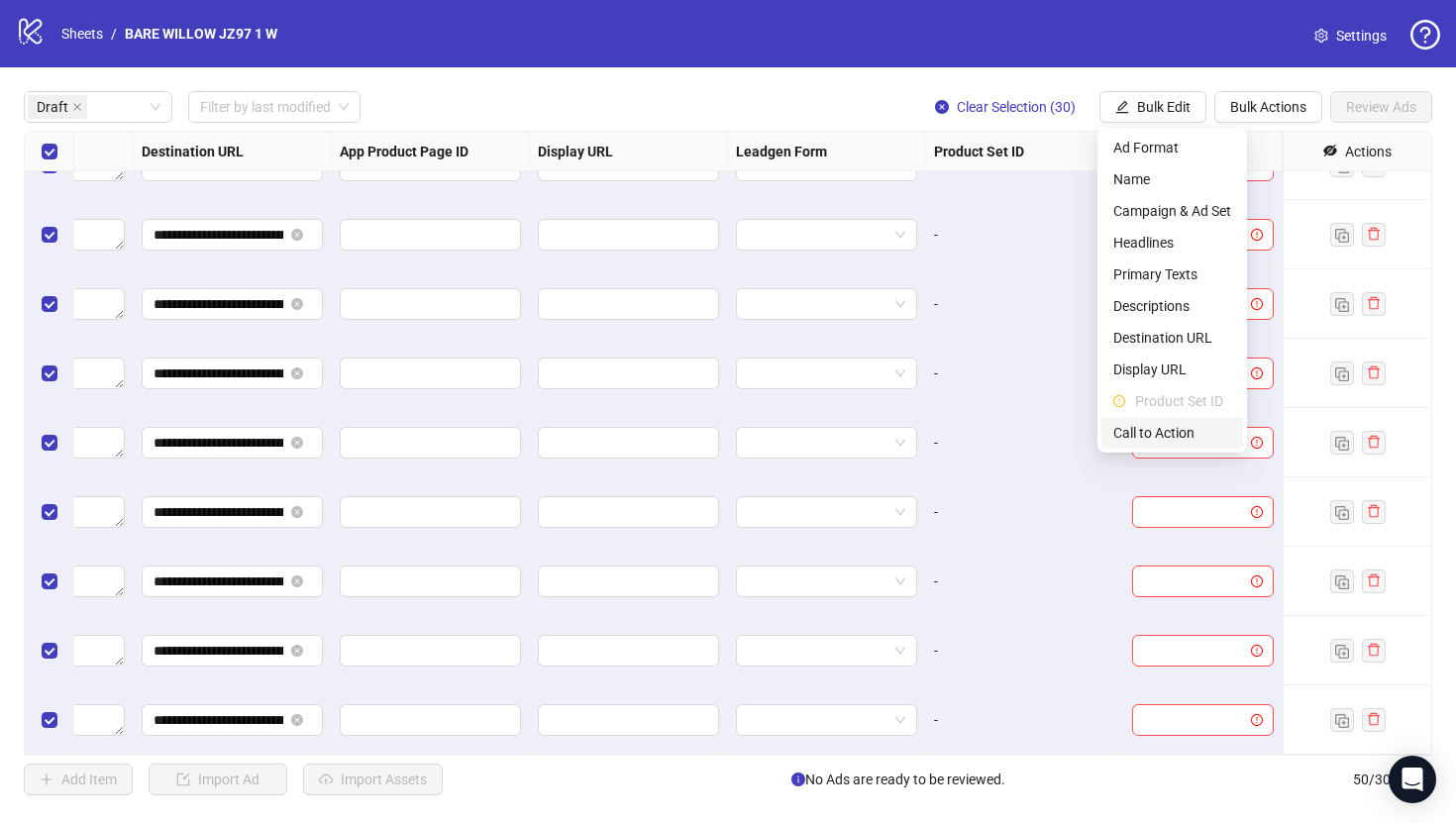 click on "Call to Action" at bounding box center (1172, 433) 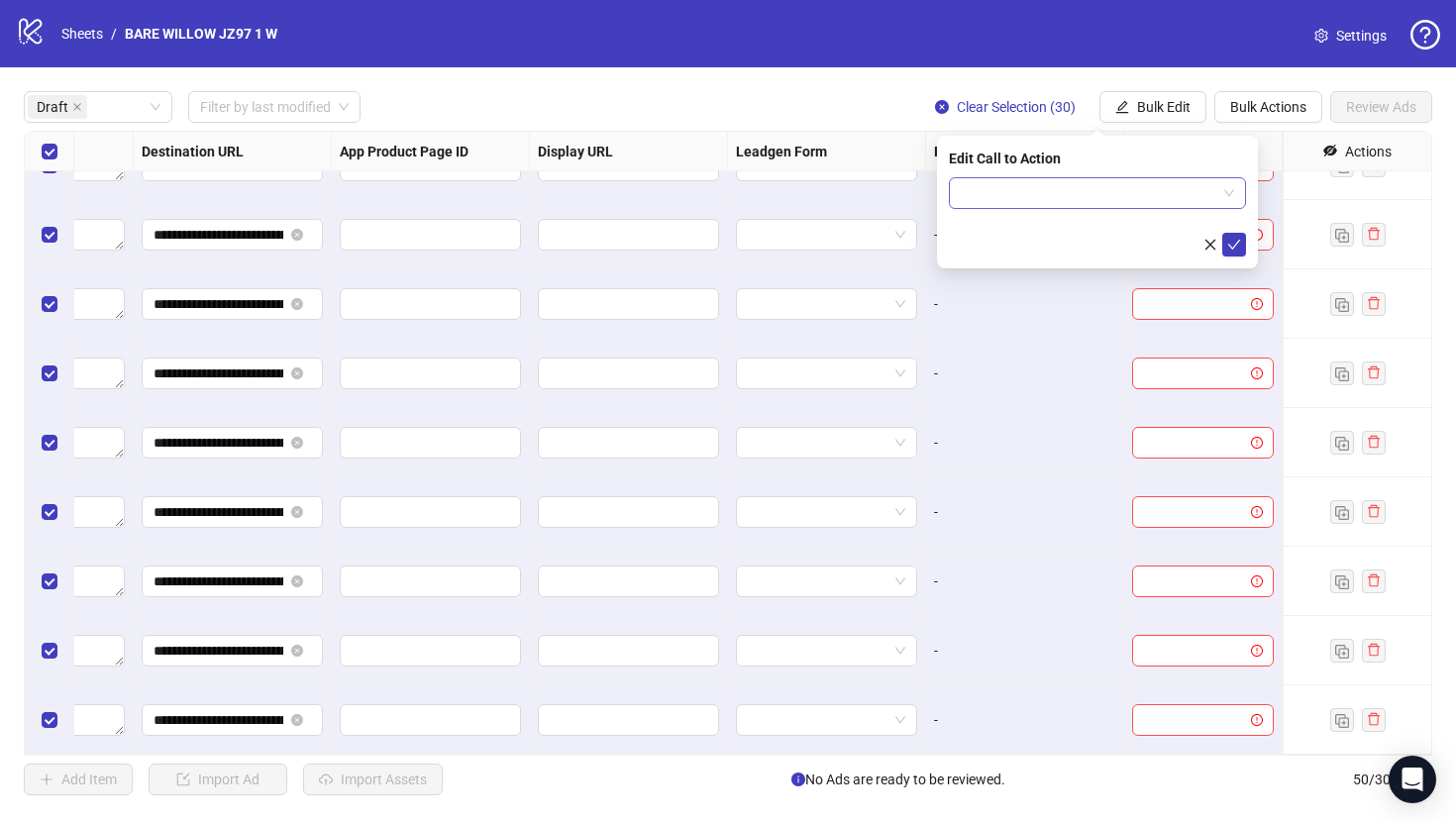 click at bounding box center [1089, 193] 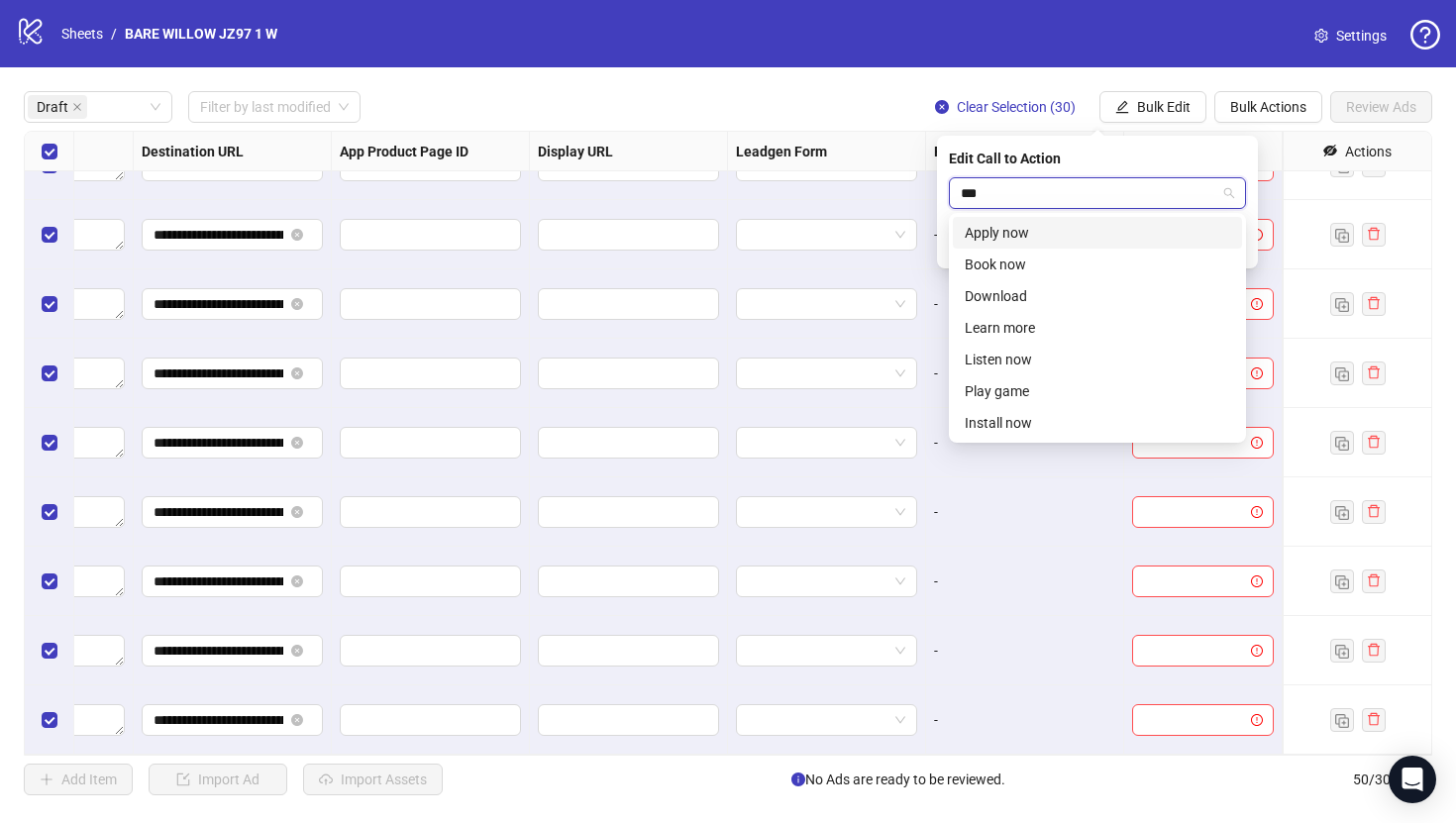 type on "****" 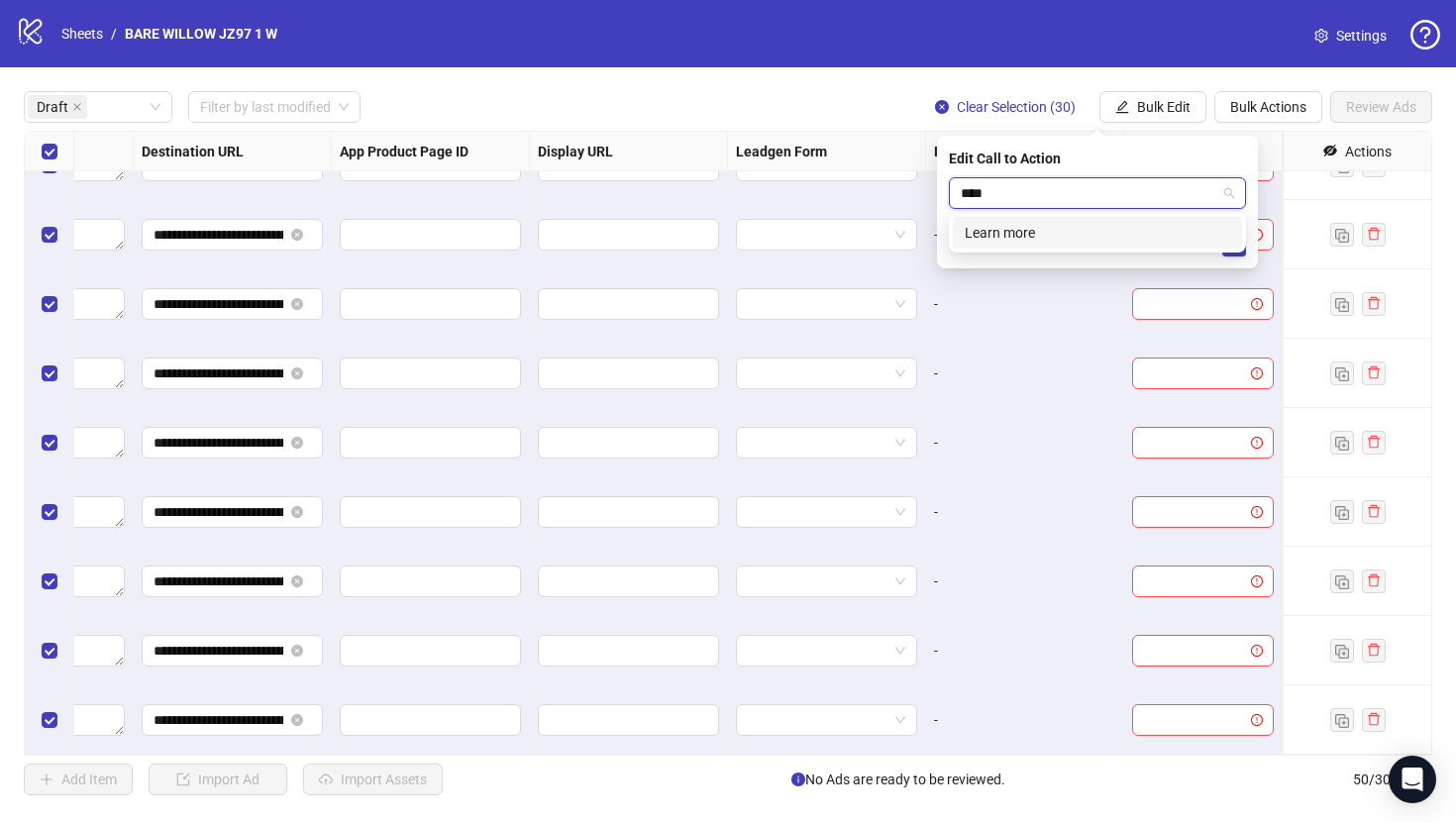 type 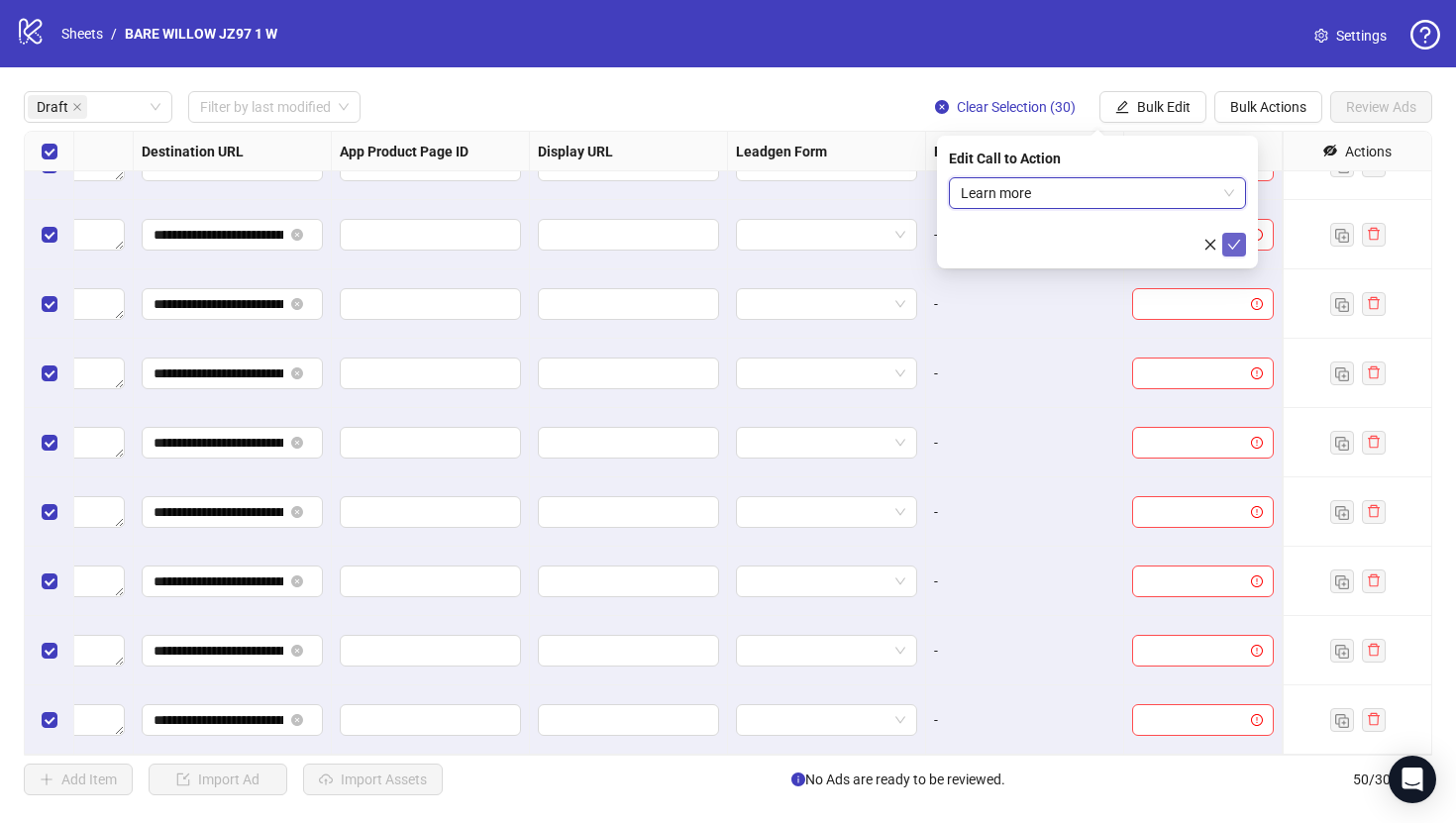 click 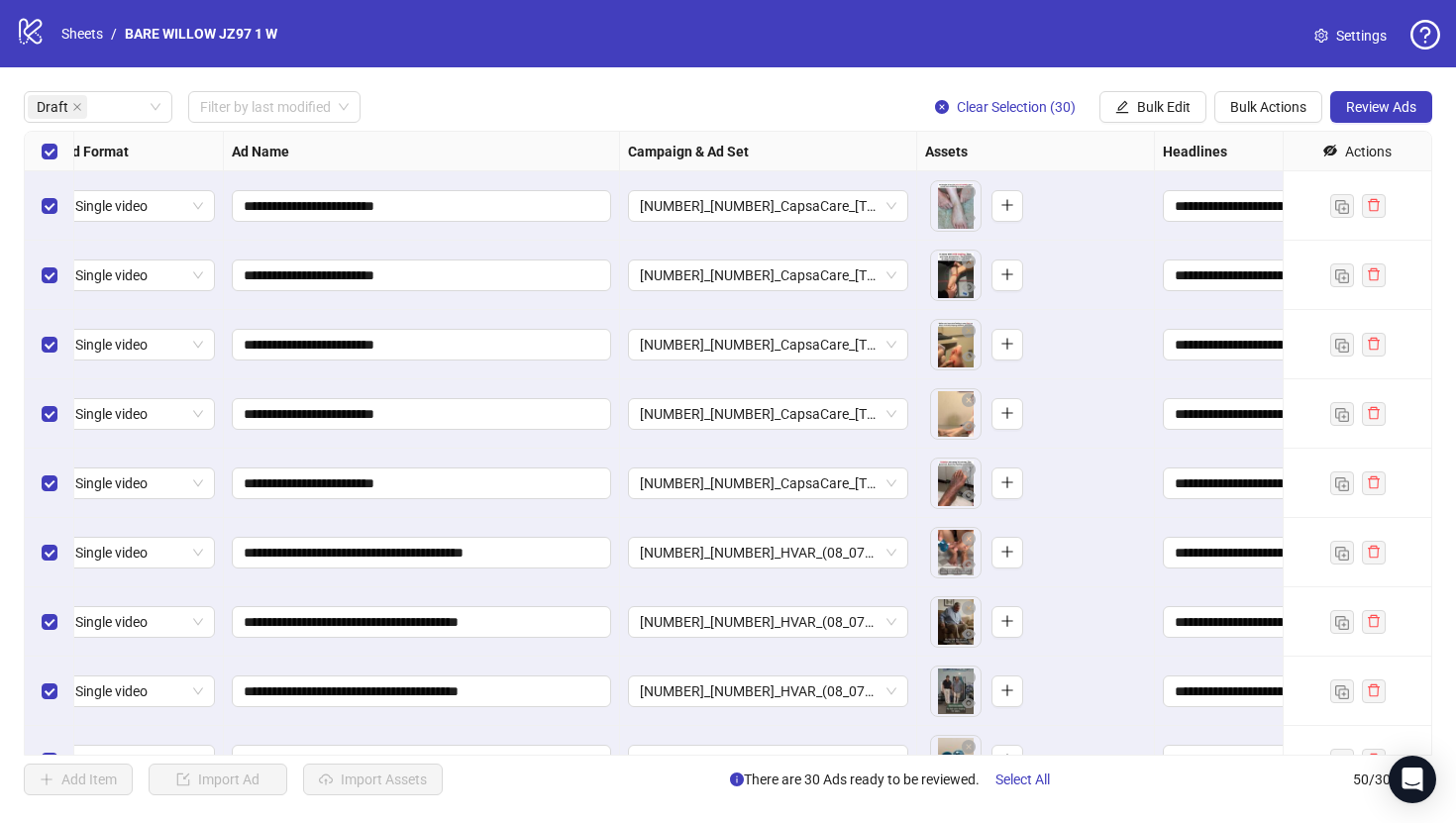 scroll, scrollTop: 0, scrollLeft: 0, axis: both 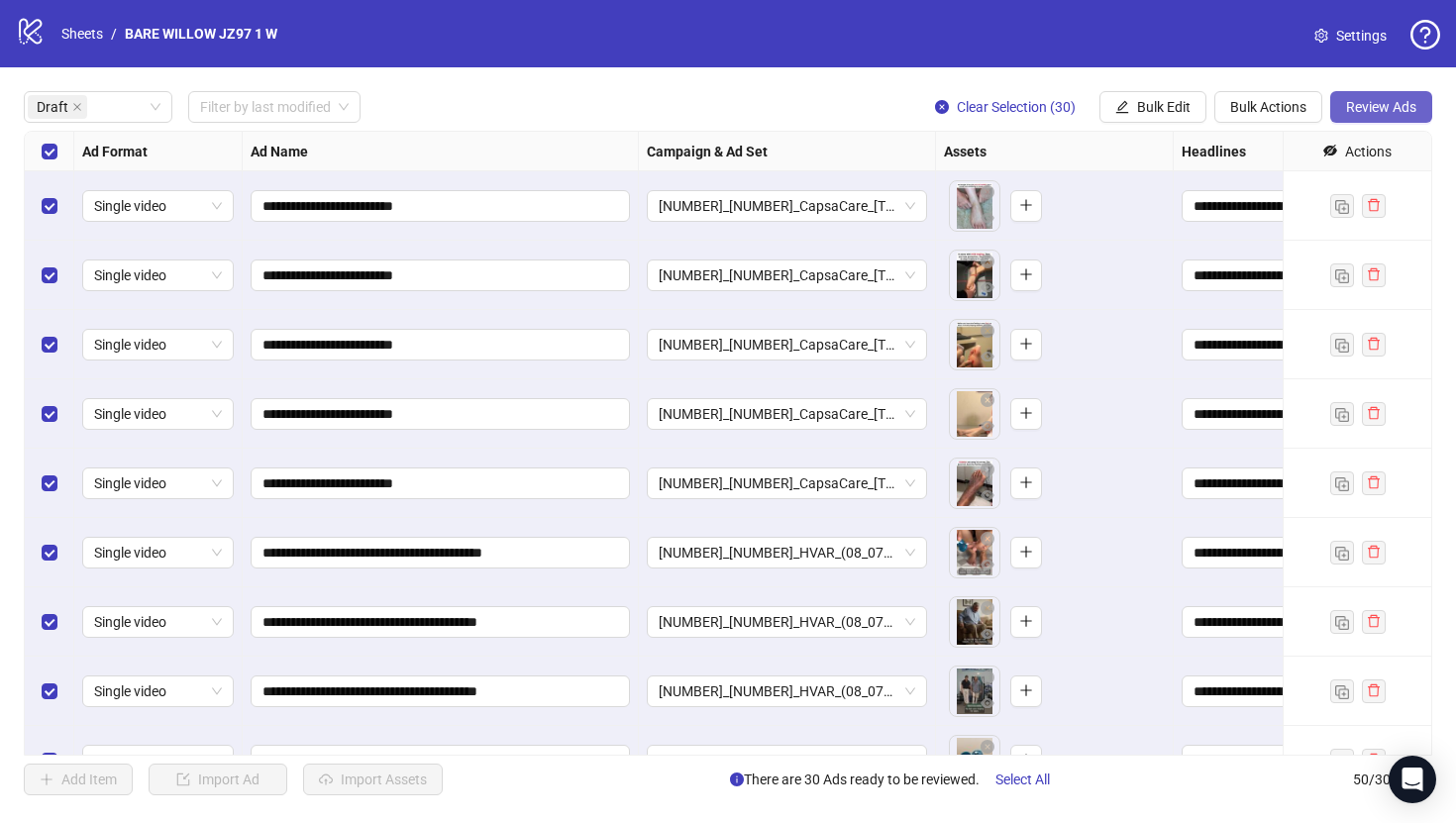 click on "Review Ads" at bounding box center (1381, 107) 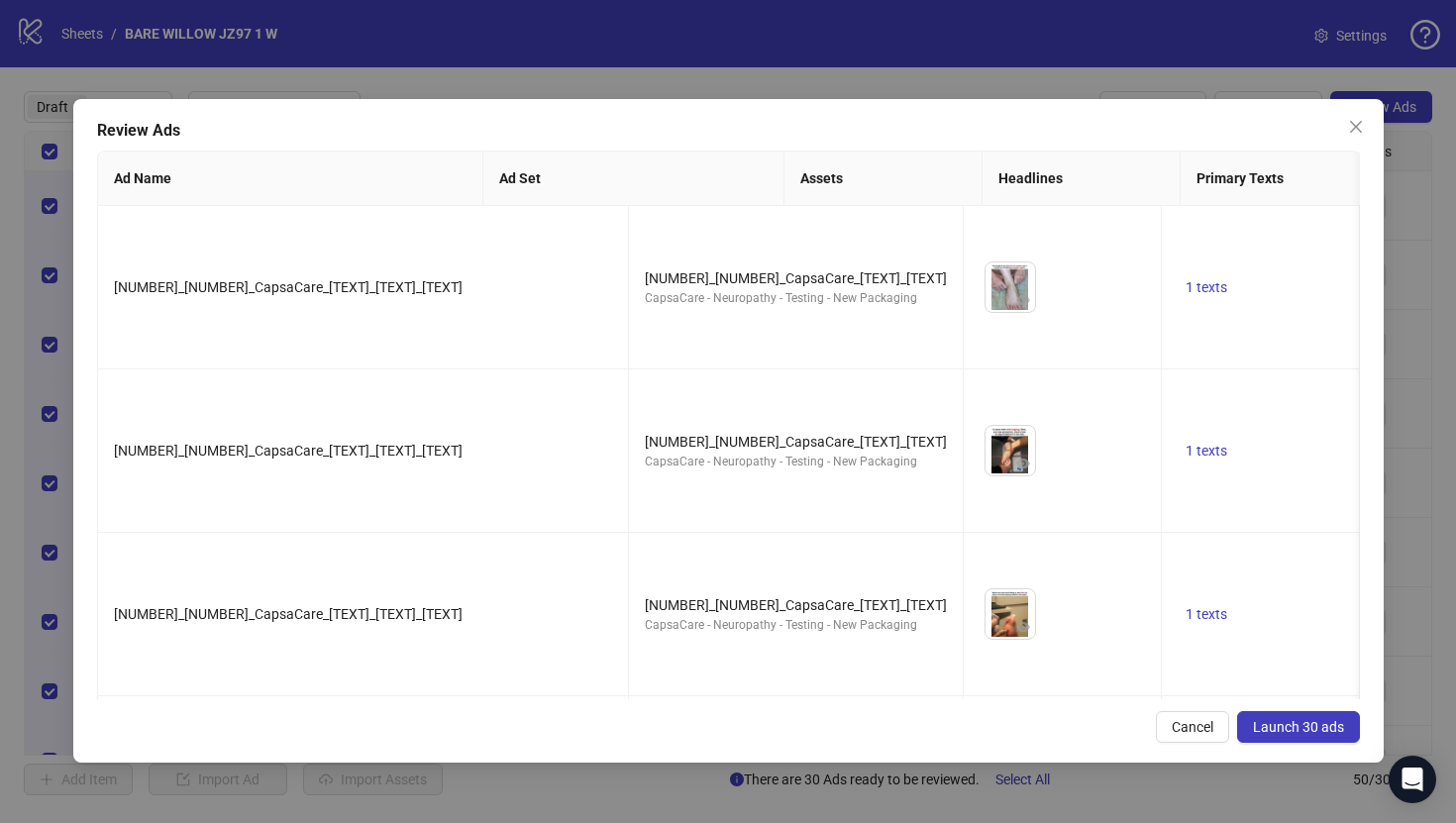 click on "Launch 30 ads" at bounding box center (1299, 727) 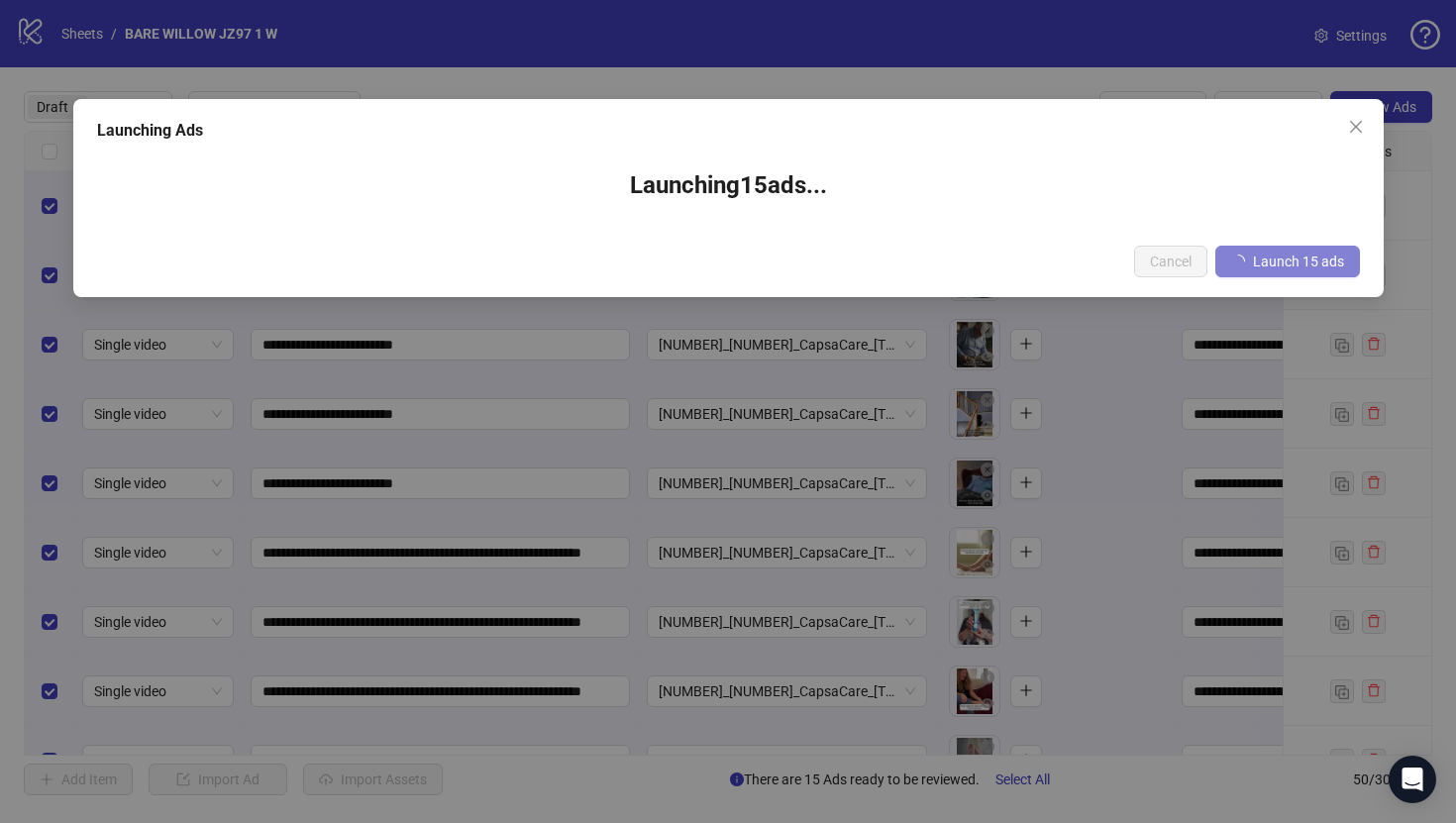 type 